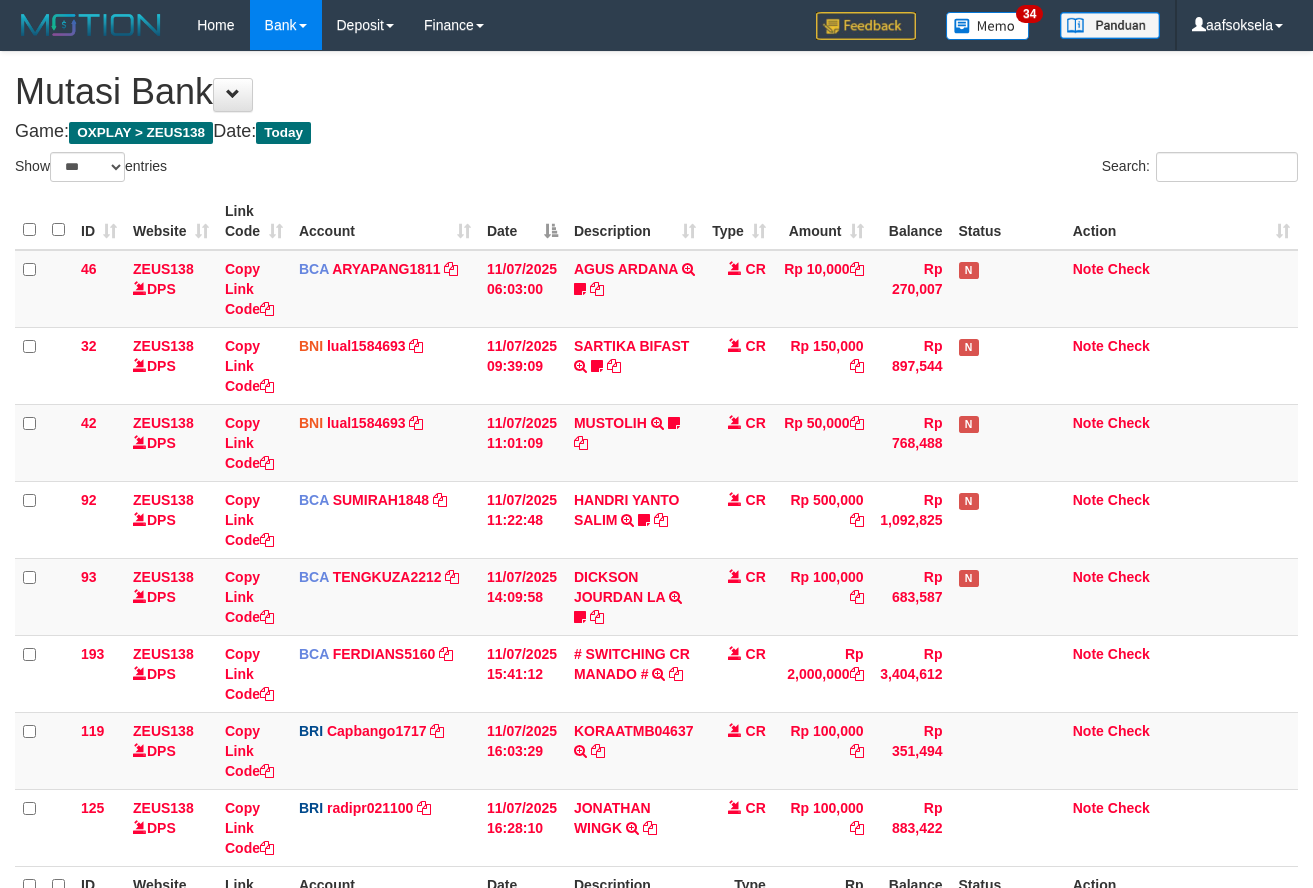 select on "***" 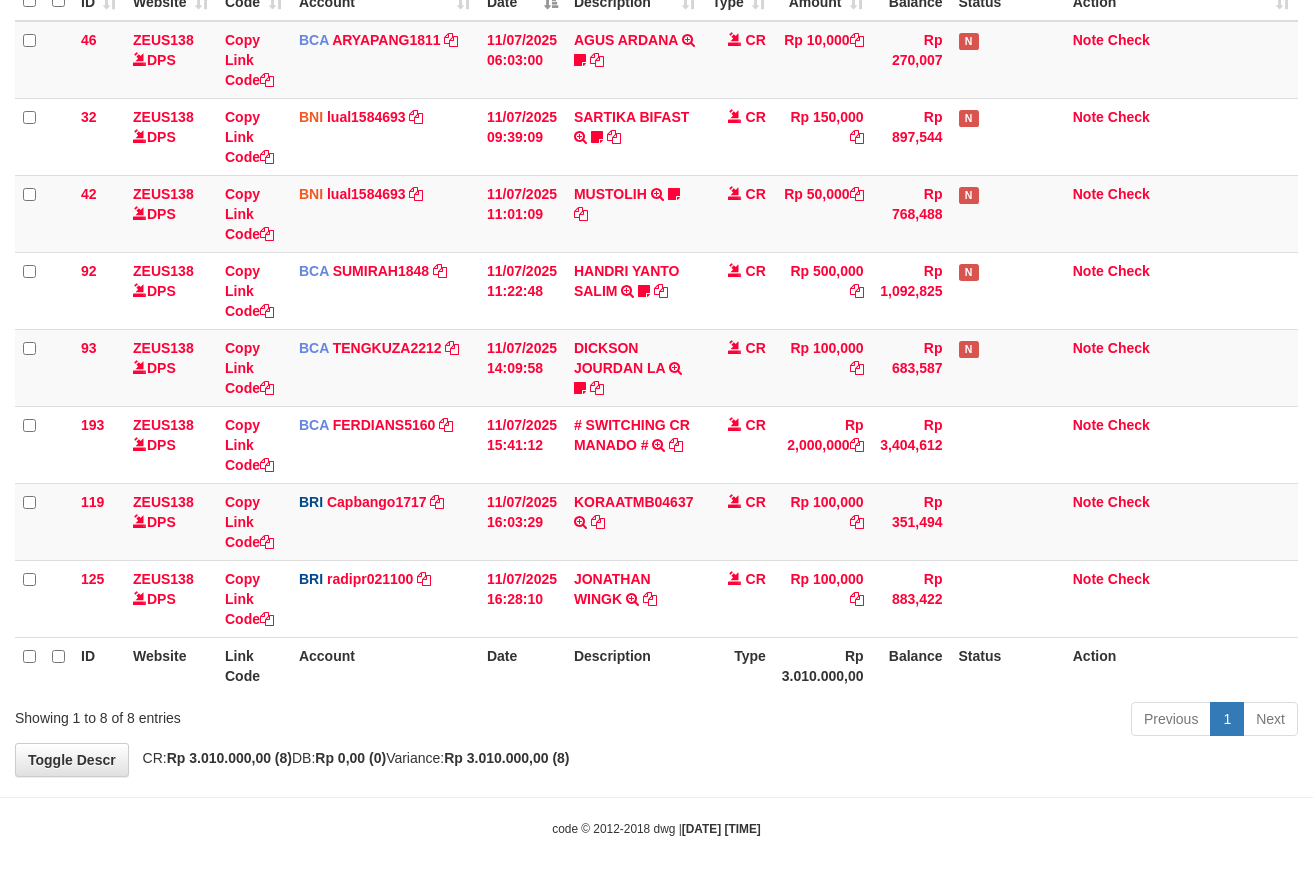 click on "Toggle navigation
Home
Bank
Account List
Mutasi Bank
Search
Sync
Note Mutasi
Deposit
DPS Fetch
DPS List
History
Note DPS
Finance
Financial Data
aafsoksela
My Profile
Log Out" at bounding box center [656, 329] 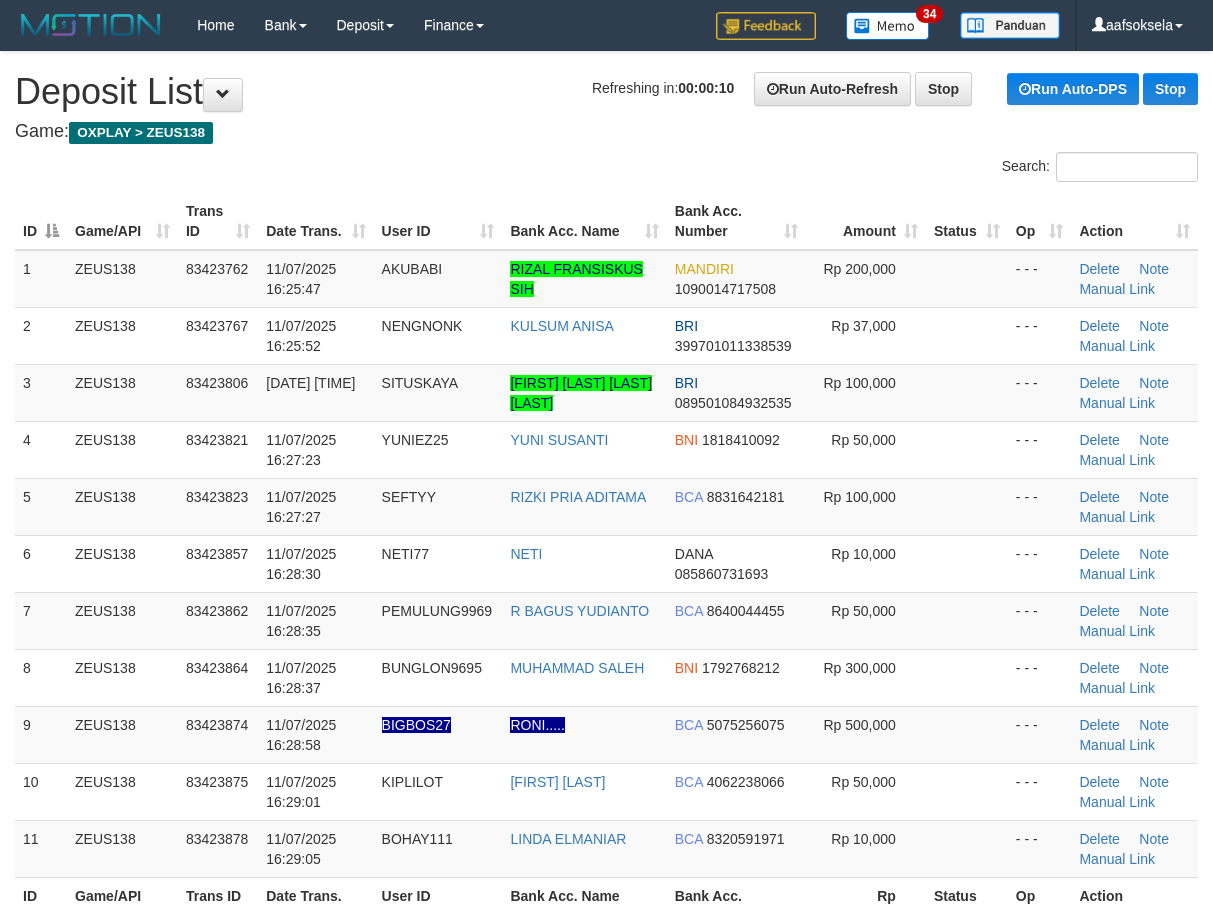 scroll, scrollTop: 0, scrollLeft: 0, axis: both 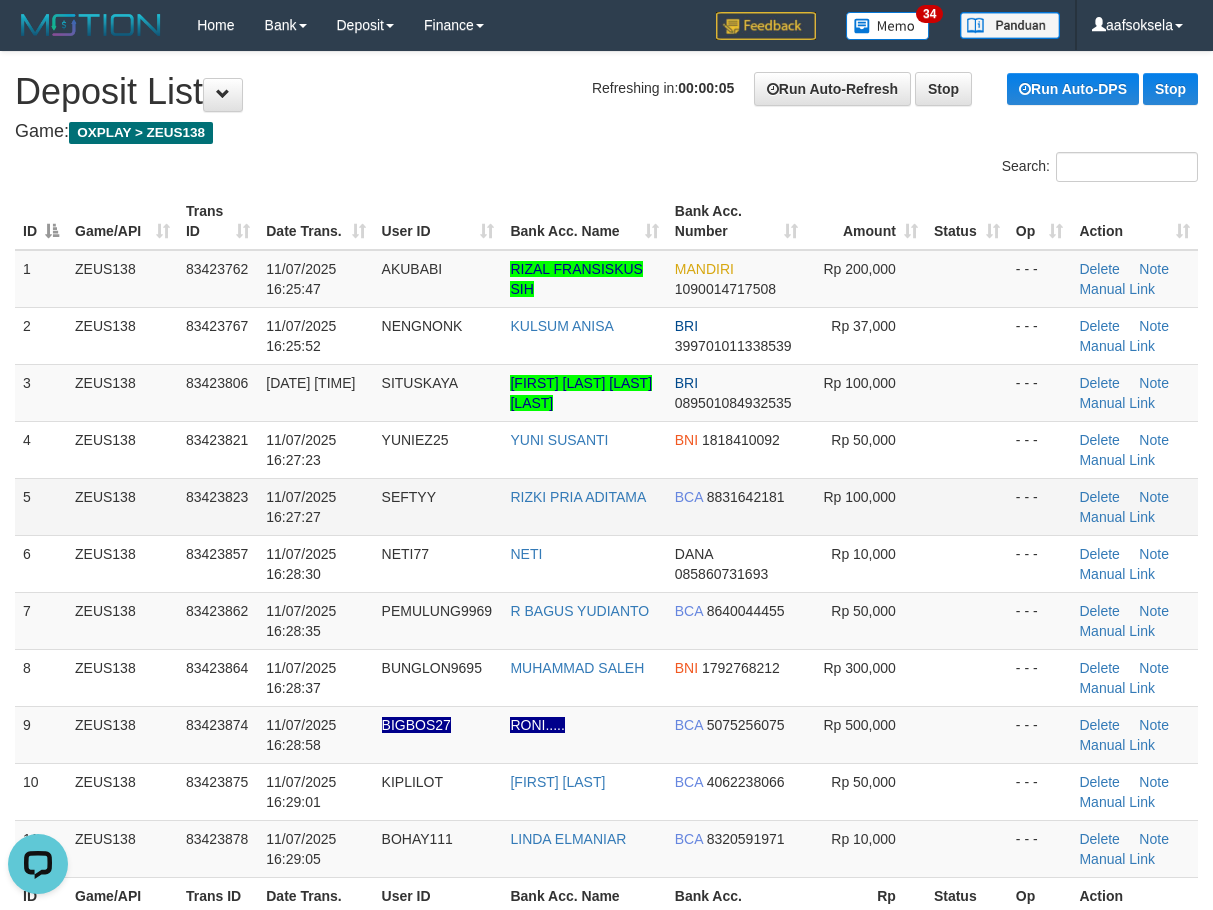 click on "5" at bounding box center [41, 506] 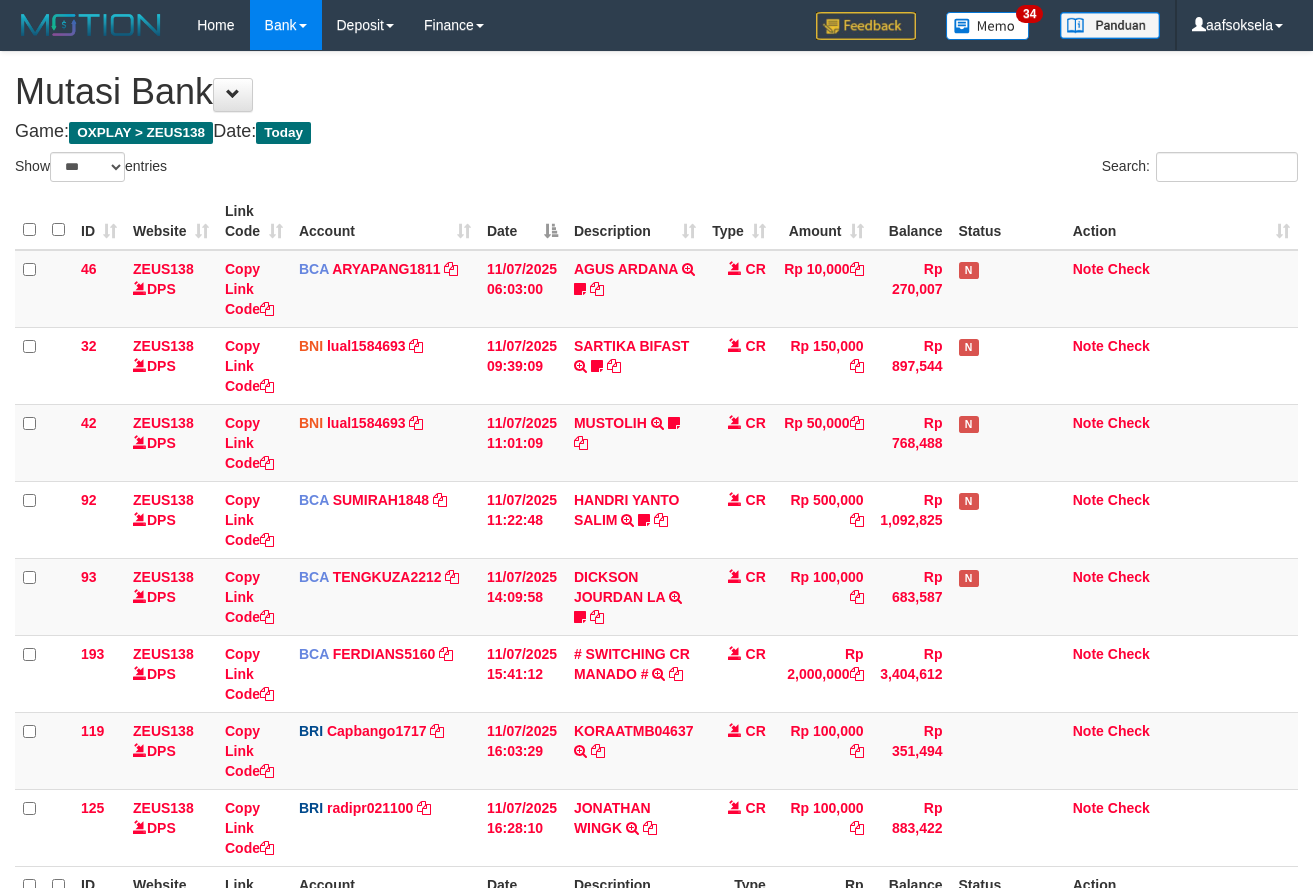 select on "***" 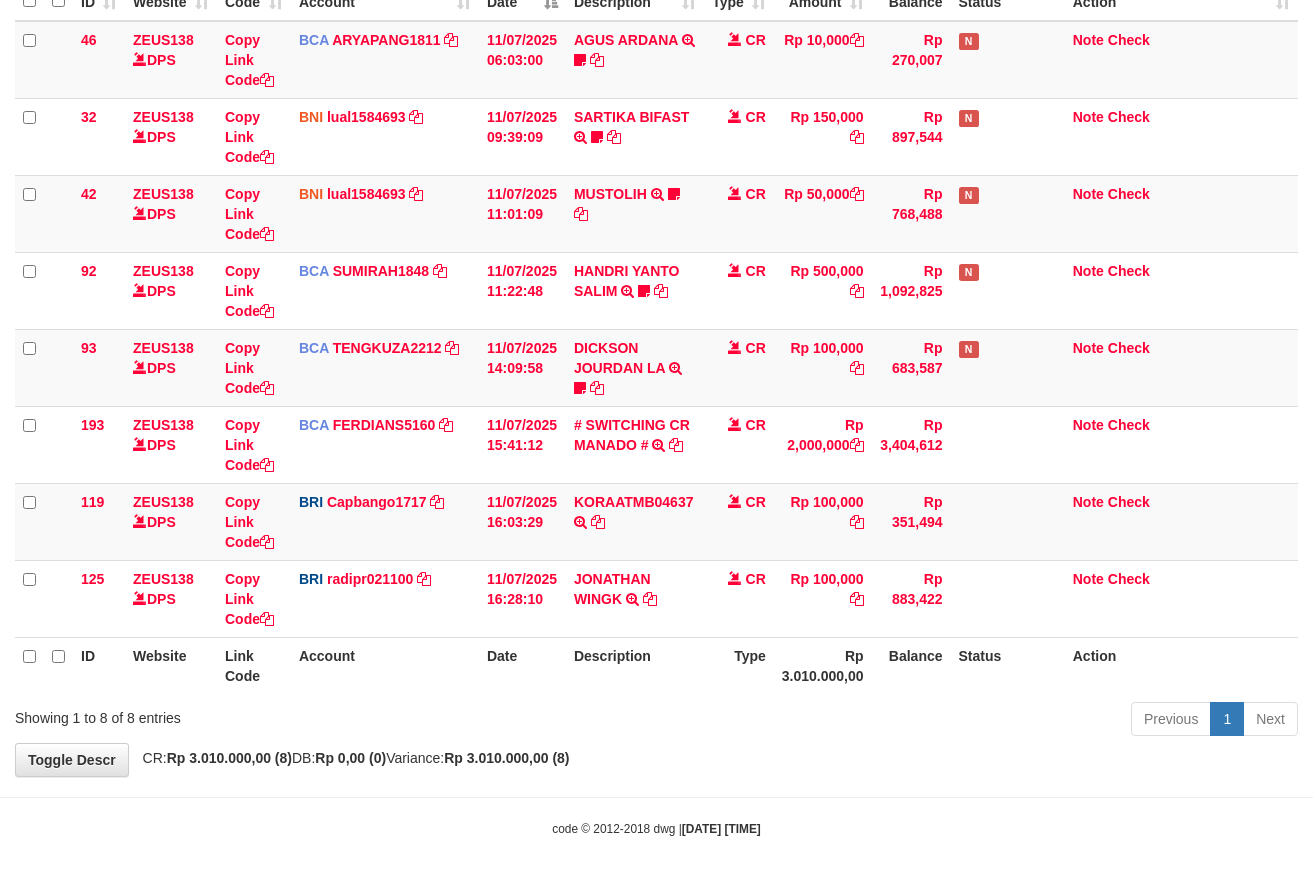 click on "Previous 1 Next" at bounding box center [930, 721] 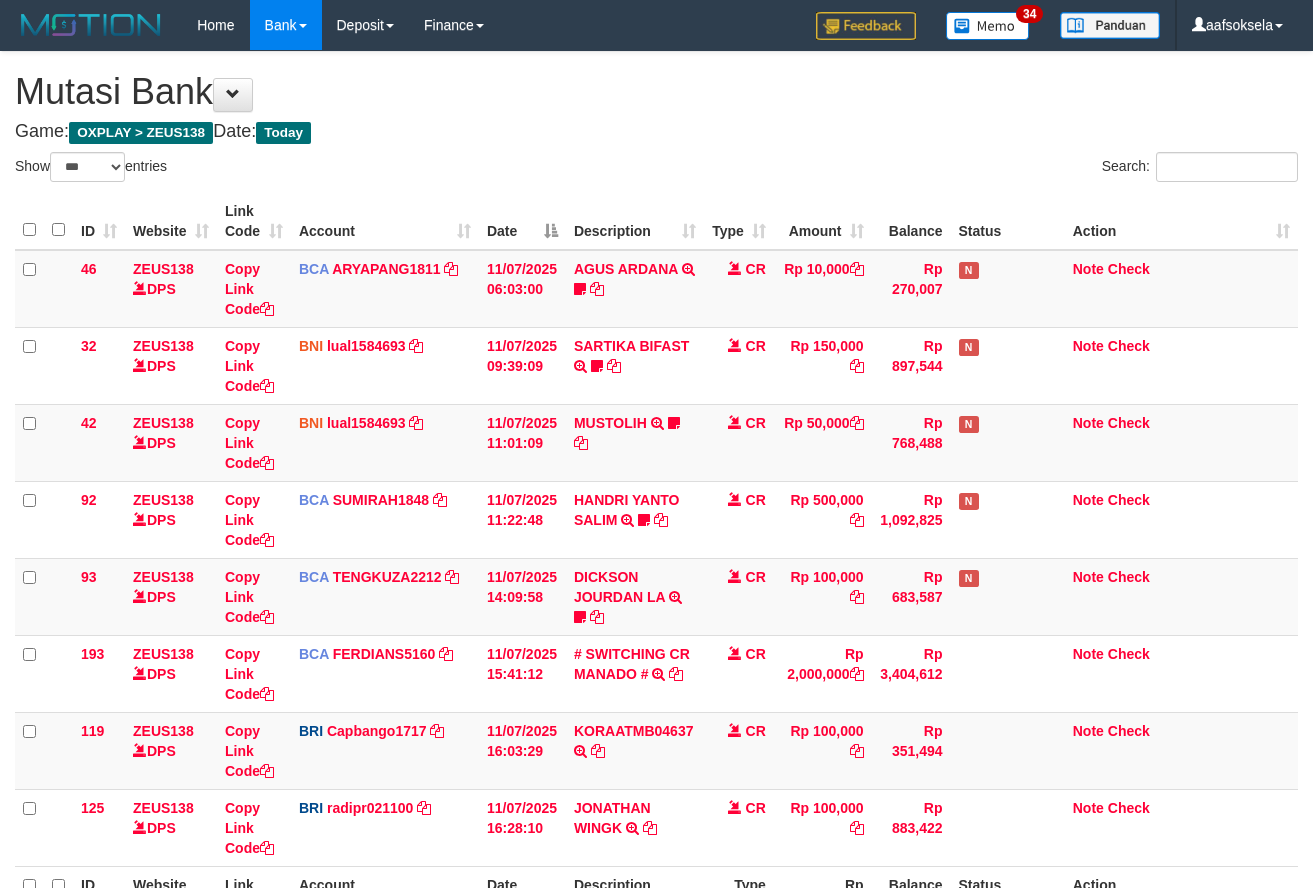 select on "***" 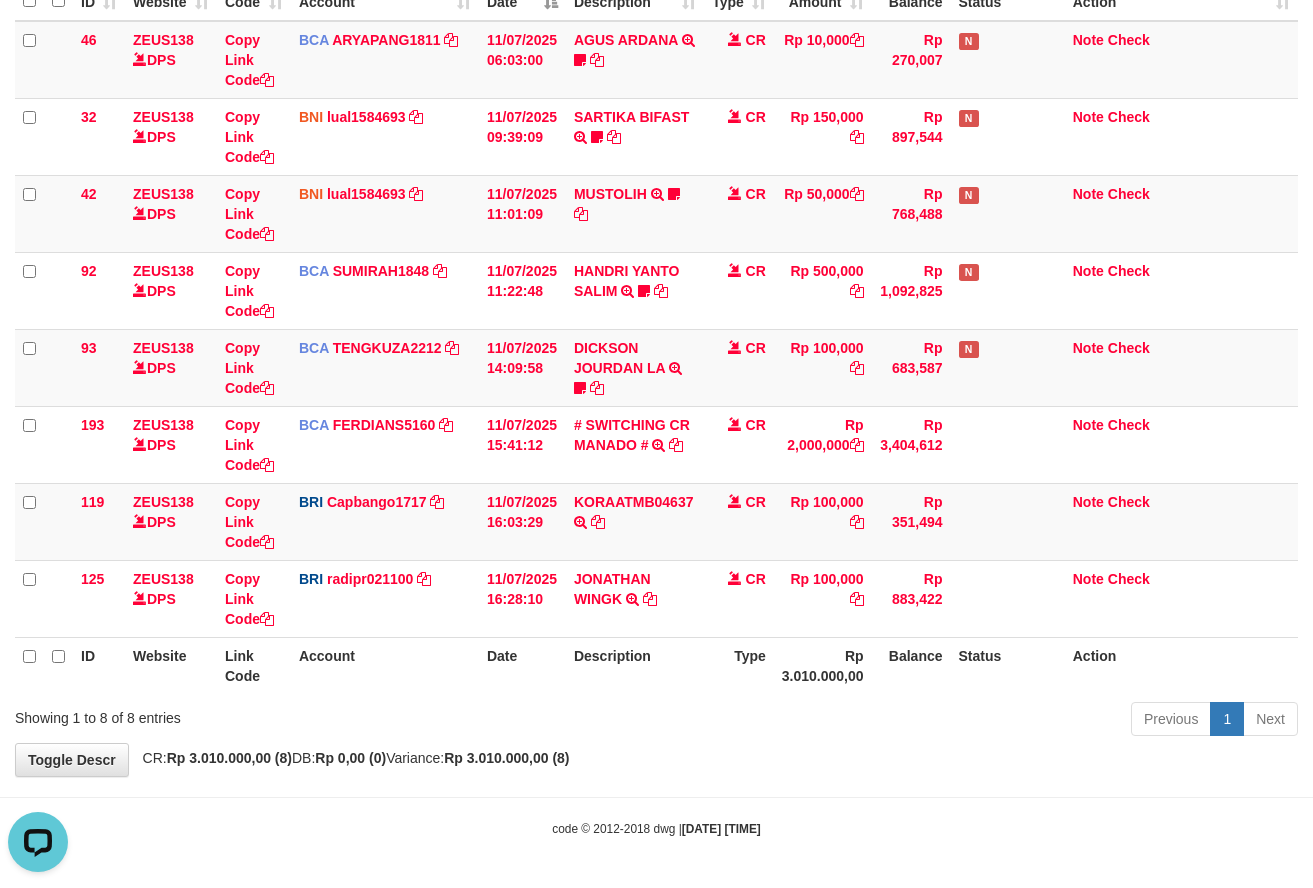 scroll, scrollTop: 0, scrollLeft: 0, axis: both 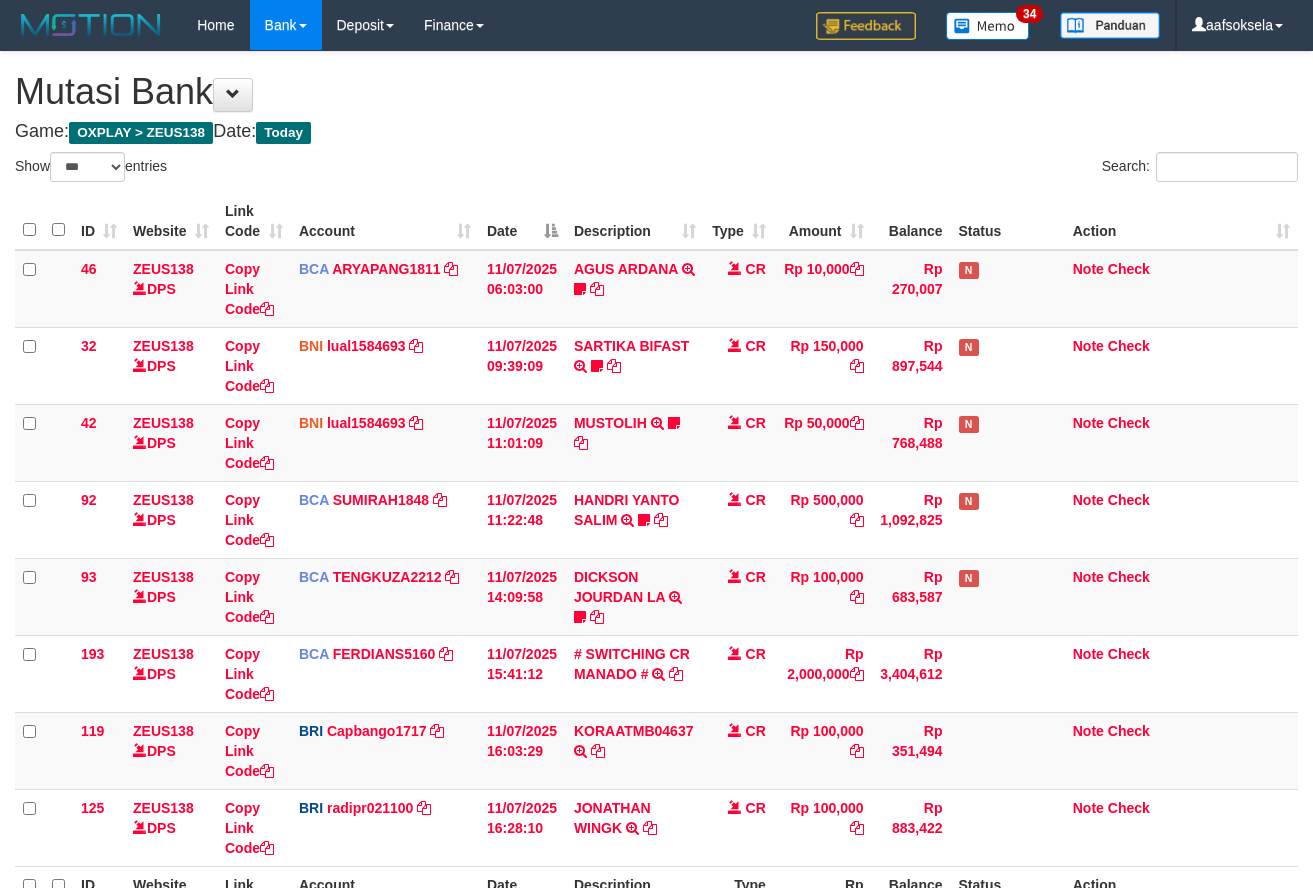 select on "***" 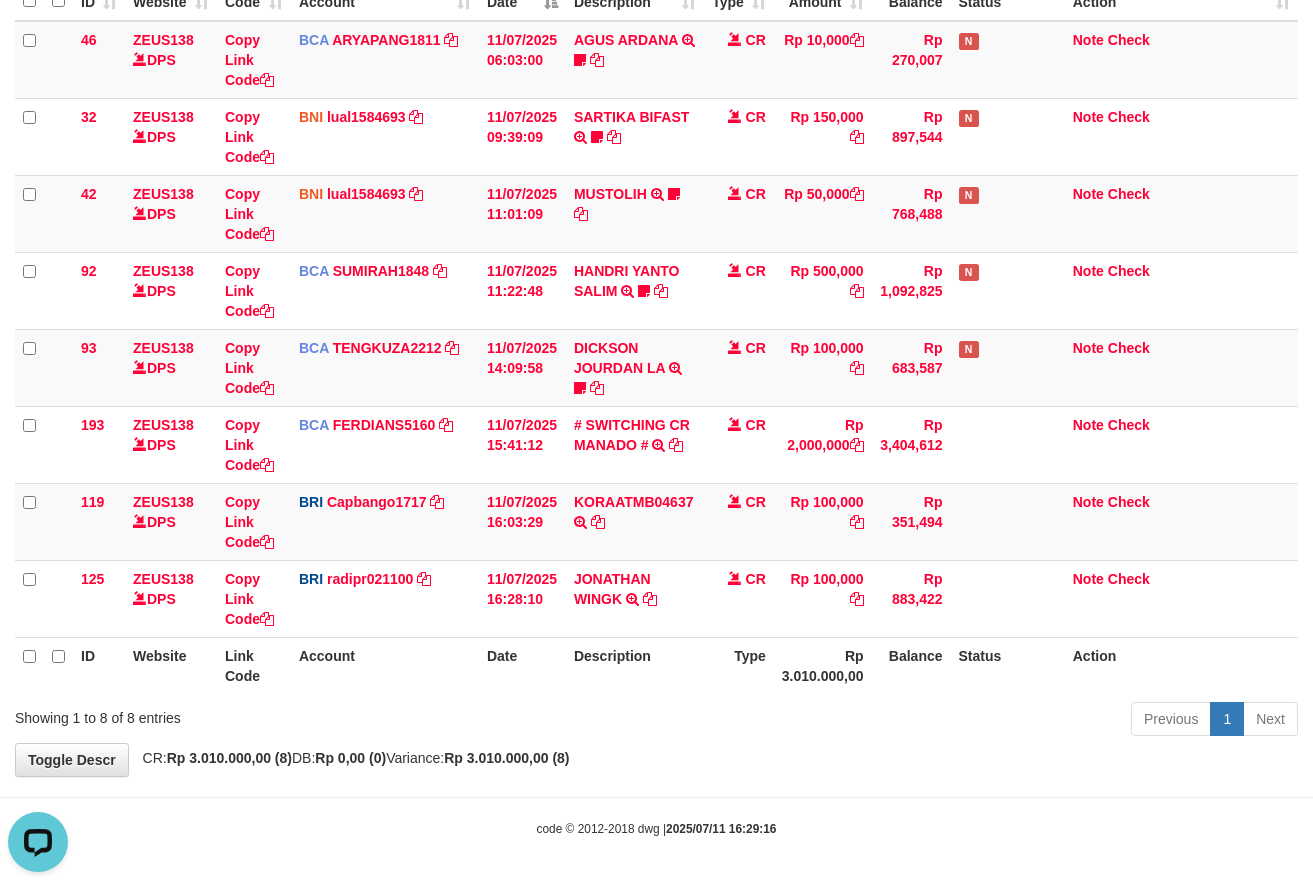 scroll, scrollTop: 0, scrollLeft: 0, axis: both 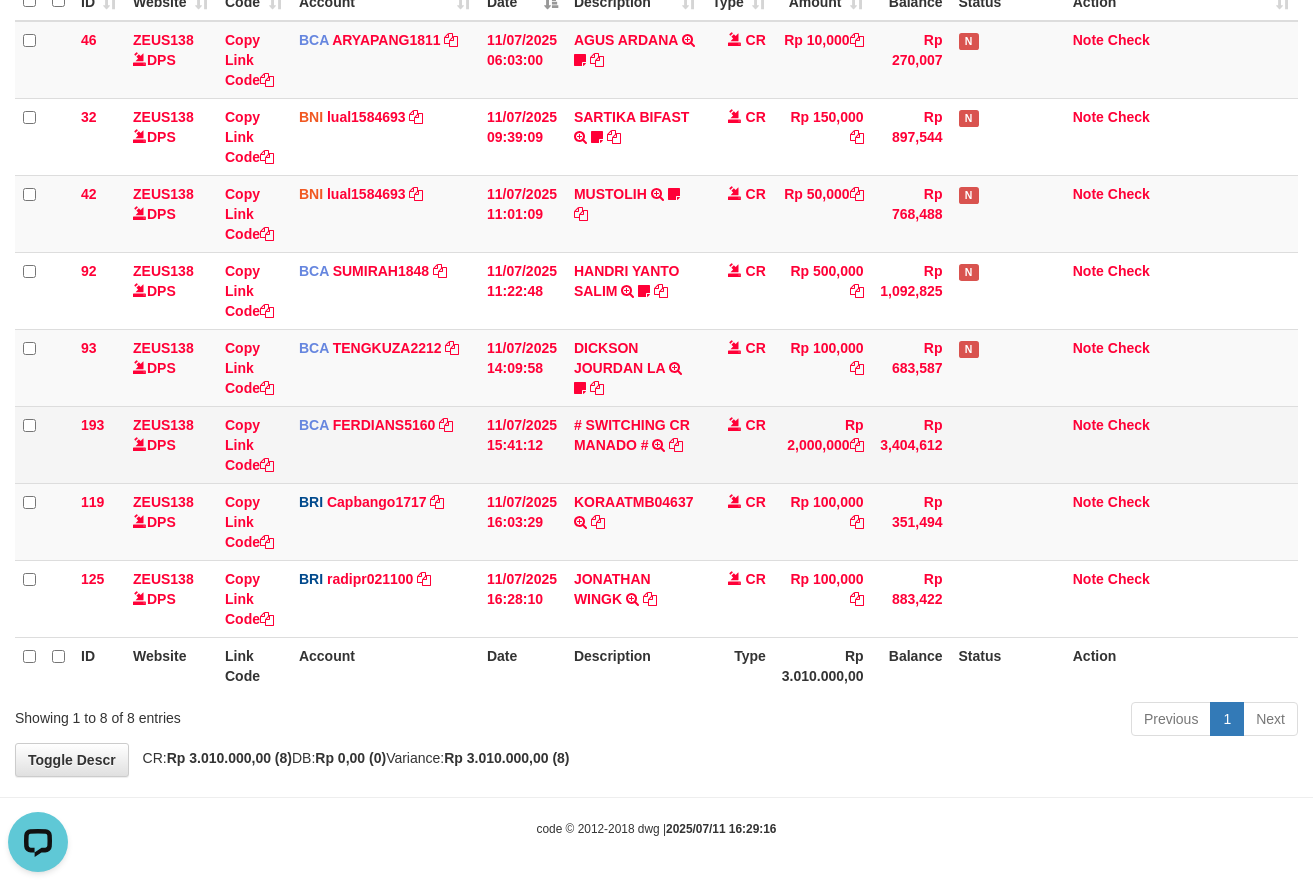 drag, startPoint x: 1059, startPoint y: 478, endPoint x: 279, endPoint y: 705, distance: 812.36017 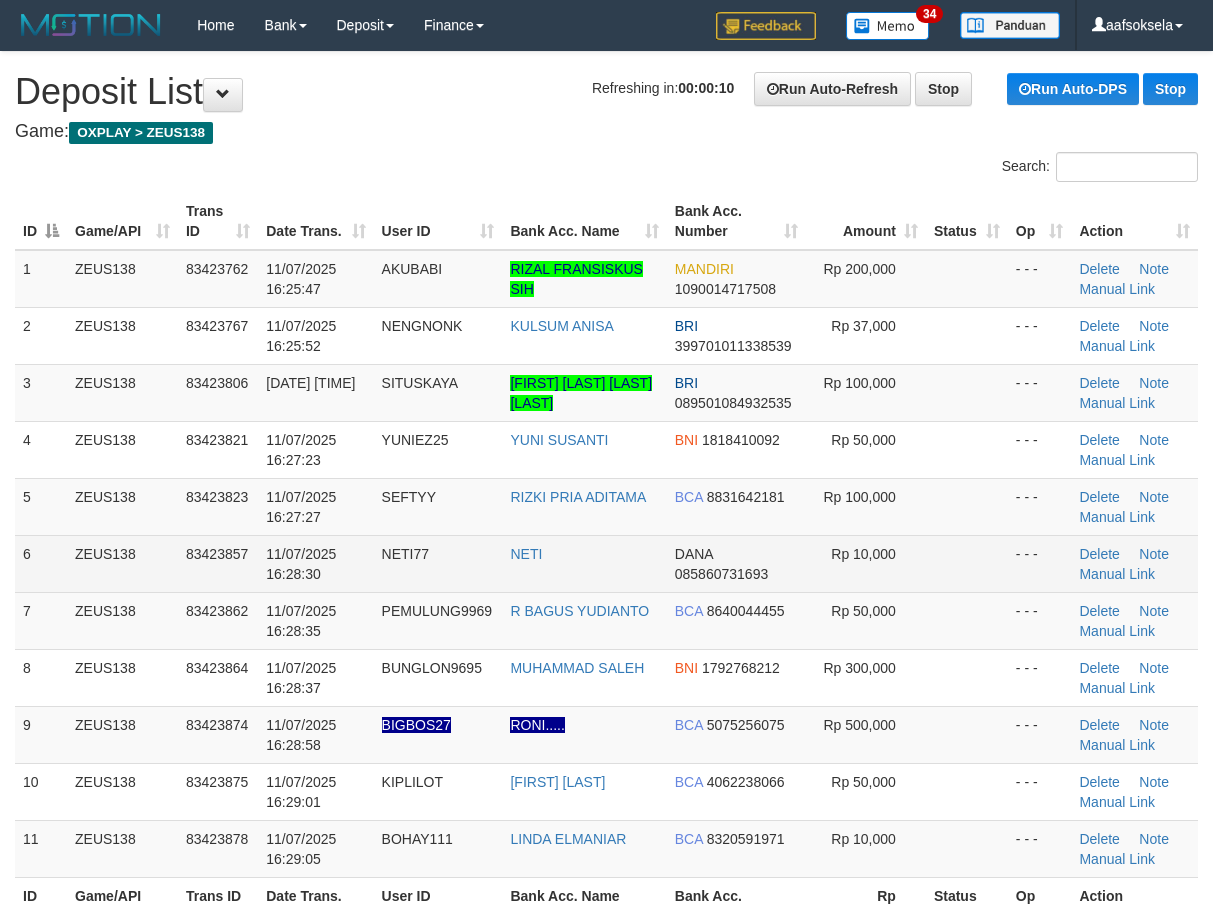scroll, scrollTop: 0, scrollLeft: 0, axis: both 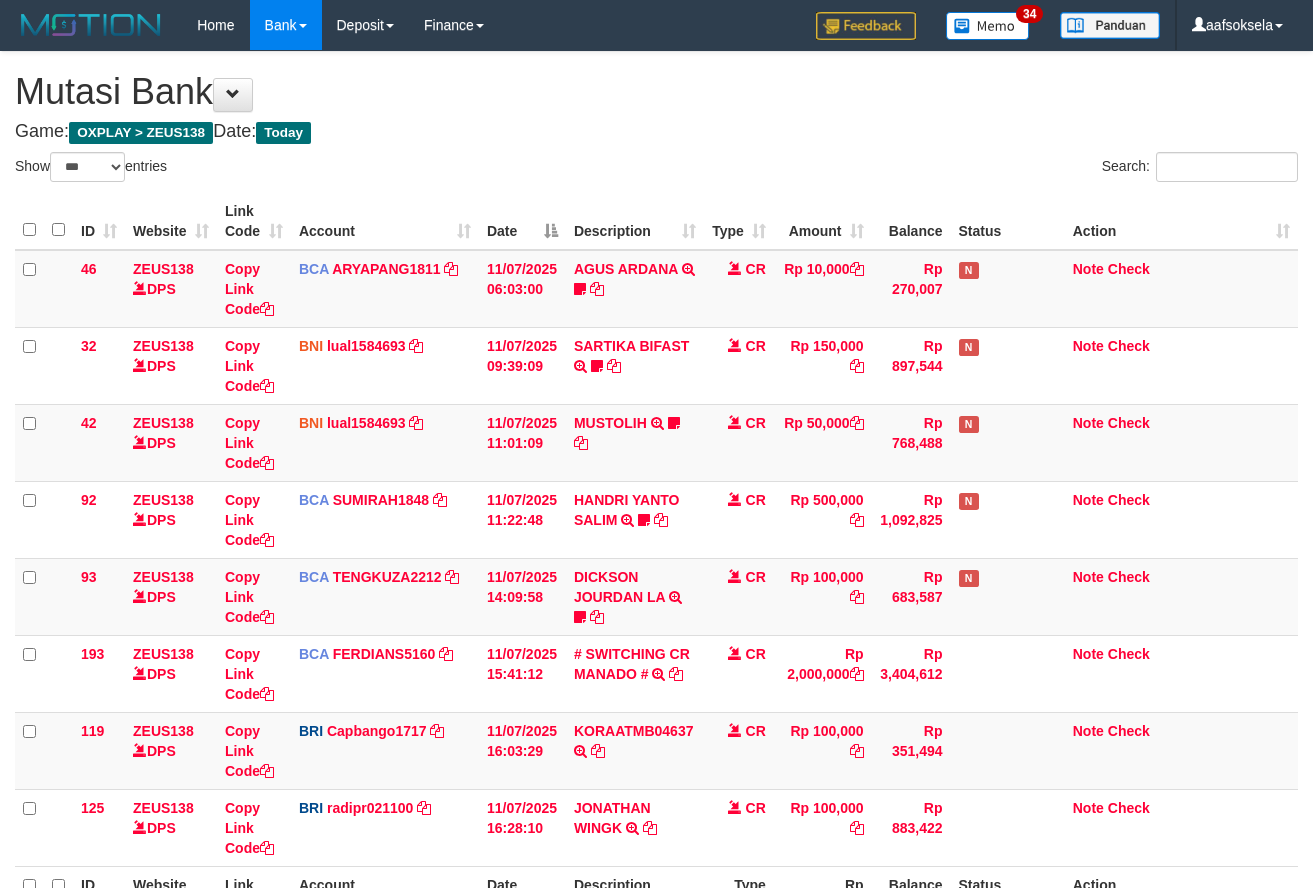 select on "***" 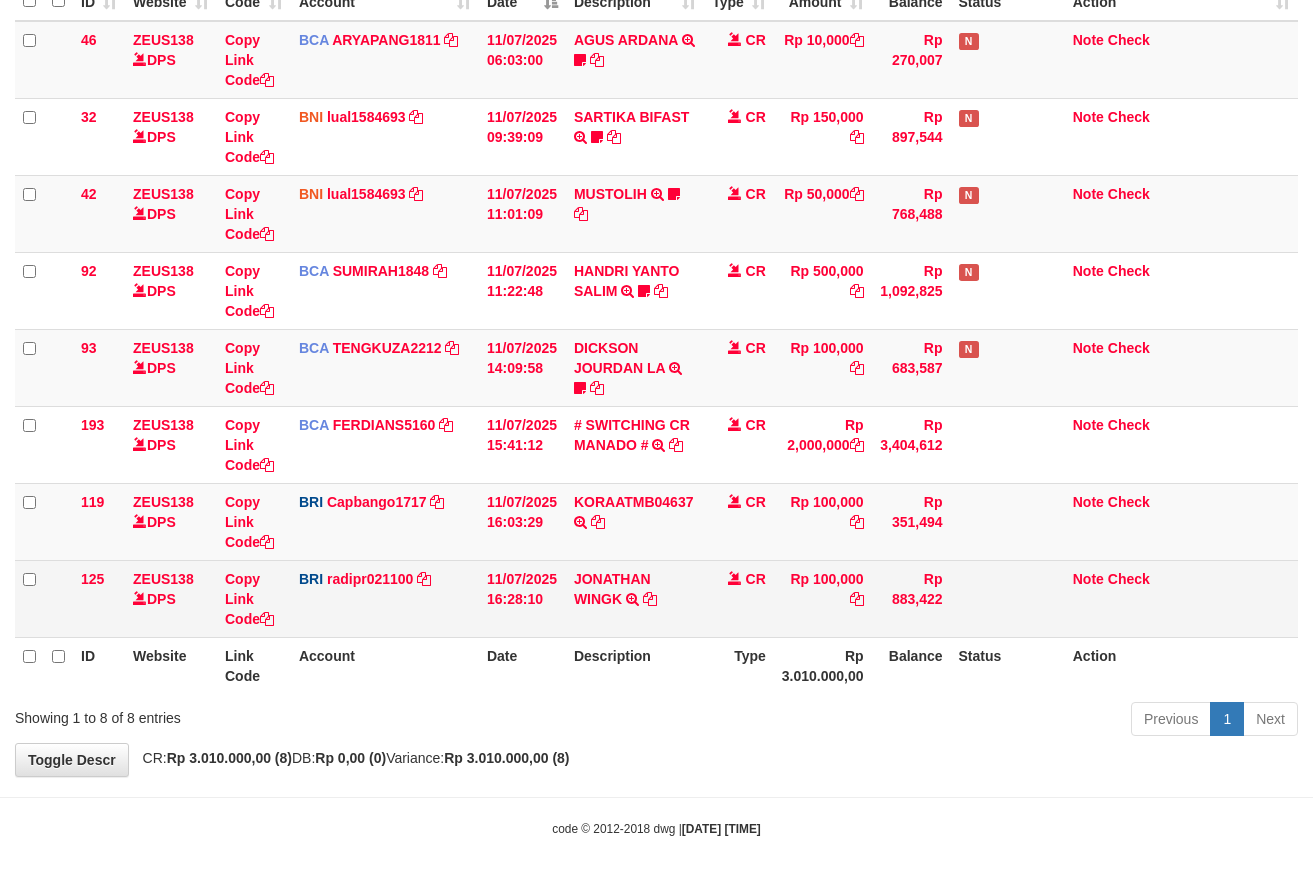 click on "CR" at bounding box center (739, 598) 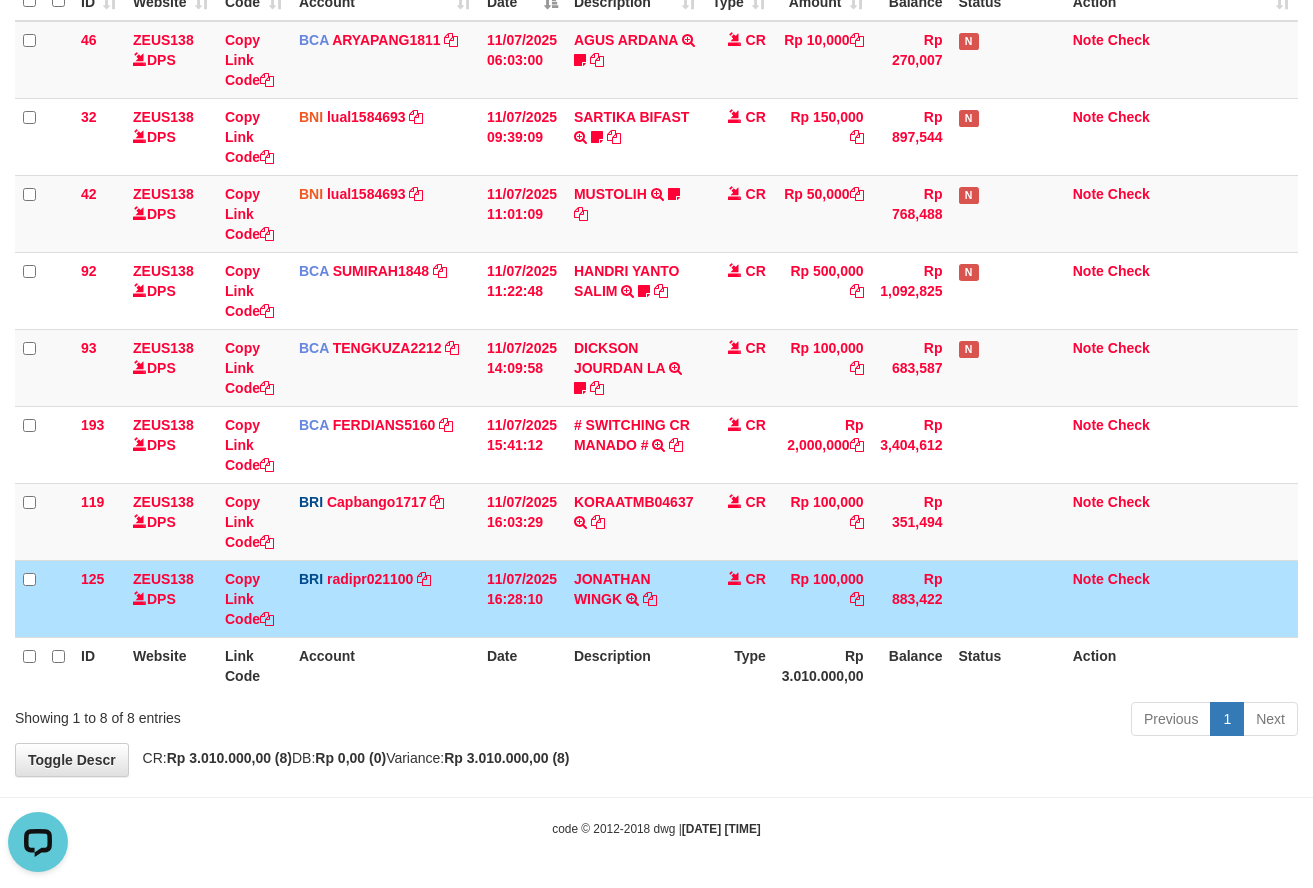 scroll, scrollTop: 0, scrollLeft: 0, axis: both 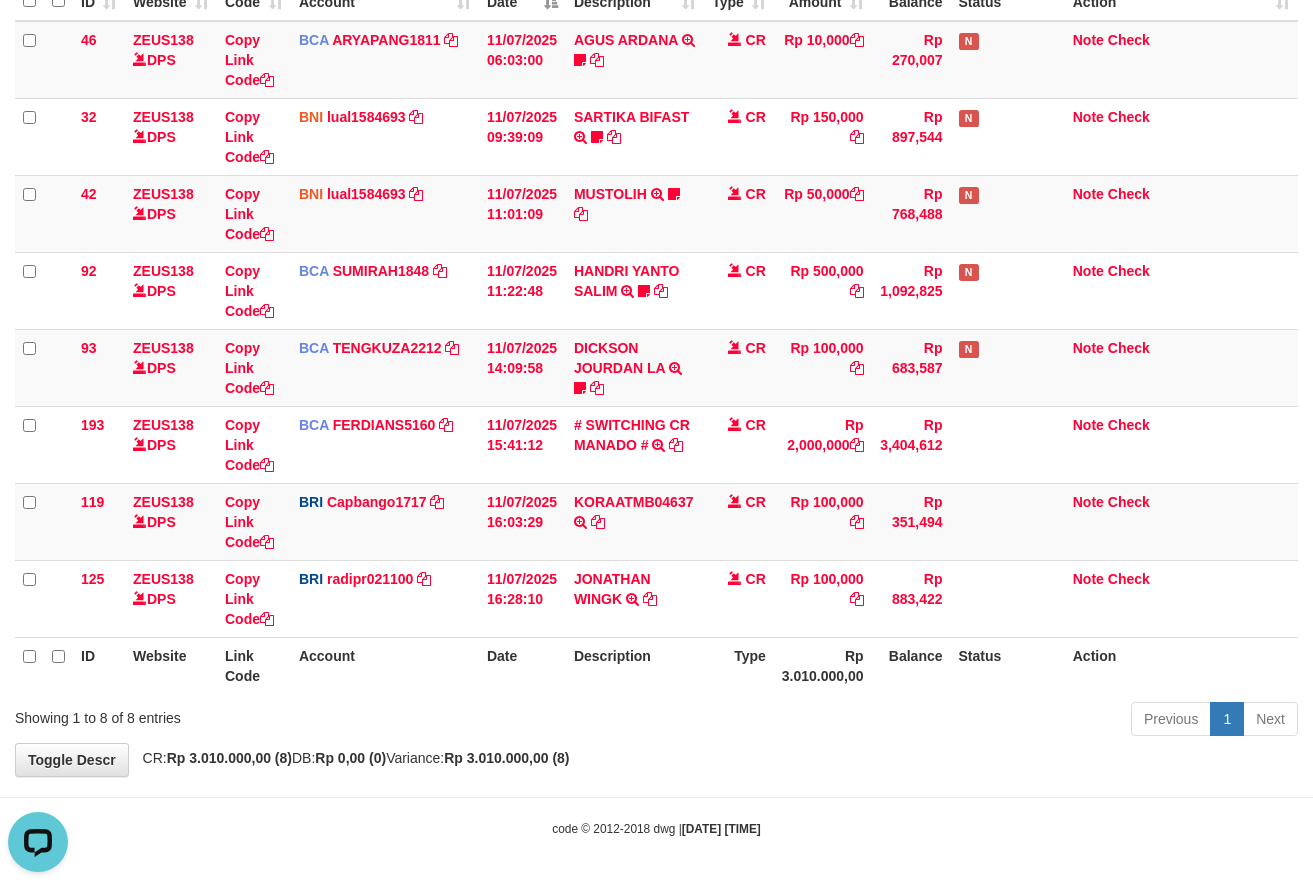 drag, startPoint x: 640, startPoint y: 703, endPoint x: 1100, endPoint y: 565, distance: 480.2541 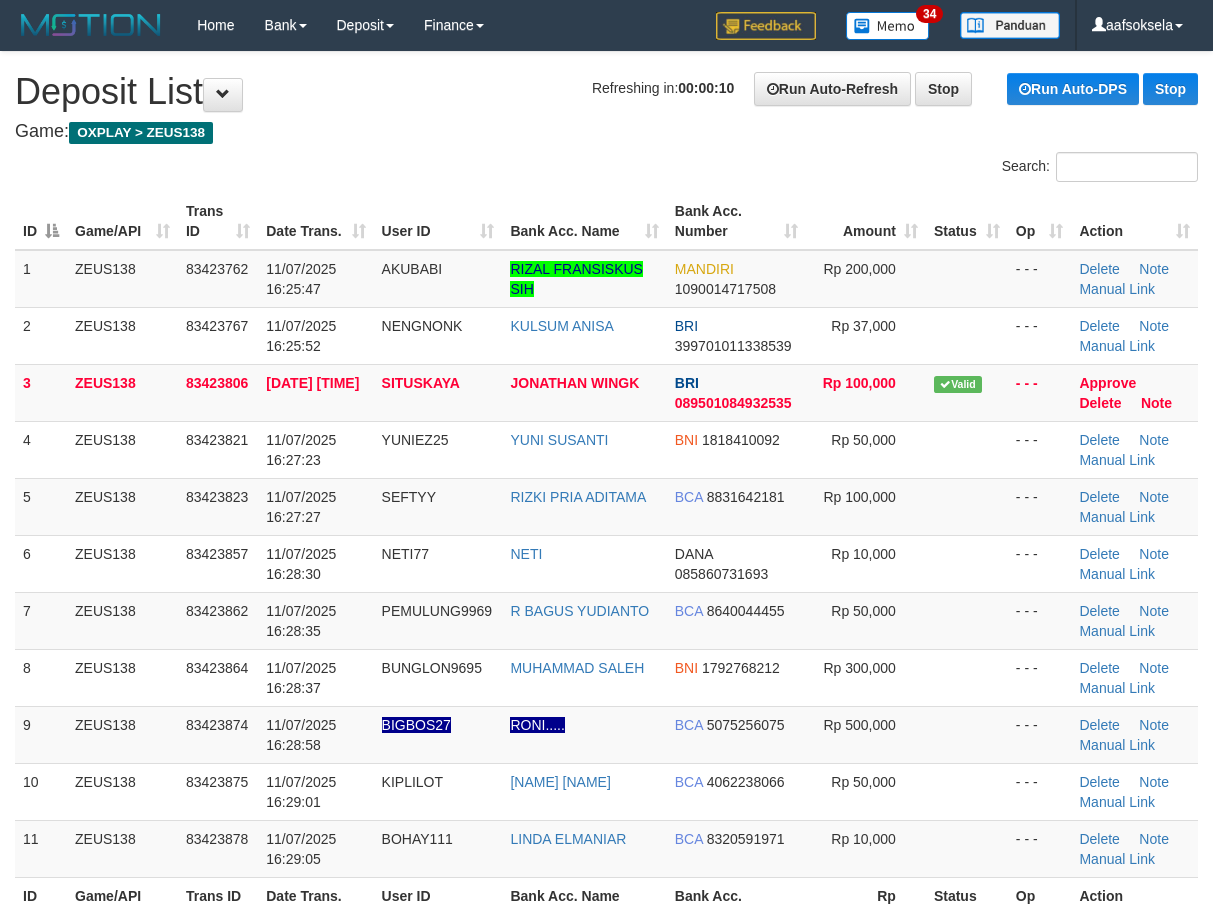 scroll, scrollTop: 0, scrollLeft: 0, axis: both 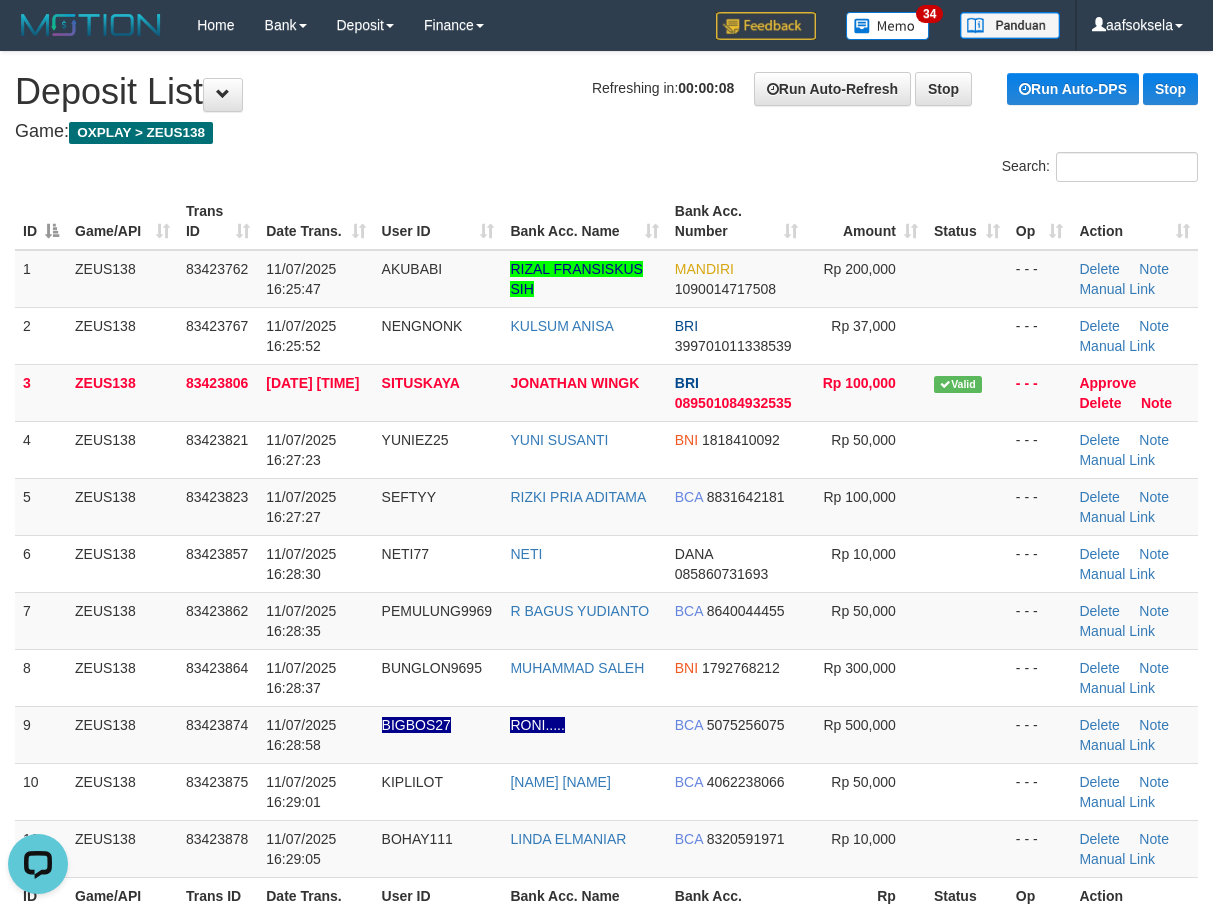 drag, startPoint x: 163, startPoint y: 498, endPoint x: 2, endPoint y: 600, distance: 190.59119 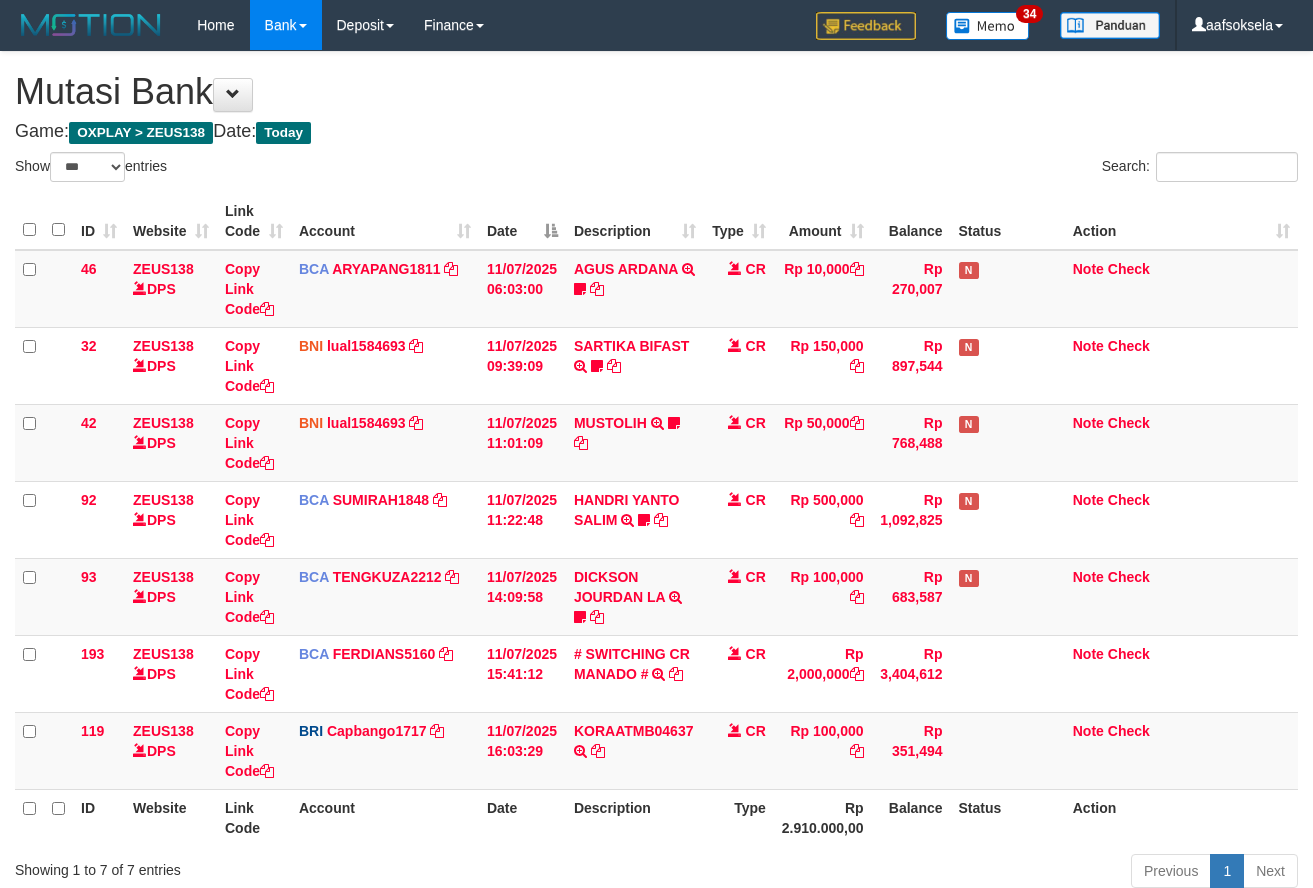 select on "***" 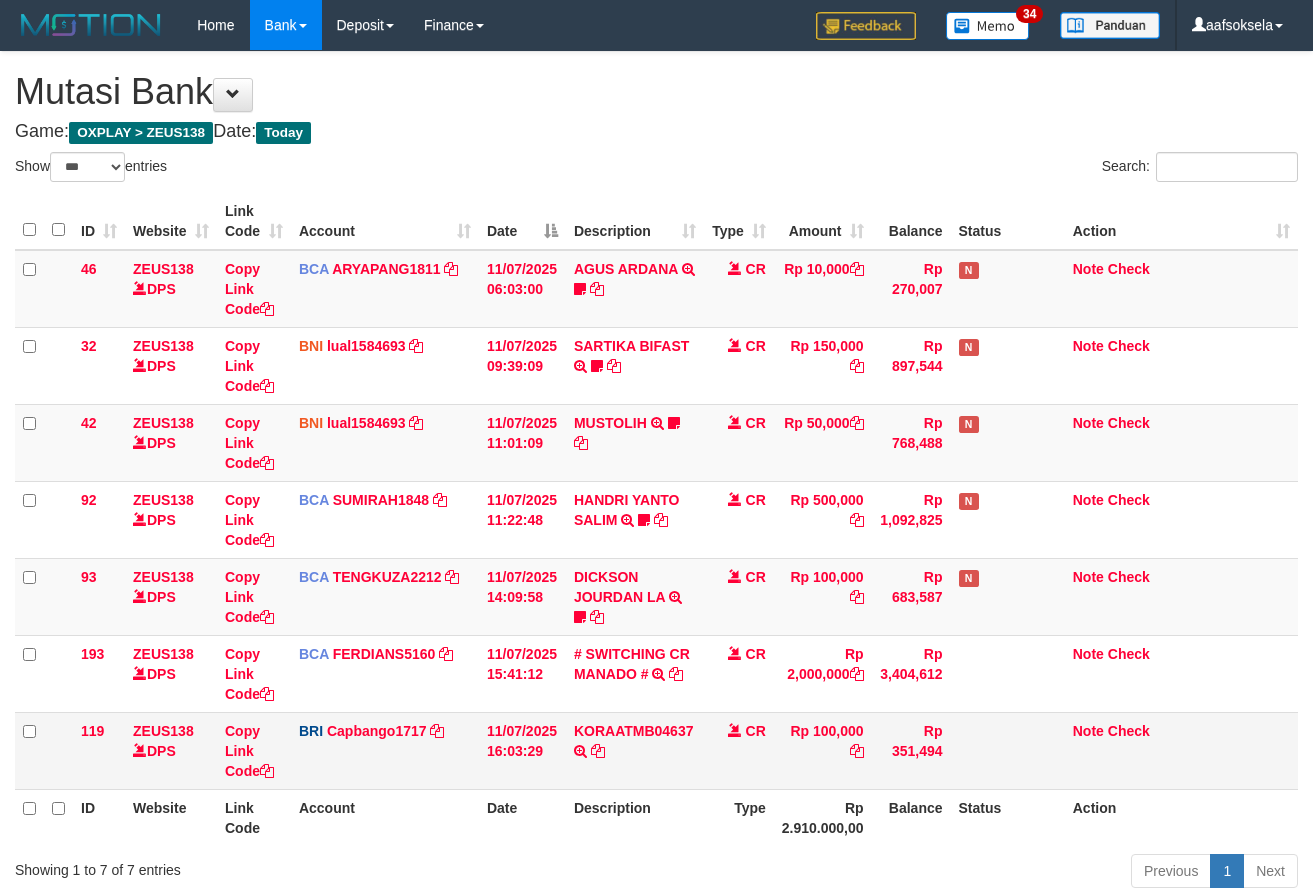 scroll, scrollTop: 0, scrollLeft: 0, axis: both 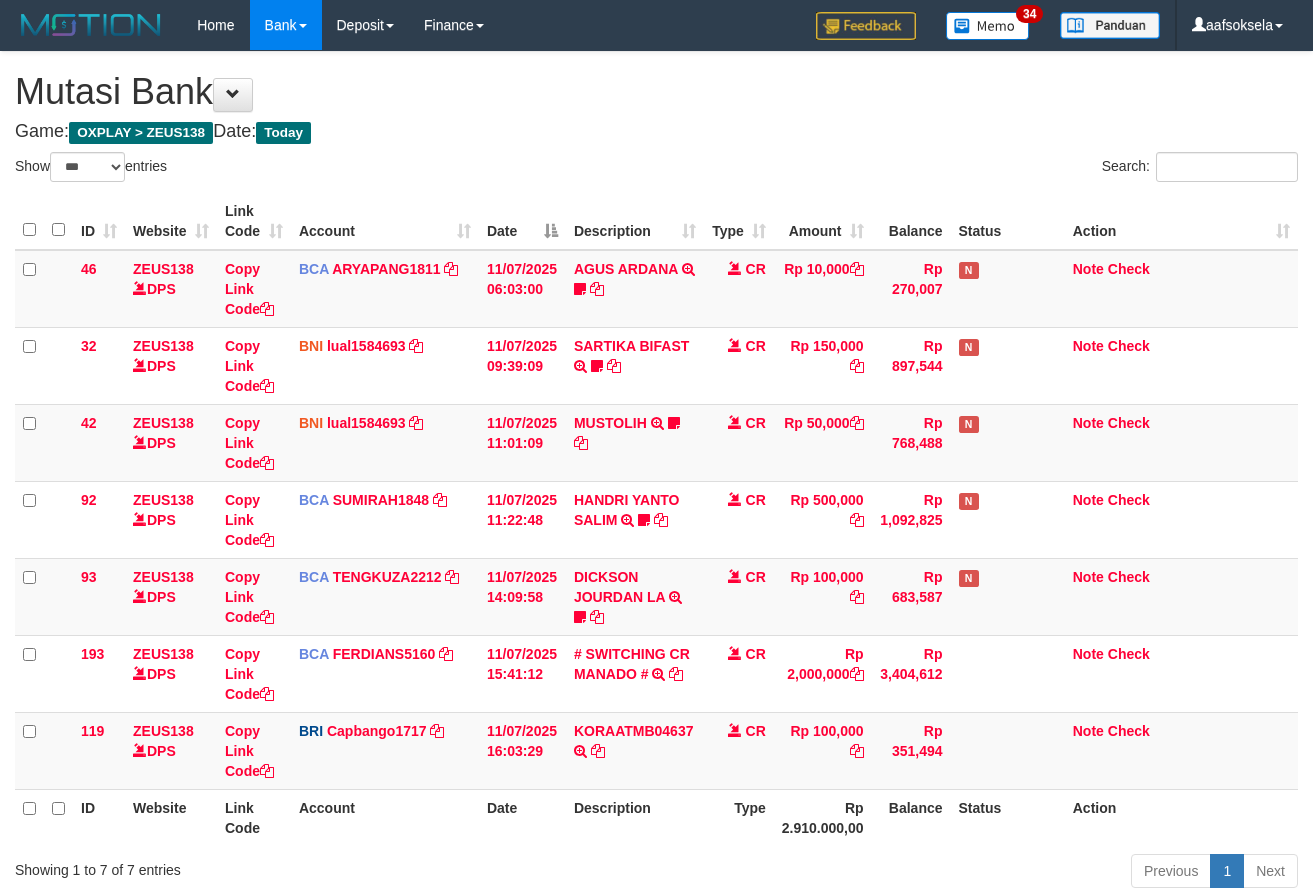 select on "***" 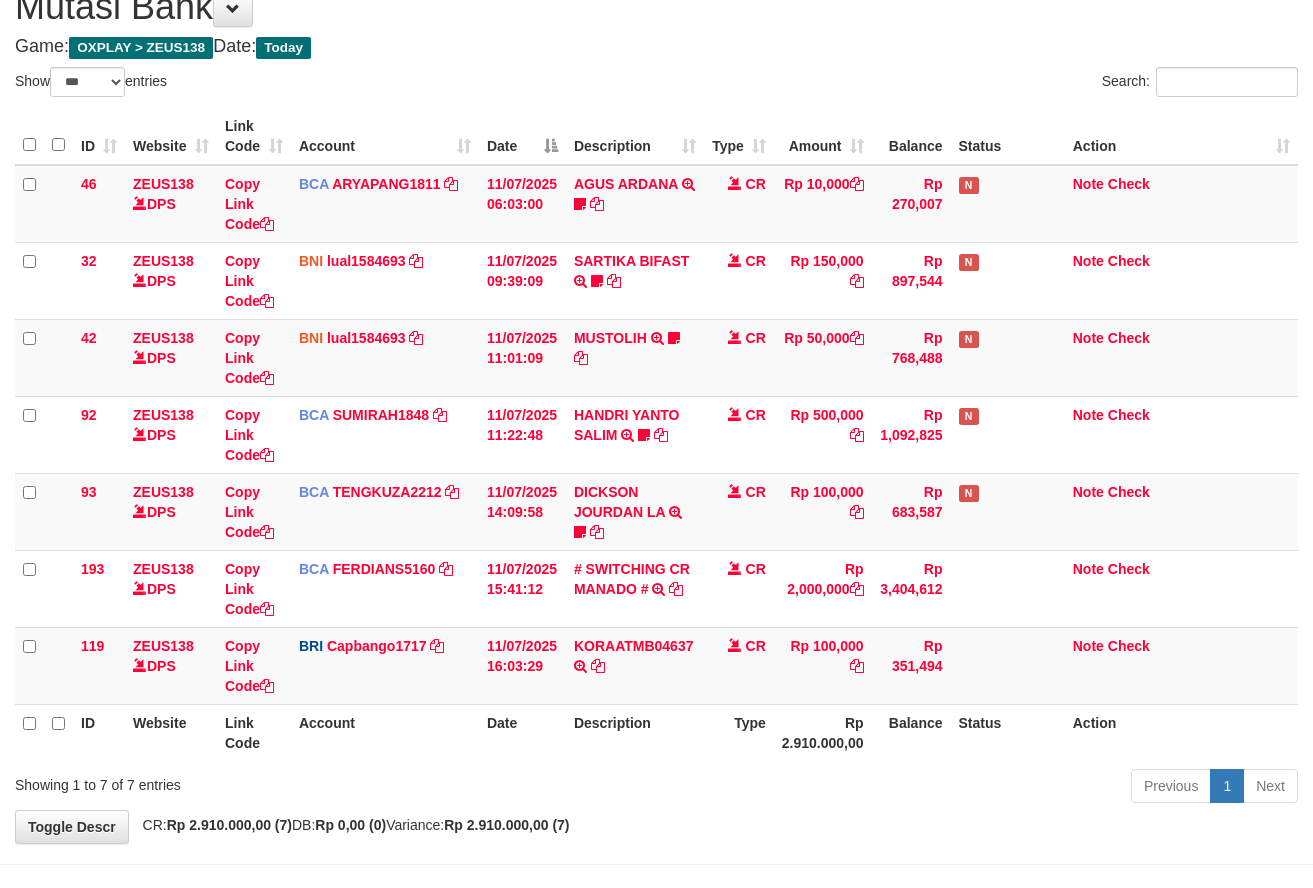 click on "Previous 1 Next" at bounding box center (930, 788) 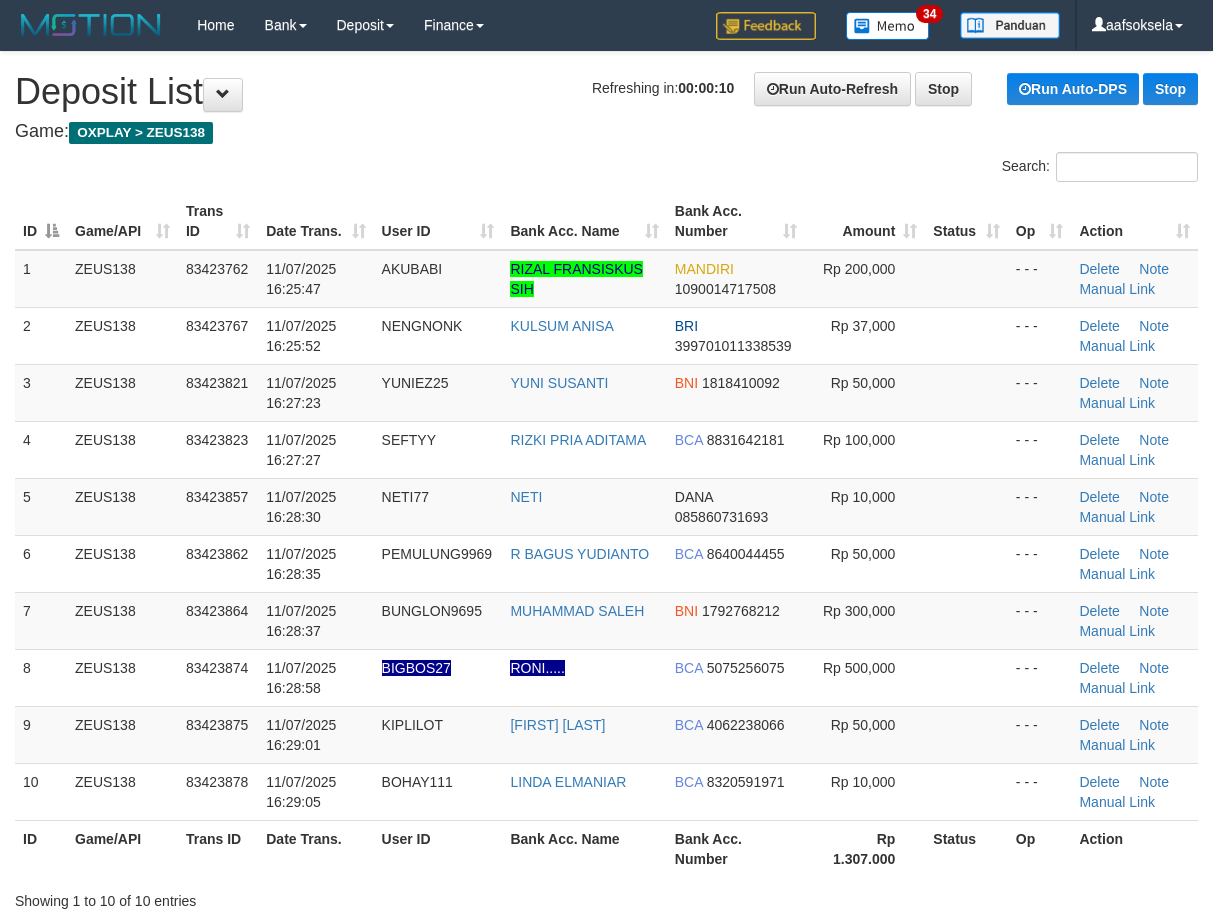 scroll, scrollTop: 0, scrollLeft: 0, axis: both 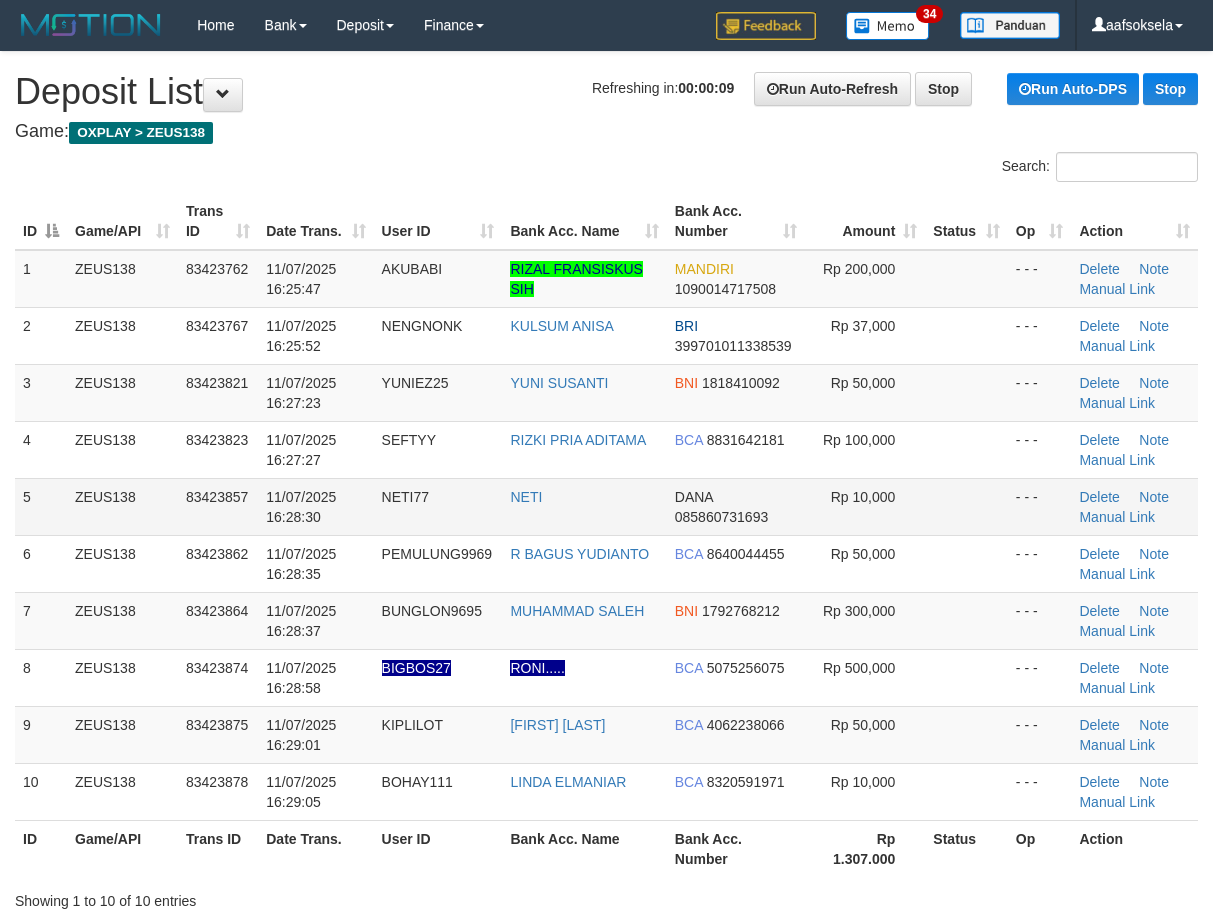 click on "11/07/2025 16:28:30" at bounding box center (315, 506) 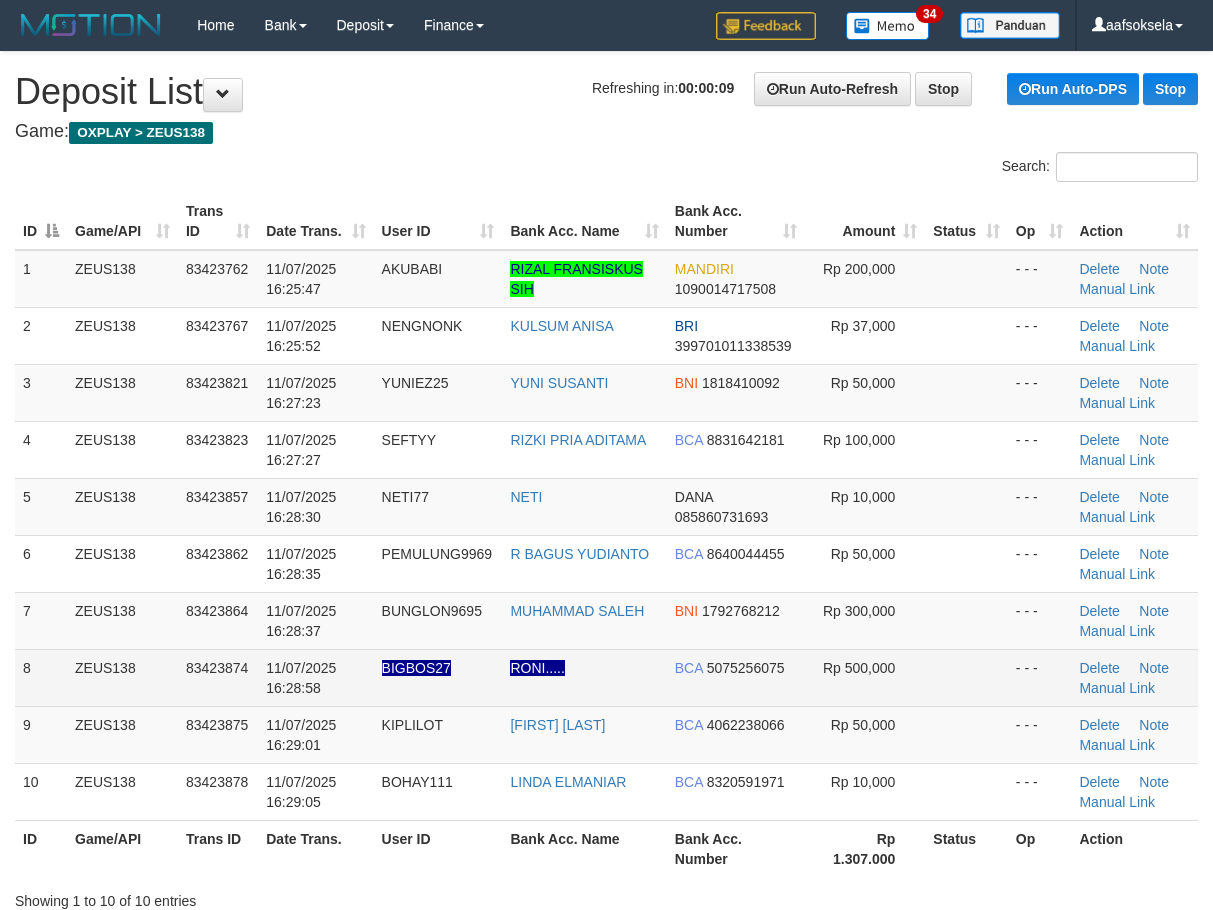 scroll, scrollTop: 133, scrollLeft: 0, axis: vertical 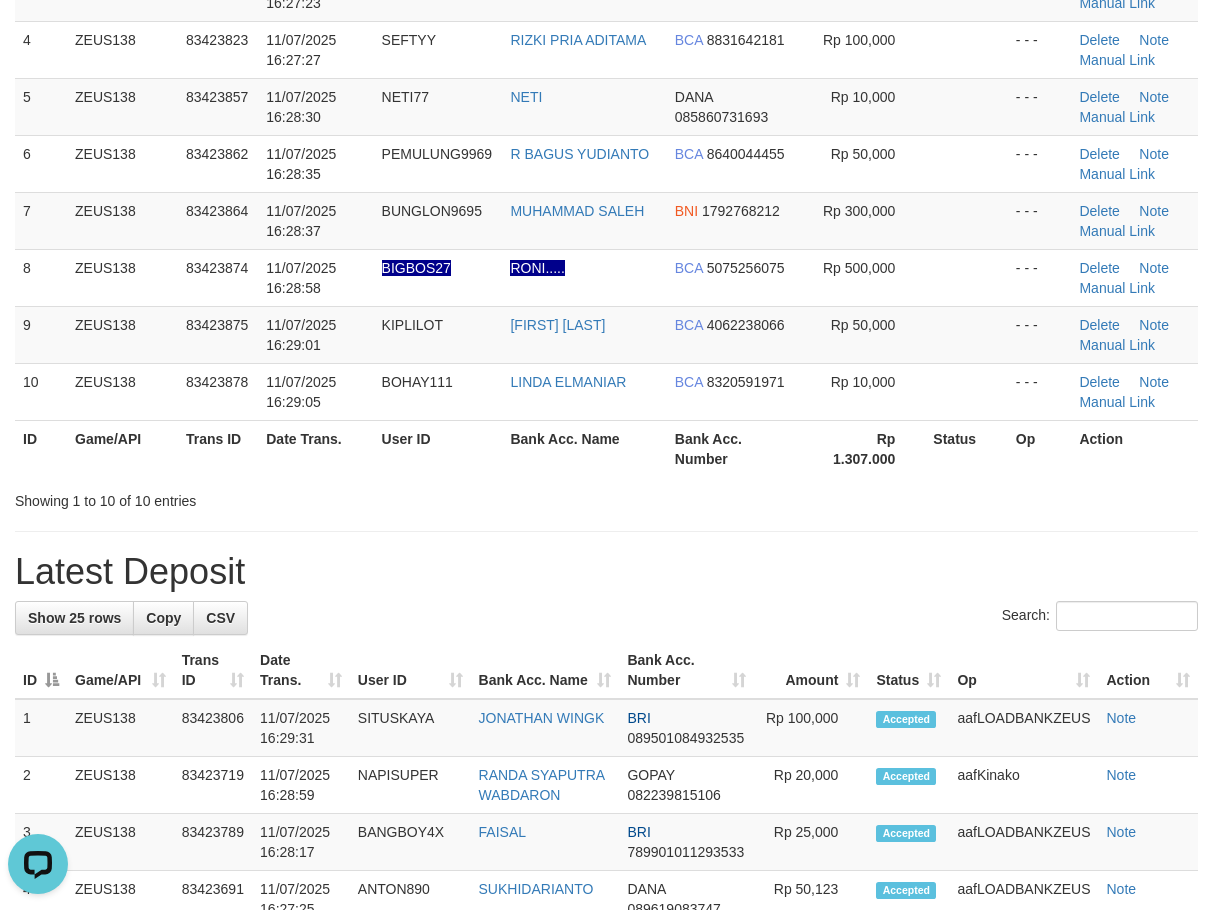 click on "**********" at bounding box center (606, 955) 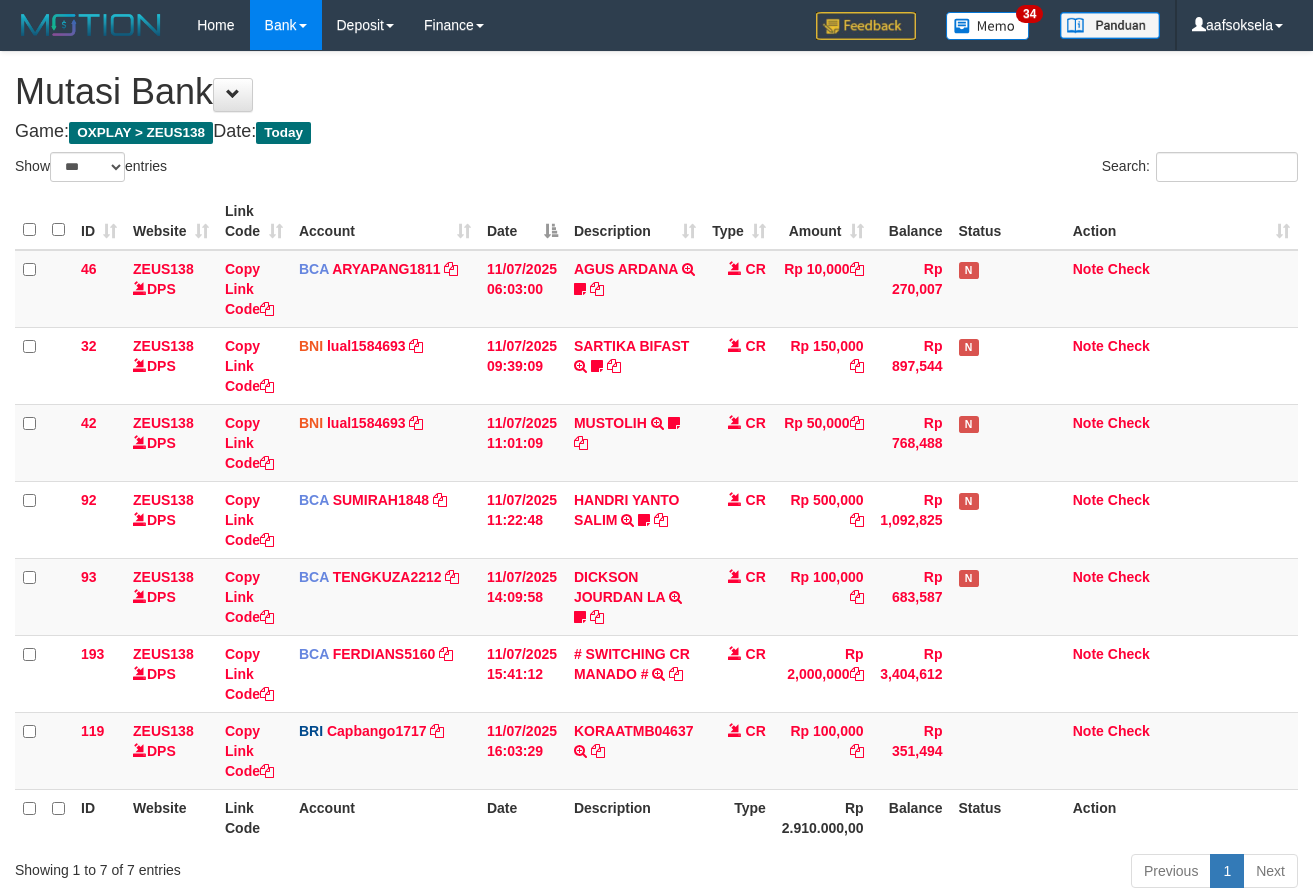 select on "***" 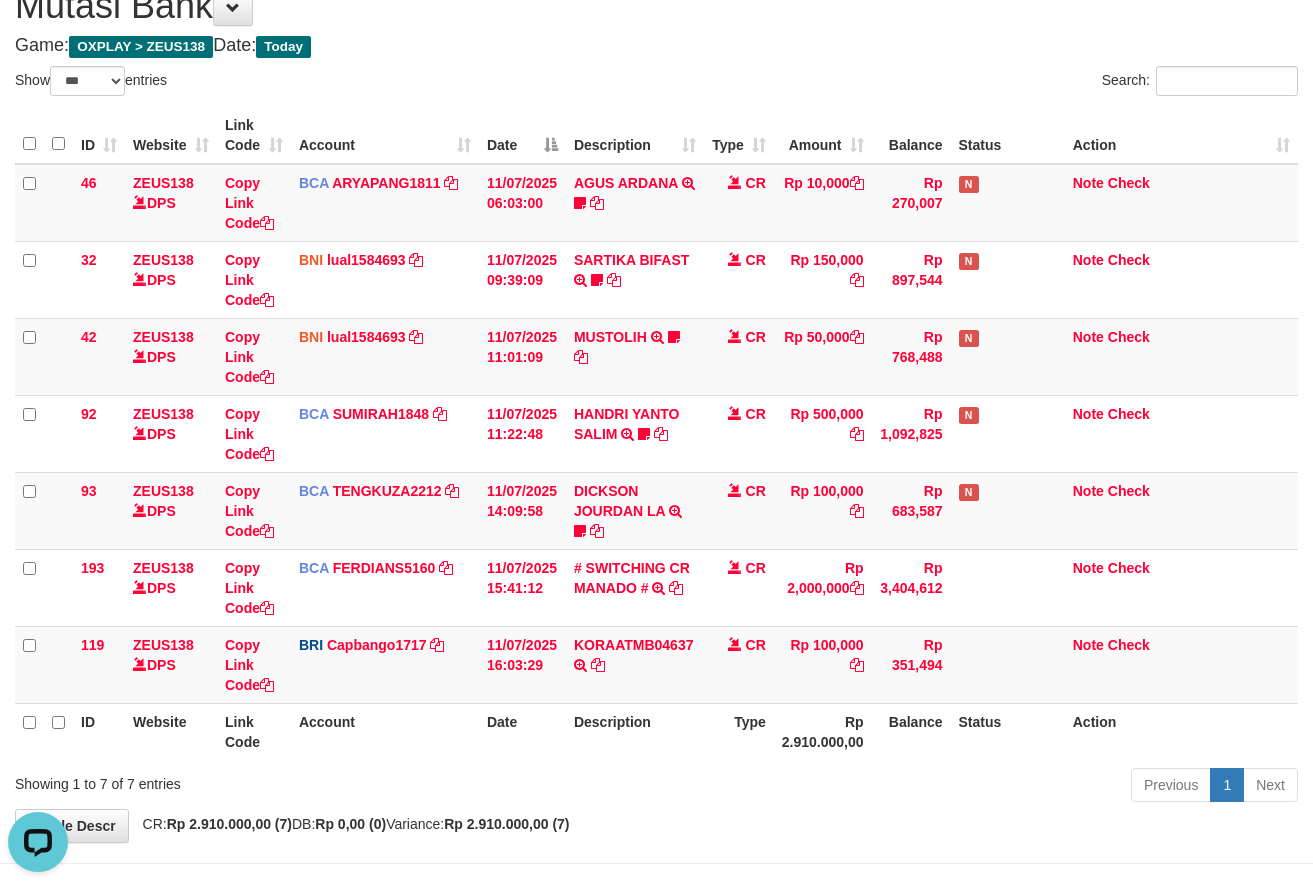scroll, scrollTop: 0, scrollLeft: 0, axis: both 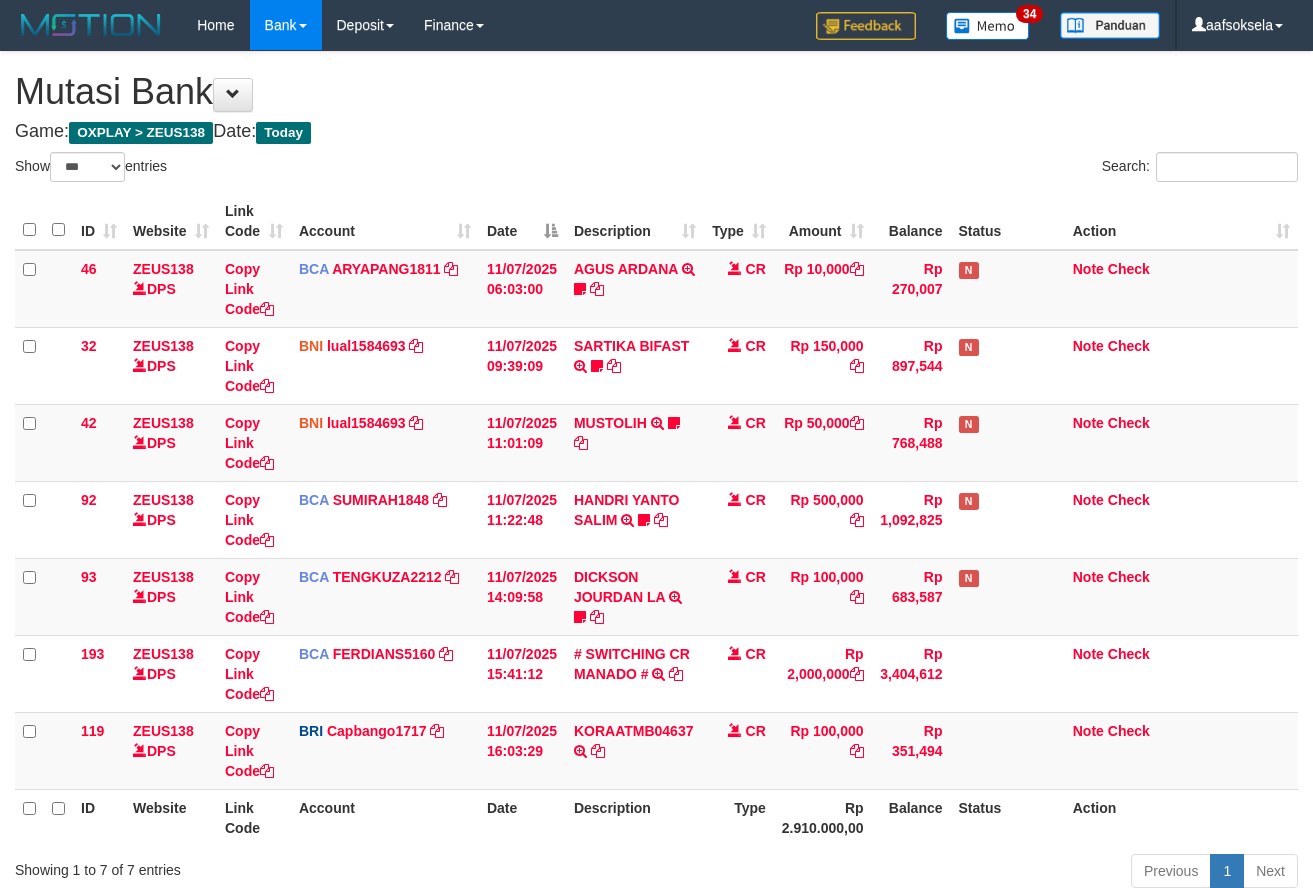select on "***" 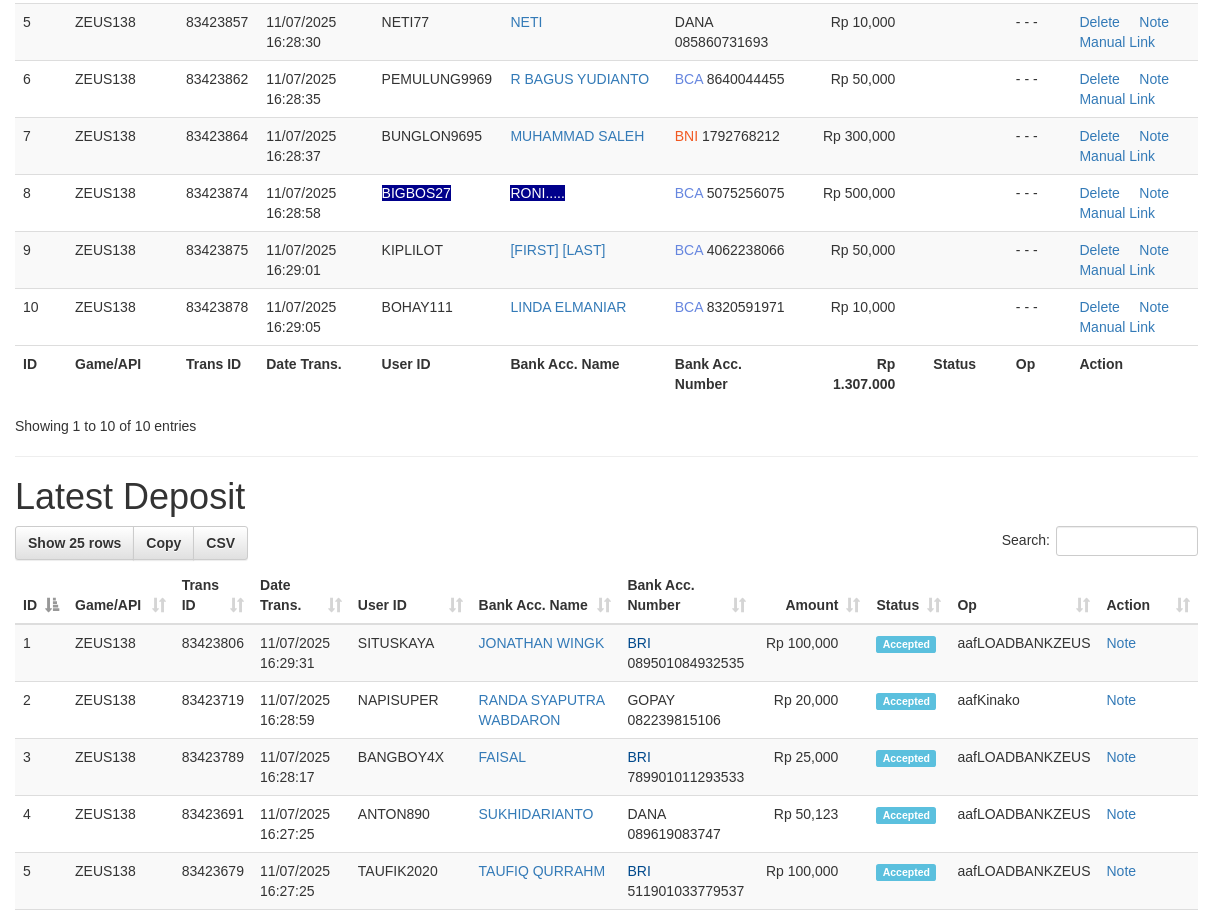 click on "Showing 1 to 10 of 10 entries" at bounding box center (252, 422) 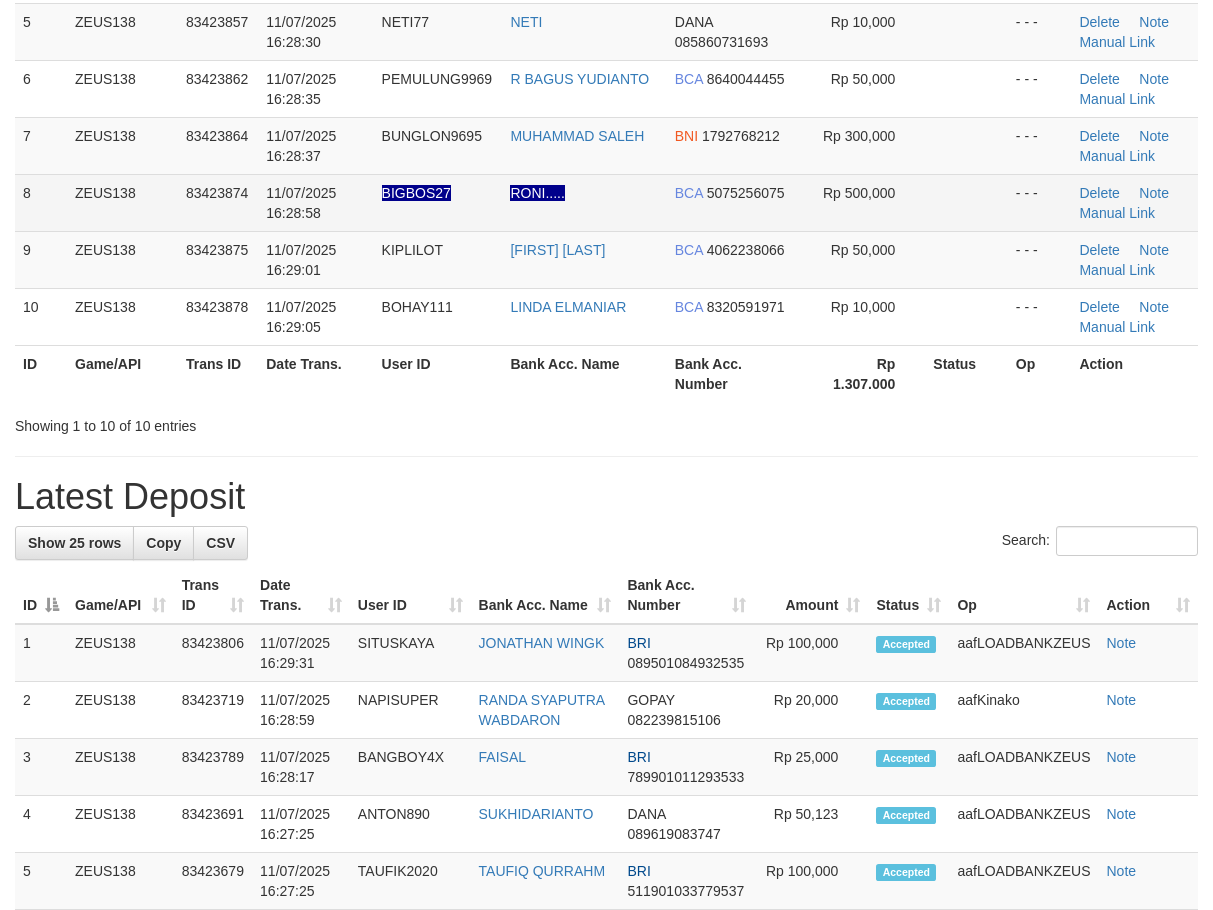 scroll, scrollTop: 208, scrollLeft: 0, axis: vertical 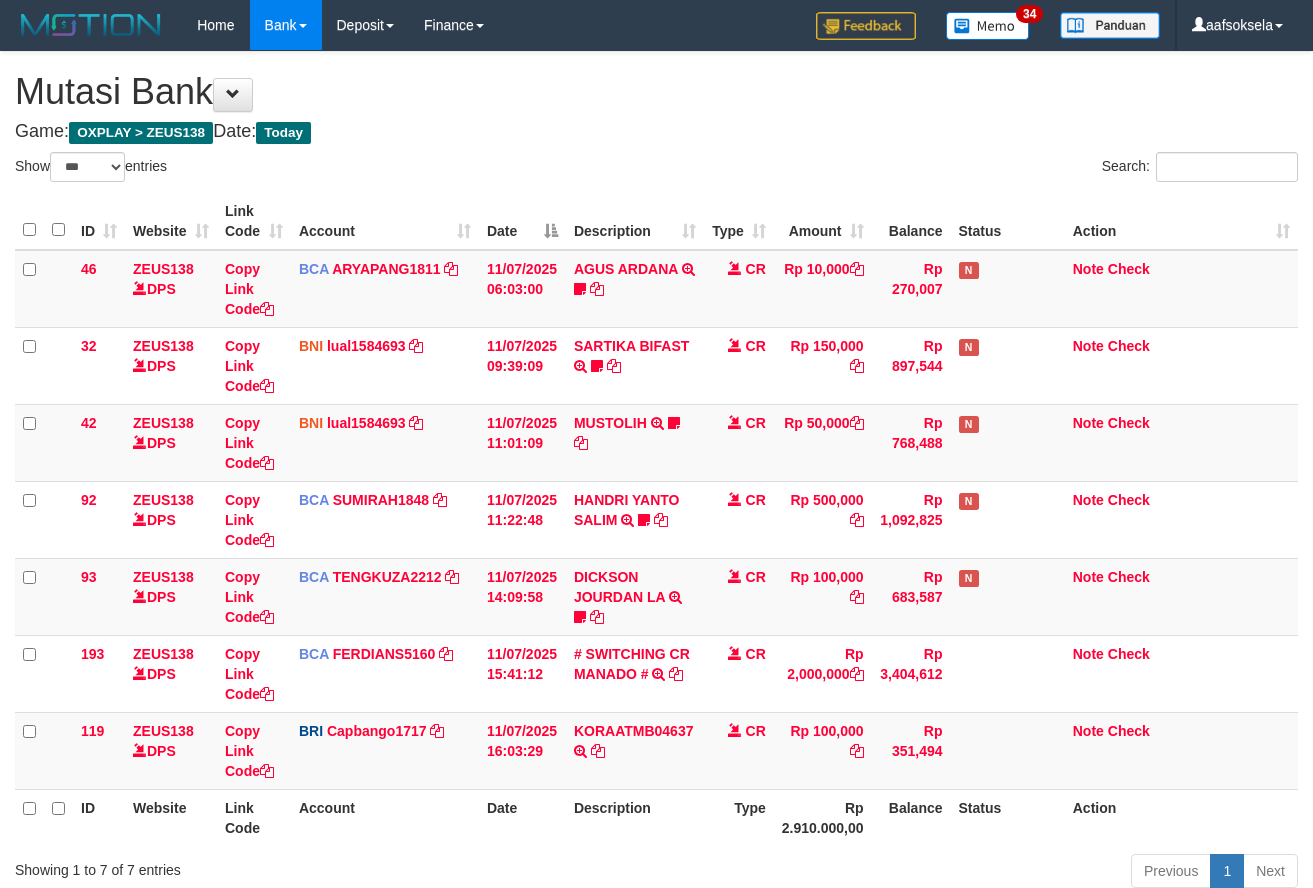 select on "***" 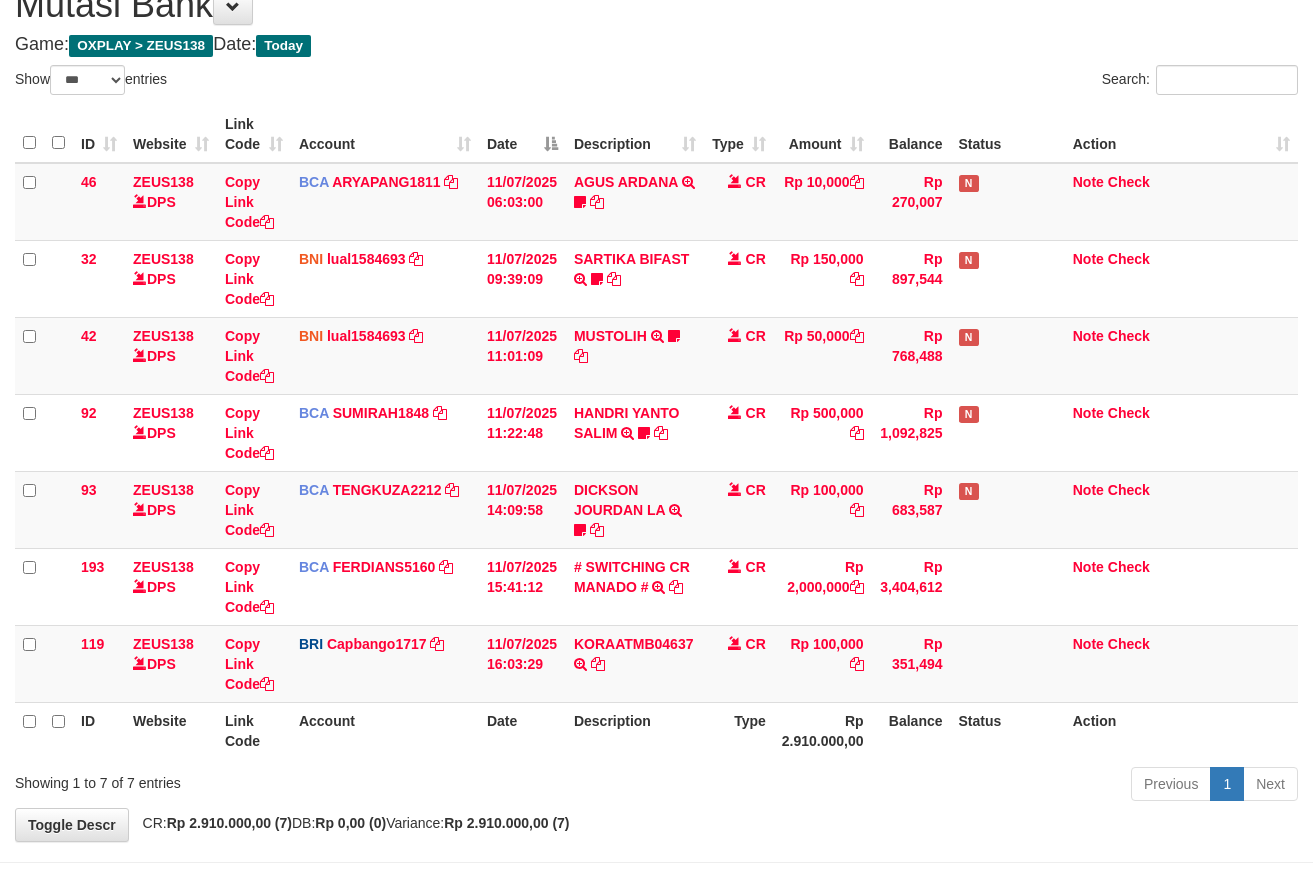 click on "ID Website Link Code Account Date Description Type Amount Balance Status Action
46
ZEUS138    DPS
Copy Link Code
BCA
ARYAPANG1811
DPS
[FIRST] [LAST]
mutasi_20250711_2620 | 46
mutasi_20250711_2620 | 46
[DATE] [TIME]
[FIRST] [LAST]            TRSF E-BANKING CR 1107/FTSCY/WS95051
10000.002025071158167087 TRFDN-[FIRST] [LAST] ESPAY DEBIT INDONE    Aguslike
tunggu bukti tranfer
CR
Rp 10,000
Rp 270,007
N
Note
Check
32
ZEUS138    DPS
Copy Link Code
BNI" at bounding box center [656, 432] 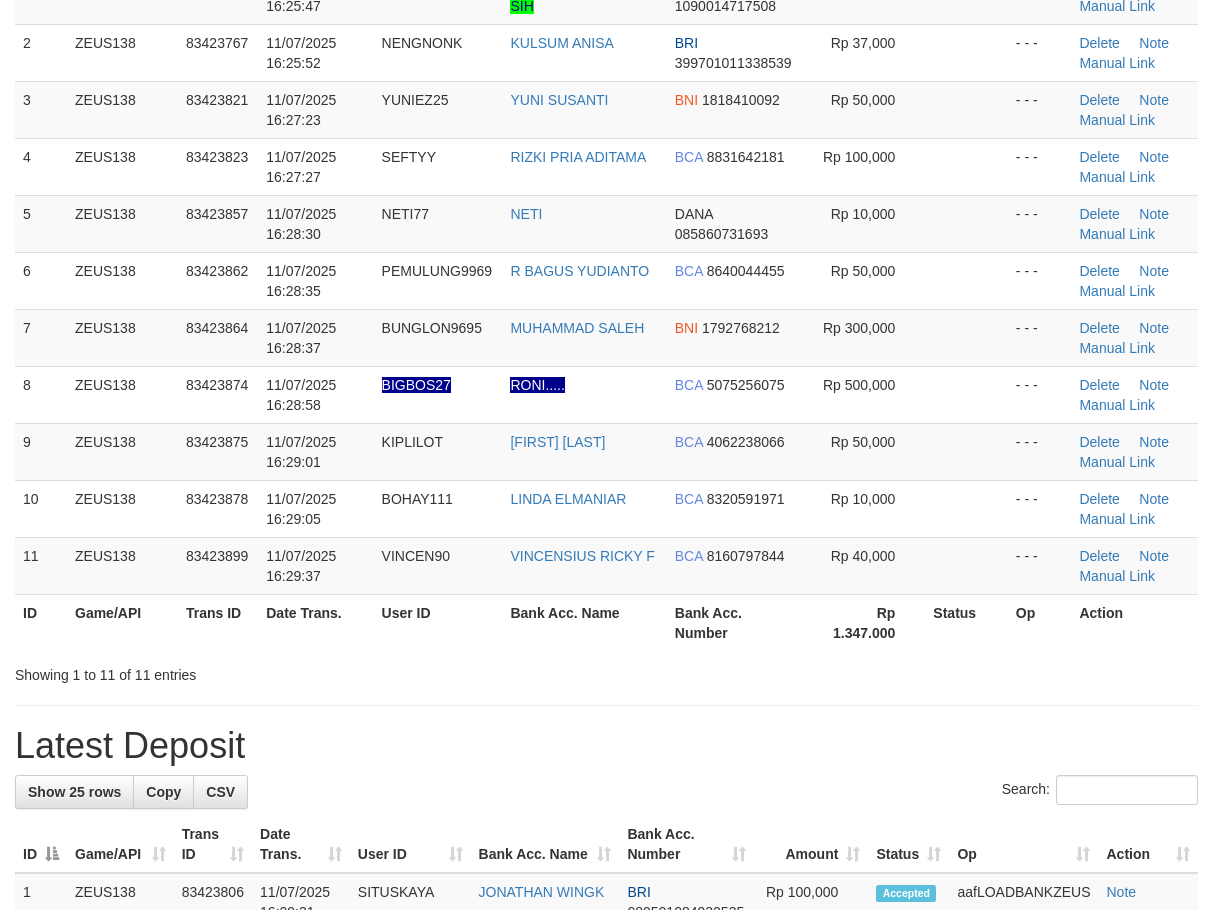 drag, startPoint x: 452, startPoint y: 640, endPoint x: 40, endPoint y: 713, distance: 418.41727 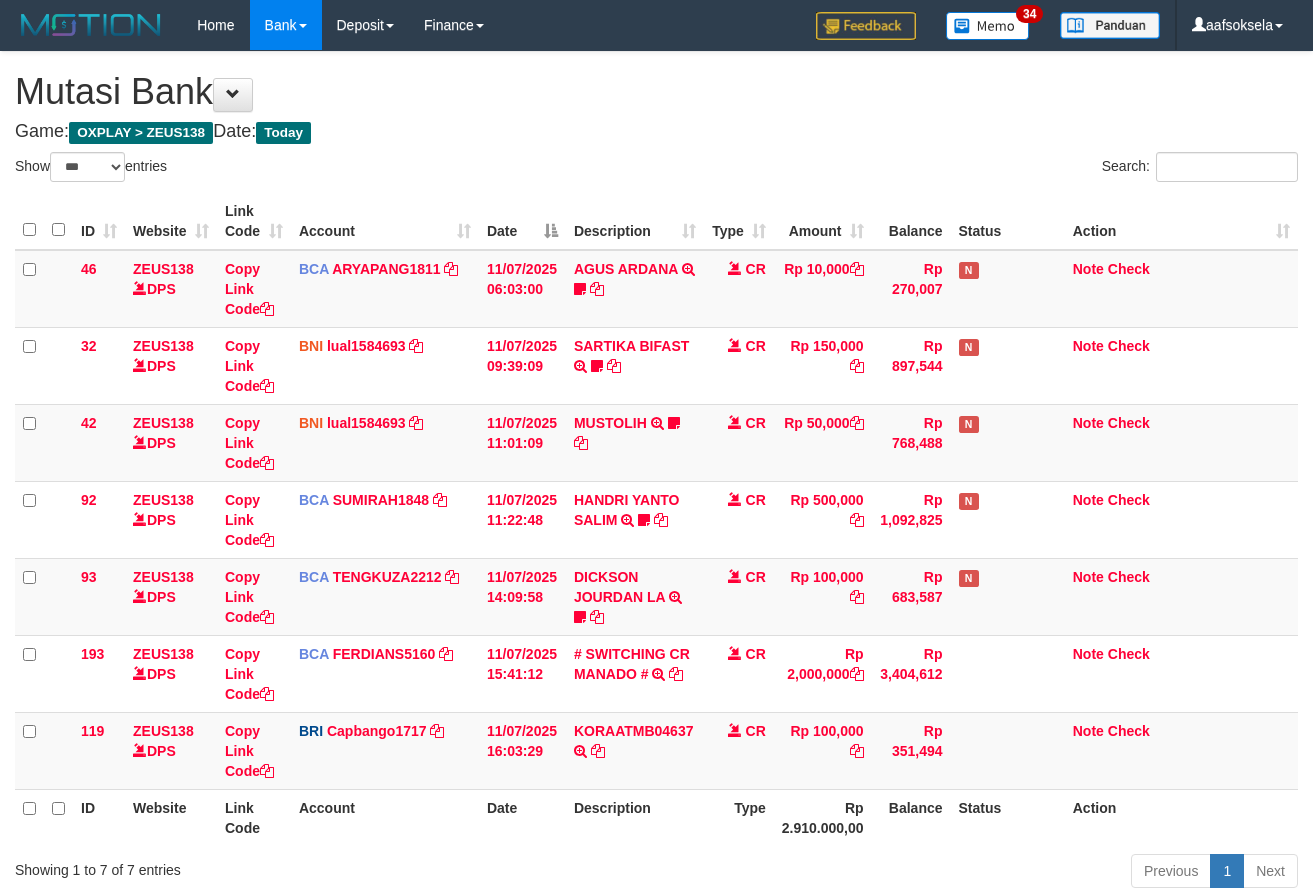 select on "***" 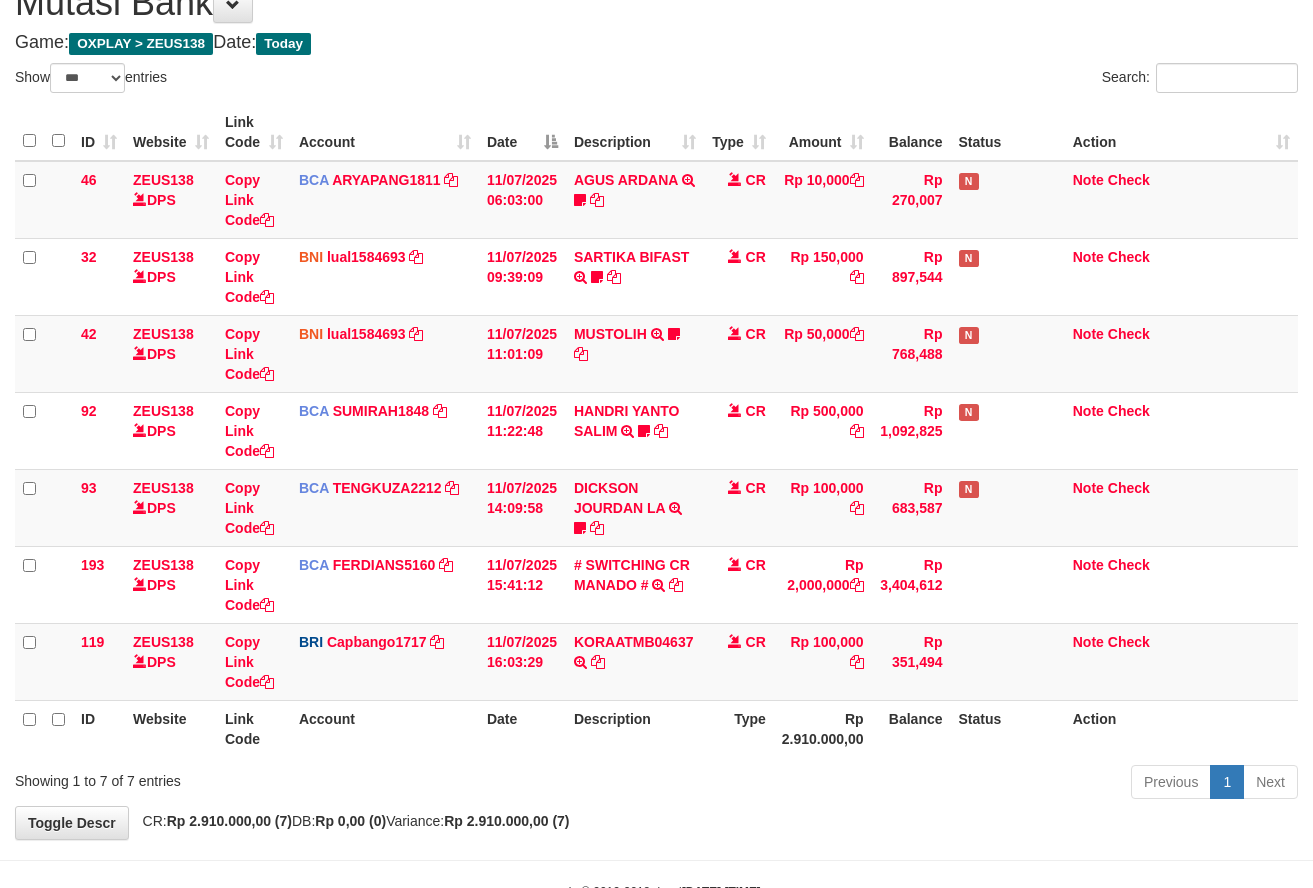 drag, startPoint x: 0, startPoint y: 0, endPoint x: 795, endPoint y: 832, distance: 1150.7601 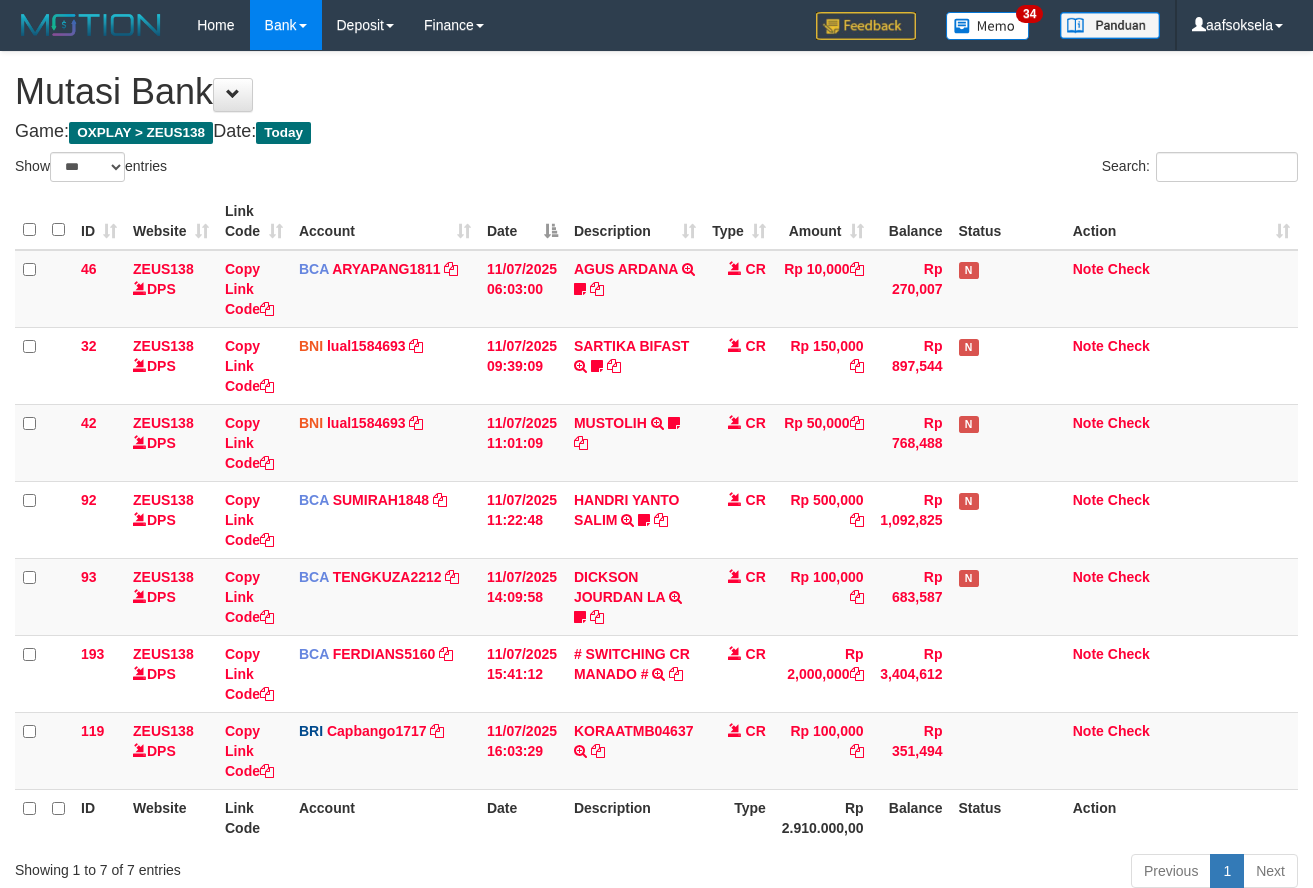 select on "***" 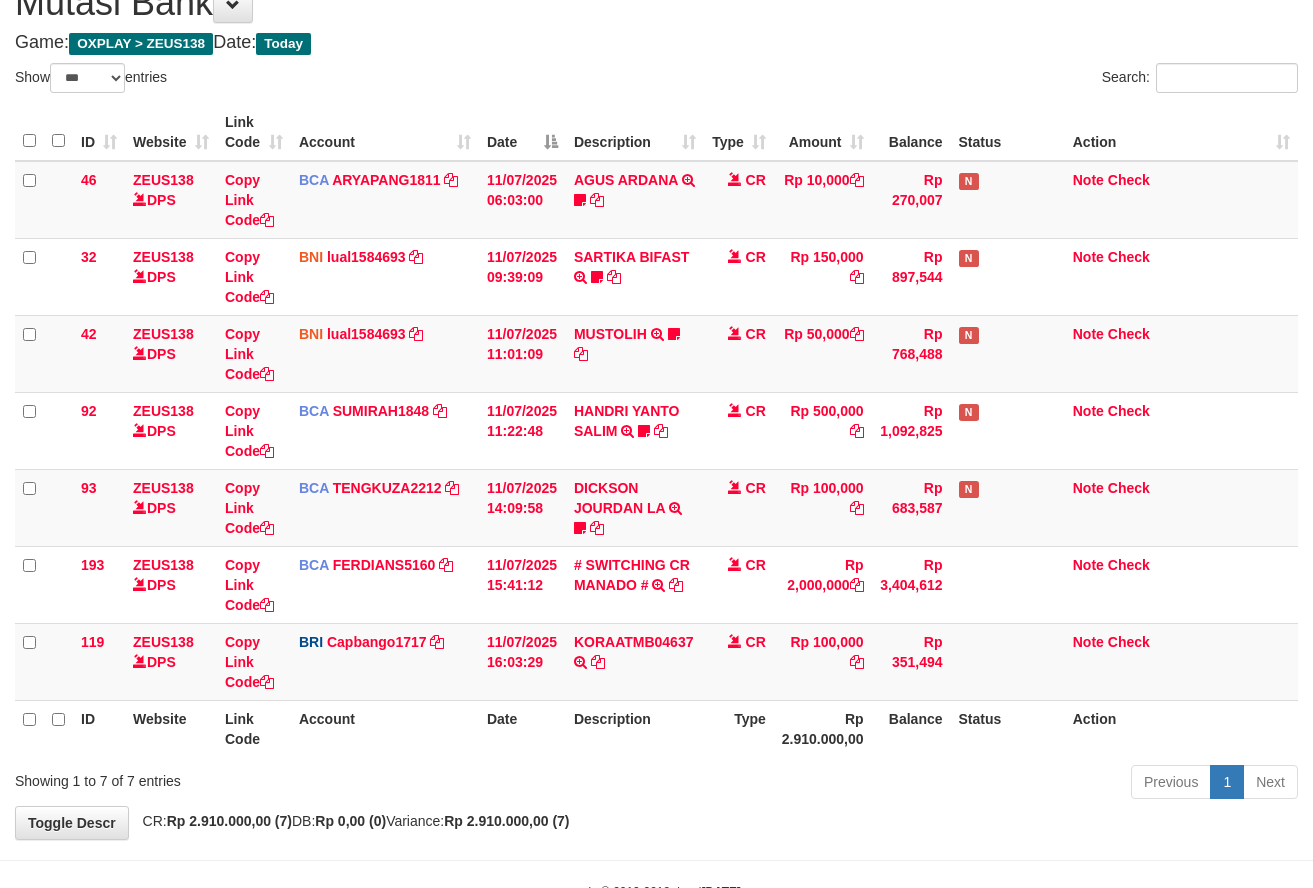 click on "ID Website Link Code Account Date Description Type Amount Balance Status Action
46
ZEUS138    DPS
Copy Link Code
BCA
ARYAPANG1811
DPS
ARYA PANGESTU
mutasi_20250711_2620 | 46
mutasi_20250711_2620 | 46
11/07/2025 06:03:00
AGUS ARDANA            TRSF E-BANKING CR 1107/FTSCY/WS95051
10000.002025071158167087 TRFDN-AGUS ARDANA ESPAY DEBIT INDONE    Aguslike
tunggu bukti tranfer
CR
Rp 10,000
Rp 270,007
N
Note
Check
32
ZEUS138    DPS
Copy Link Code
BNI" at bounding box center [656, 430] 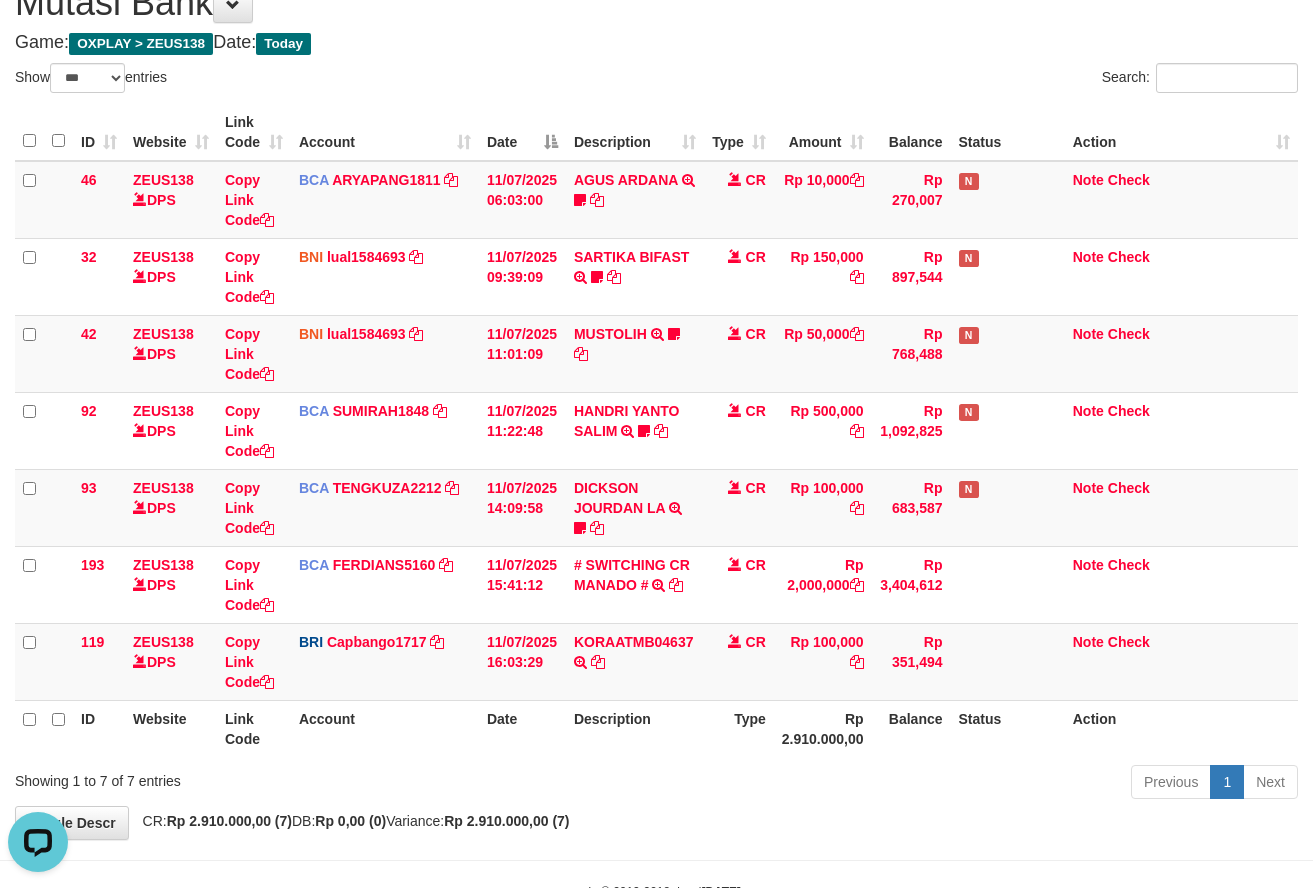 scroll, scrollTop: 0, scrollLeft: 0, axis: both 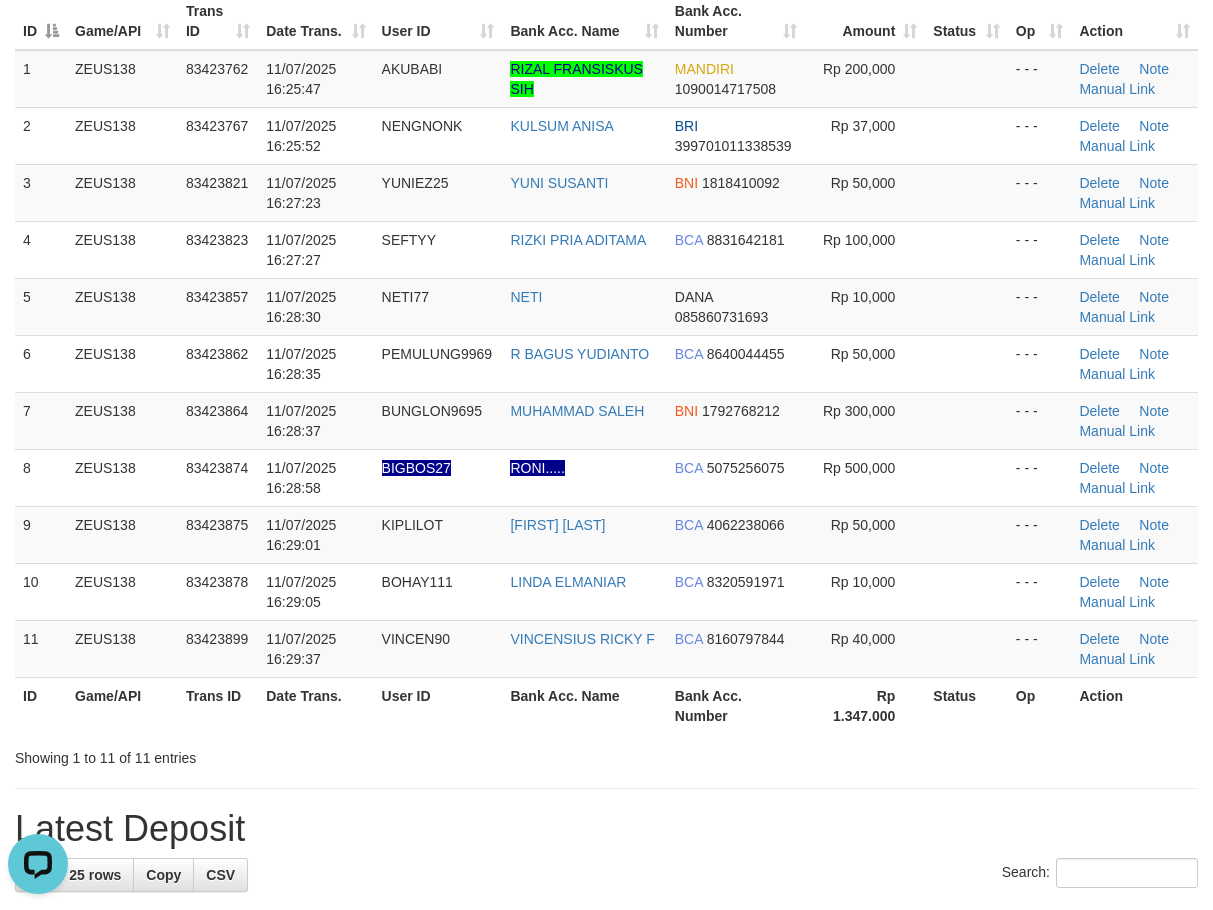 drag, startPoint x: 350, startPoint y: 723, endPoint x: 2, endPoint y: 751, distance: 349.12463 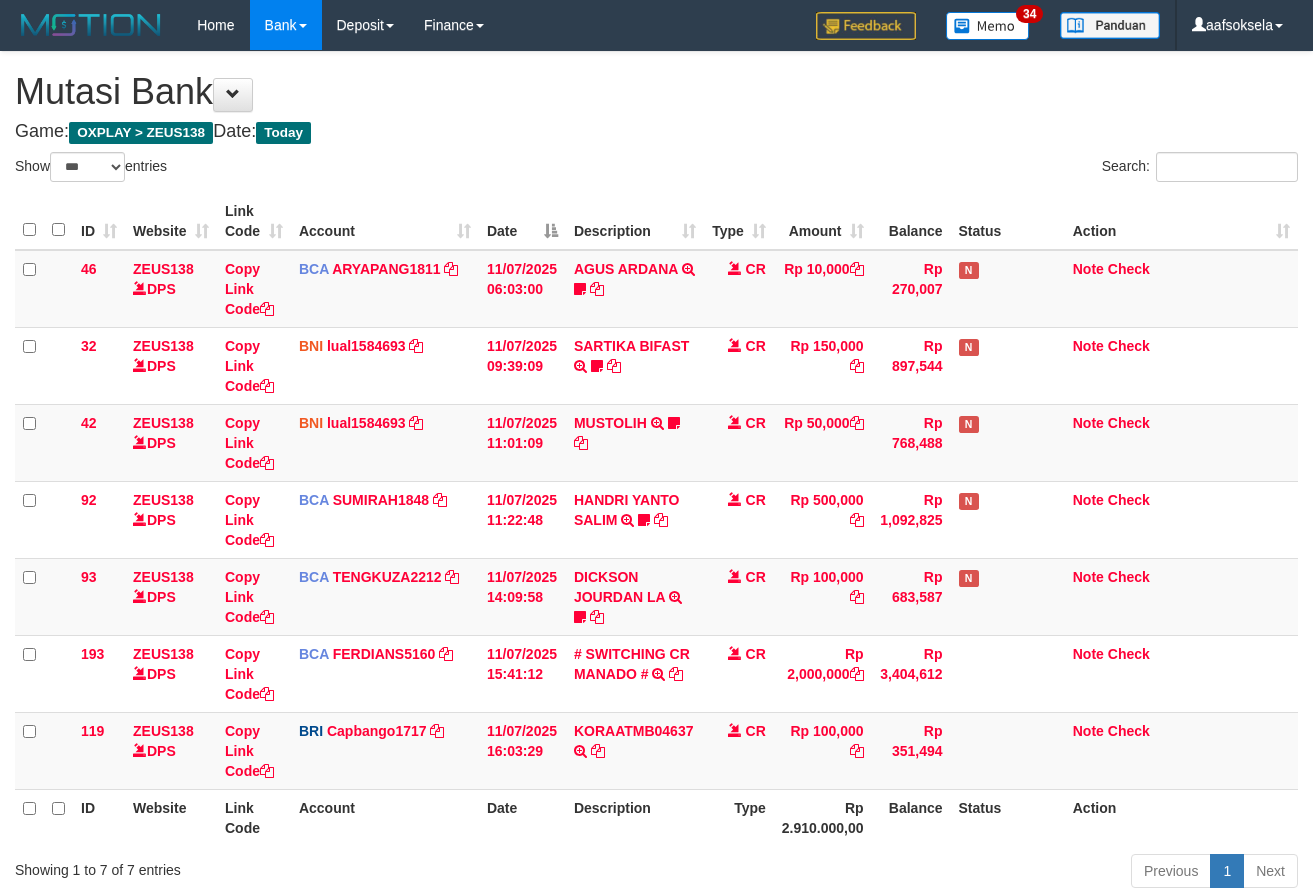 select on "***" 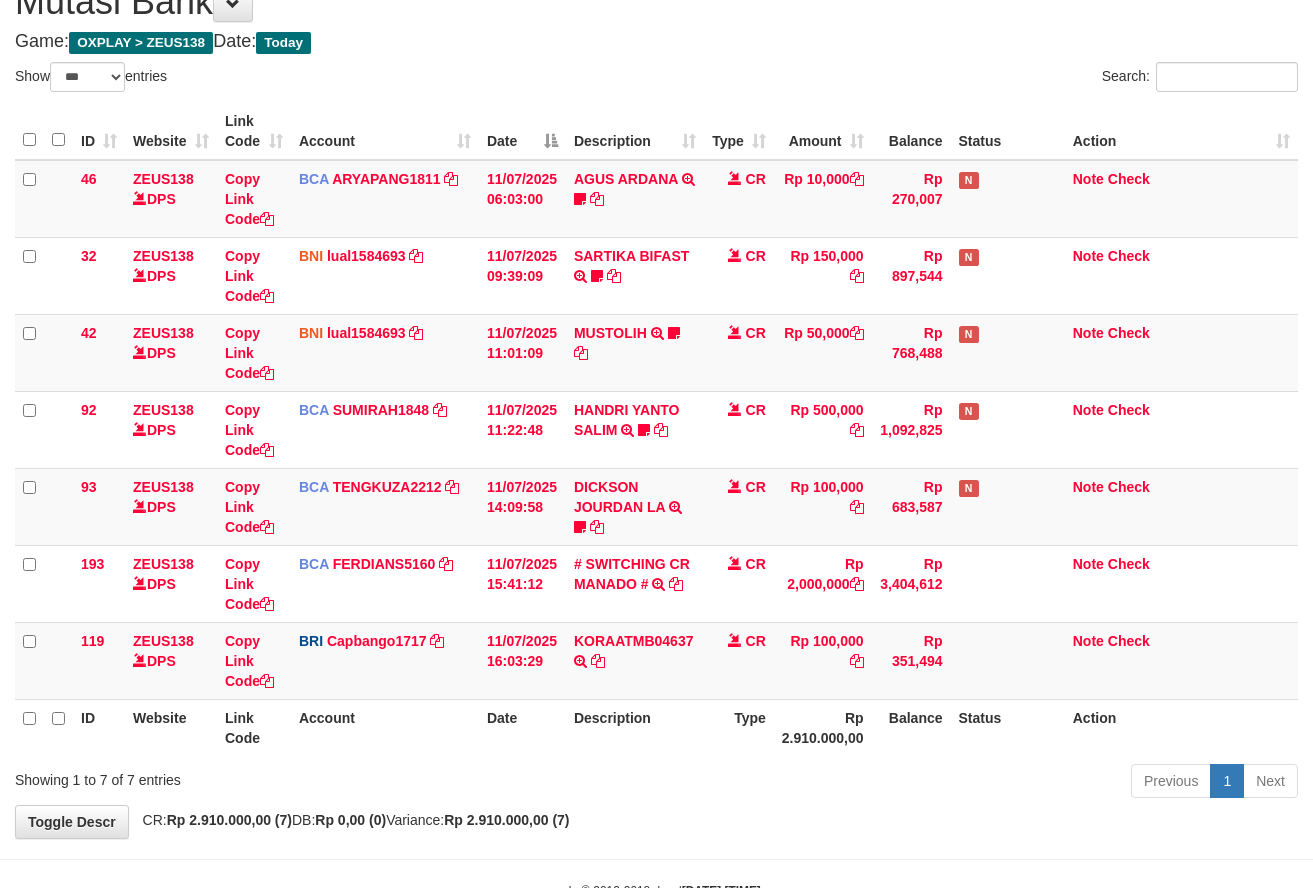 drag, startPoint x: 0, startPoint y: 0, endPoint x: 697, endPoint y: 744, distance: 1019.4827 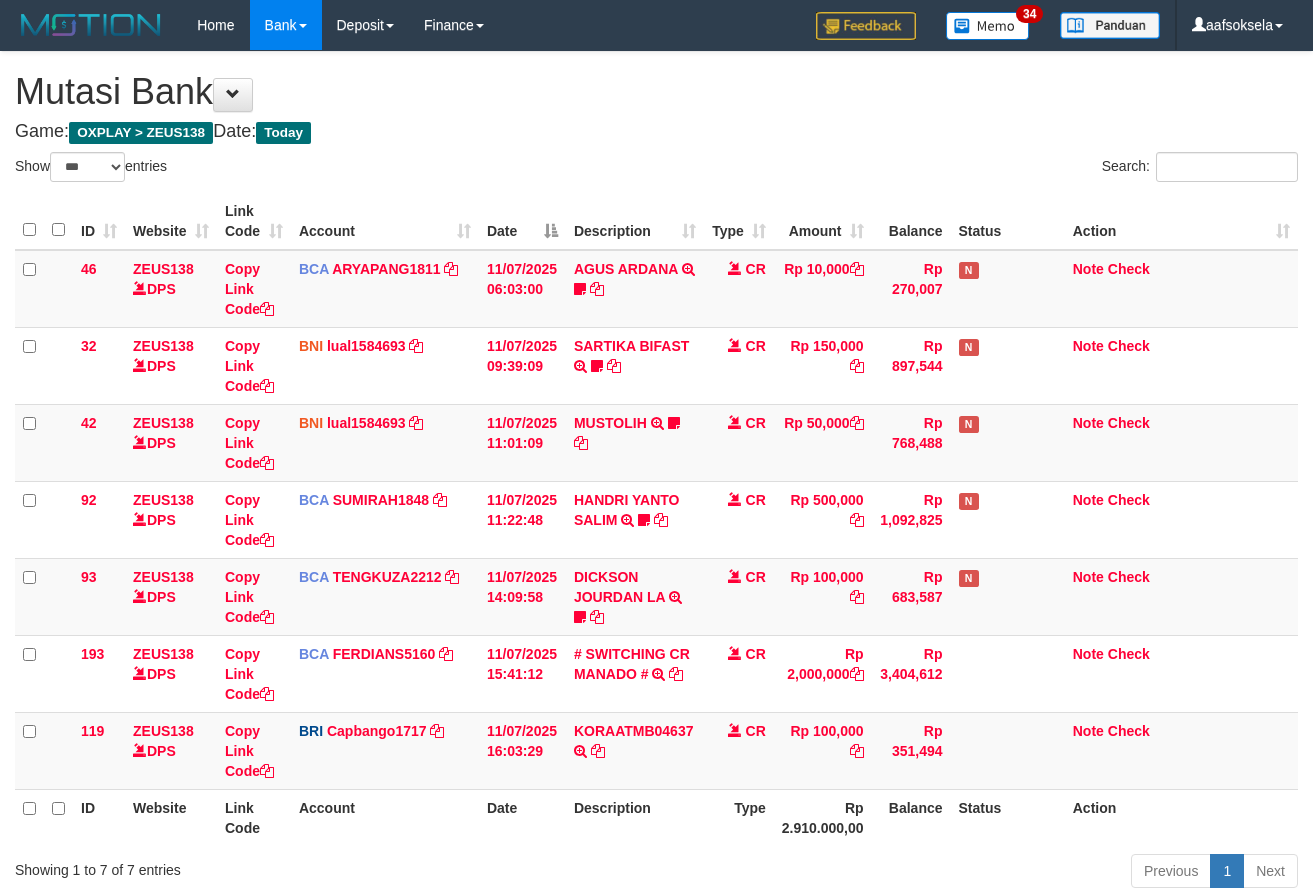 select on "***" 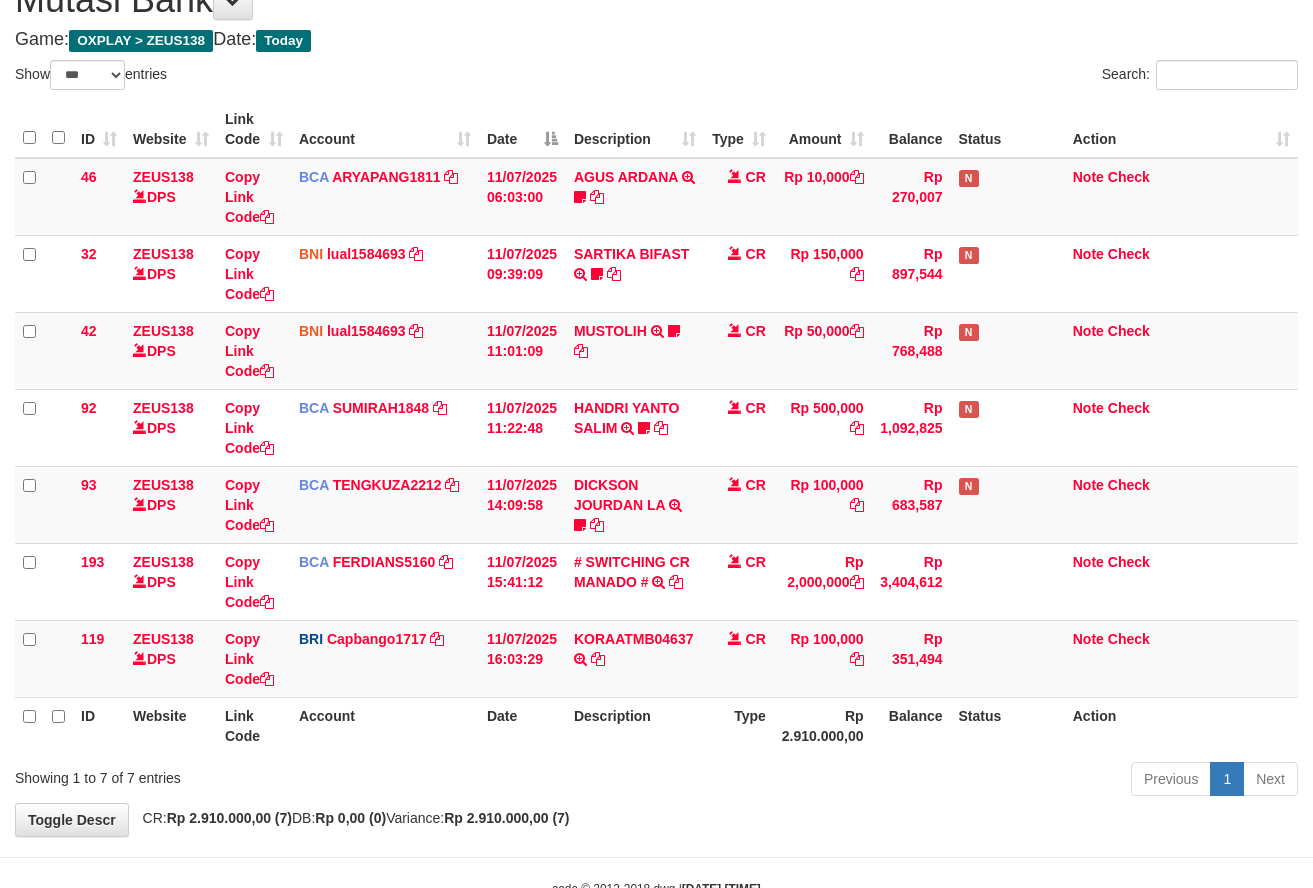 click on "Type" at bounding box center (739, 725) 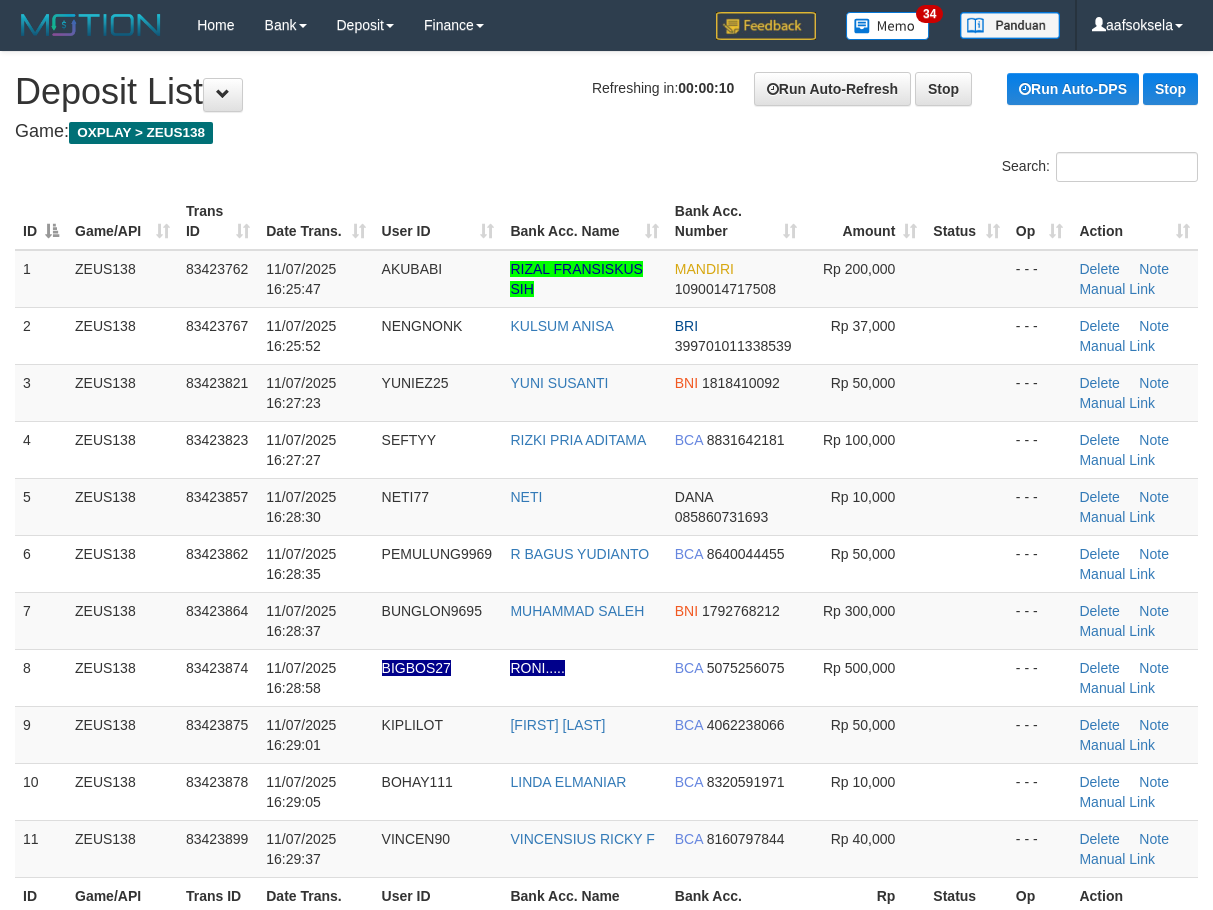 scroll, scrollTop: 0, scrollLeft: 0, axis: both 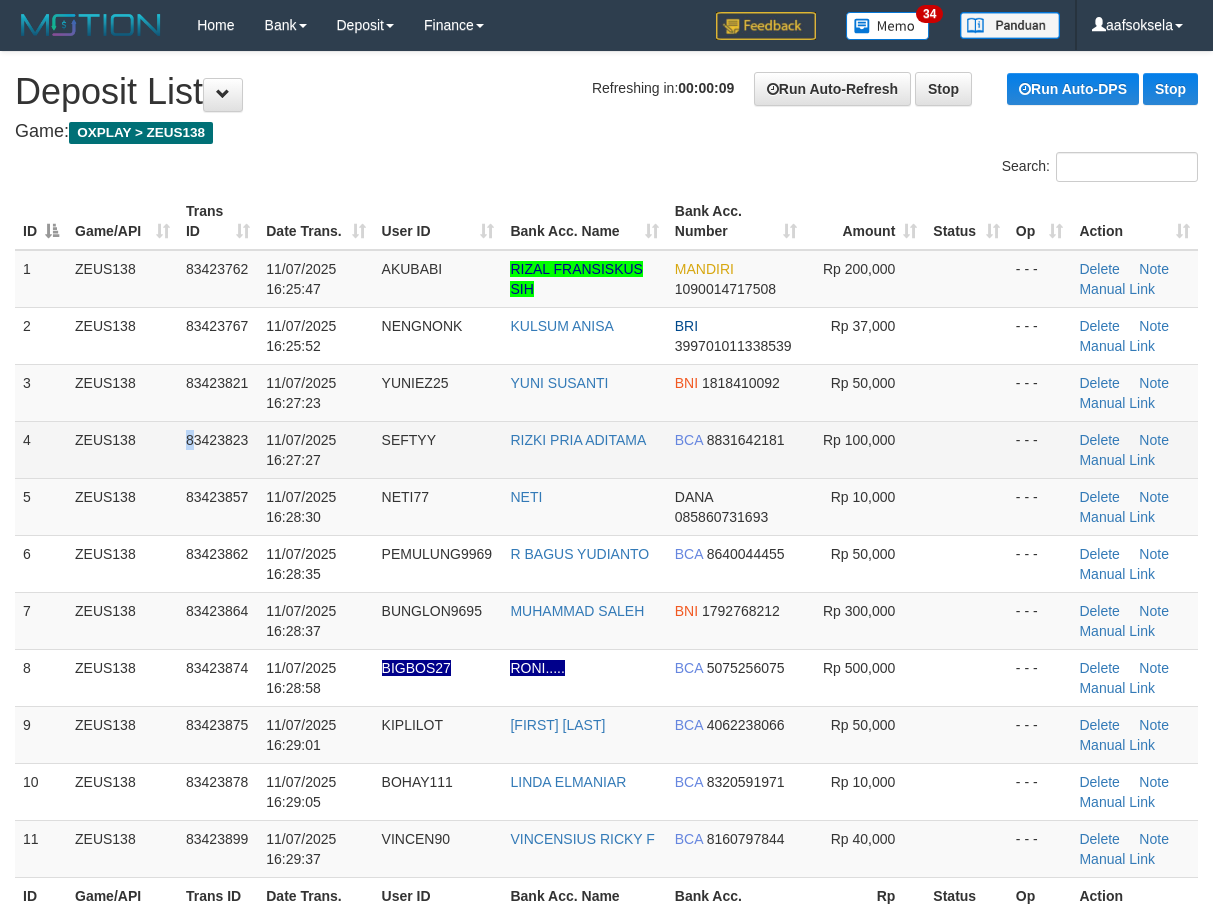 drag, startPoint x: 185, startPoint y: 433, endPoint x: 195, endPoint y: 431, distance: 10.198039 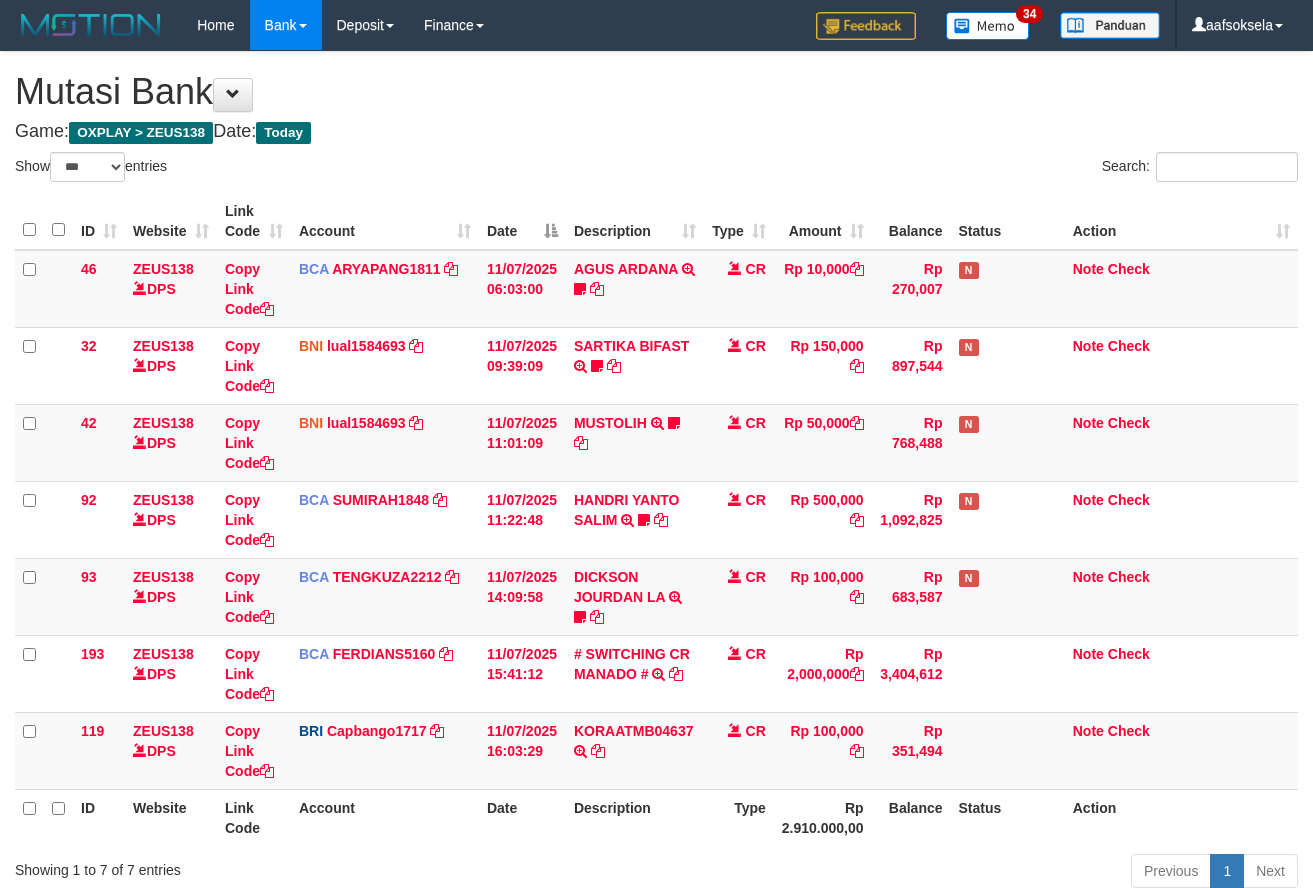select on "***" 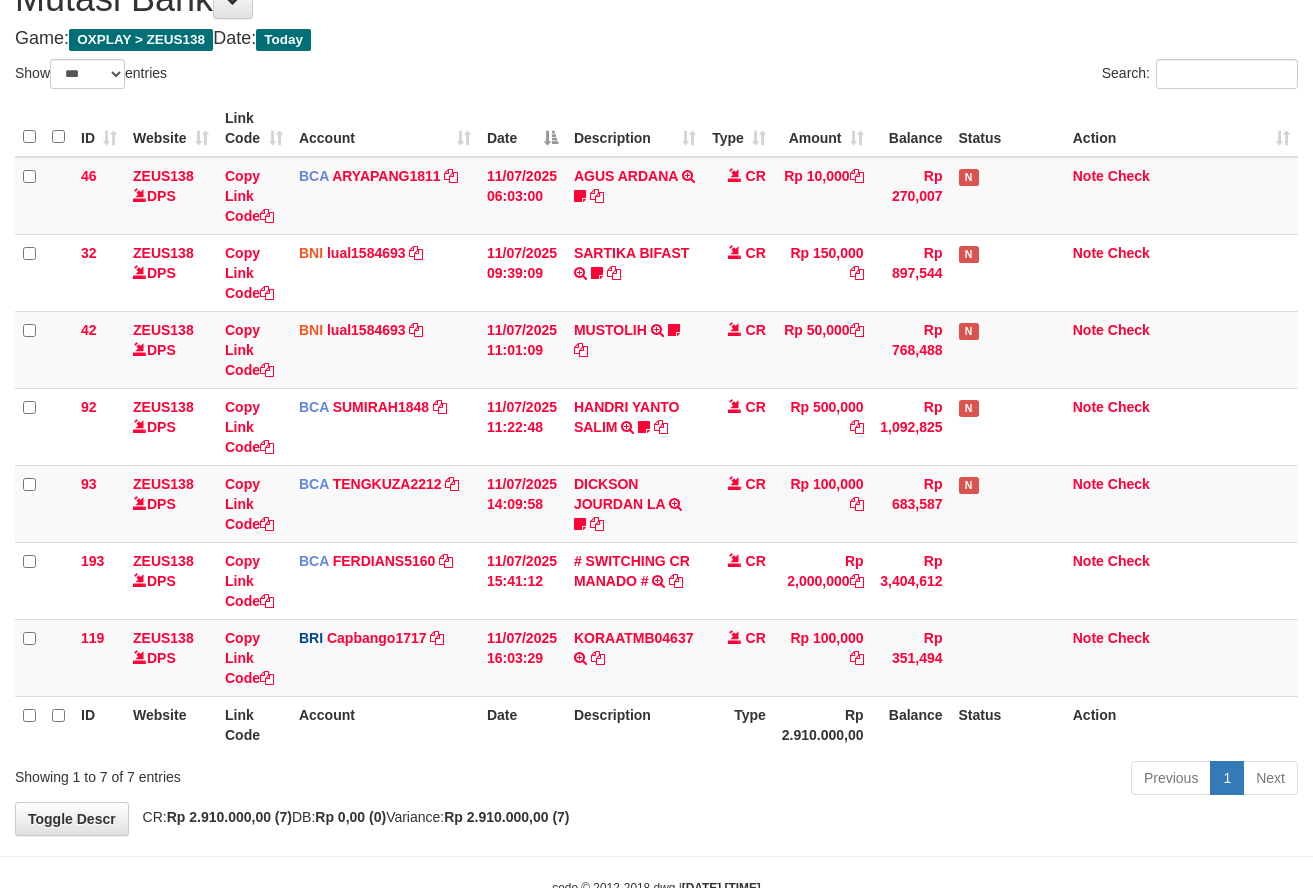 click on "Previous 1 Next" at bounding box center (930, 780) 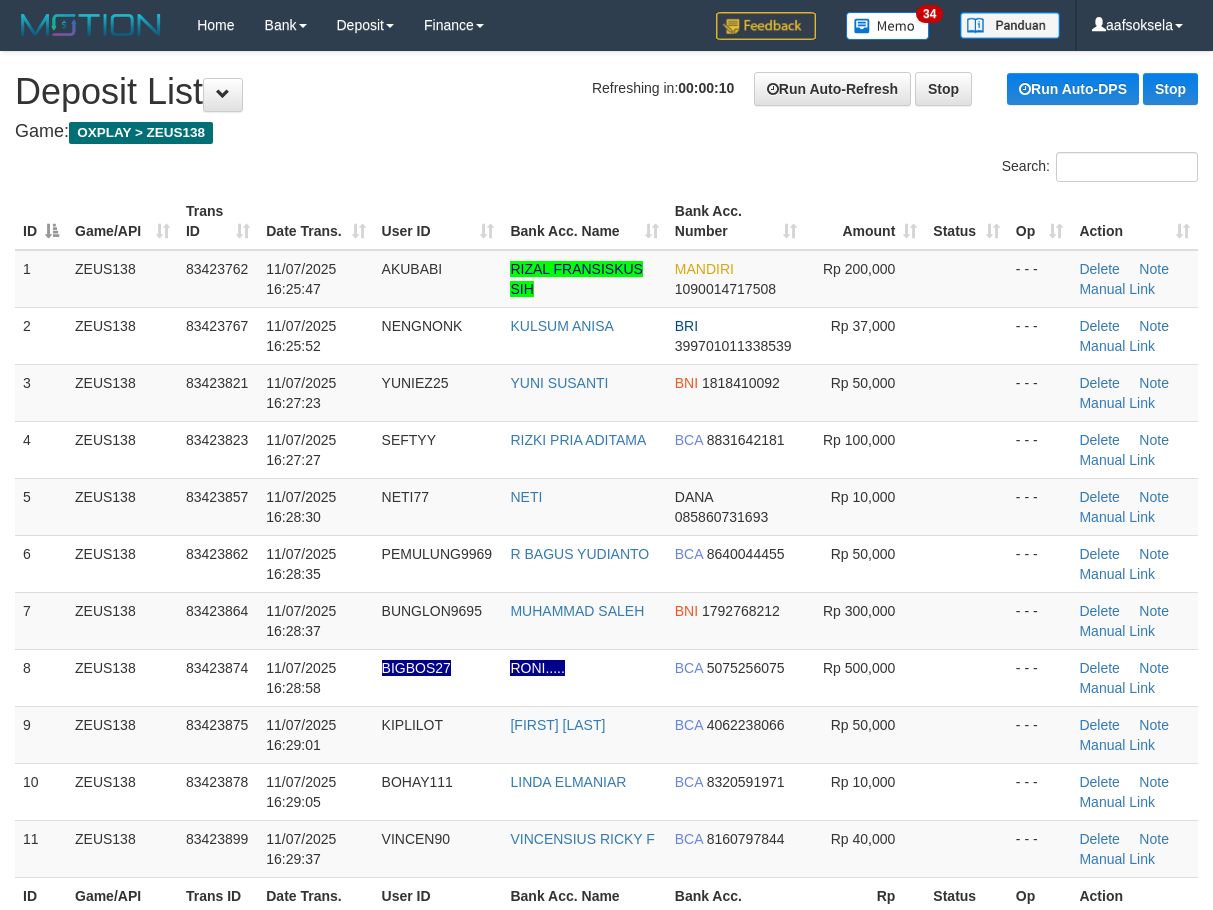 scroll, scrollTop: 0, scrollLeft: 0, axis: both 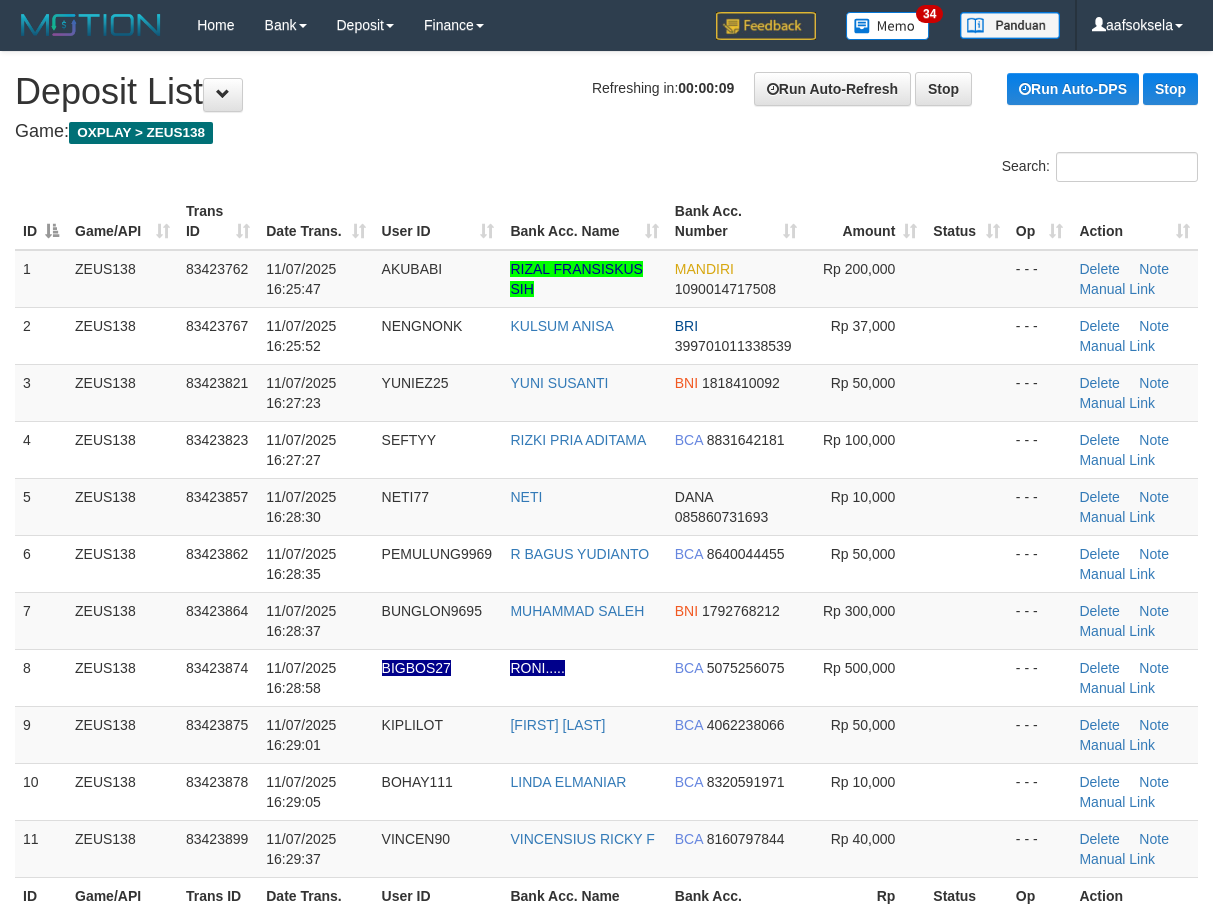 drag, startPoint x: 121, startPoint y: 513, endPoint x: 1, endPoint y: 617, distance: 158.79547 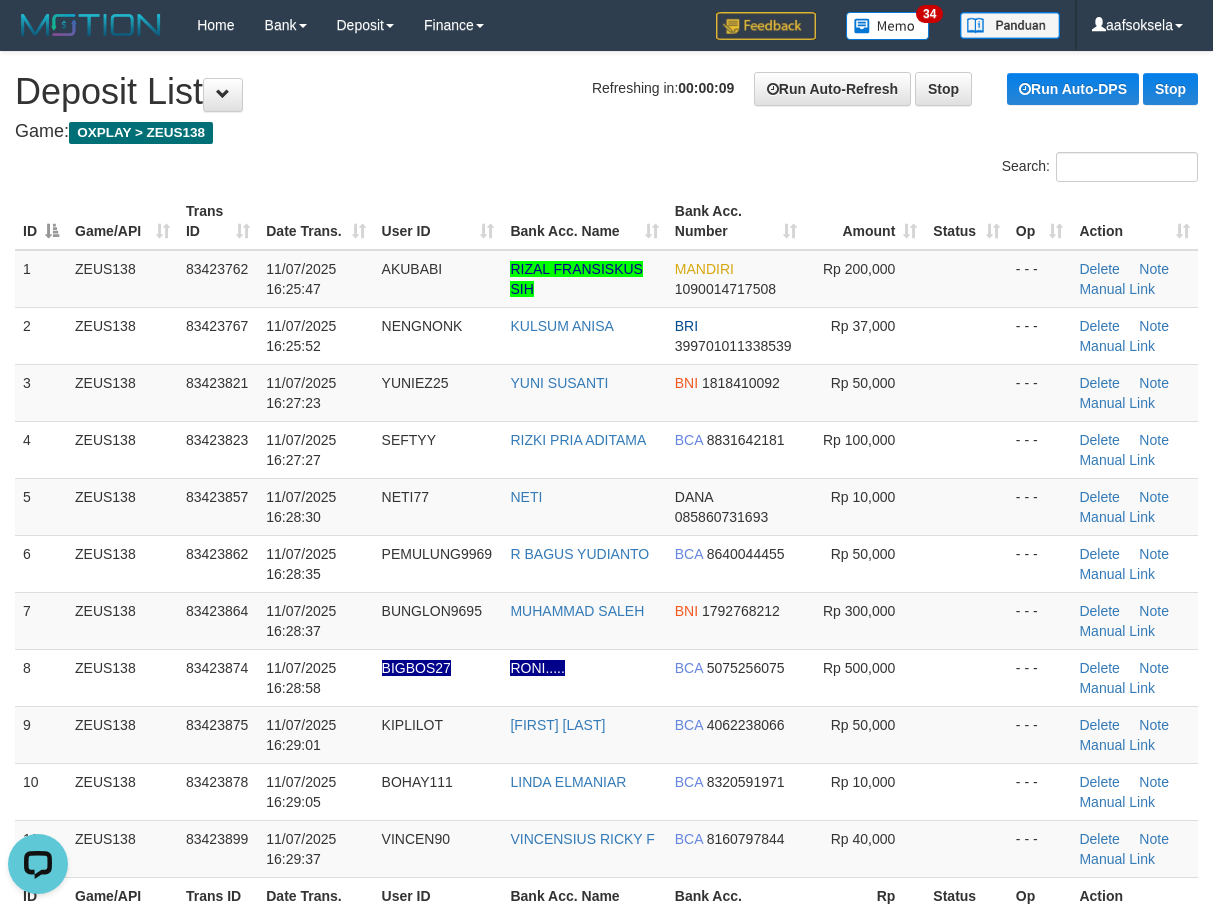 scroll, scrollTop: 0, scrollLeft: 0, axis: both 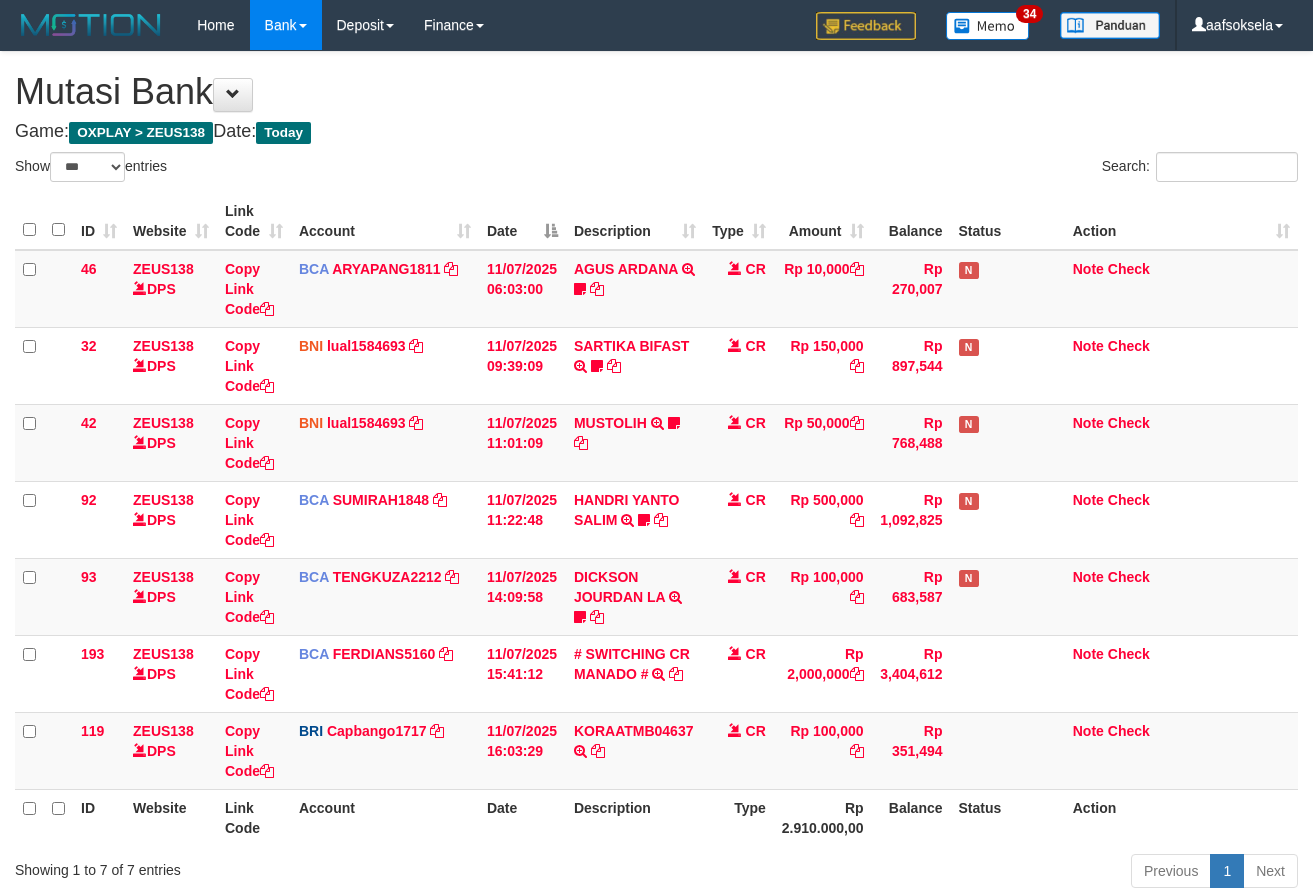 select on "***" 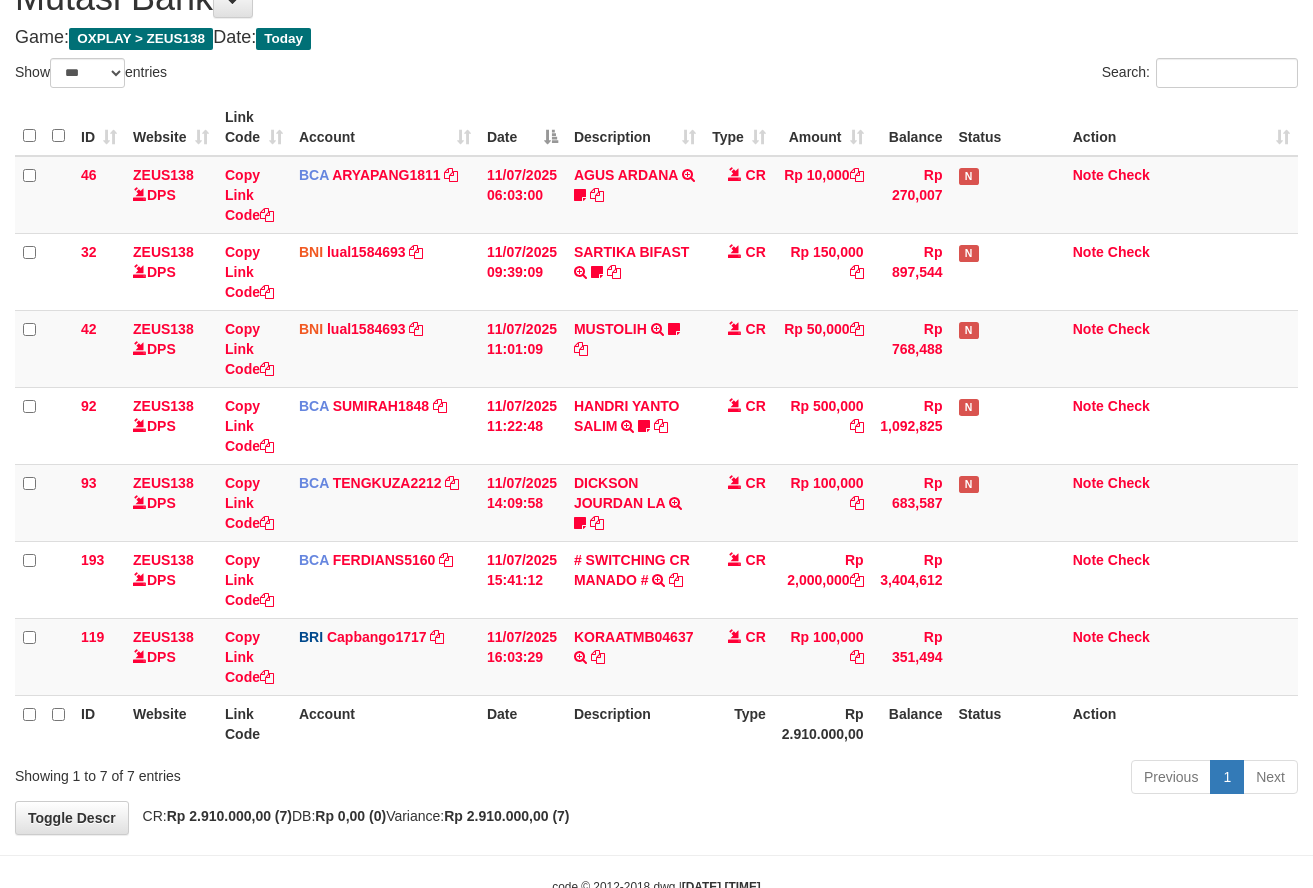 click on "ID Website Link Code Account Date Description Type Amount Balance Status Action
46
ZEUS138    DPS
Copy Link Code
BCA
ARYAPANG1811
DPS
ARYA PANGESTU
mutasi_20250711_2620 | 46
mutasi_20250711_2620 | 46
11/07/2025 06:03:00
AGUS ARDANA            TRSF E-BANKING CR 1107/FTSCY/WS95051
10000.002025071158167087 TRFDN-AGUS ARDANA ESPAY DEBIT INDONE    Aguslike
tunggu bukti tranfer
CR
Rp 10,000
Rp 270,007
N
Note
Check
32
ZEUS138    DPS
Copy Link Code
BNI" at bounding box center [656, 425] 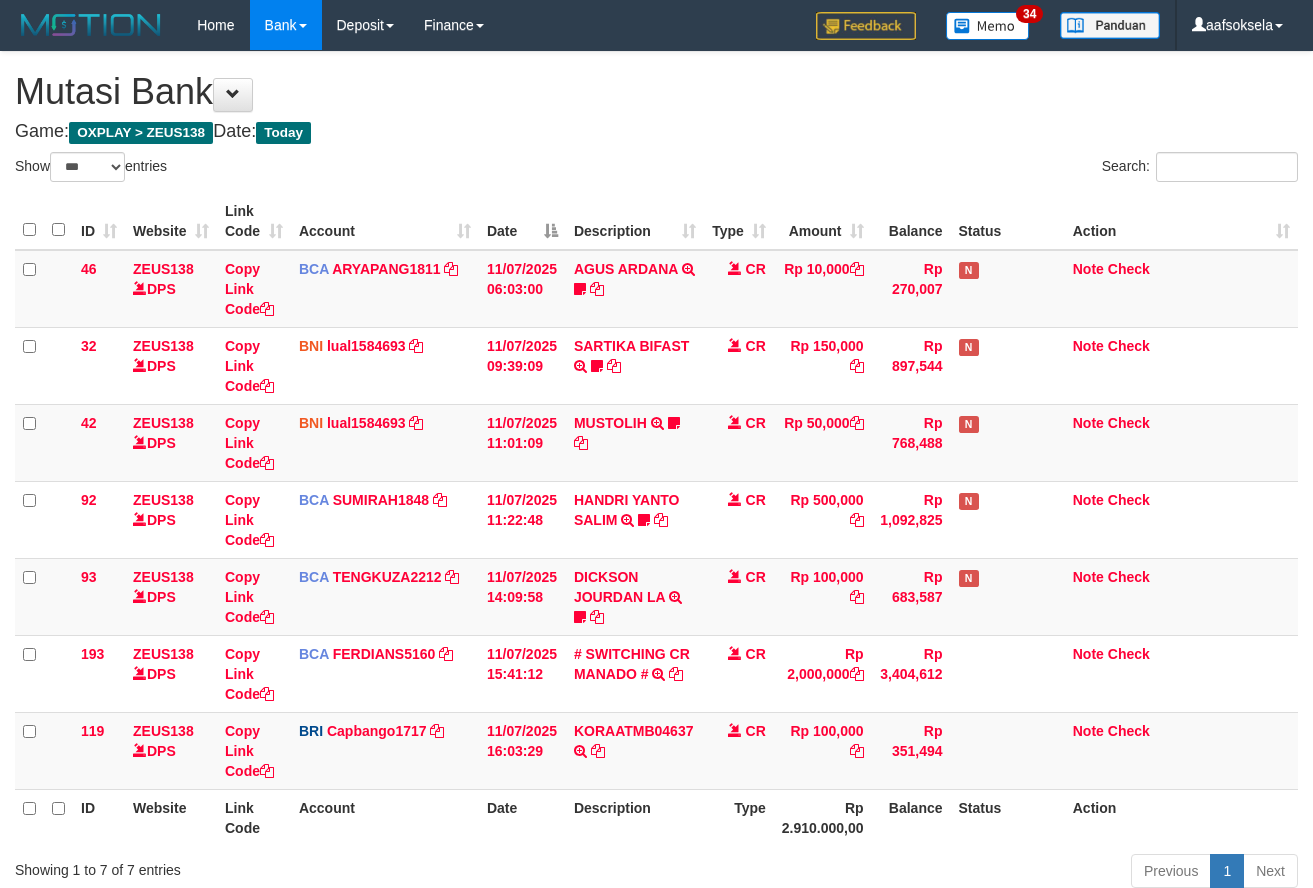 select on "***" 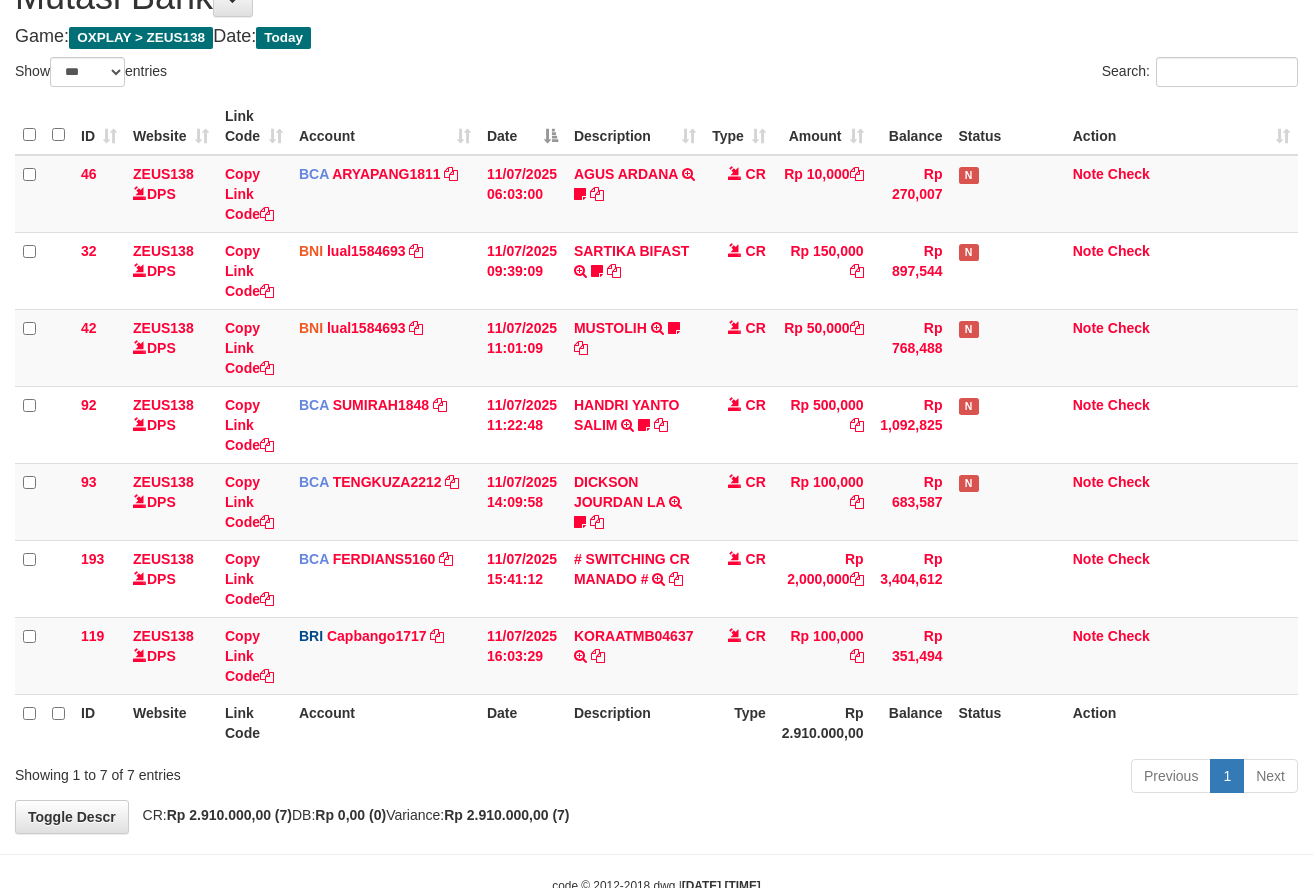 click on "Previous 1 Next" at bounding box center [930, 778] 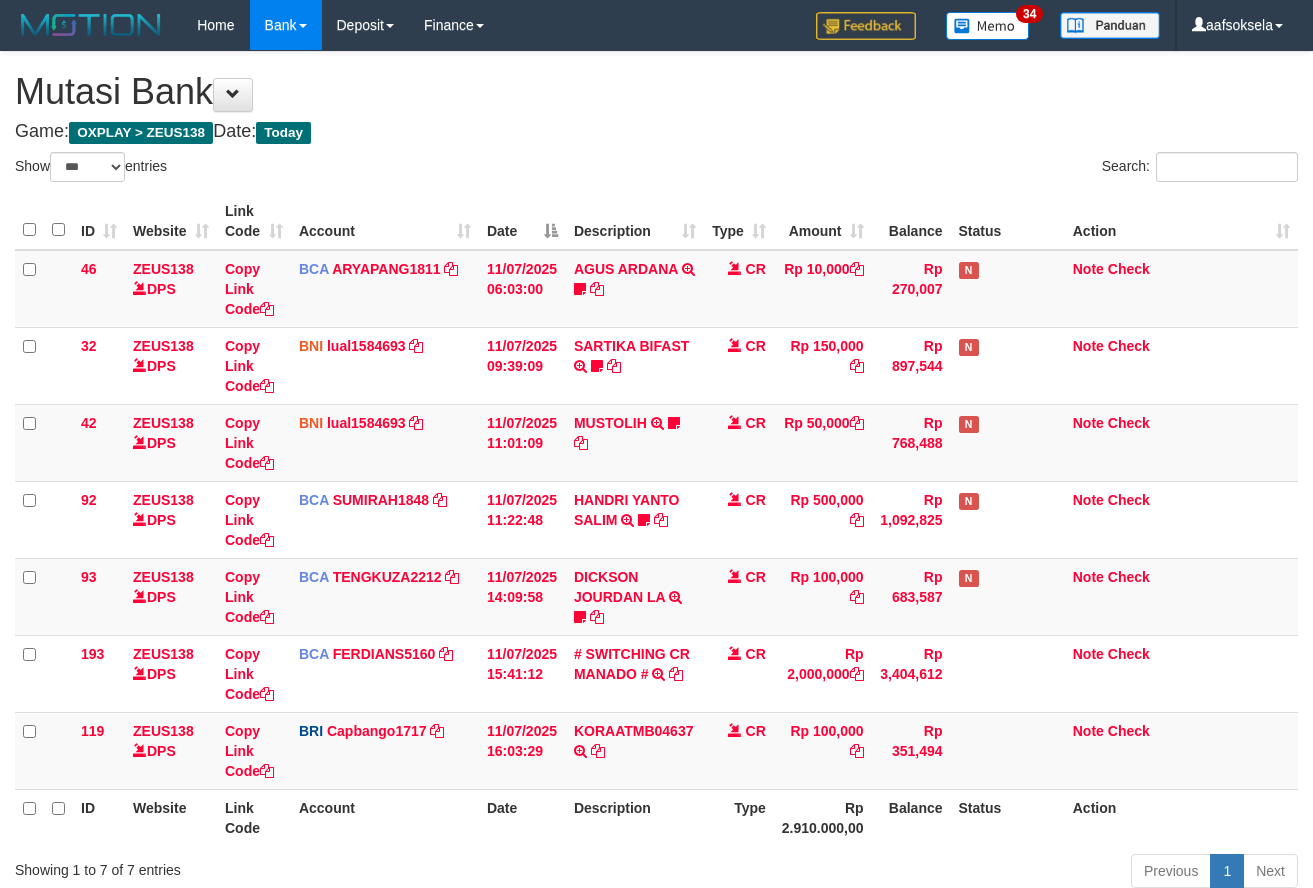 select on "***" 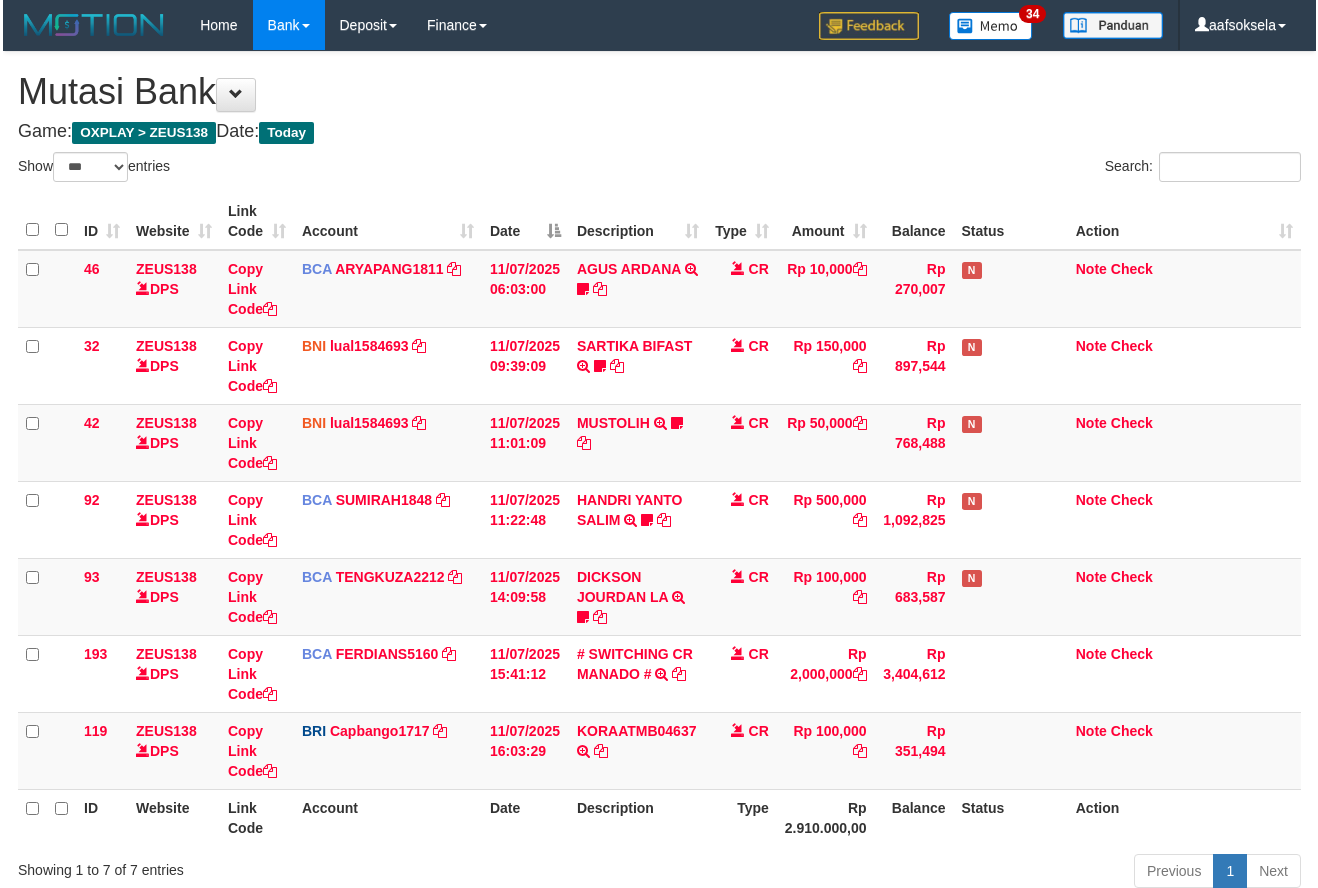 scroll, scrollTop: 95, scrollLeft: 0, axis: vertical 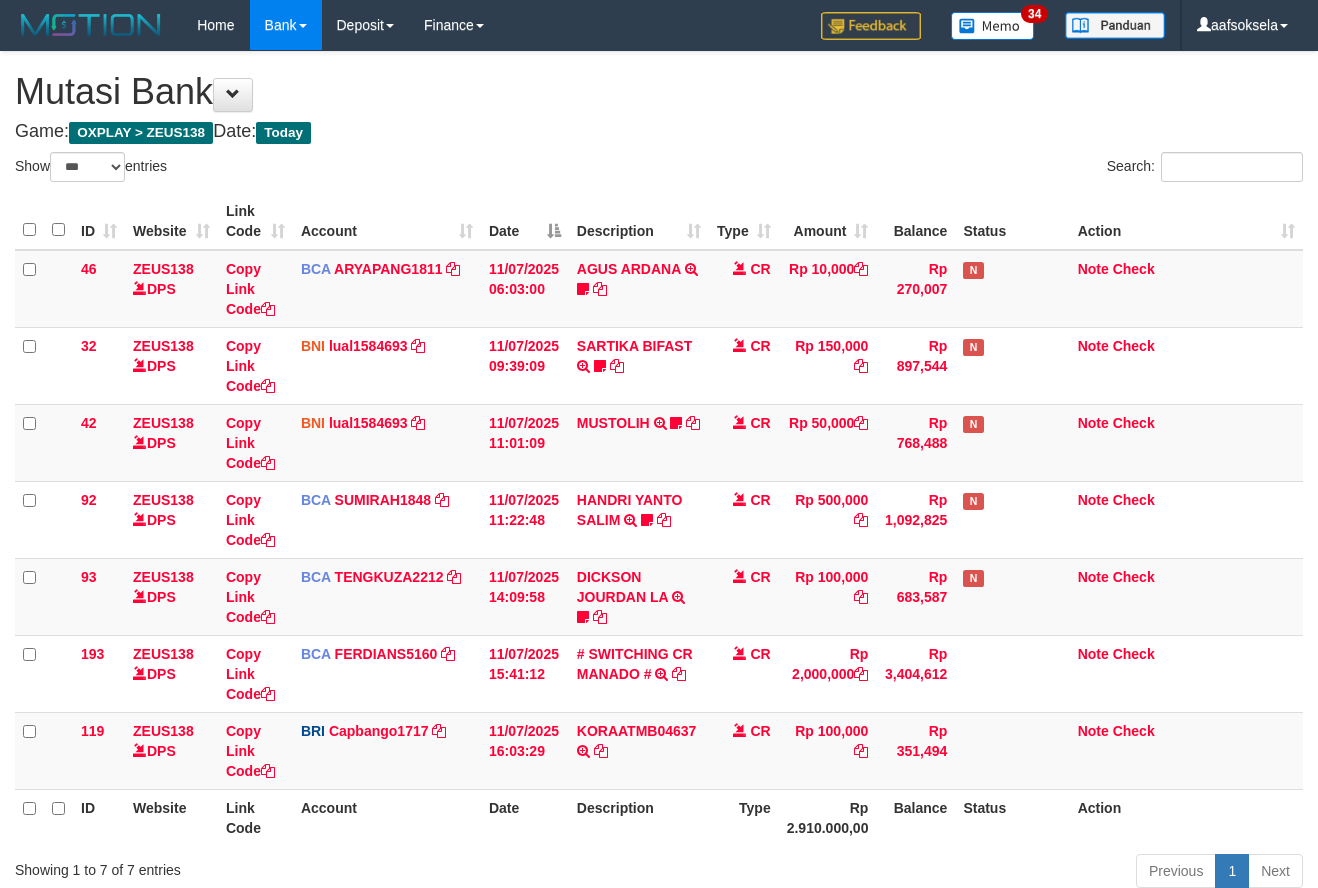 select on "***" 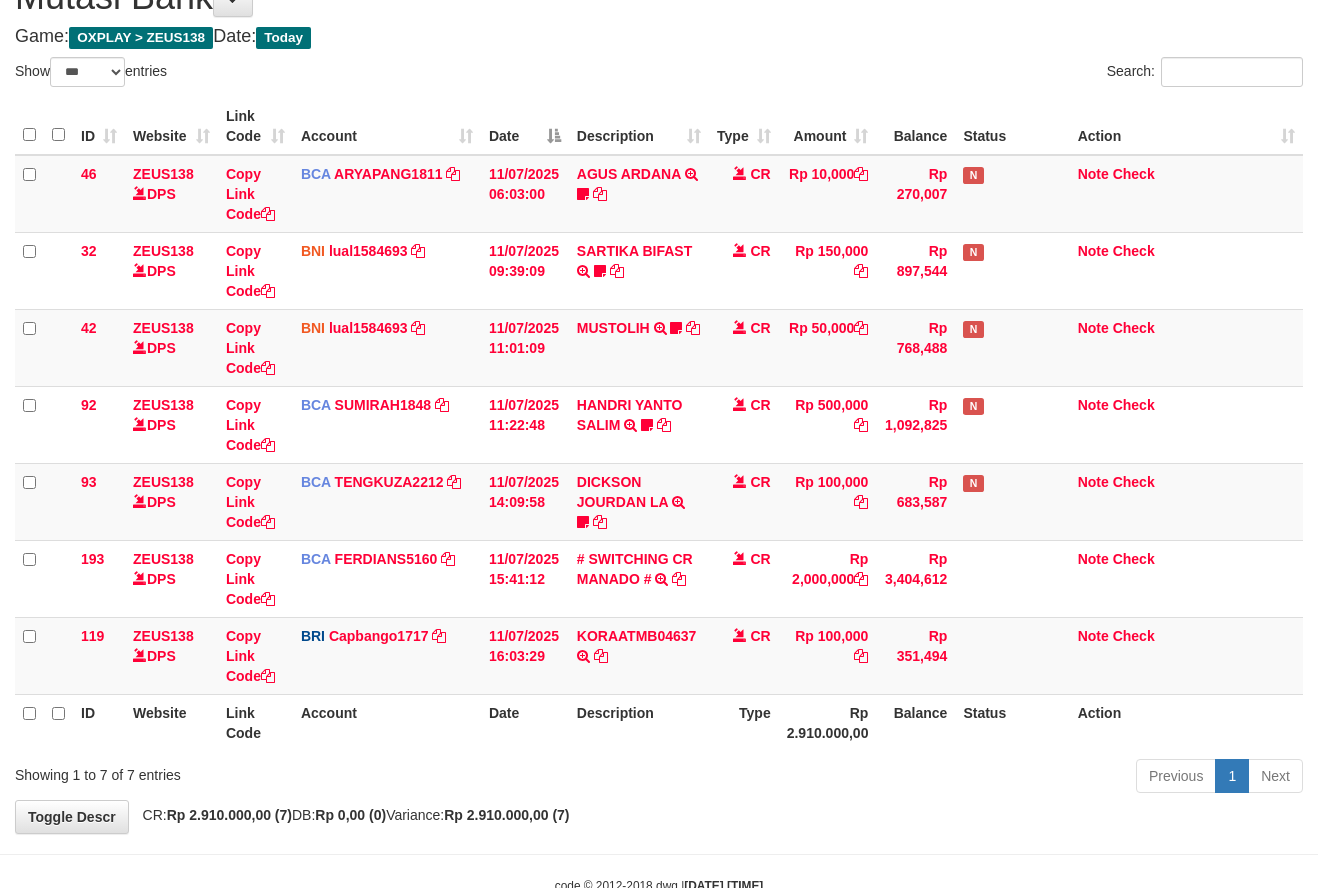 click on "Date" at bounding box center [525, 722] 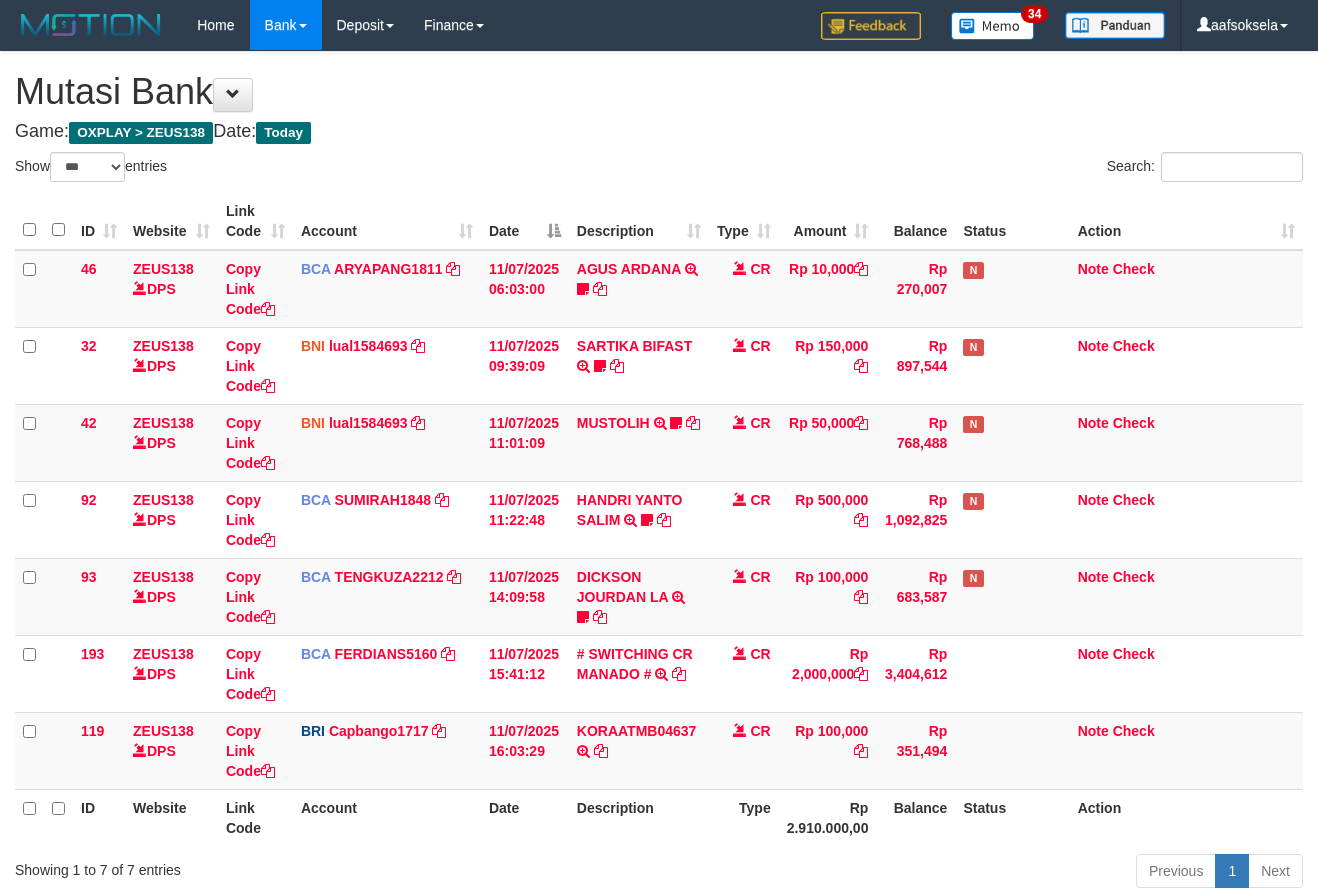 select on "***" 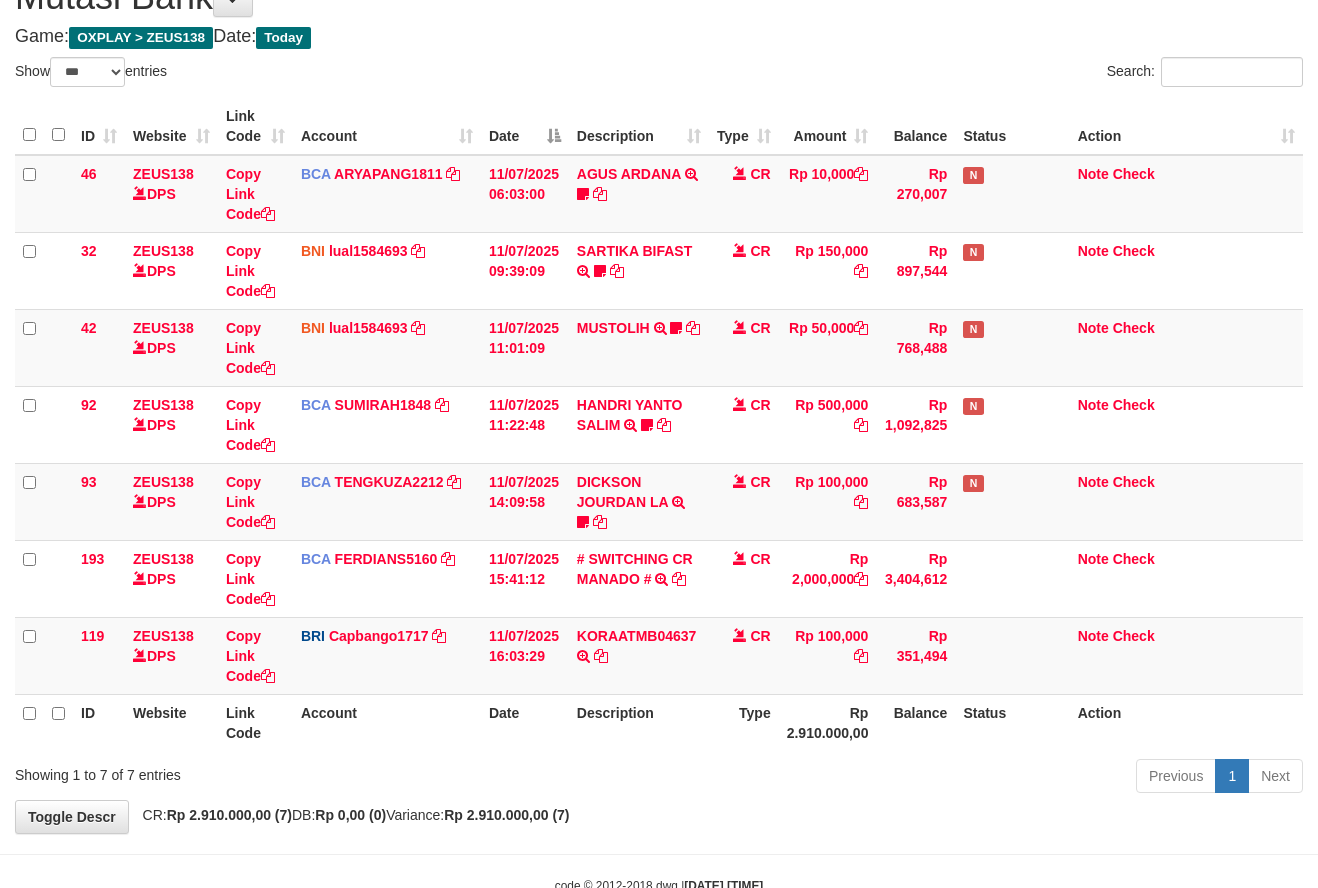click on "Description" at bounding box center [639, 722] 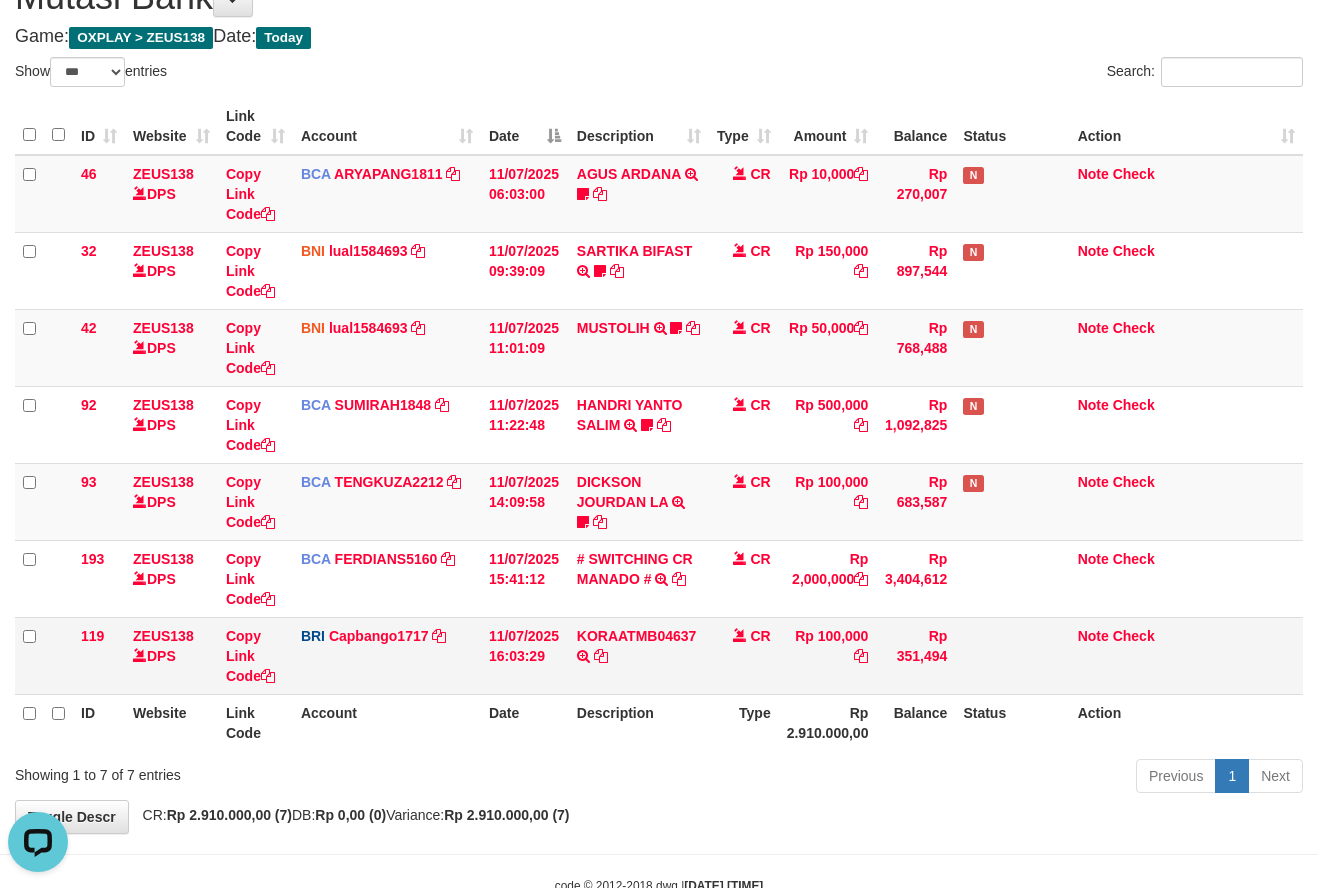 scroll, scrollTop: 0, scrollLeft: 0, axis: both 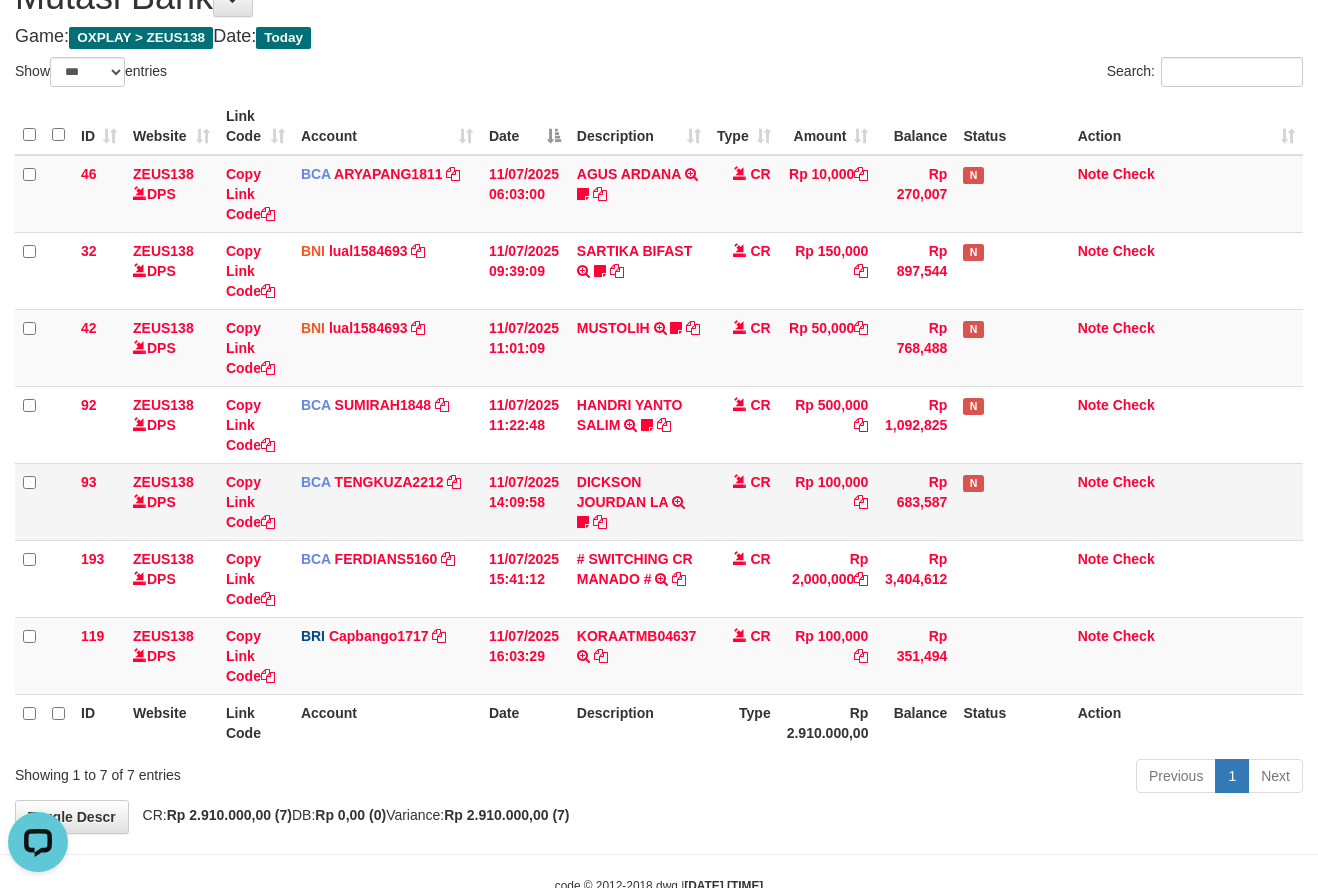 drag, startPoint x: 1237, startPoint y: 480, endPoint x: 1260, endPoint y: 517, distance: 43.56604 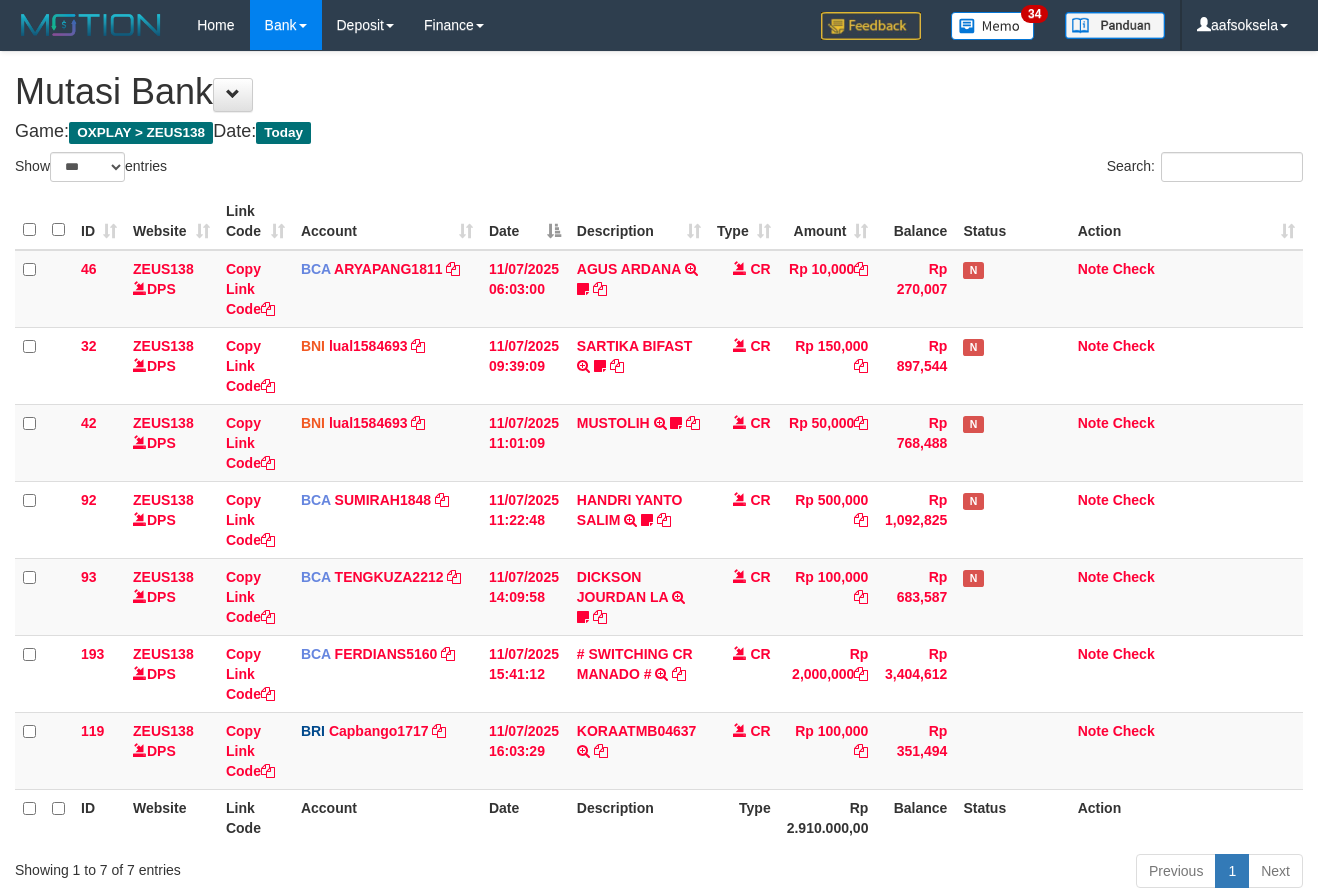 select on "***" 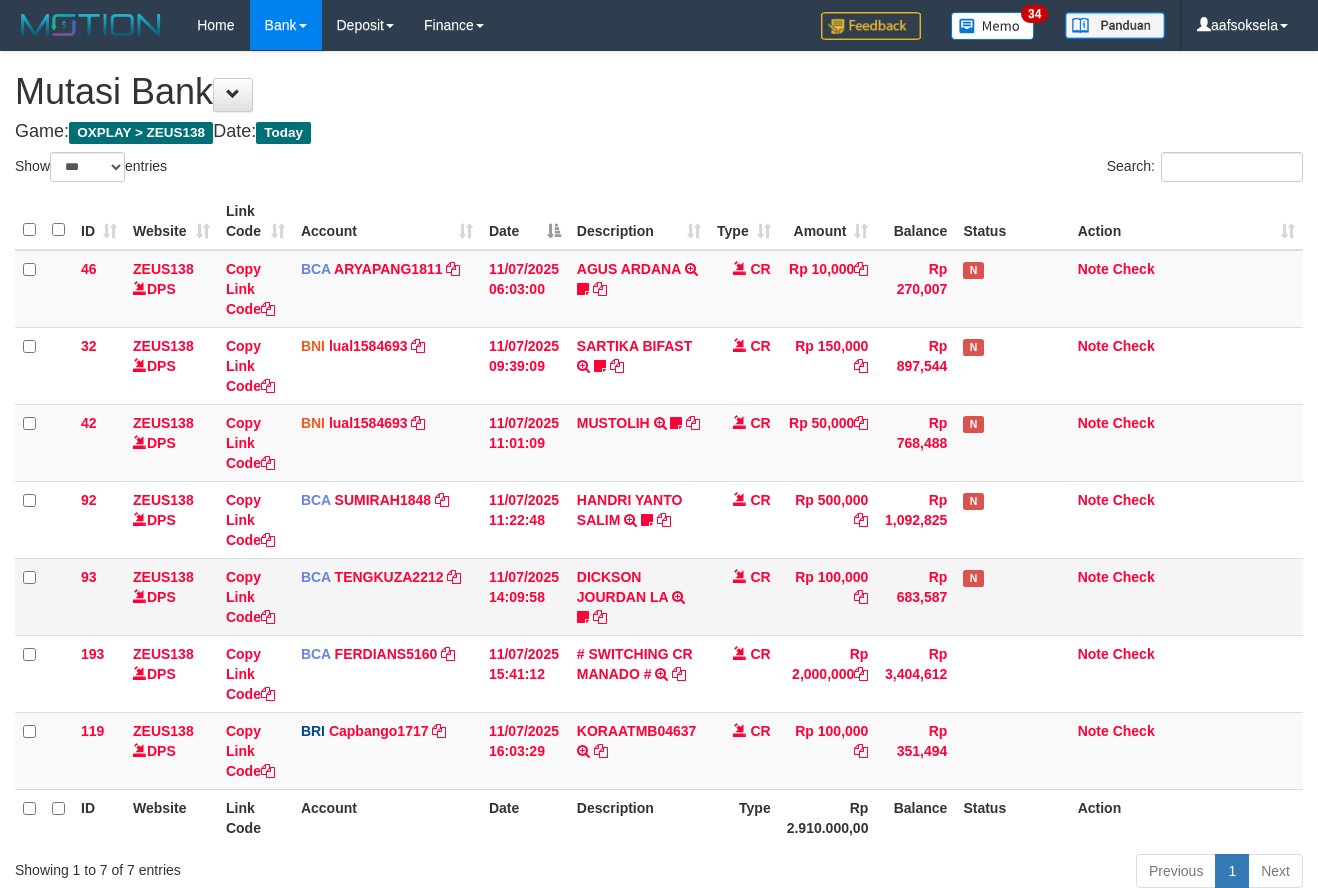 scroll, scrollTop: 96, scrollLeft: 0, axis: vertical 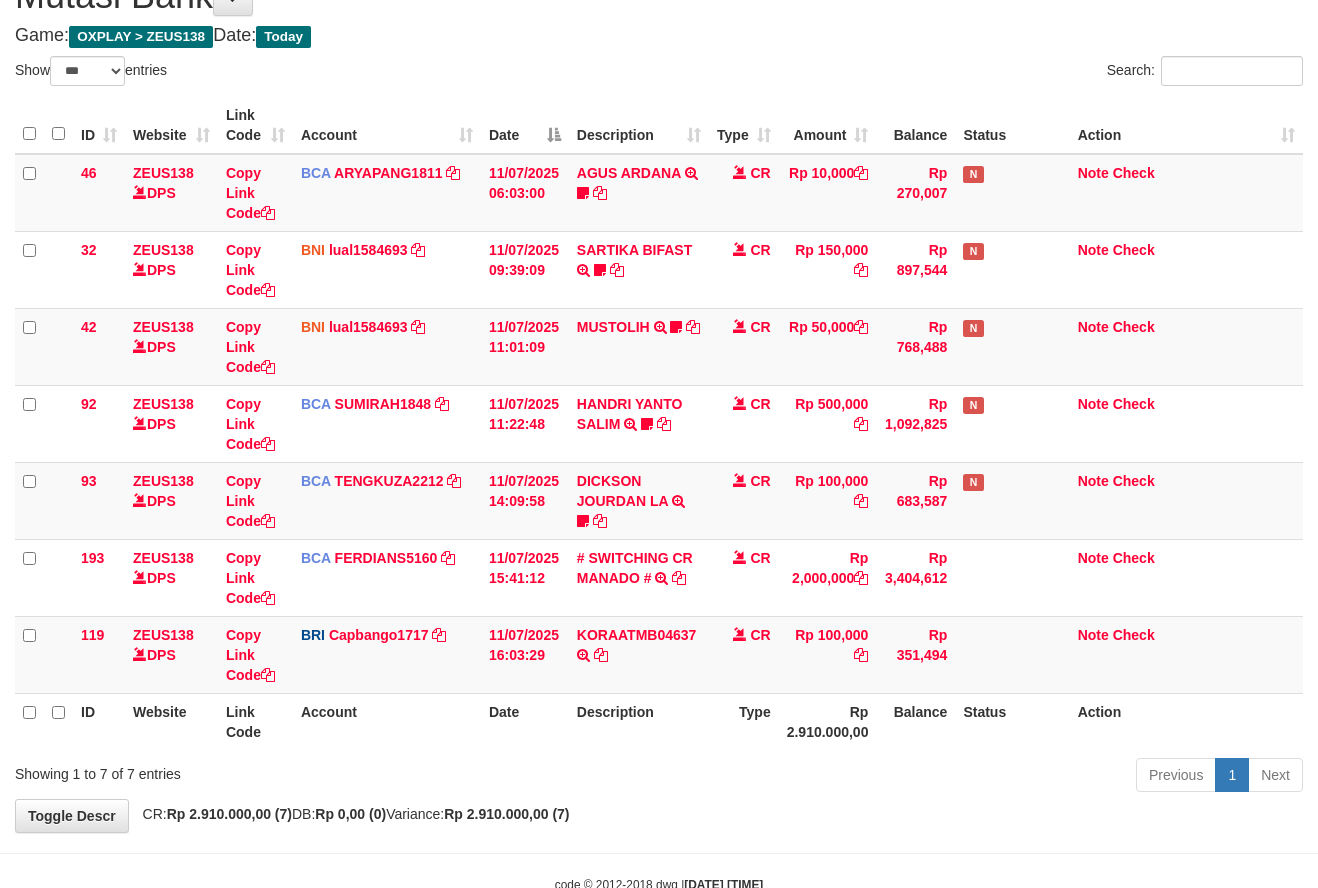click on "Toggle navigation
Home
Bank
Account List
Mutasi Bank
Search
Sync
Note Mutasi
Deposit
DPS Fetch
DPS List
History
Note DPS
Finance
Financial Data
aafsoksela
My Profile
Log Out" at bounding box center [659, 424] 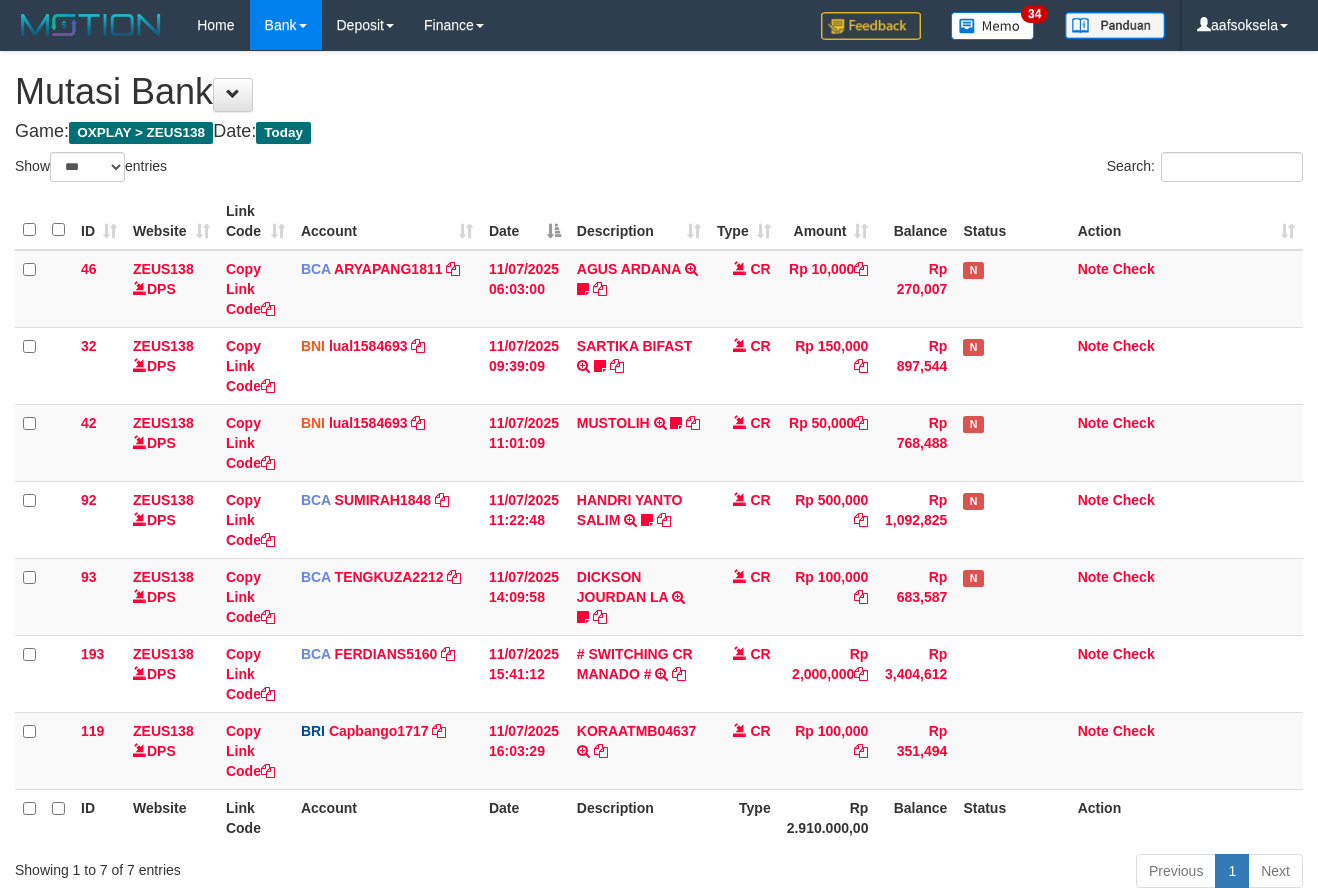 select on "***" 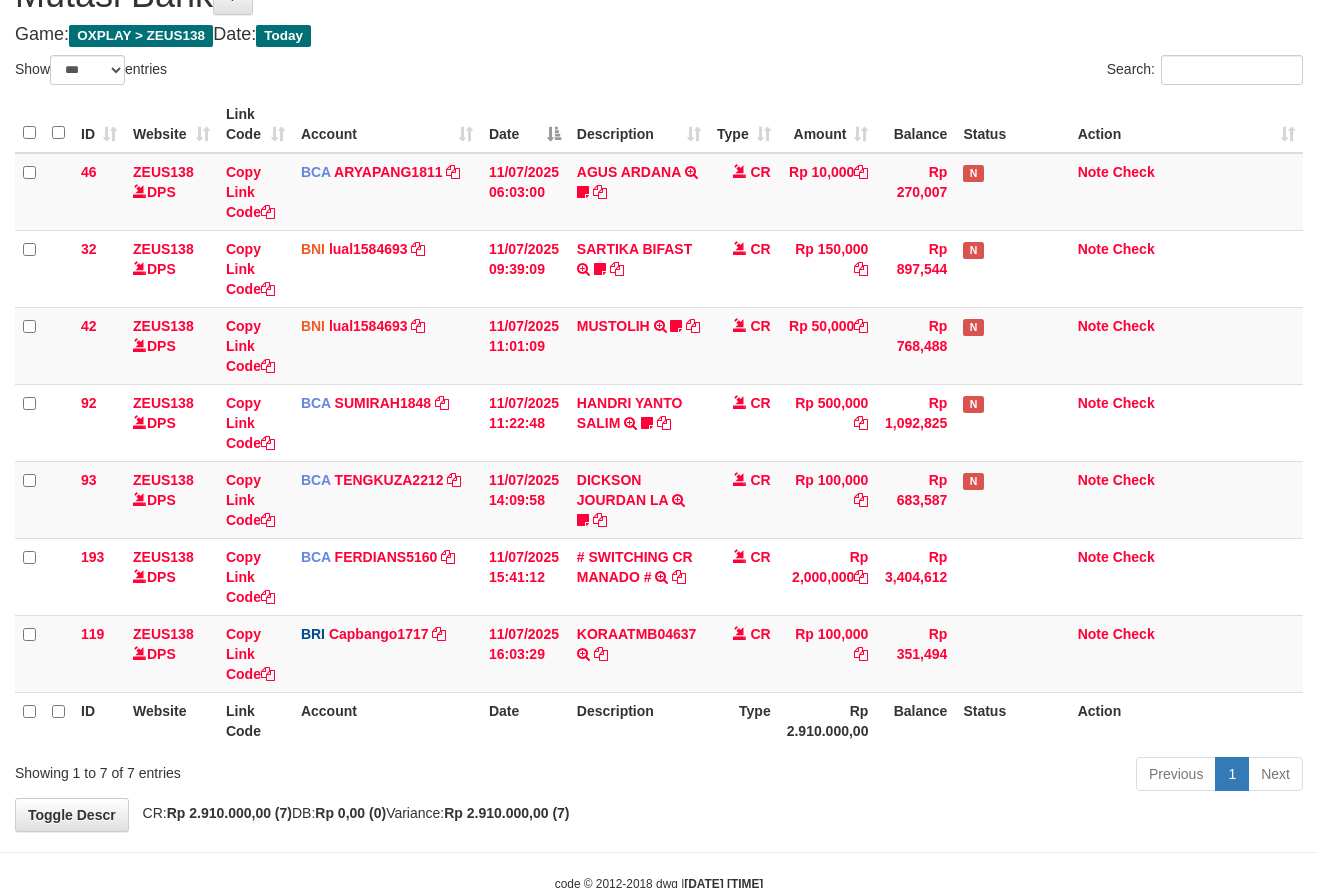 drag, startPoint x: 669, startPoint y: 844, endPoint x: 682, endPoint y: 851, distance: 14.764823 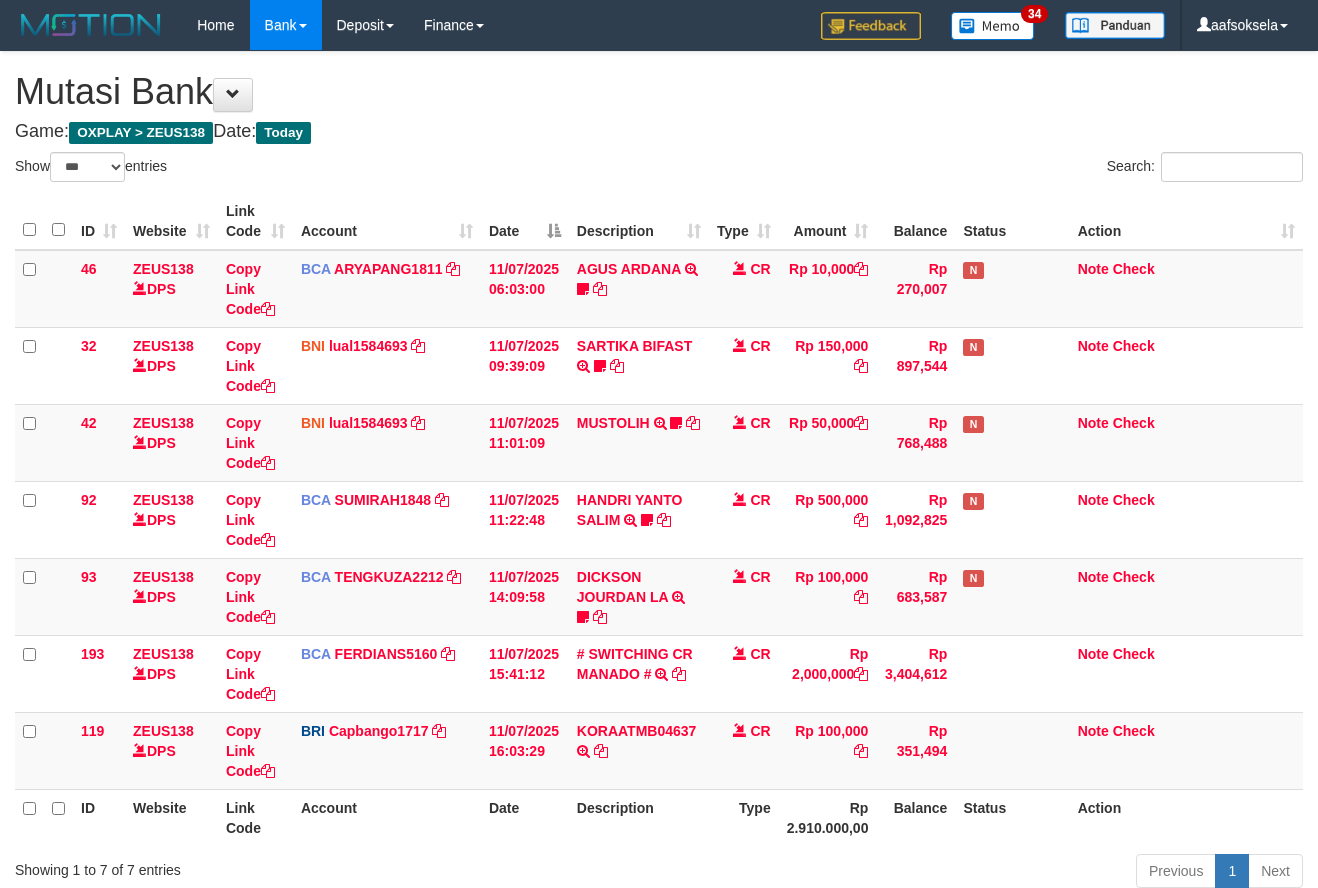 select on "***" 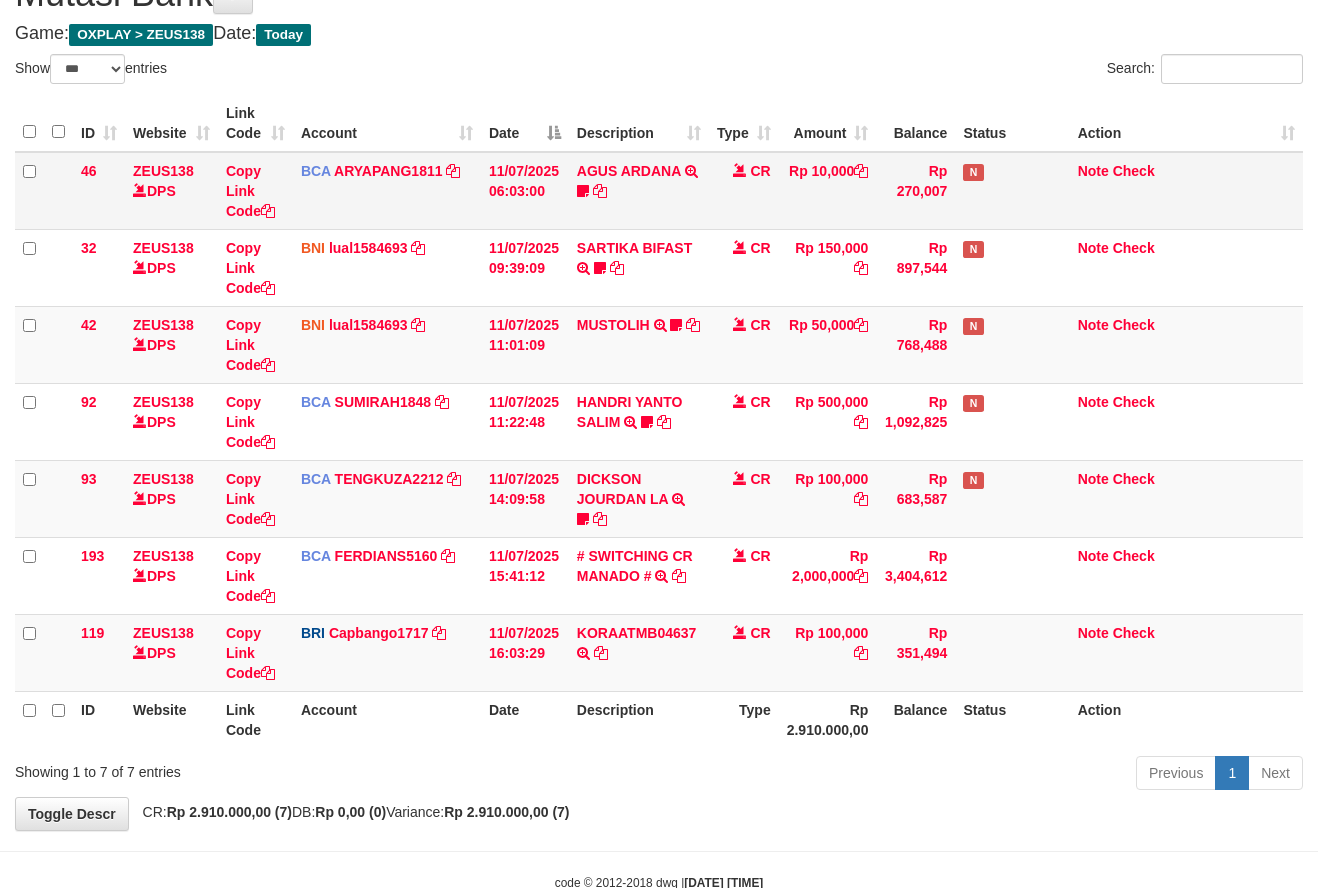 click on "CR" at bounding box center (744, 191) 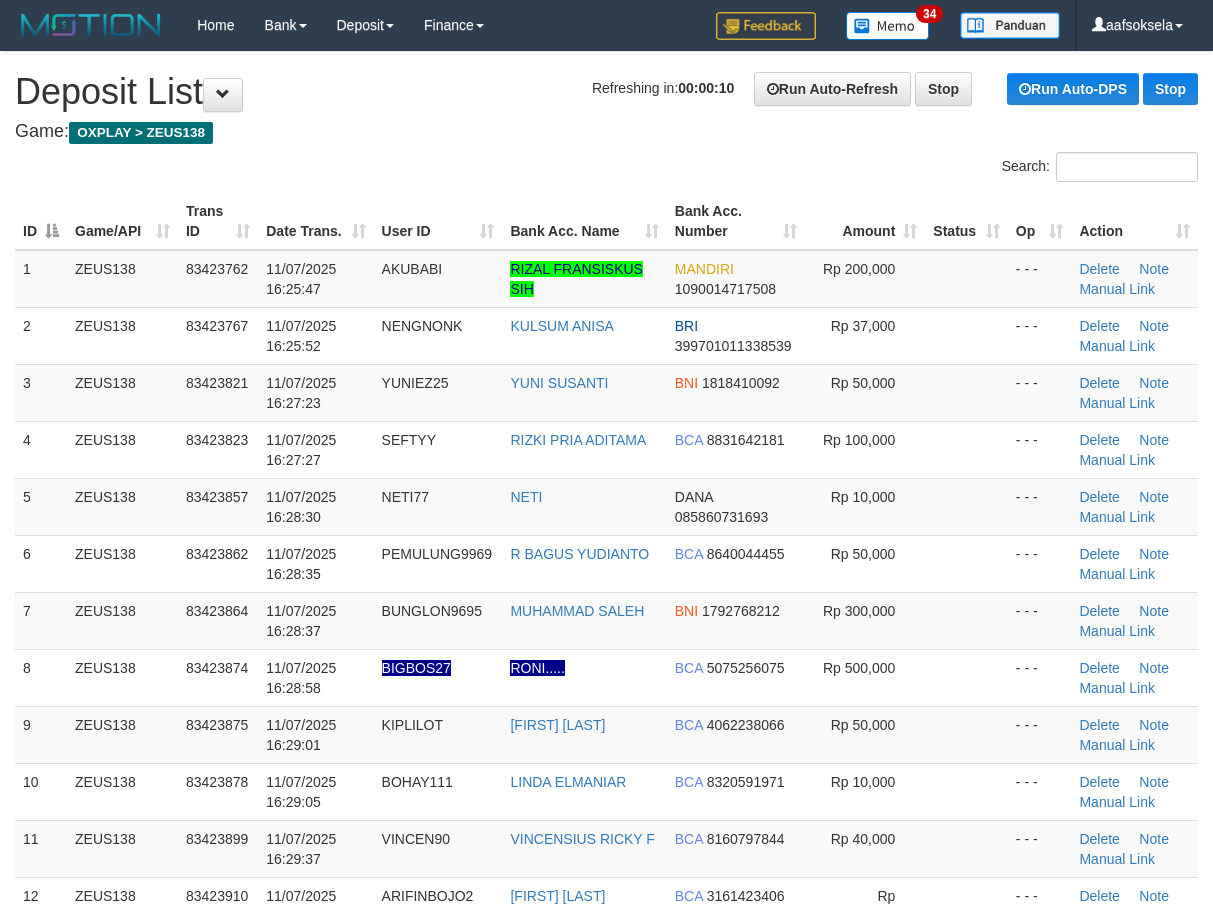 scroll, scrollTop: 0, scrollLeft: 0, axis: both 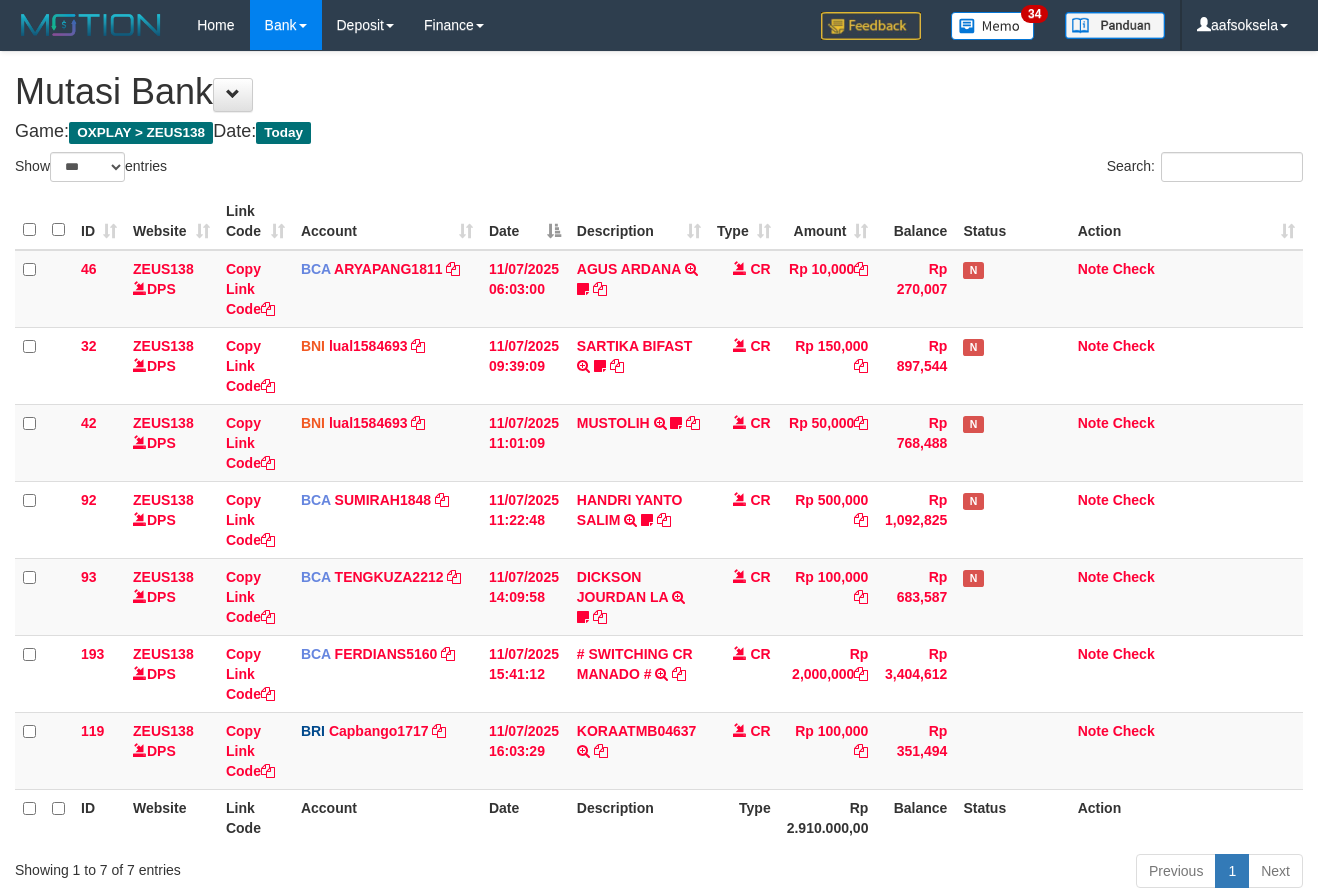 select on "***" 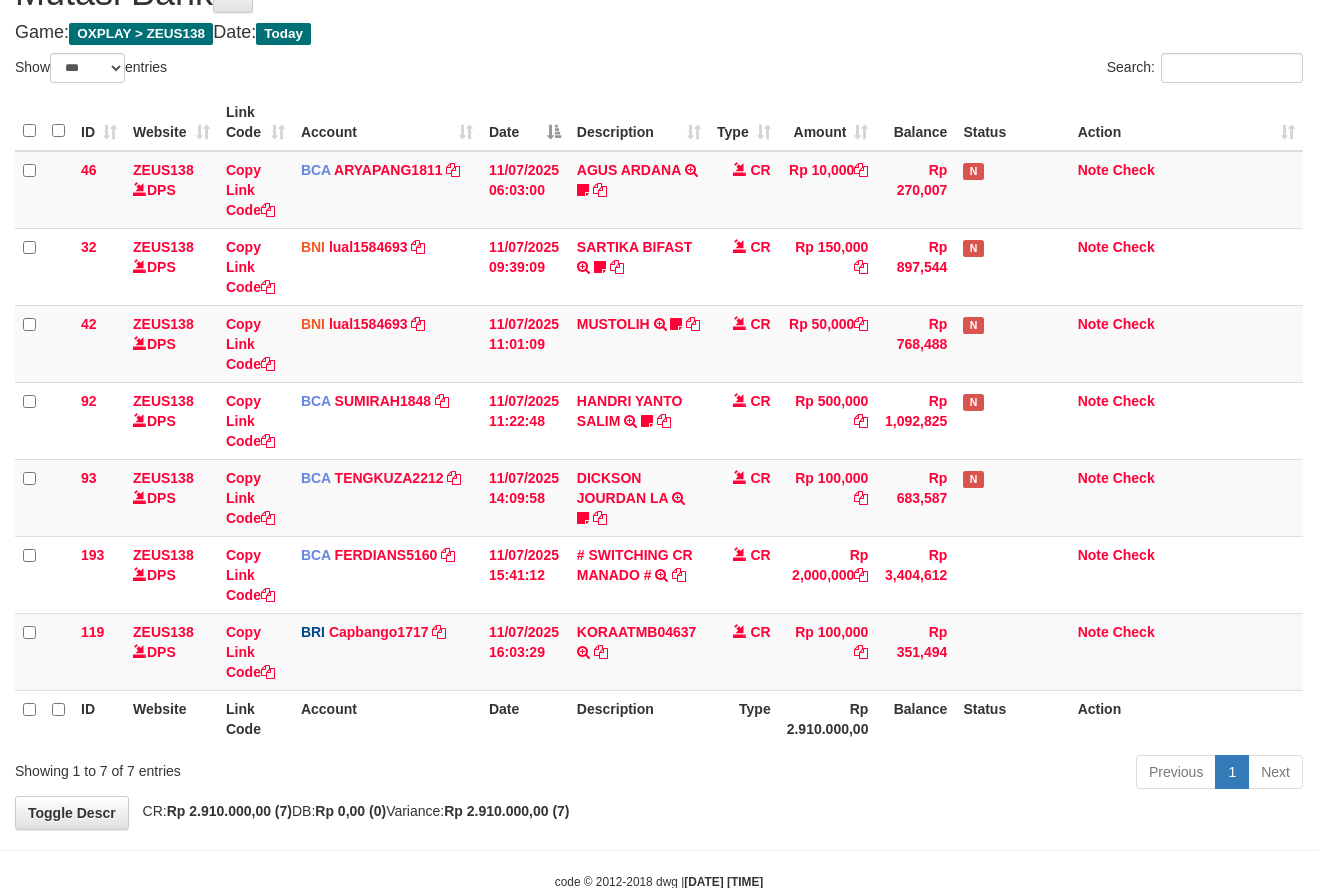 click on "Previous 1 Next" at bounding box center (933, 774) 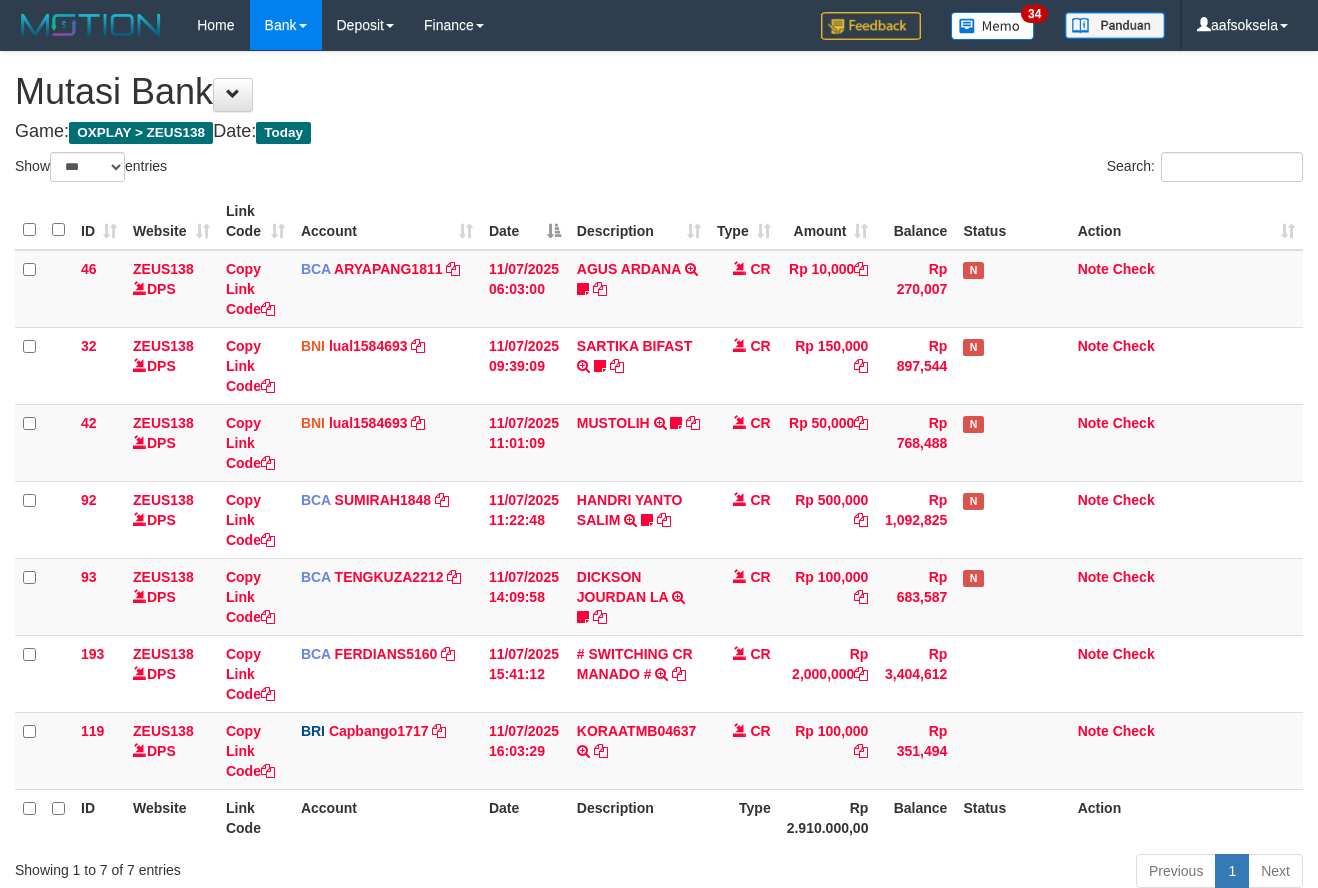 select on "***" 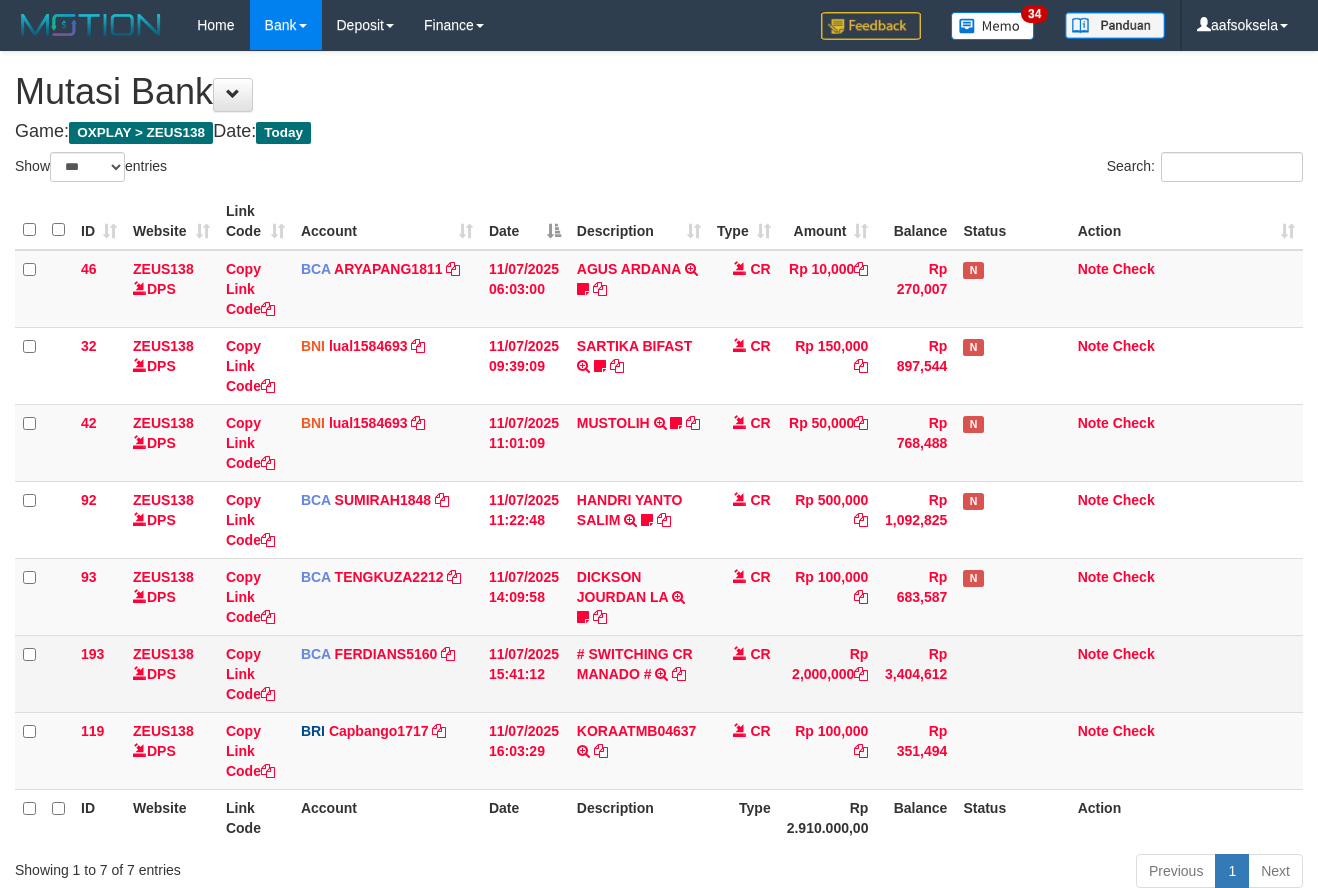scroll, scrollTop: 100, scrollLeft: 0, axis: vertical 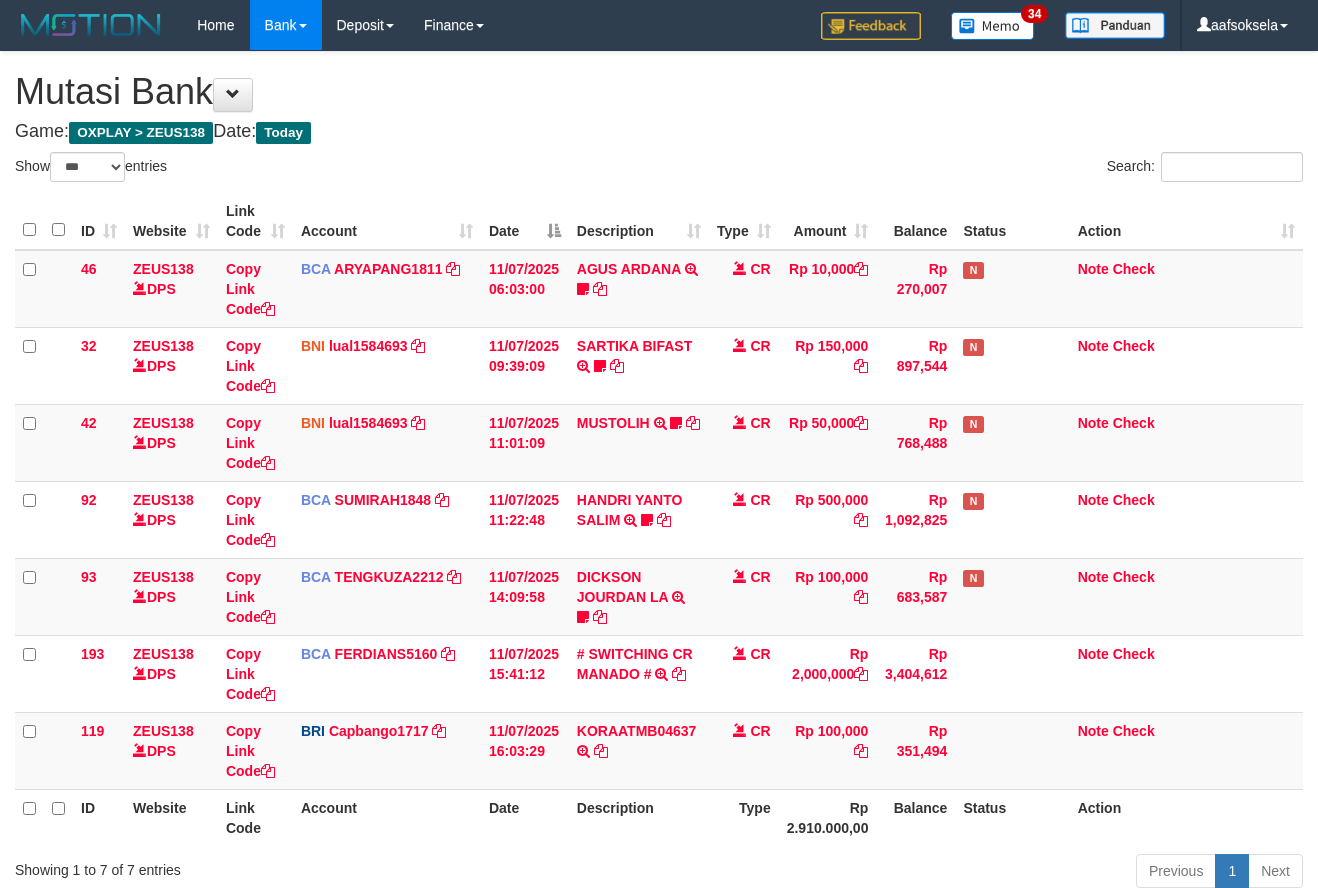 select on "***" 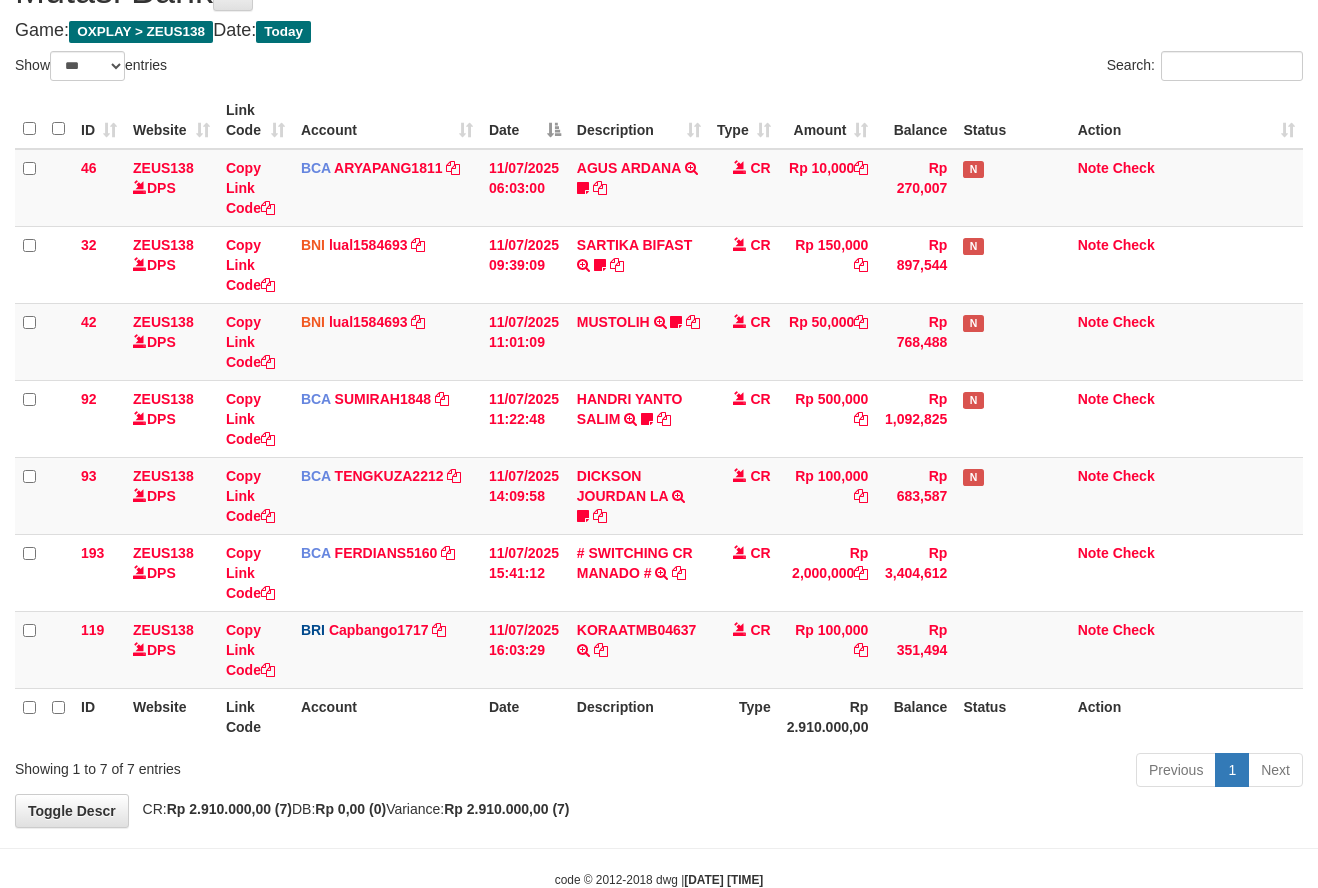 click on "Showing 1 to 7 of 7 entries" at bounding box center [274, 765] 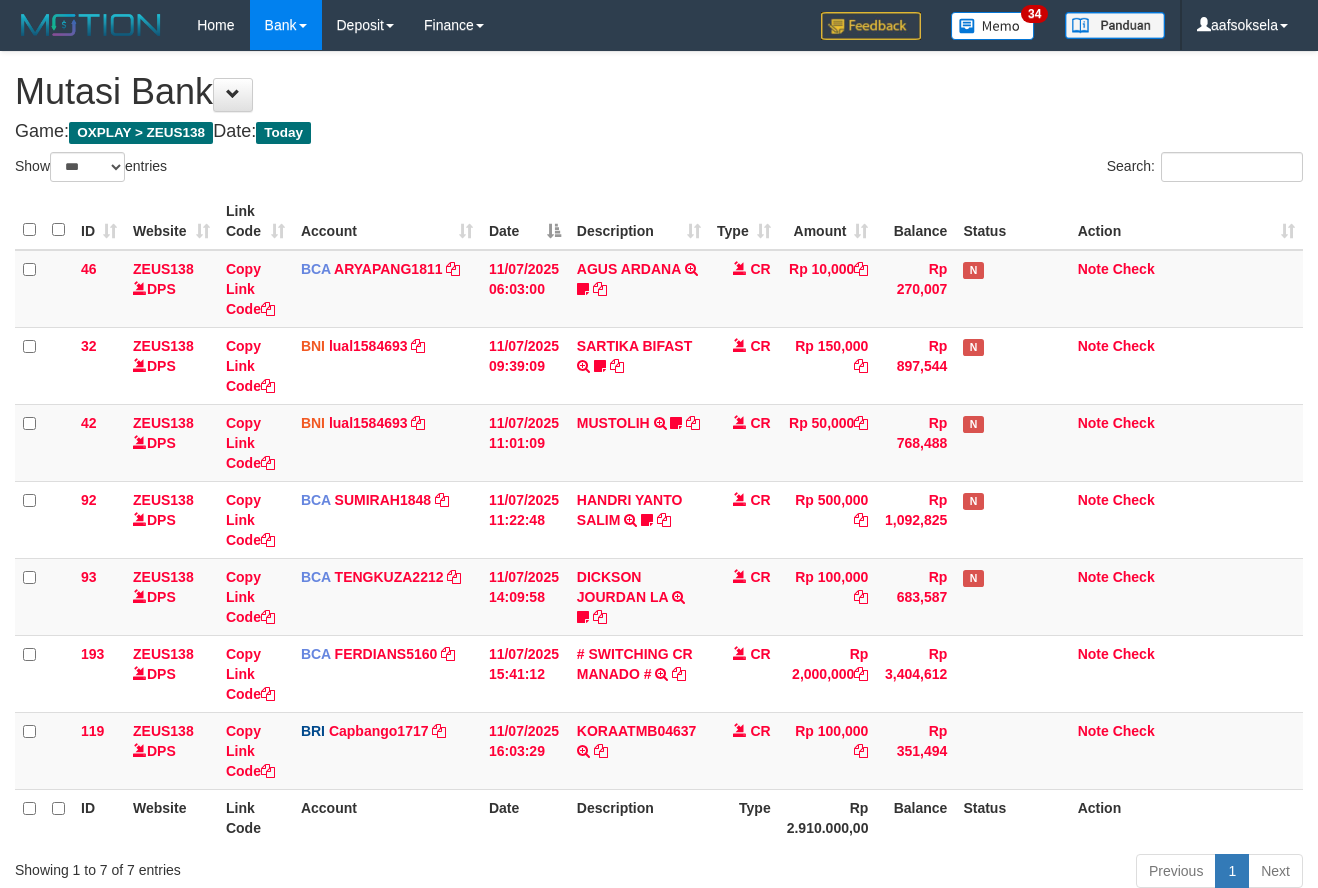 select on "***" 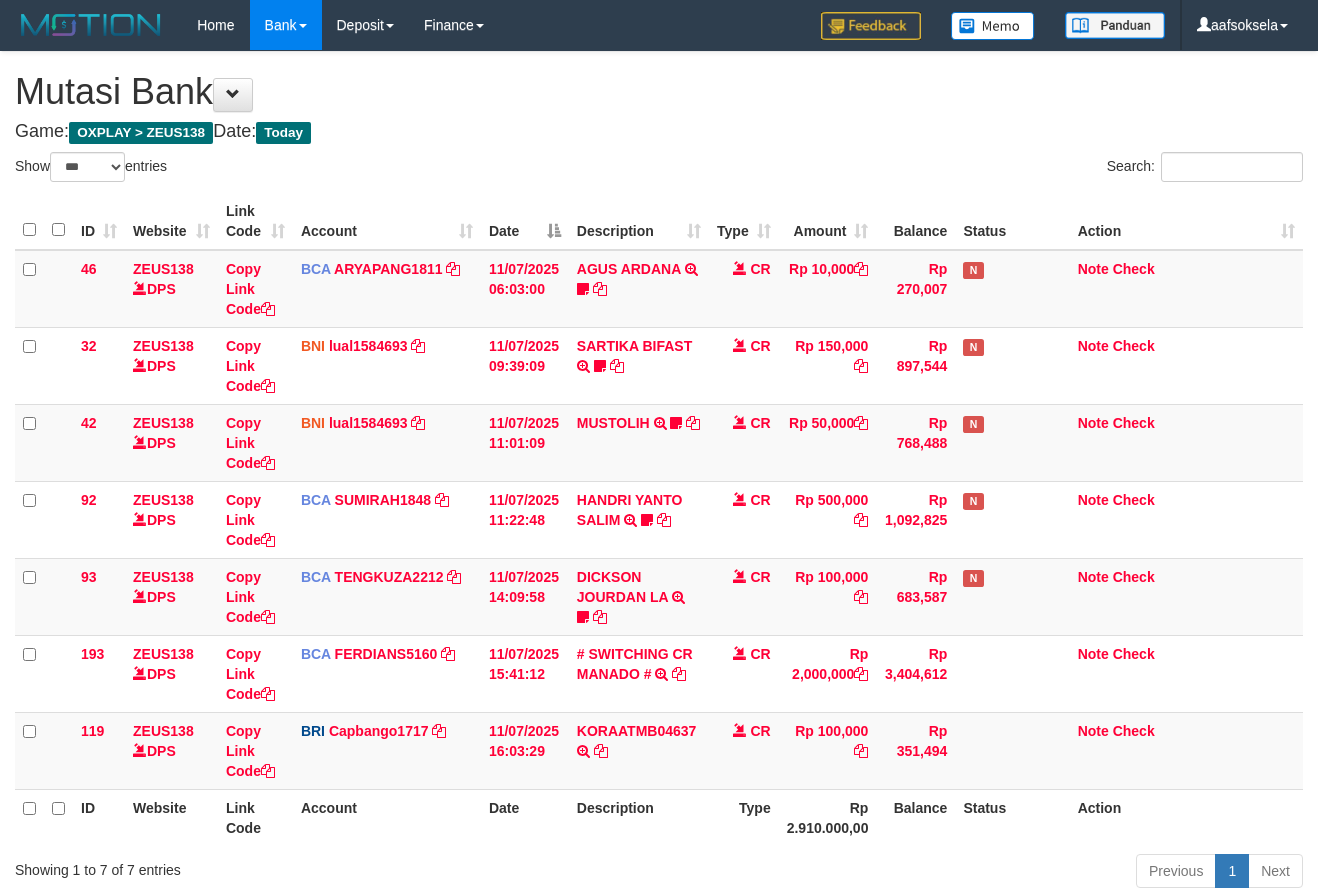 select on "***" 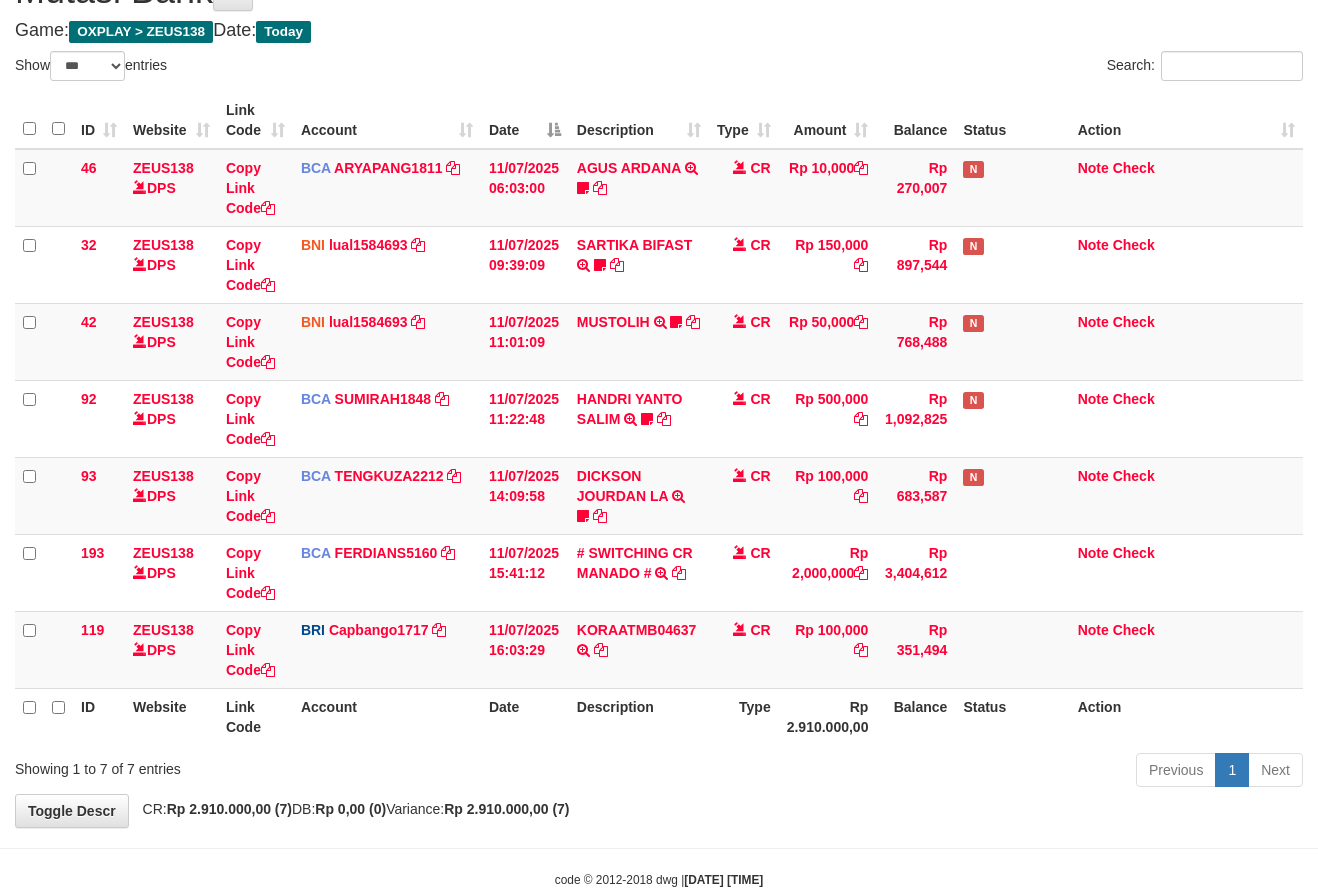 click on "Type" at bounding box center (744, 716) 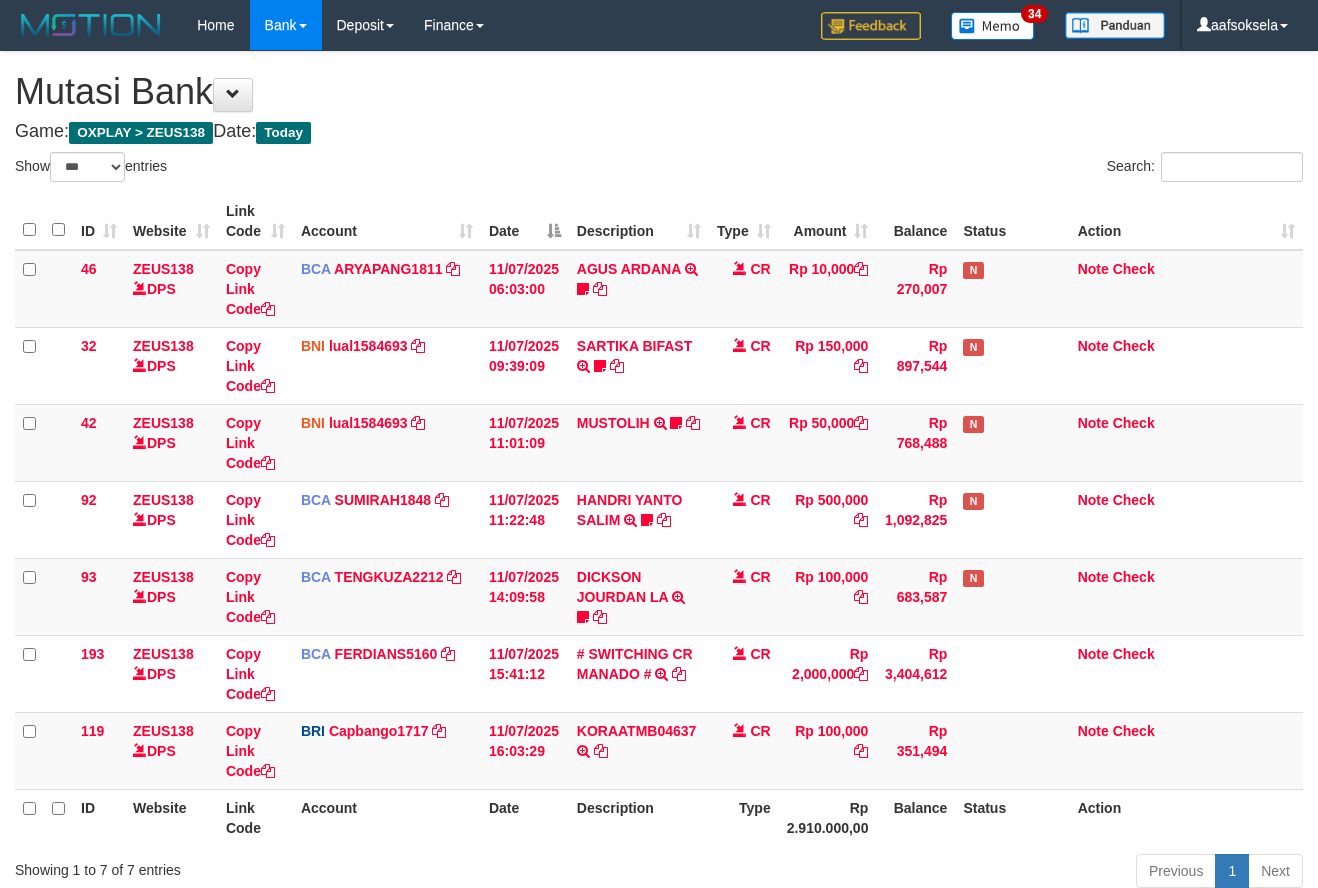 select on "***" 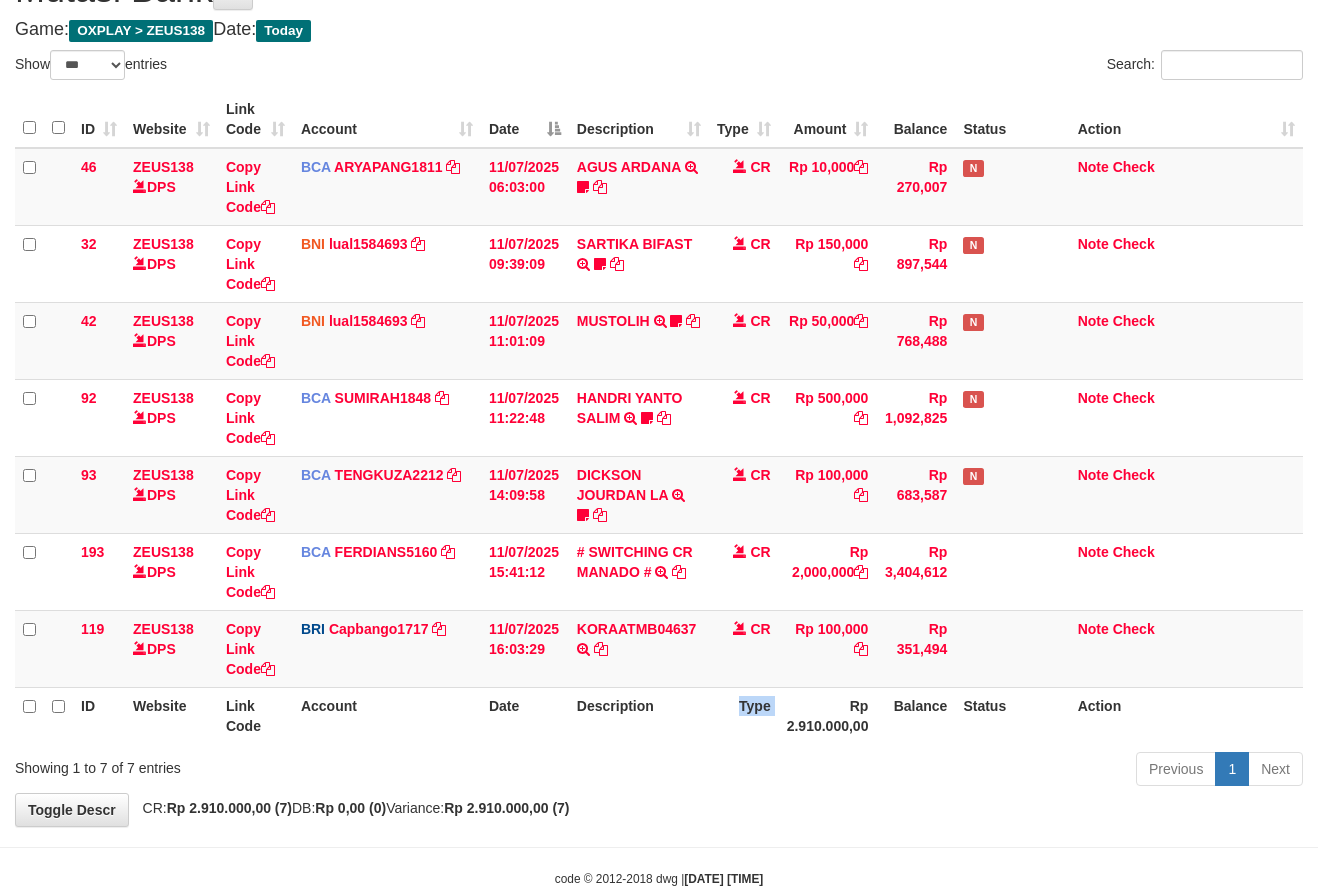 click on "Type" at bounding box center [744, 715] 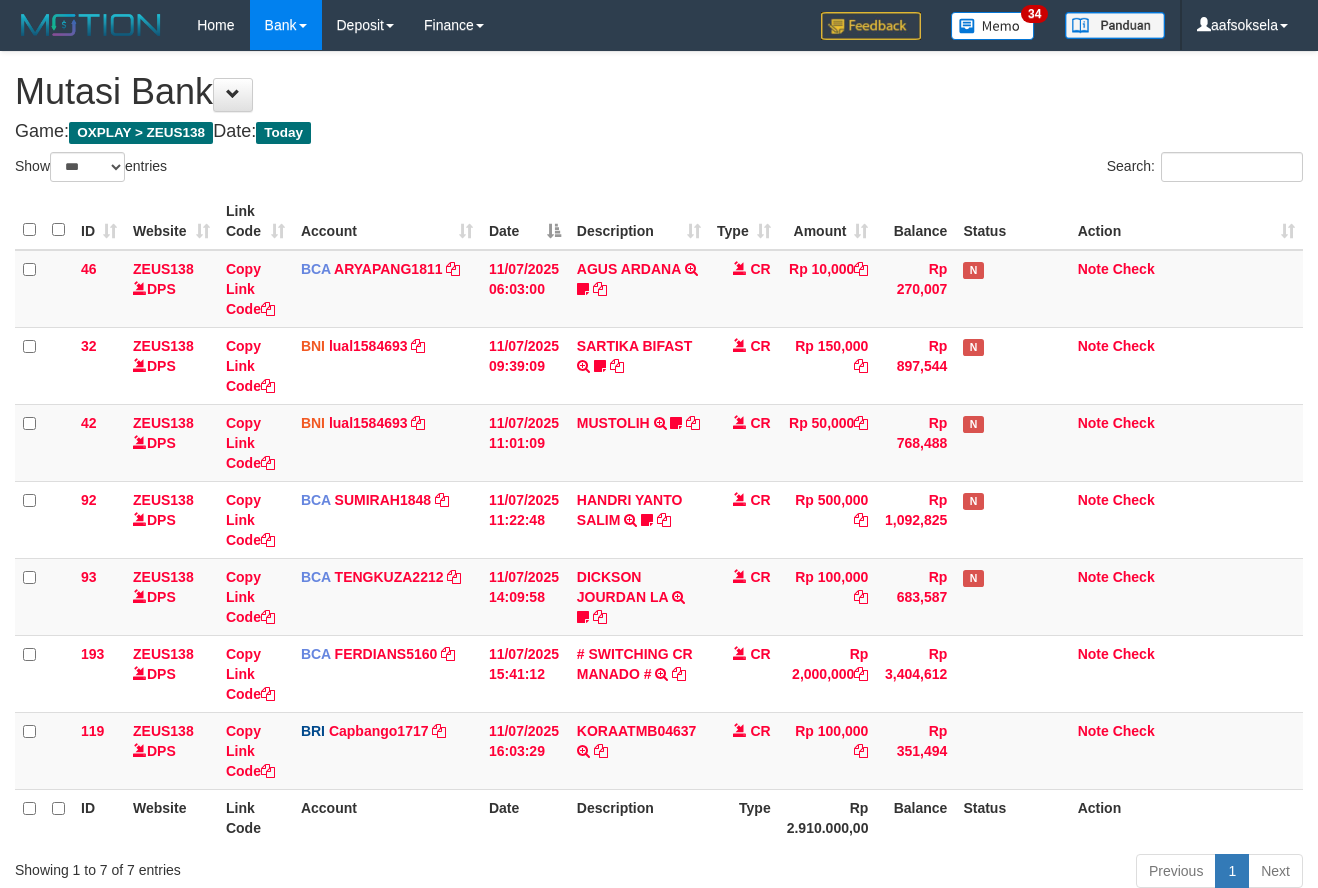 select on "***" 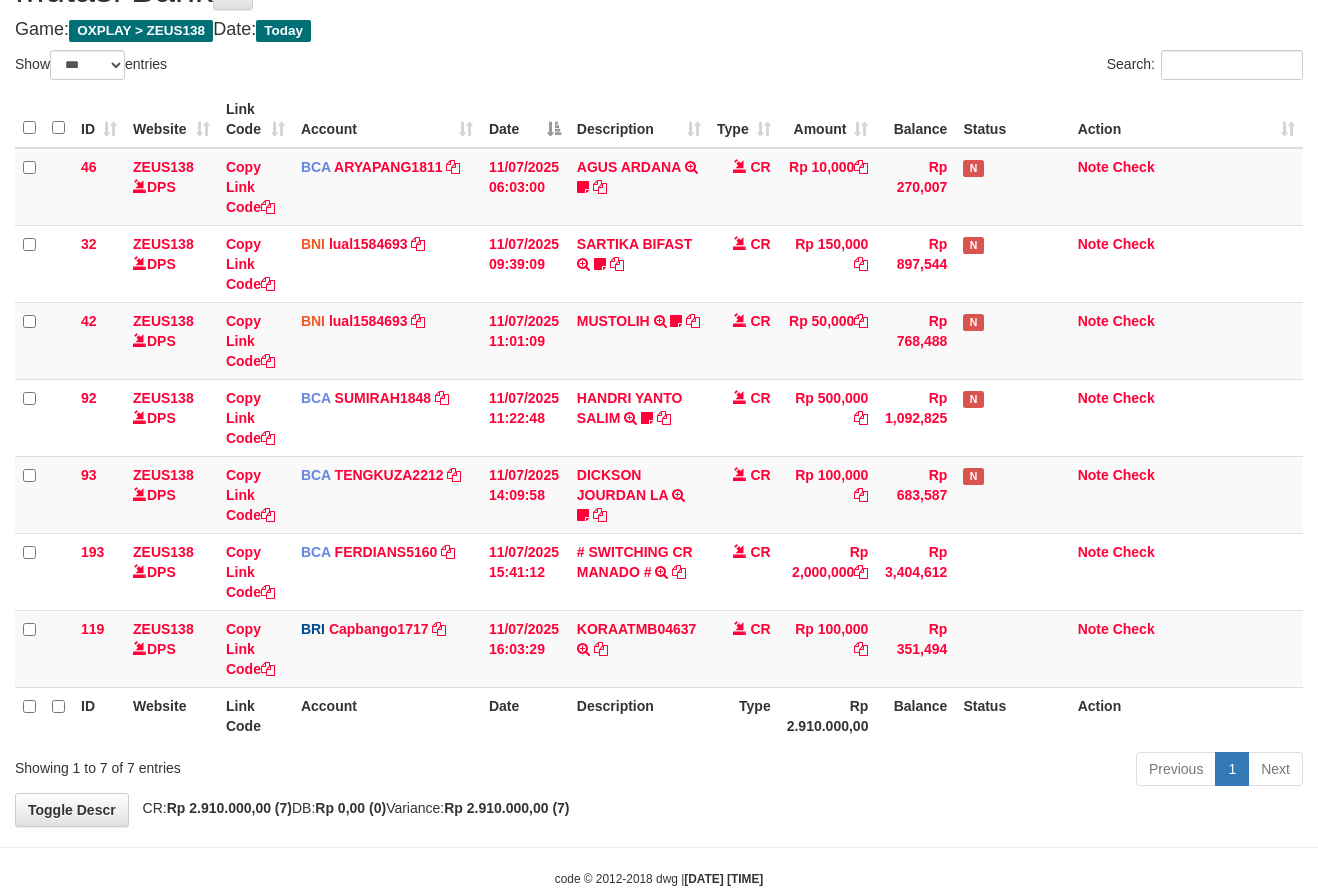 click on "Type" at bounding box center (744, 715) 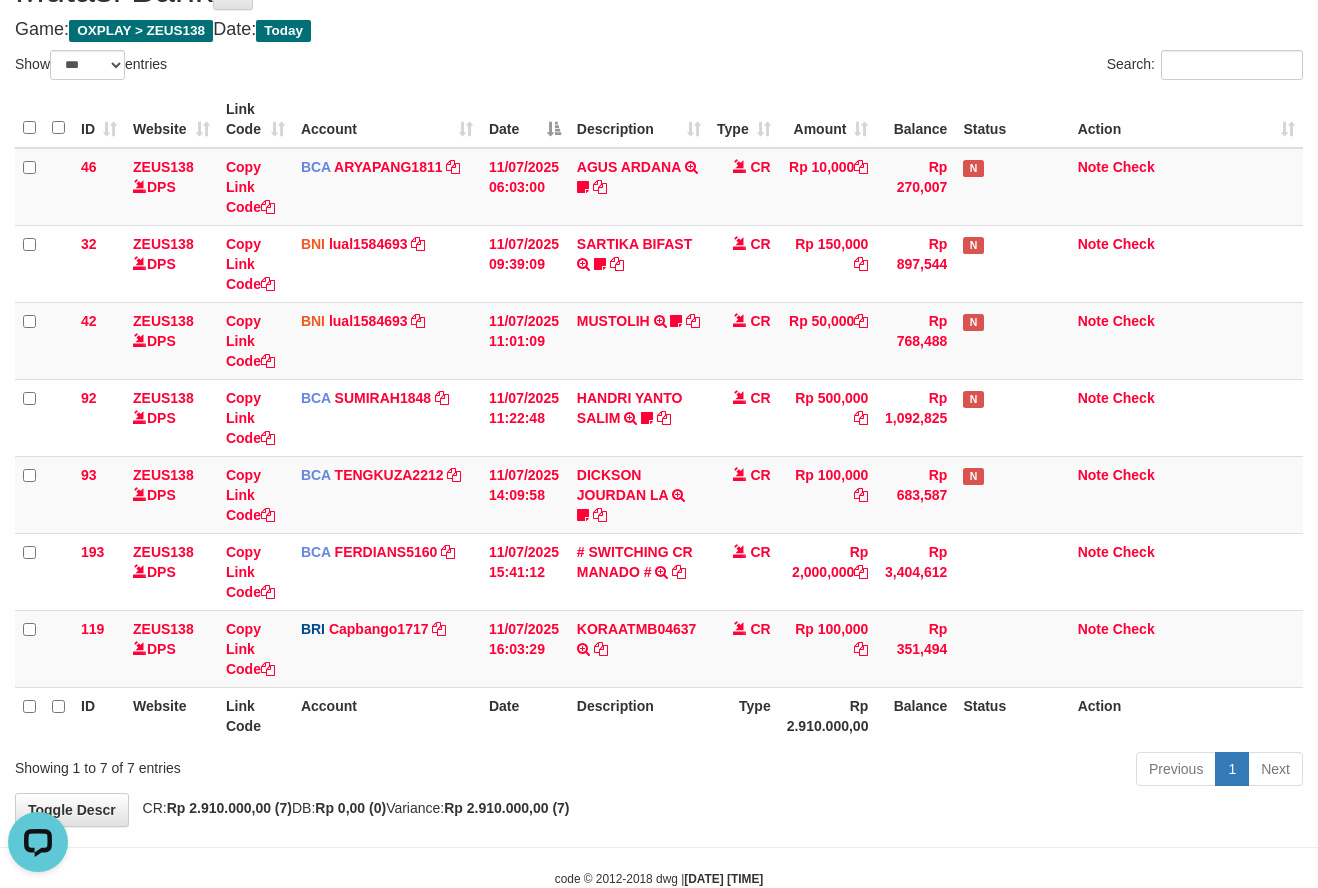 scroll, scrollTop: 0, scrollLeft: 0, axis: both 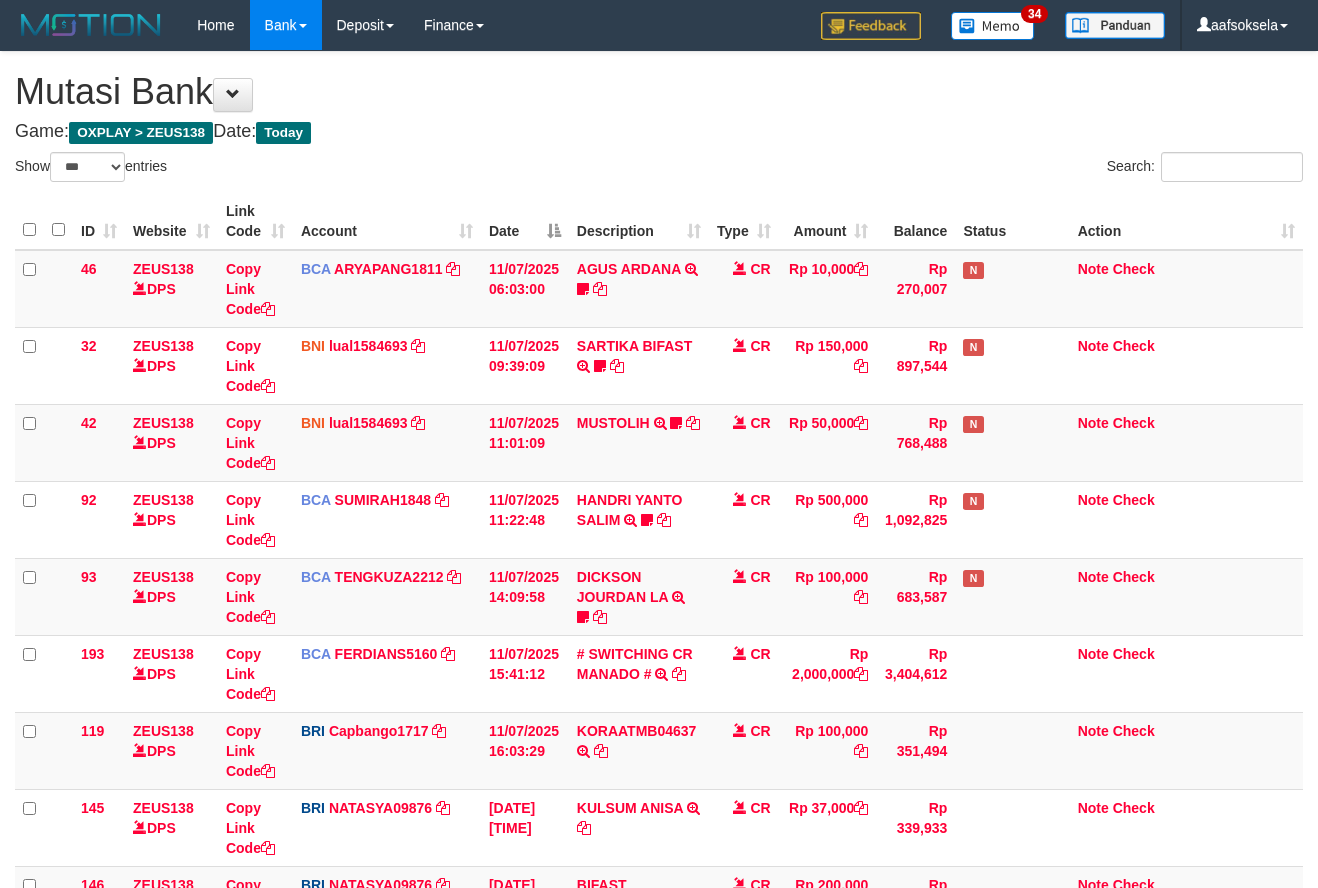 select on "***" 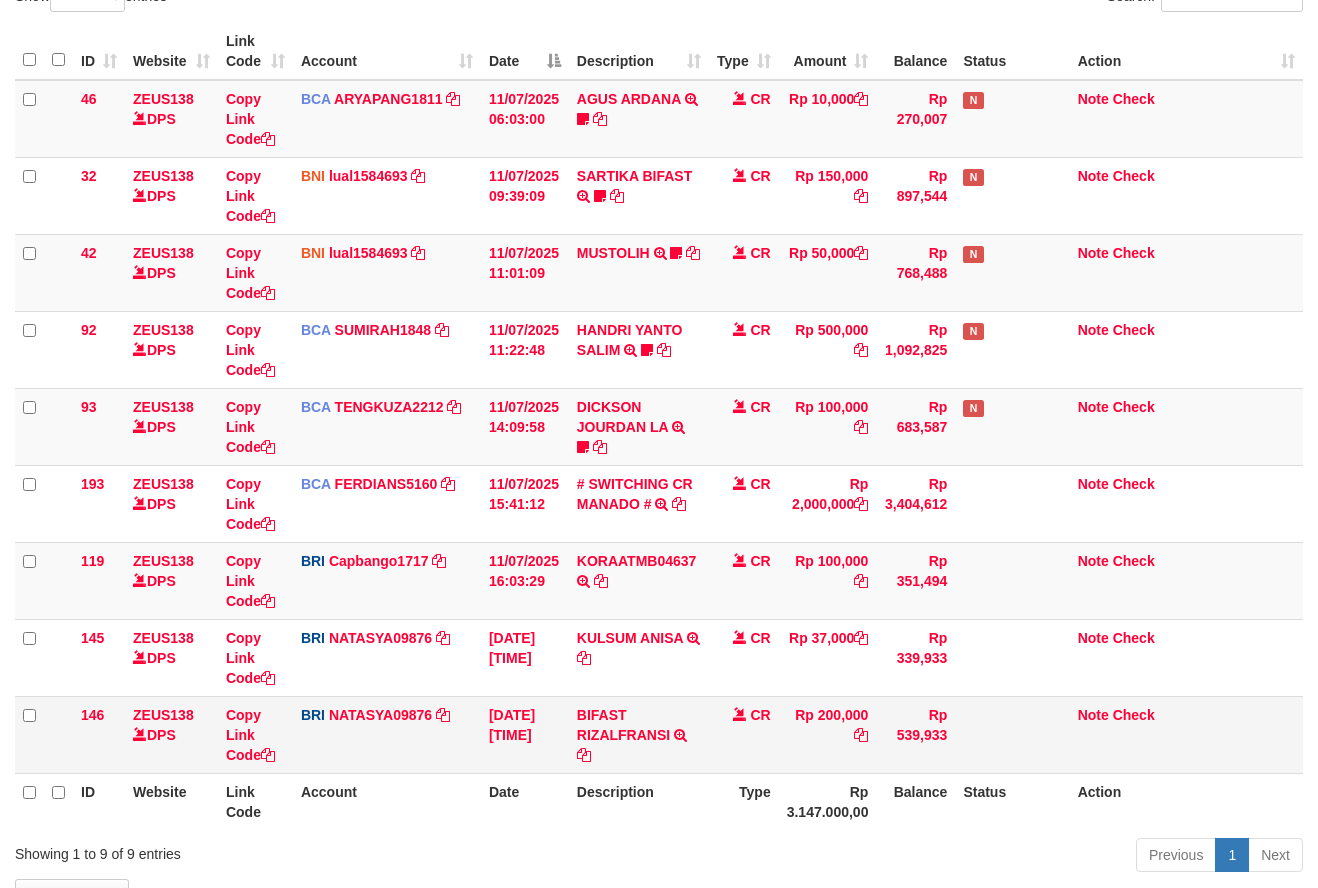 scroll, scrollTop: 236, scrollLeft: 0, axis: vertical 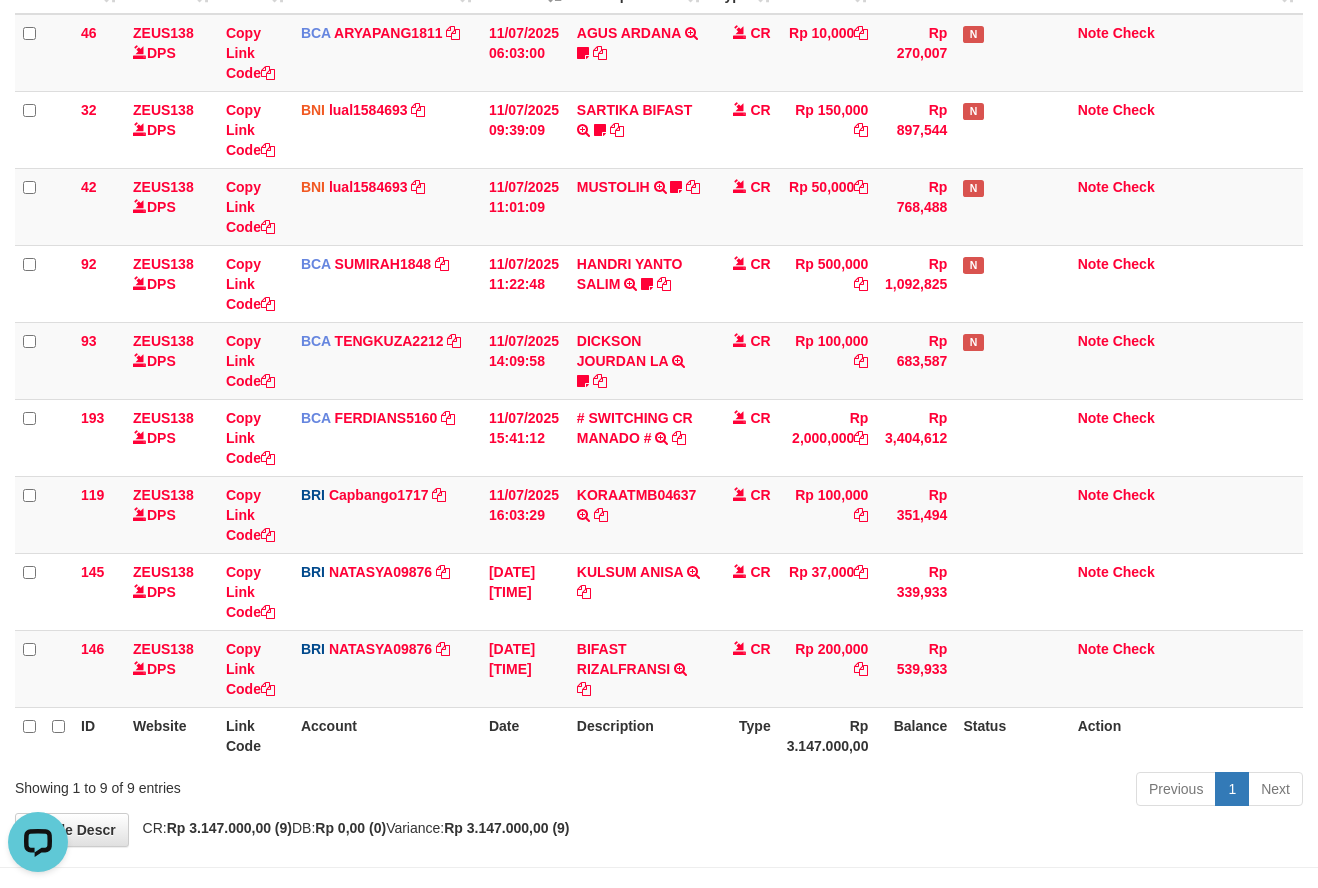 click on "Previous 1 Next" at bounding box center [933, 791] 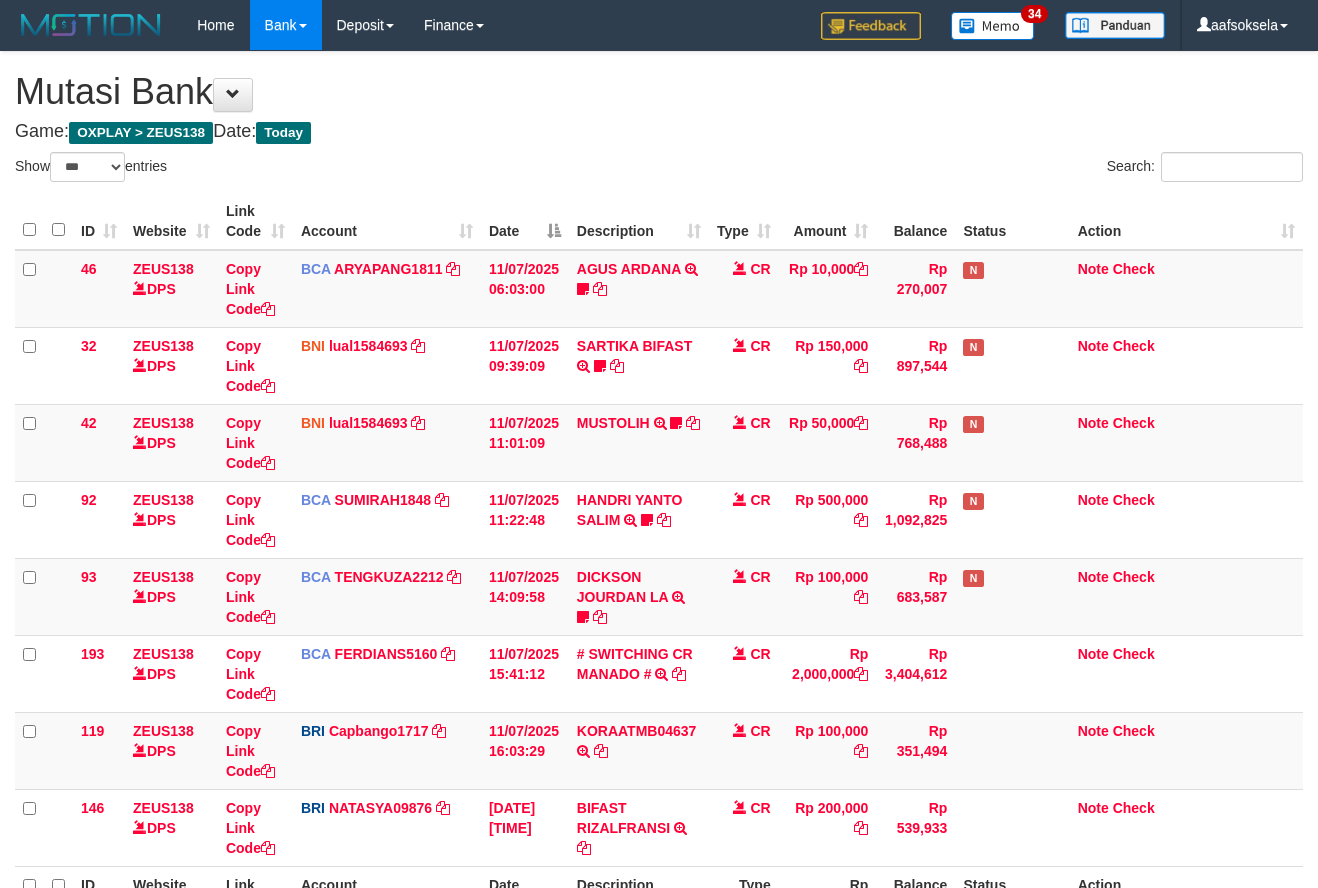 select on "***" 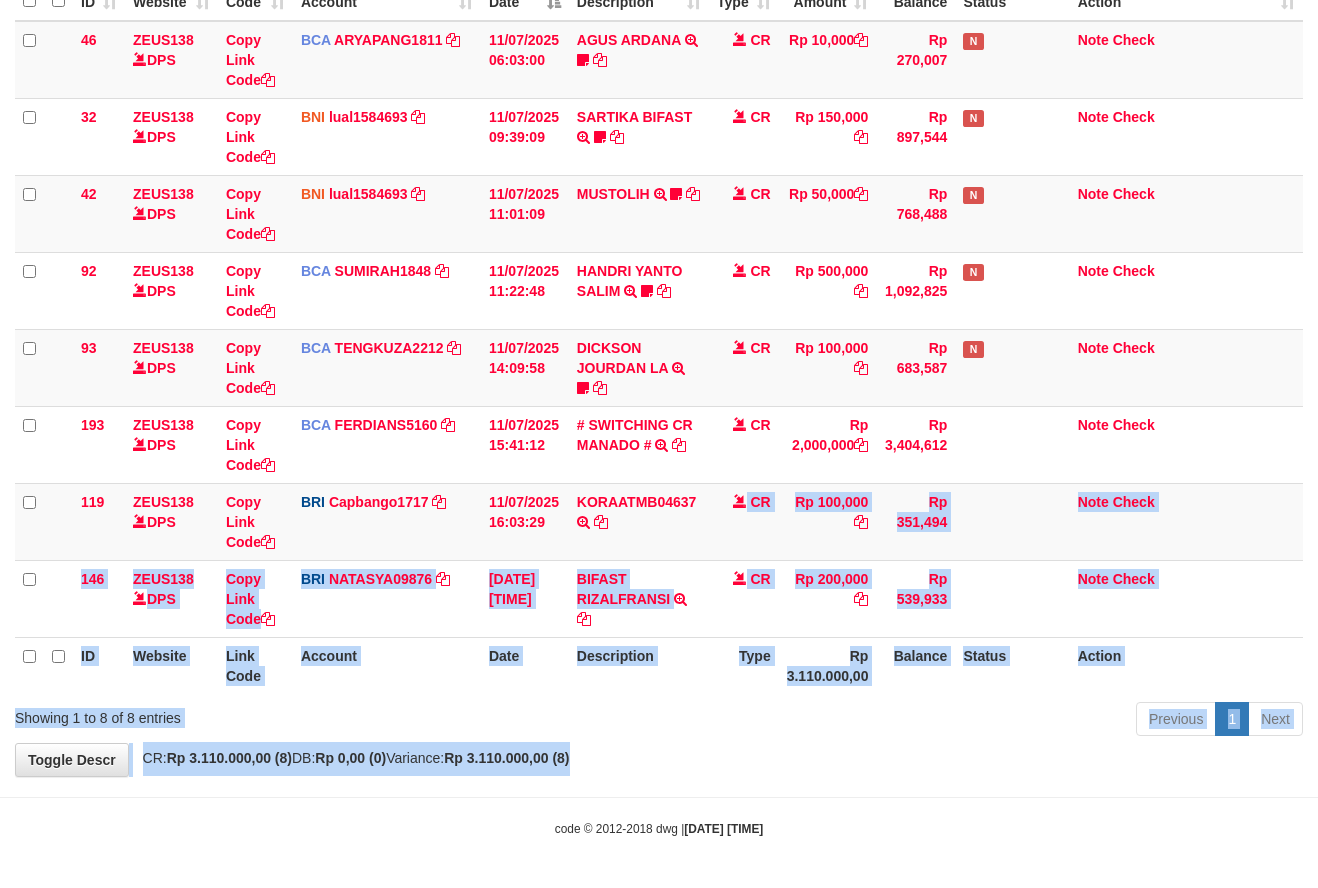 click on "**********" at bounding box center (659, 299) 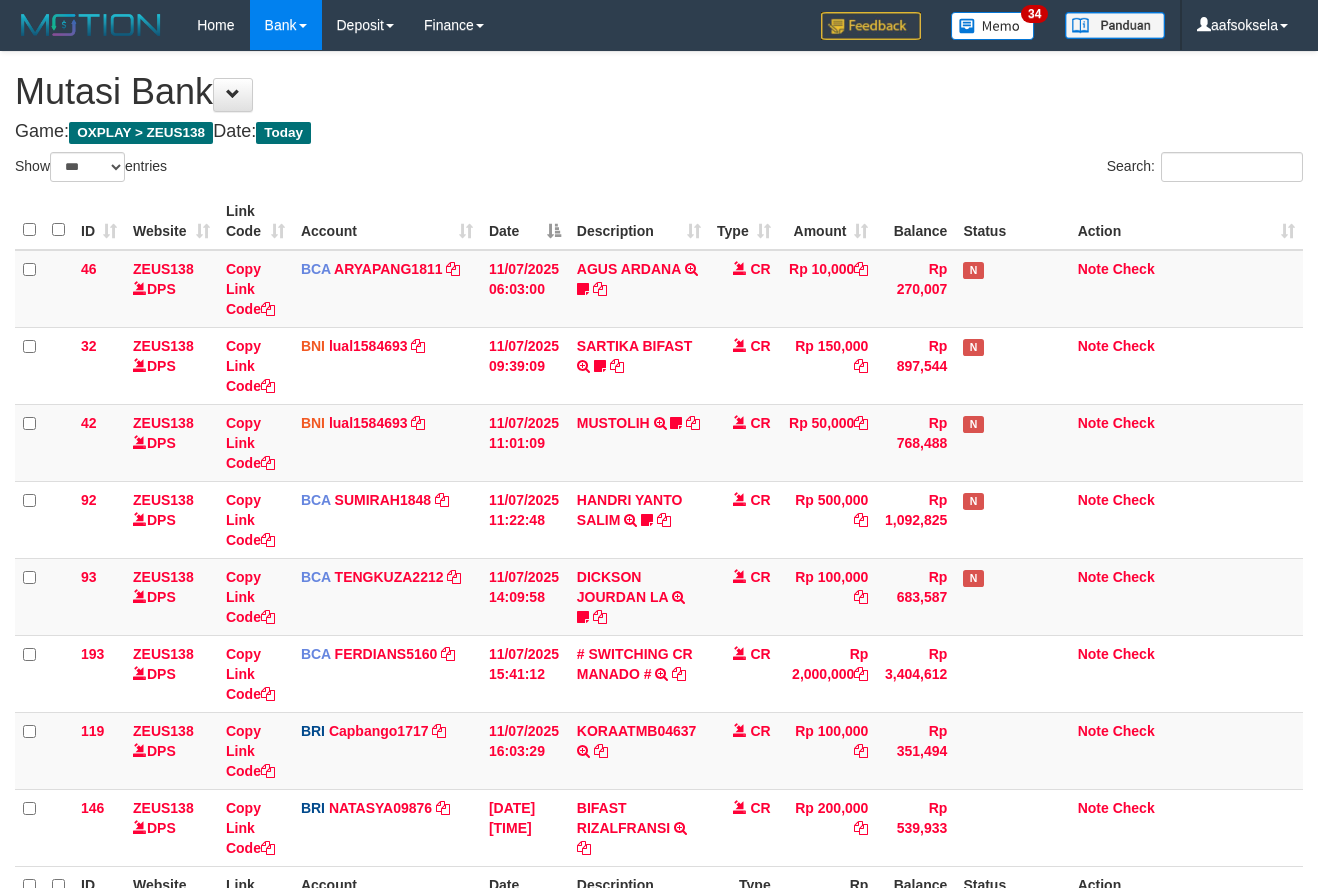 select on "***" 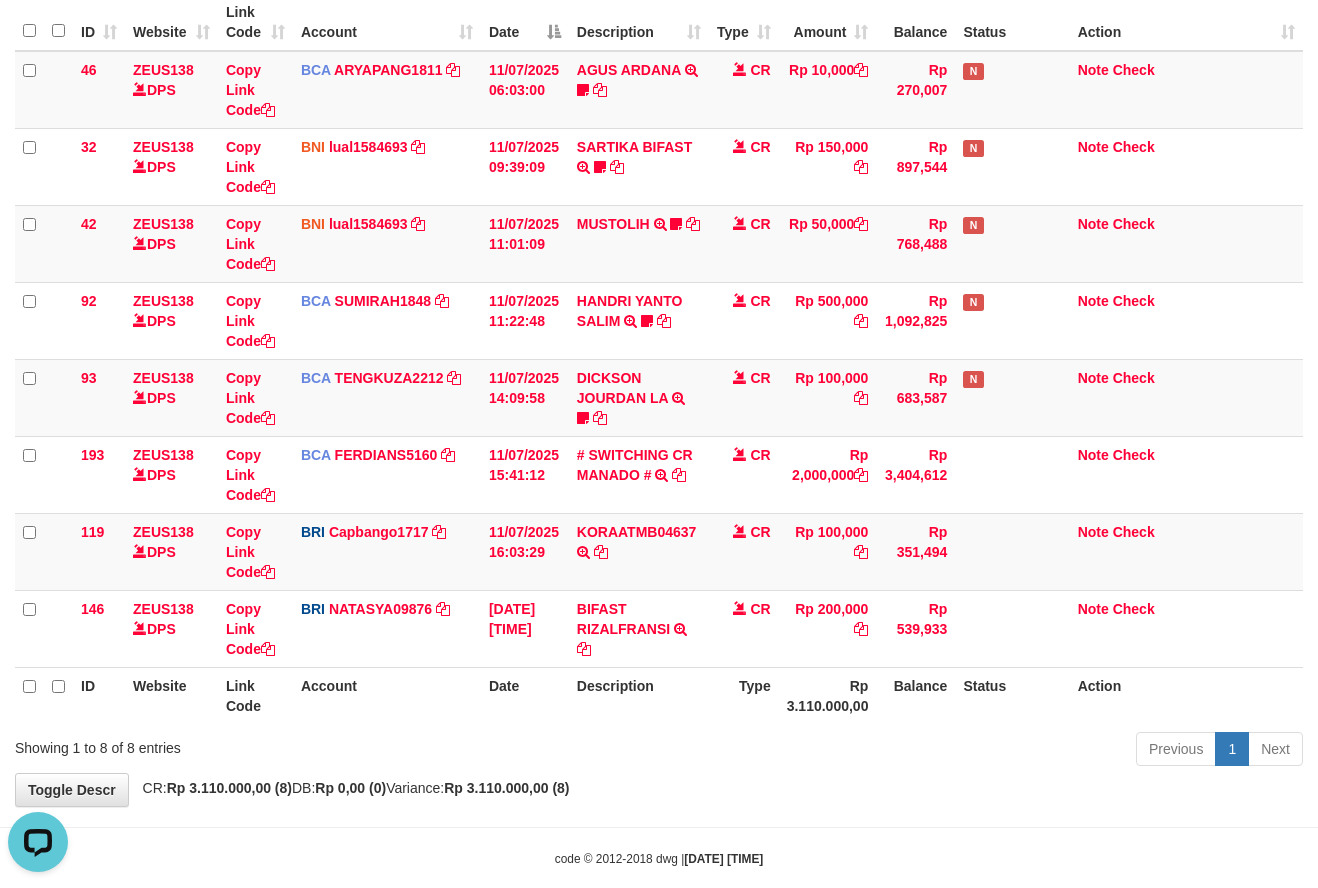 scroll, scrollTop: 0, scrollLeft: 0, axis: both 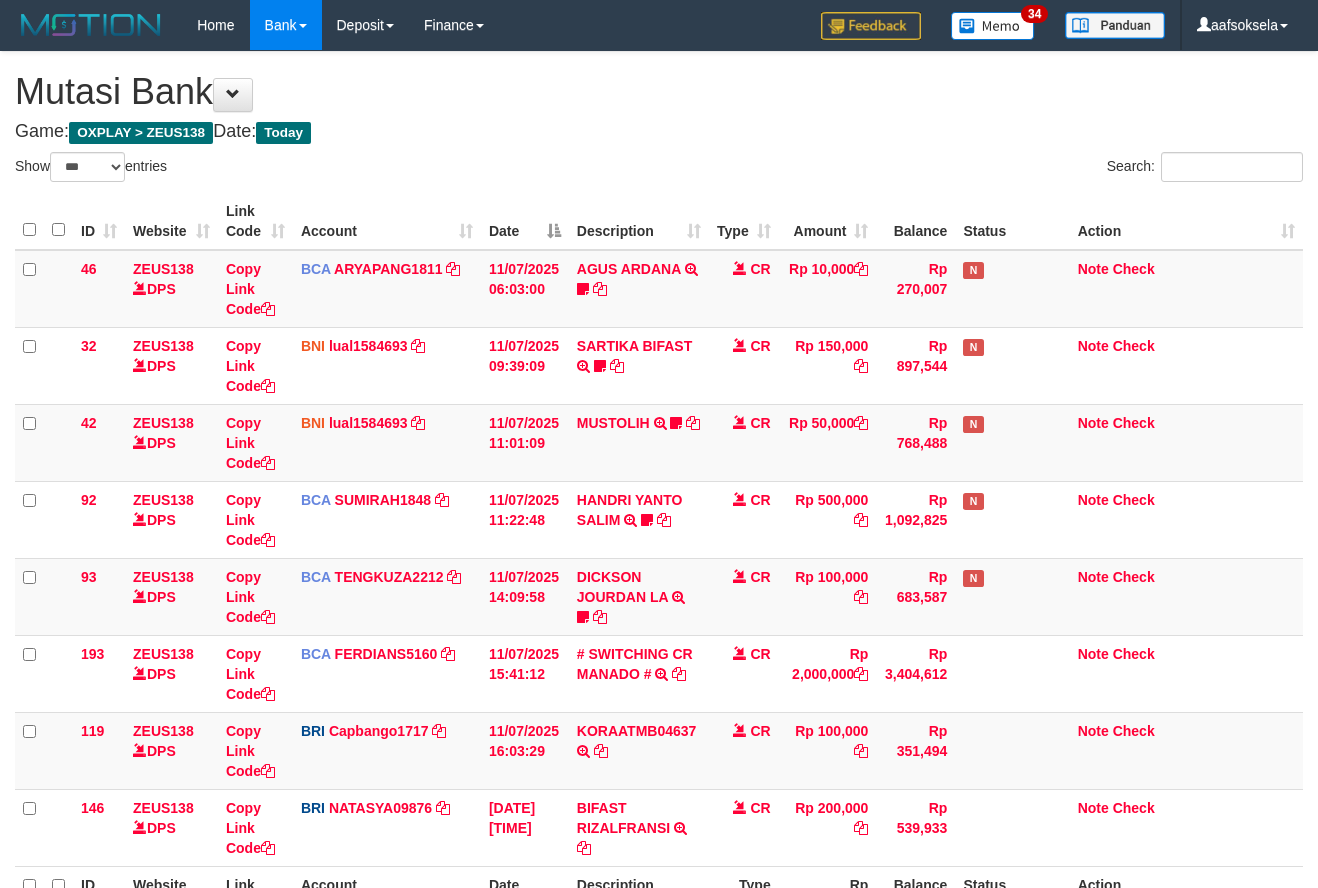select on "***" 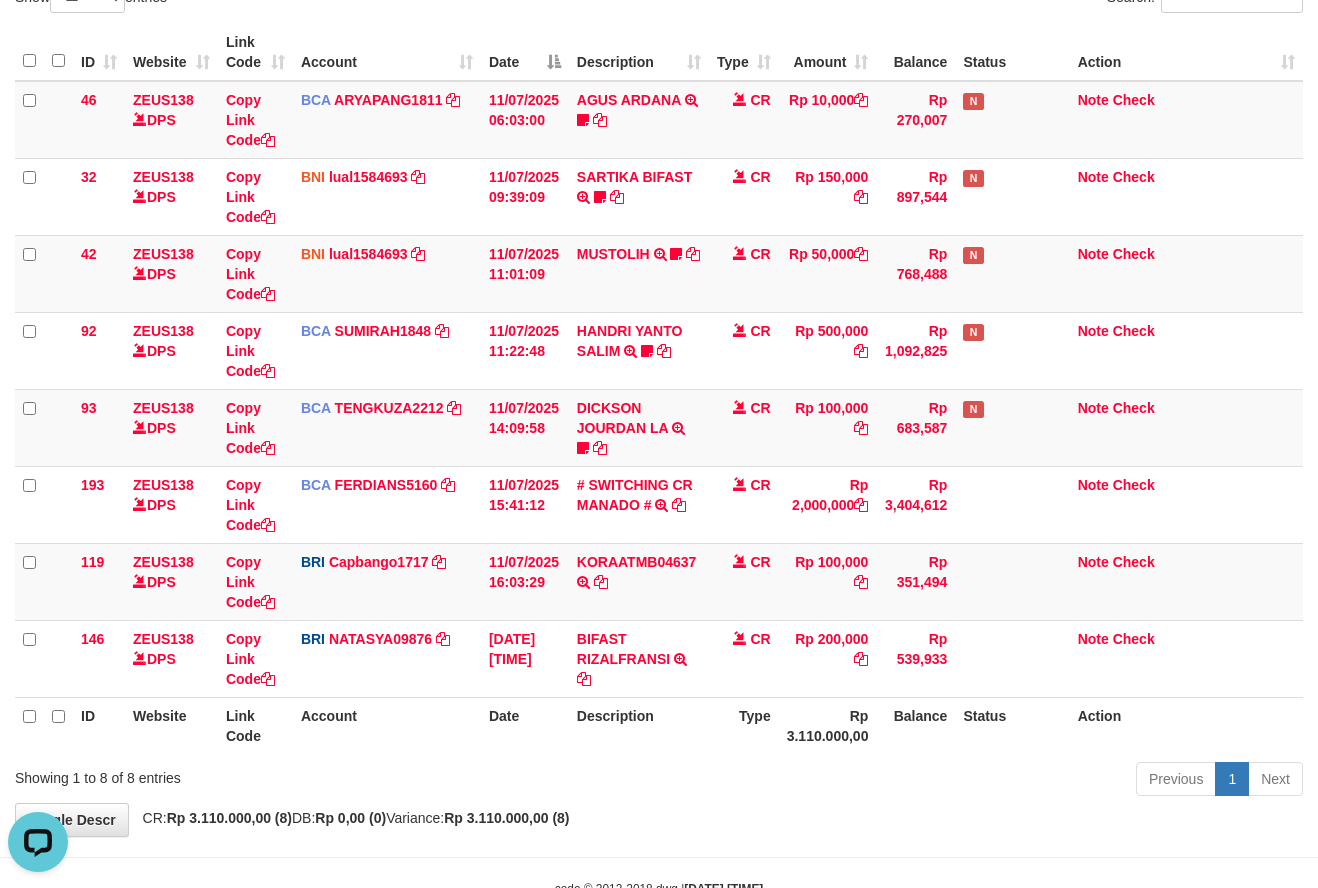 scroll, scrollTop: 0, scrollLeft: 0, axis: both 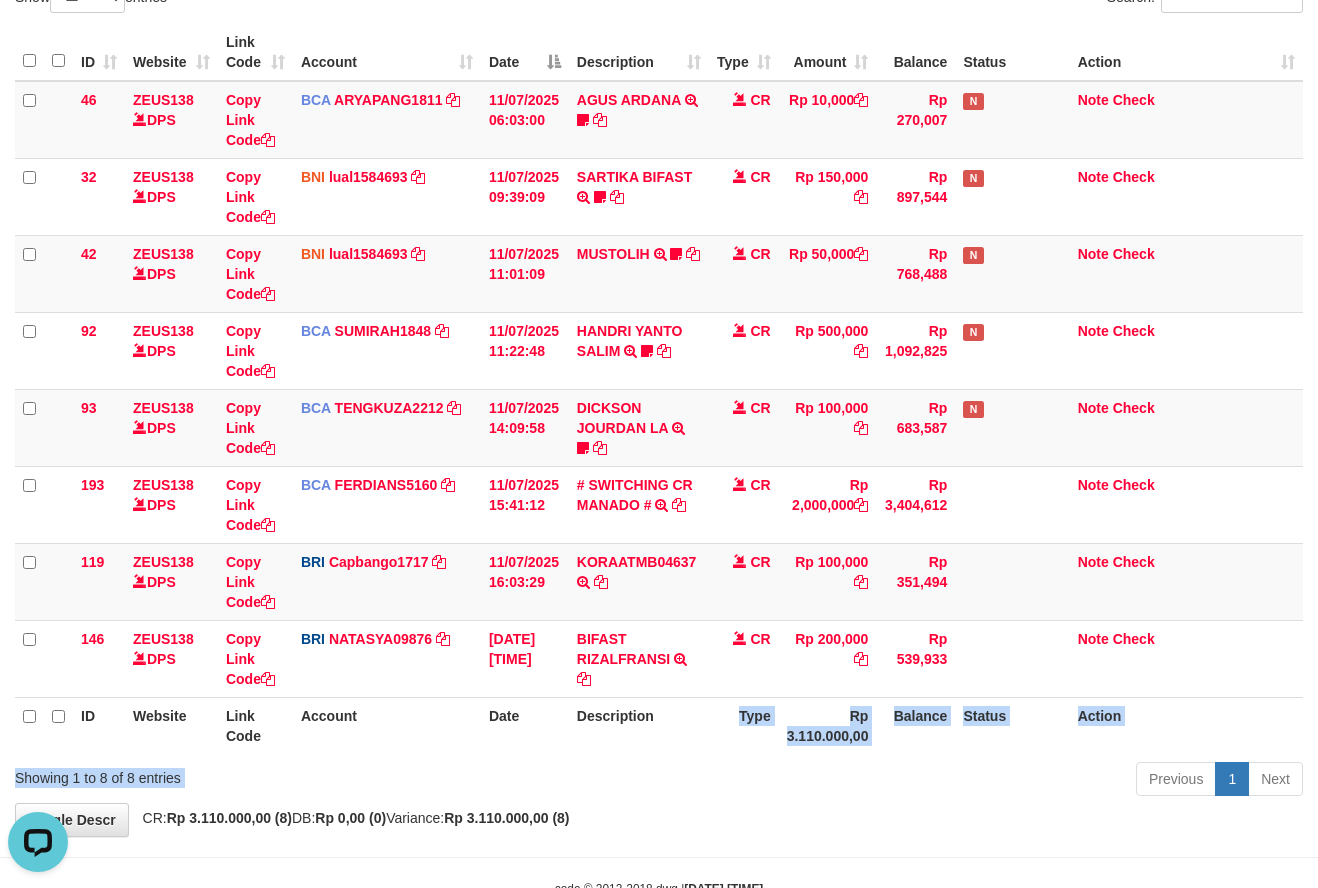 drag, startPoint x: 652, startPoint y: 767, endPoint x: 664, endPoint y: 738, distance: 31.38471 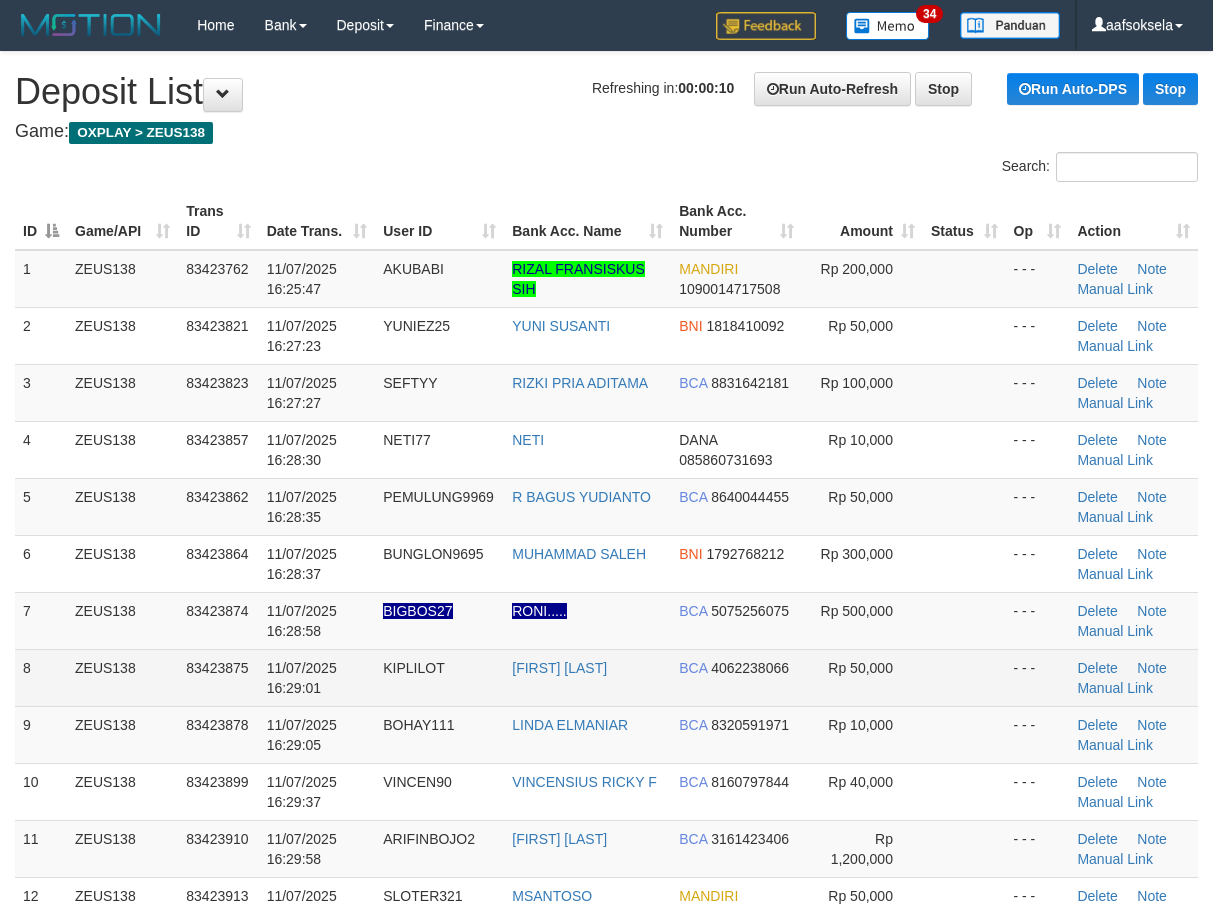 scroll, scrollTop: 67, scrollLeft: 0, axis: vertical 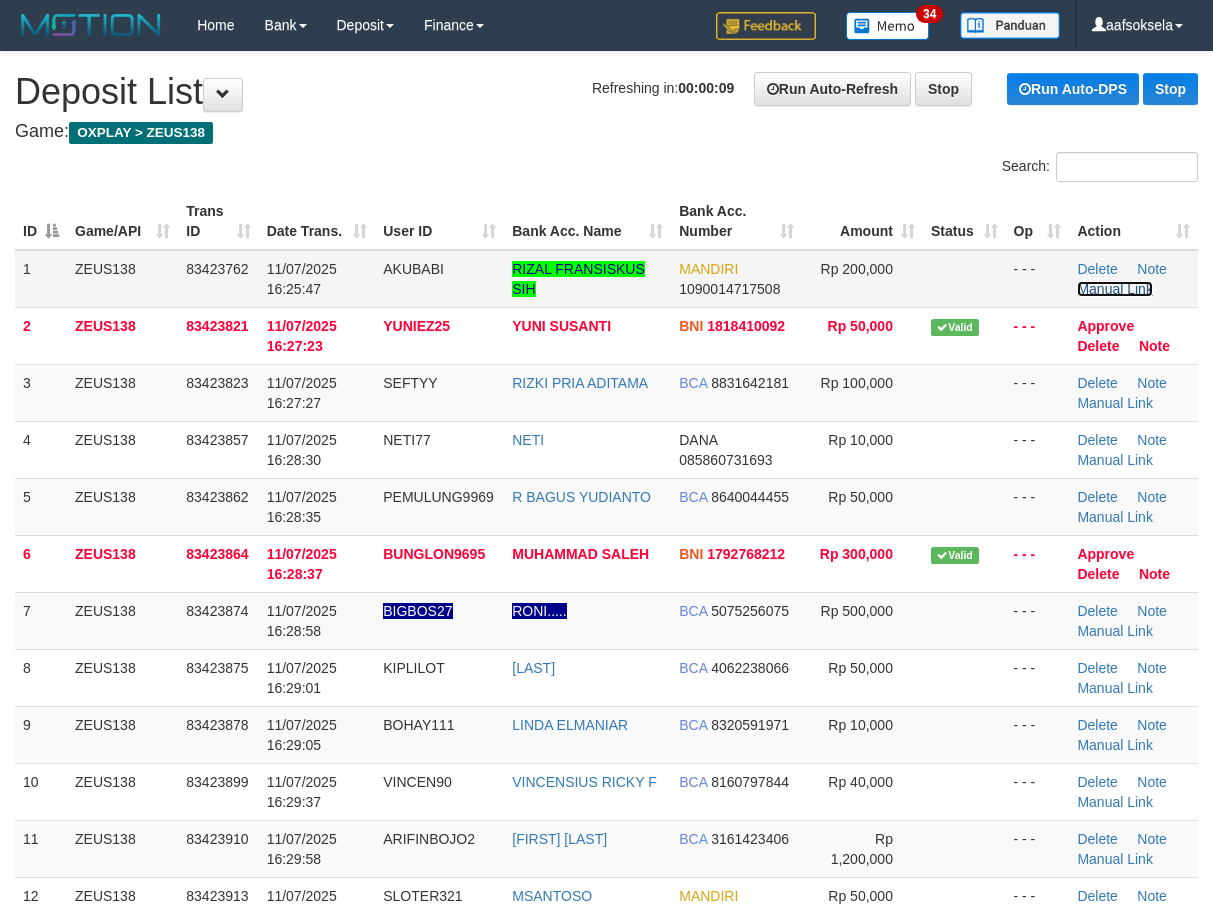 click on "Manual Link" at bounding box center [1115, 289] 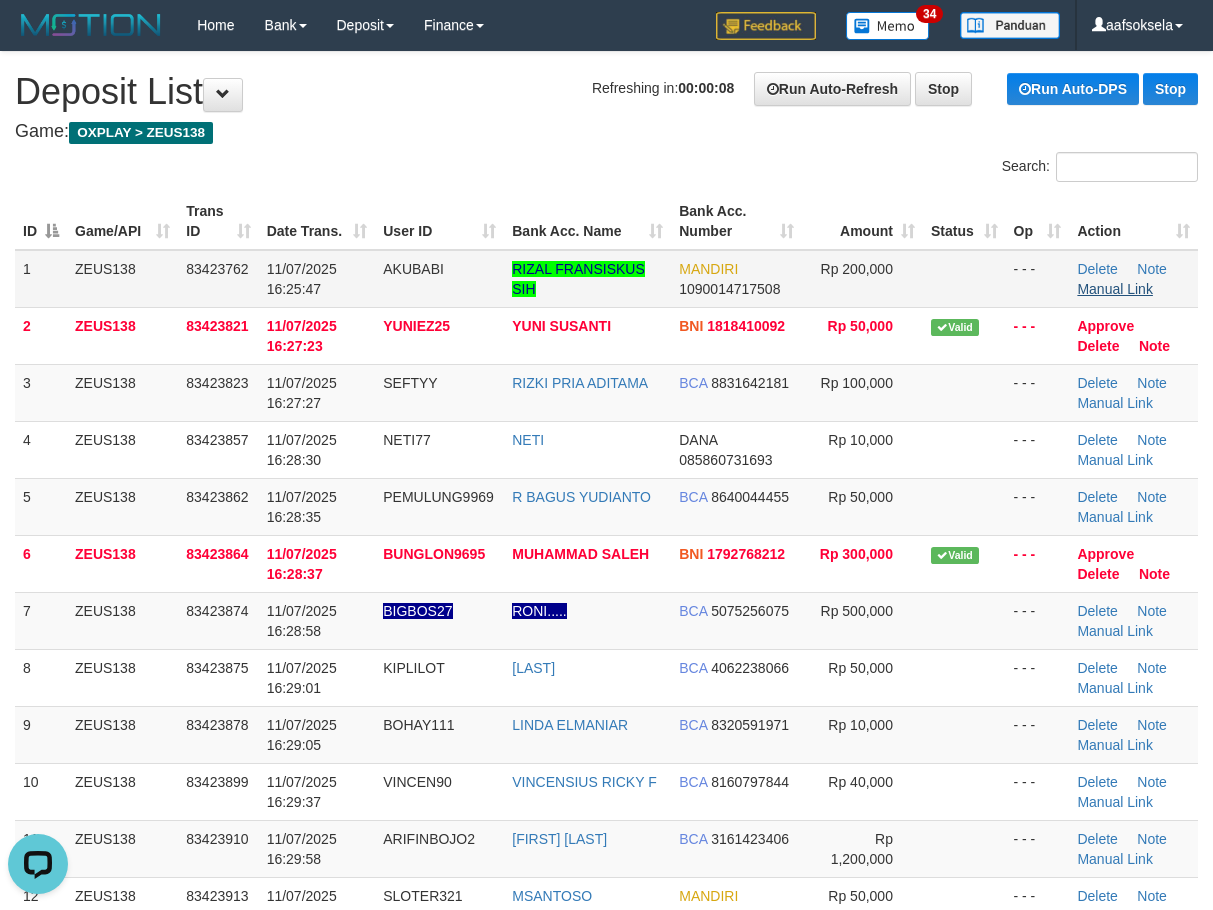 scroll, scrollTop: 0, scrollLeft: 0, axis: both 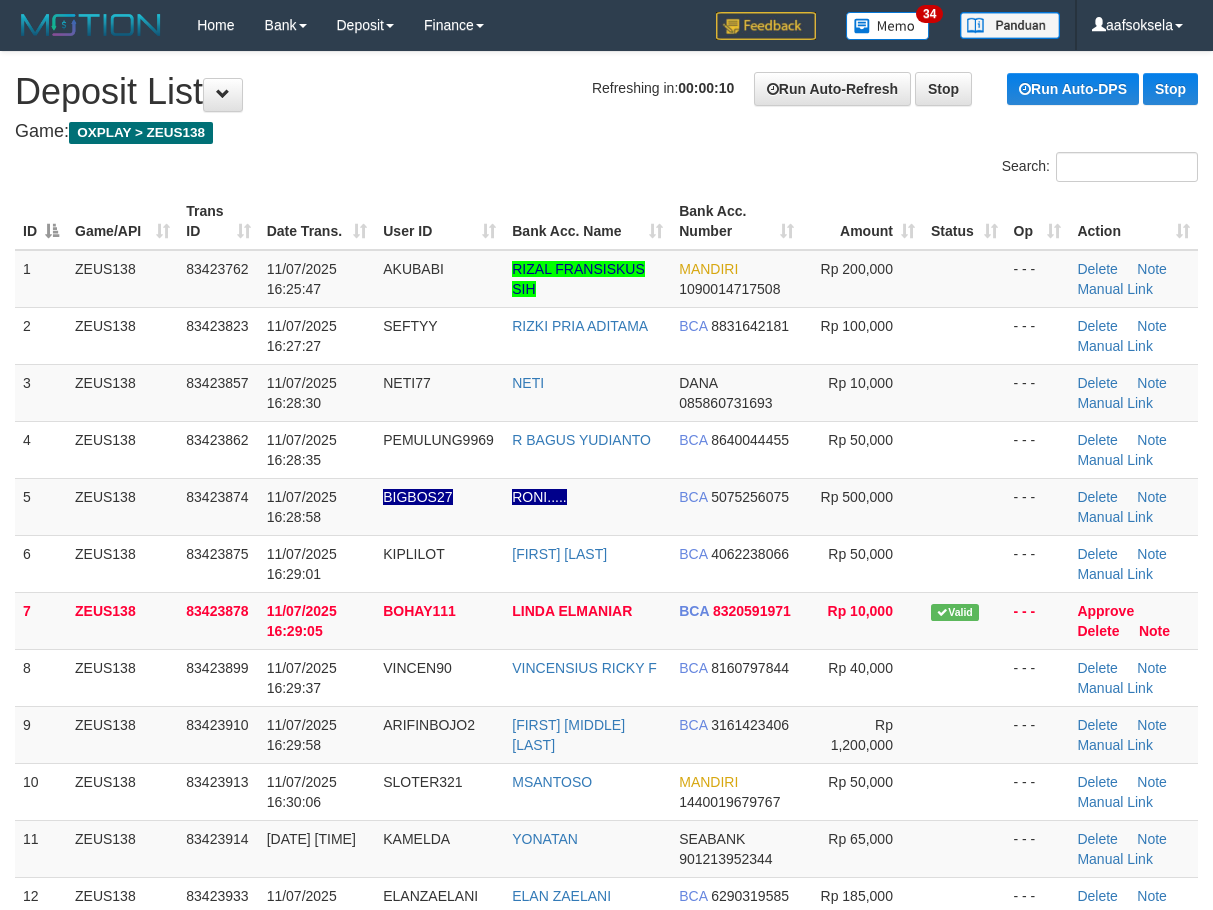 click on "Manual Link" at bounding box center (1115, 289) 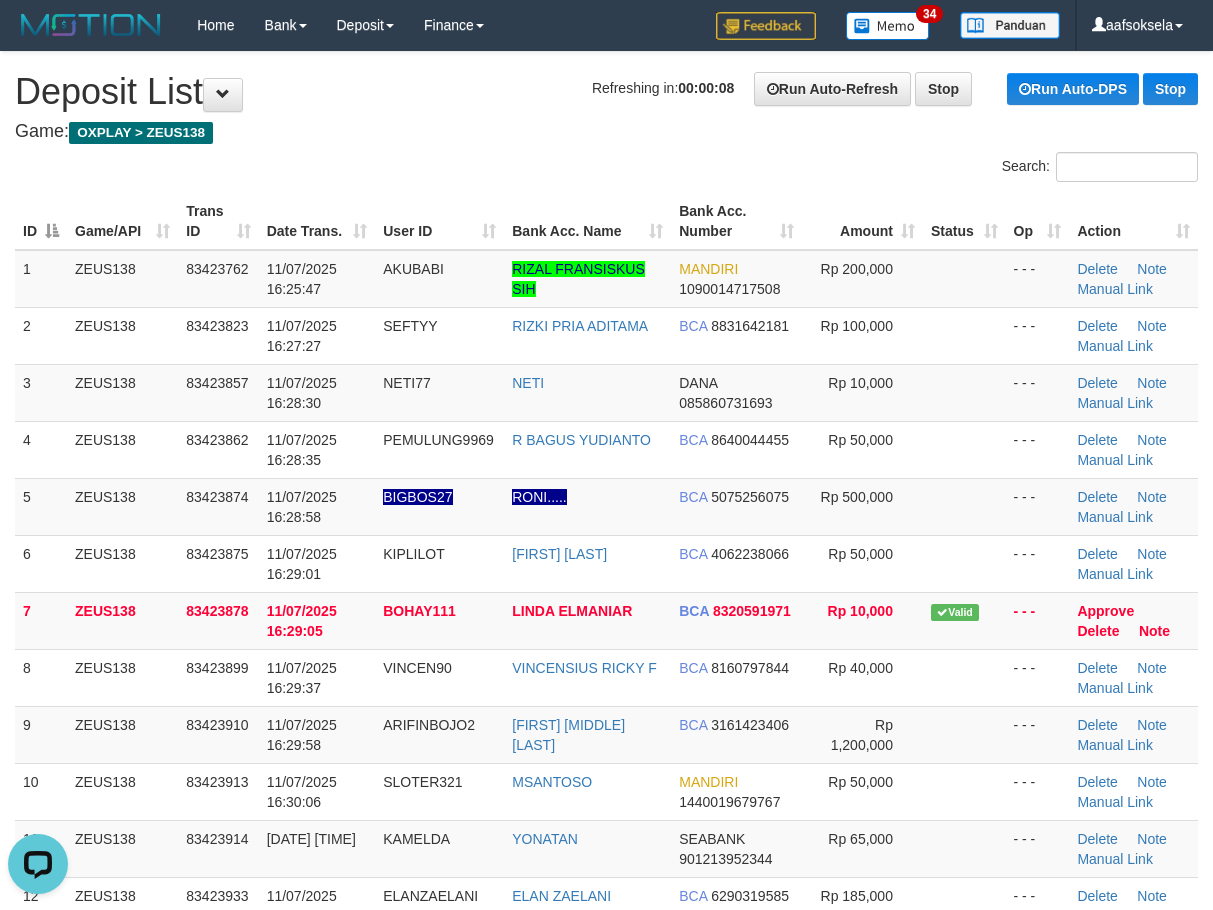 scroll, scrollTop: 0, scrollLeft: 0, axis: both 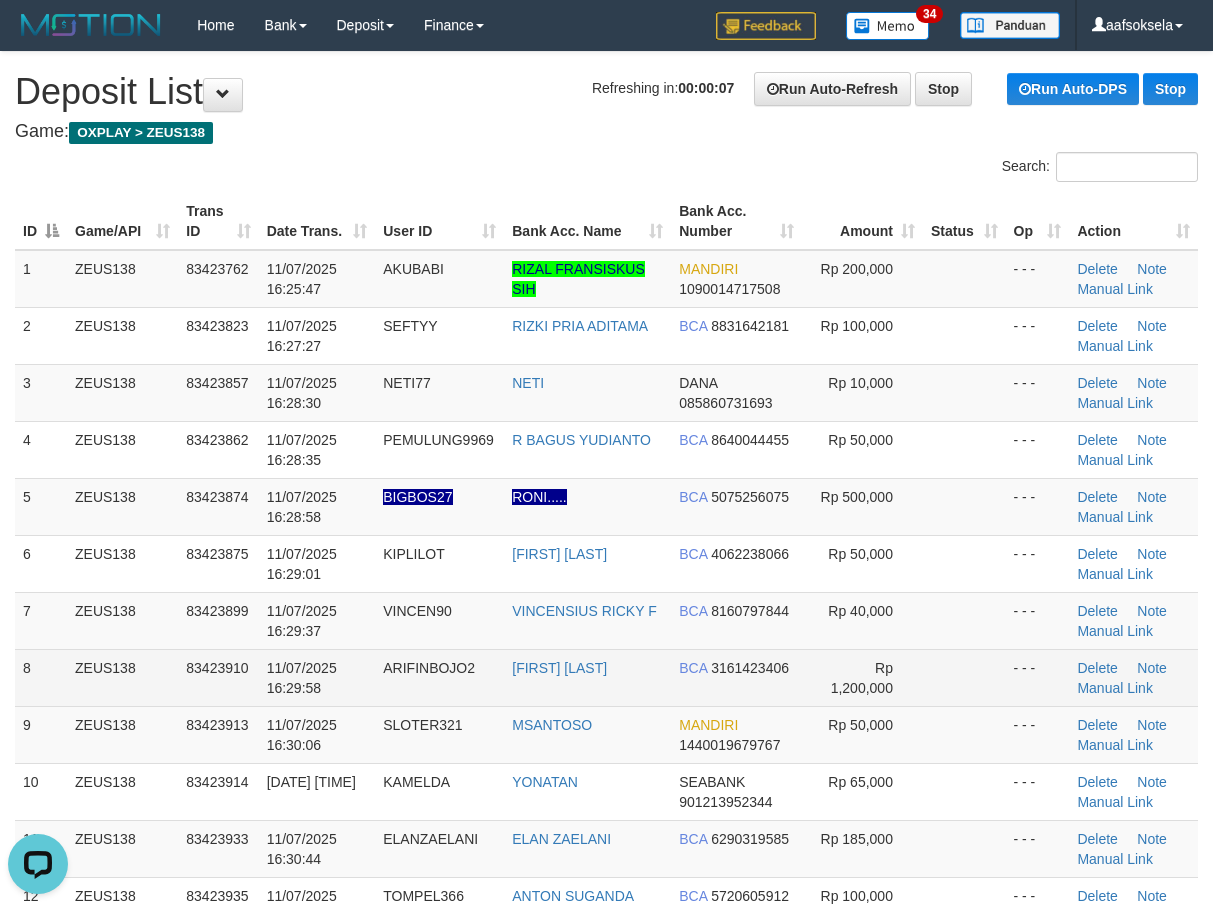 click on "ZEUS138" at bounding box center (122, 677) 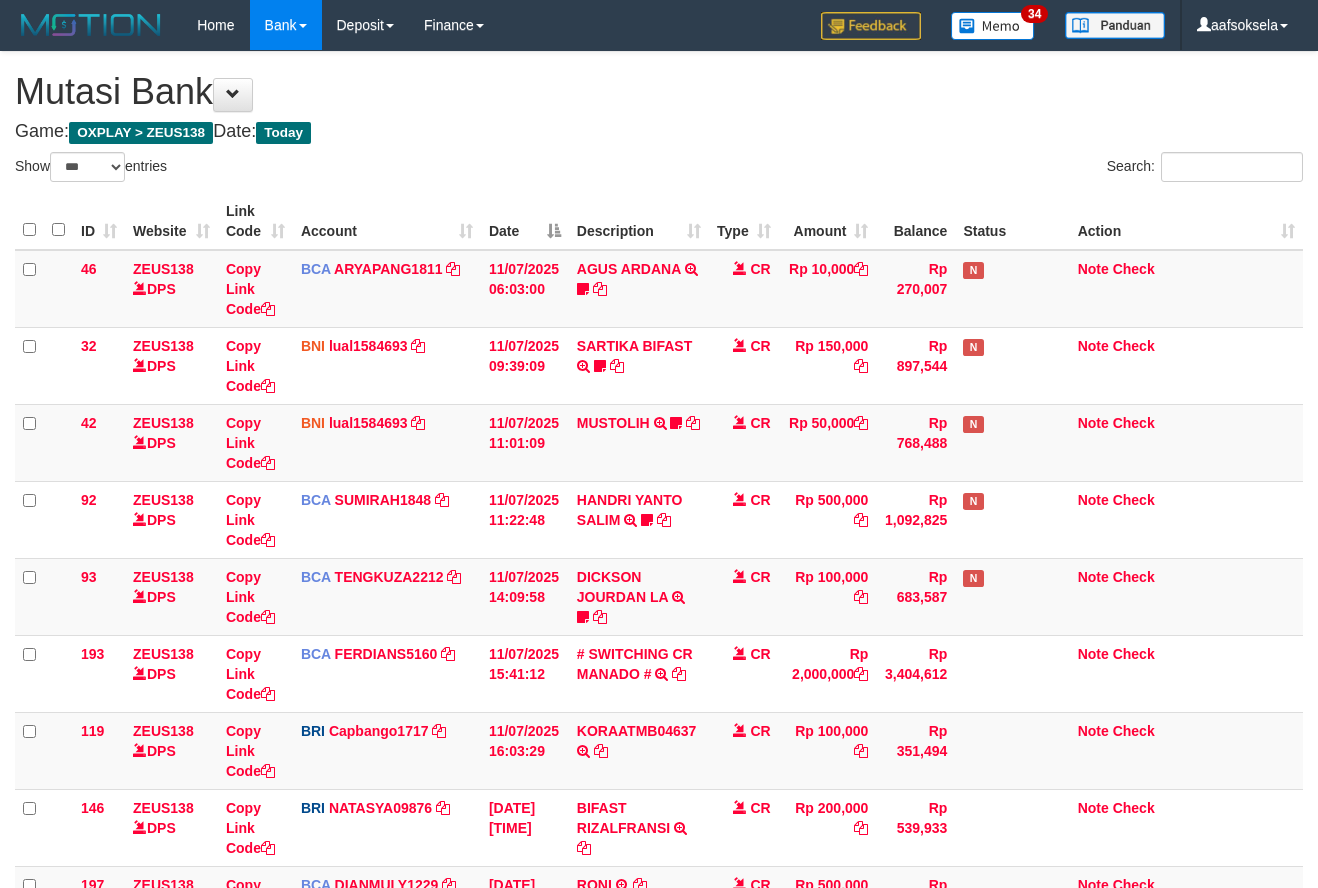 select on "***" 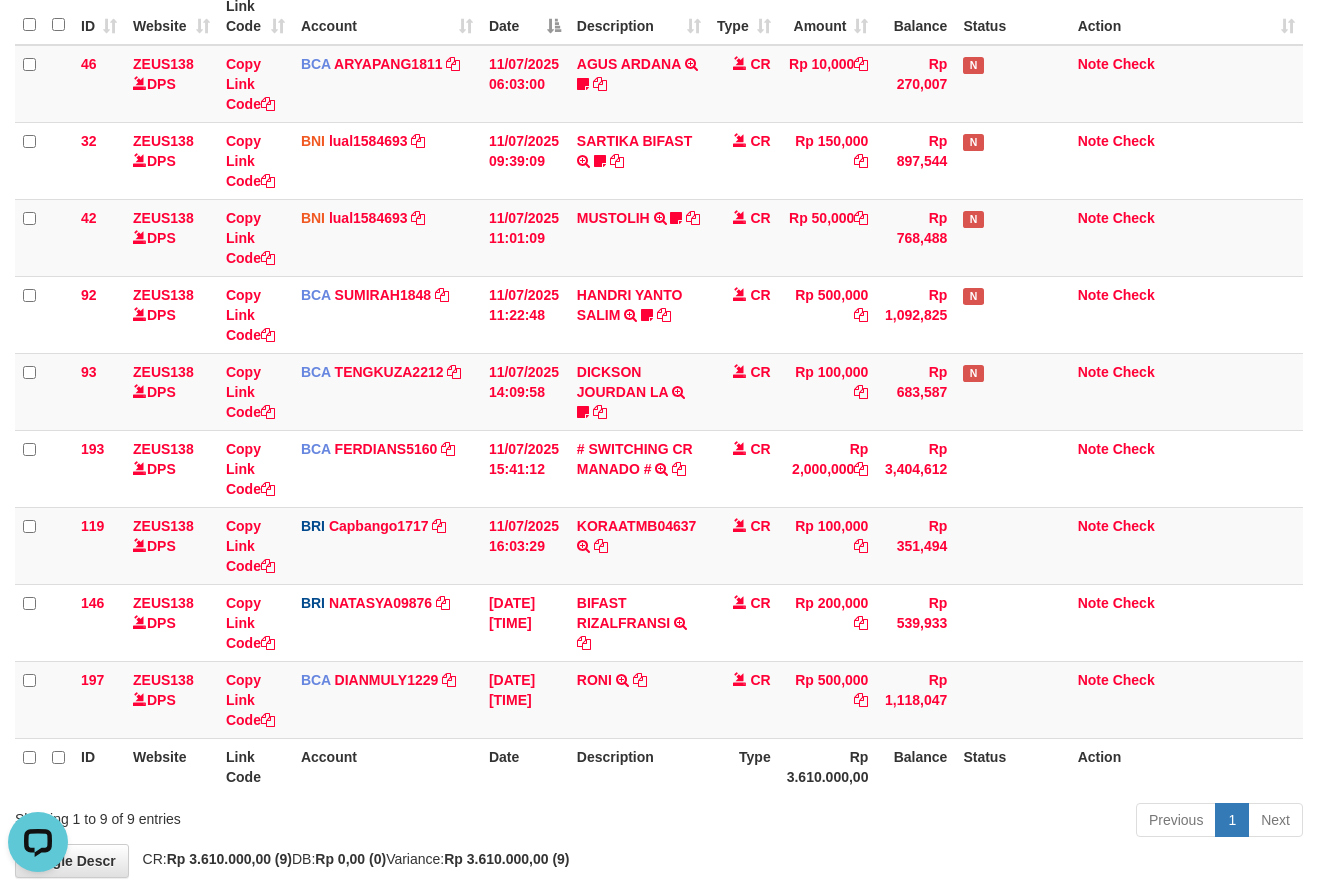 scroll, scrollTop: 0, scrollLeft: 0, axis: both 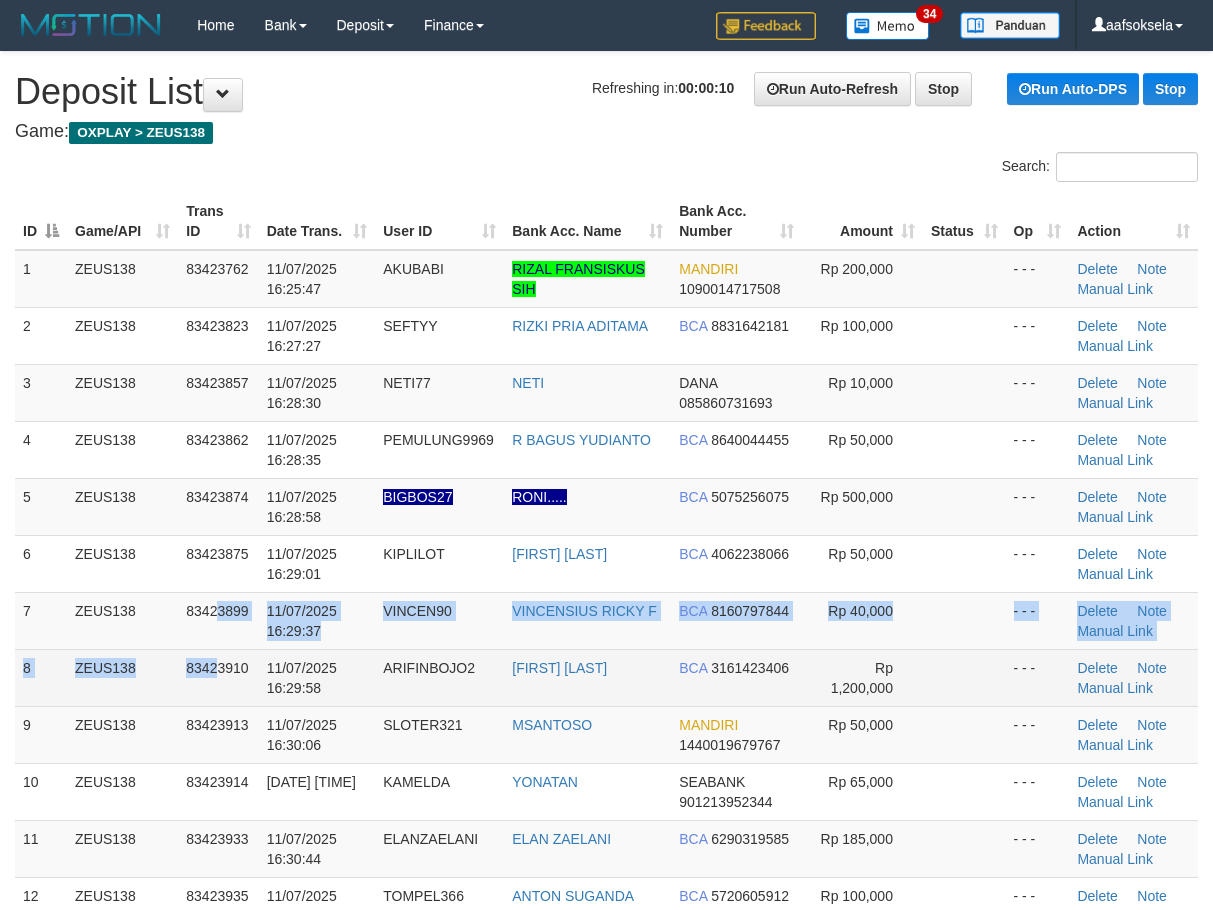 click on "1
ZEUS138
83423762
11/07/2025 16:25:47
AKUBABI
RIZAL FRANSISKUS SIH
MANDIRI
1090014717508
Rp 200,000
- - -
Delete
Note
Manual Link
2
ZEUS138
83423823
11/07/2025 16:27:27
SEFTYY
RIZKI PRIA ADITAMA
BCA
8831642181
Rp 100,000
- - -
Delete
Note" at bounding box center [606, 592] 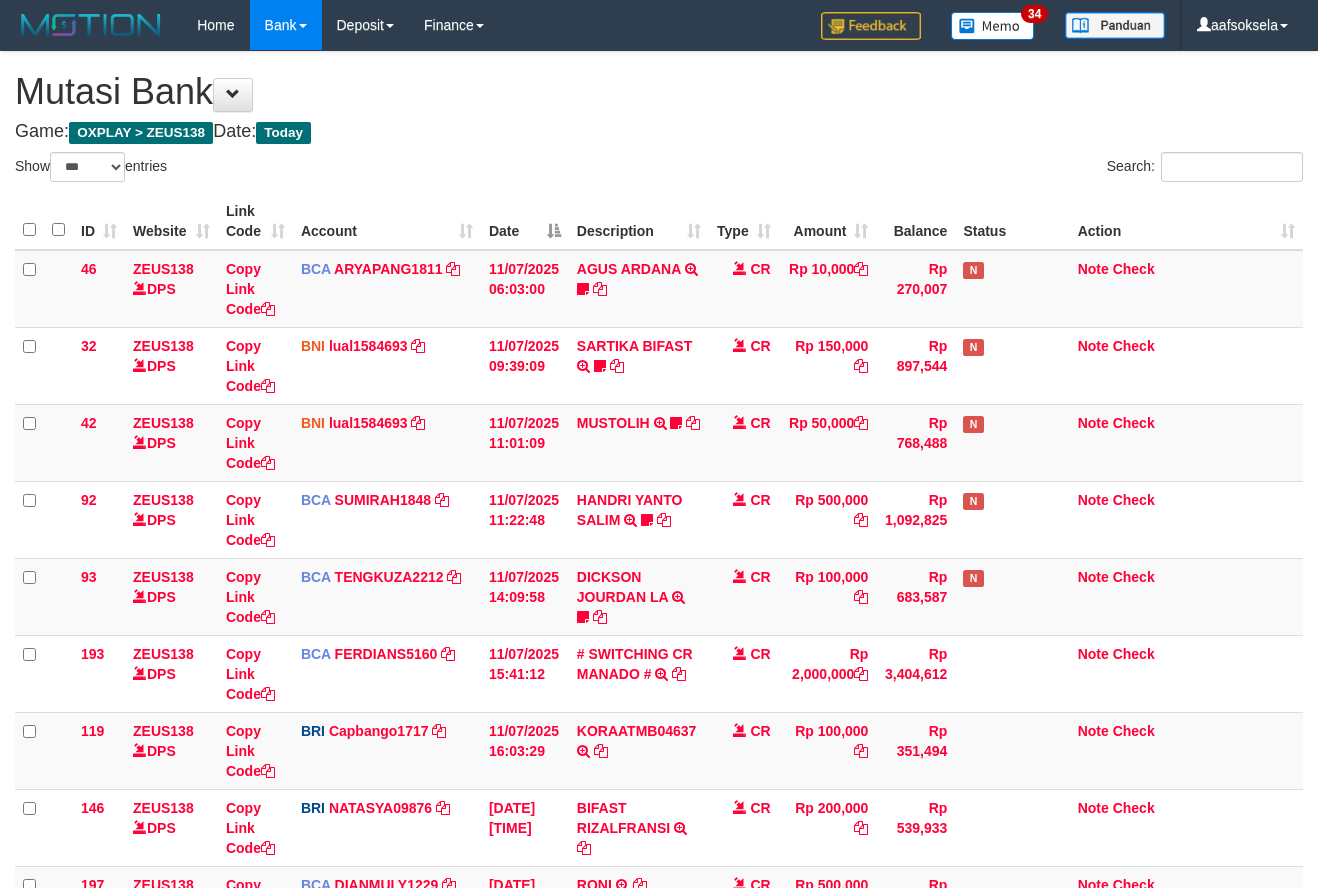 select on "***" 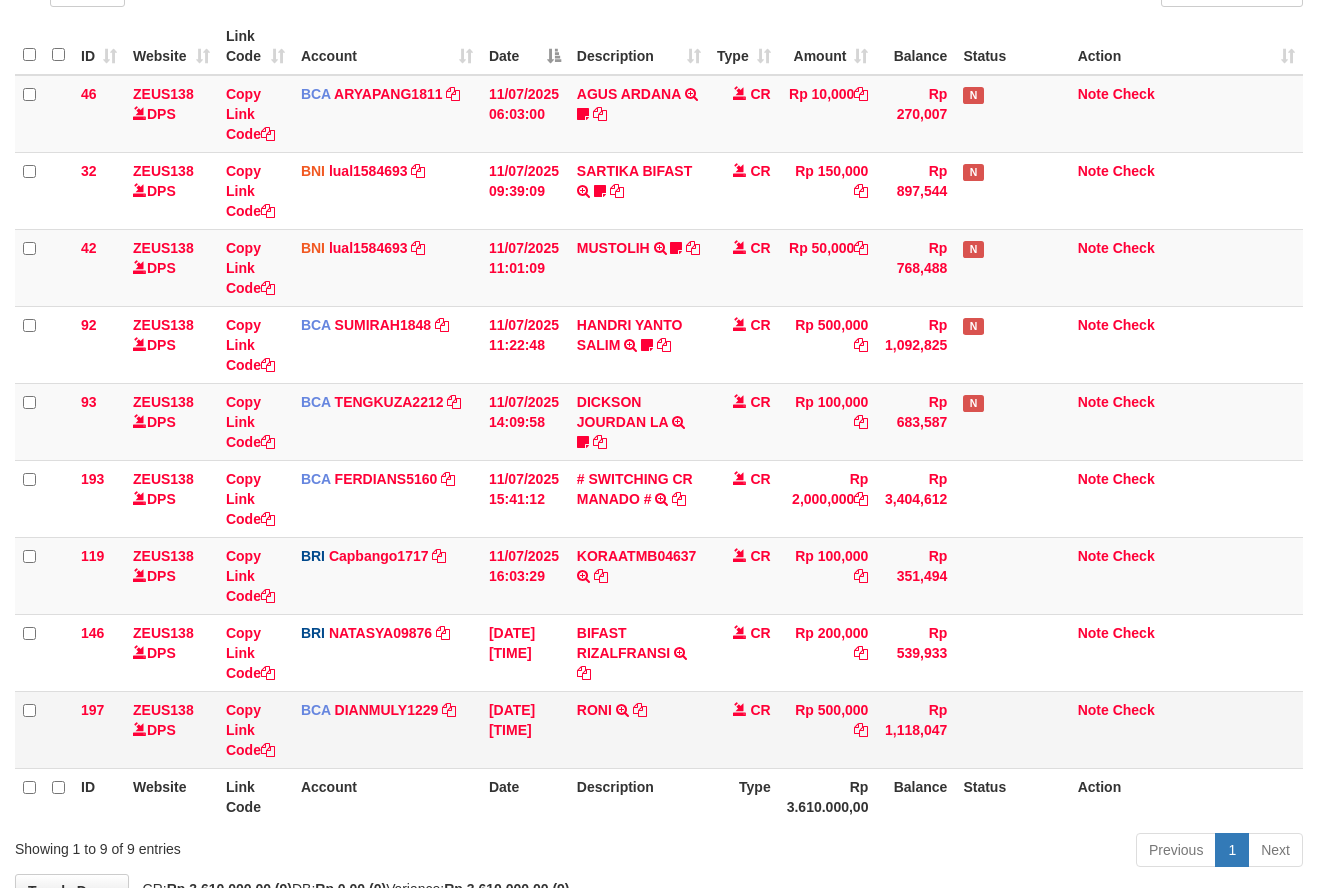 drag, startPoint x: 660, startPoint y: 765, endPoint x: 689, endPoint y: 764, distance: 29.017237 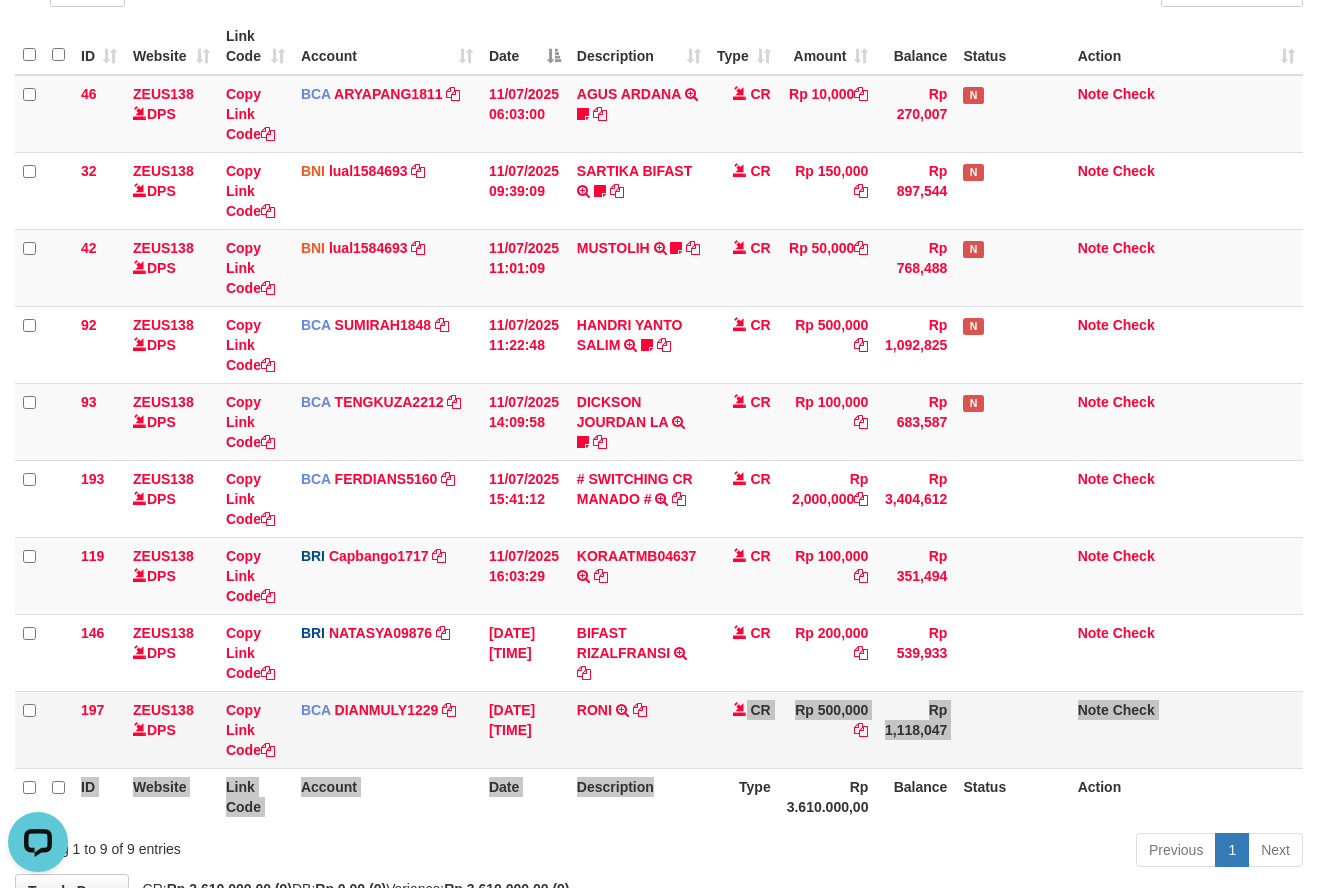 scroll, scrollTop: 0, scrollLeft: 0, axis: both 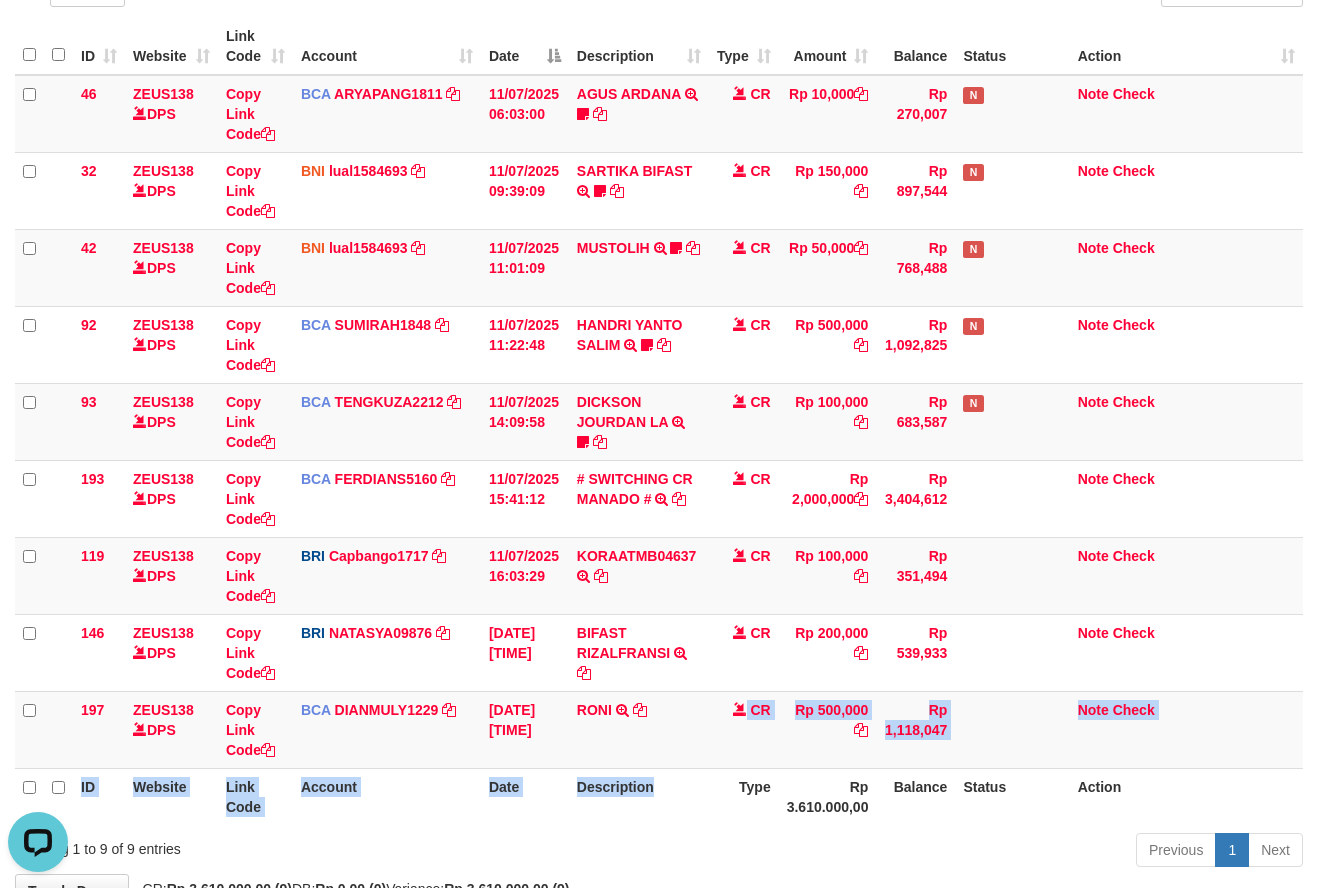 click on "Description" at bounding box center (639, 796) 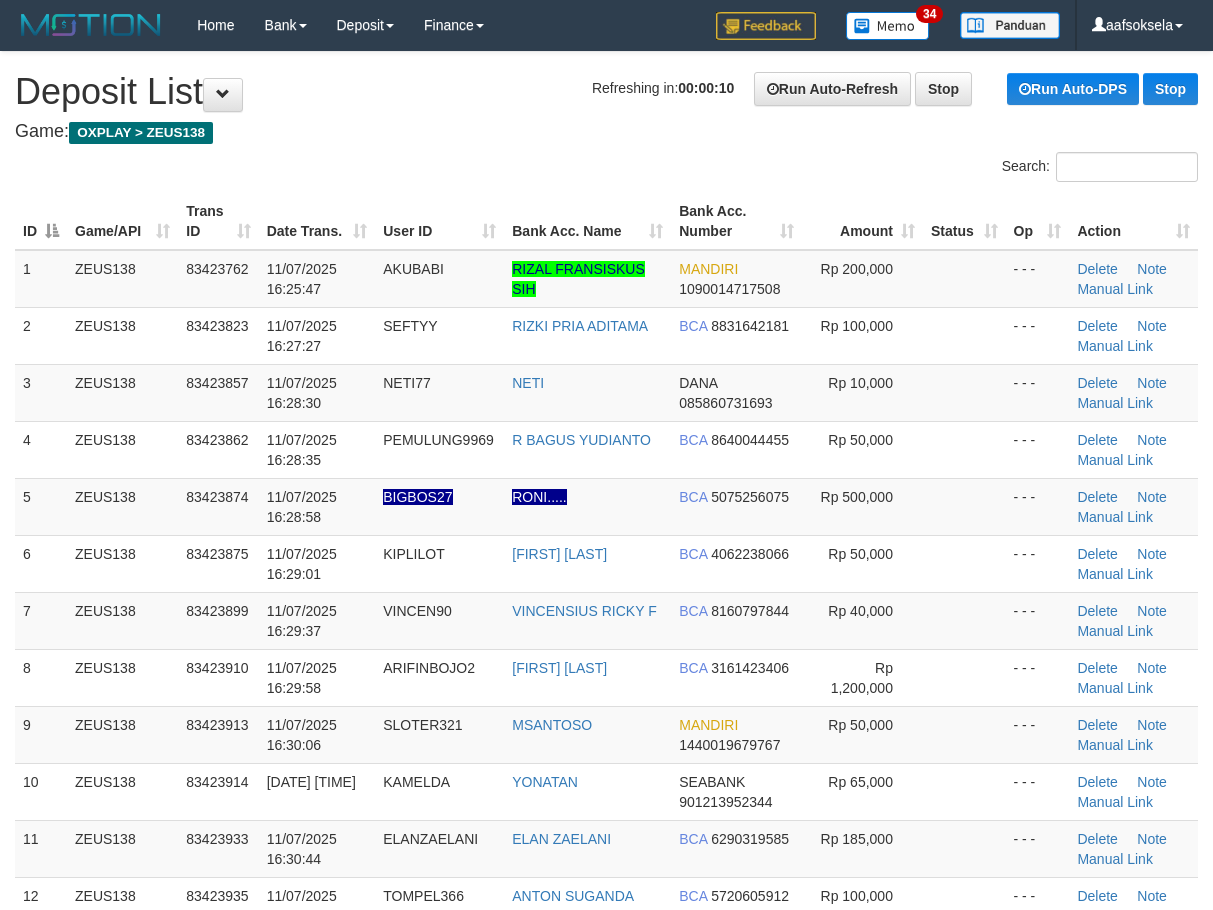 scroll, scrollTop: 0, scrollLeft: 0, axis: both 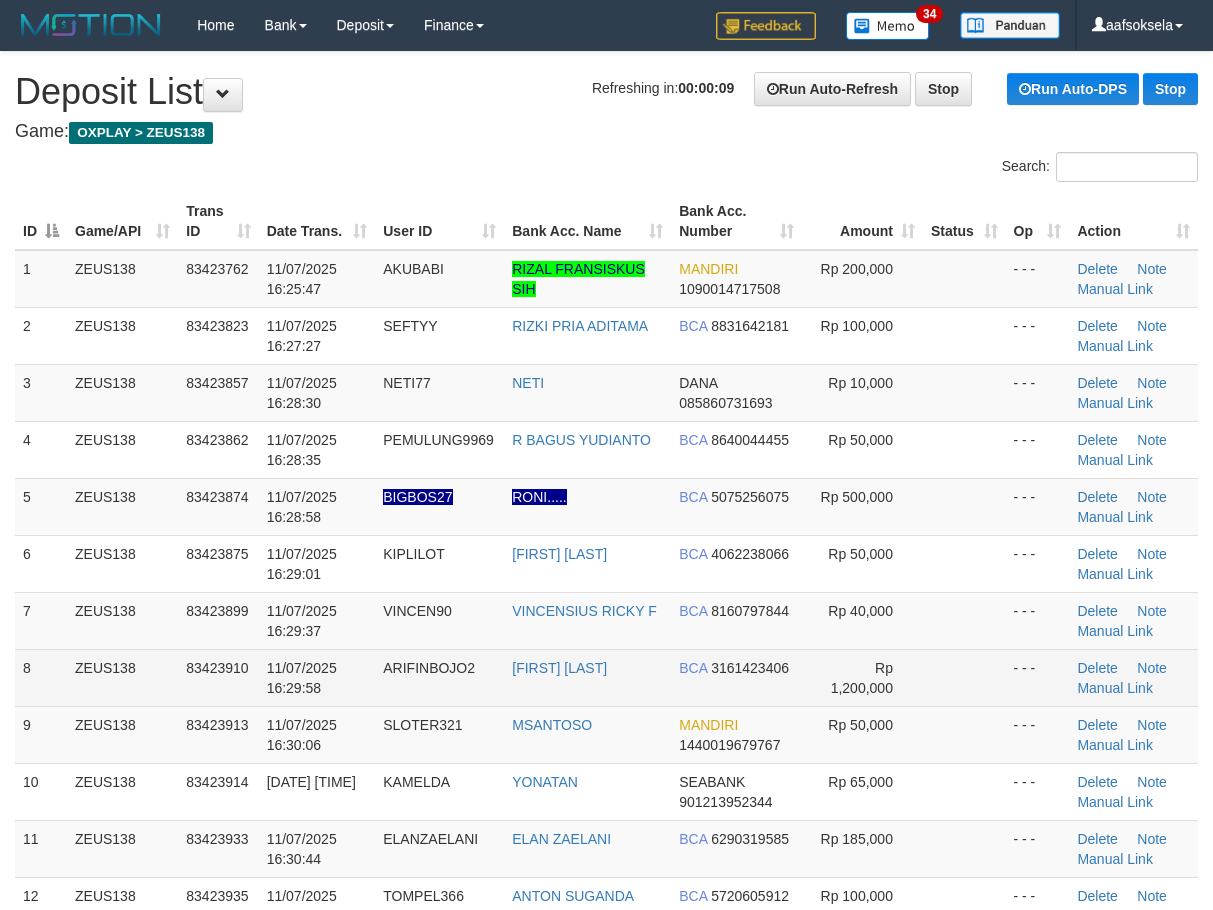 drag, startPoint x: 505, startPoint y: 664, endPoint x: 475, endPoint y: 676, distance: 32.31099 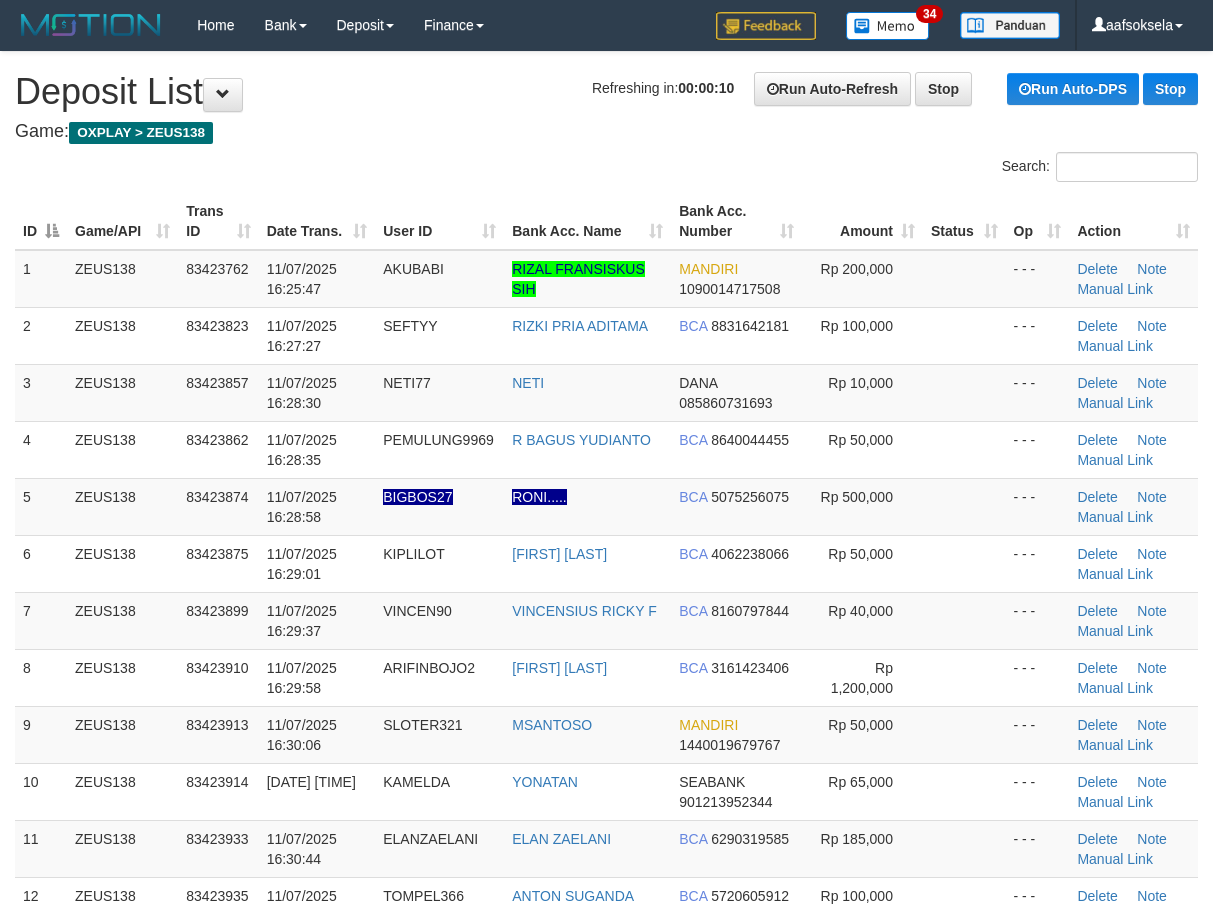 scroll, scrollTop: 0, scrollLeft: 0, axis: both 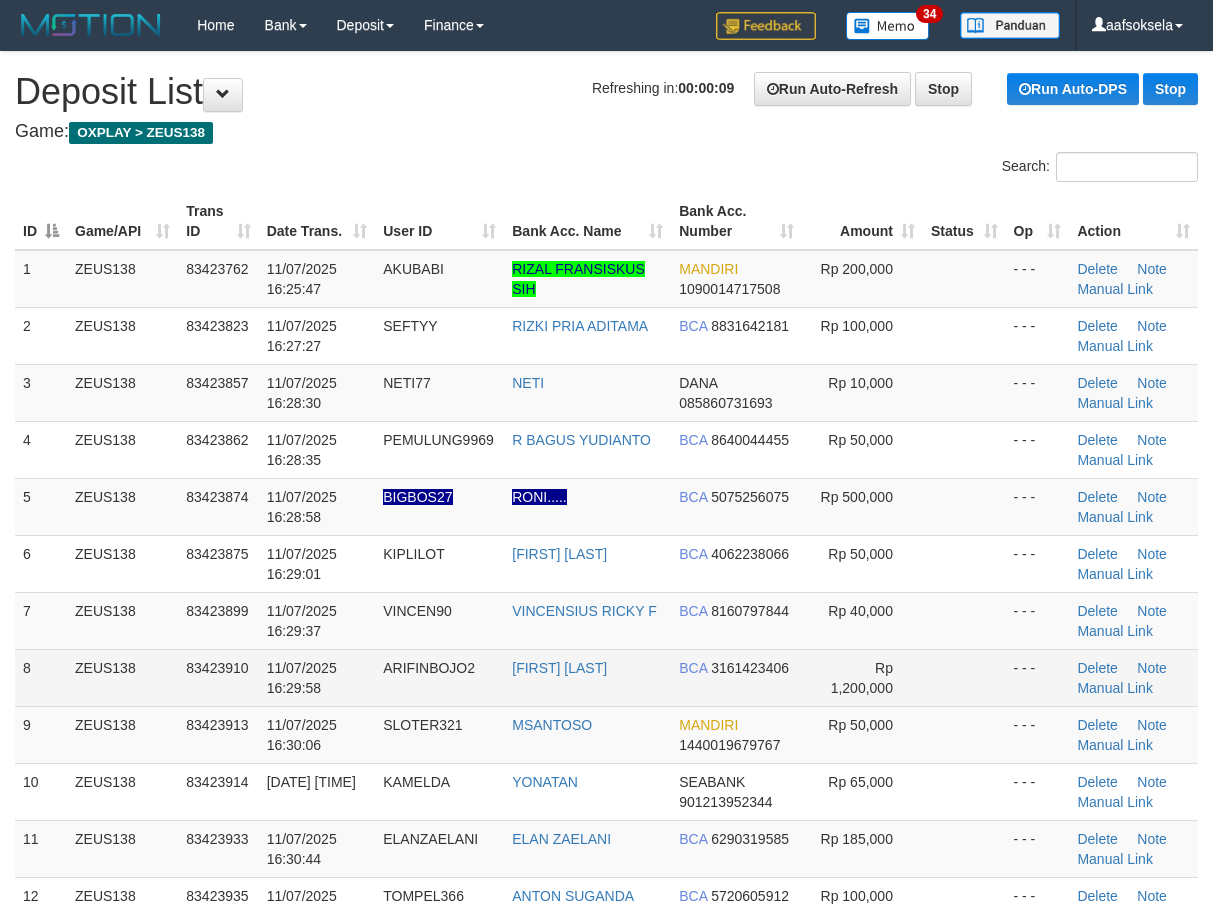 click on "83423910" at bounding box center [217, 668] 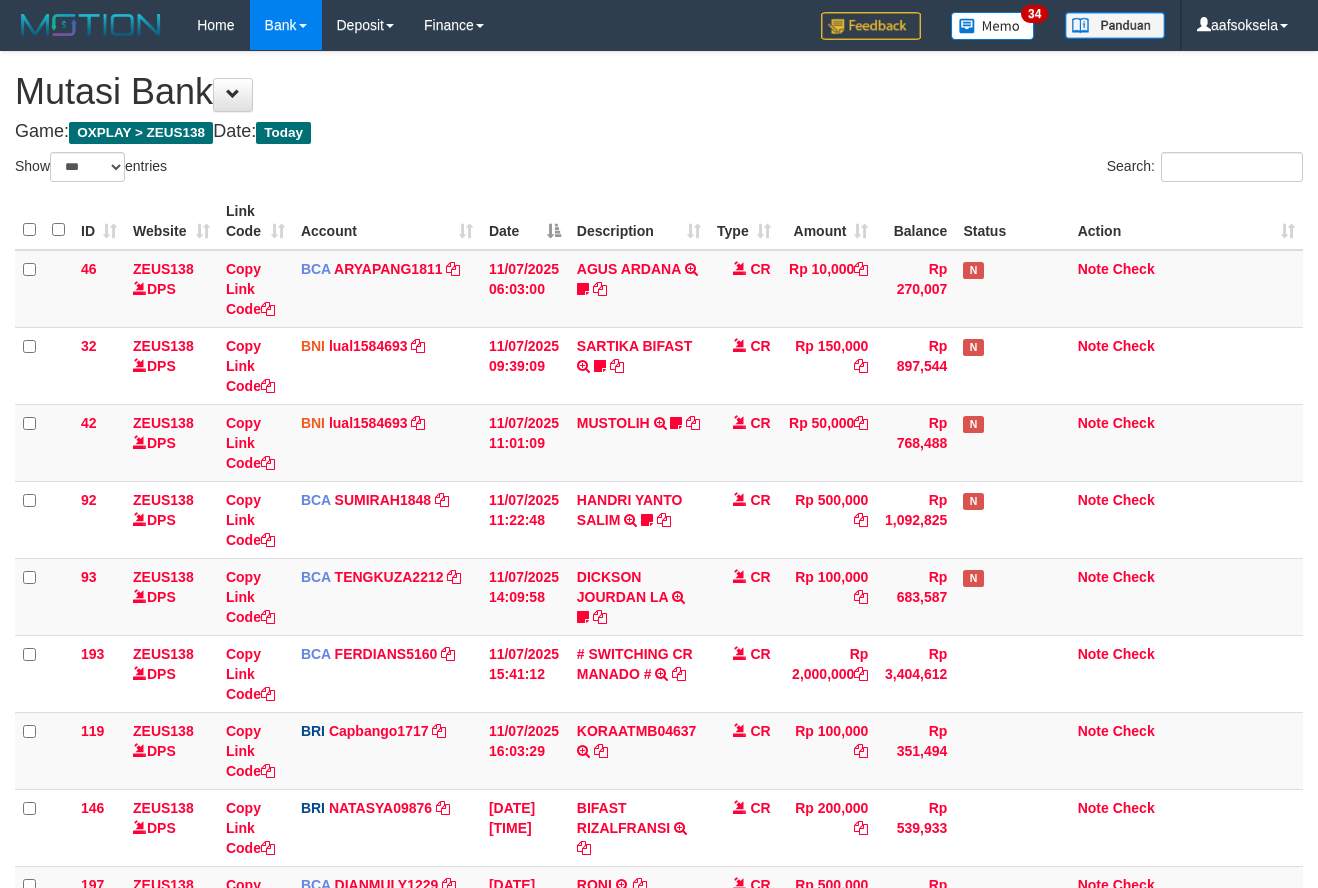 select on "***" 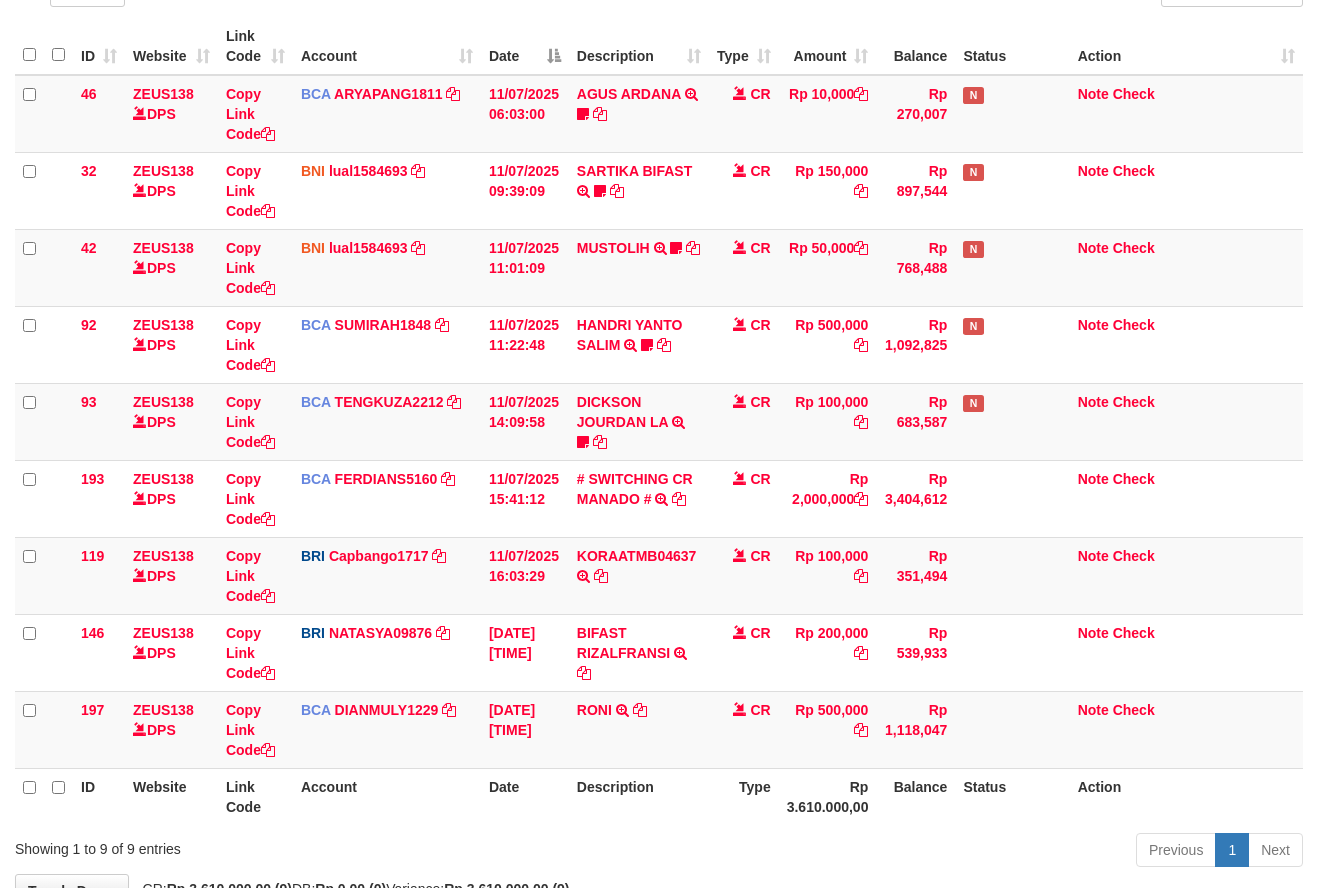 scroll, scrollTop: 306, scrollLeft: 0, axis: vertical 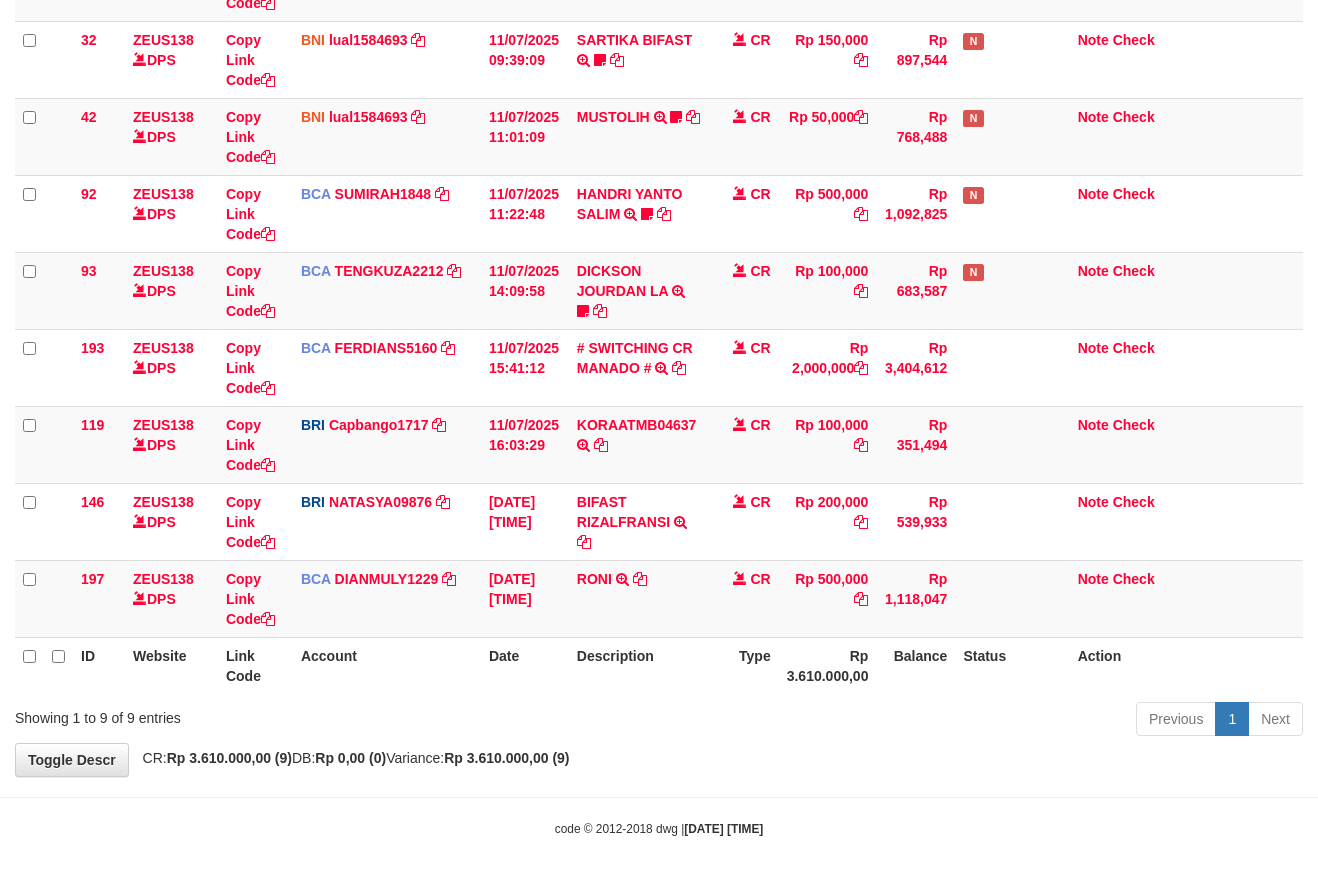 click on "**********" at bounding box center (659, 261) 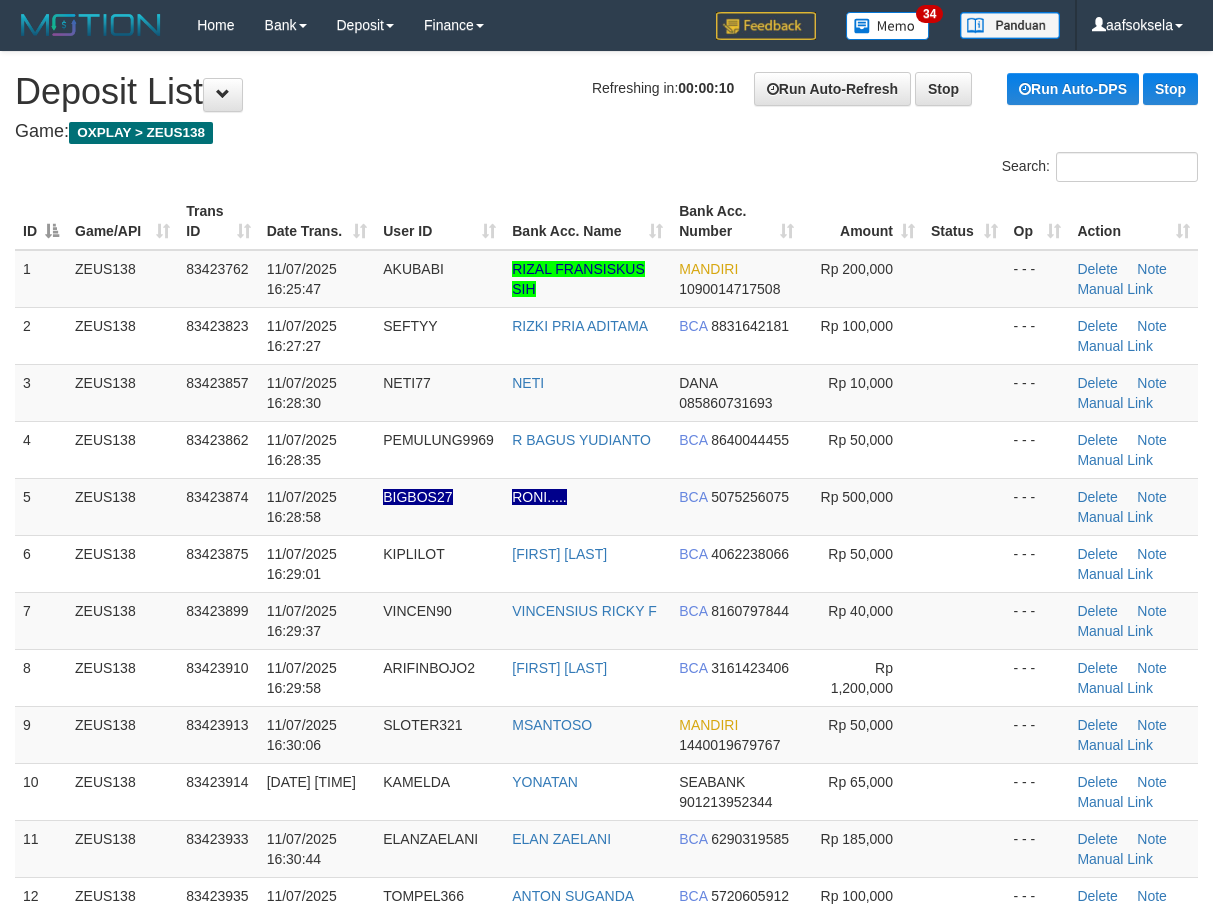 scroll, scrollTop: 0, scrollLeft: 0, axis: both 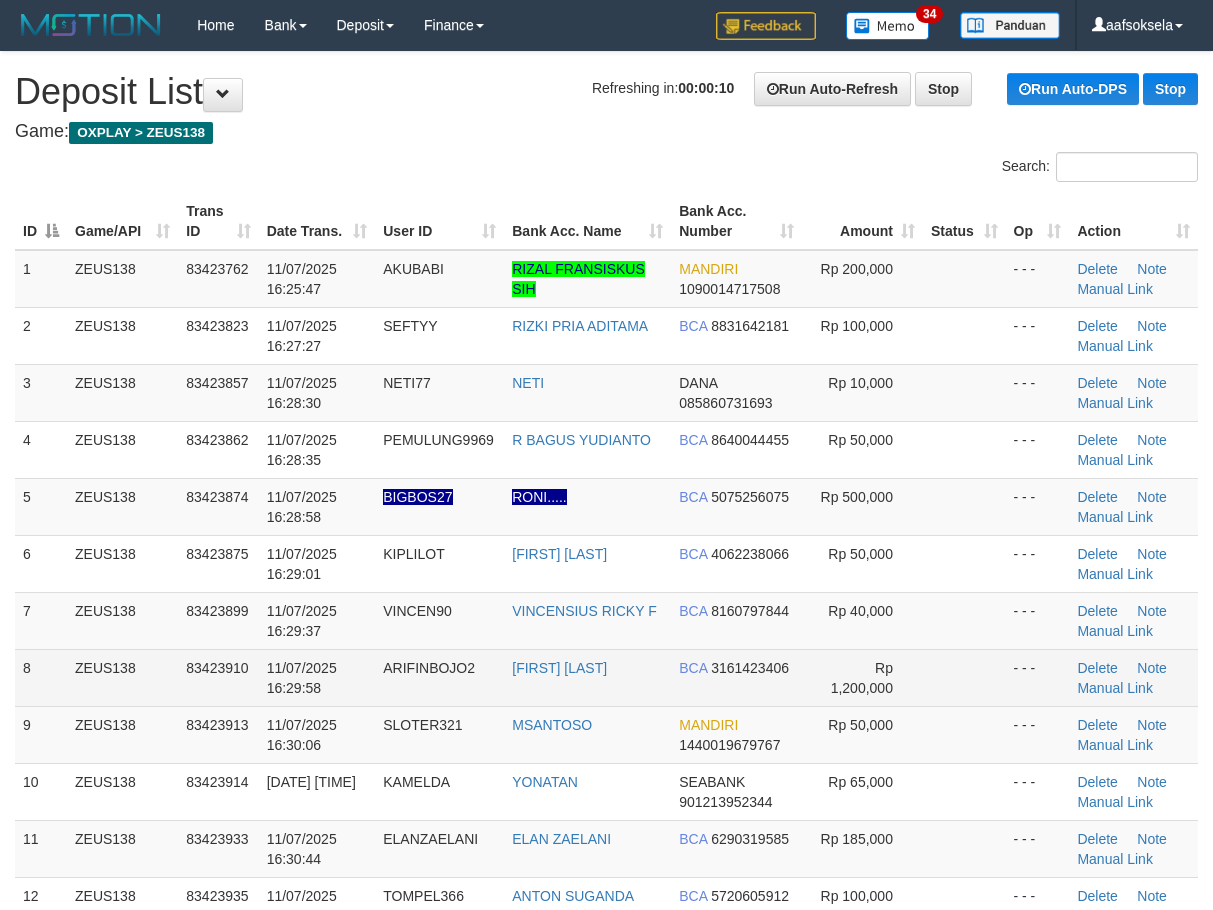 click on "11/07/2025 16:29:58" at bounding box center [302, 678] 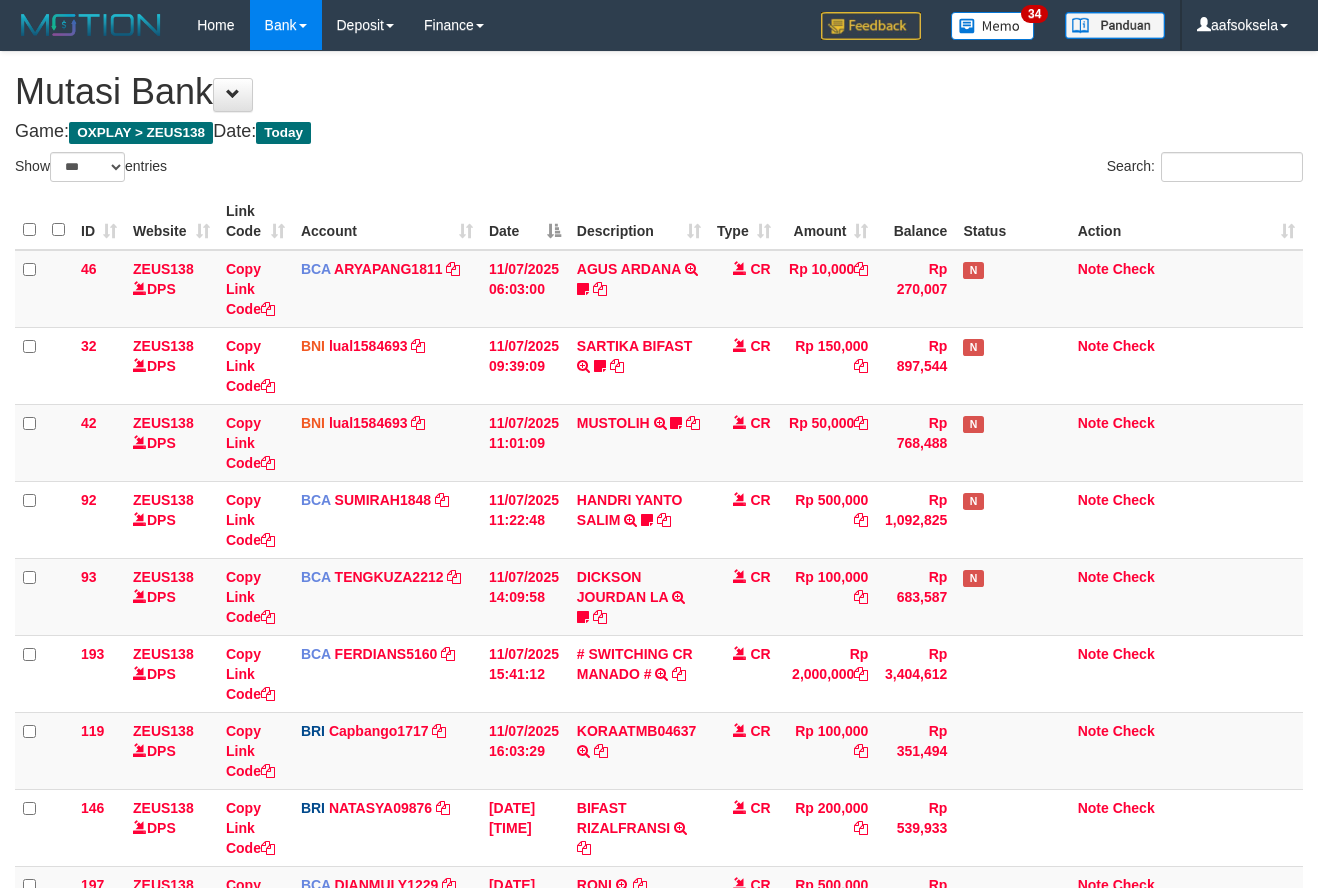 select on "***" 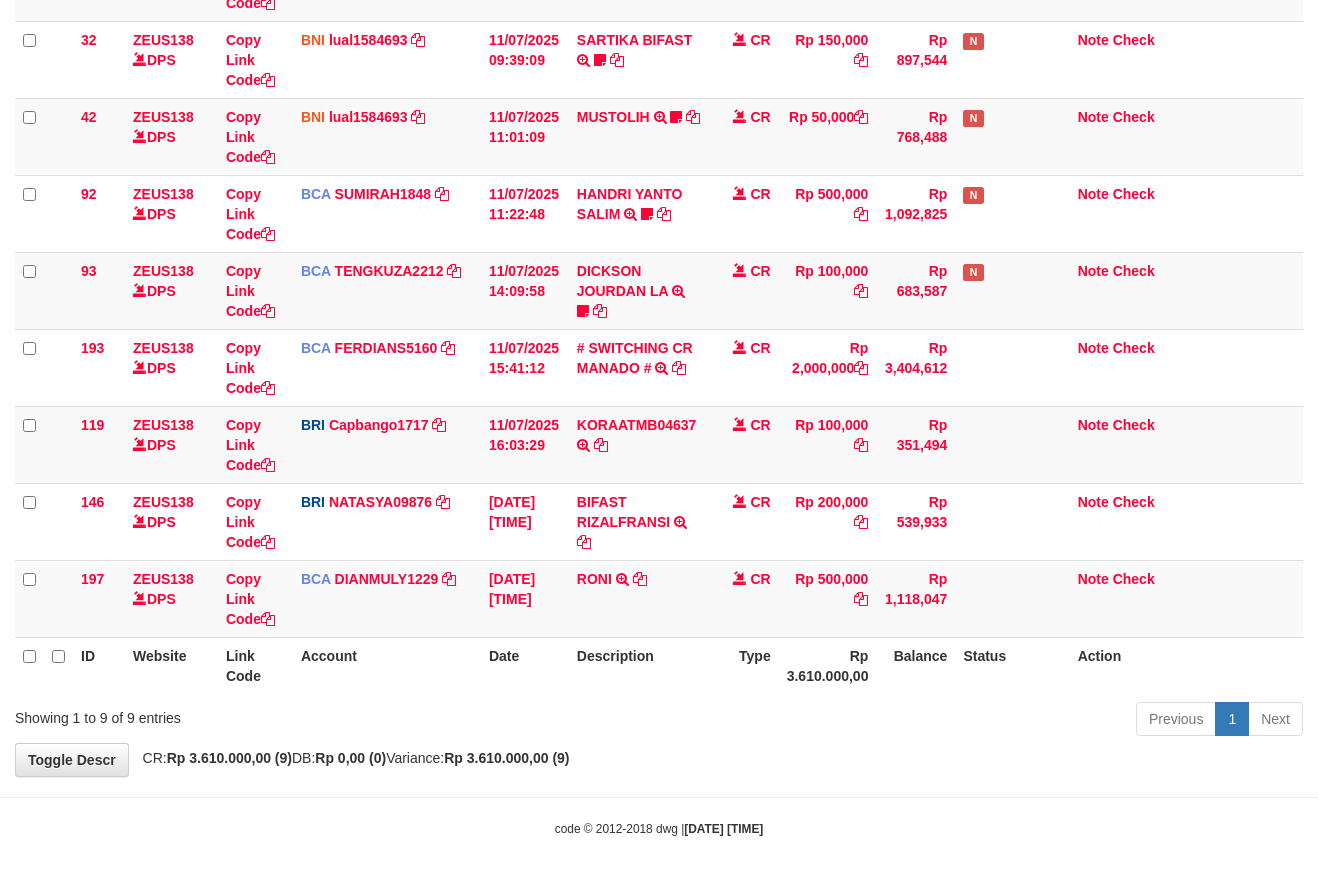 click on "Previous 1 Next" at bounding box center (933, 721) 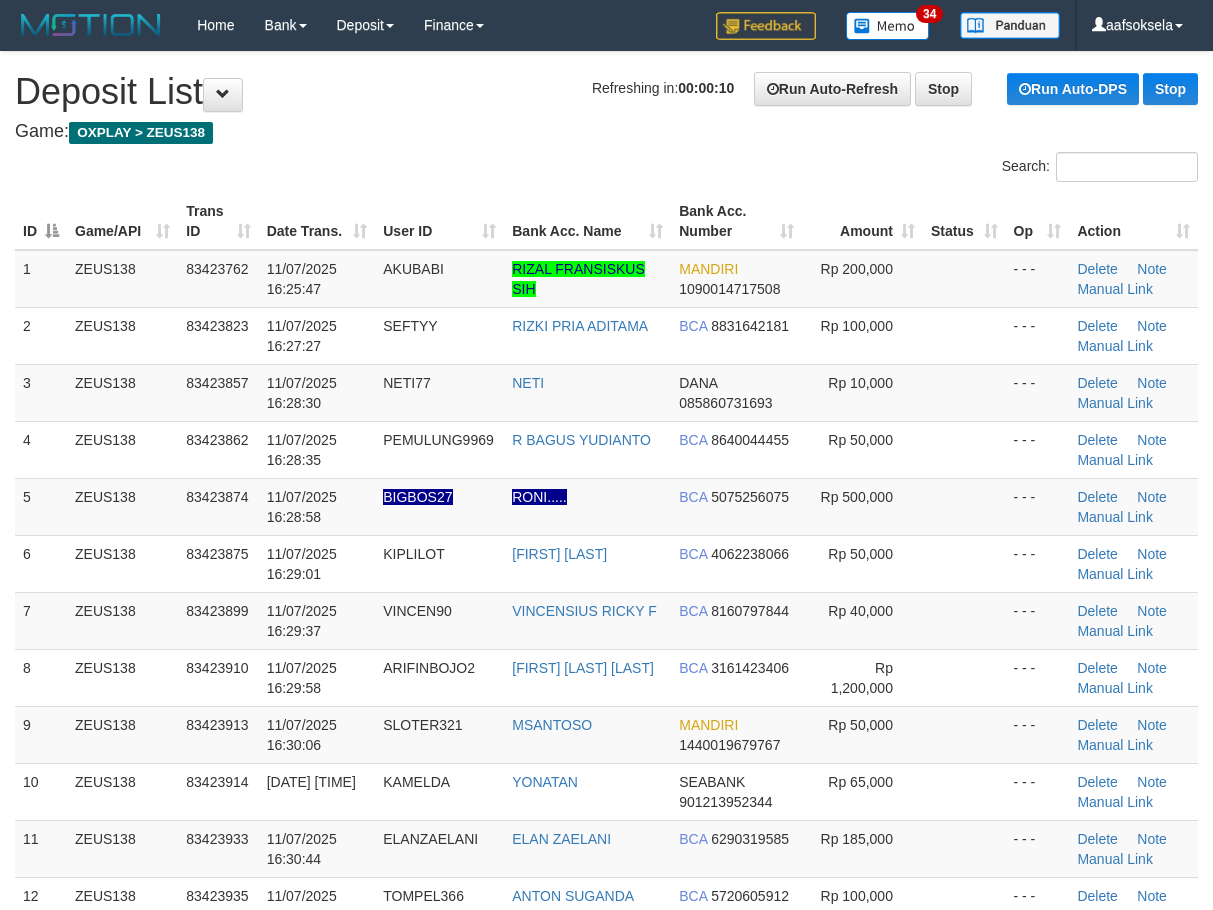 scroll, scrollTop: 0, scrollLeft: 0, axis: both 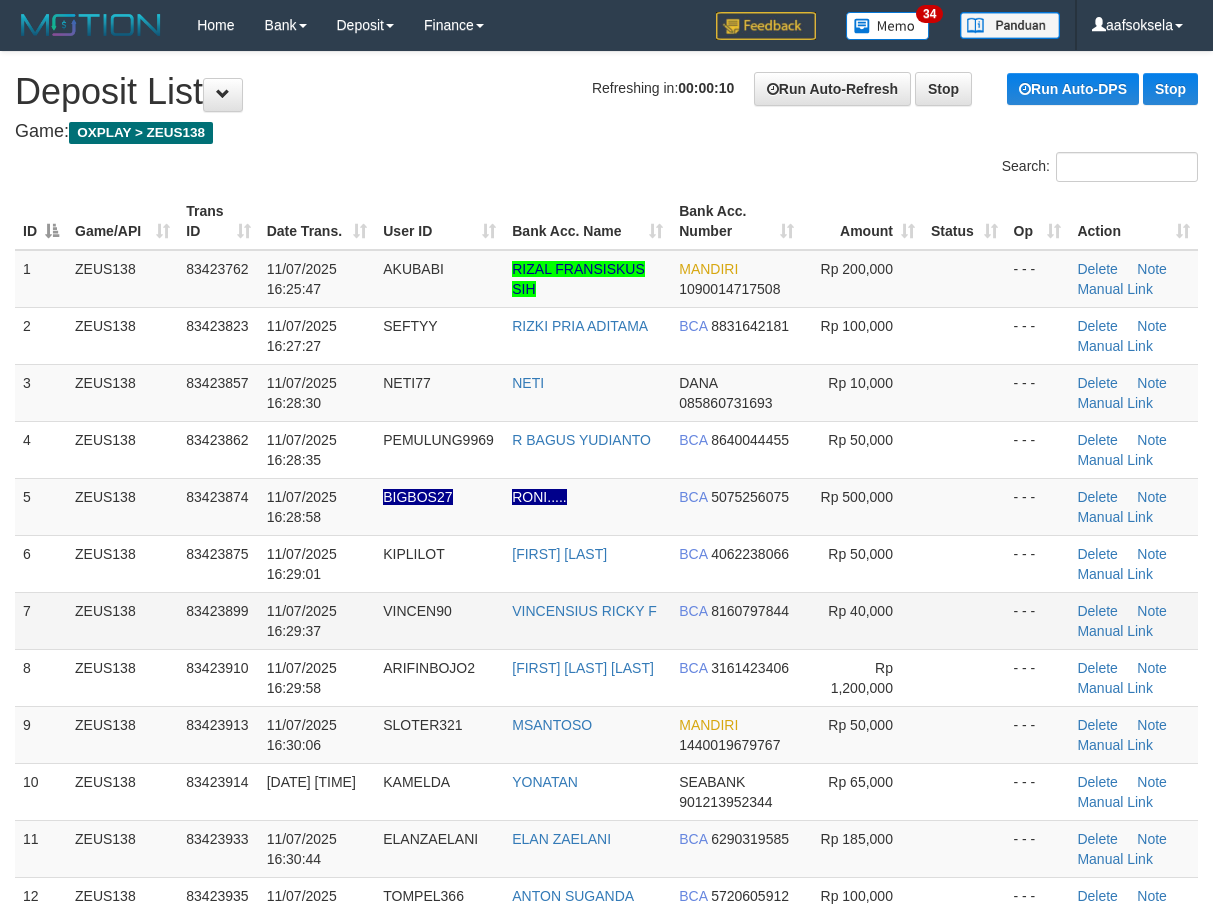 click on "ZEUS138" at bounding box center [122, 620] 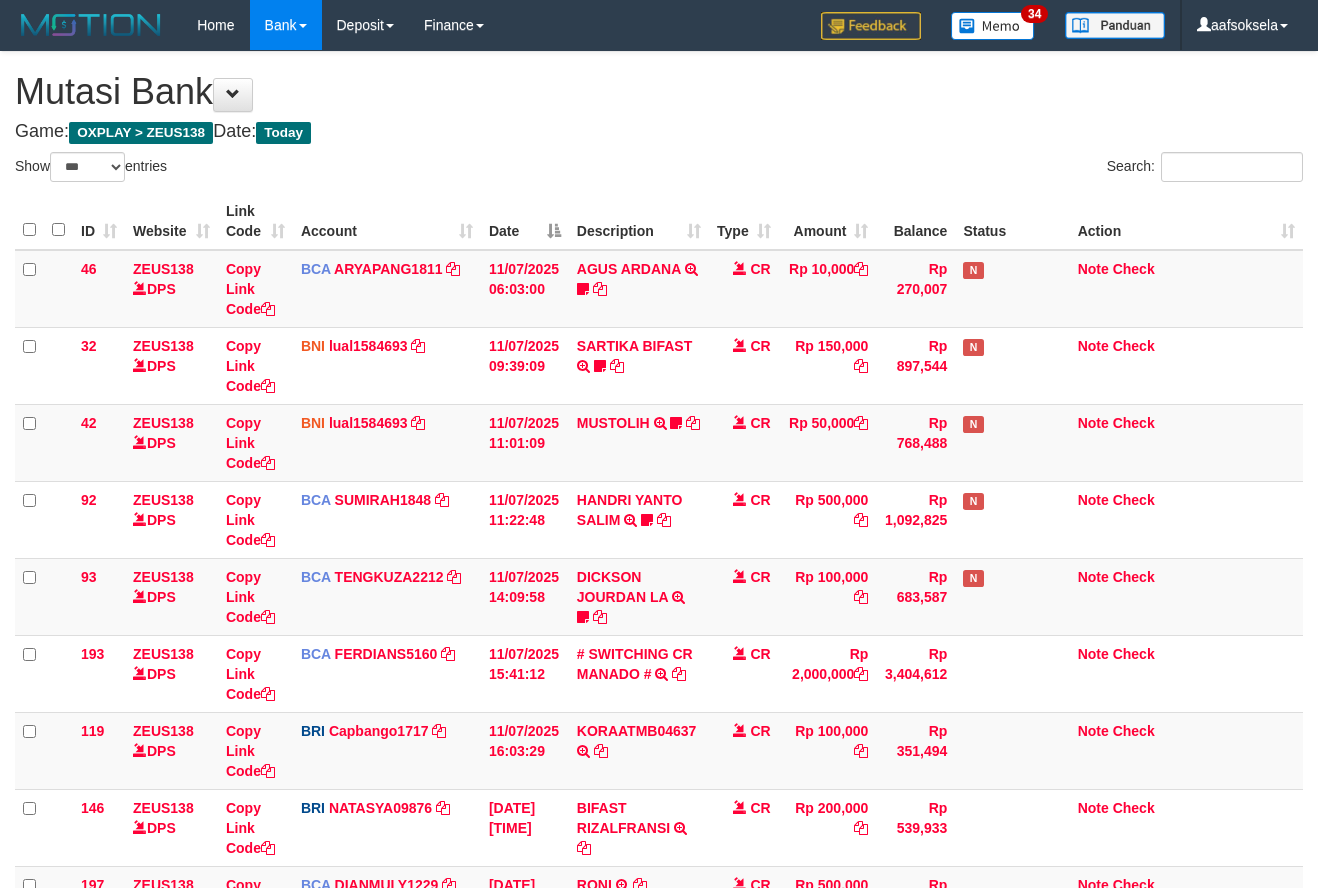 select on "***" 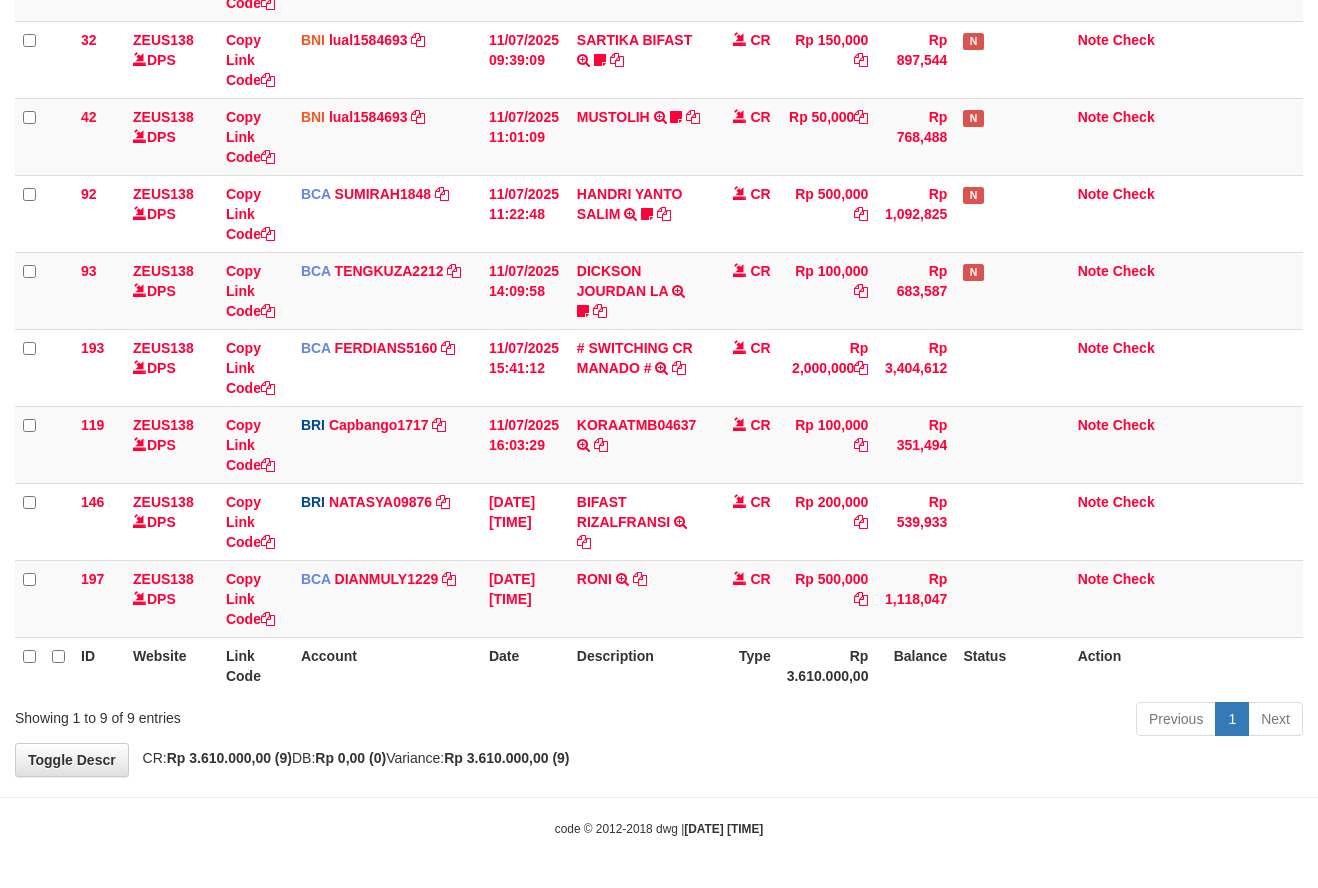 drag, startPoint x: 651, startPoint y: 720, endPoint x: 665, endPoint y: 720, distance: 14 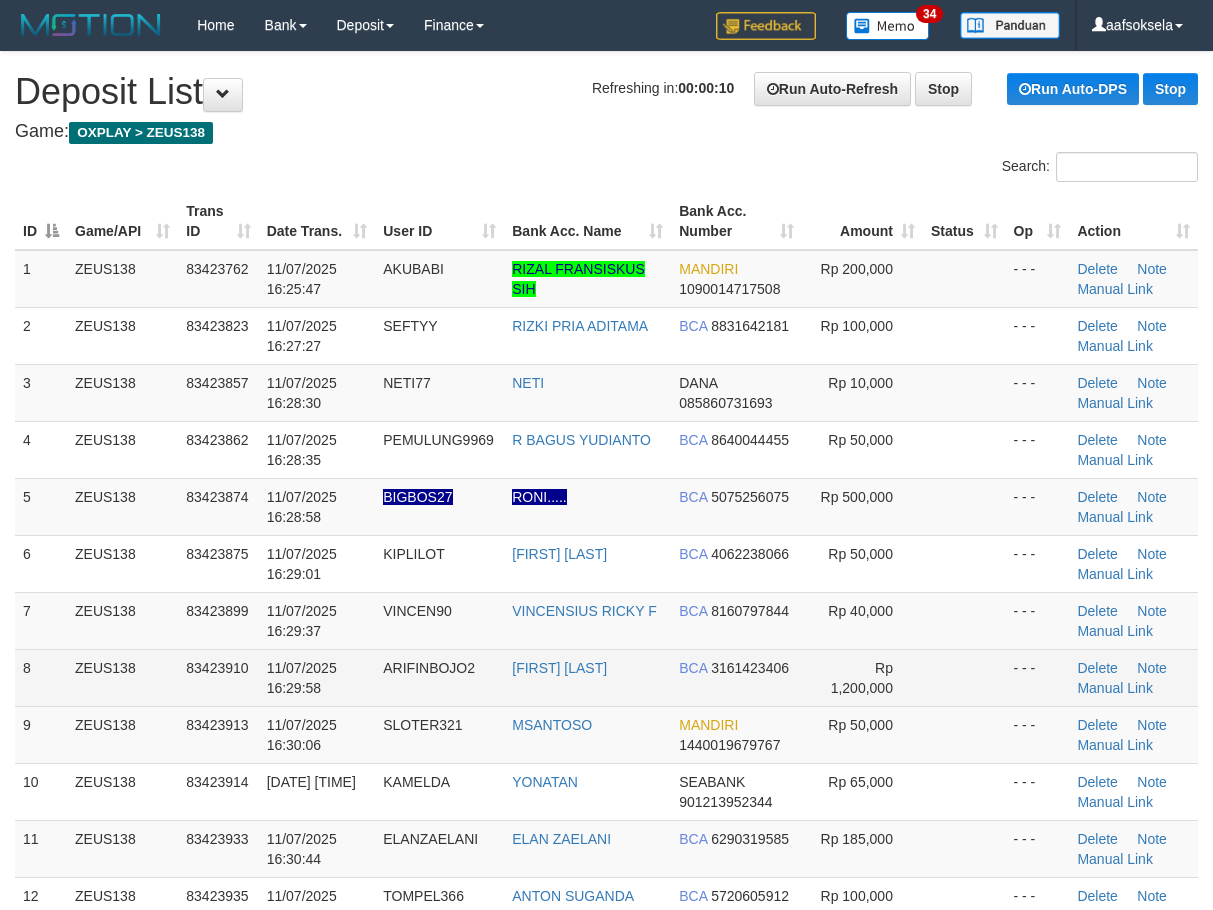 scroll, scrollTop: 0, scrollLeft: 0, axis: both 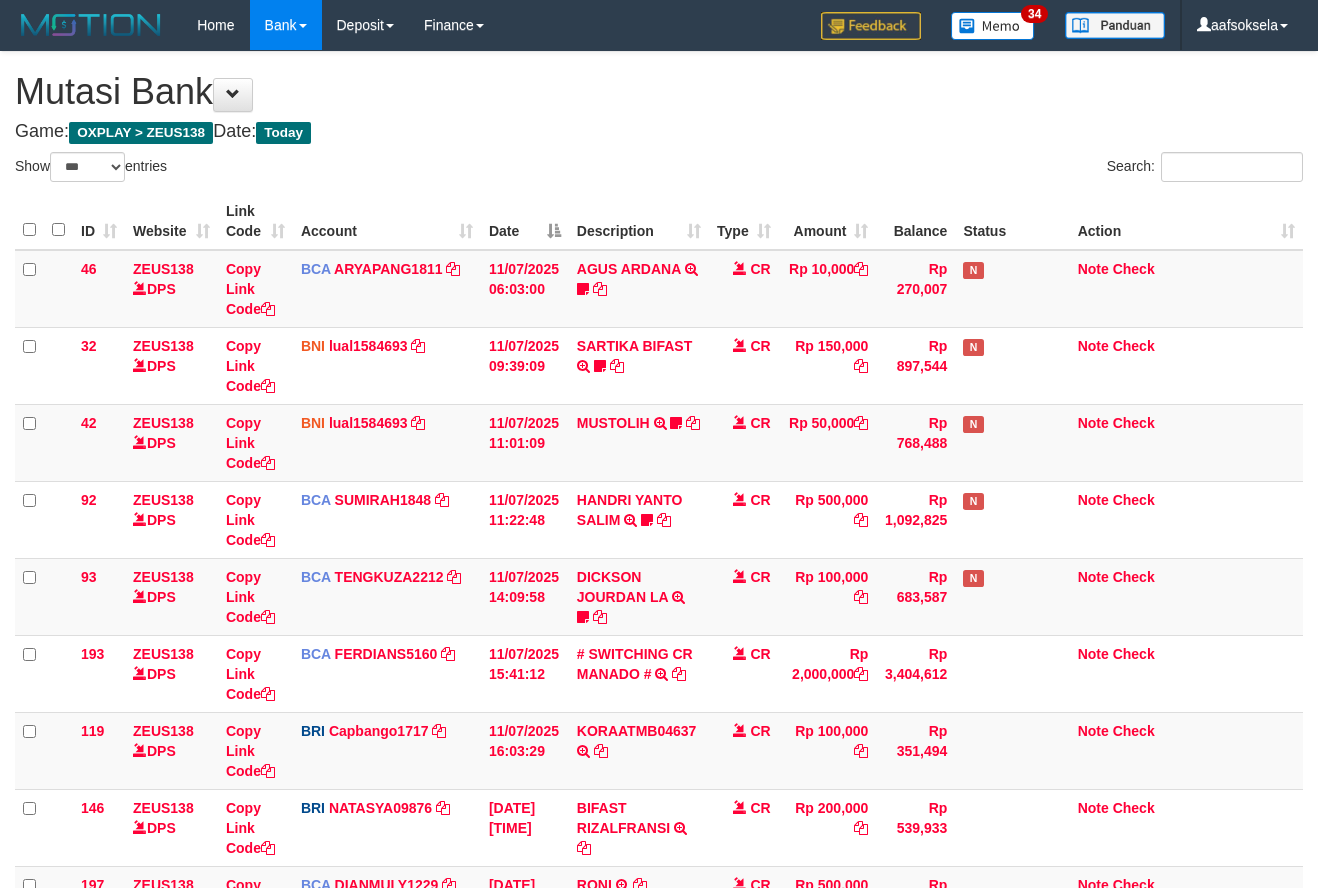 select on "***" 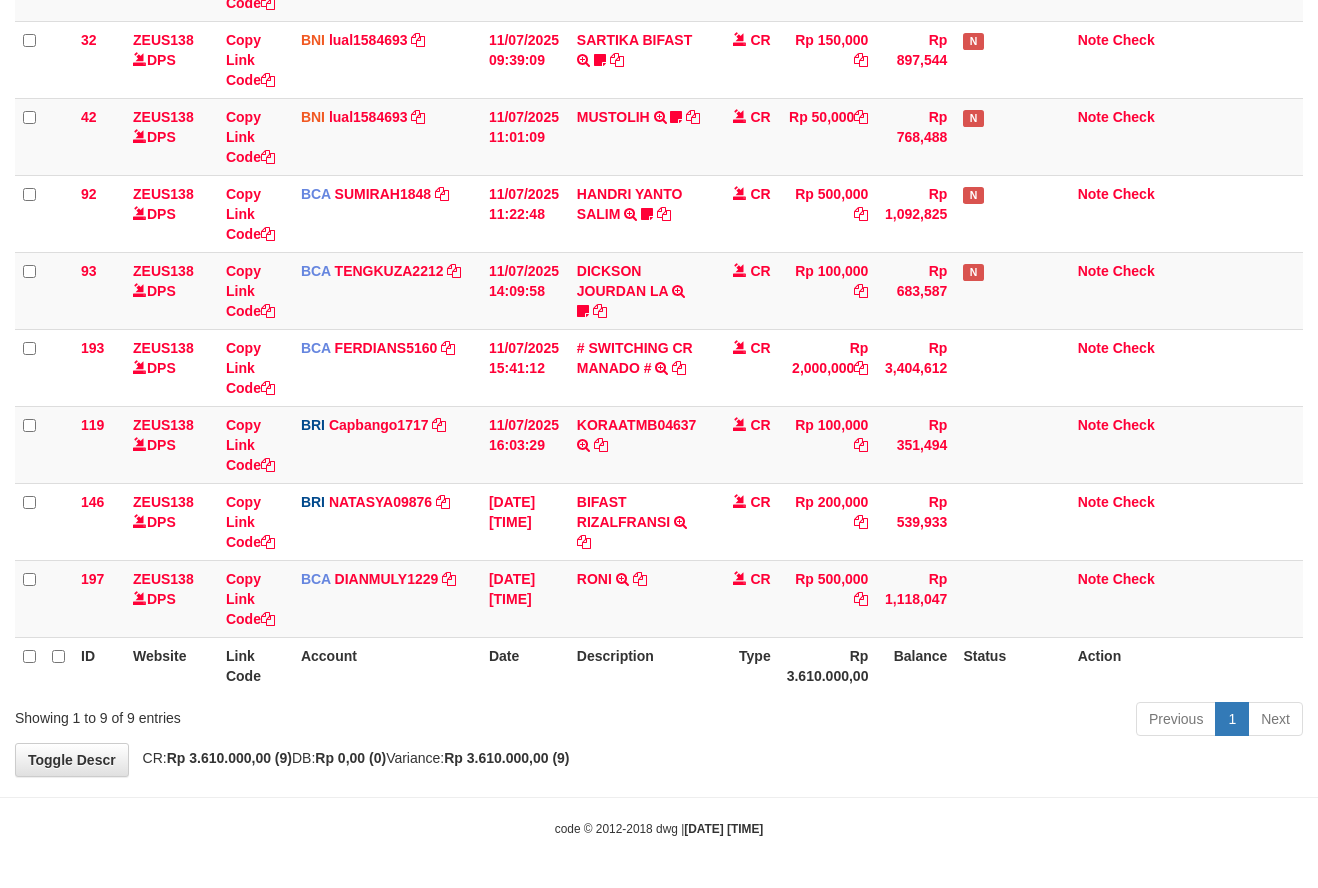 click on "Toggle navigation
Home
Bank
Account List
Mutasi Bank
Search
Sync
Note Mutasi
Deposit
DPS Fetch
DPS List
History
Note DPS
Finance
Financial Data
aafsoksela
My Profile
Log Out" at bounding box center [659, 291] 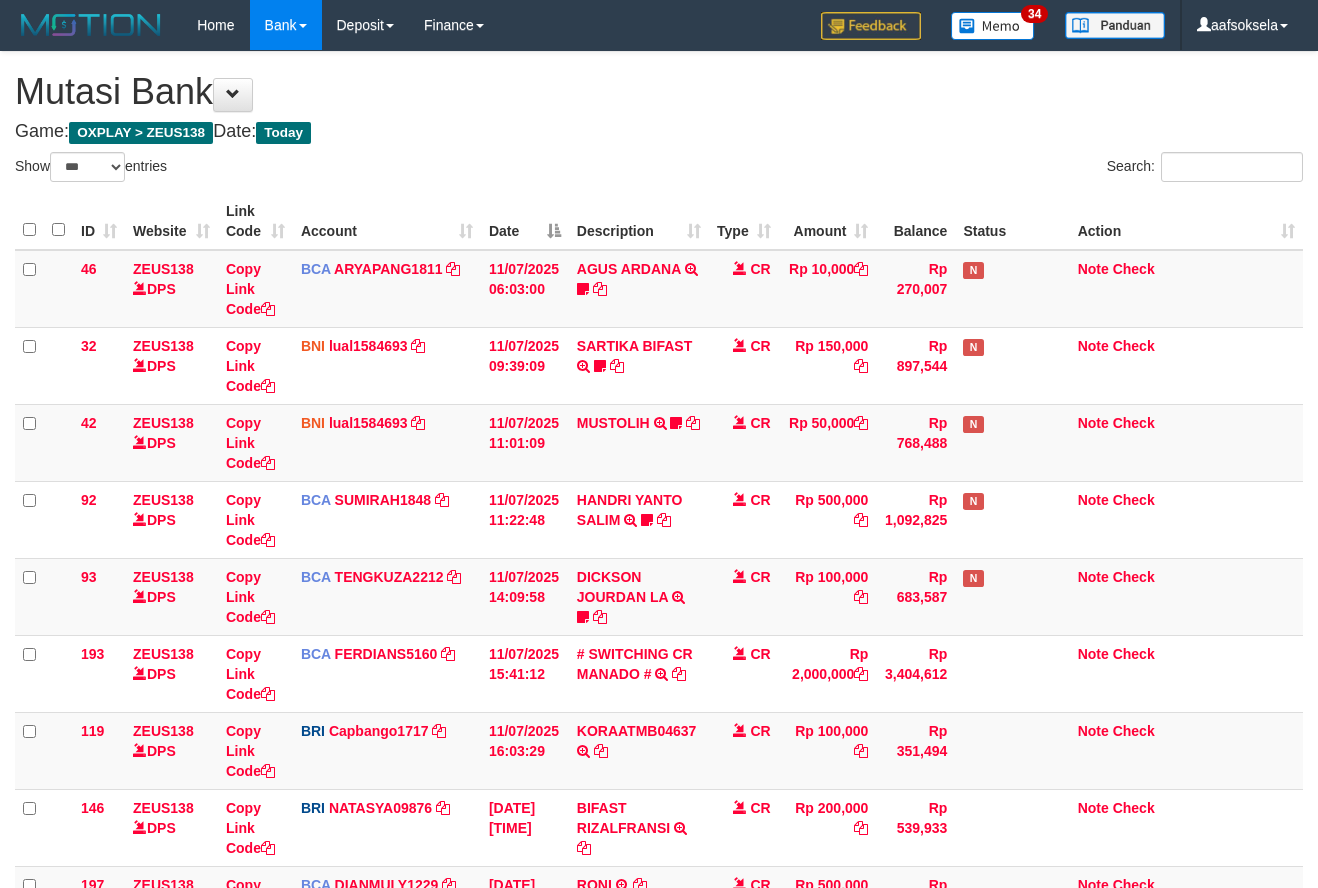 select on "***" 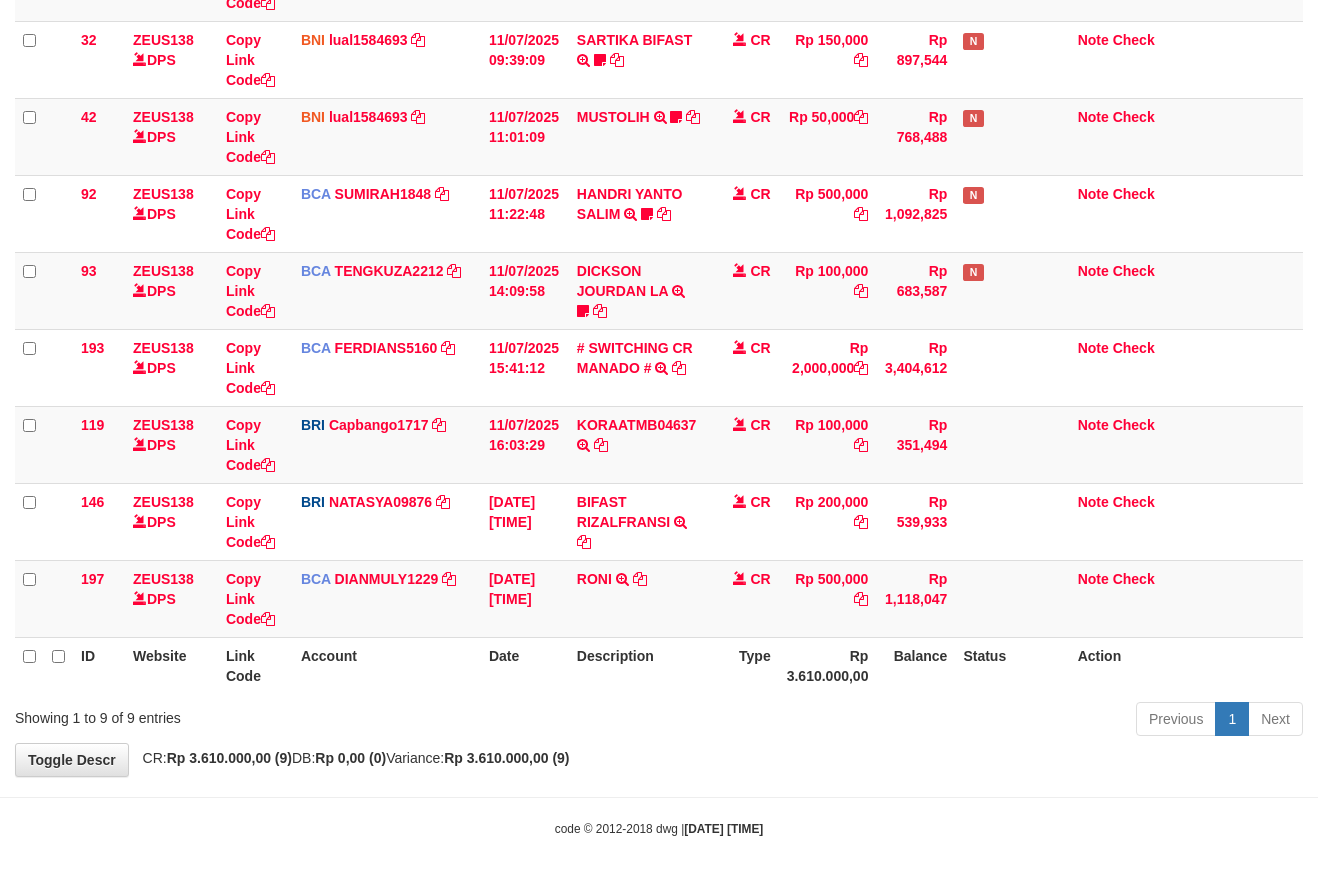 click on "**********" at bounding box center [659, 261] 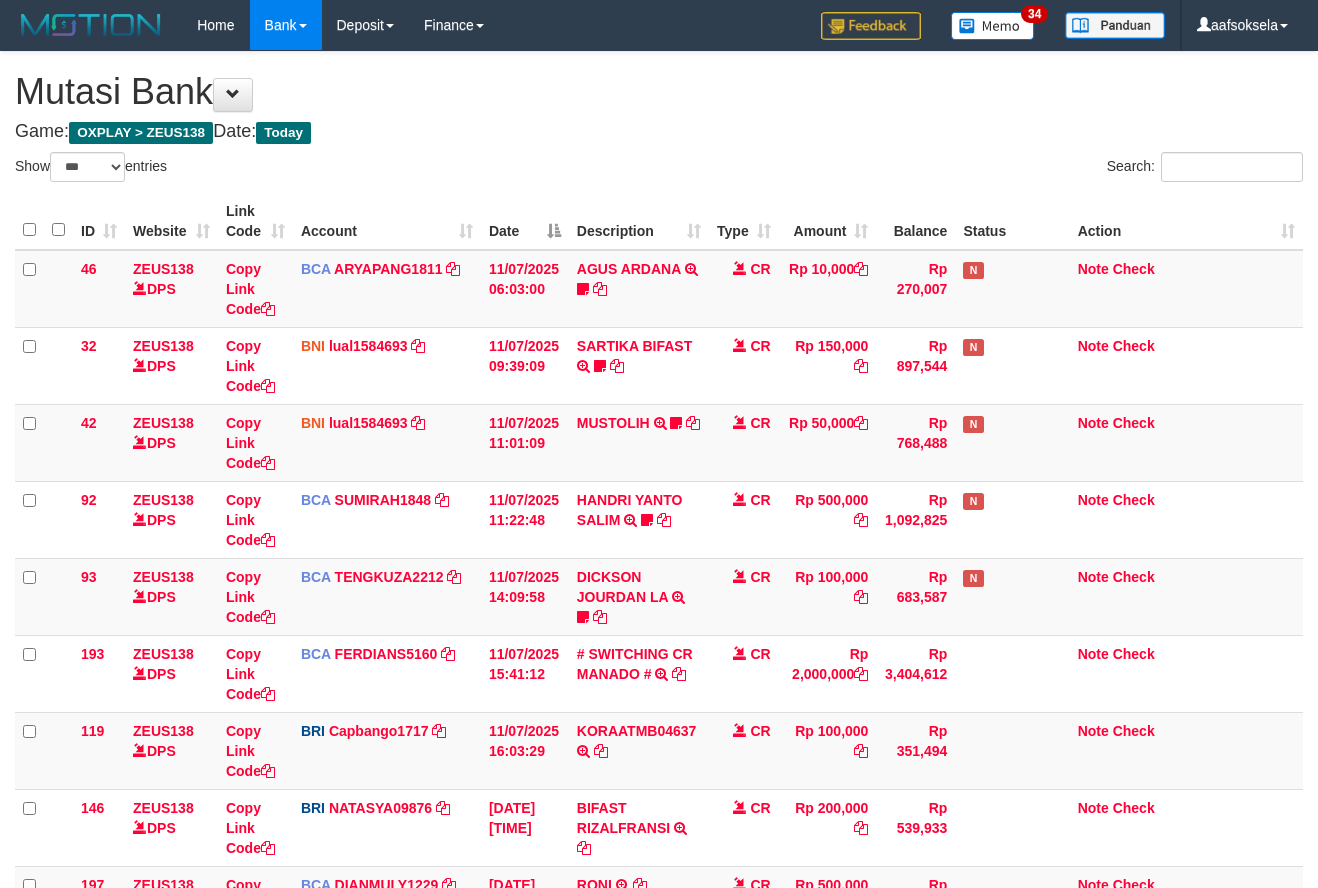 select on "***" 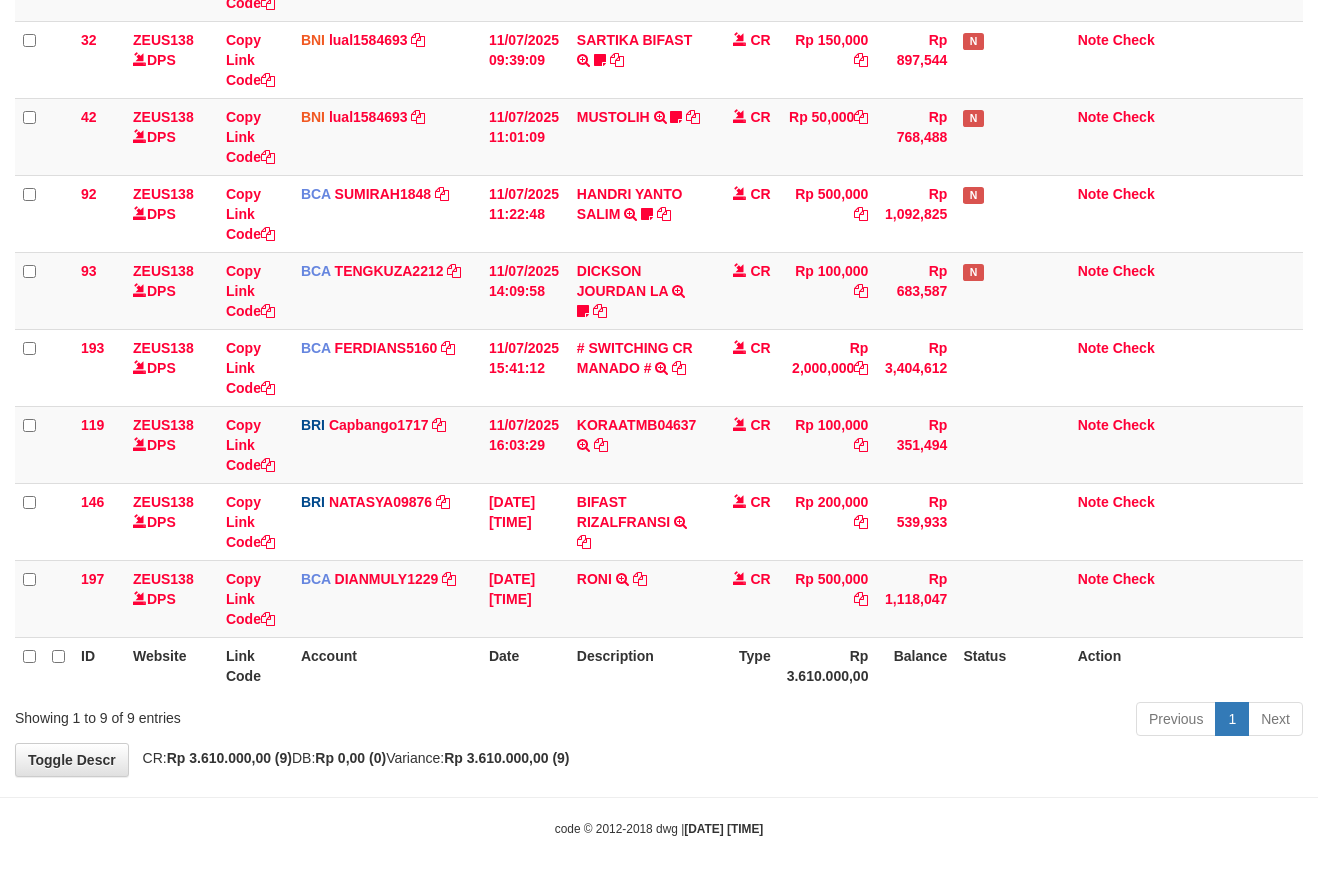 click on "**********" at bounding box center [659, 261] 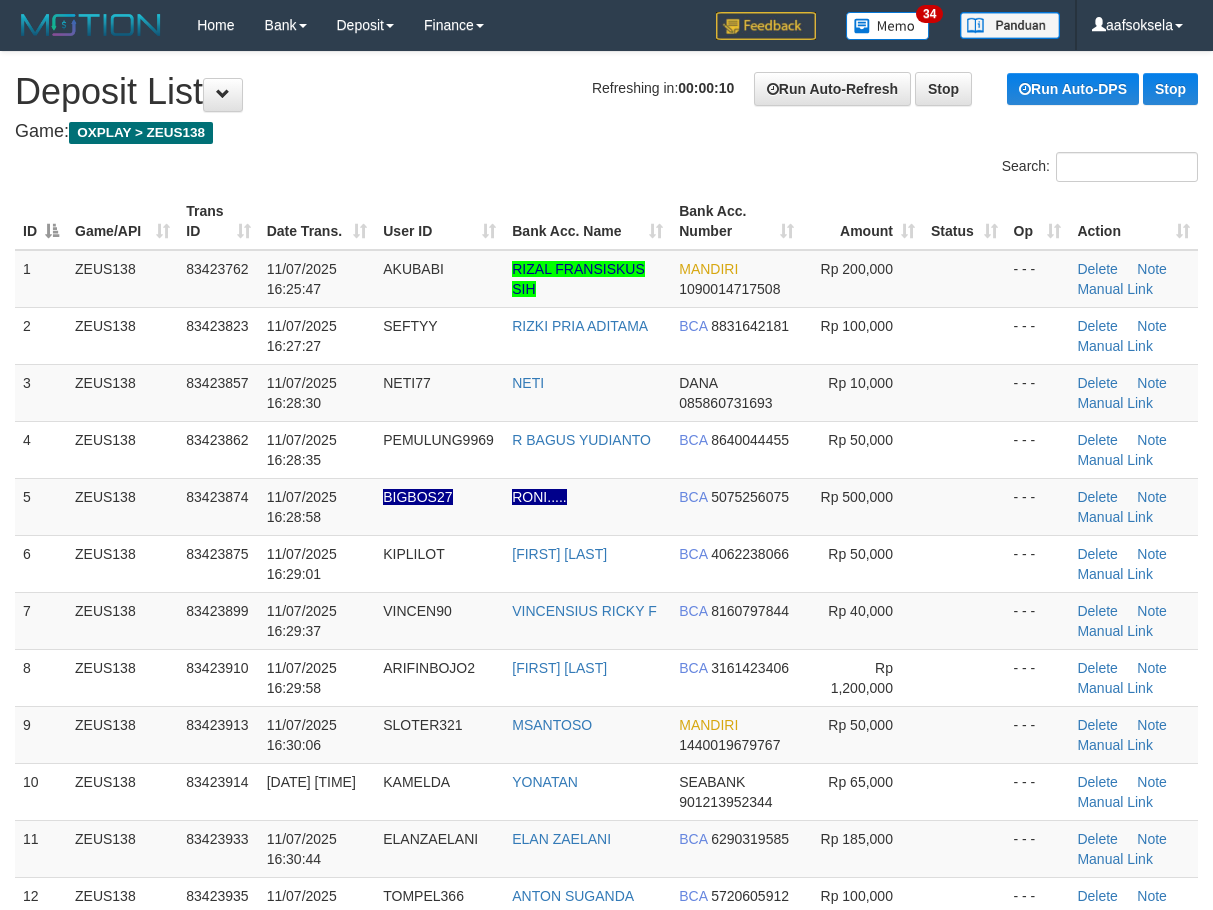 scroll, scrollTop: 0, scrollLeft: 0, axis: both 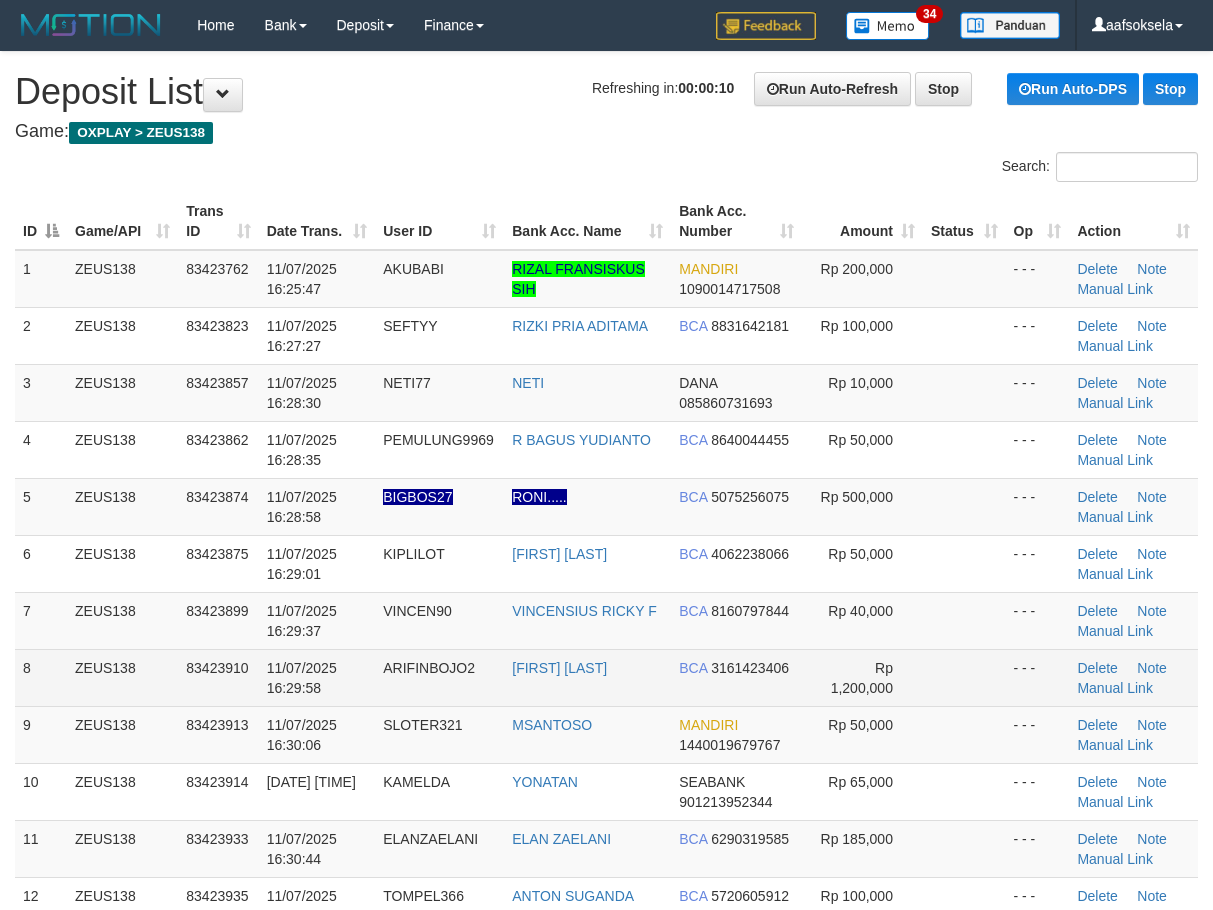 click on "83423910" at bounding box center (218, 677) 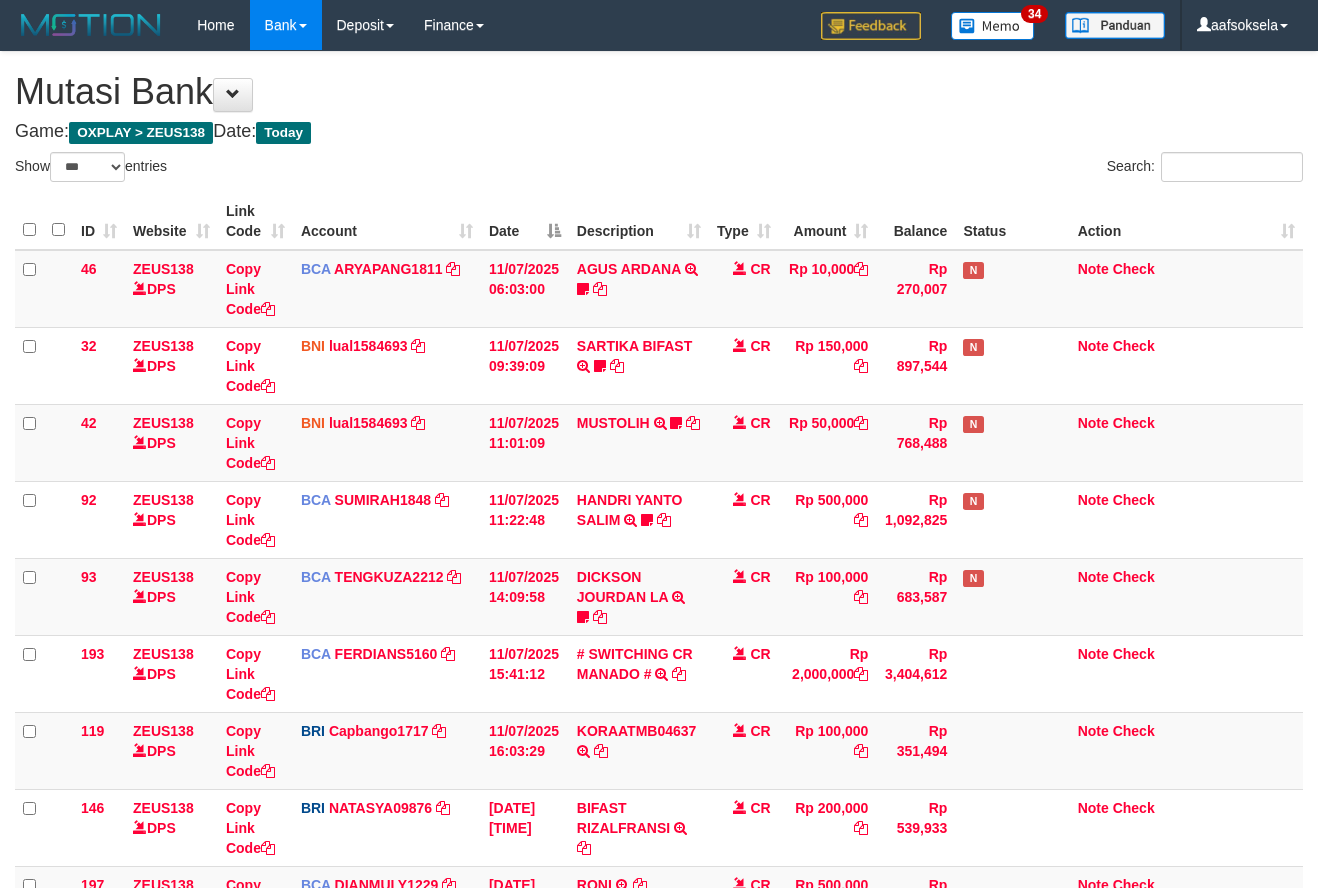 select on "***" 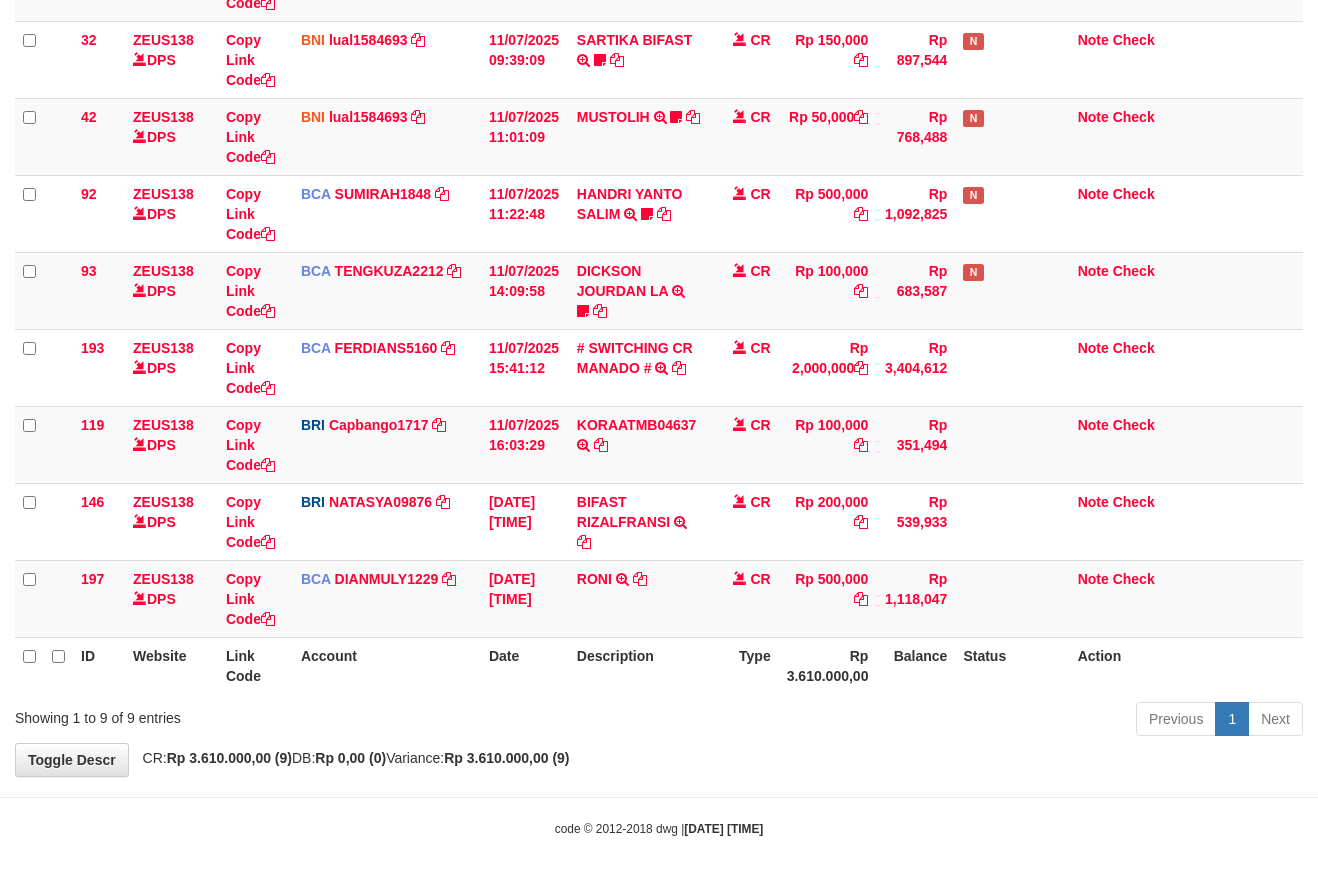 click on "**********" at bounding box center (659, 261) 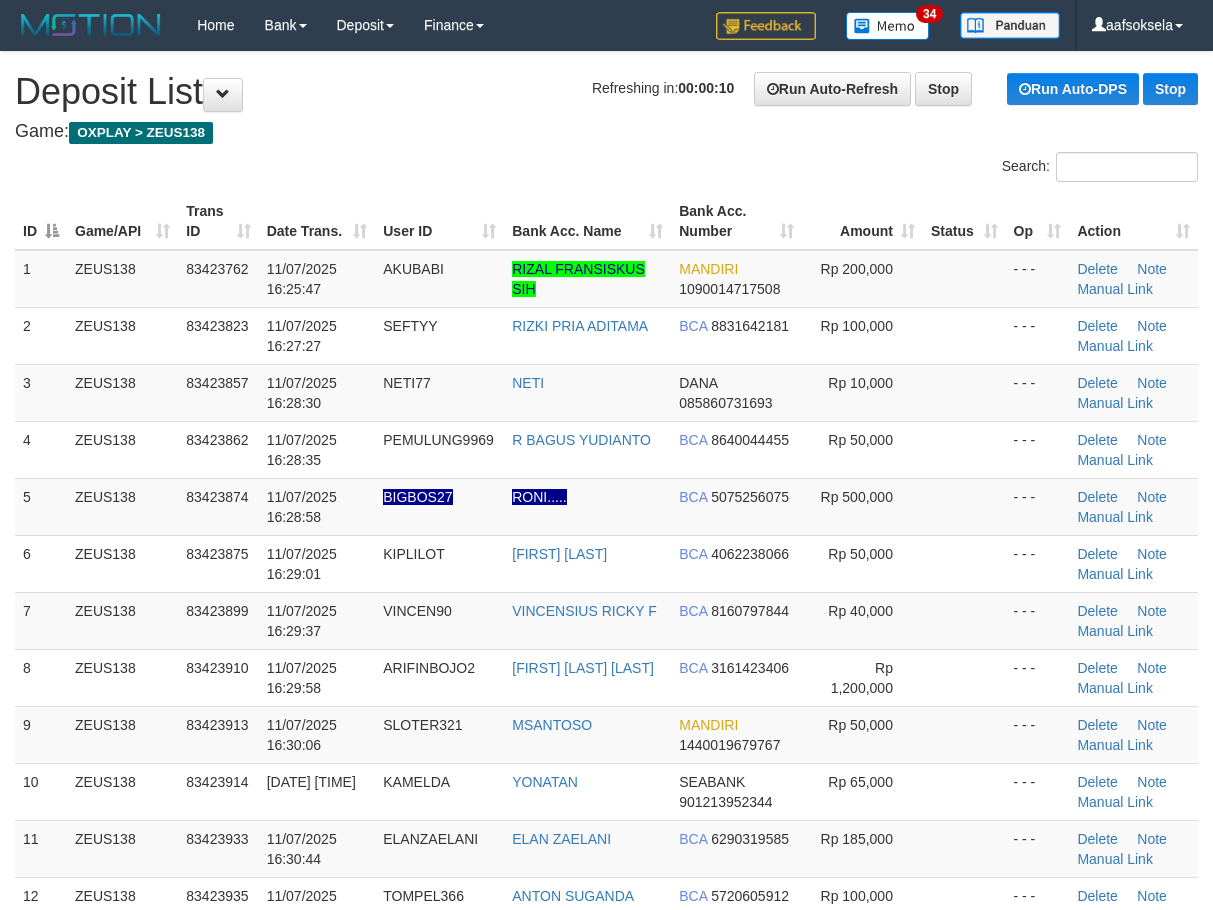 click on "11/07/2025 16:29:58" at bounding box center [302, 678] 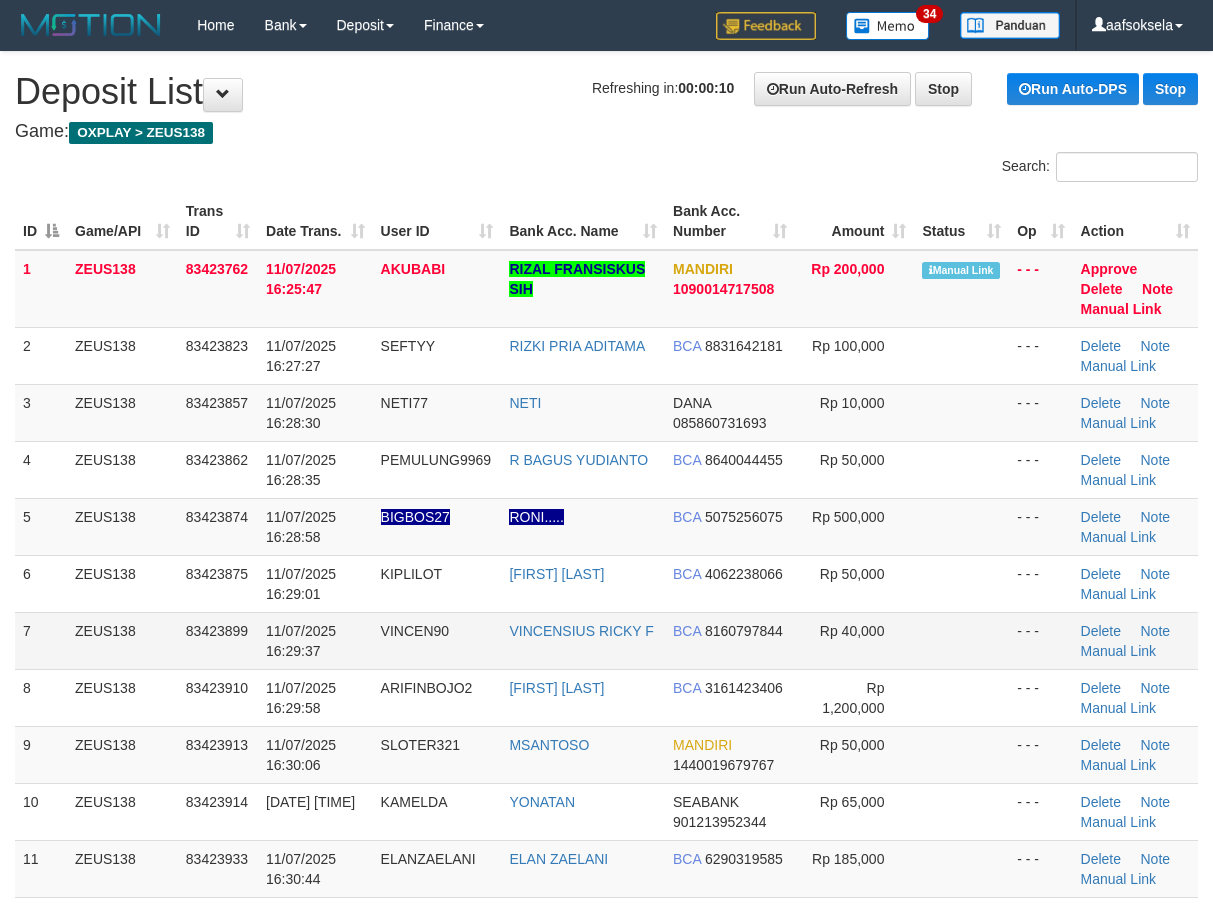 scroll, scrollTop: 0, scrollLeft: 0, axis: both 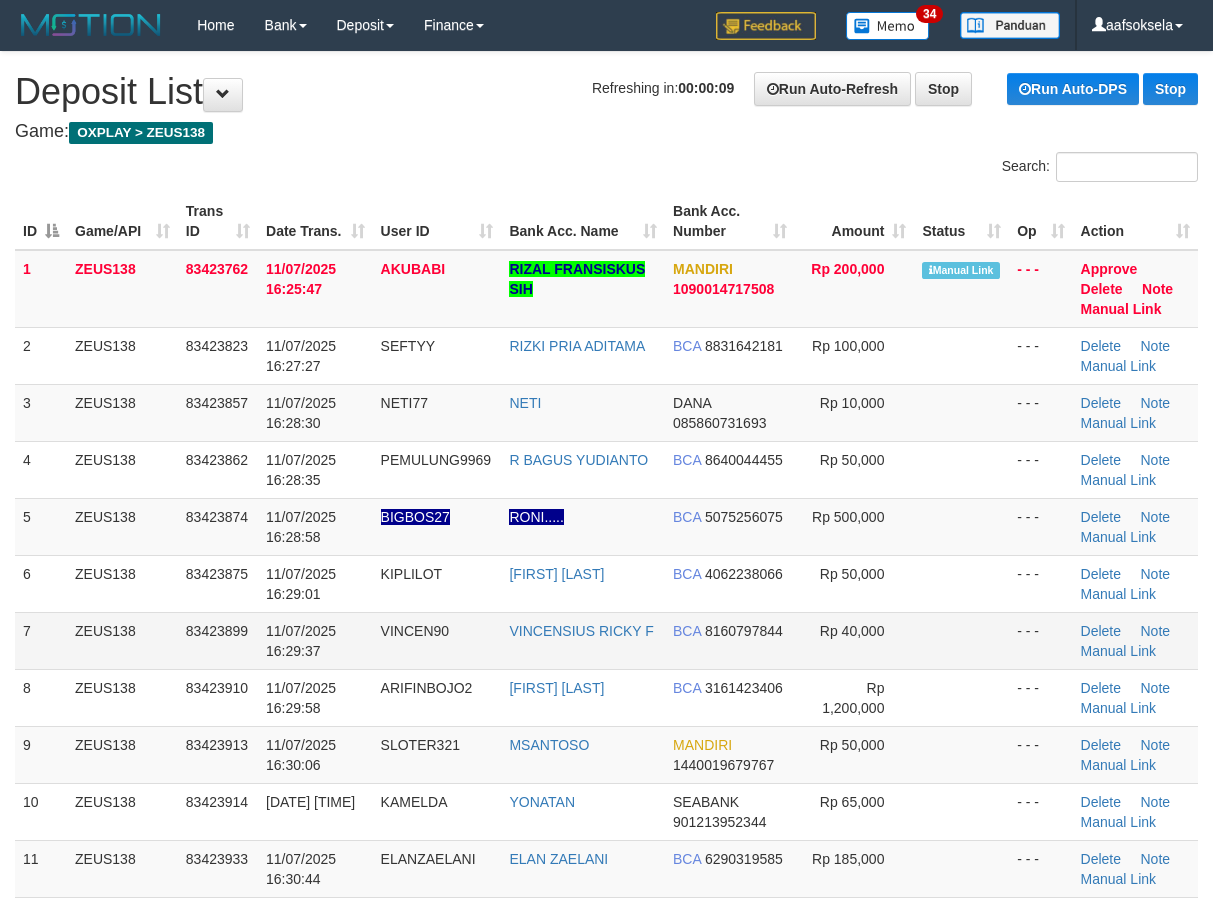 click on "83423899" at bounding box center (218, 640) 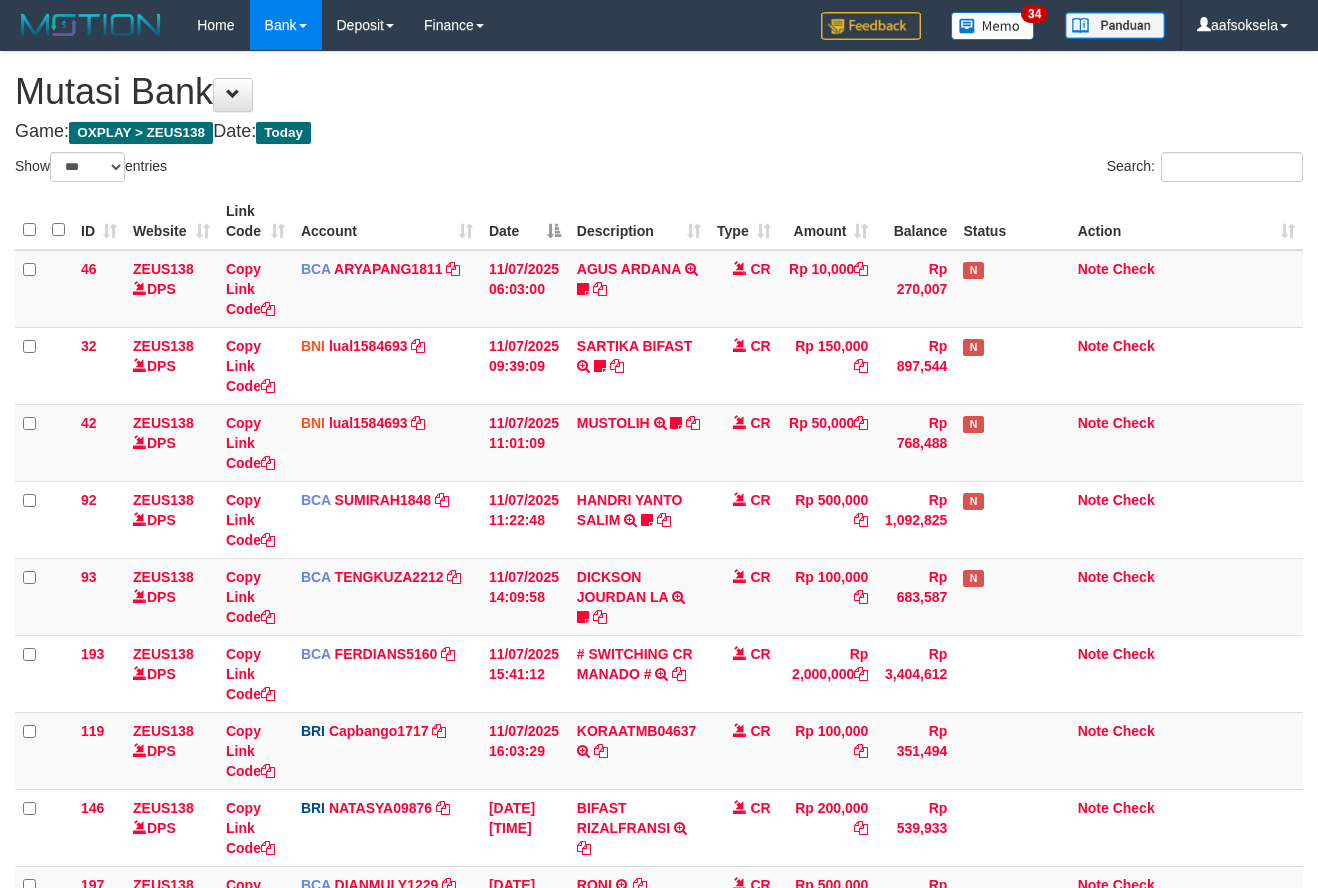 select on "***" 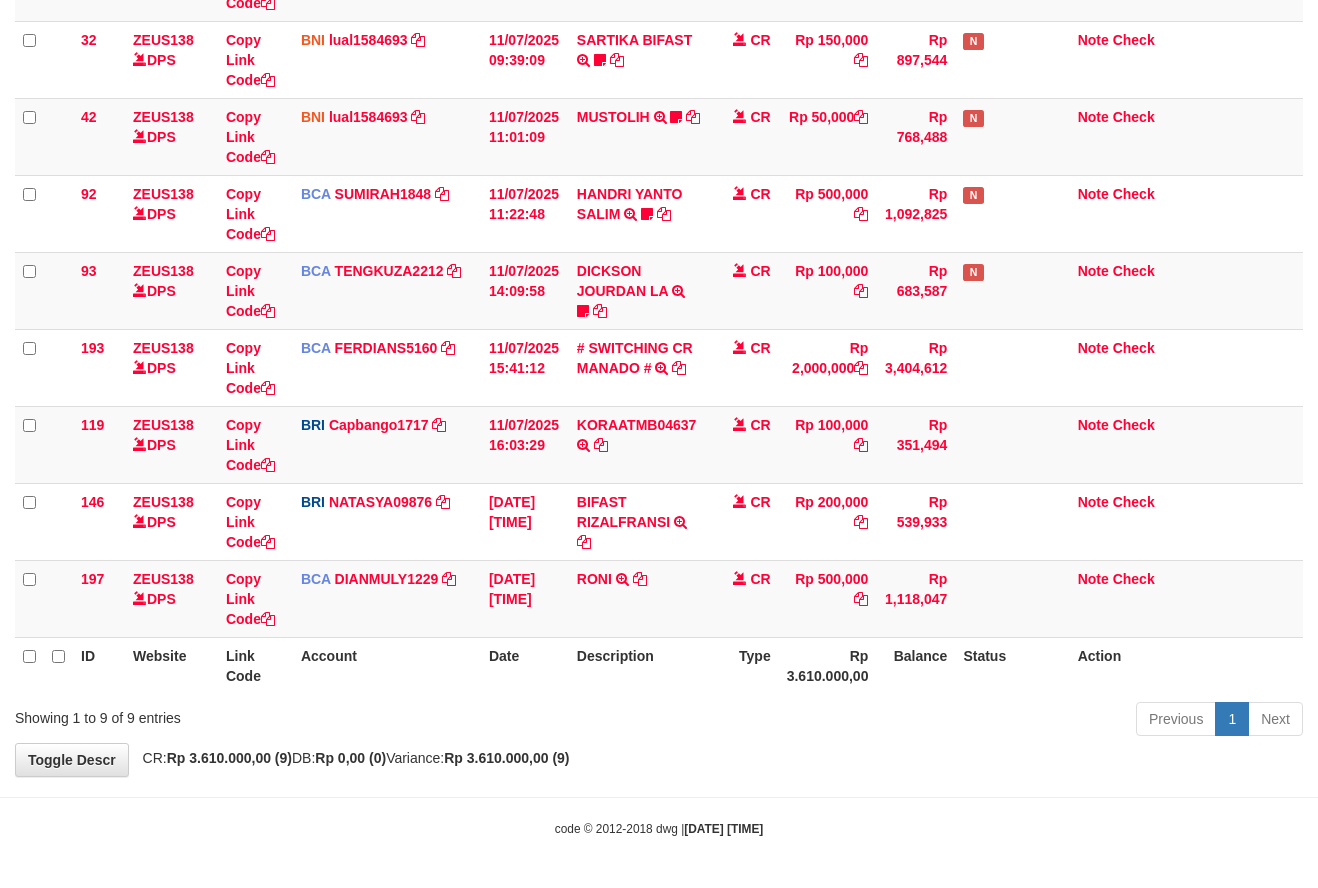 click on "Previous 1 Next" at bounding box center (933, 721) 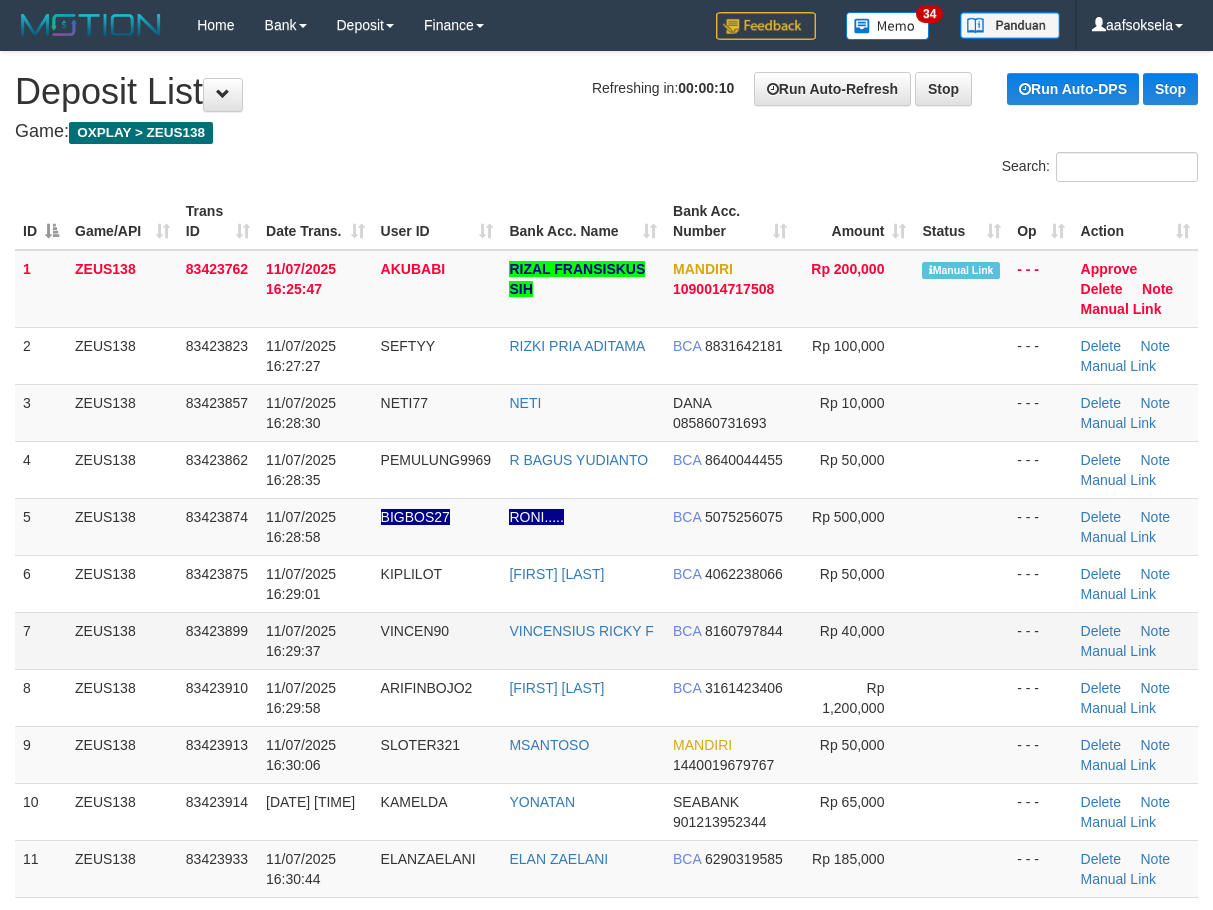 scroll, scrollTop: 0, scrollLeft: 0, axis: both 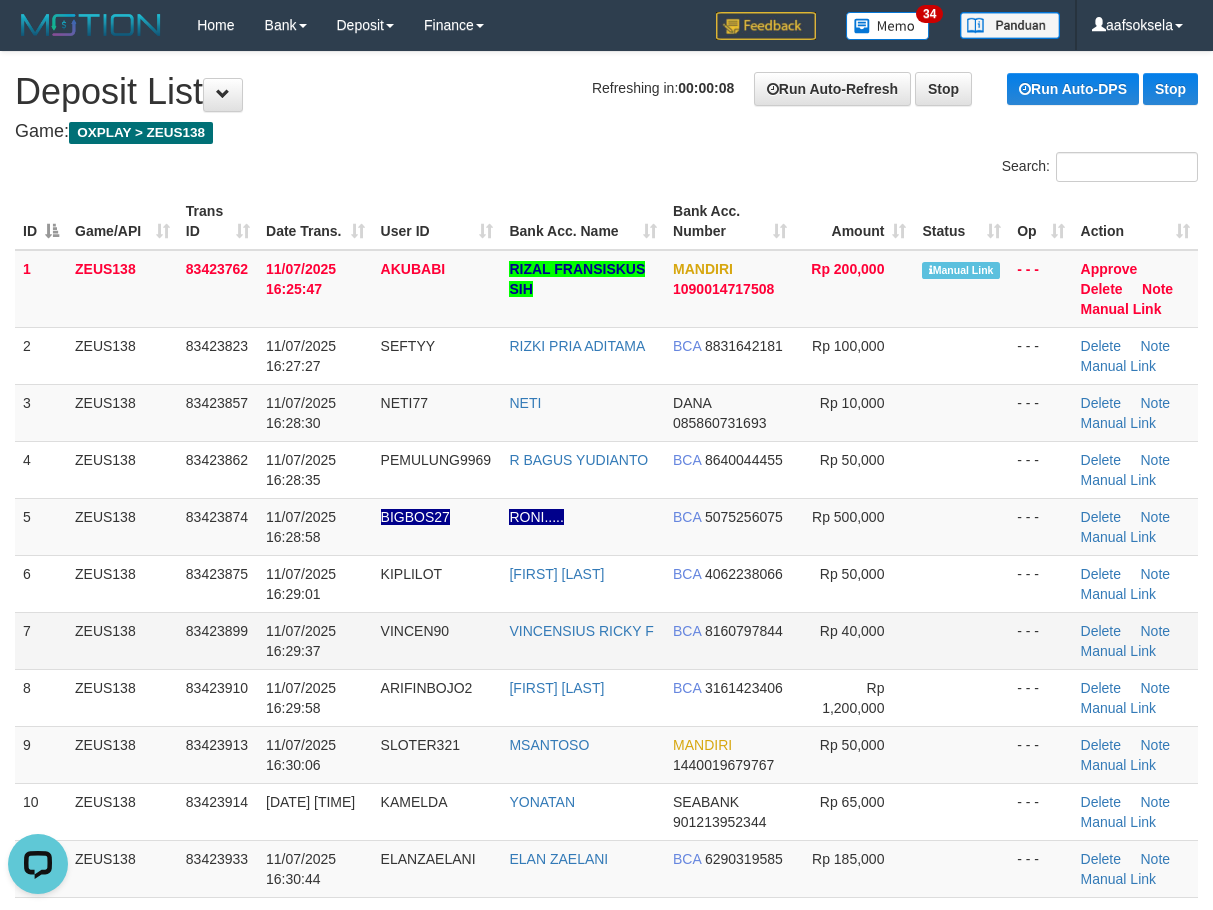 click on "83423899" at bounding box center [217, 631] 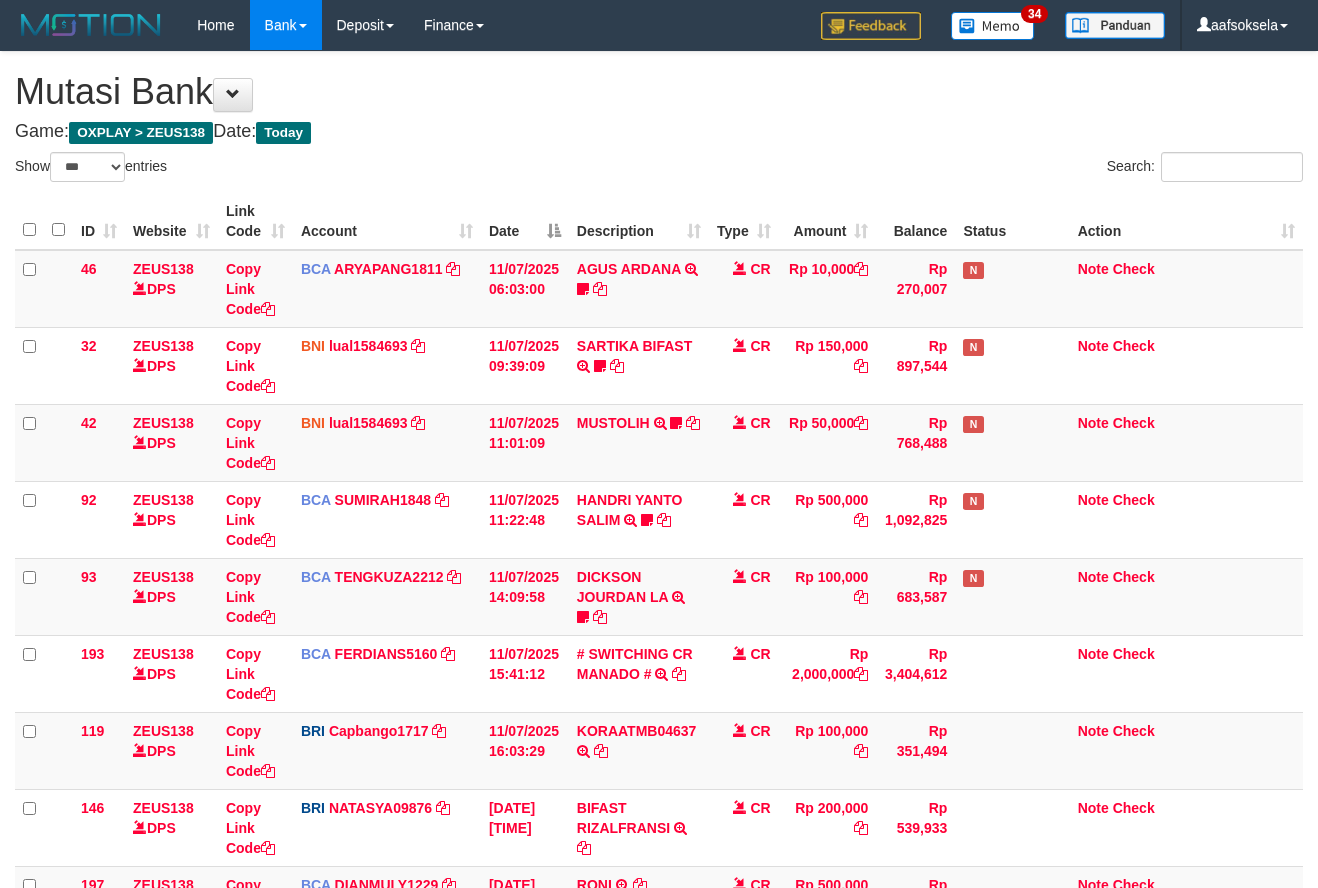 select on "***" 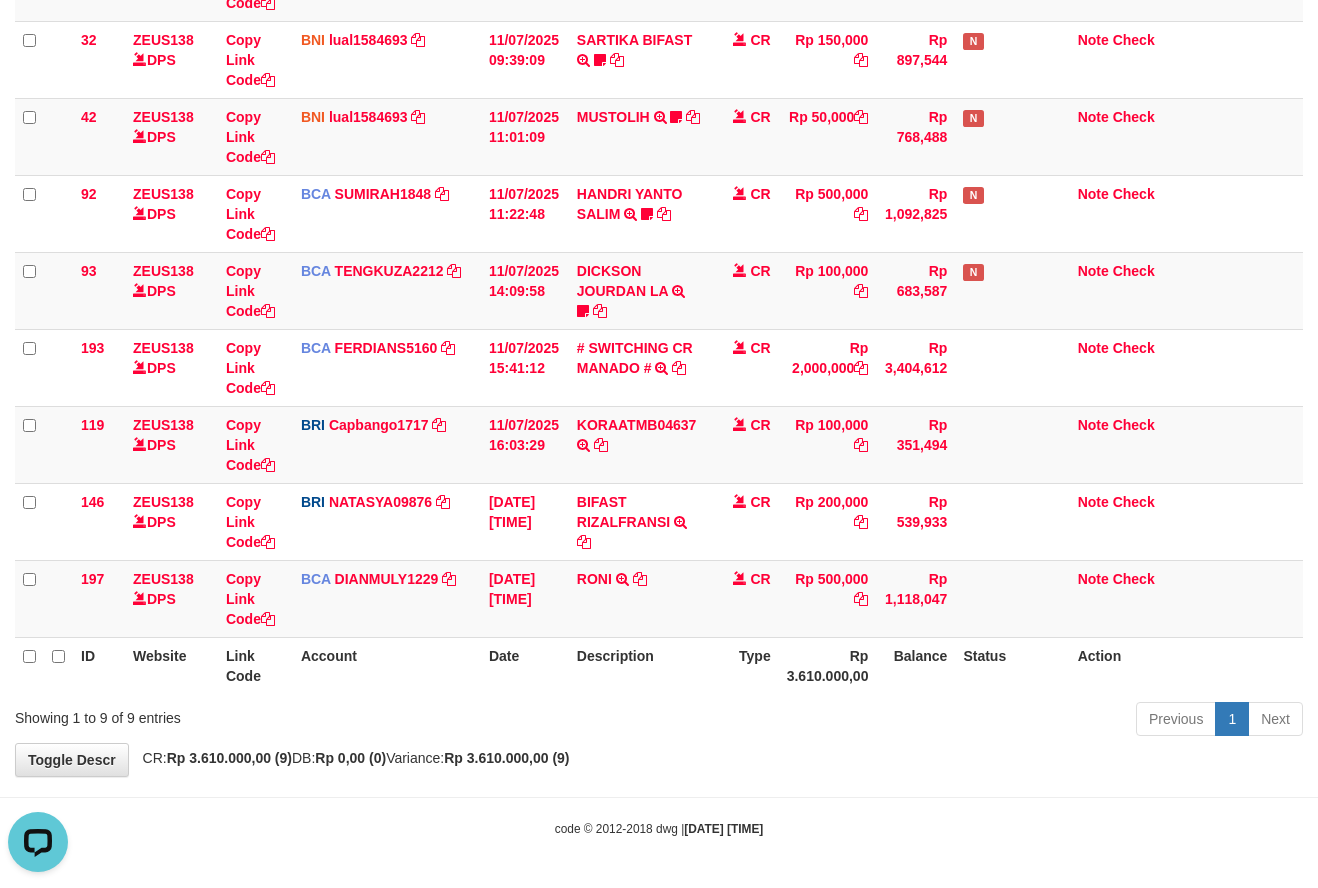 scroll, scrollTop: 0, scrollLeft: 0, axis: both 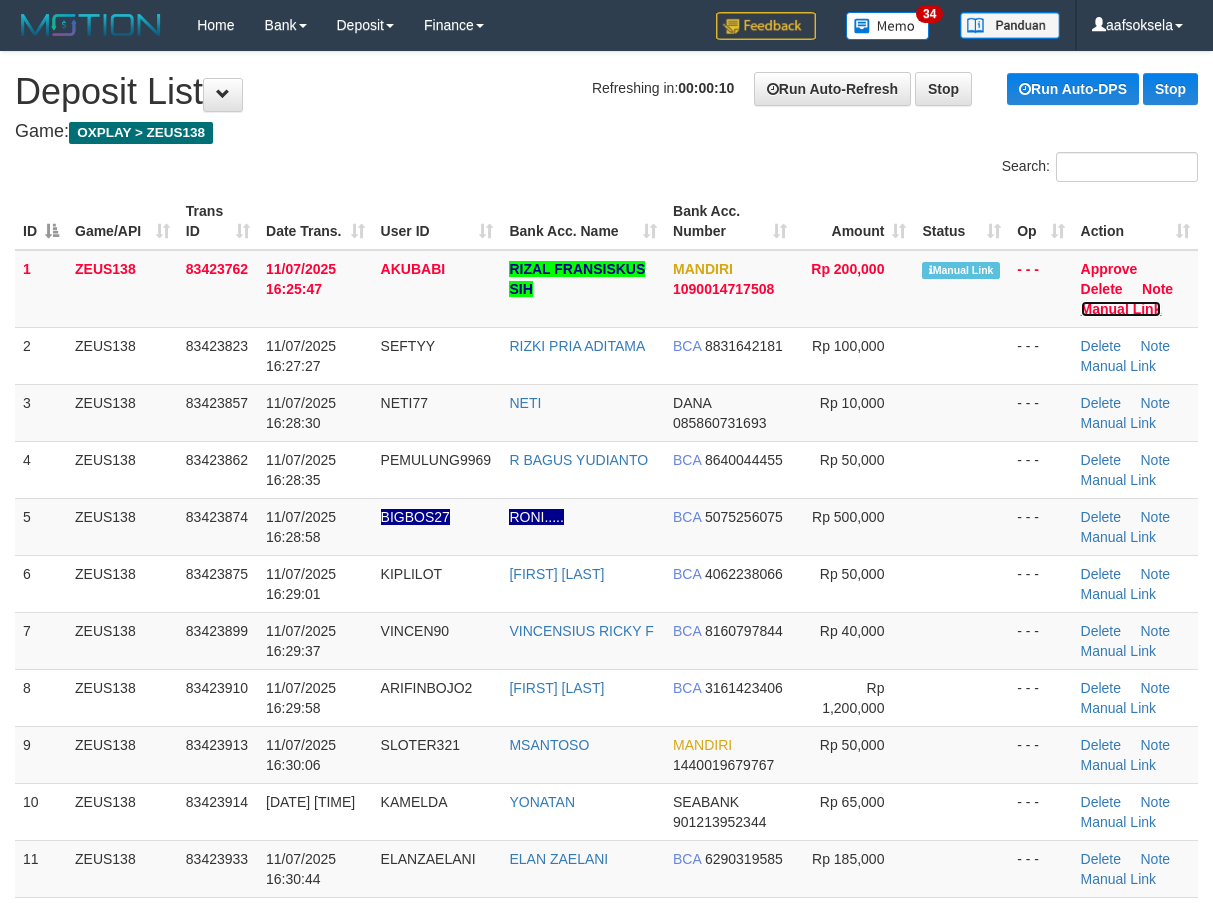 click on "Manual Link" at bounding box center [1121, 309] 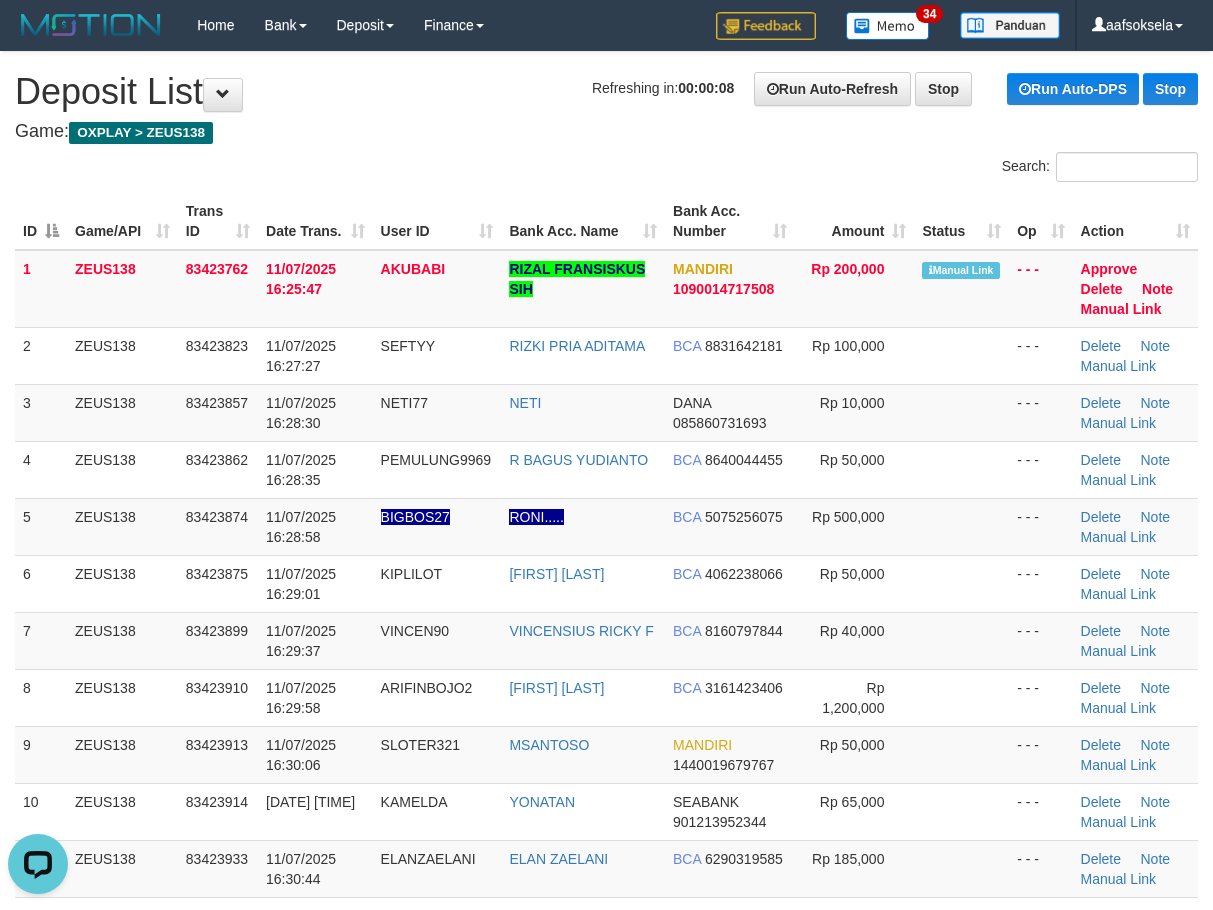 scroll, scrollTop: 0, scrollLeft: 0, axis: both 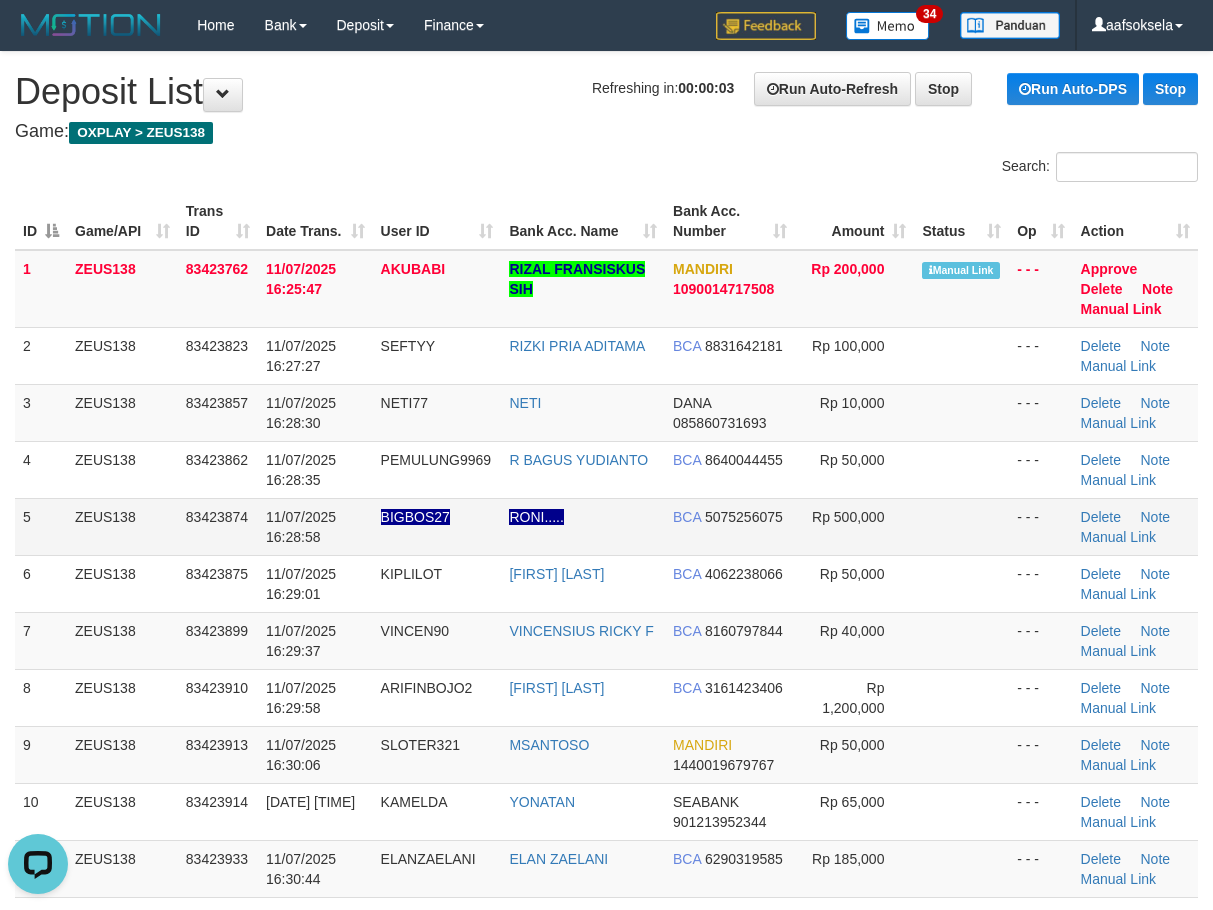 click on "11/07/2025 16:28:58" at bounding box center [315, 526] 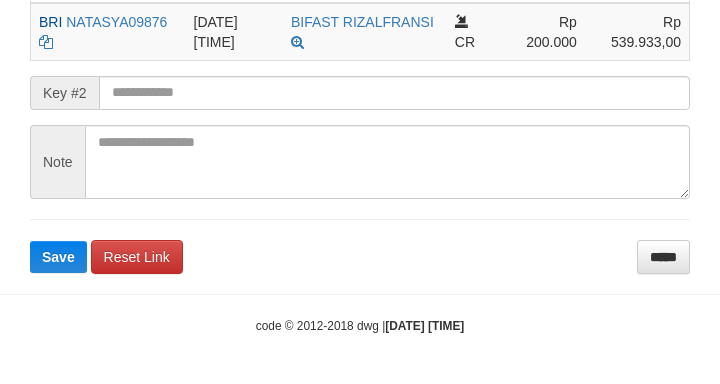 scroll, scrollTop: 408, scrollLeft: 0, axis: vertical 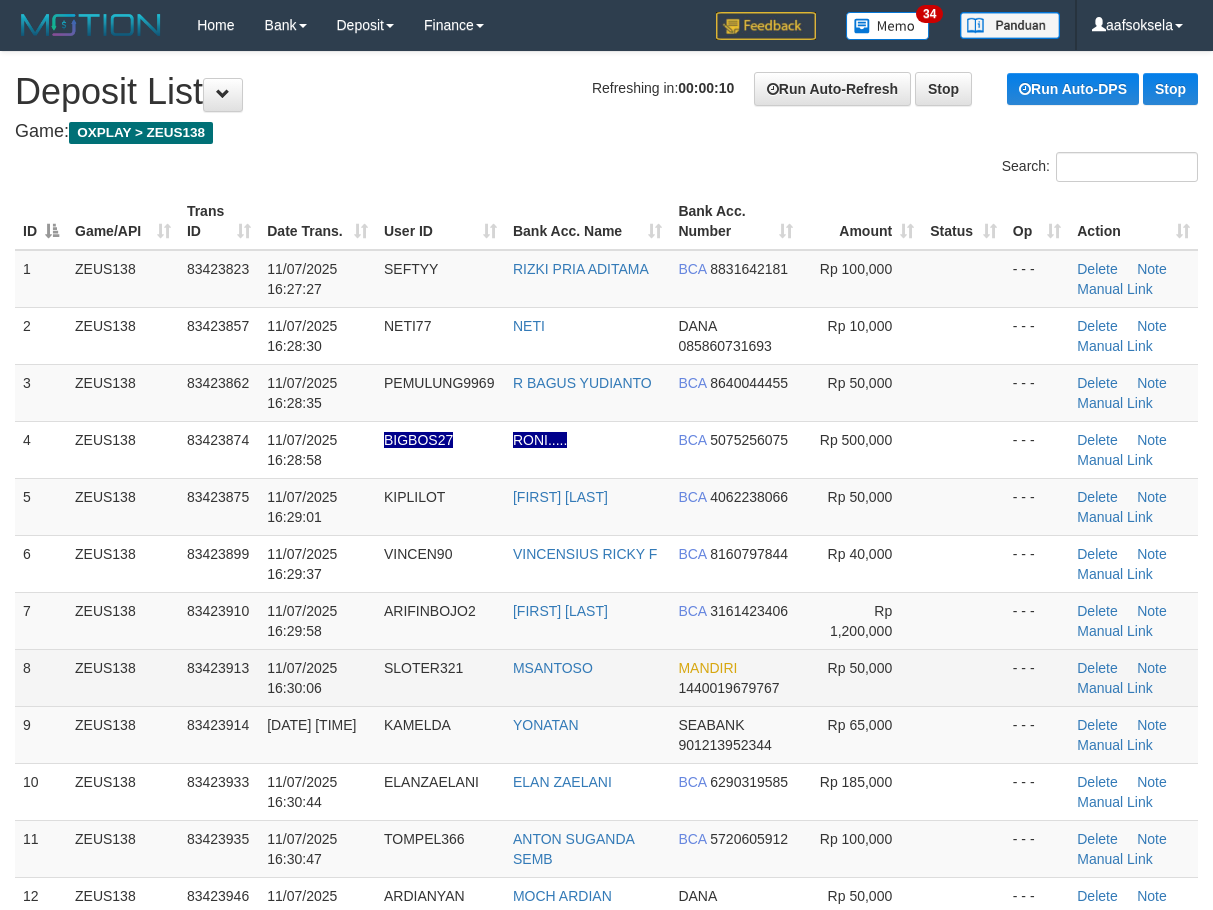 drag, startPoint x: 398, startPoint y: 631, endPoint x: 395, endPoint y: 649, distance: 18.248287 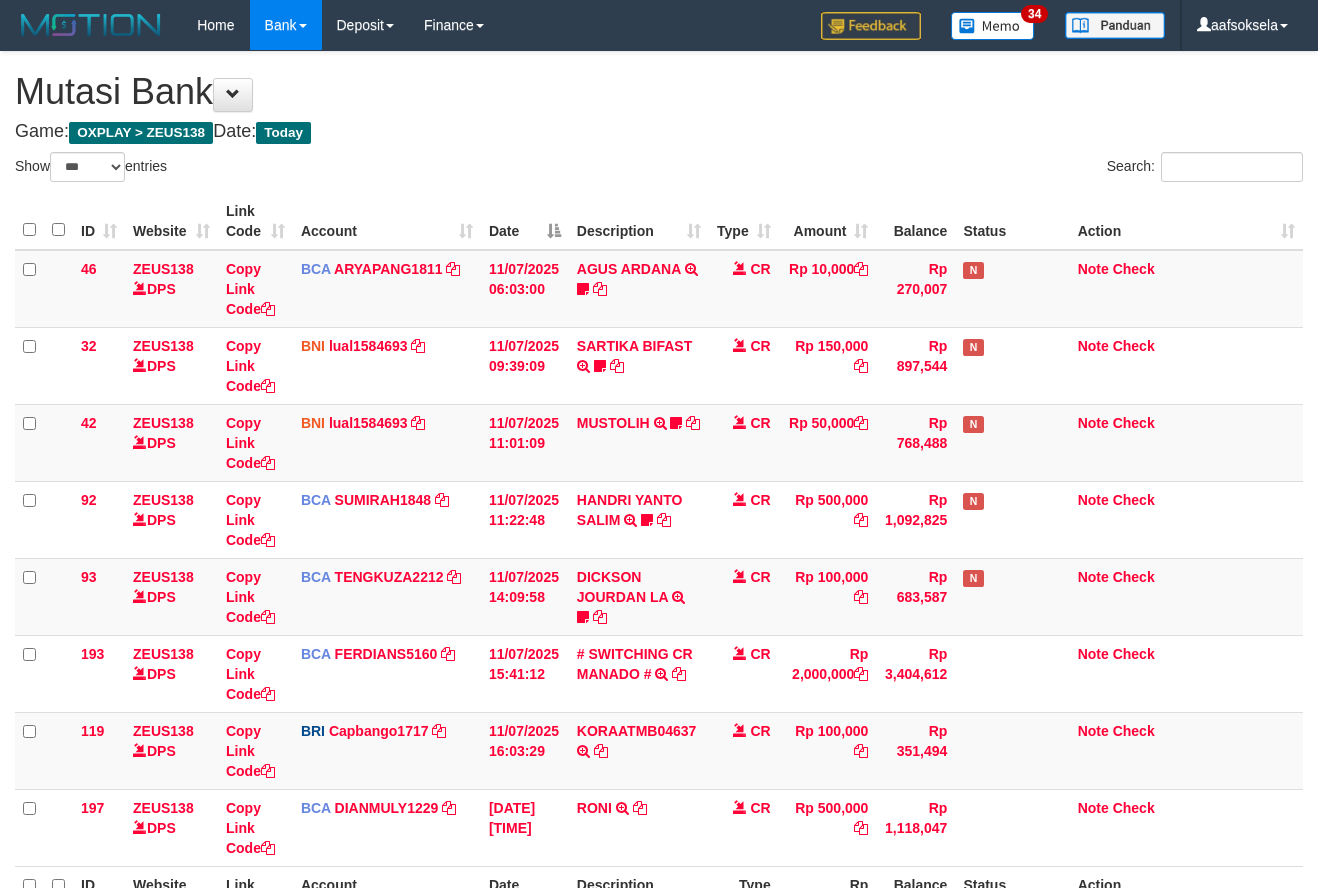 select on "***" 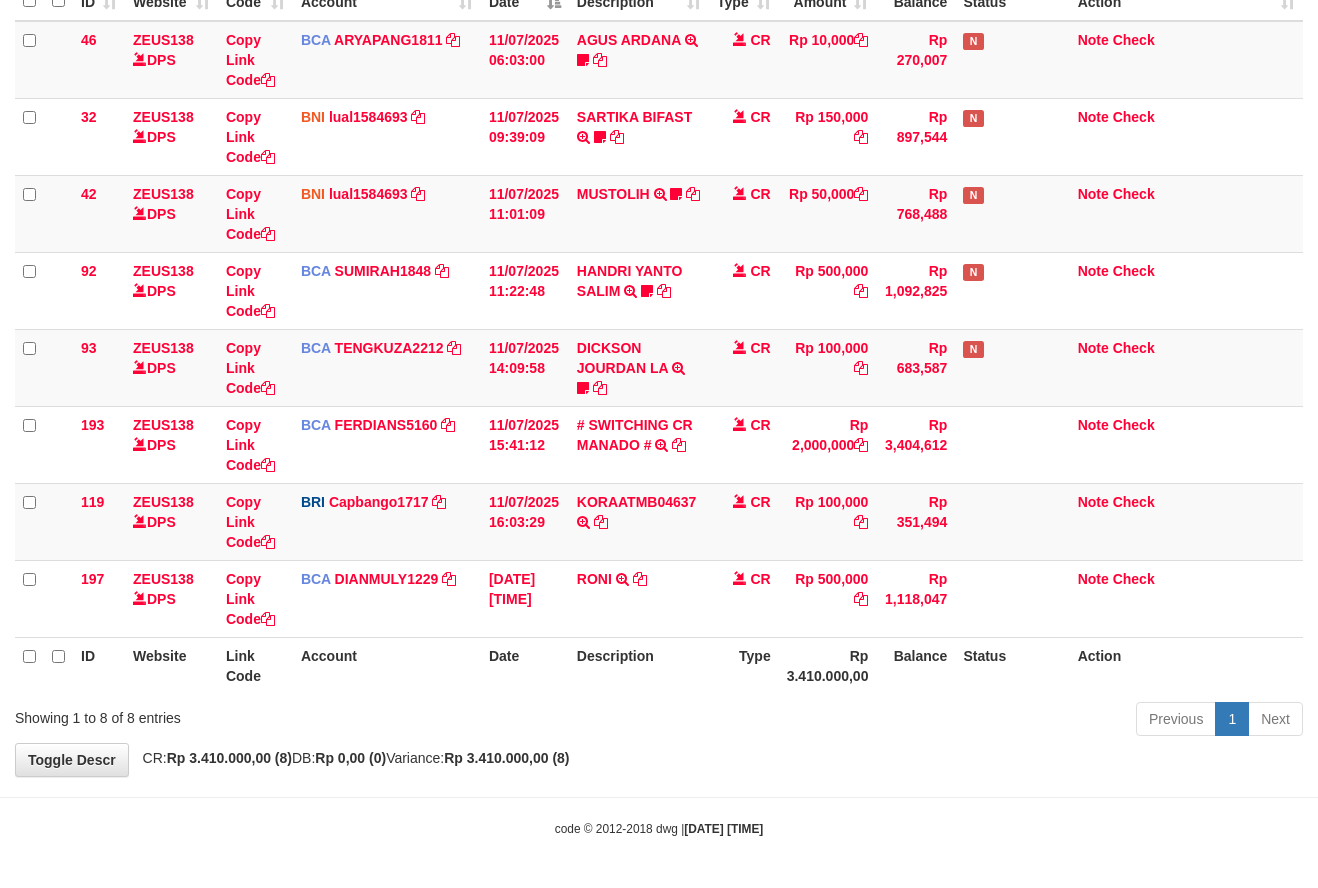 scroll, scrollTop: 162, scrollLeft: 0, axis: vertical 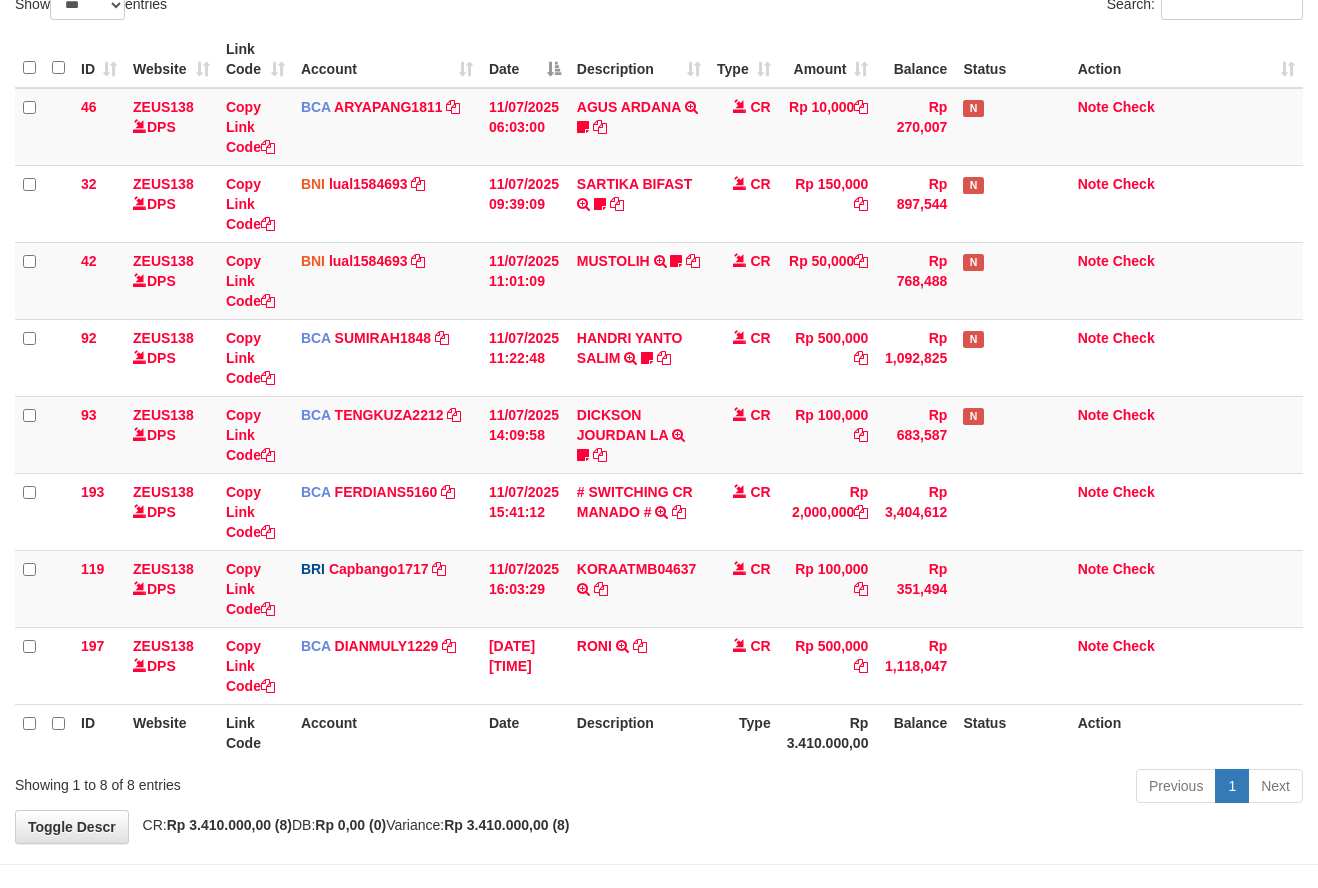 click on "Previous 1 Next" at bounding box center (933, 788) 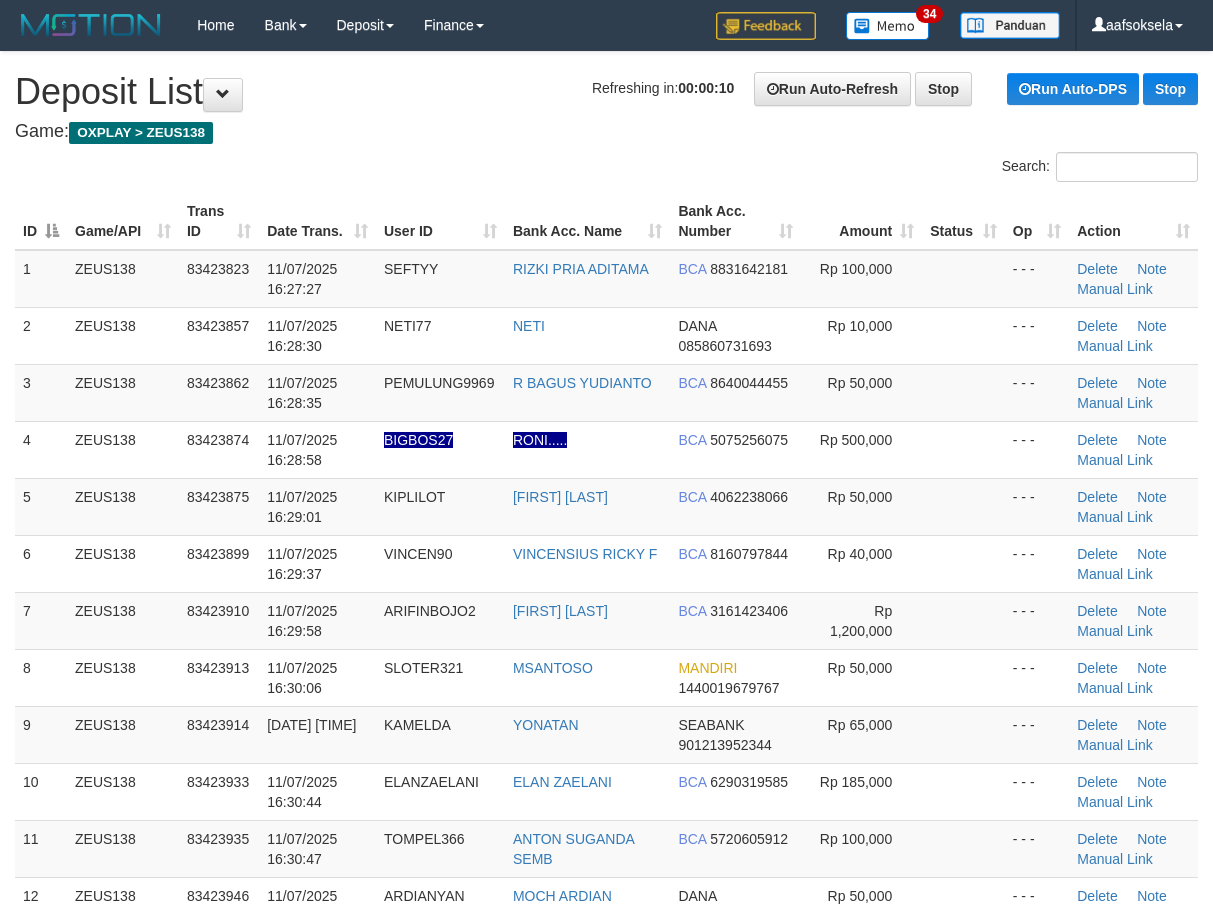 scroll, scrollTop: 0, scrollLeft: 0, axis: both 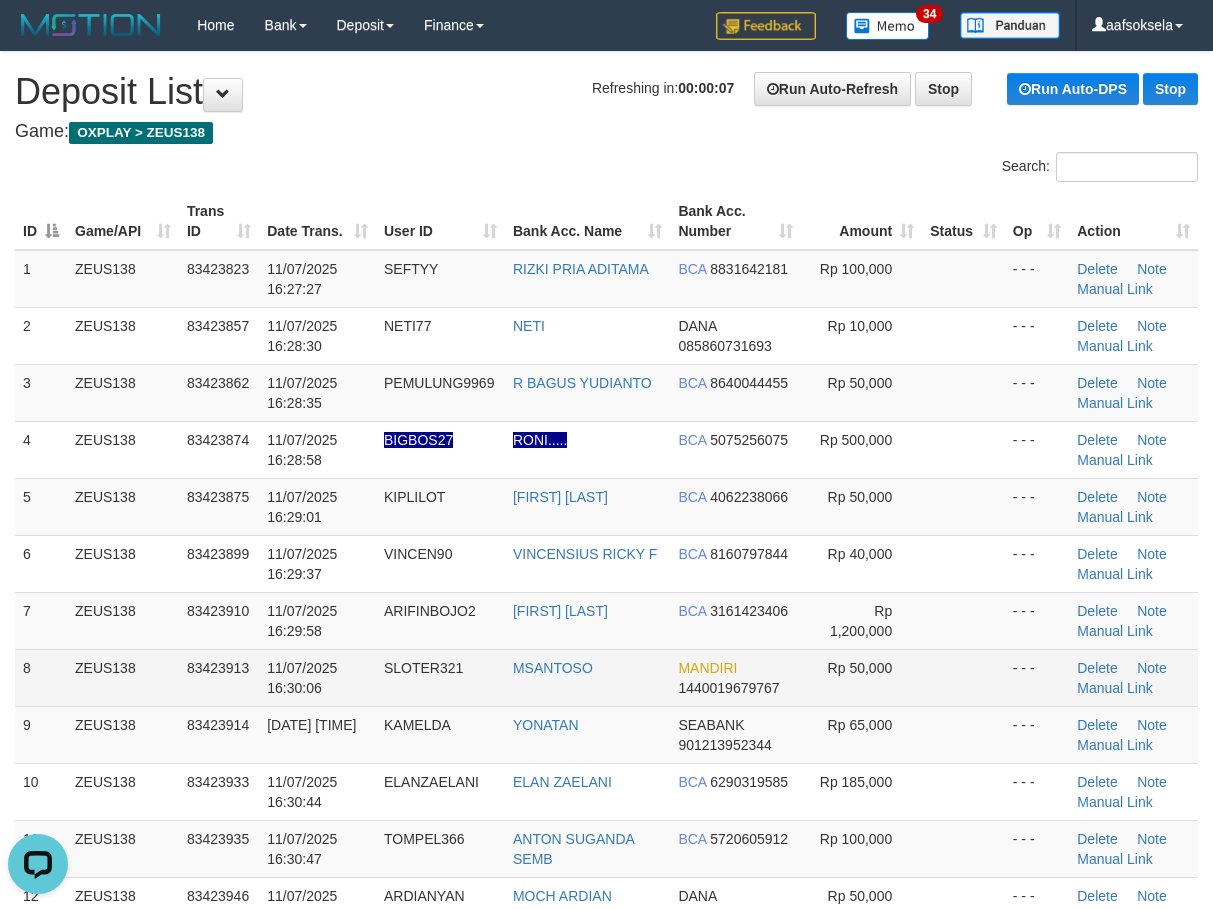 drag, startPoint x: 348, startPoint y: 679, endPoint x: 339, endPoint y: 692, distance: 15.811388 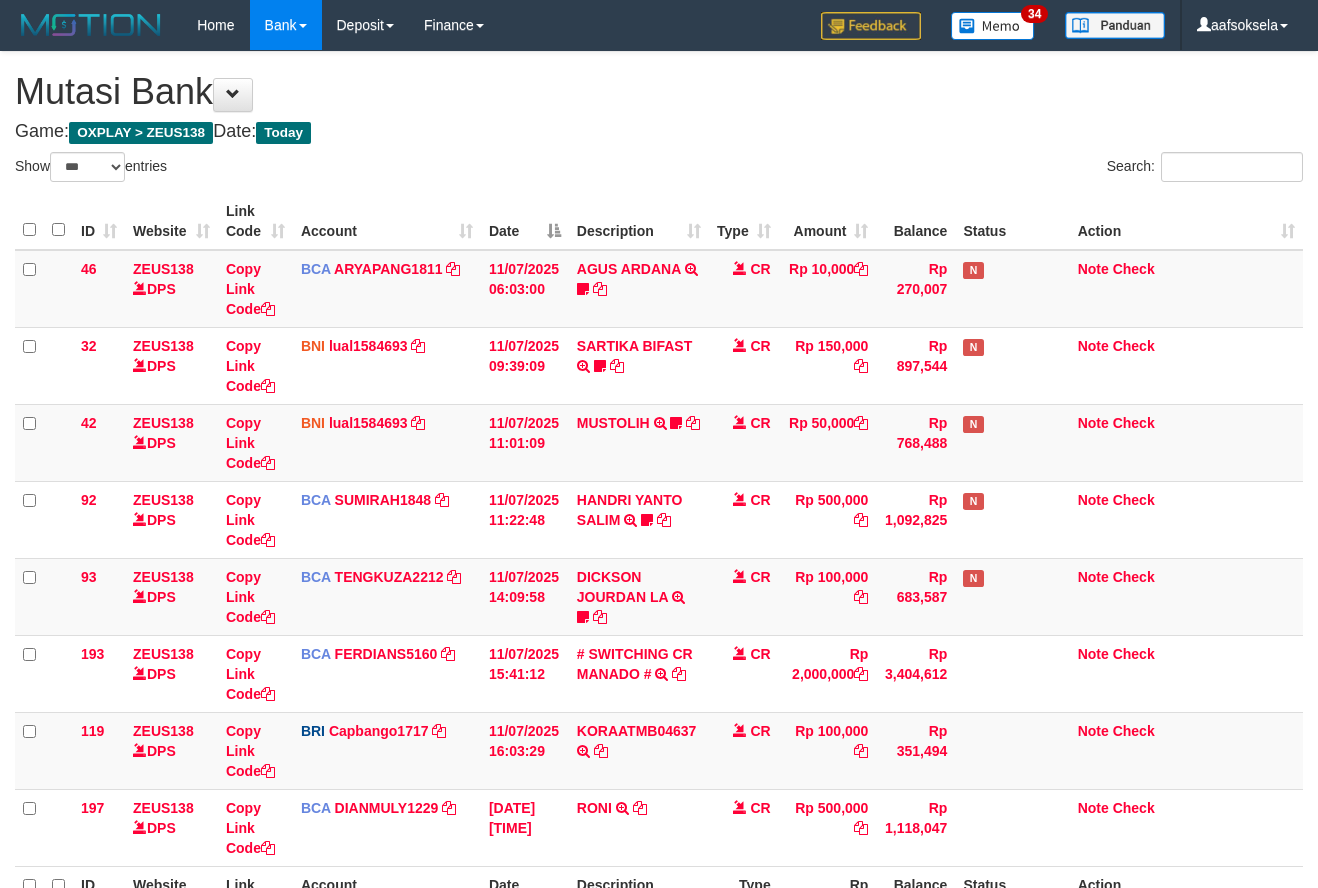 select on "***" 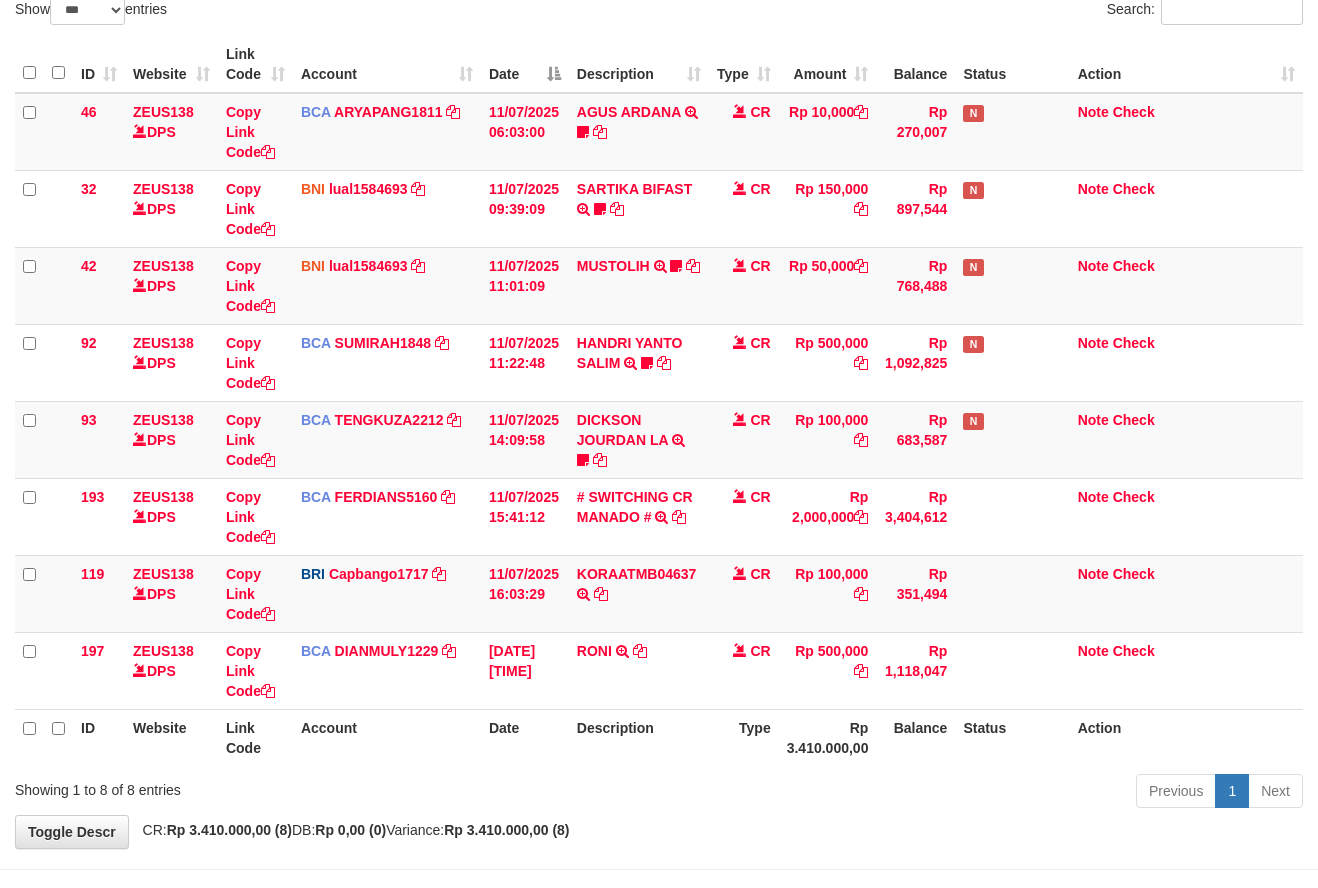 click on "Description" at bounding box center (639, 737) 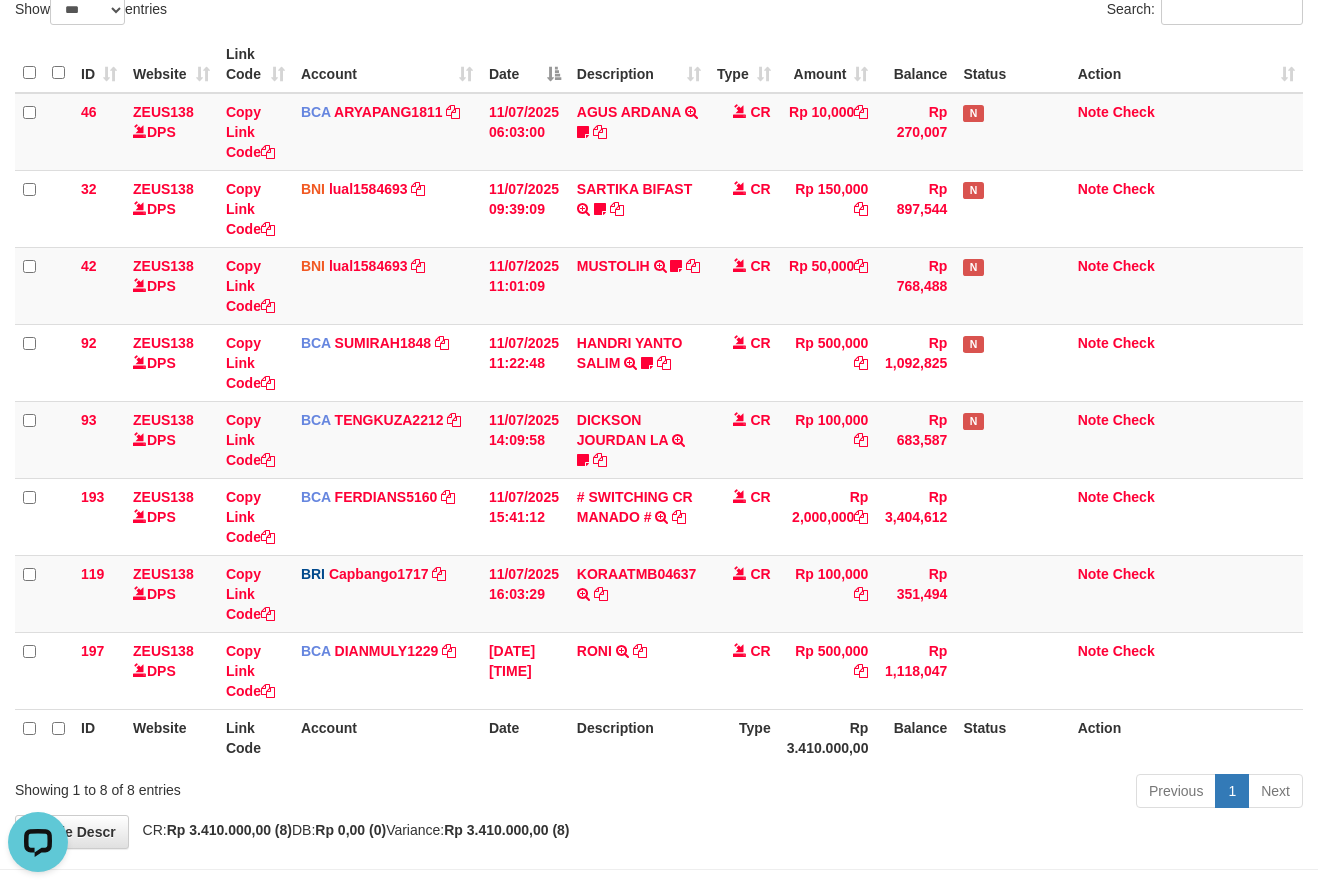scroll, scrollTop: 0, scrollLeft: 0, axis: both 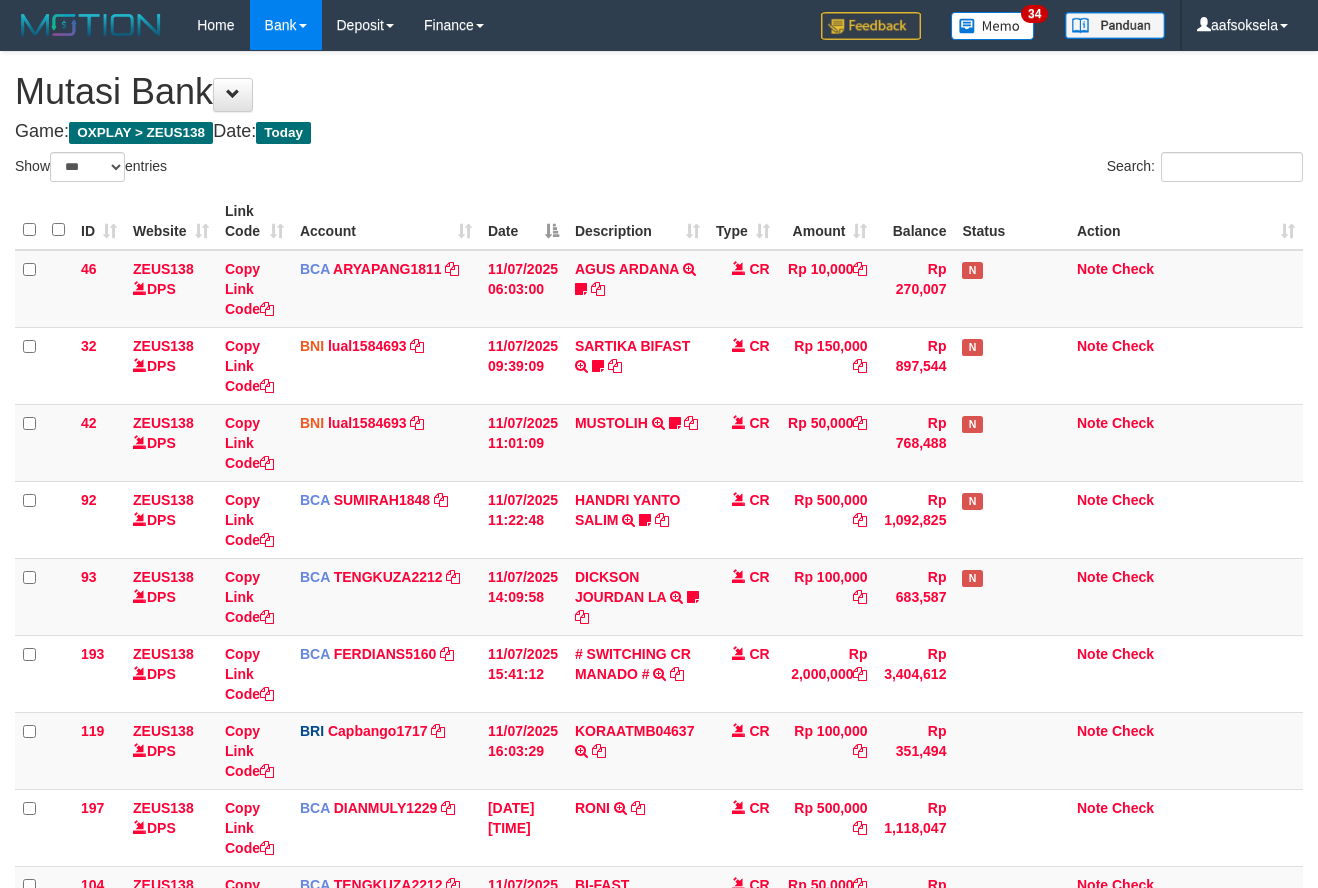 select on "***" 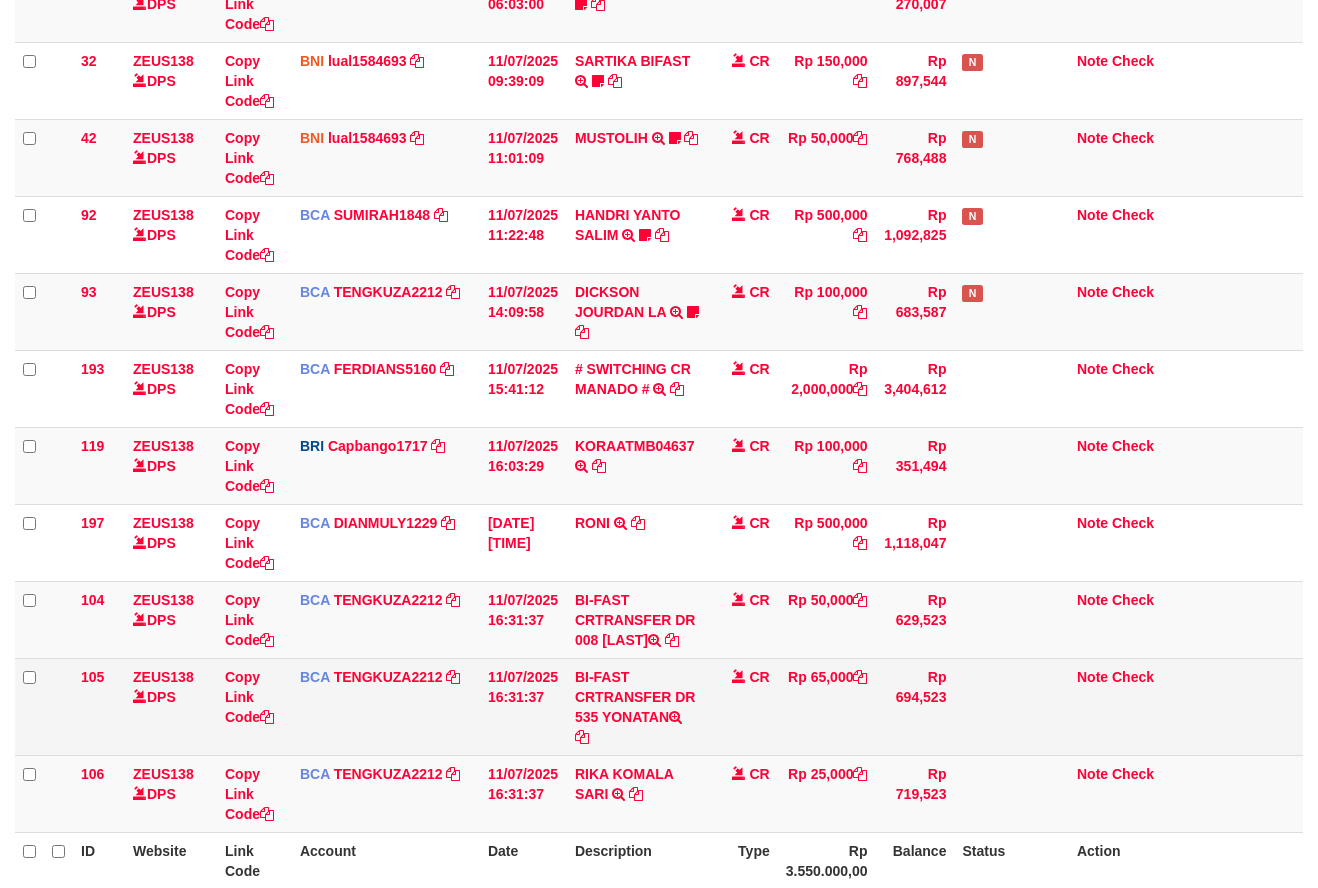 scroll, scrollTop: 500, scrollLeft: 0, axis: vertical 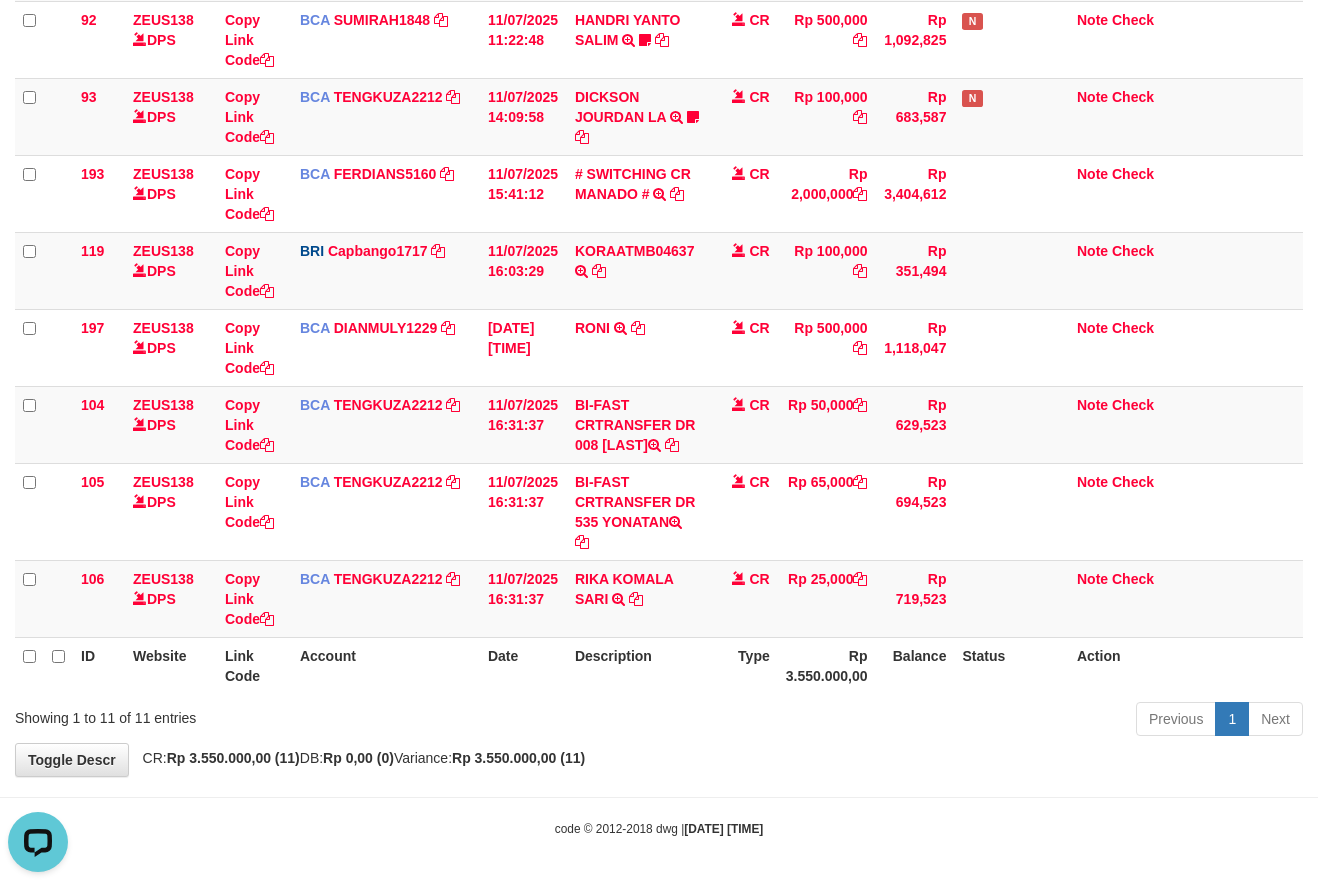 click on "**********" at bounding box center (659, 174) 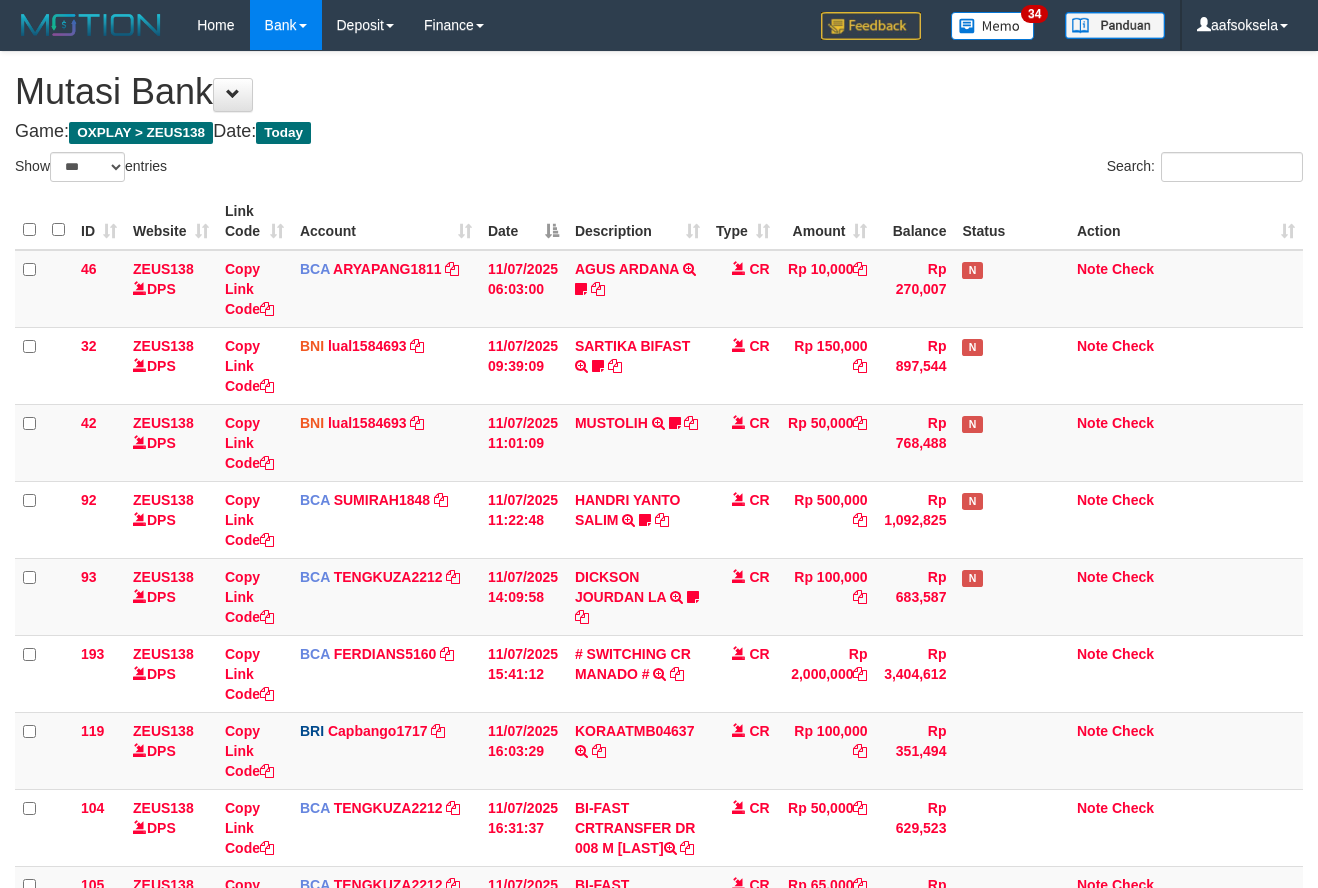 select on "***" 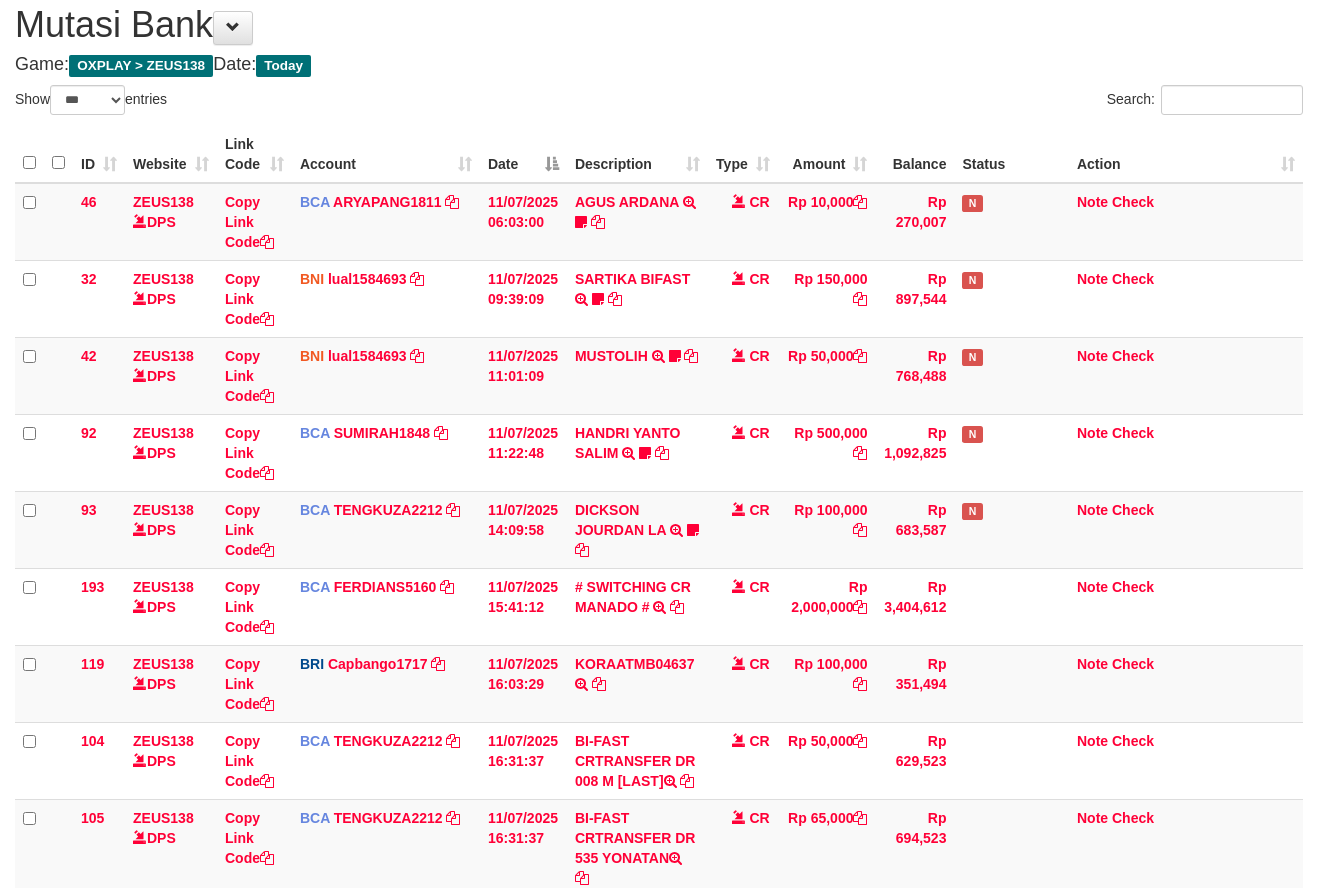 scroll, scrollTop: 356, scrollLeft: 0, axis: vertical 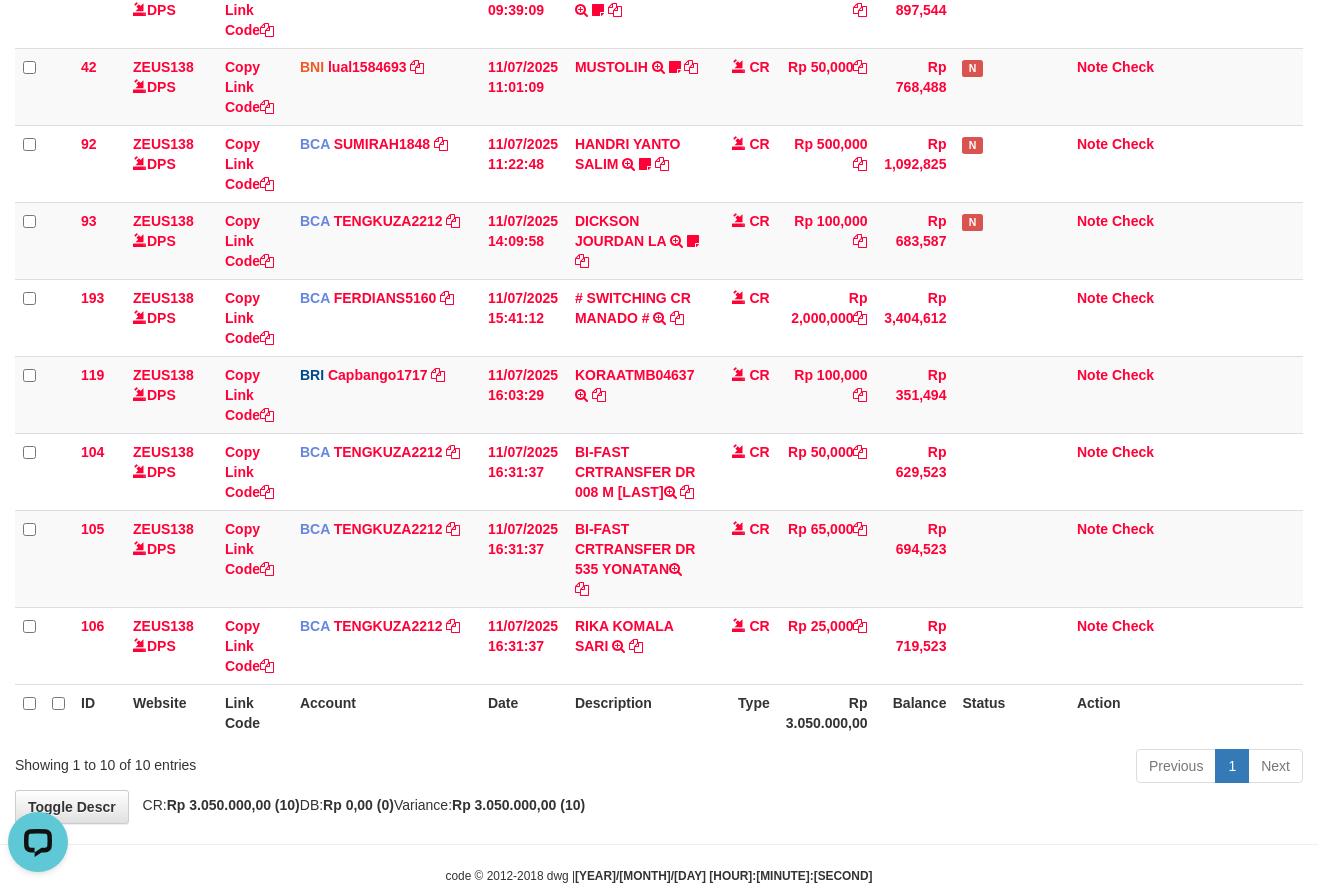 click on "Description" at bounding box center [637, 712] 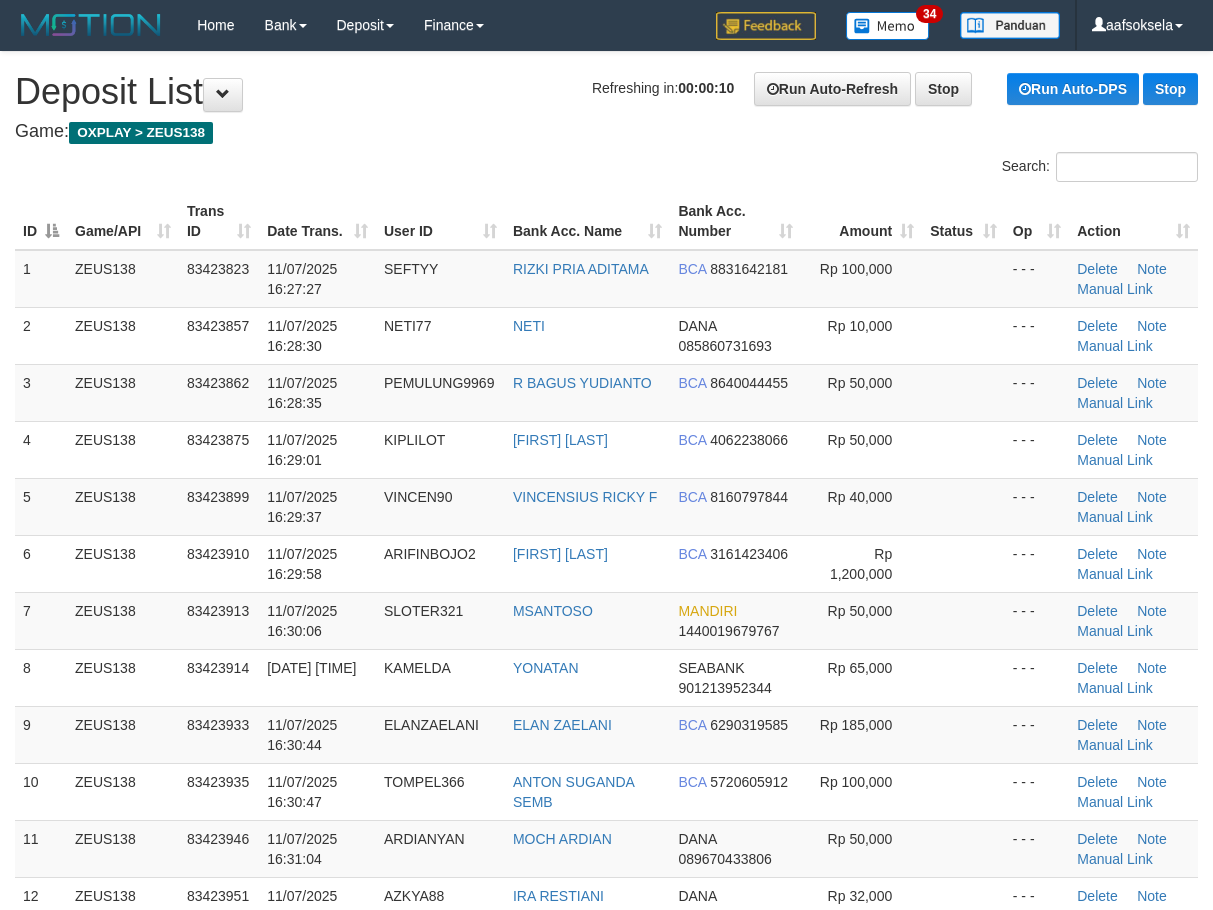 scroll, scrollTop: 0, scrollLeft: 0, axis: both 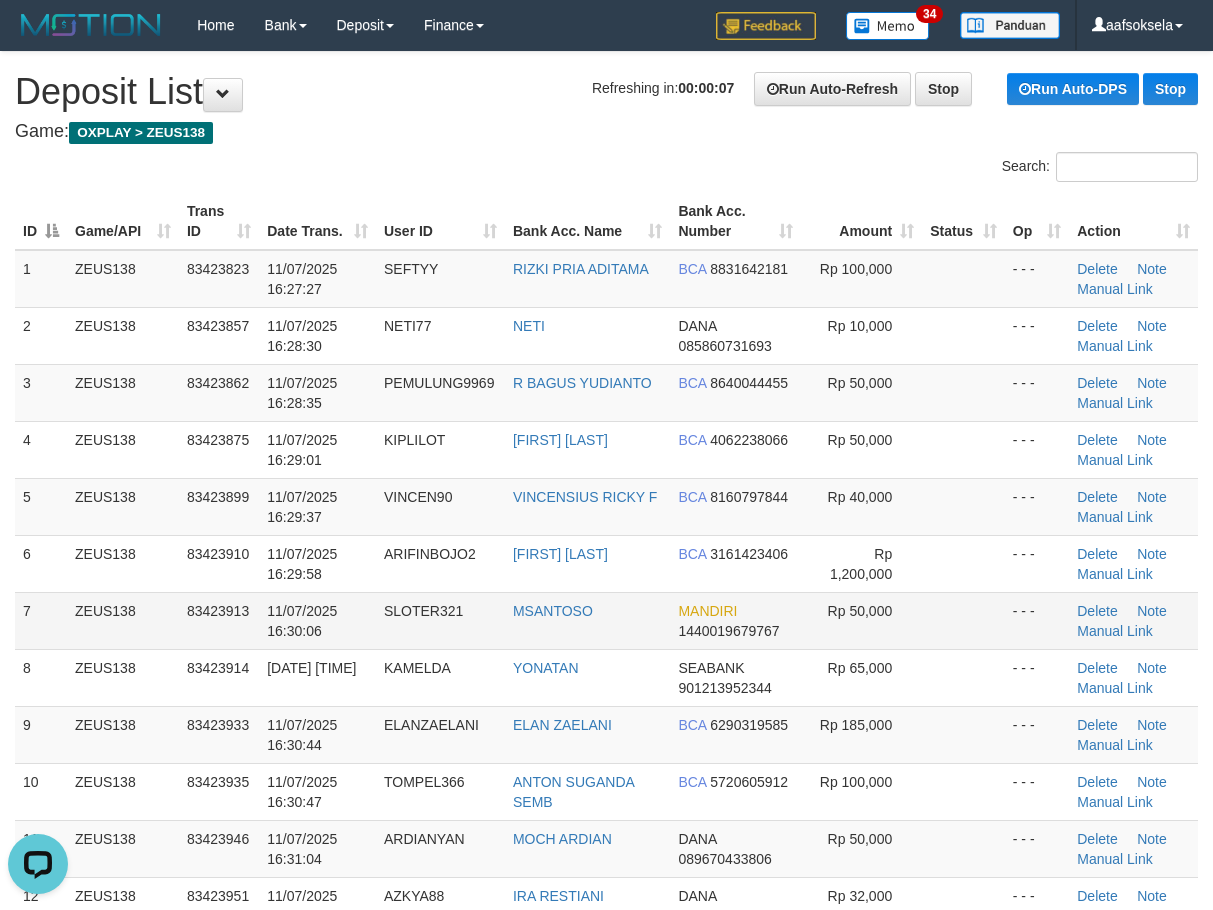 click on "SLOTER321" at bounding box center (440, 620) 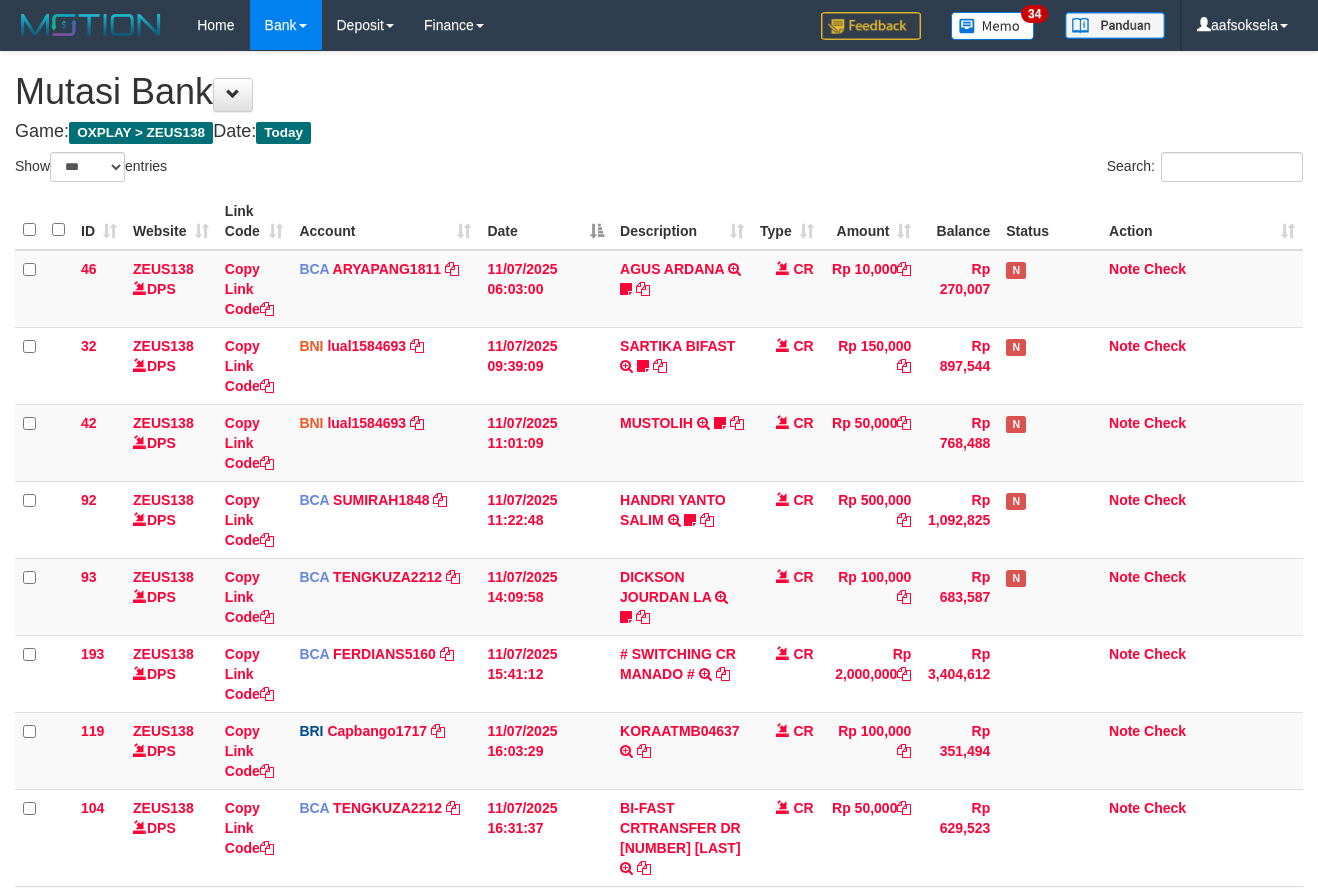 select on "***" 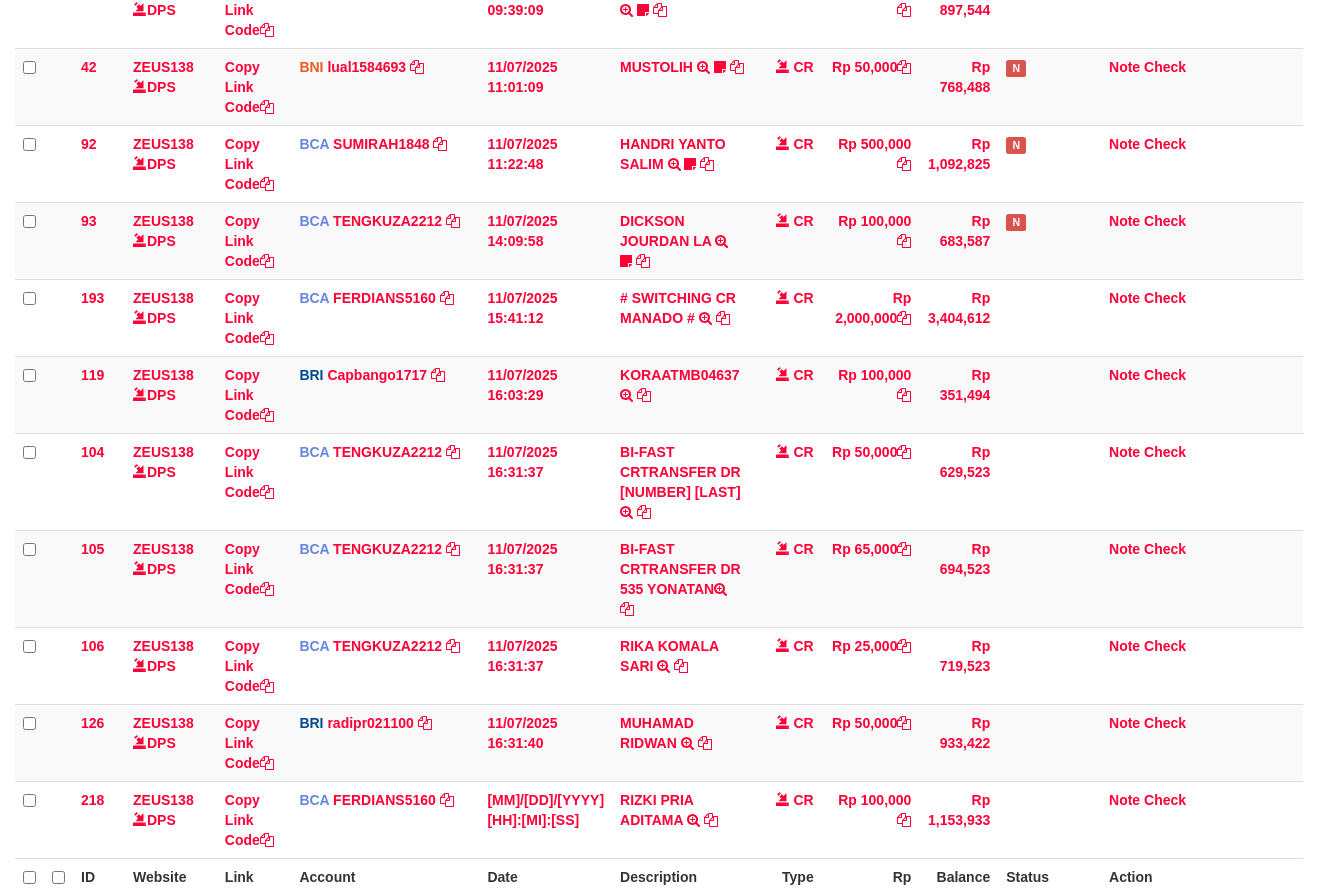 scroll, scrollTop: 423, scrollLeft: 0, axis: vertical 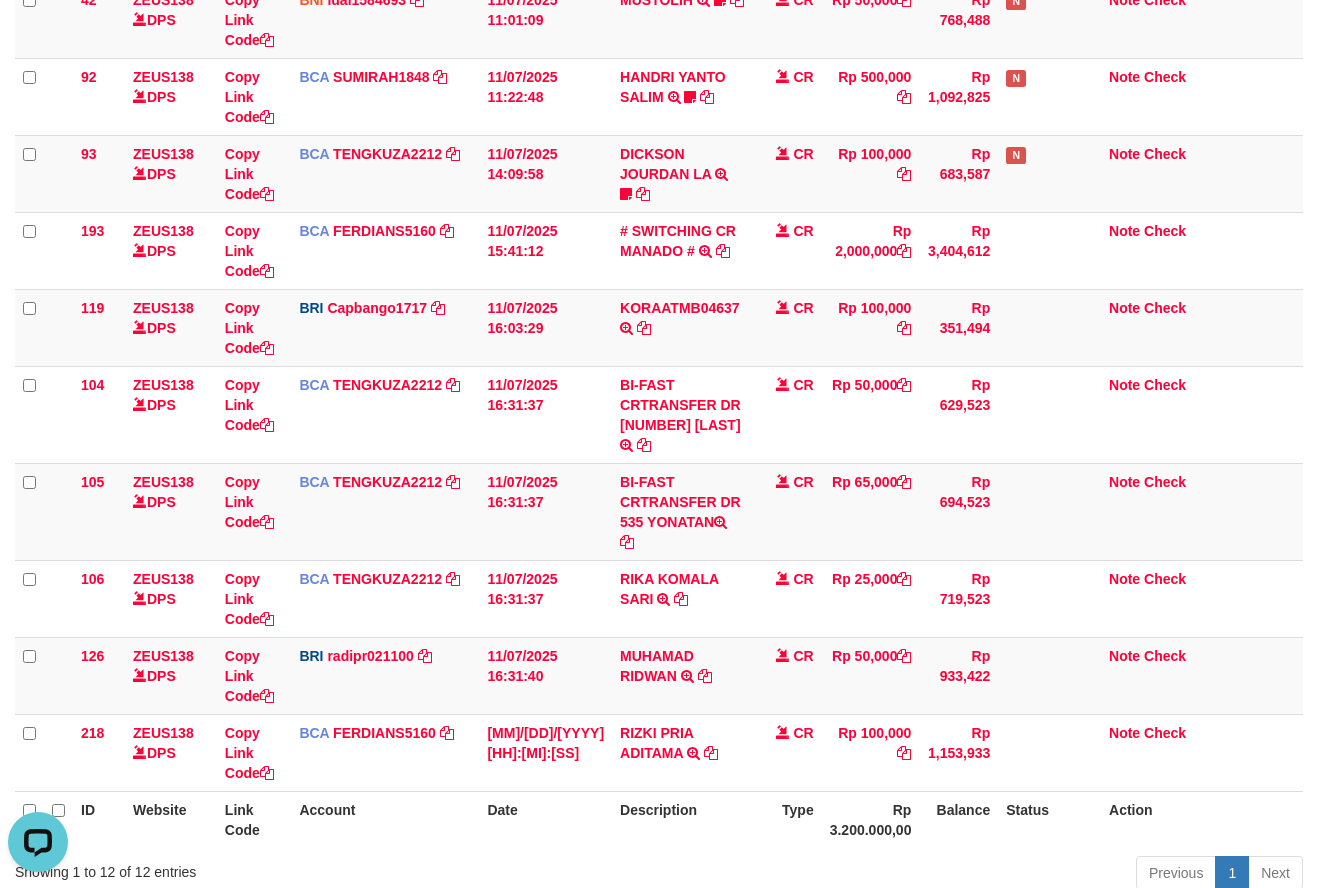 click on "Type" at bounding box center (787, 819) 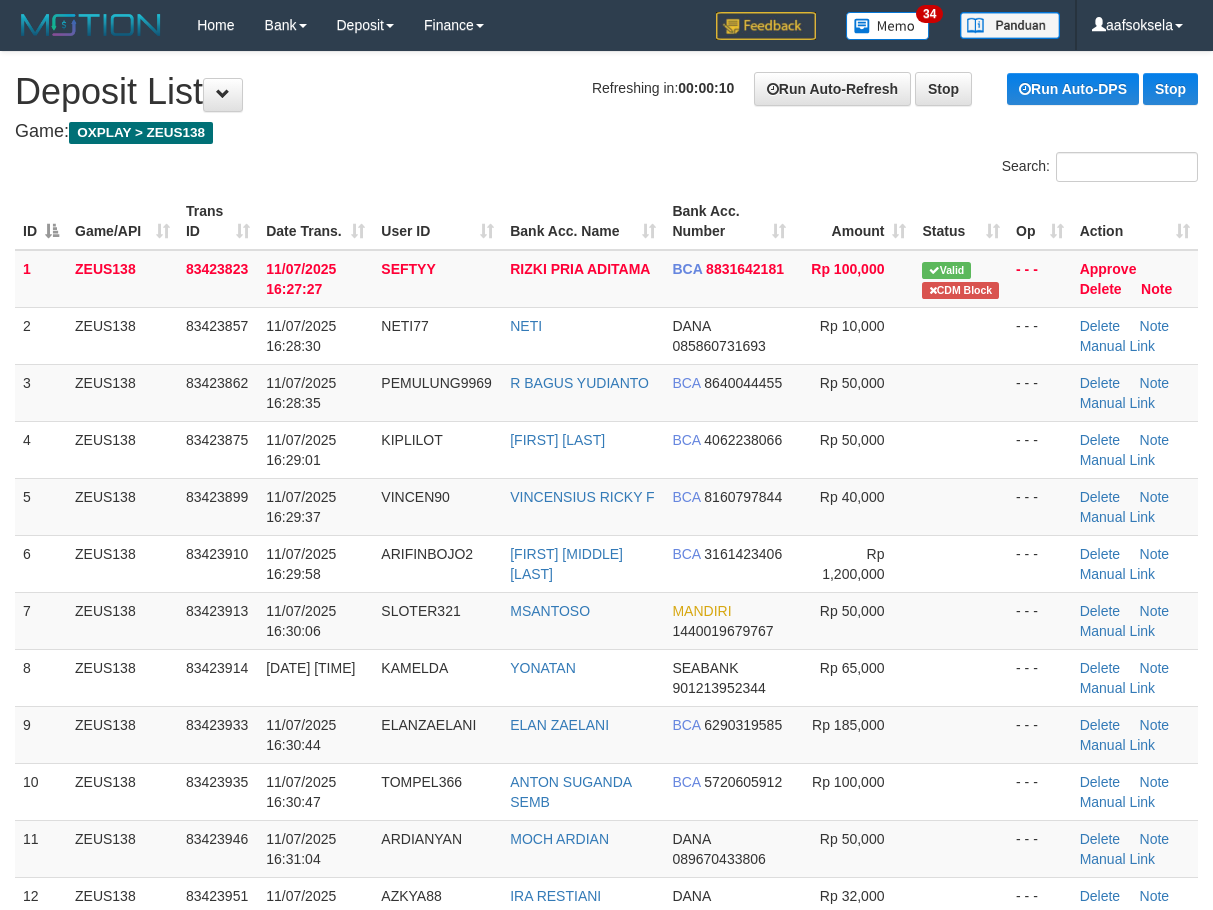 scroll, scrollTop: 0, scrollLeft: 0, axis: both 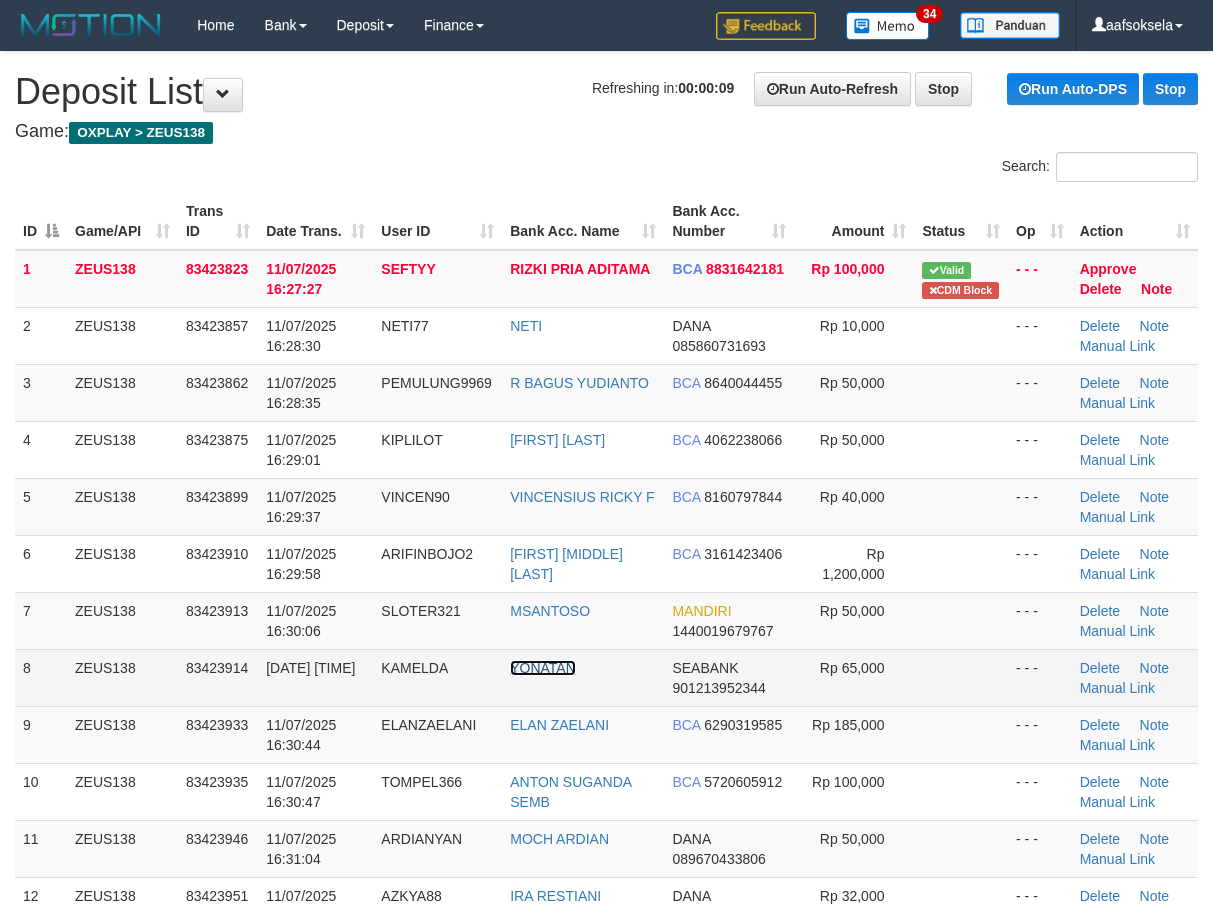 click on "YONATAN" at bounding box center (543, 668) 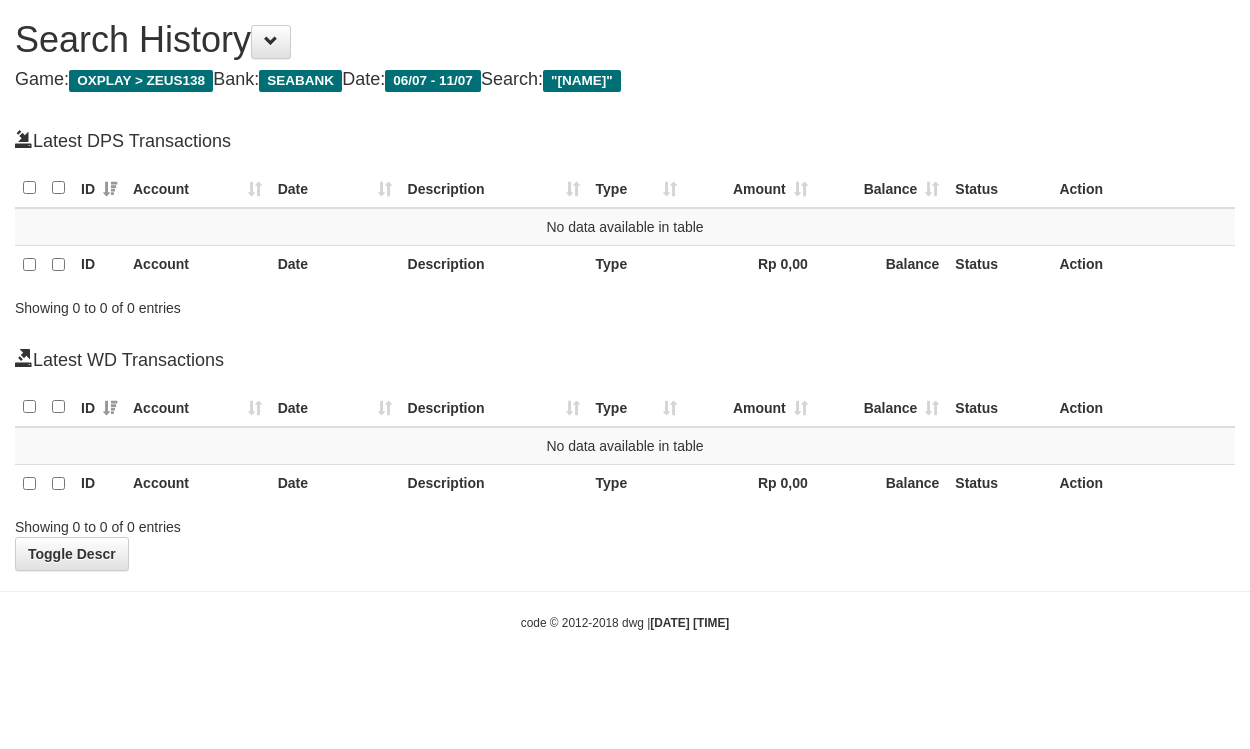 scroll, scrollTop: 0, scrollLeft: 0, axis: both 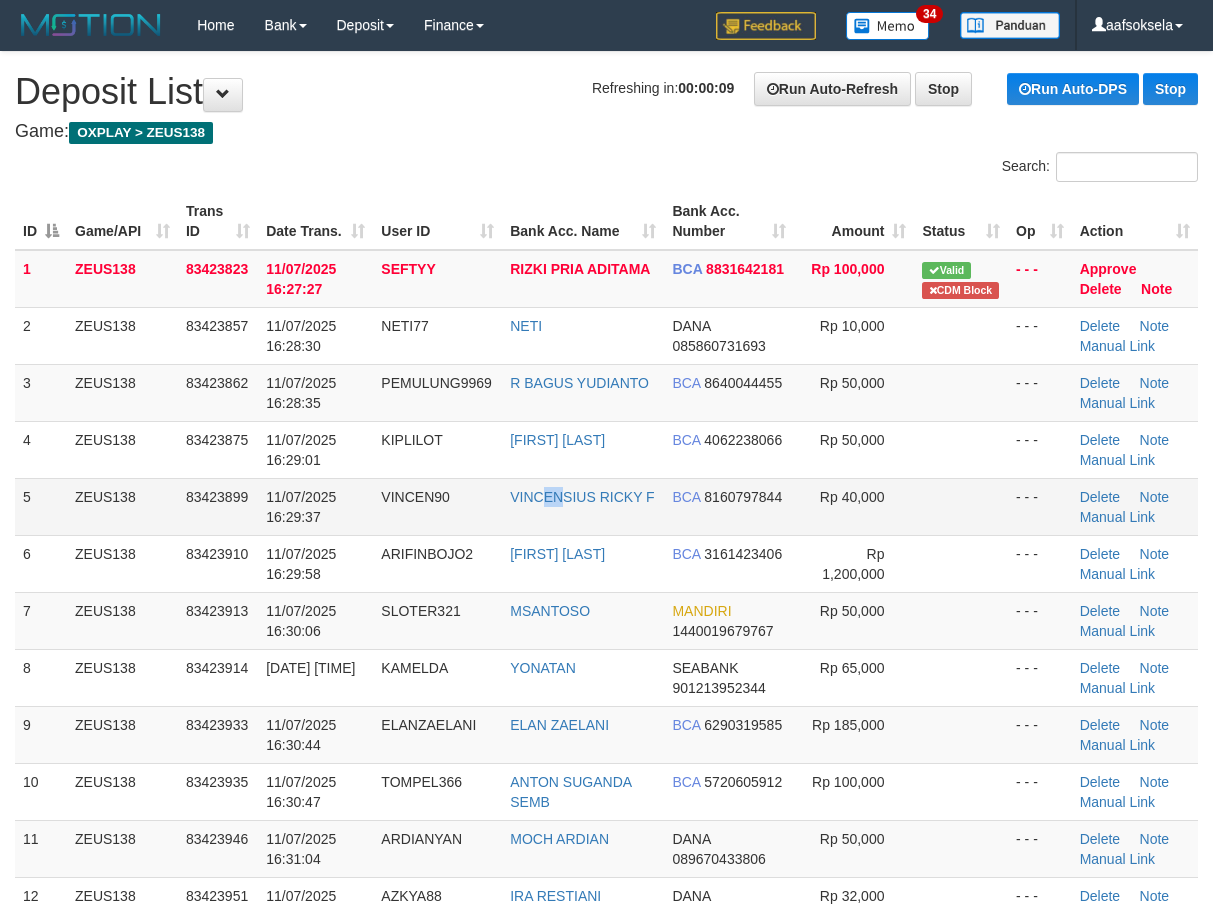 click on "VINCENSIUS RICKY F" at bounding box center [583, 506] 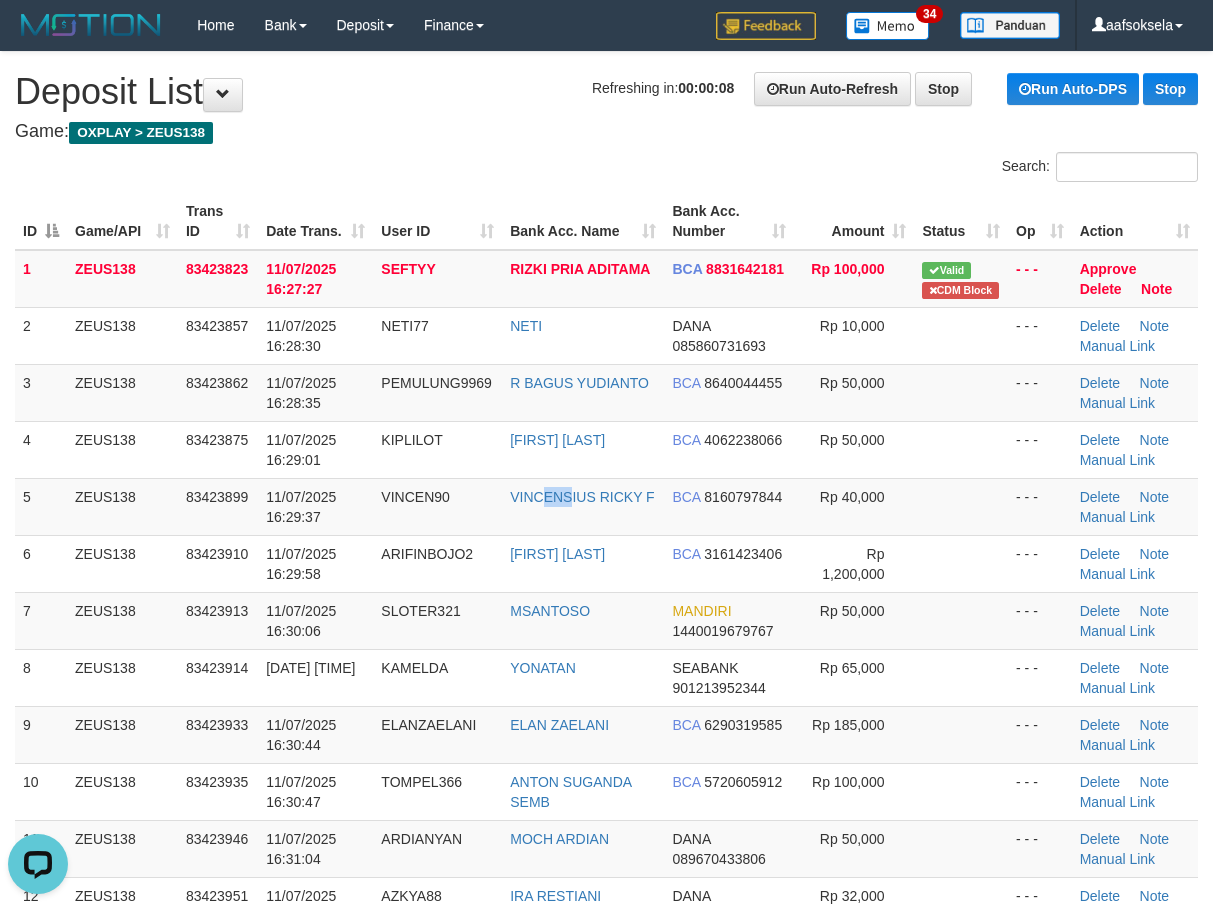 scroll, scrollTop: 0, scrollLeft: 0, axis: both 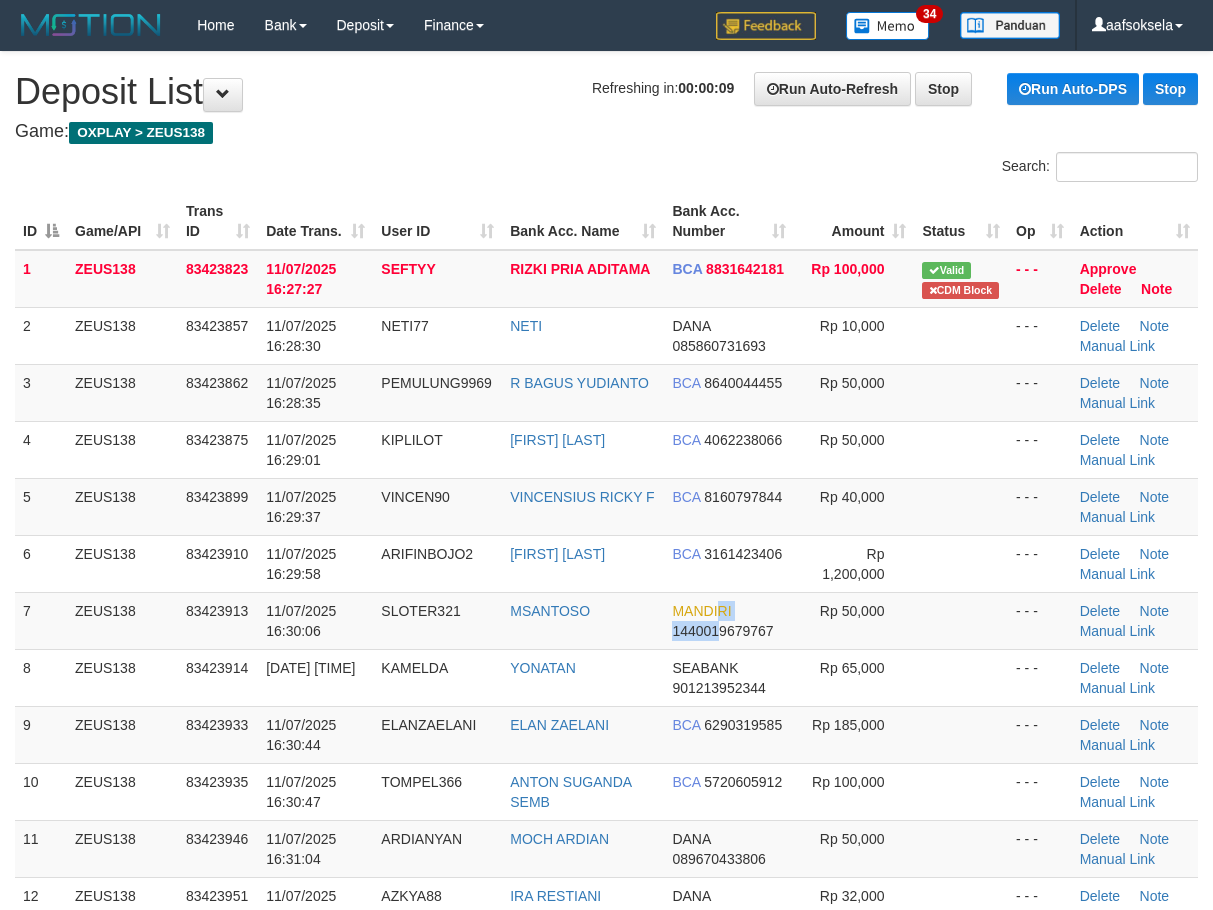 drag, startPoint x: 720, startPoint y: 618, endPoint x: 7, endPoint y: 706, distance: 718.41003 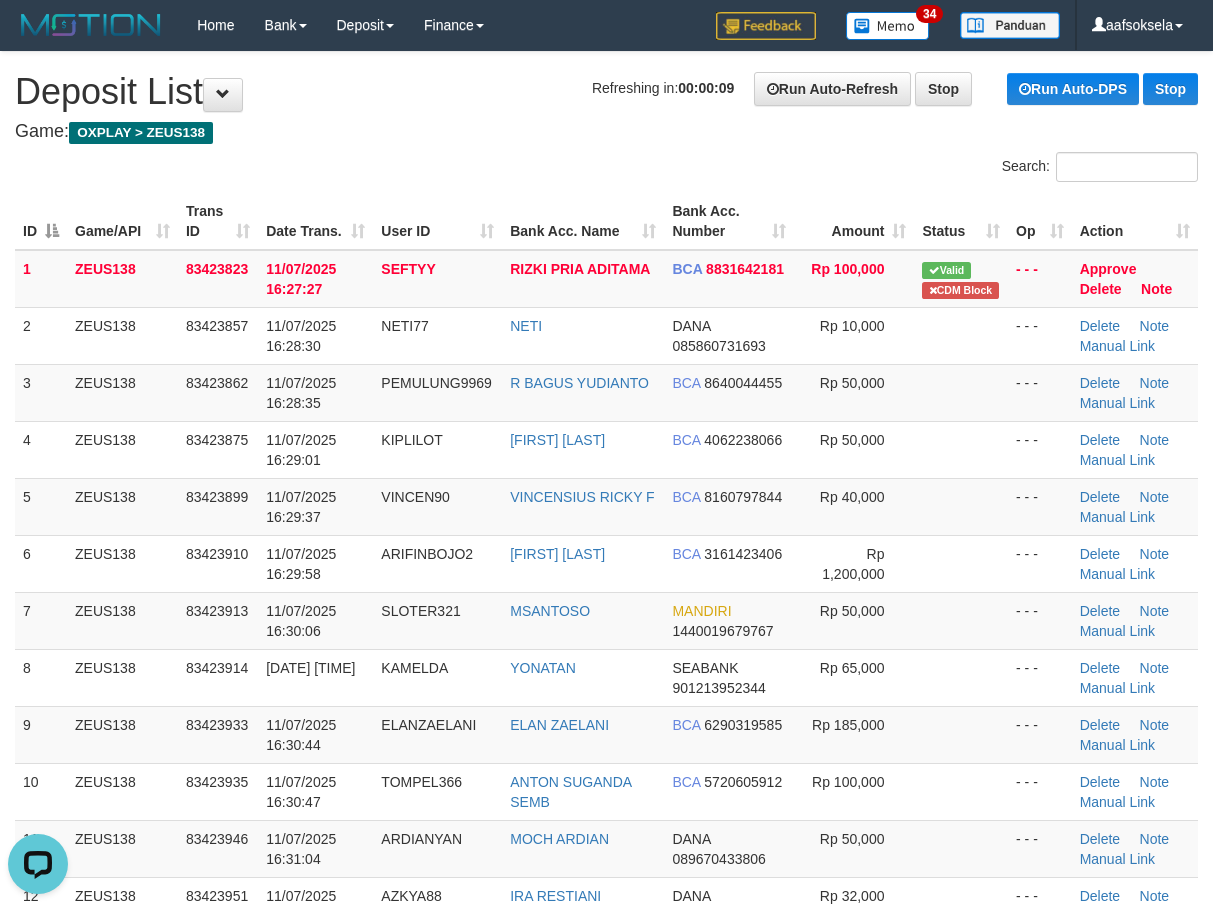 scroll, scrollTop: 0, scrollLeft: 0, axis: both 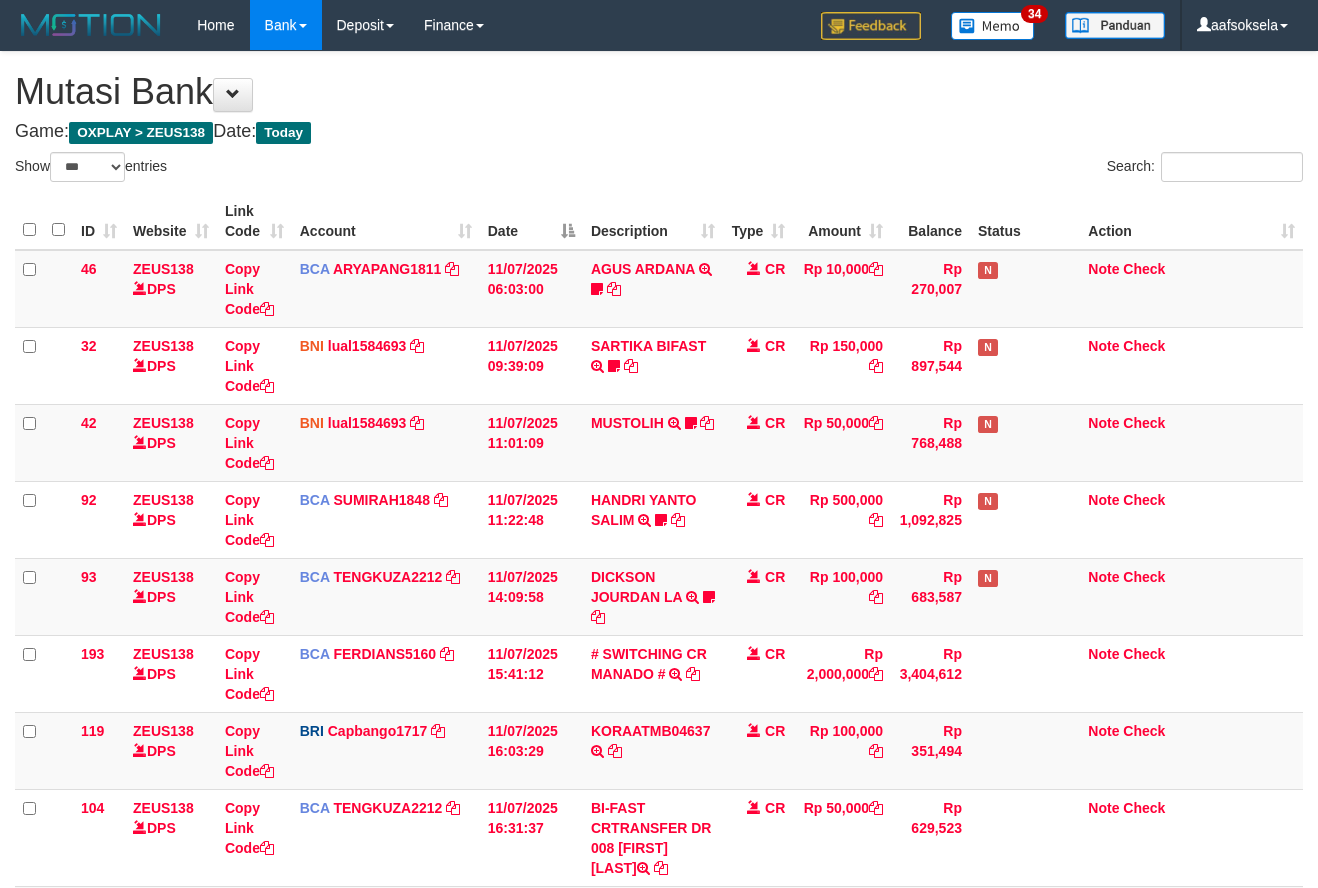 select on "***" 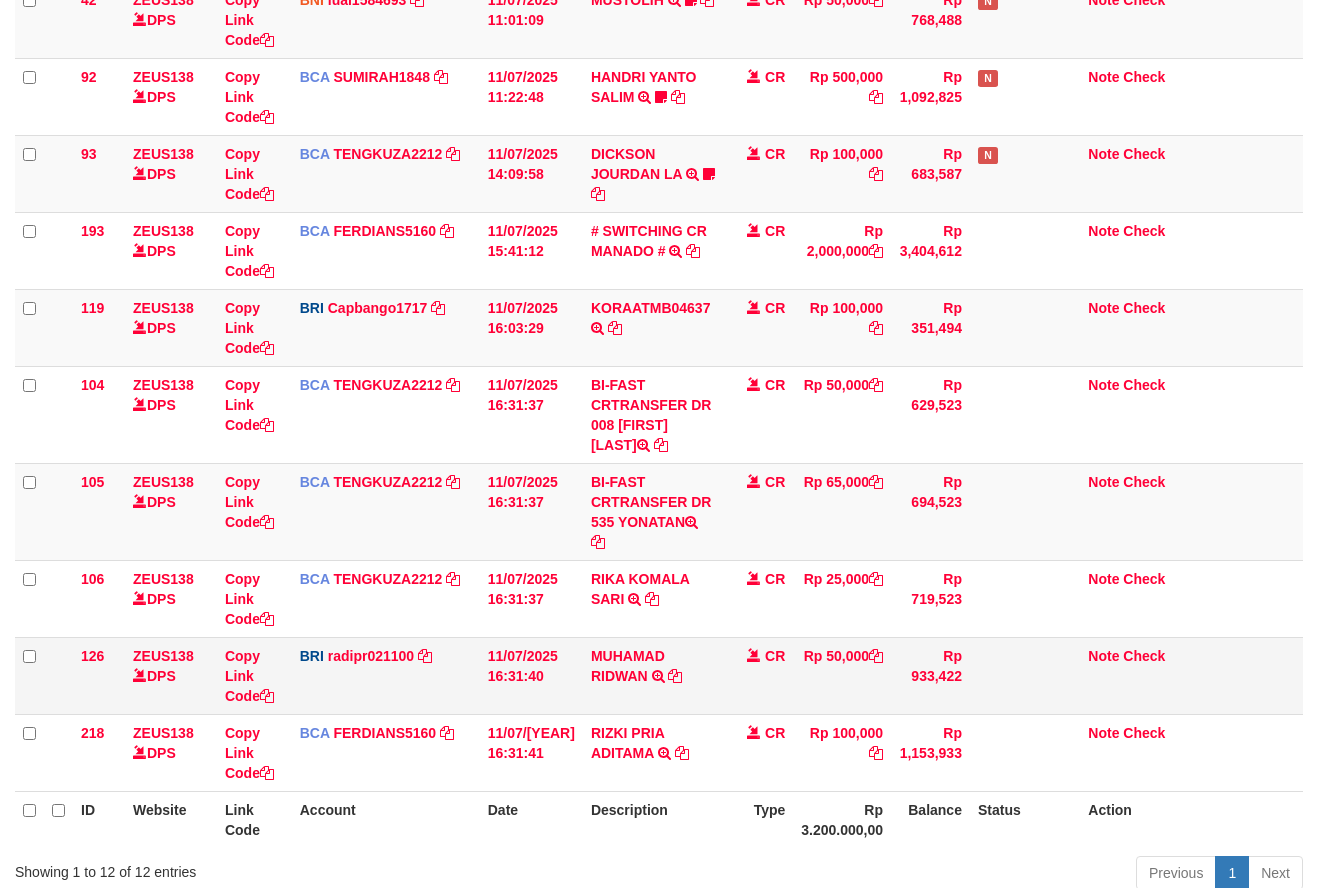 drag, startPoint x: 669, startPoint y: 772, endPoint x: 1126, endPoint y: 692, distance: 463.94934 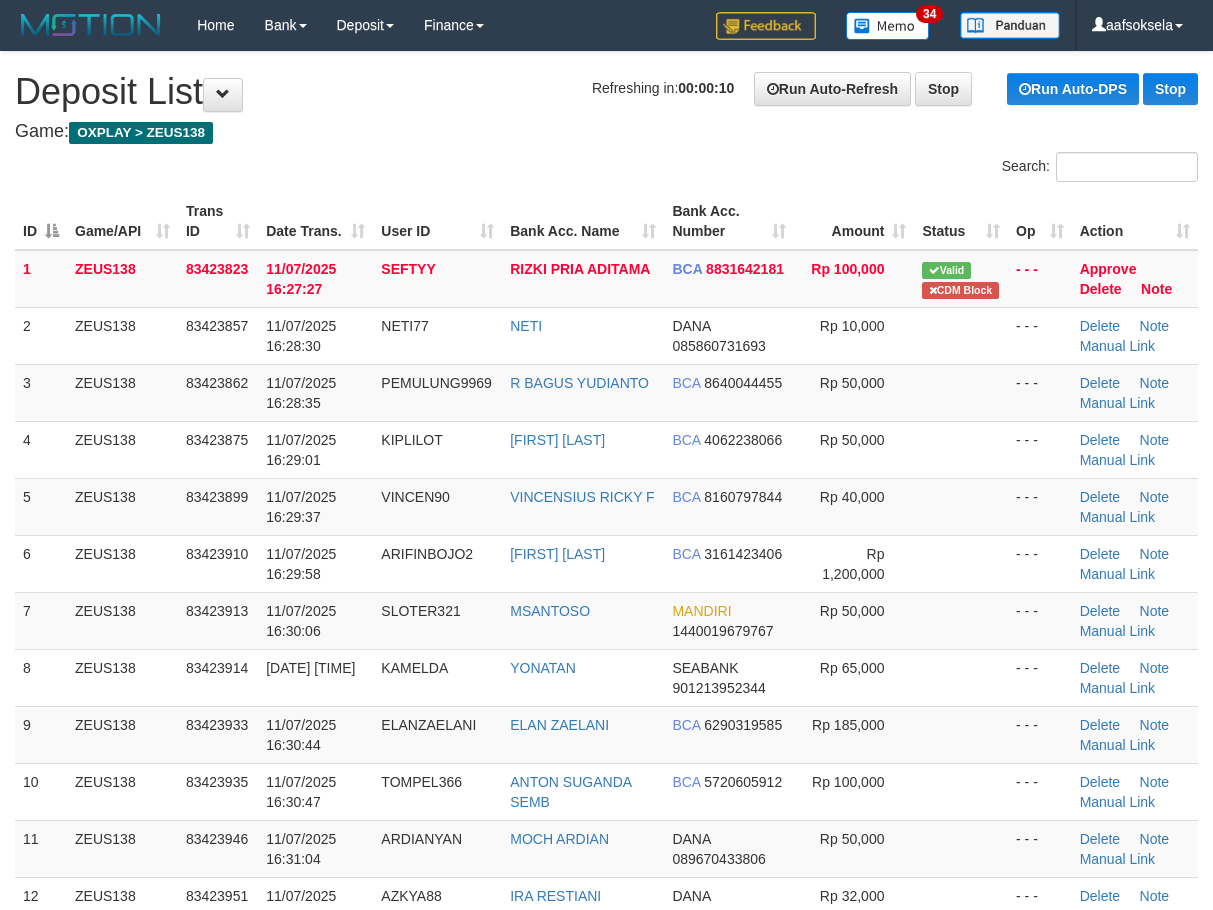 scroll, scrollTop: 0, scrollLeft: 0, axis: both 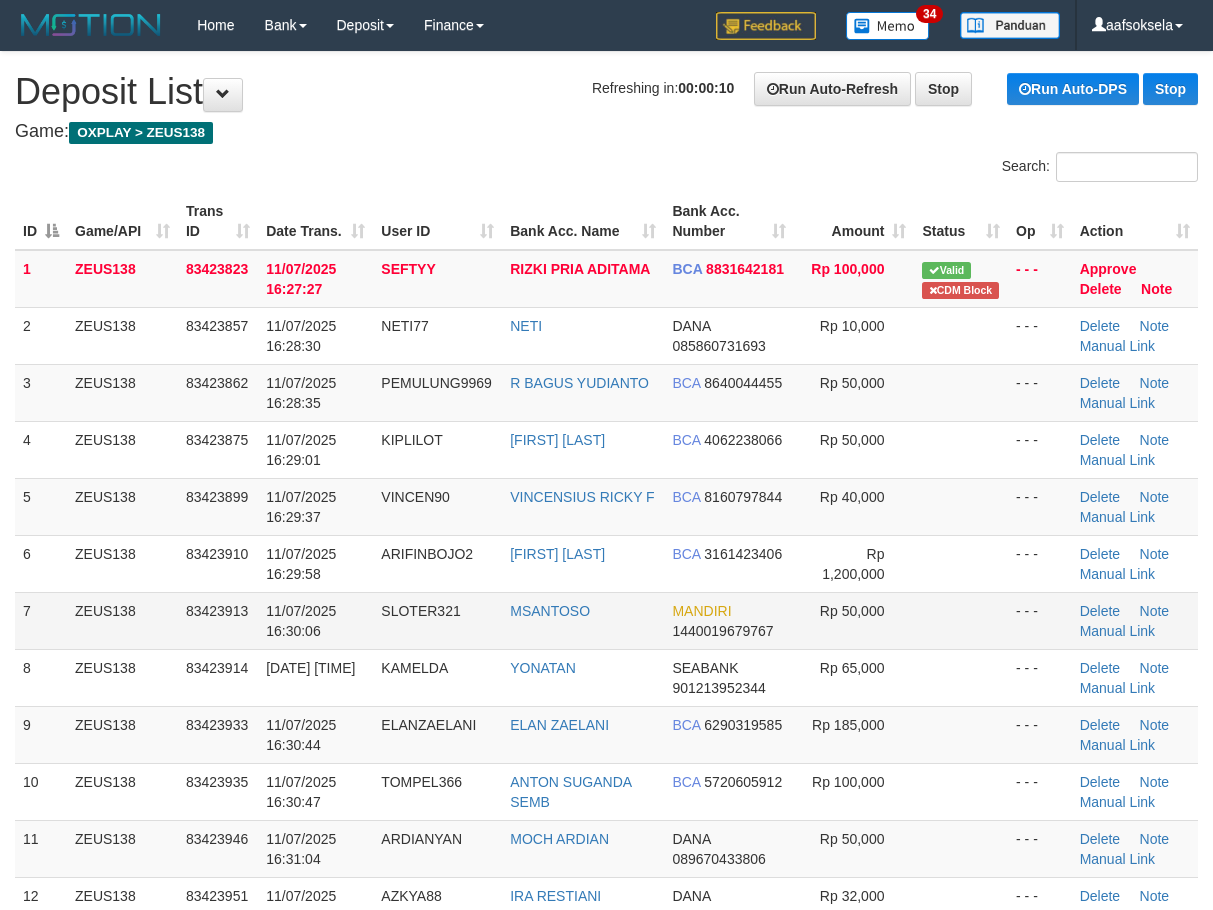 click on "11/07/2025 16:30:06" at bounding box center (315, 620) 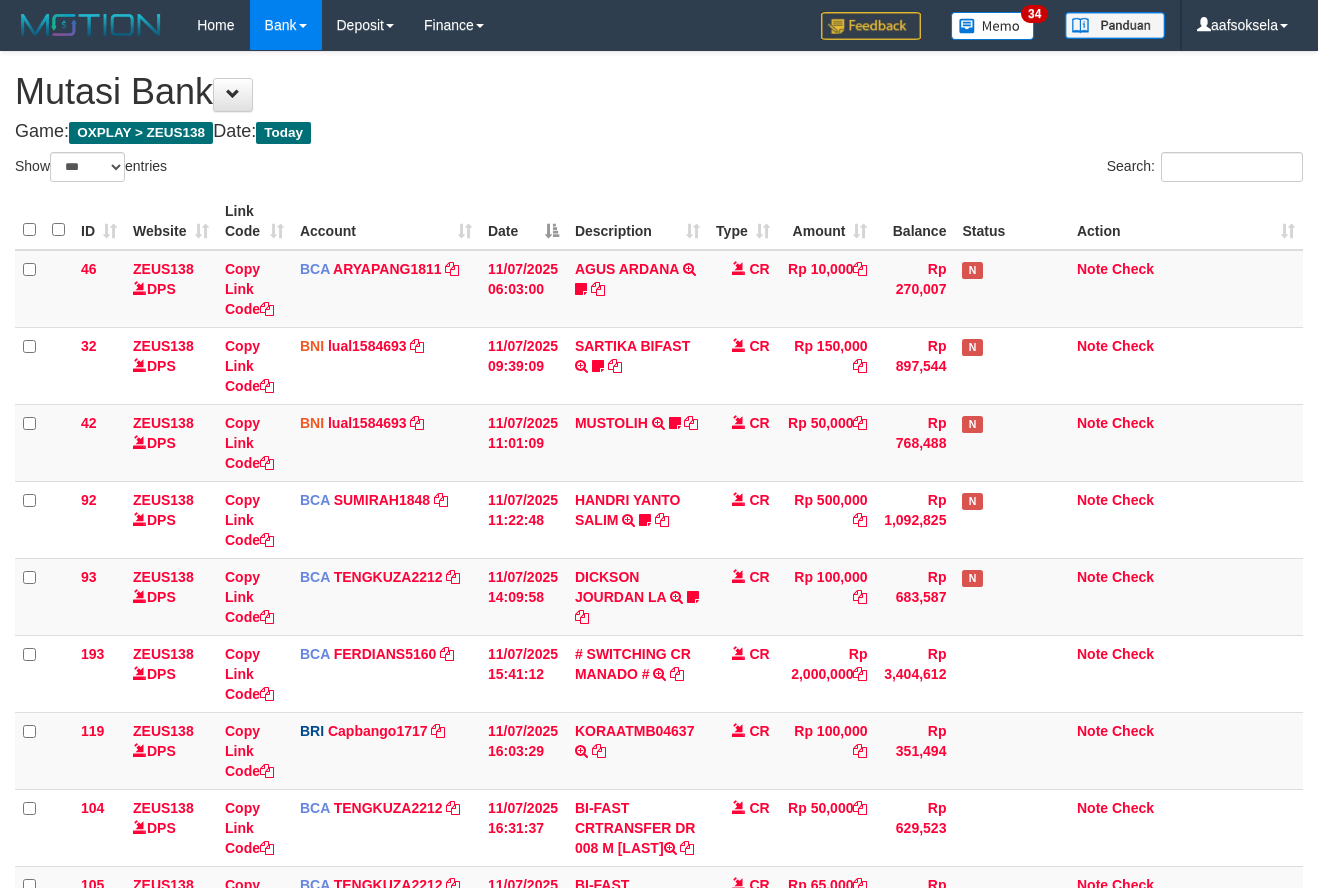 select on "***" 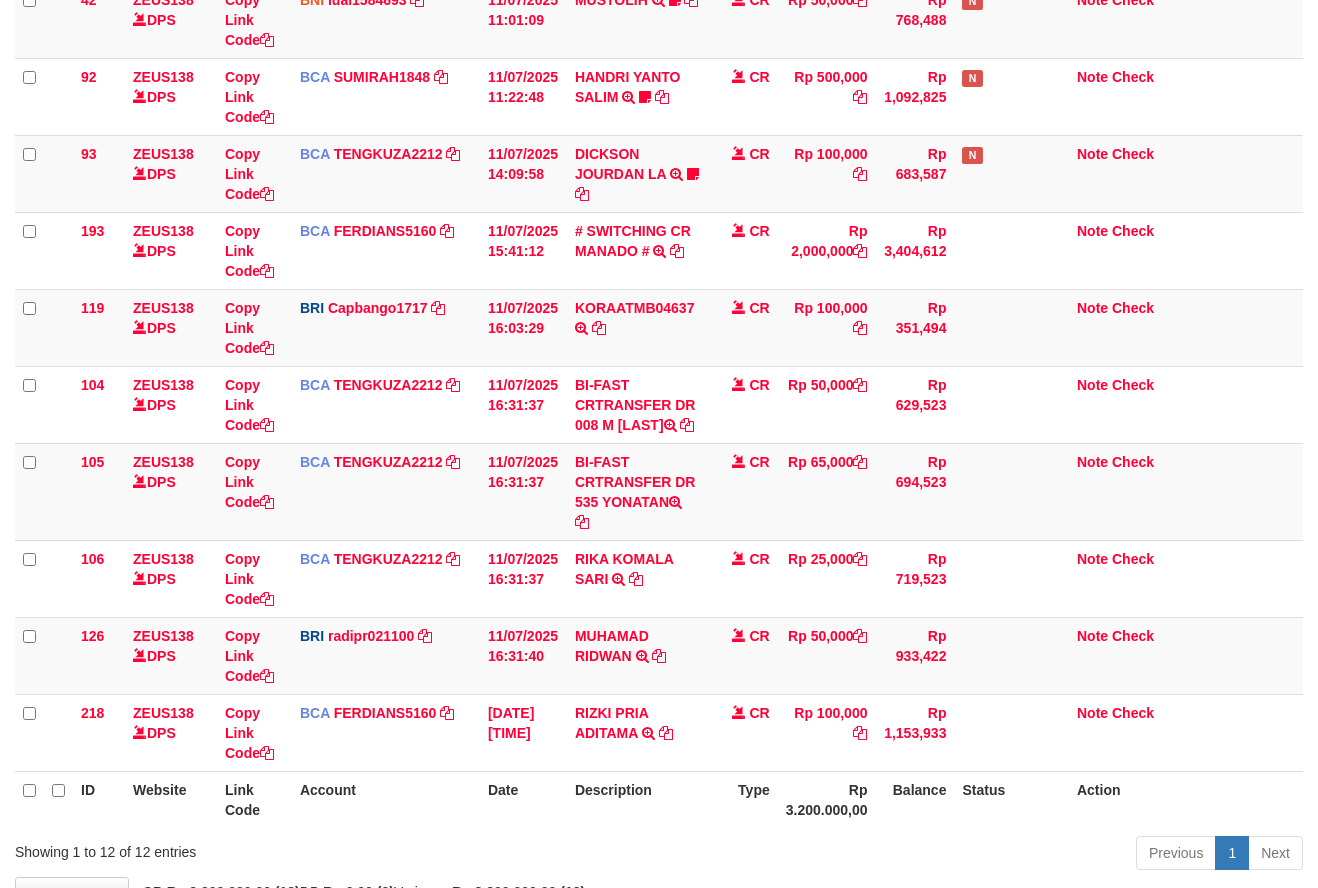 scroll, scrollTop: 577, scrollLeft: 0, axis: vertical 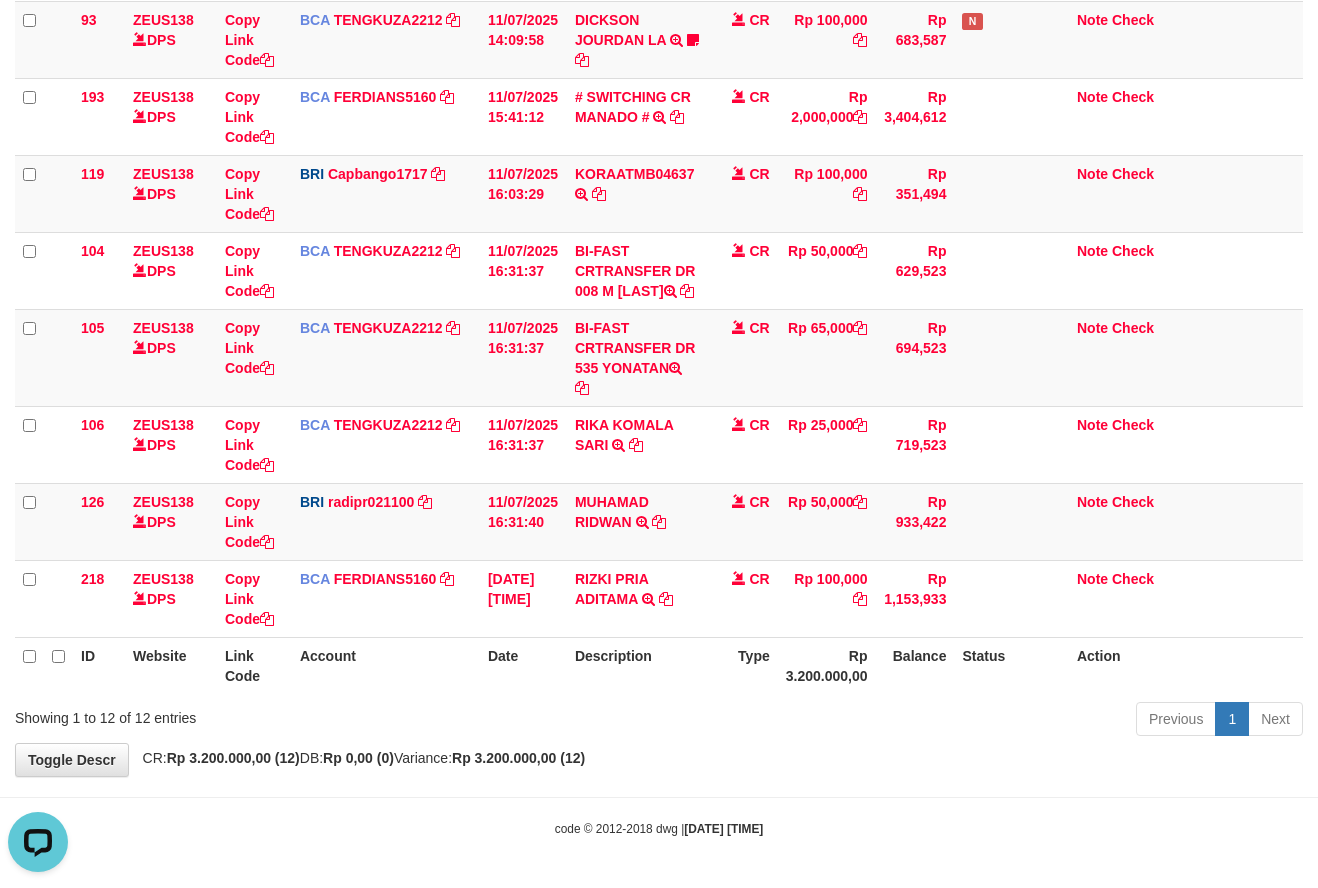 click on "Toggle navigation
Home
Bank
Account List
Mutasi Bank
Search
Sync
Note Mutasi
Deposit
DPS Fetch
DPS List
History
Note DPS
Finance
Financial Data
aafsoksela
My Profile
Log Out" at bounding box center (659, 165) 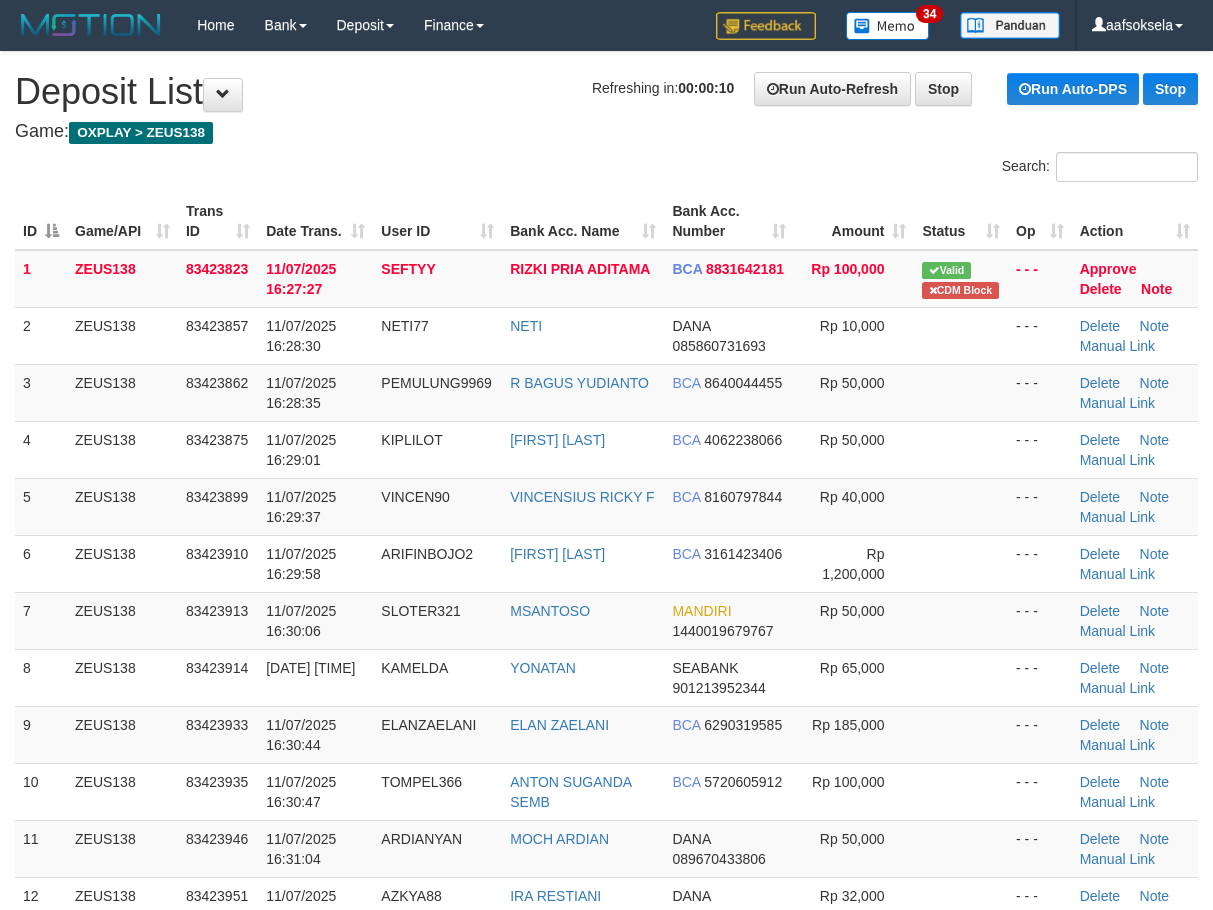 scroll, scrollTop: 0, scrollLeft: 0, axis: both 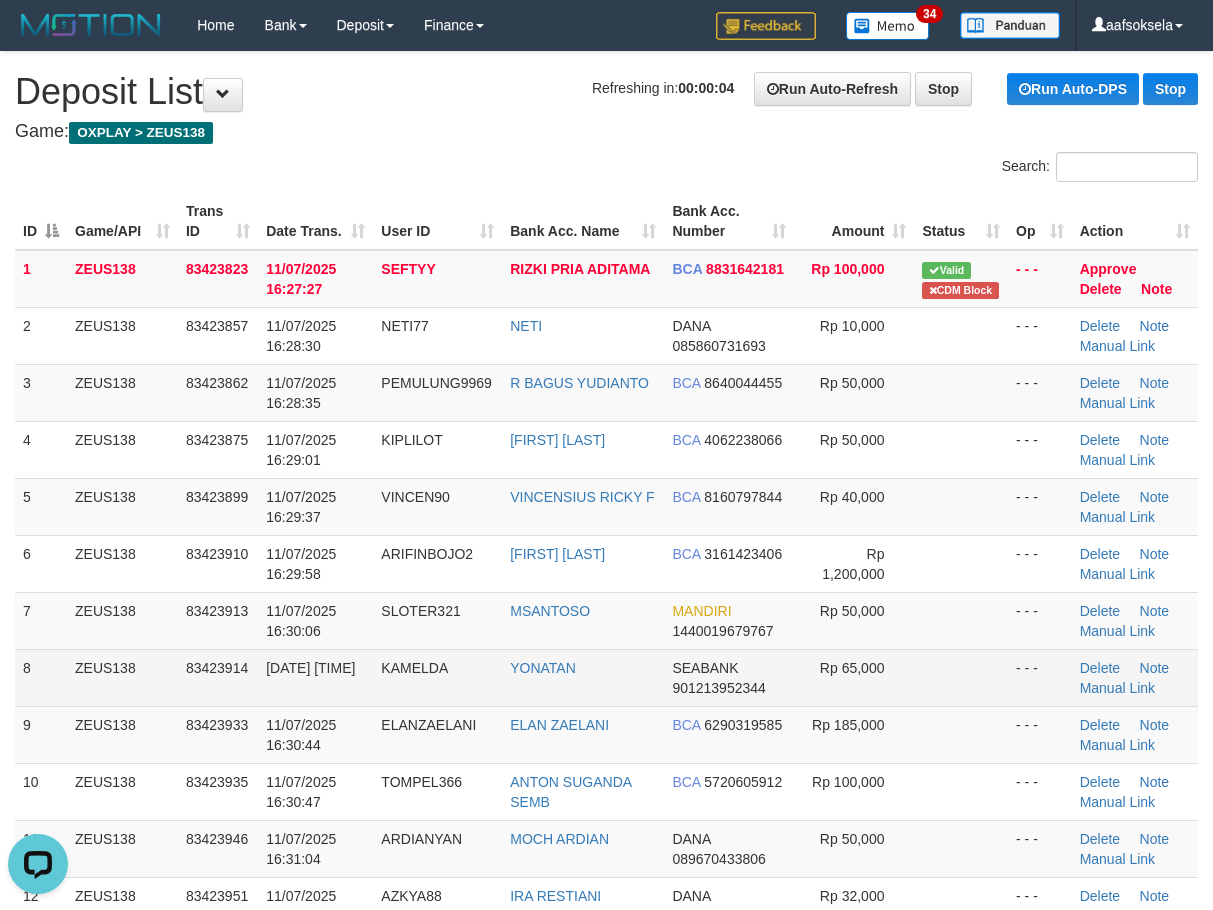 drag, startPoint x: 528, startPoint y: 591, endPoint x: 30, endPoint y: 661, distance: 502.89563 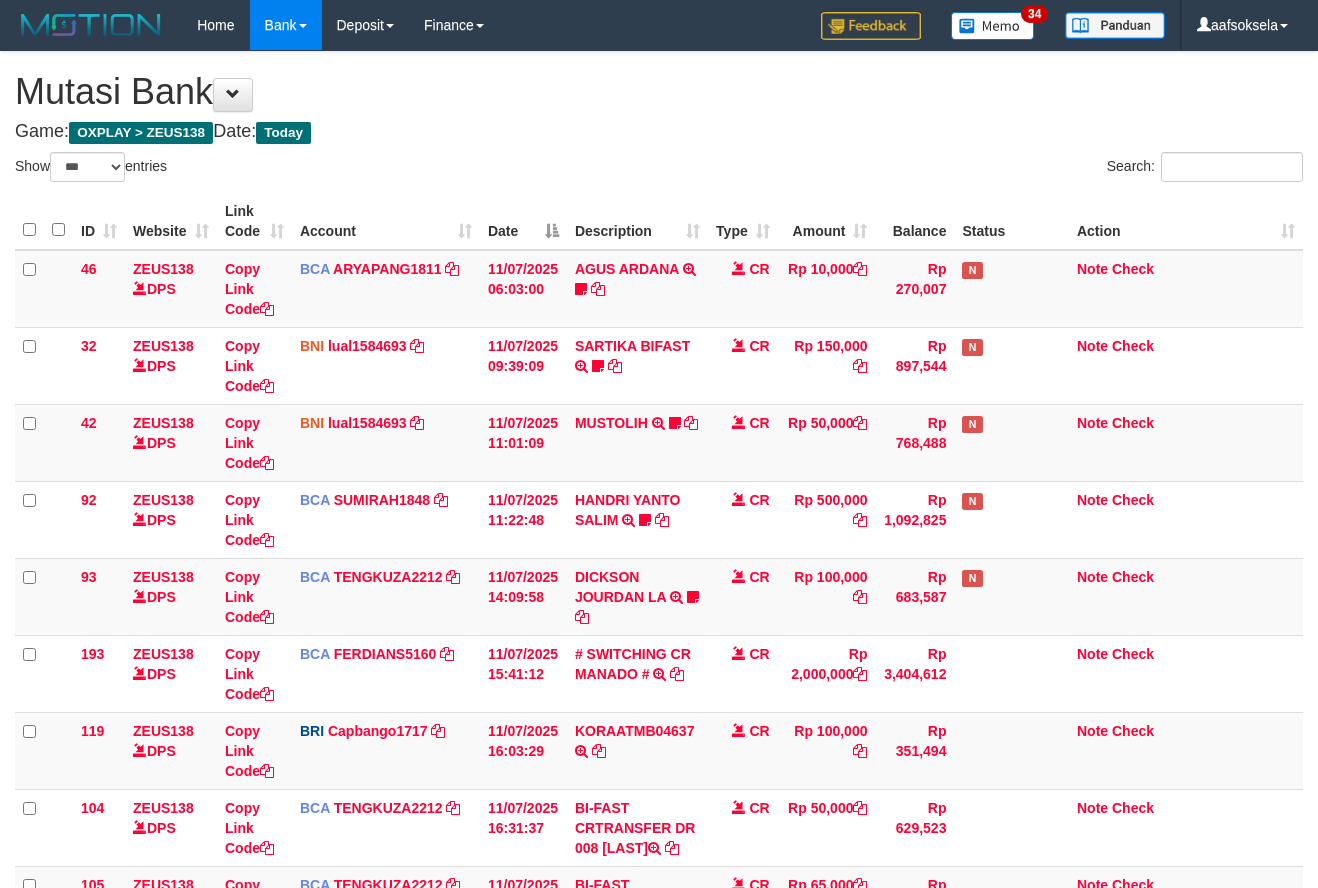 select on "***" 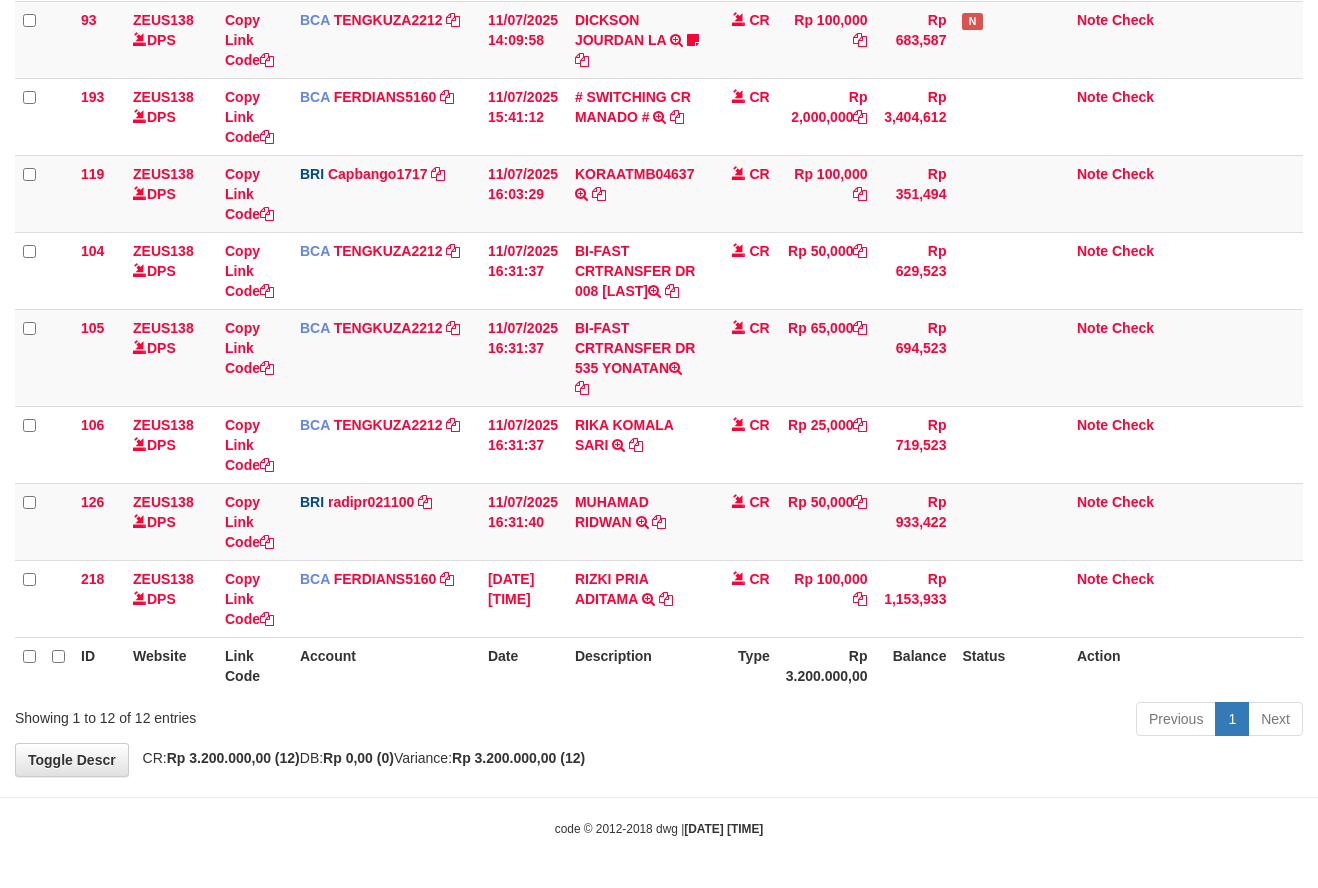 drag, startPoint x: 0, startPoint y: 0, endPoint x: 682, endPoint y: 762, distance: 1022.628 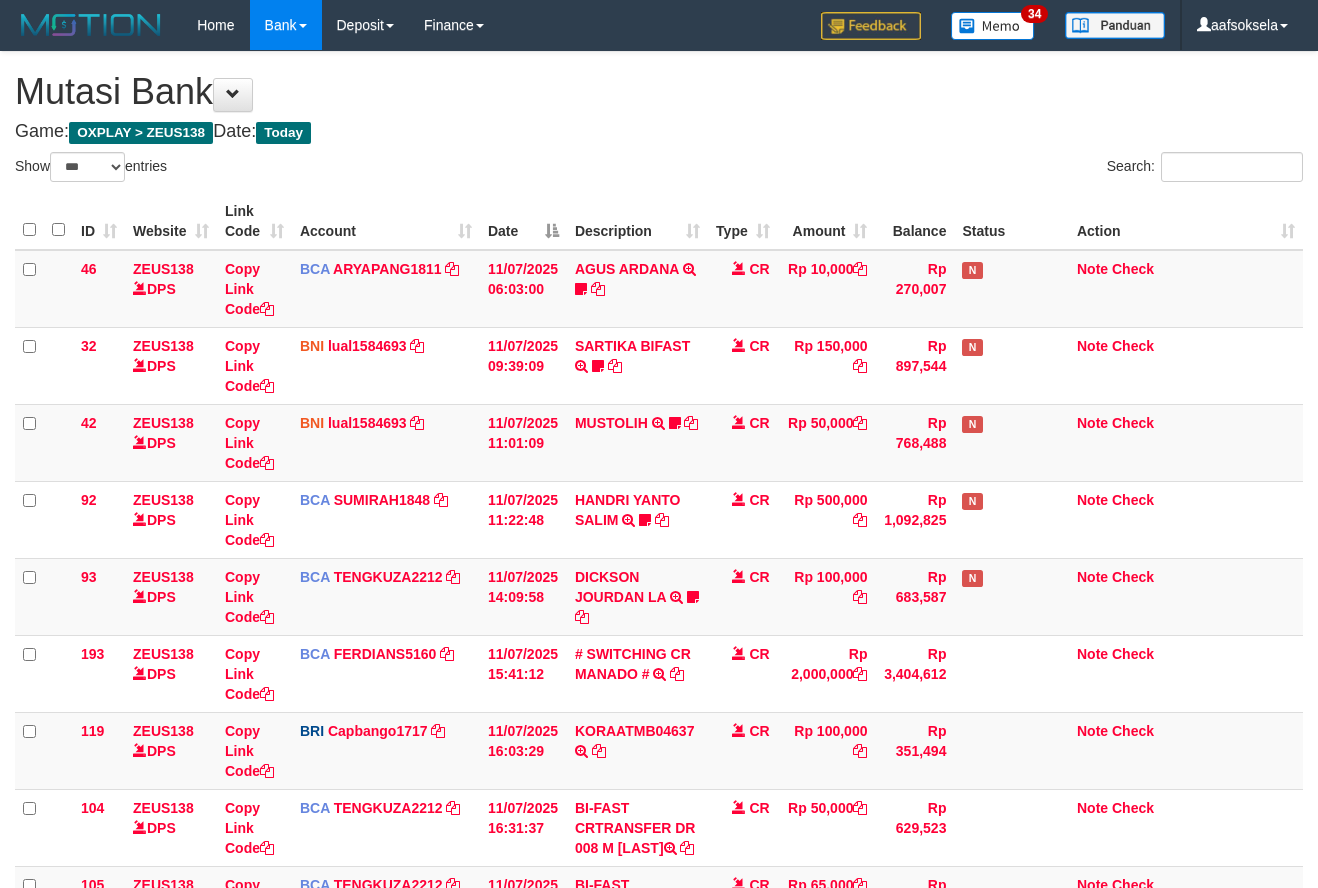 select on "***" 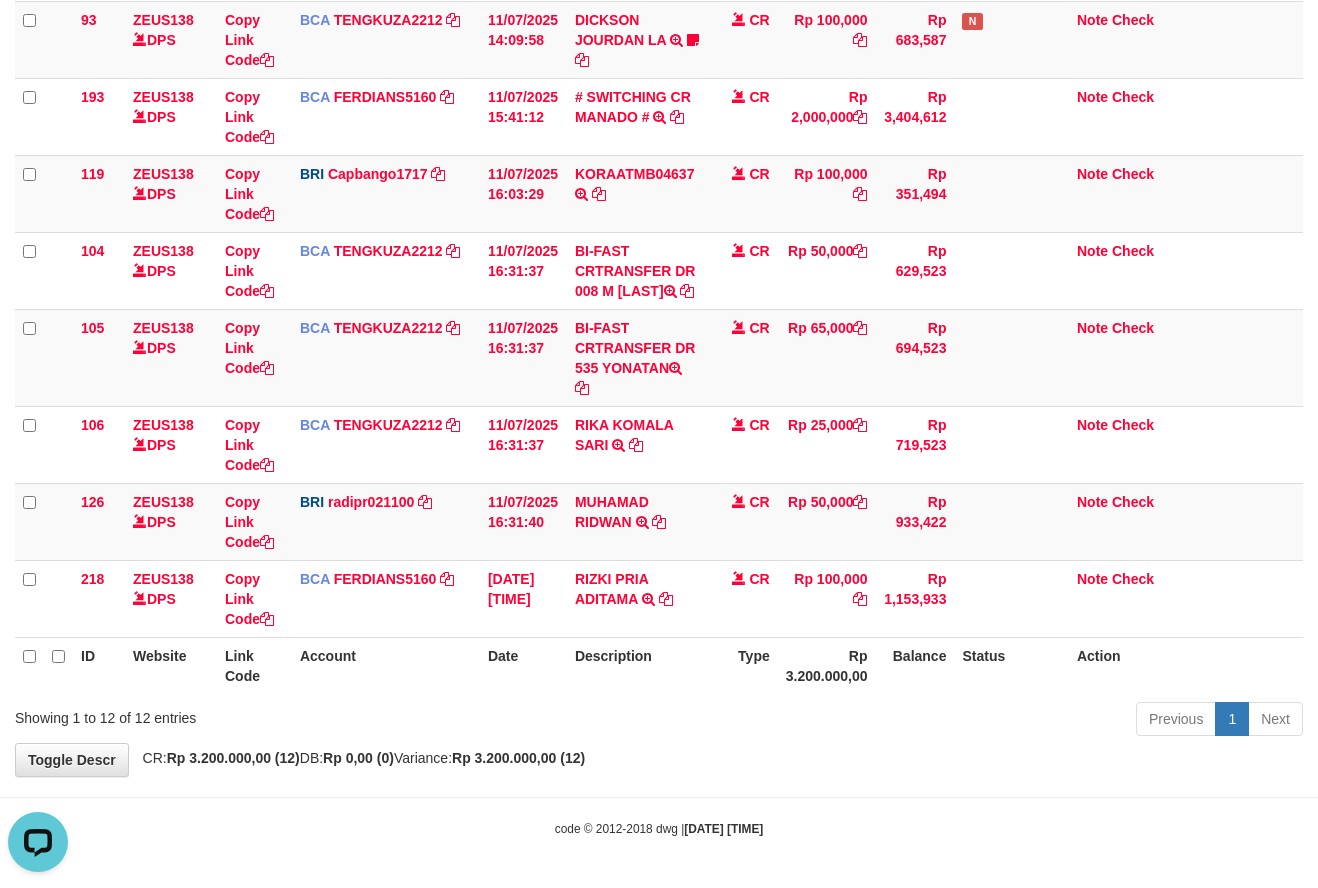 scroll, scrollTop: 0, scrollLeft: 0, axis: both 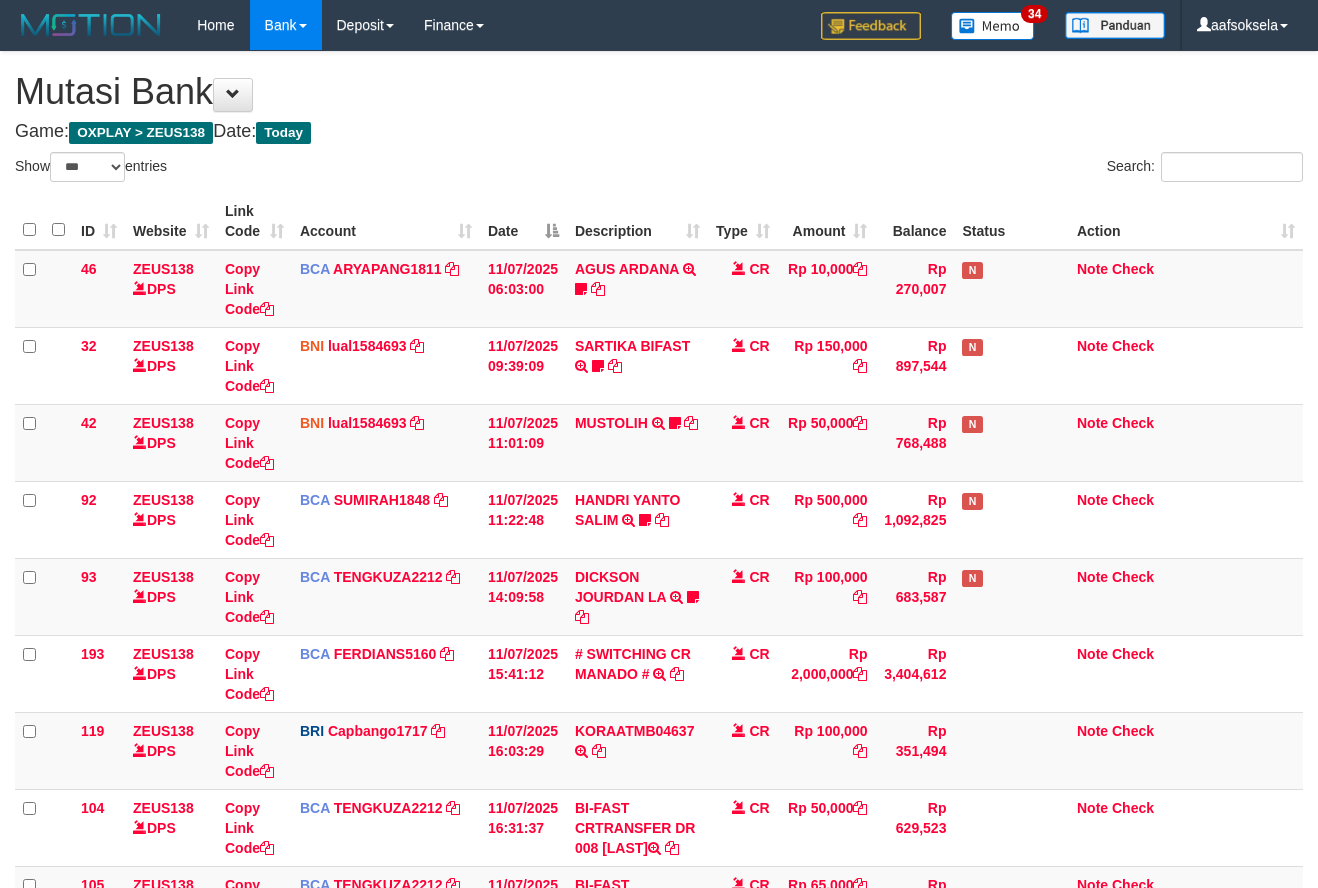 select on "***" 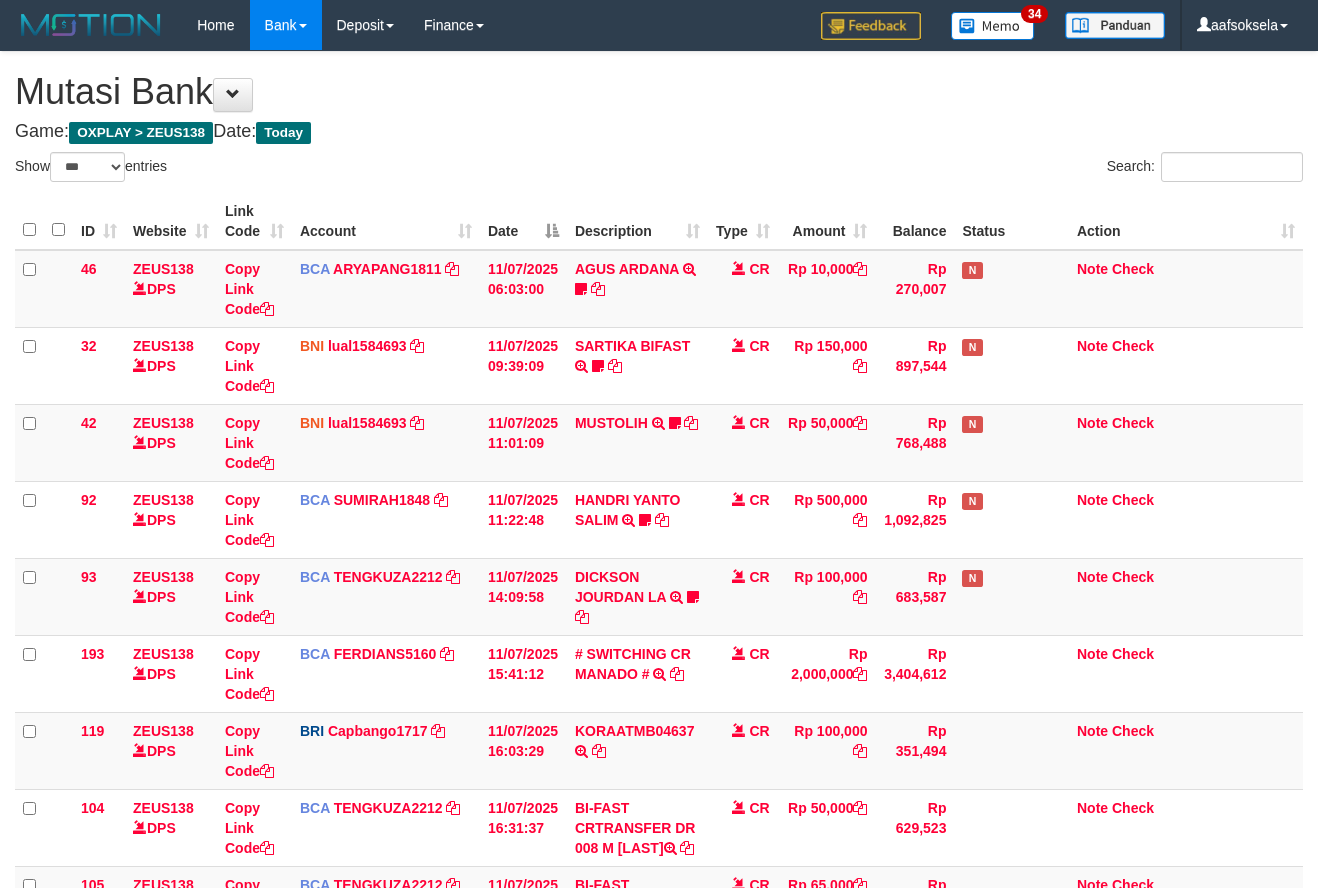 select on "***" 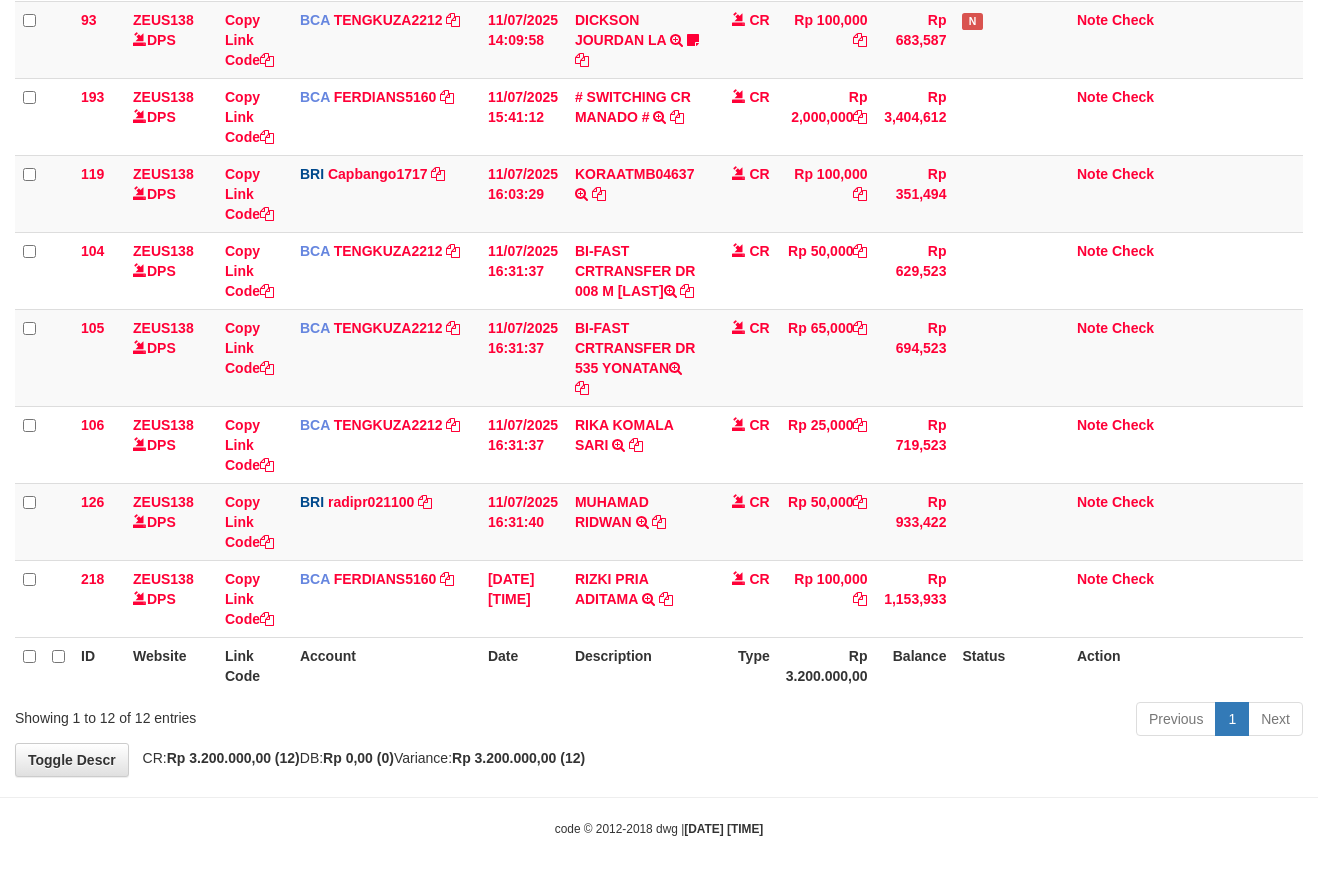 click on "**********" at bounding box center (659, 135) 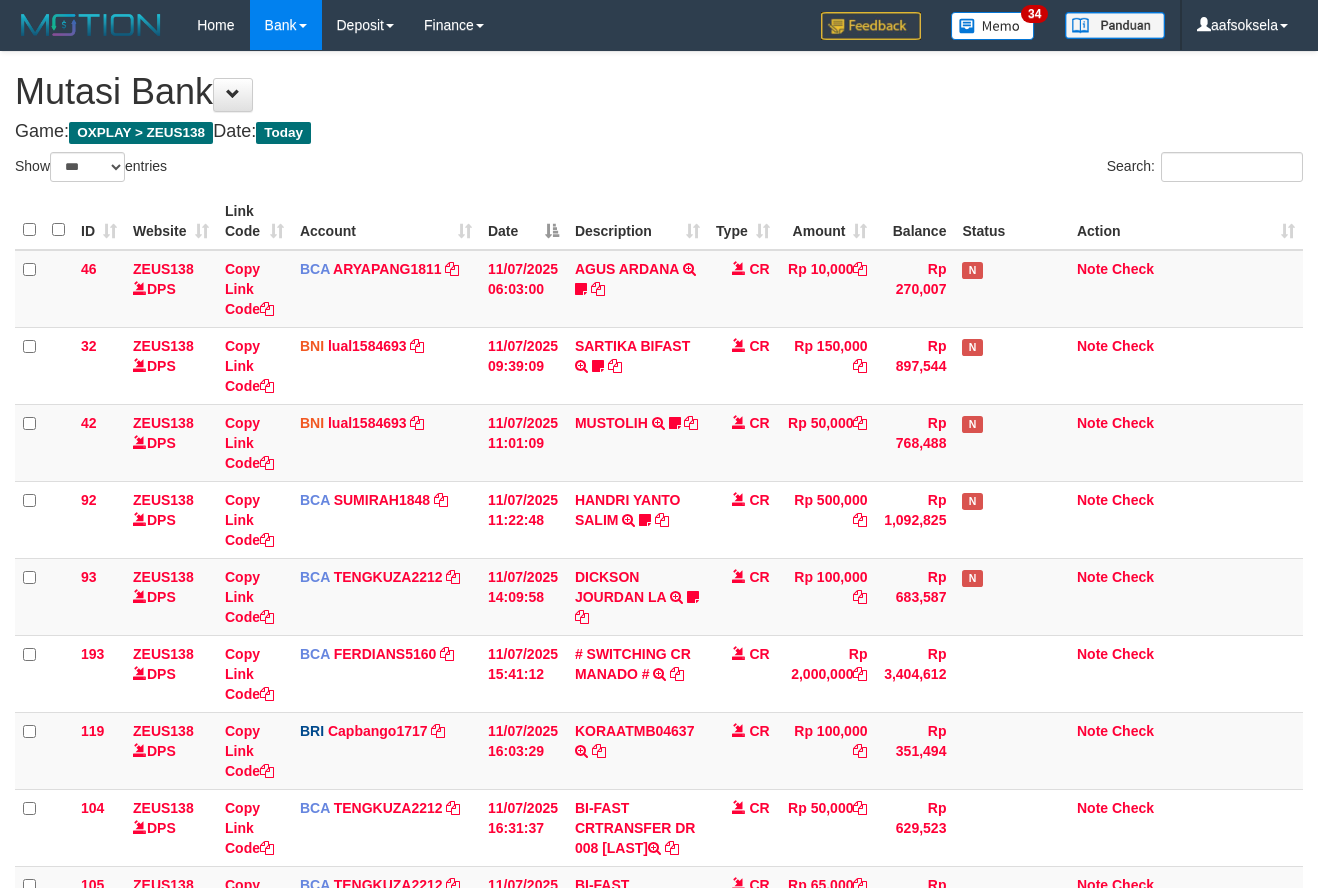 select on "***" 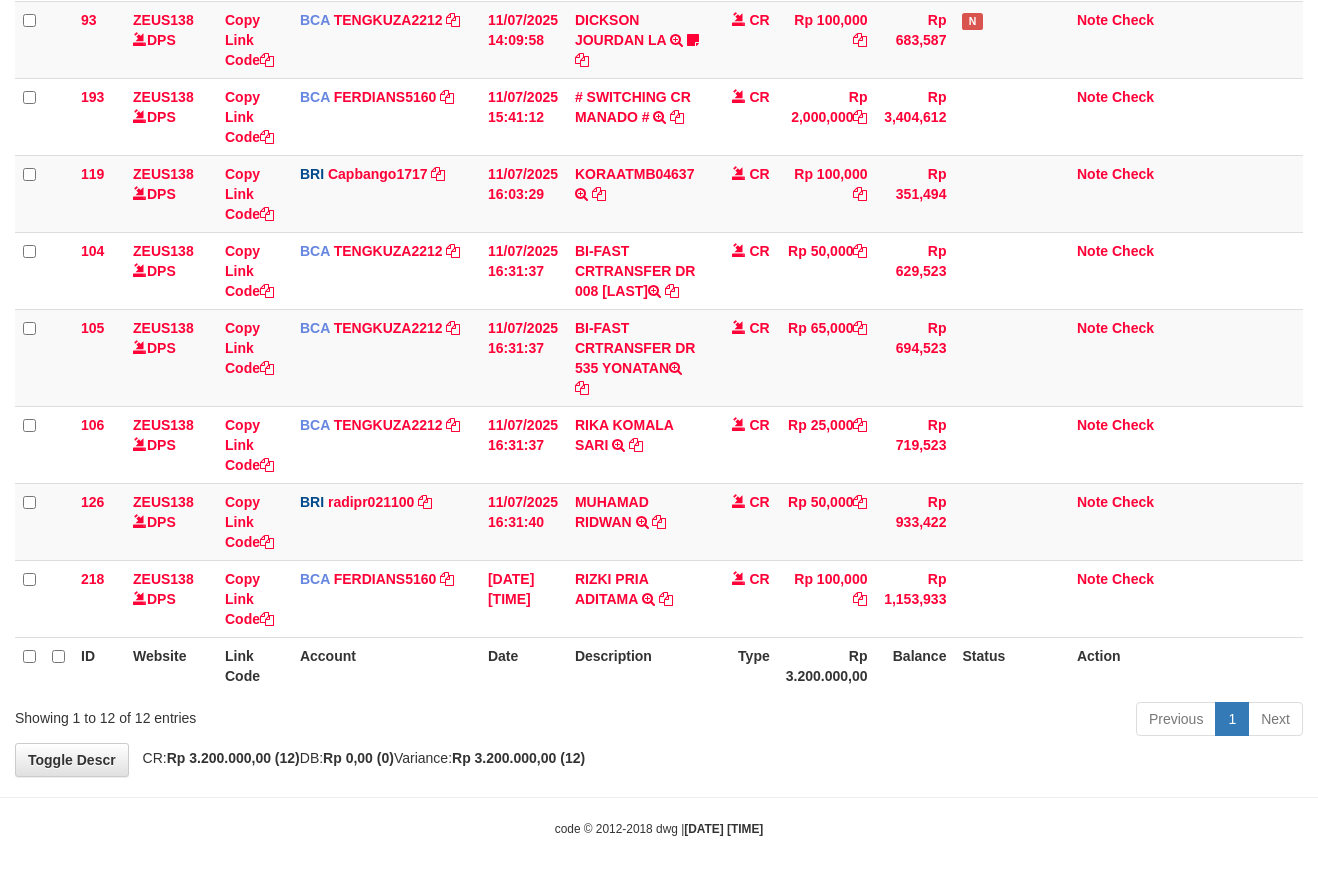 click on "Previous 1 Next" at bounding box center [933, 721] 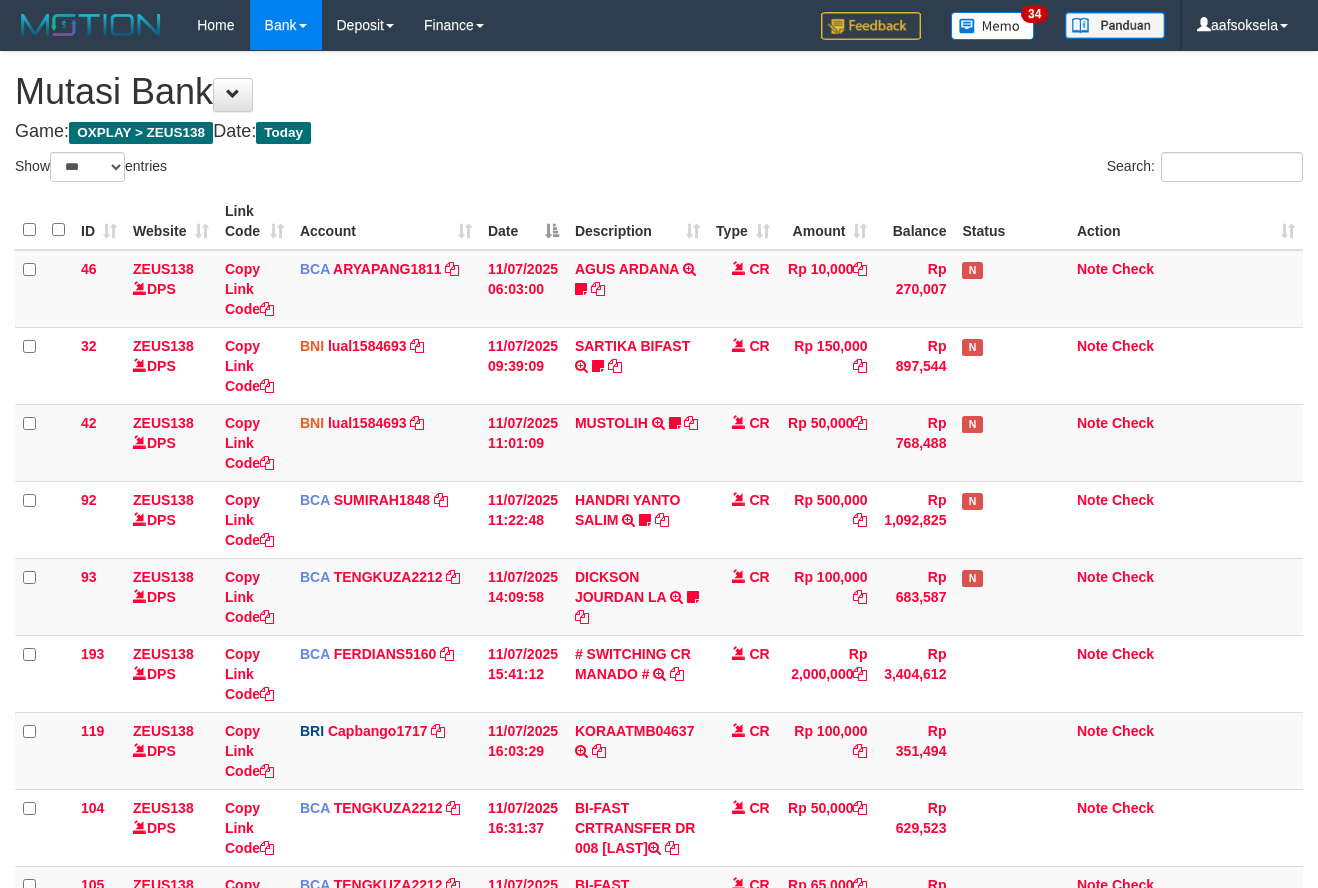 select on "***" 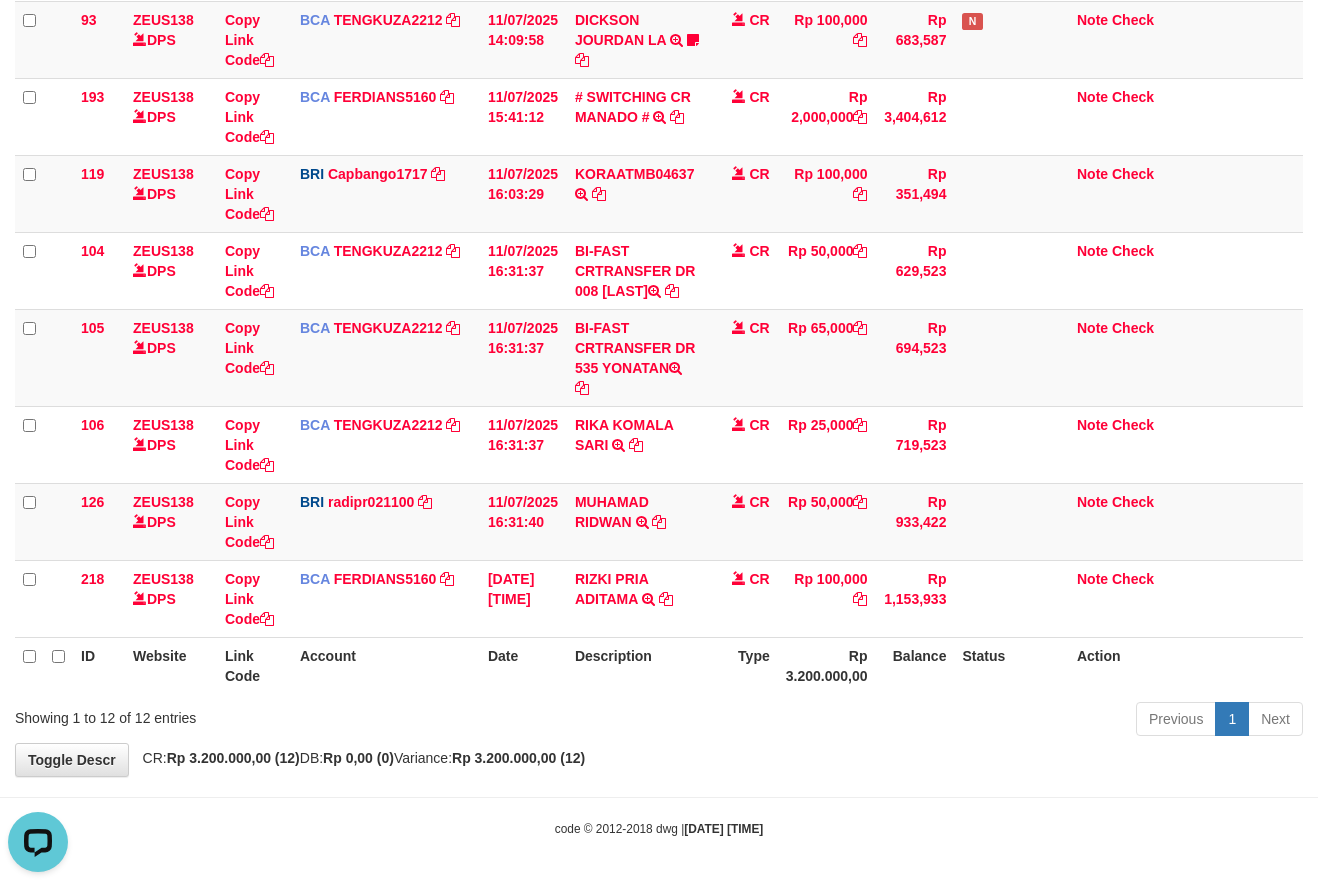 scroll, scrollTop: 0, scrollLeft: 0, axis: both 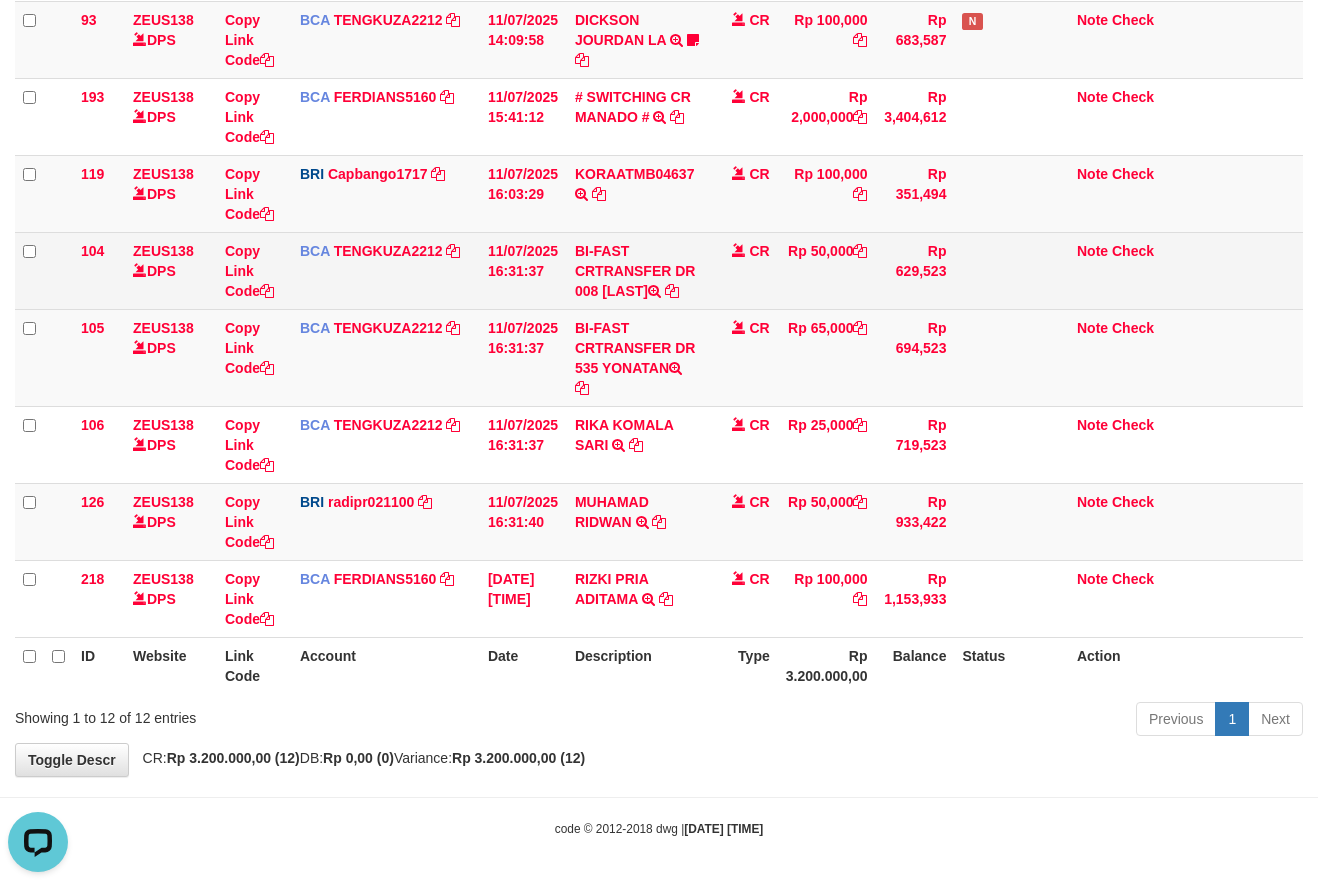 copy on "M SANTOSO" 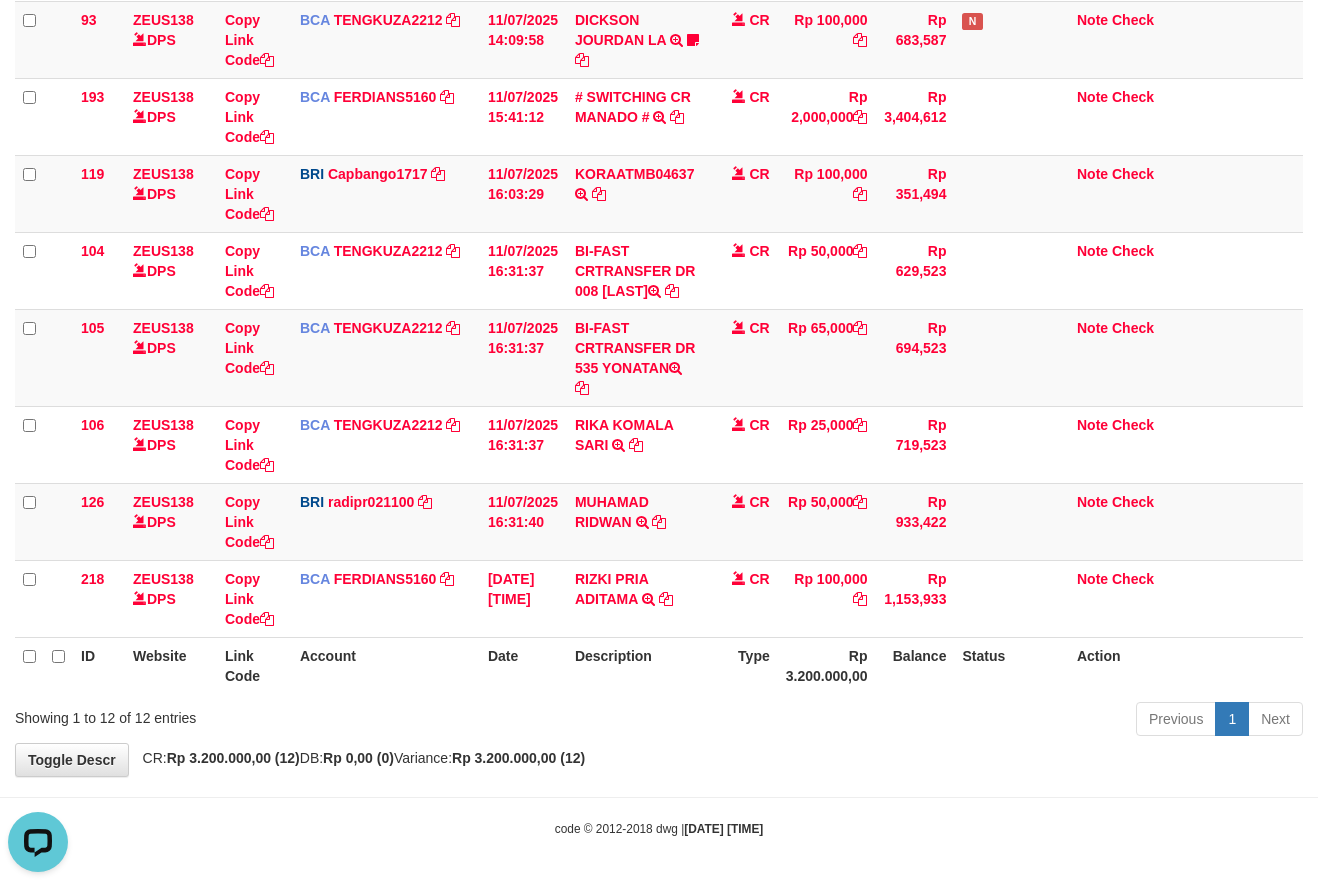 click on "Toggle navigation
Home
Bank
Account List
Mutasi Bank
Search
Sync
Note Mutasi
Deposit
DPS Fetch
DPS List
History
Note DPS
Finance
Financial Data
aafsoksela
My Profile
Log Out" at bounding box center (659, 165) 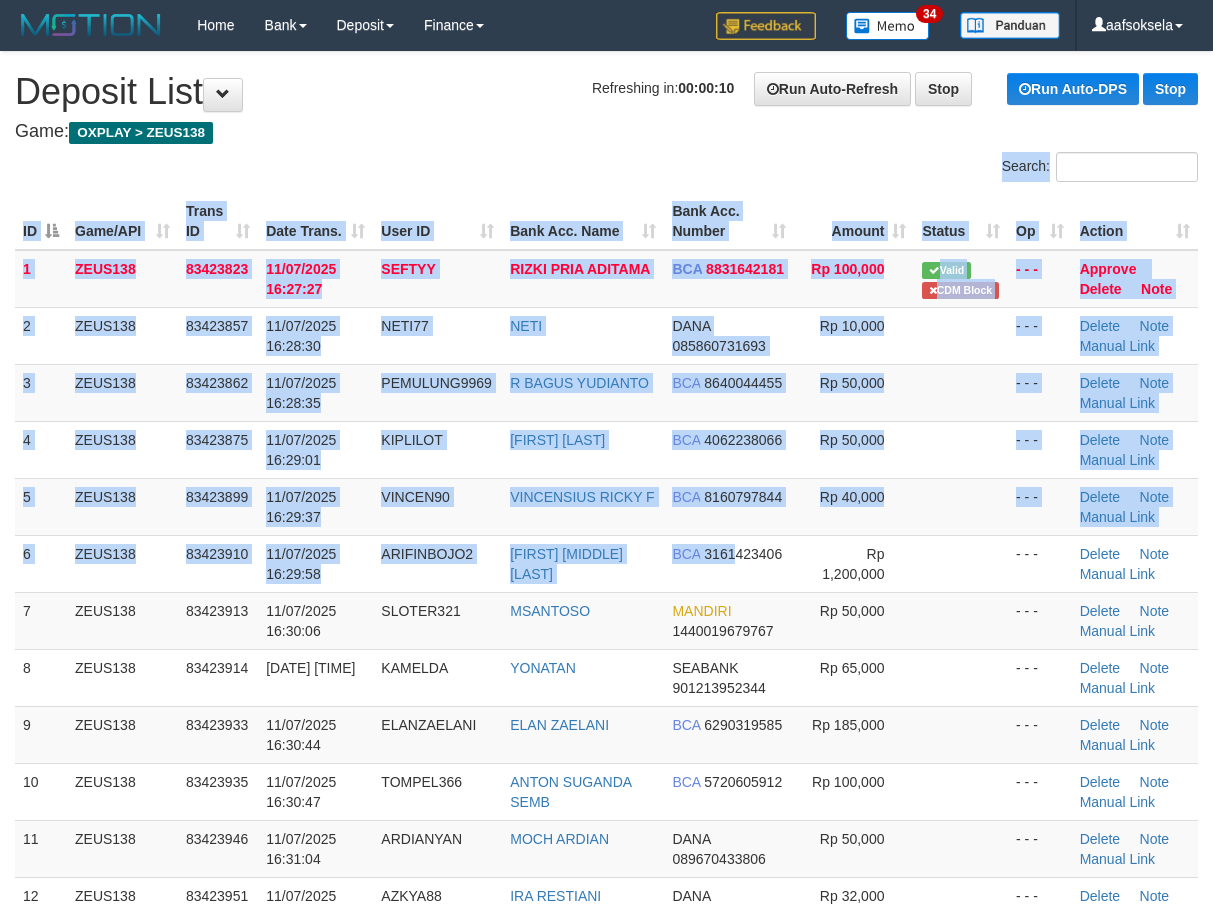 scroll, scrollTop: 333, scrollLeft: 0, axis: vertical 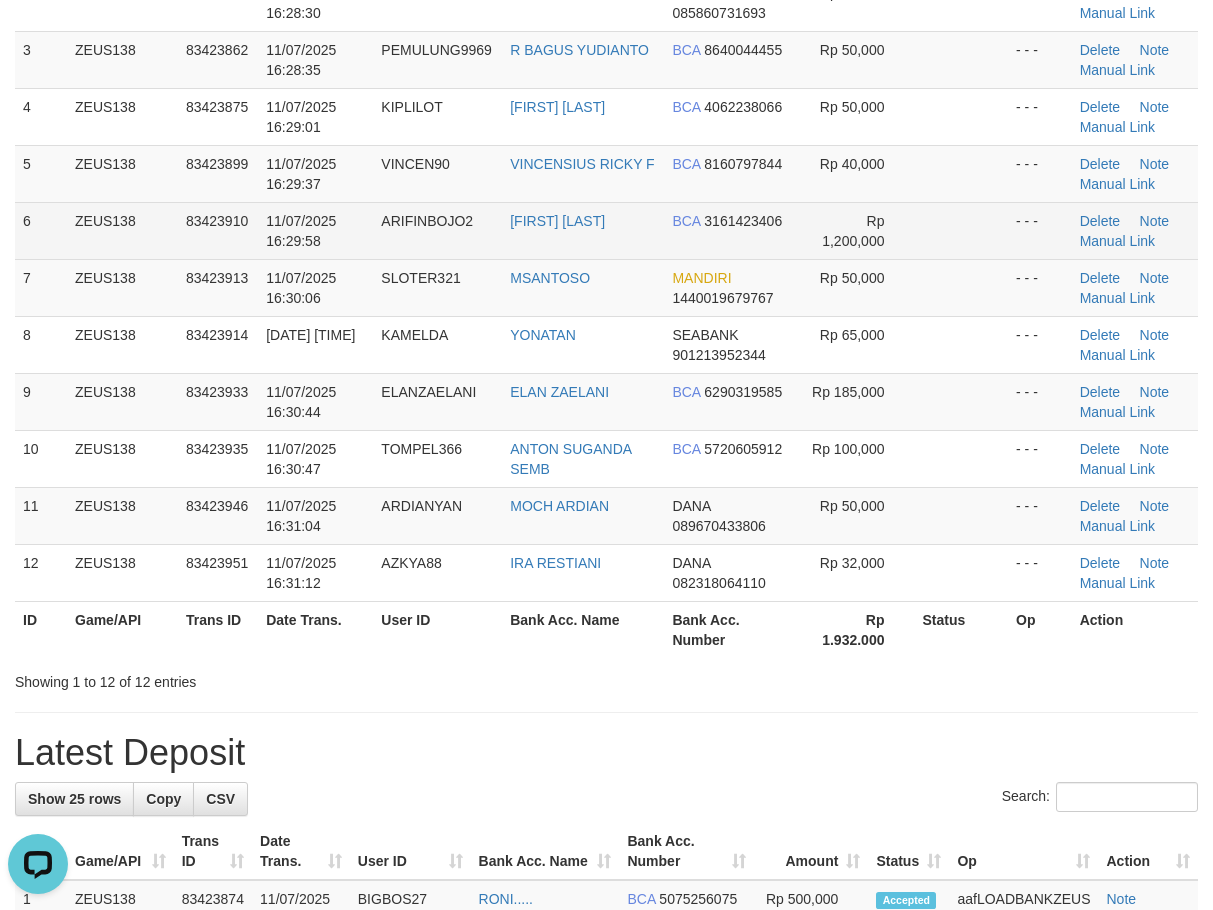 click on "1
ZEUS138
83423823
[DATE] [TIME]
SEFTYY
[FIRST] [LAST]
BCA
8831642181
Rp 100,000
Valid
CDM Block
- - -
Approve
Delete
Note
2
ZEUS138
83423857
[DATE] [TIME]
NETI77
NETI
DANA
[PHONE]" at bounding box center (606, 259) 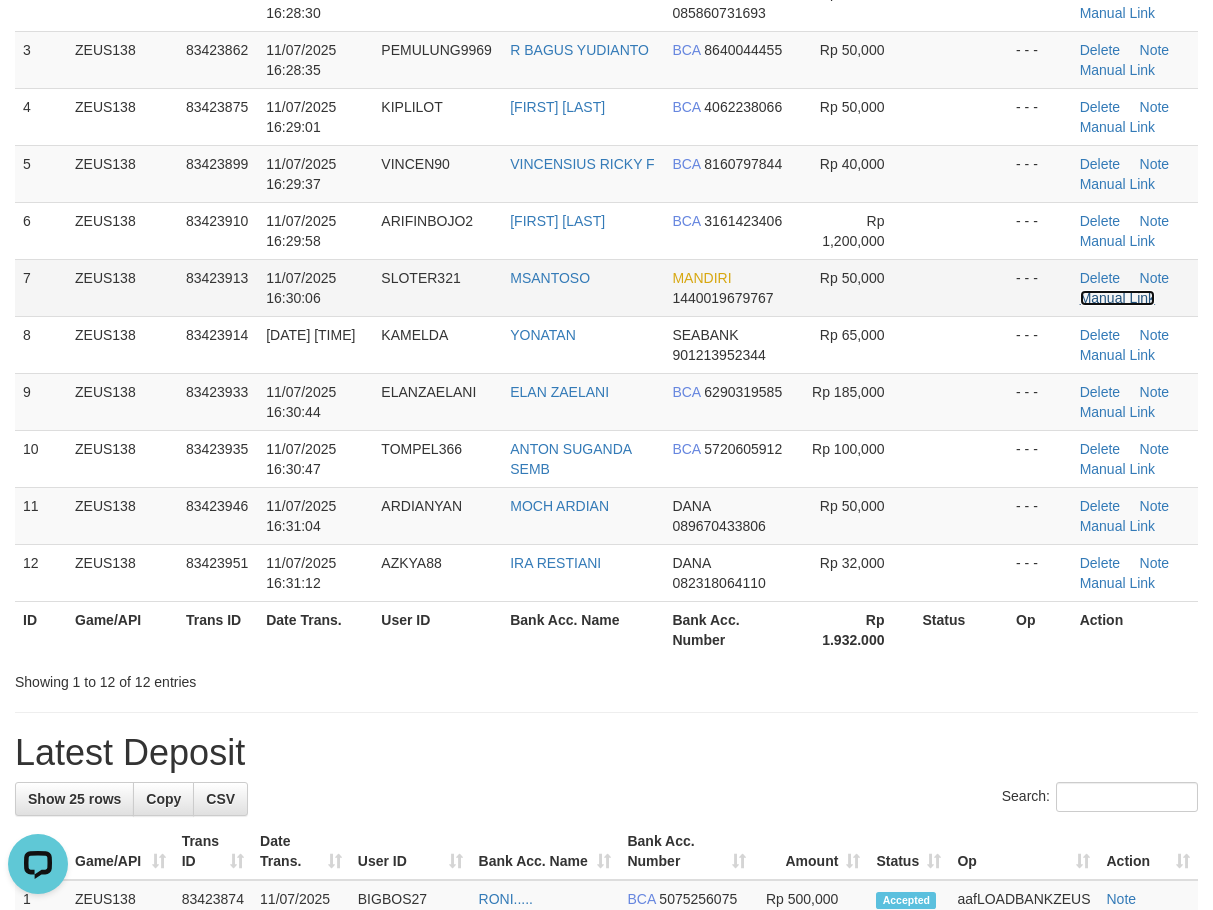 click on "Manual Link" at bounding box center (1118, 298) 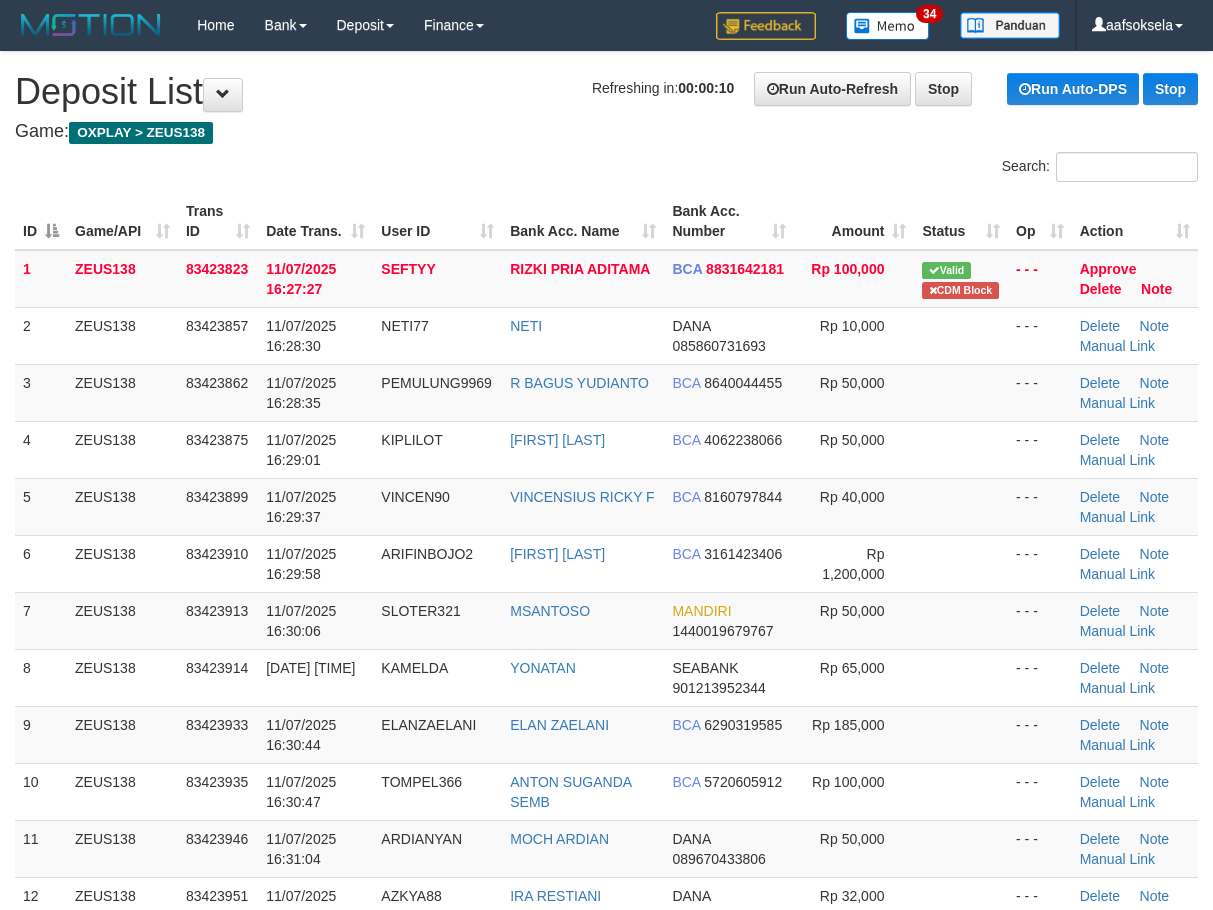 scroll, scrollTop: 0, scrollLeft: 0, axis: both 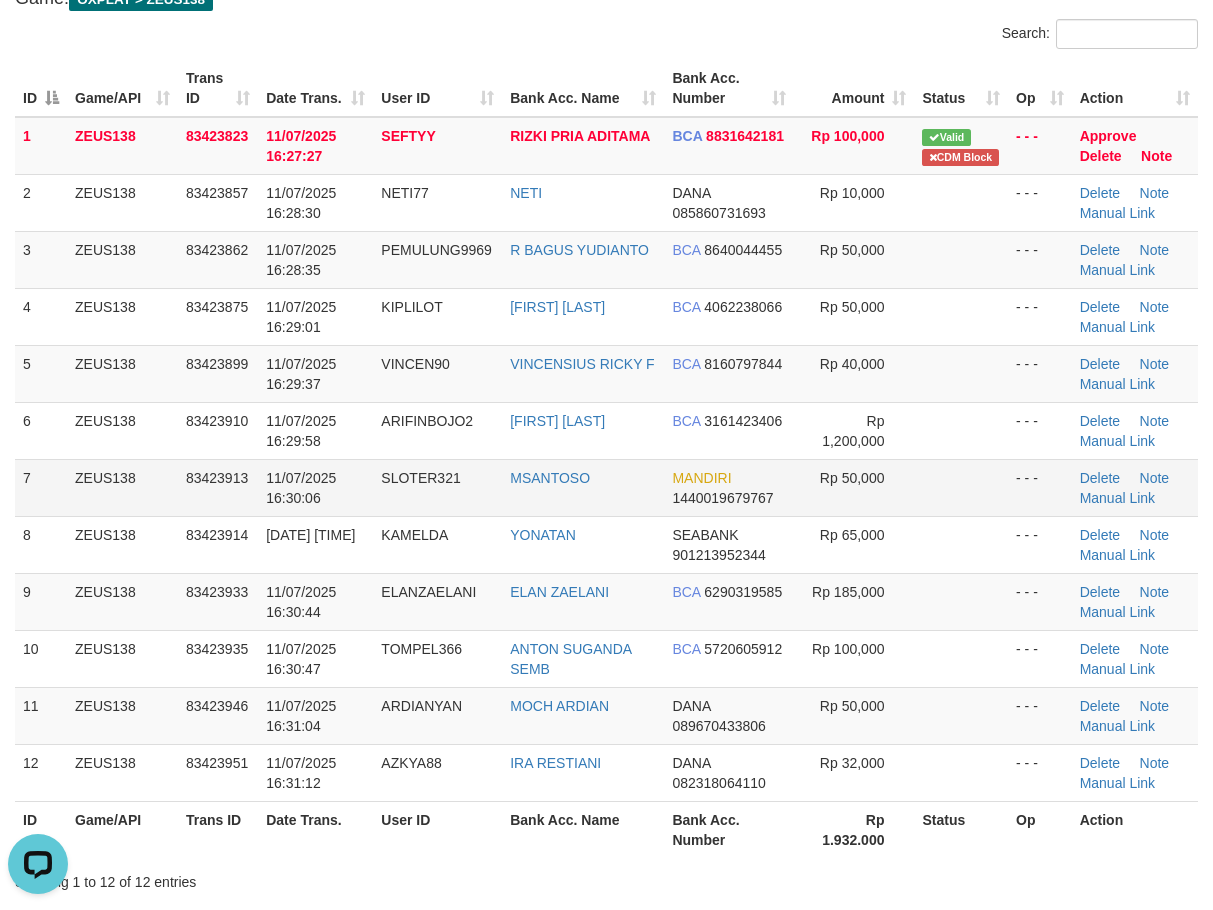 drag, startPoint x: 566, startPoint y: 441, endPoint x: 499, endPoint y: 492, distance: 84.20214 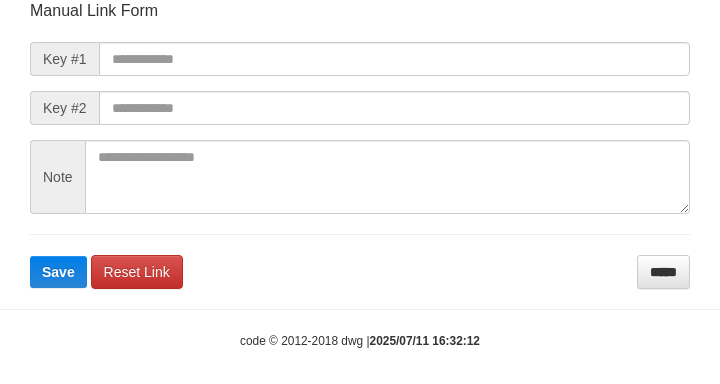 click on "Deposit Detail
Game/API
Trans ID
Date Trans.
User ID
Bank Acc. Name
Bank Acc. Number
Amount
ZEUS138
83423913
[DATE] [TIME]
SLOTER321
[USER]
MANDIRI
[ACCOUNT_NUMBER]
Rp 50,000
Manual Link Form
Key #1
Key #2
Note
Save
Reset Link
*****" at bounding box center (360, 45) 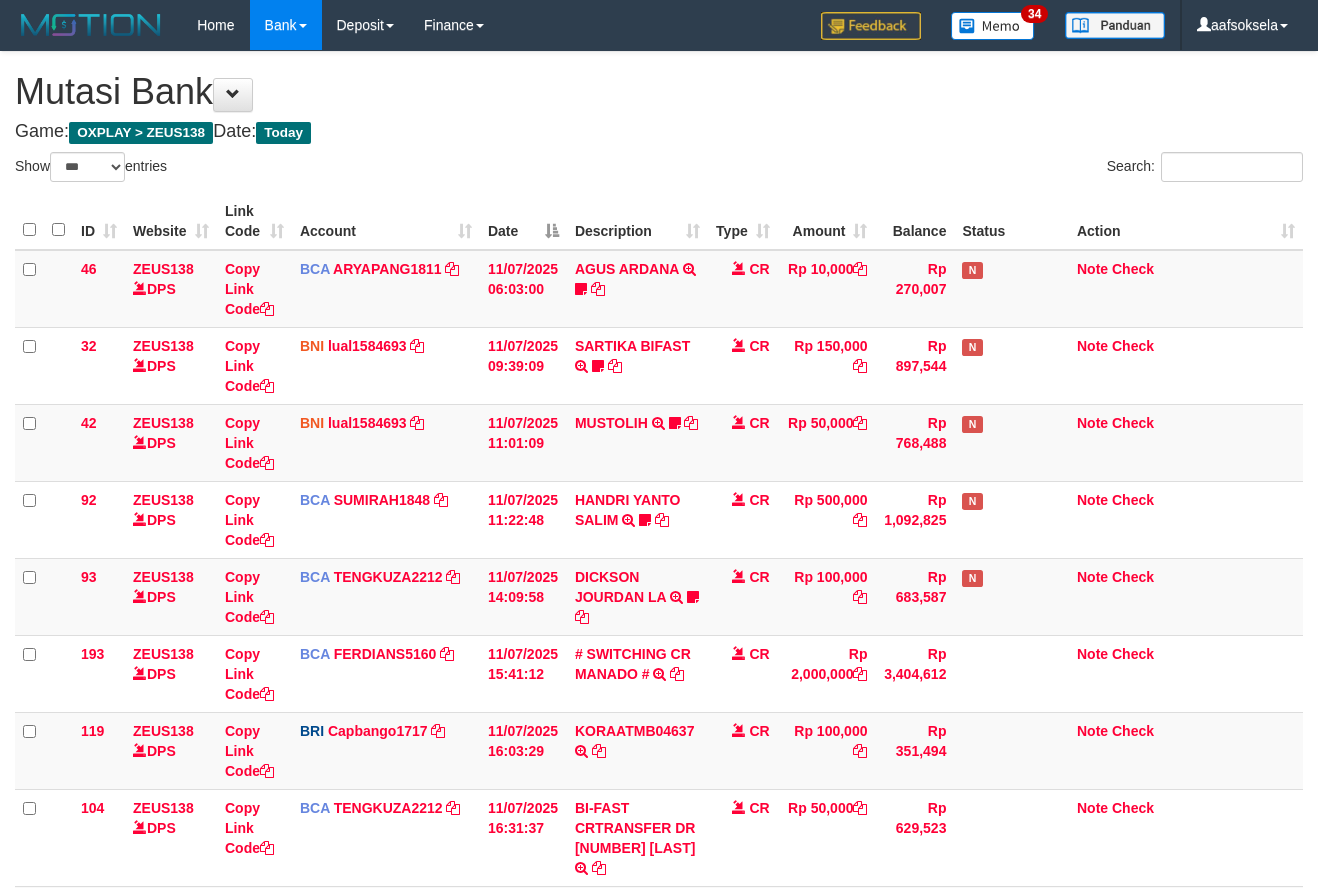 select on "***" 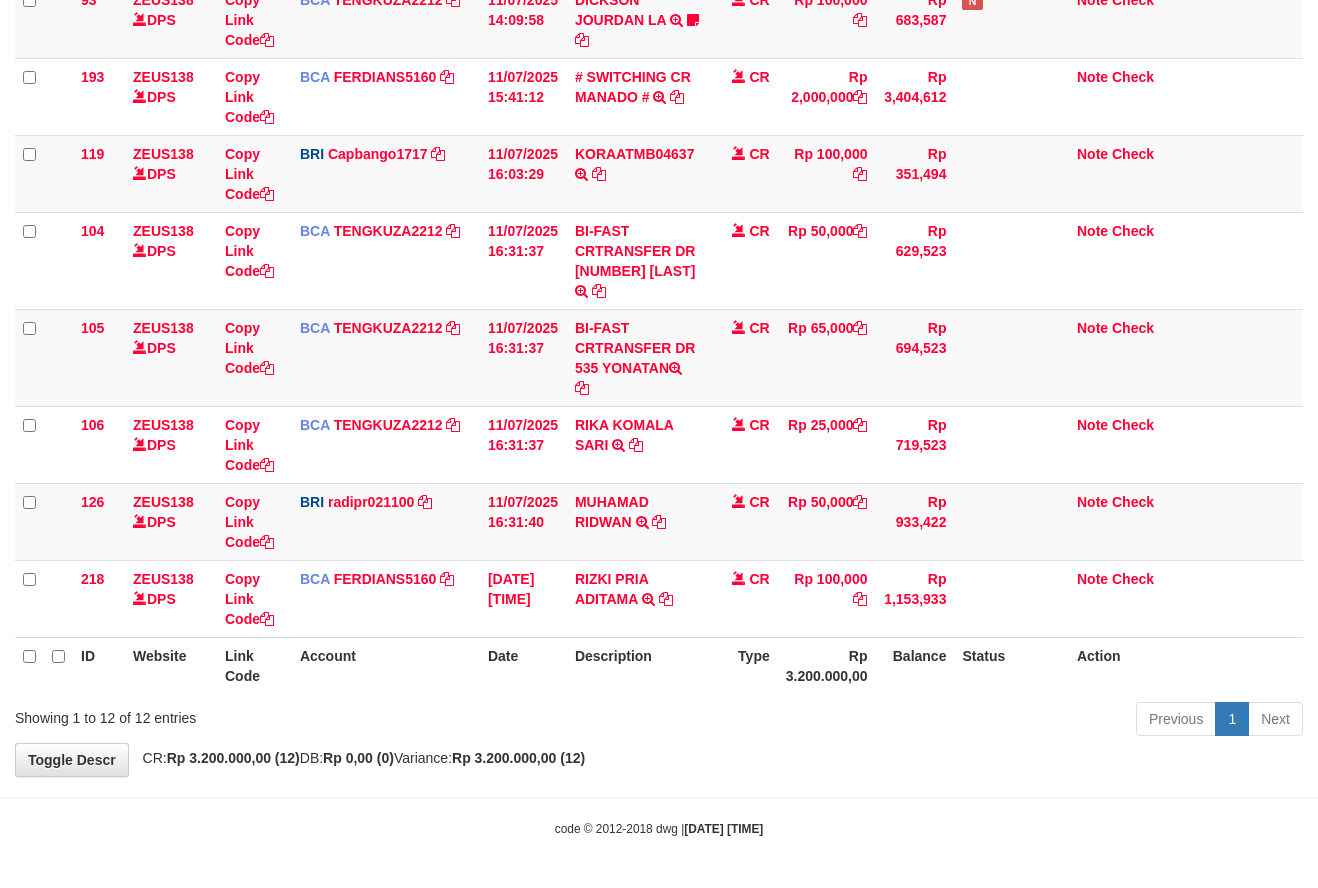 click on "Type" at bounding box center (743, 665) 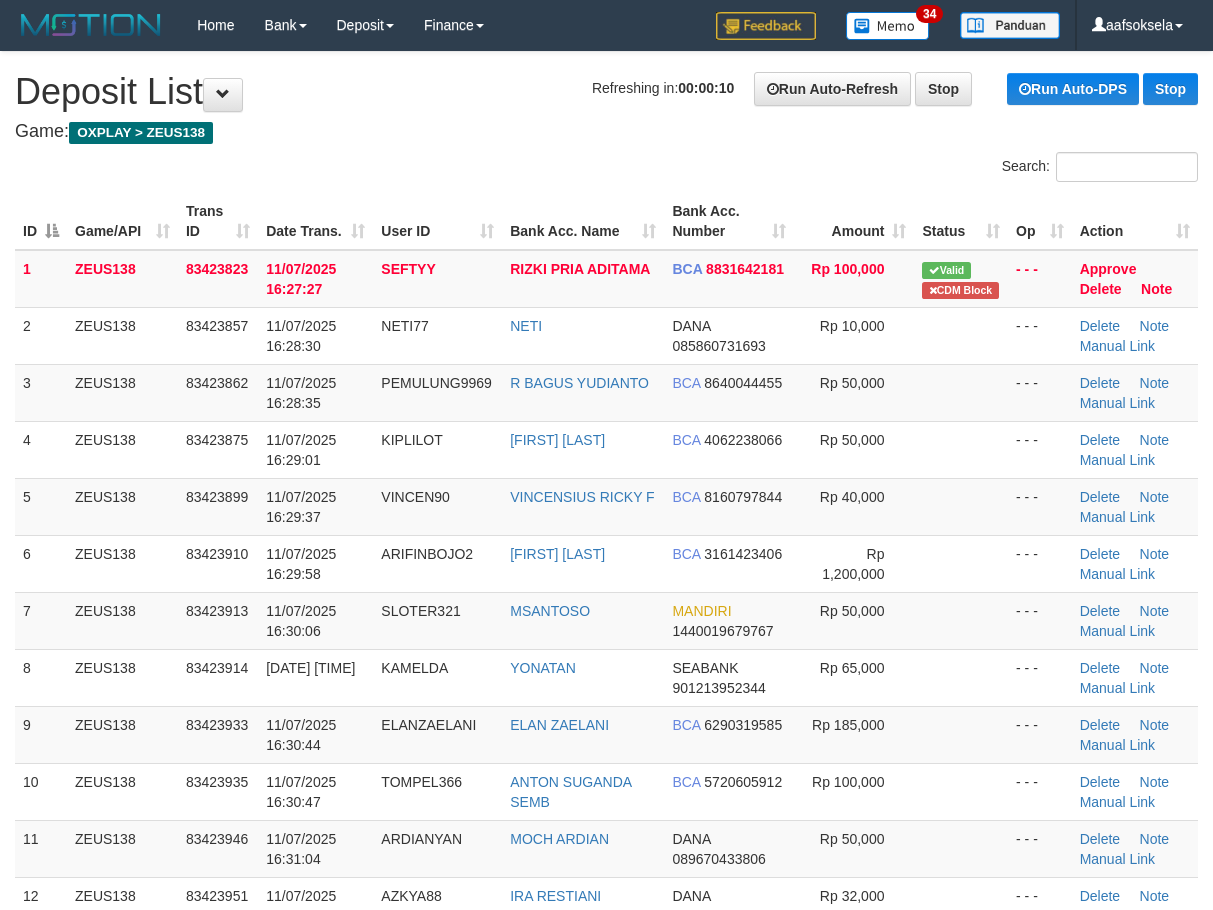 scroll, scrollTop: 134, scrollLeft: 0, axis: vertical 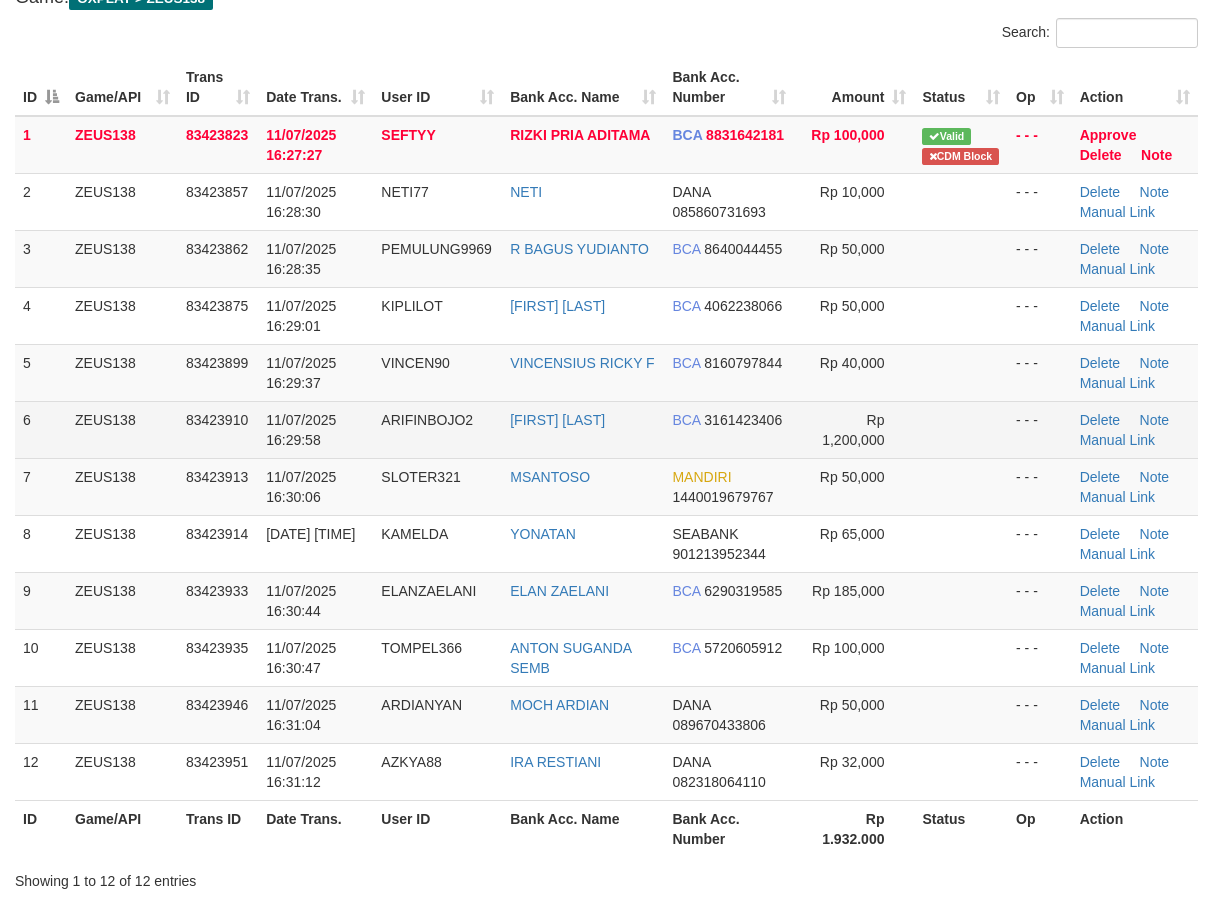 click on "11/07/2025 16:29:58" at bounding box center (315, 429) 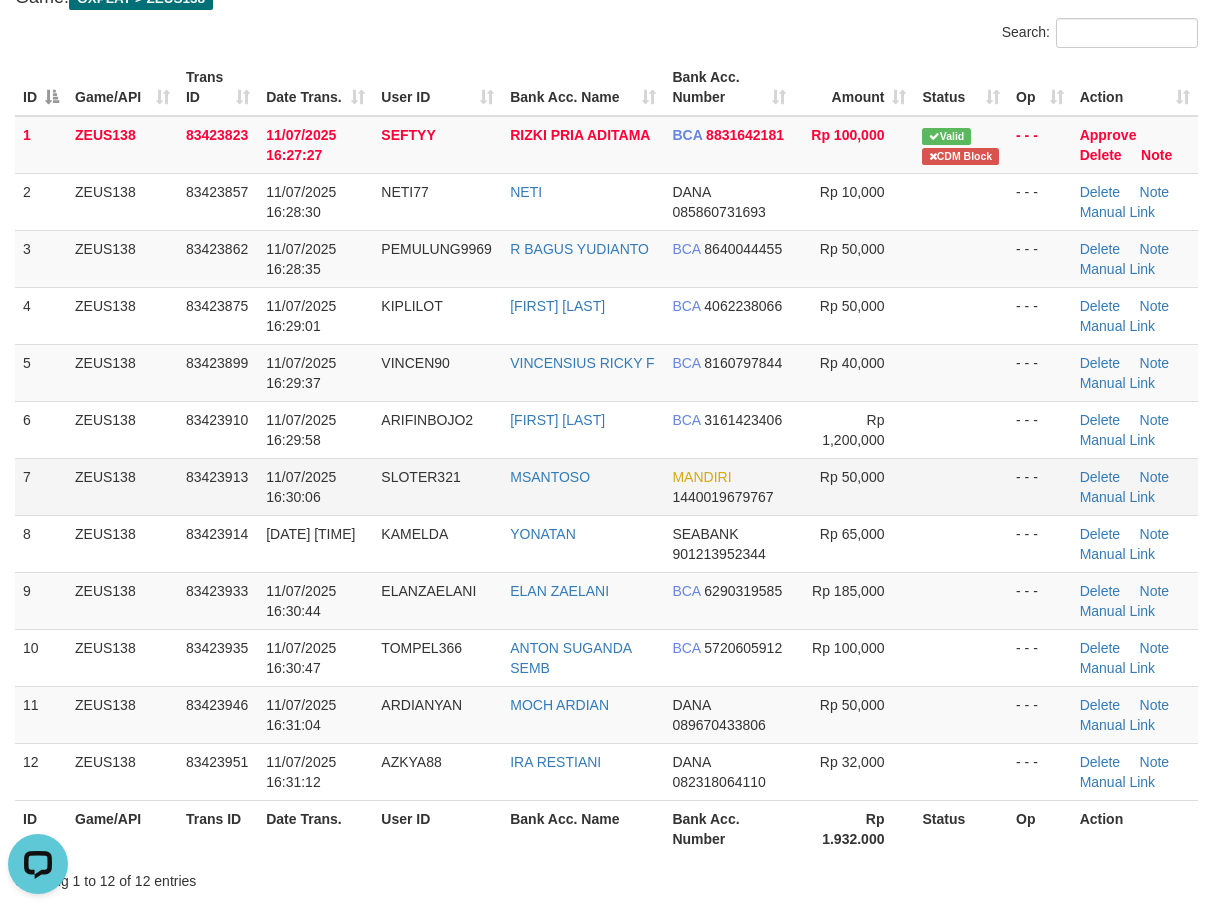 scroll, scrollTop: 0, scrollLeft: 0, axis: both 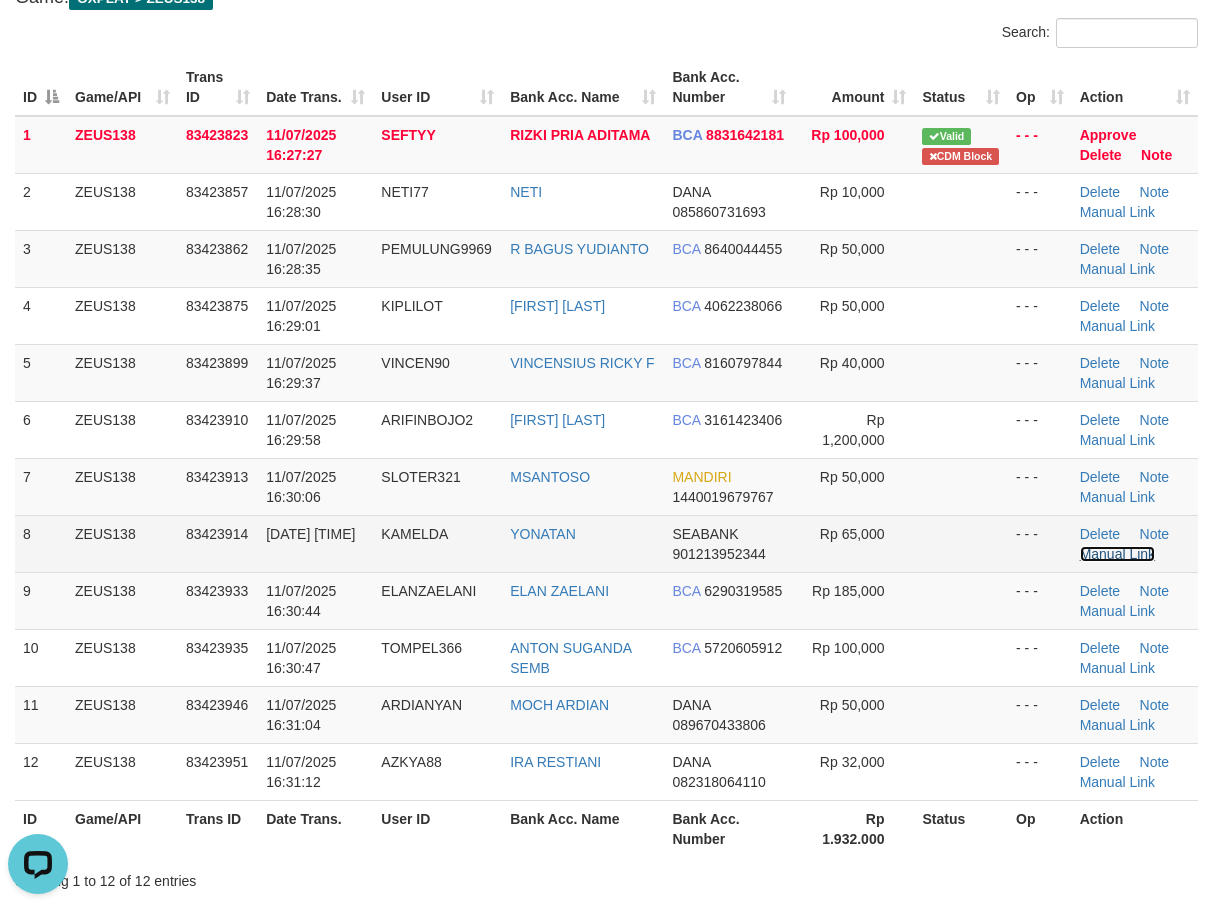 click on "Manual Link" at bounding box center [1118, 554] 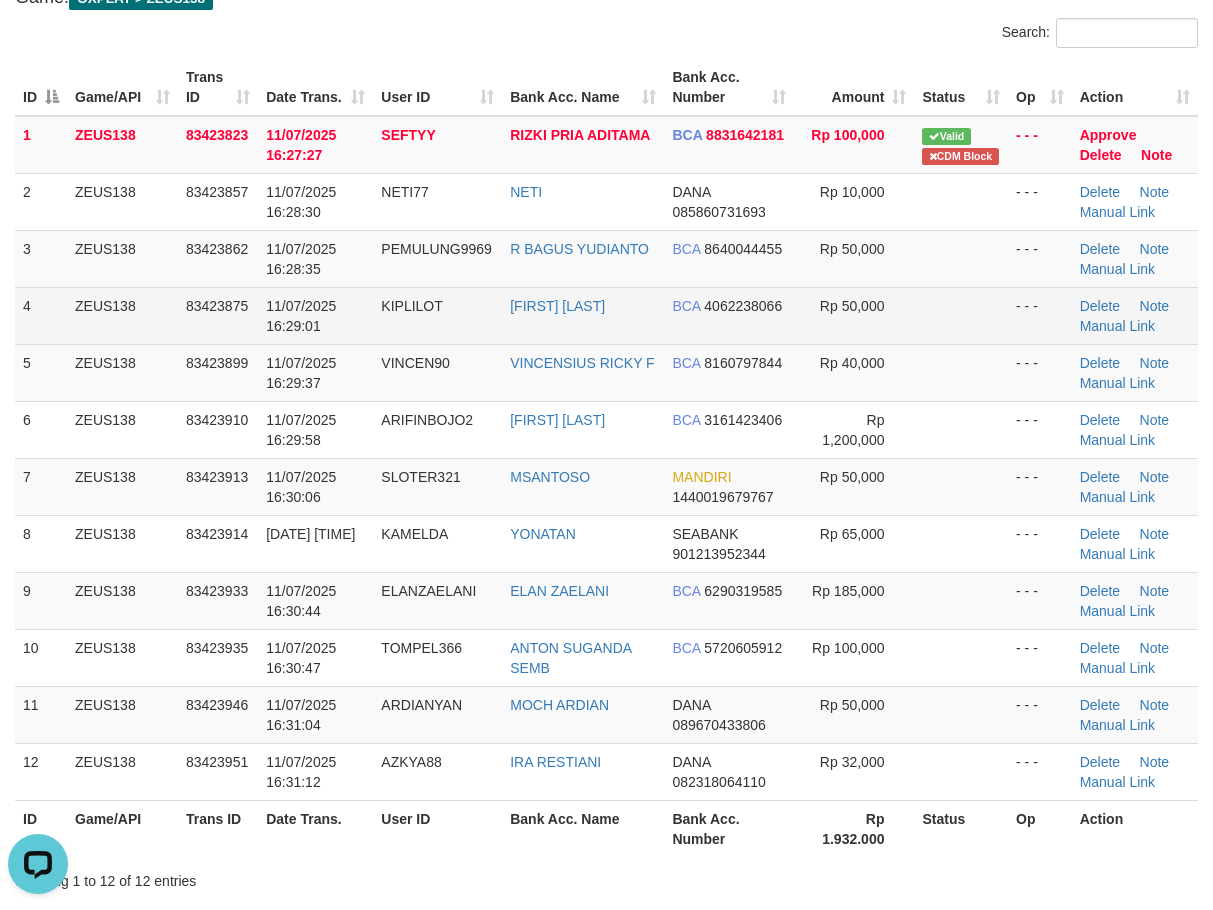 click on "KIPLILOT" at bounding box center (437, 315) 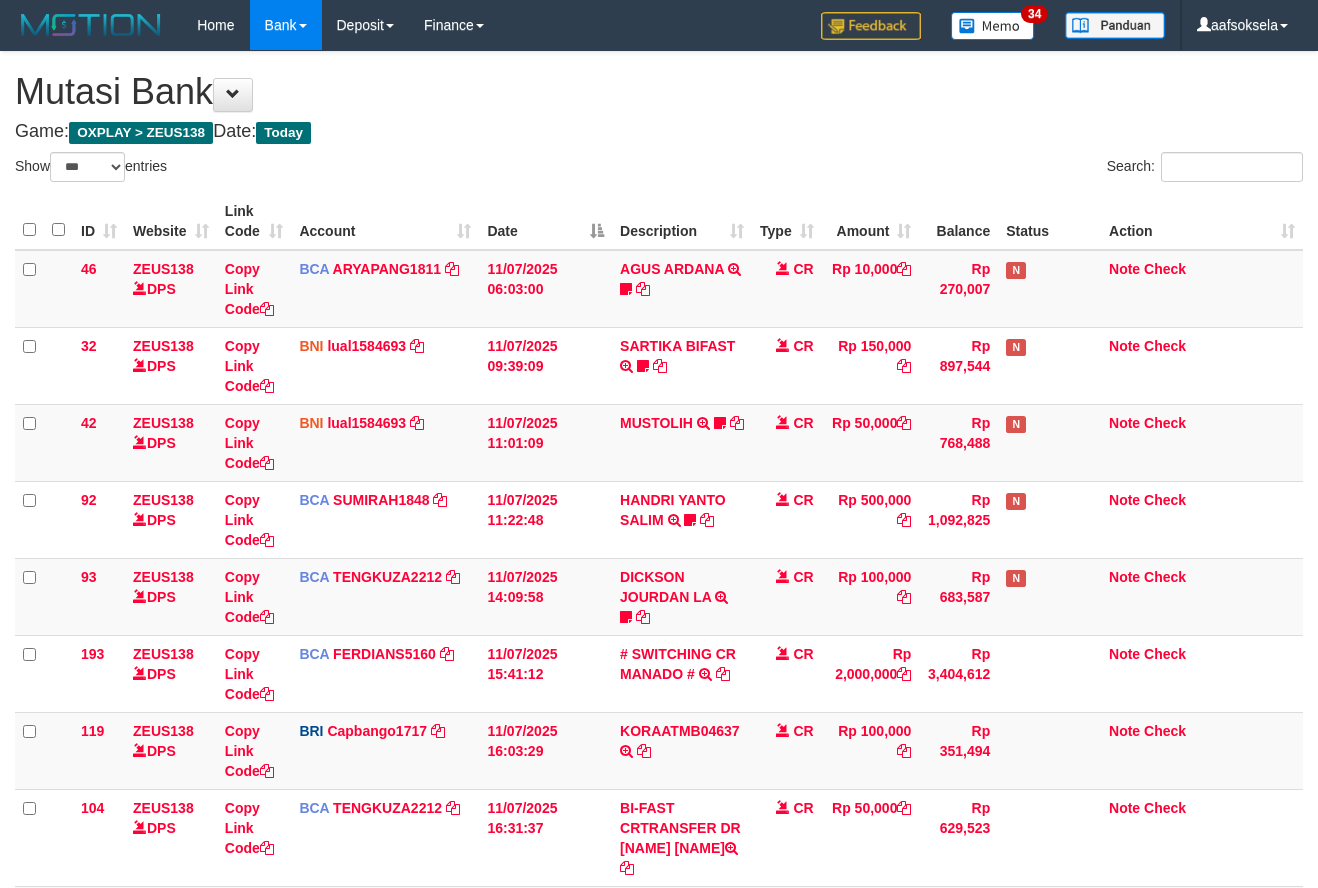 select on "***" 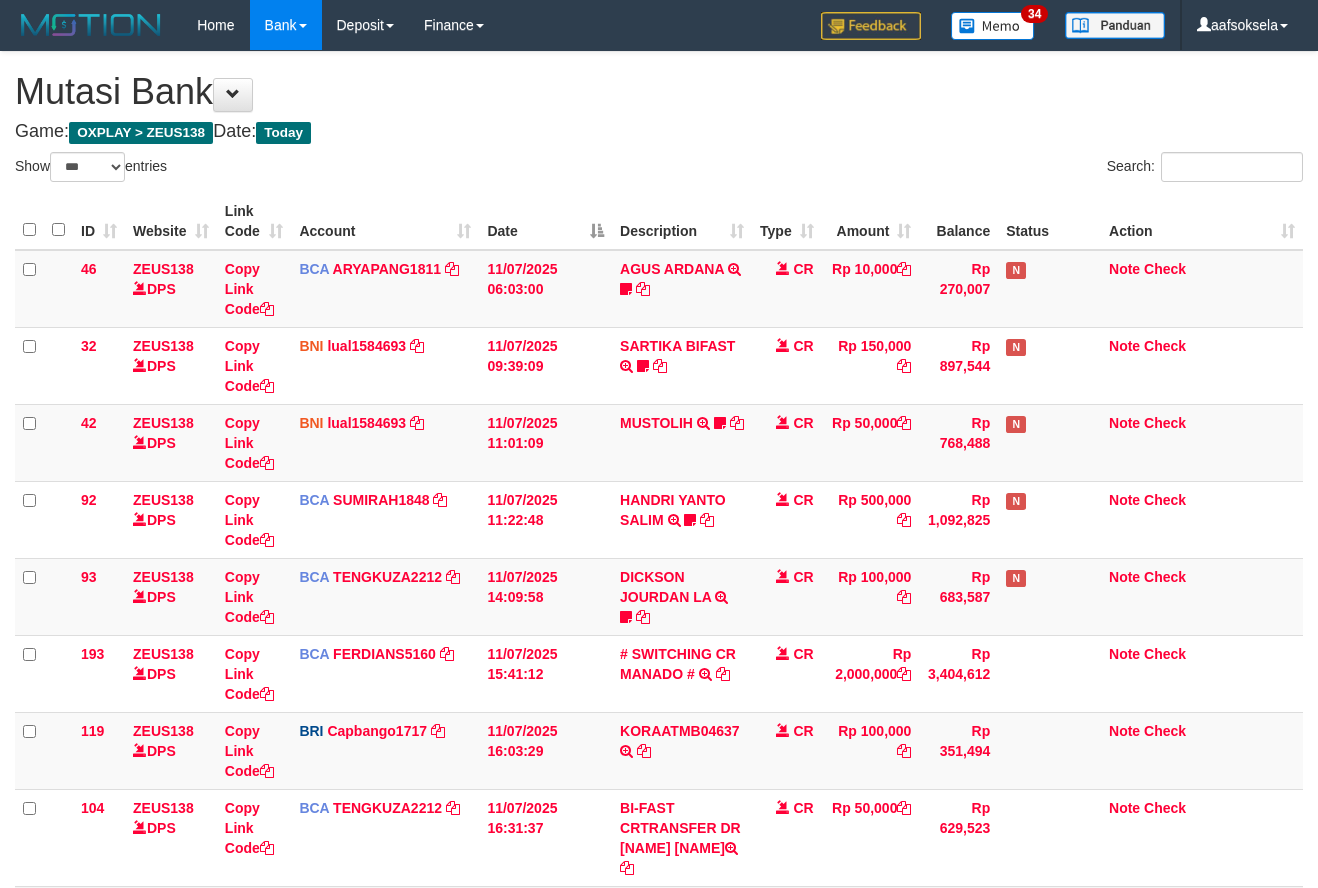 scroll, scrollTop: 577, scrollLeft: 0, axis: vertical 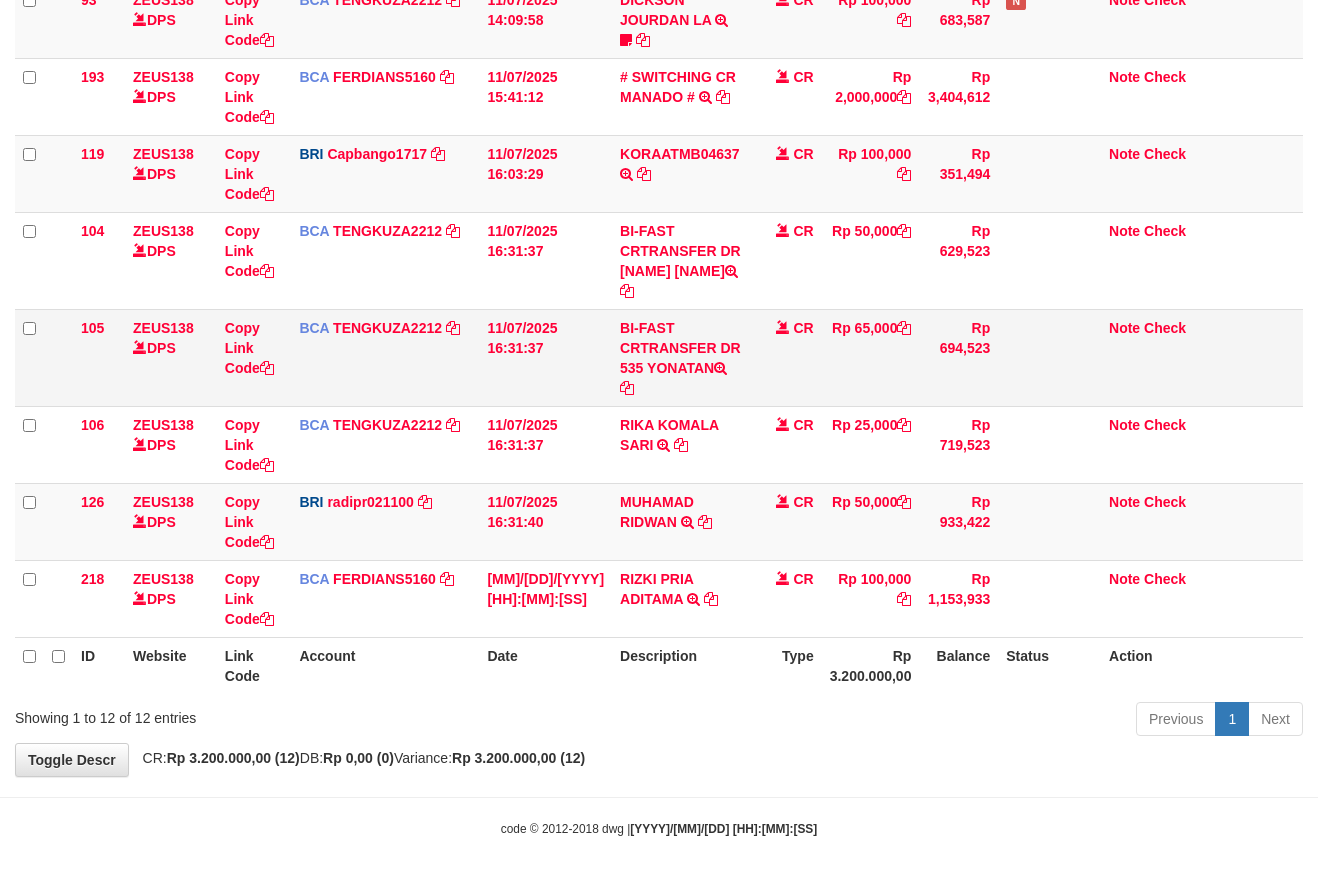 click on "BI-FAST CRTRANSFER DR 535 YONATAN" at bounding box center [682, 357] 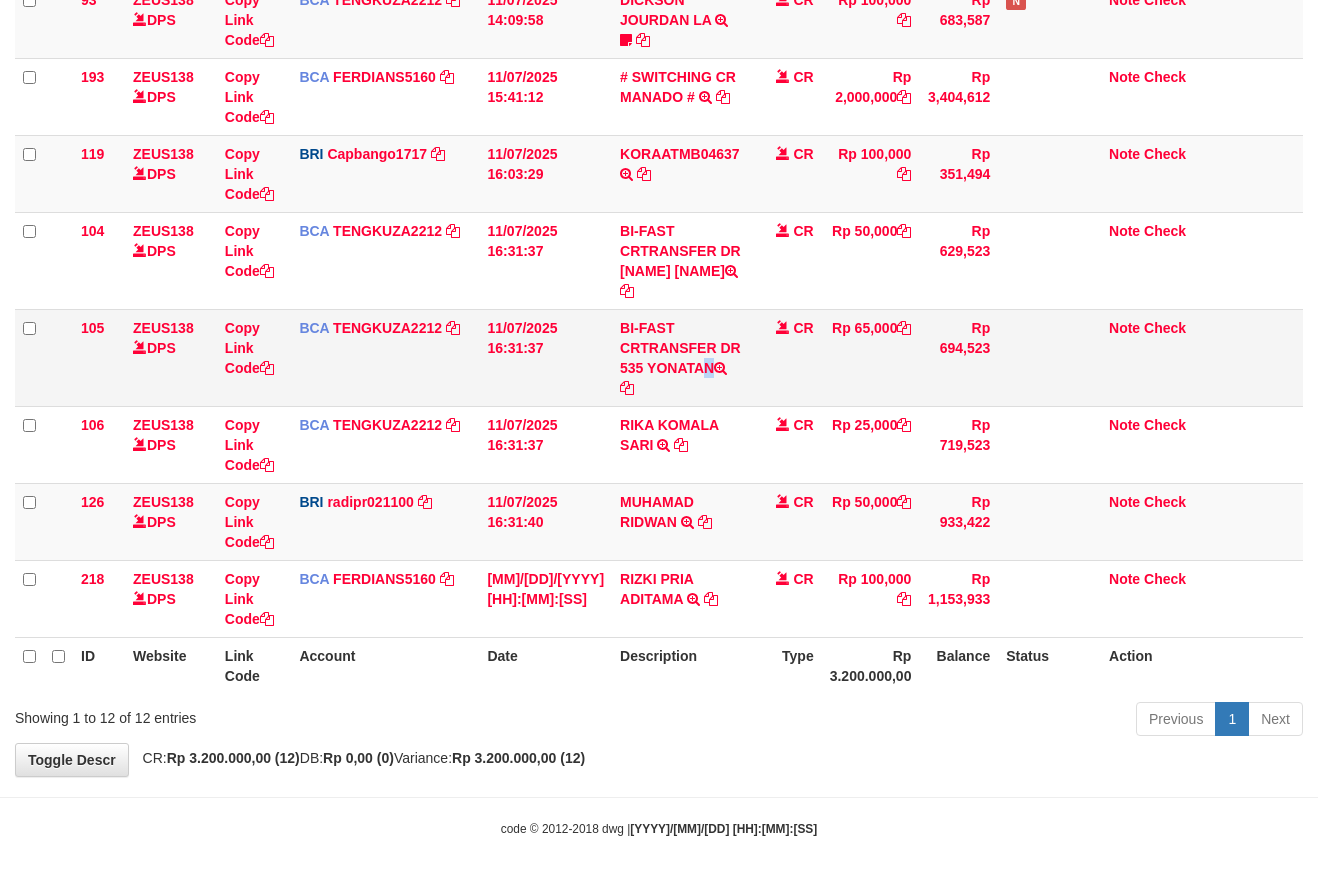 click on "BI-FAST CRTRANSFER DR 535 YONATAN" at bounding box center (682, 357) 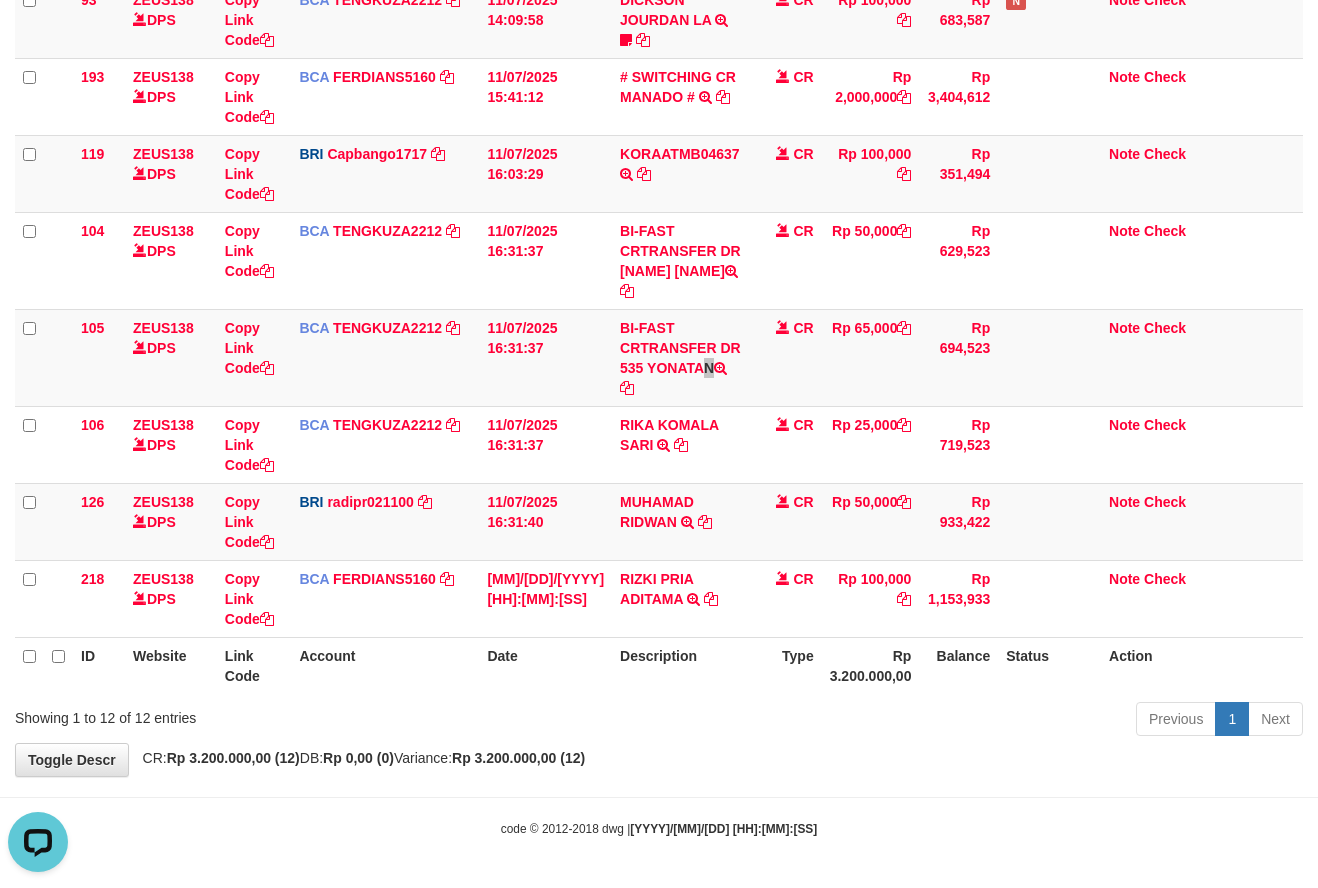 scroll, scrollTop: 0, scrollLeft: 0, axis: both 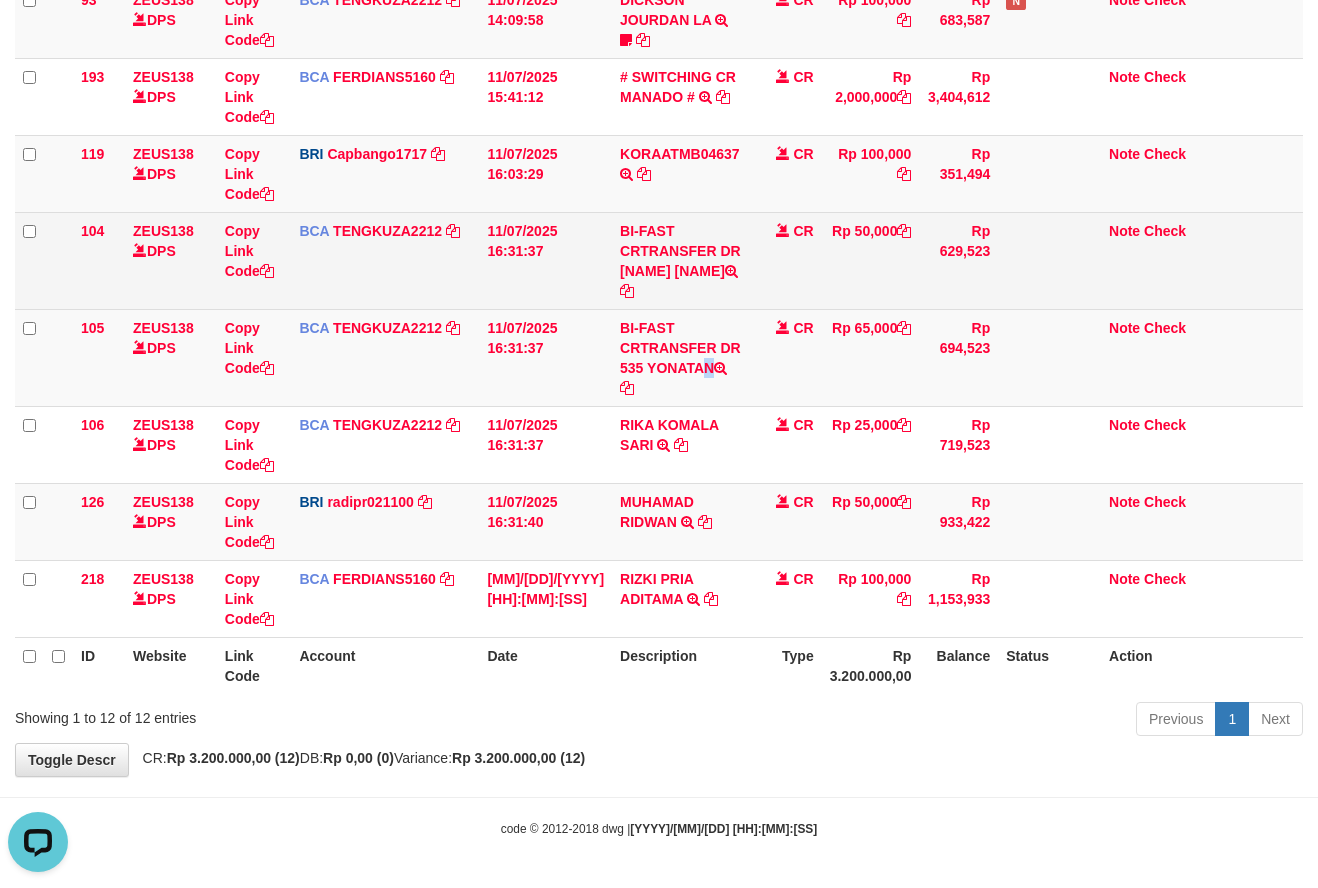 copy on "M SANTOSO" 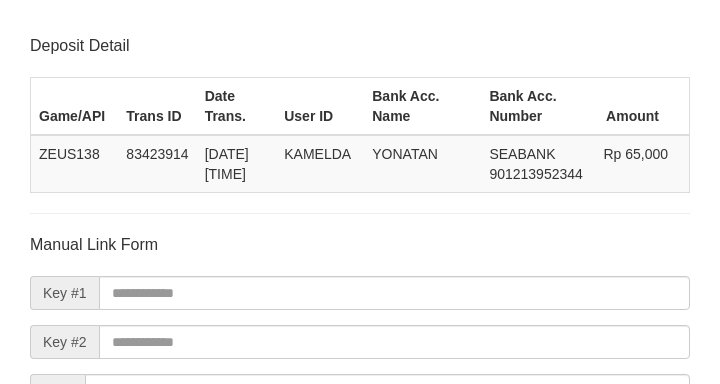scroll, scrollTop: 234, scrollLeft: 0, axis: vertical 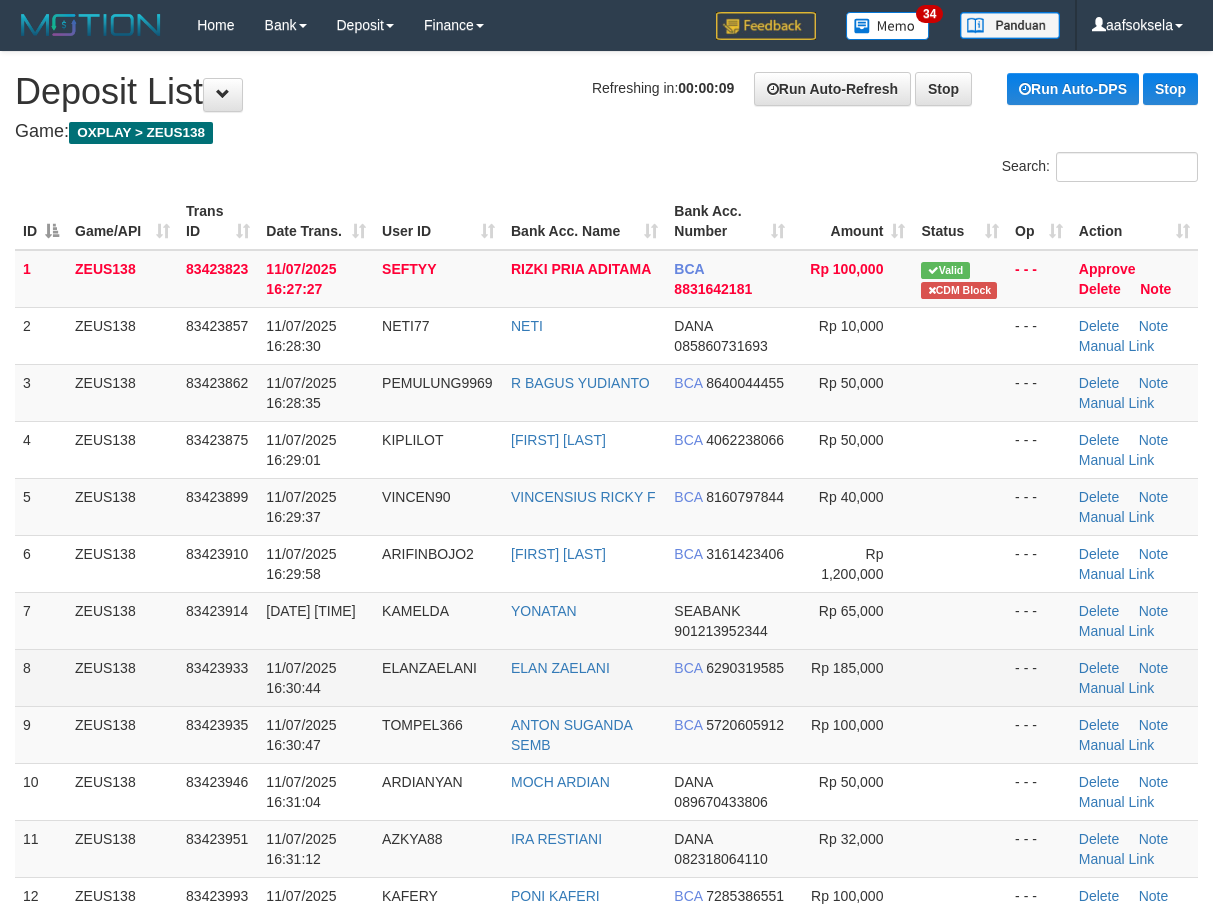 click on "83423933" at bounding box center [217, 668] 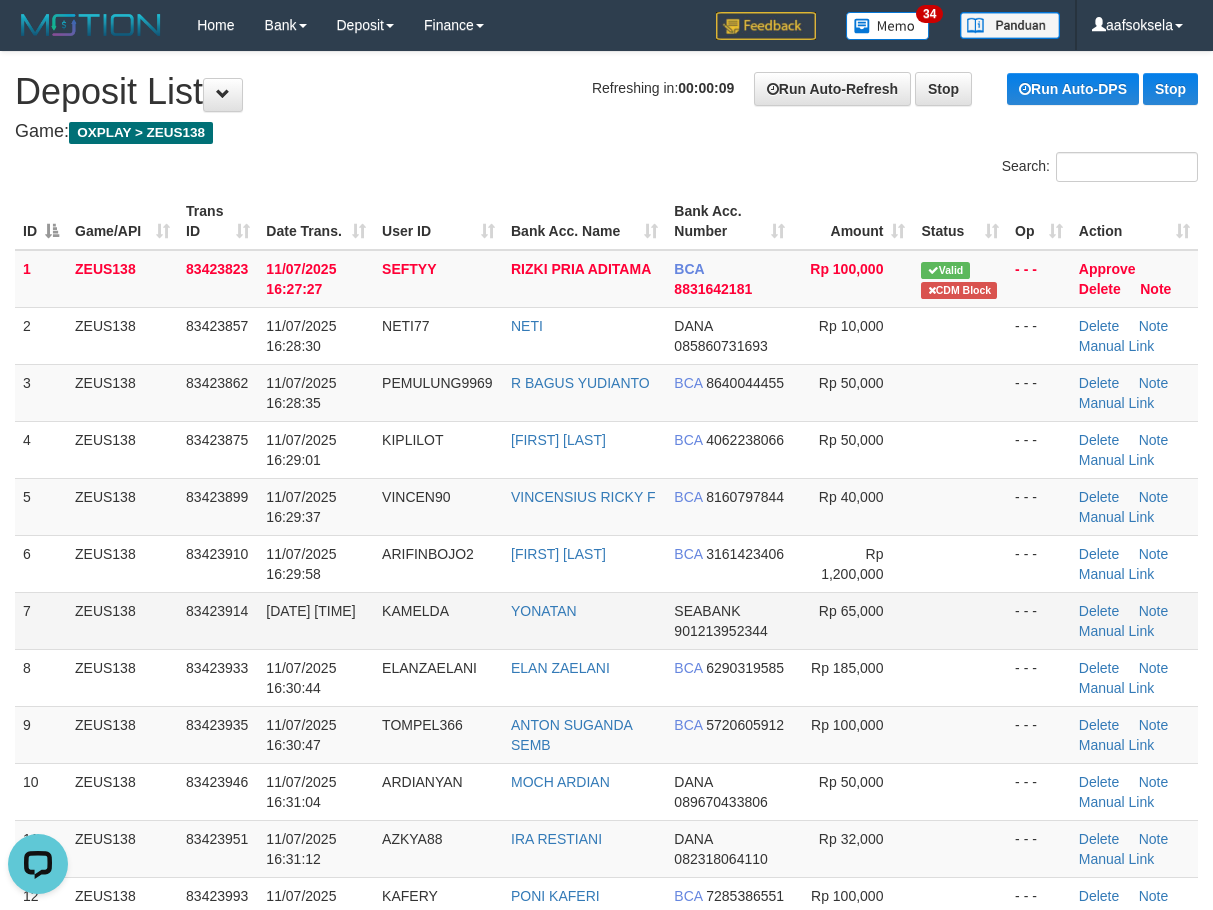 scroll, scrollTop: 0, scrollLeft: 0, axis: both 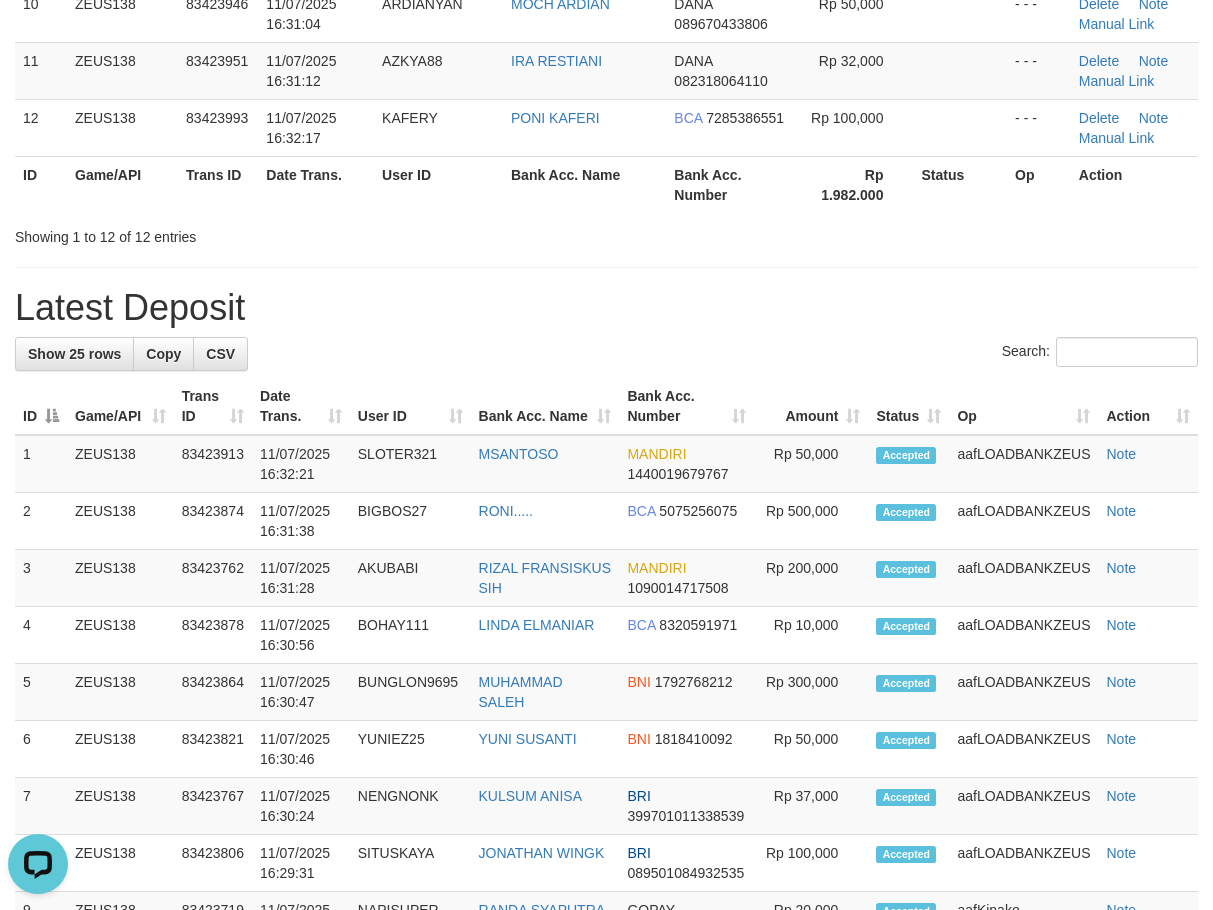 click on "**********" at bounding box center (606, 634) 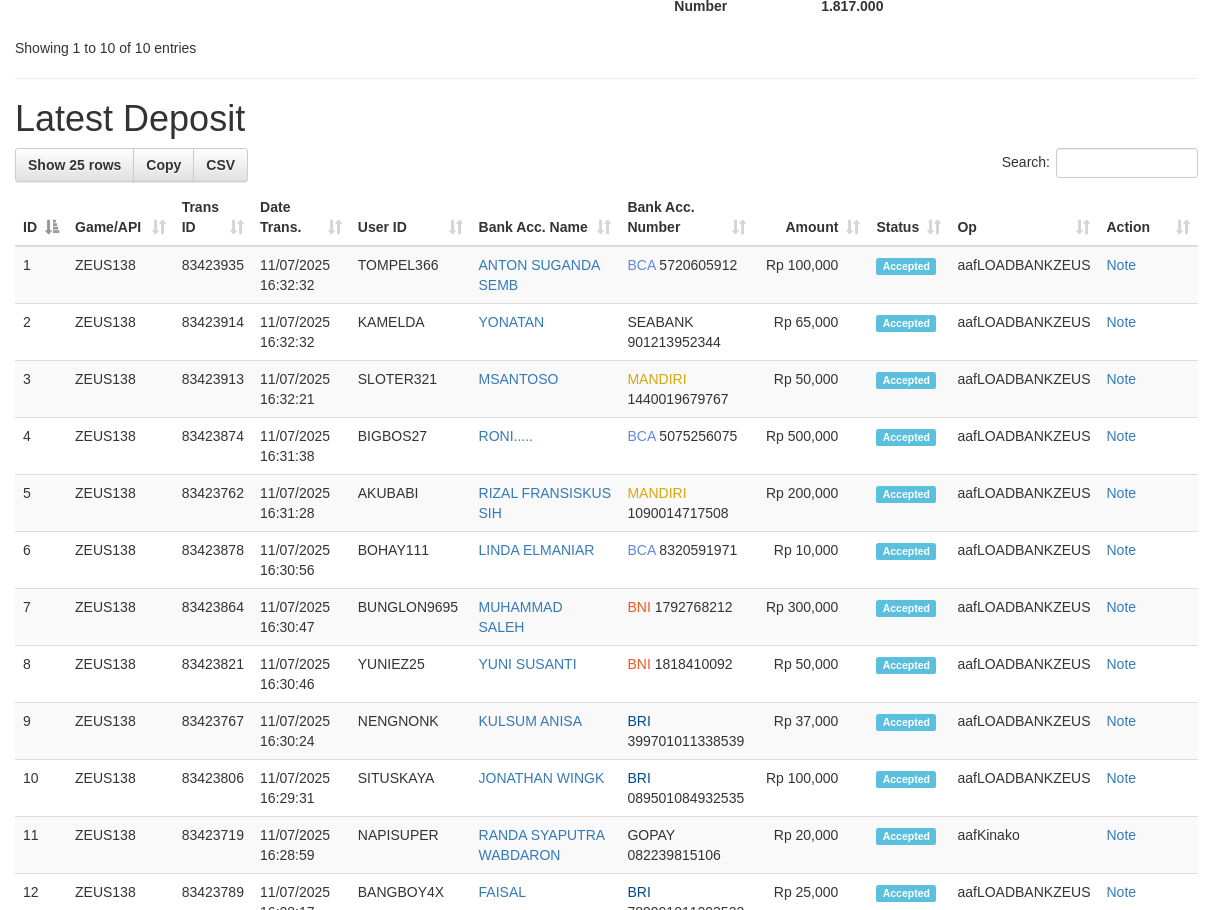 scroll, scrollTop: 778, scrollLeft: 0, axis: vertical 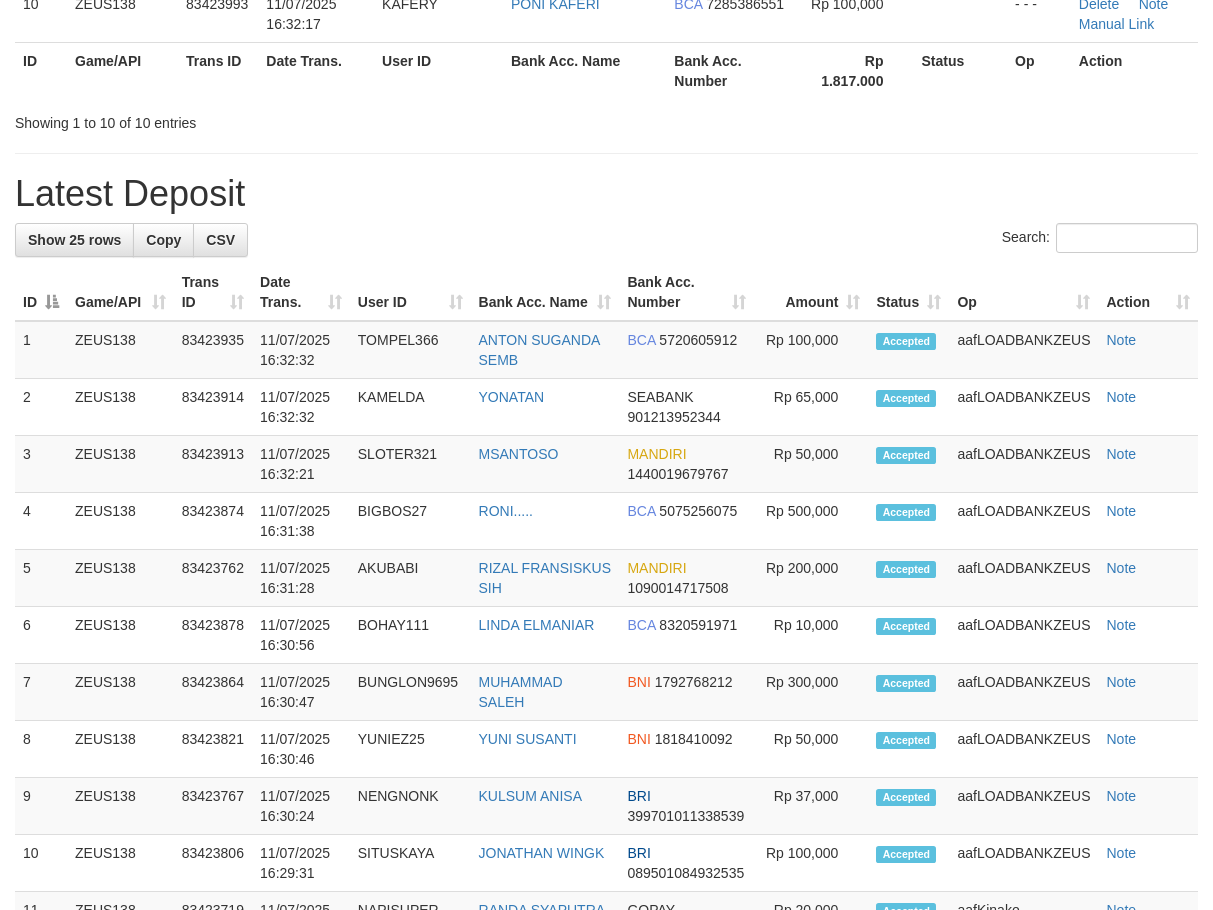 click on "**********" at bounding box center (606, 577) 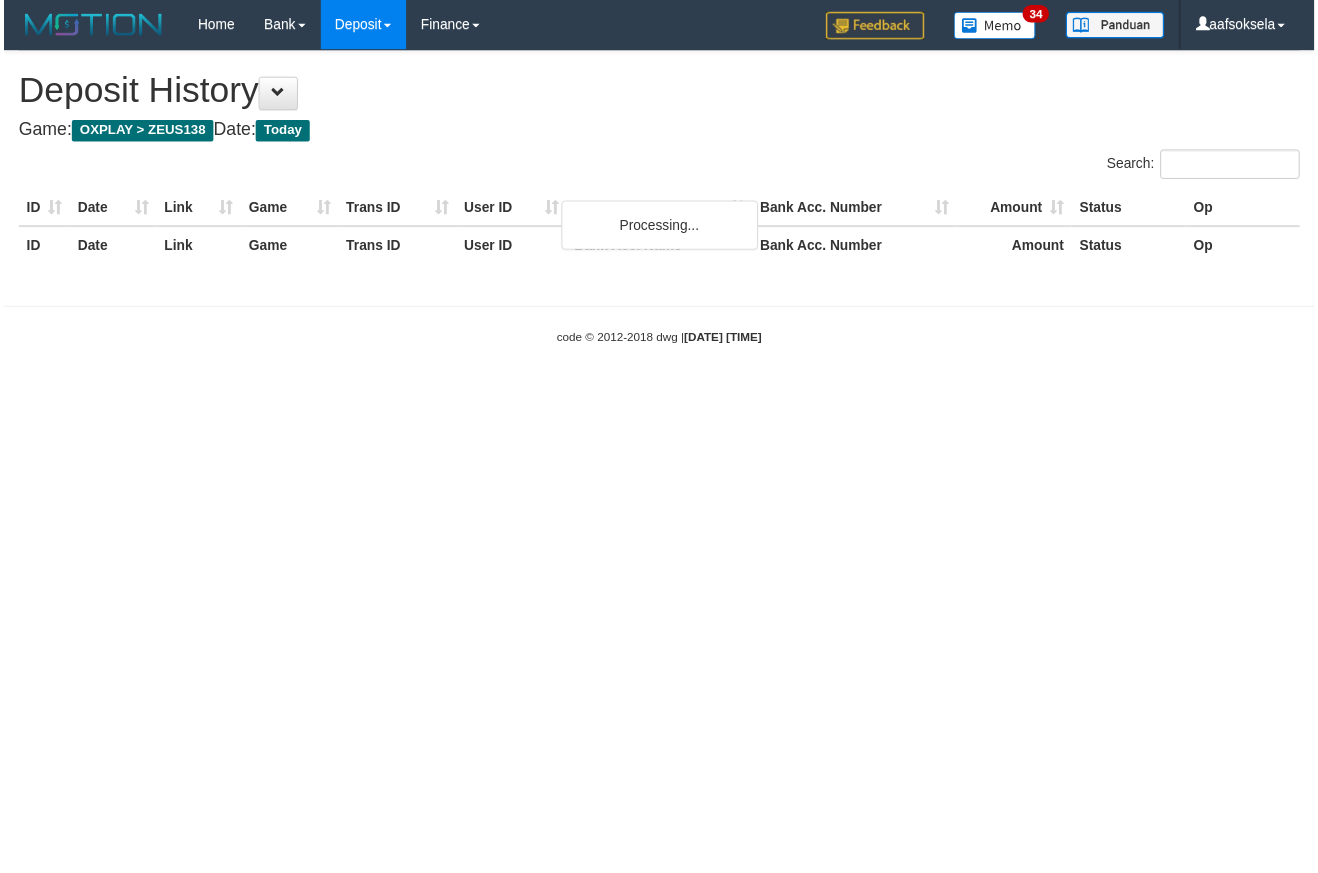 scroll, scrollTop: 0, scrollLeft: 0, axis: both 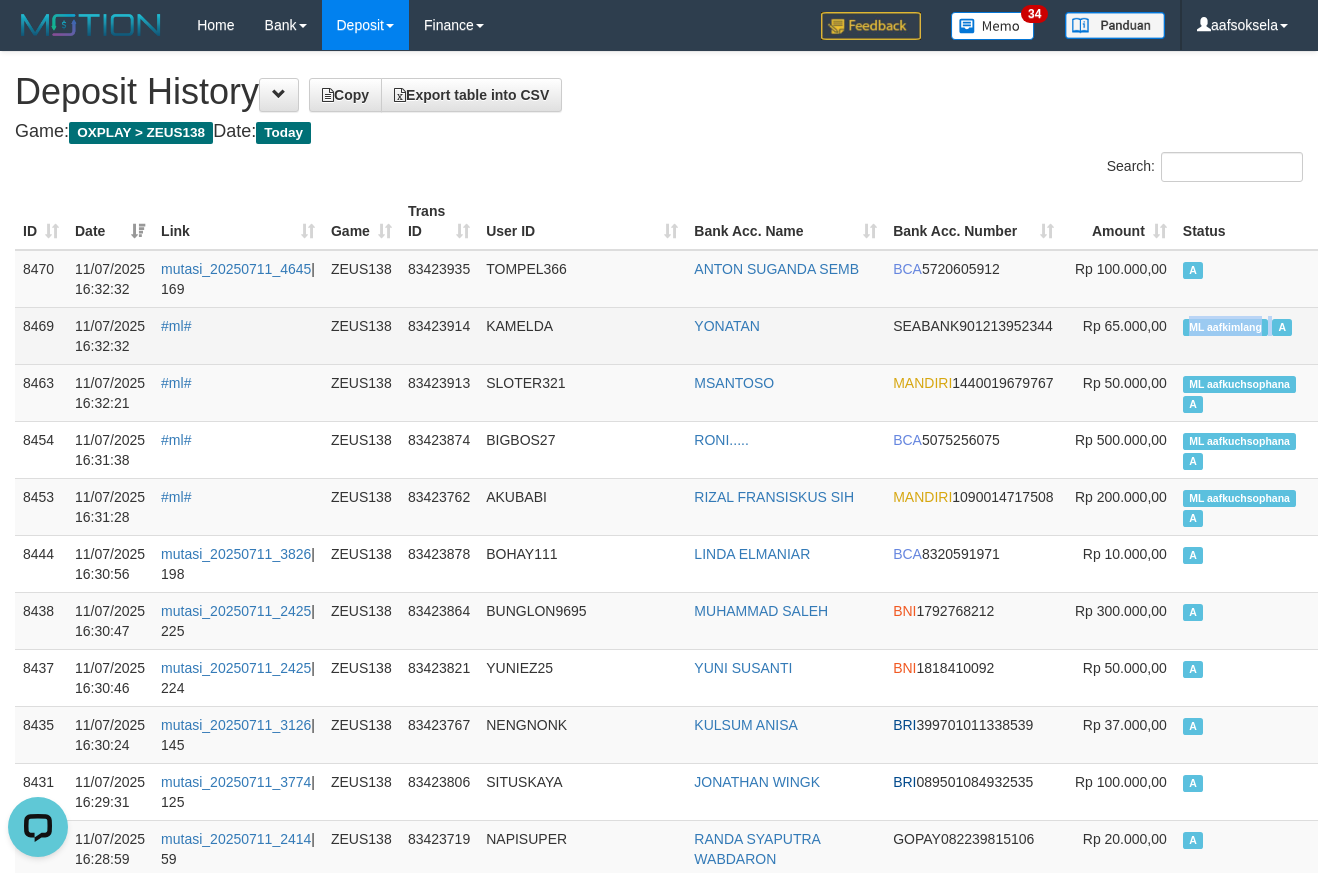 copy on "ML aafkimlang" 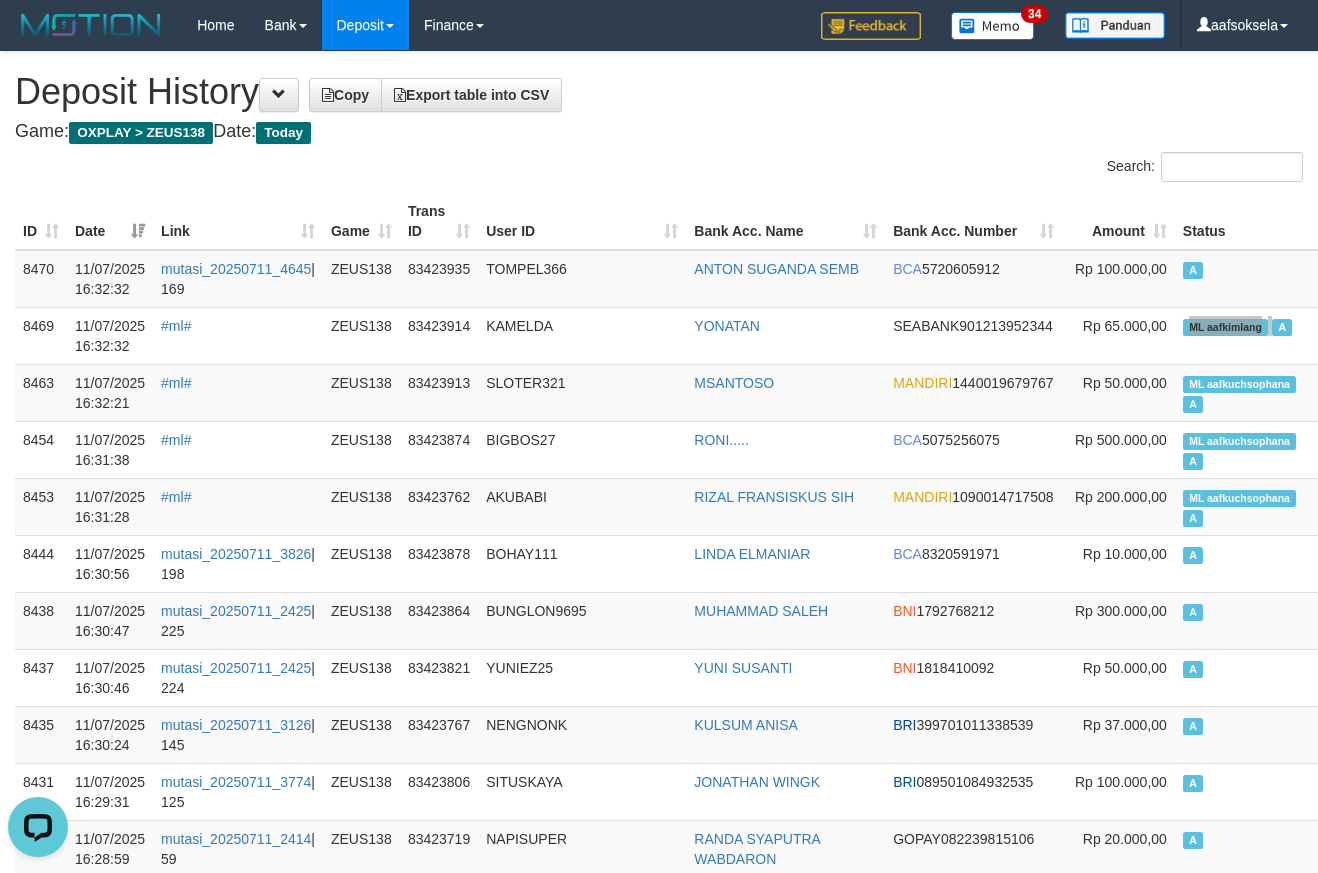 scroll, scrollTop: 1714, scrollLeft: 0, axis: vertical 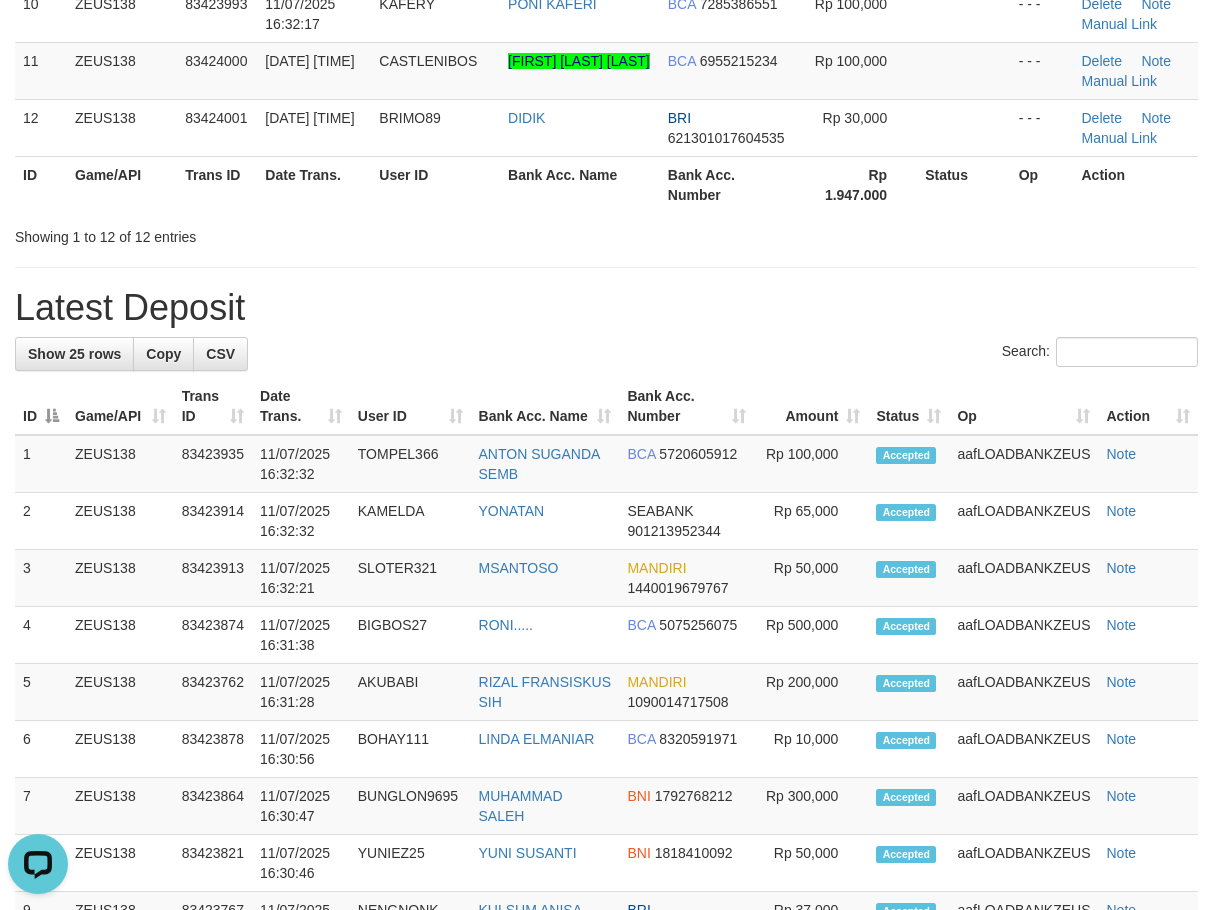 click on "Bank Acc. Name" at bounding box center (580, 184) 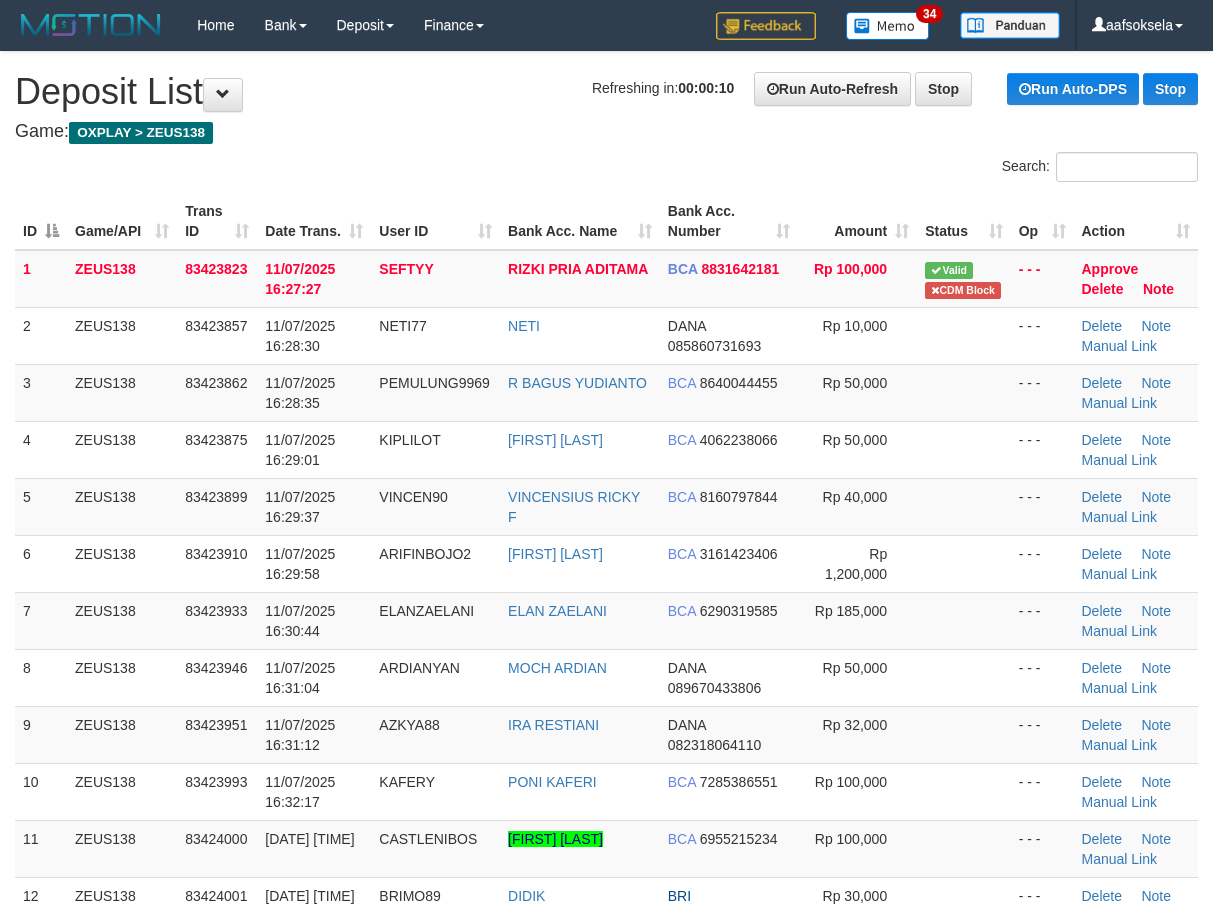 scroll, scrollTop: 853, scrollLeft: 0, axis: vertical 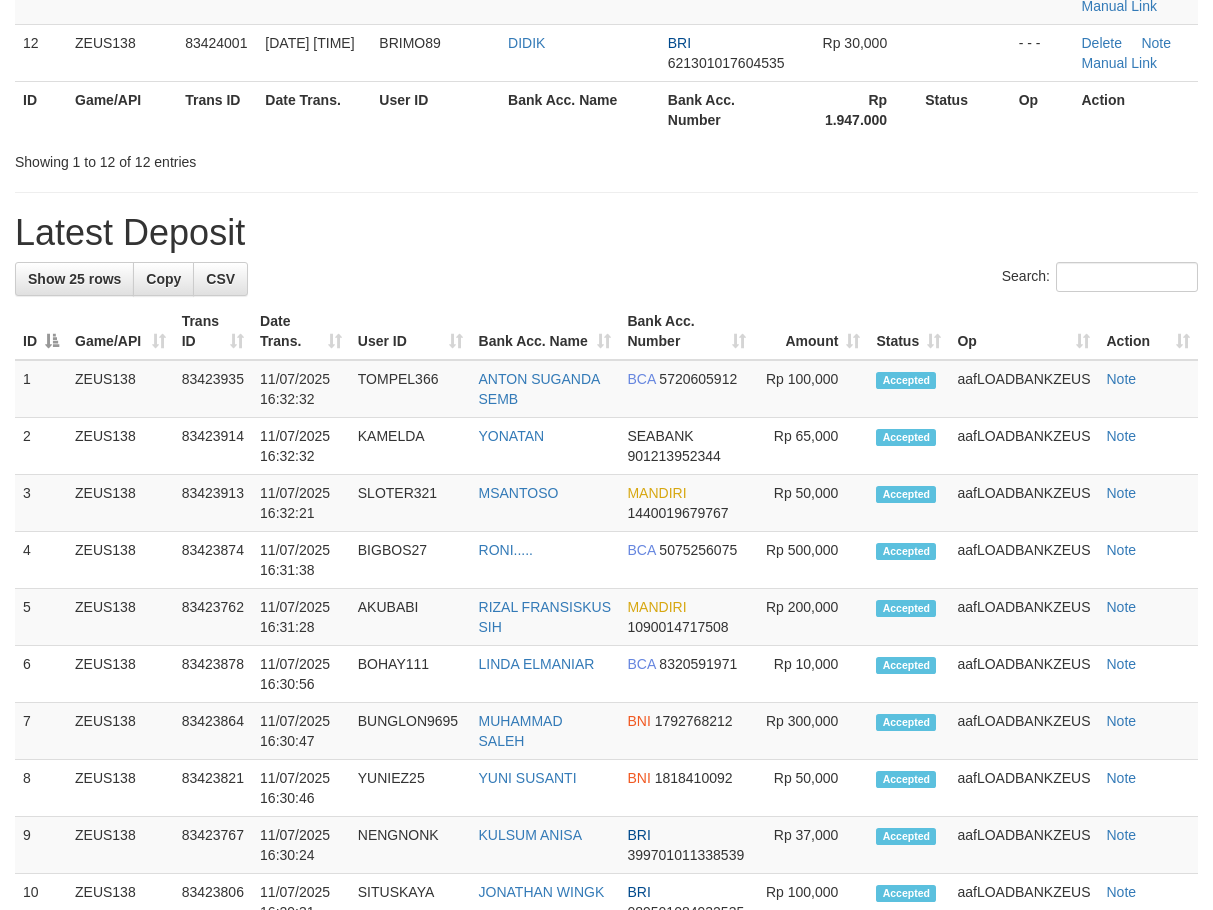 click on "**********" at bounding box center [606, 559] 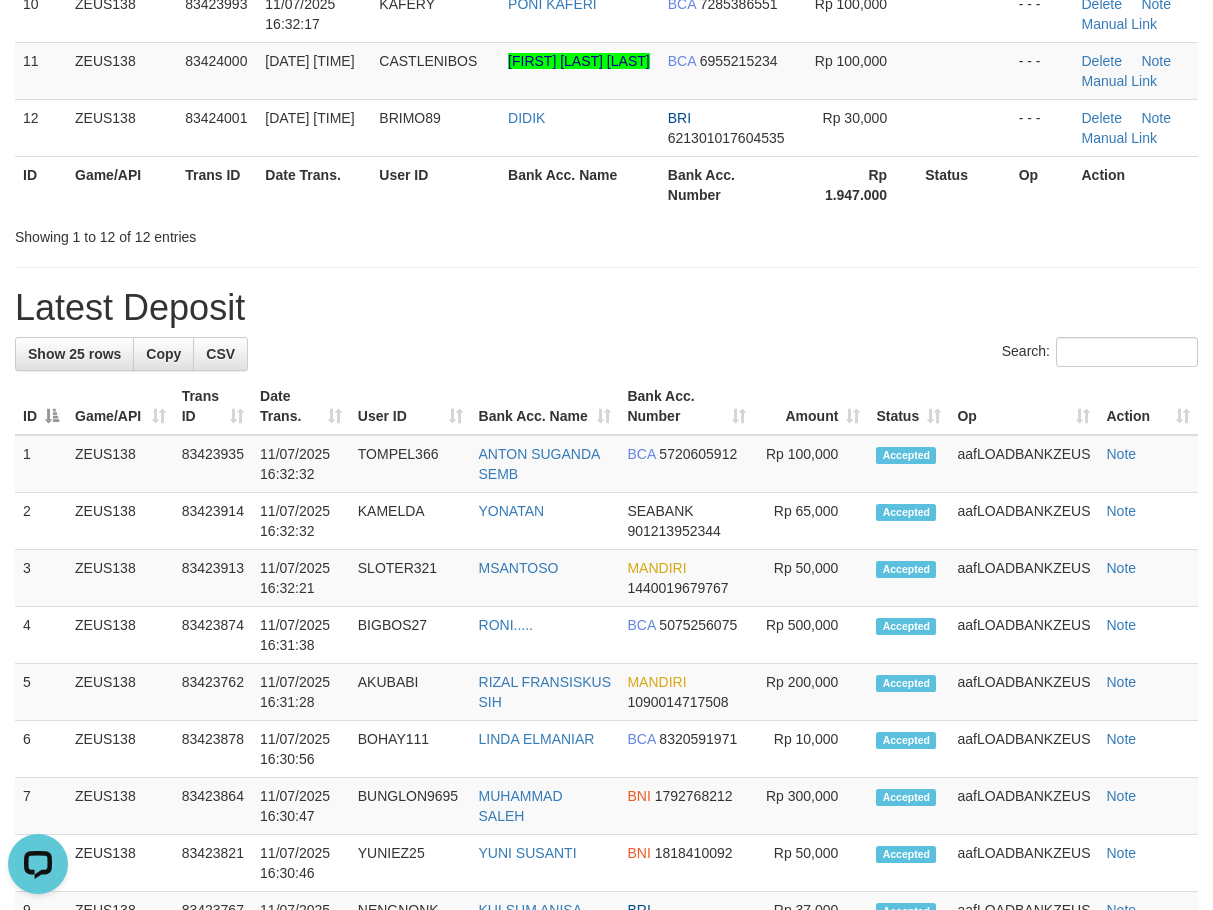 scroll, scrollTop: 0, scrollLeft: 0, axis: both 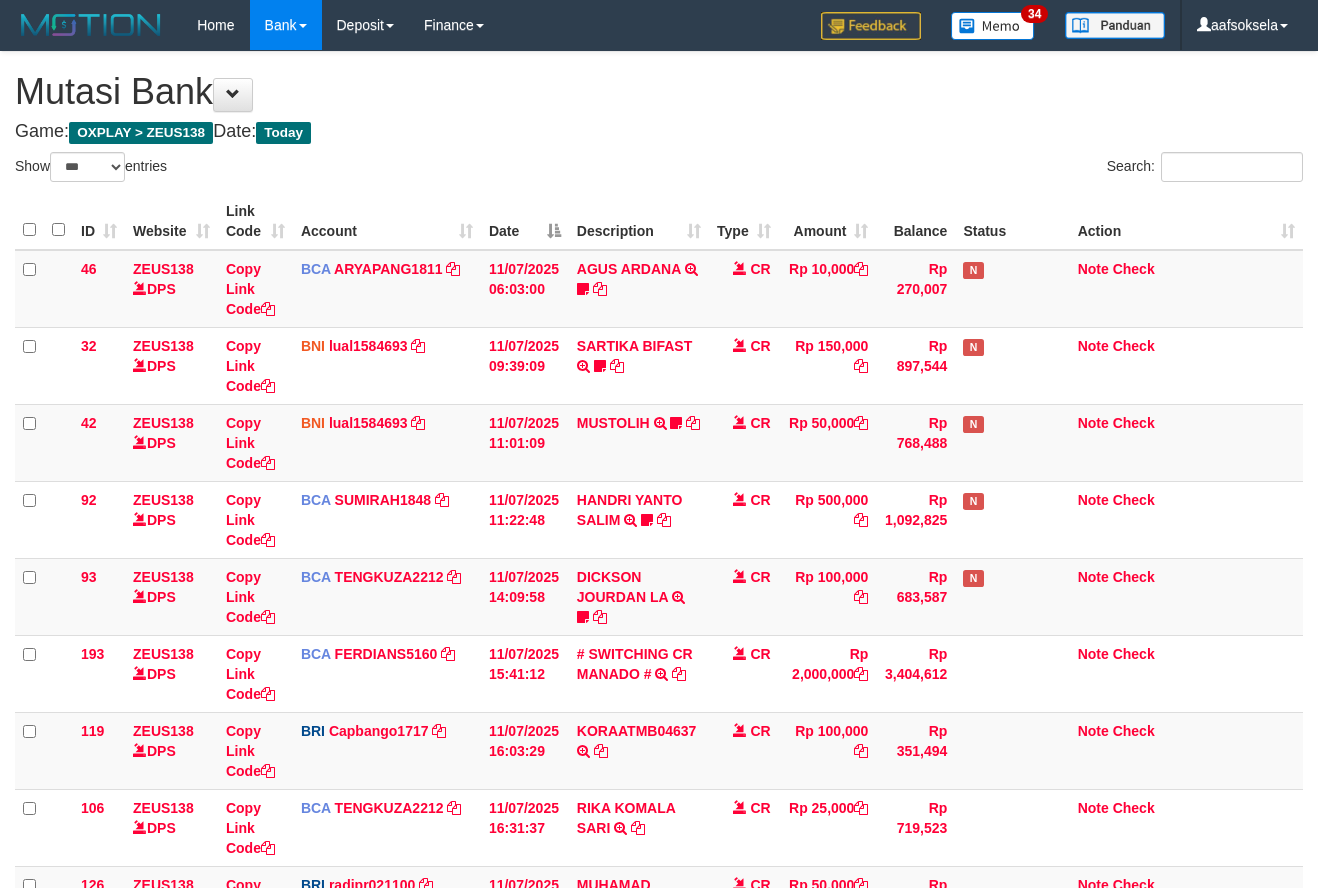 select on "***" 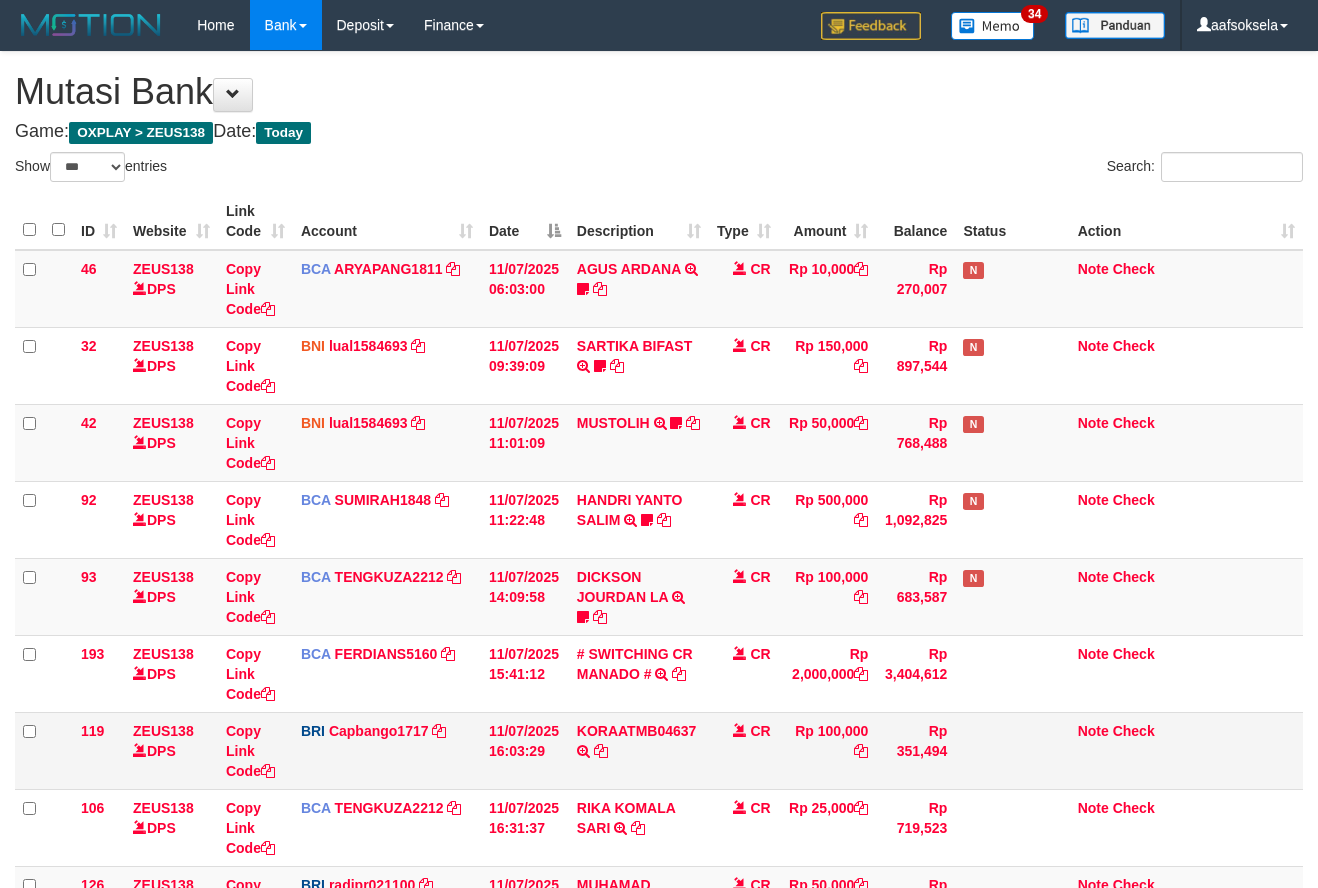scroll, scrollTop: 0, scrollLeft: 0, axis: both 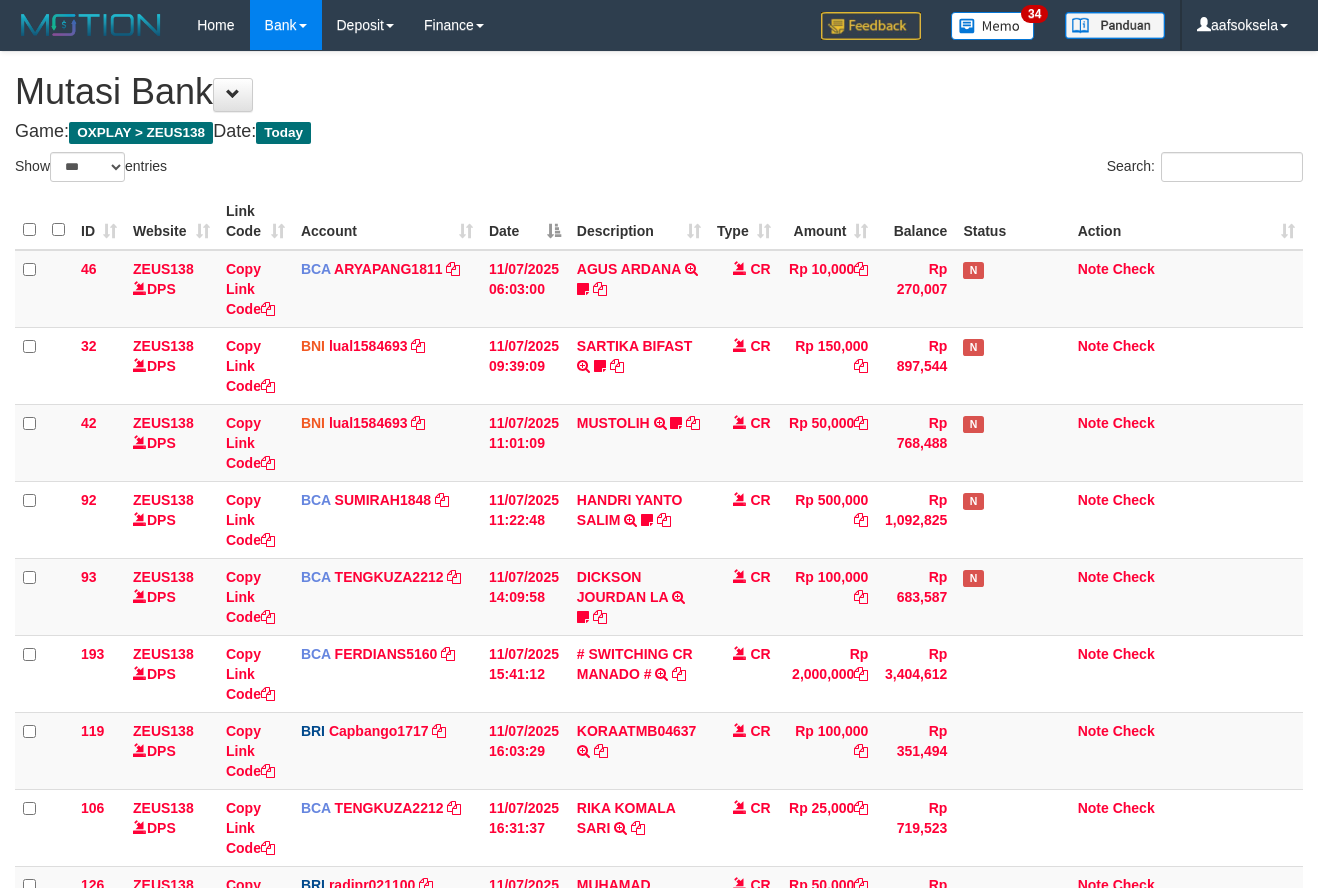 select on "***" 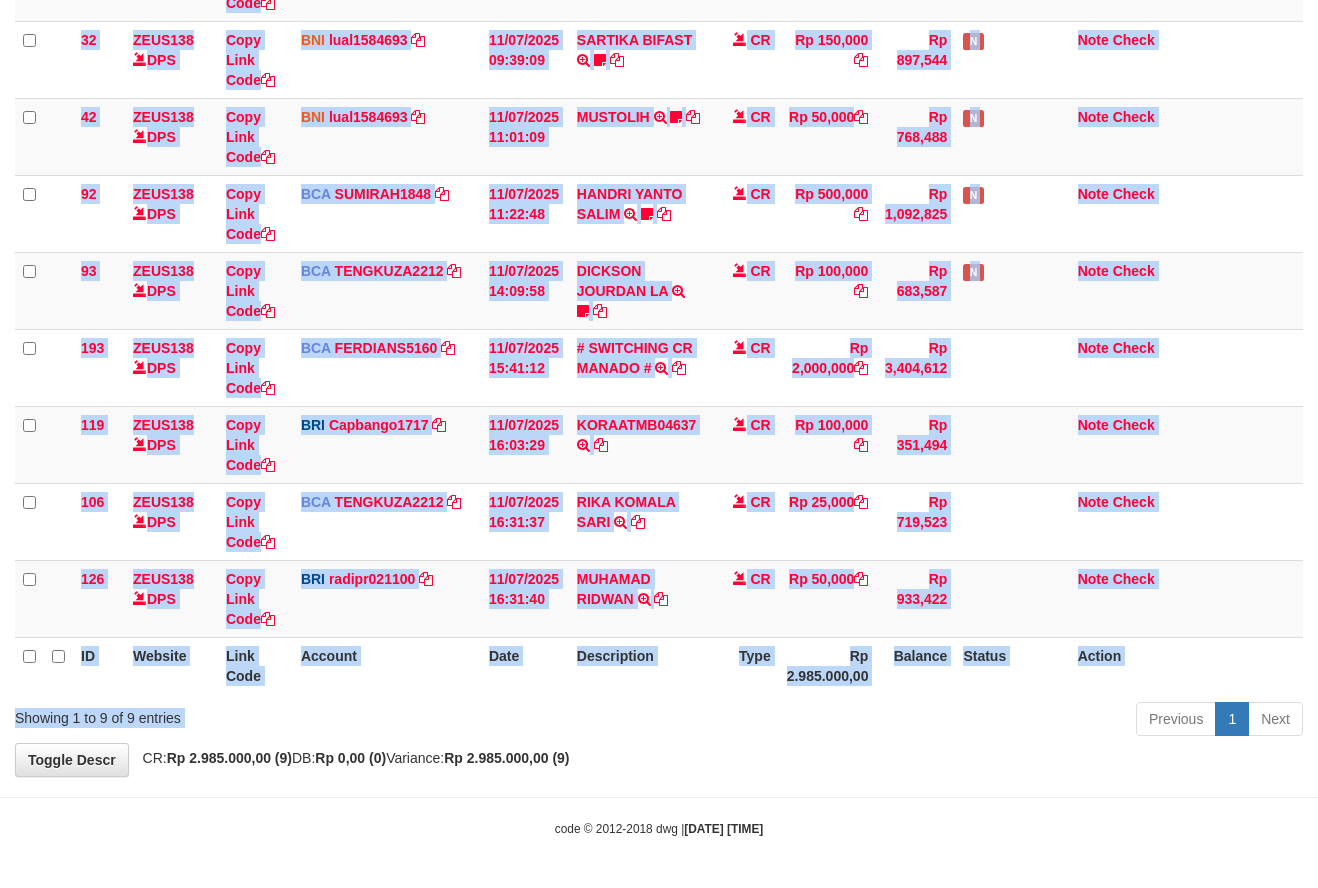 click on "Show  ** ** ** ***  entries Search:
ID Website Link Code Account Date Description Type Amount Balance Status Action
46
ZEUS138    DPS
Copy Link Code
BCA
ARYAPANG1811
DPS
[FIRST] [LAST]
mutasi_20250711_2620 | 46
mutasi_20250711_2620 | 46
[DATE] [TIME]
[FIRST] [LAST]            TRSF E-BANKING CR 1107/FTSCY/WS95051
10000.002025071158167087 TRFDN-[FIRST] [LAST] ESPAY DEBIT INDONE    Aguslike
tunggu bukti tranfer
CR
Rp 10,000
Rp 270,007
N
Note
Check
32
ZEUS138    DPS" at bounding box center [659, 294] 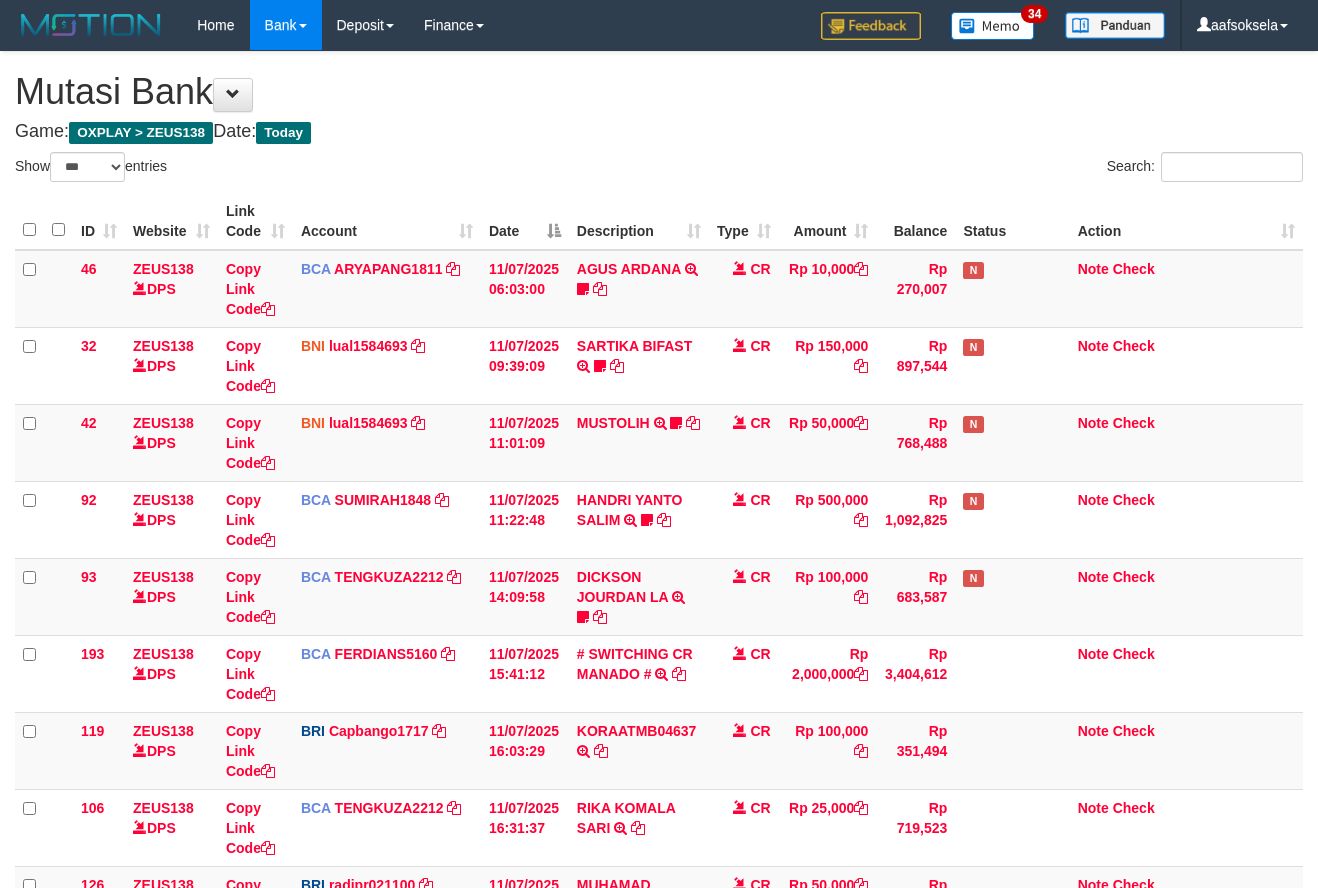 select on "***" 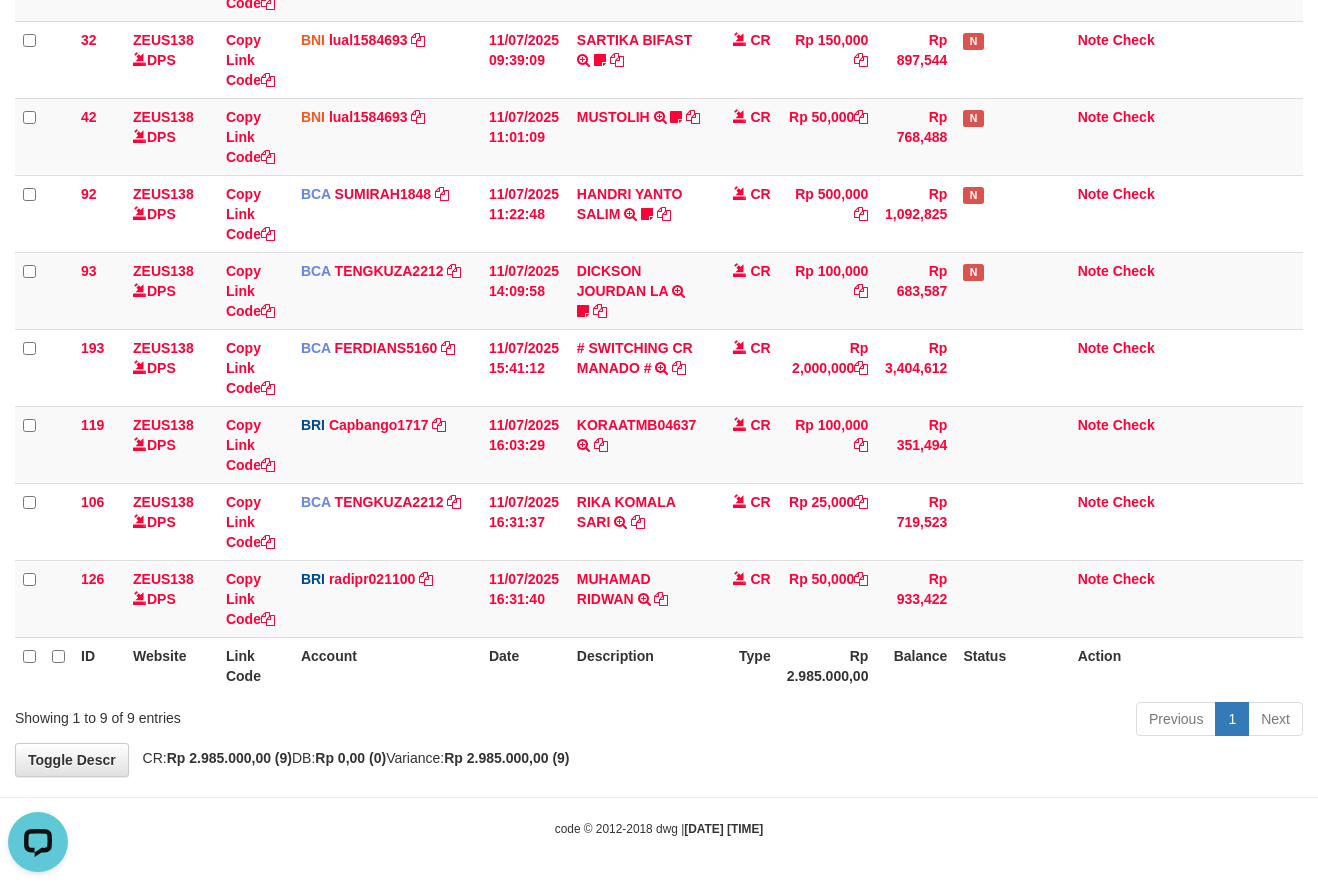scroll, scrollTop: 0, scrollLeft: 0, axis: both 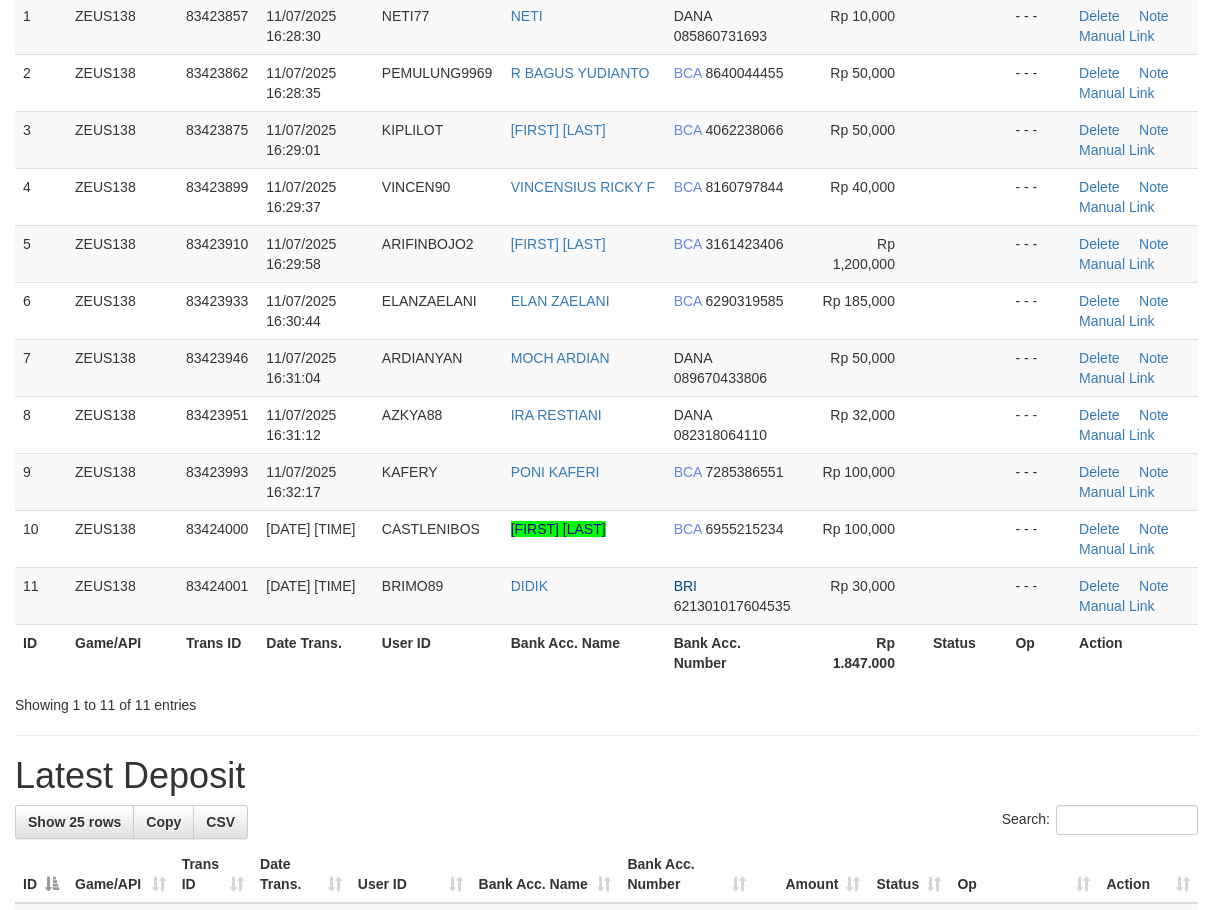 click on "Showing 1 to 11 of 11 entries" at bounding box center [252, 701] 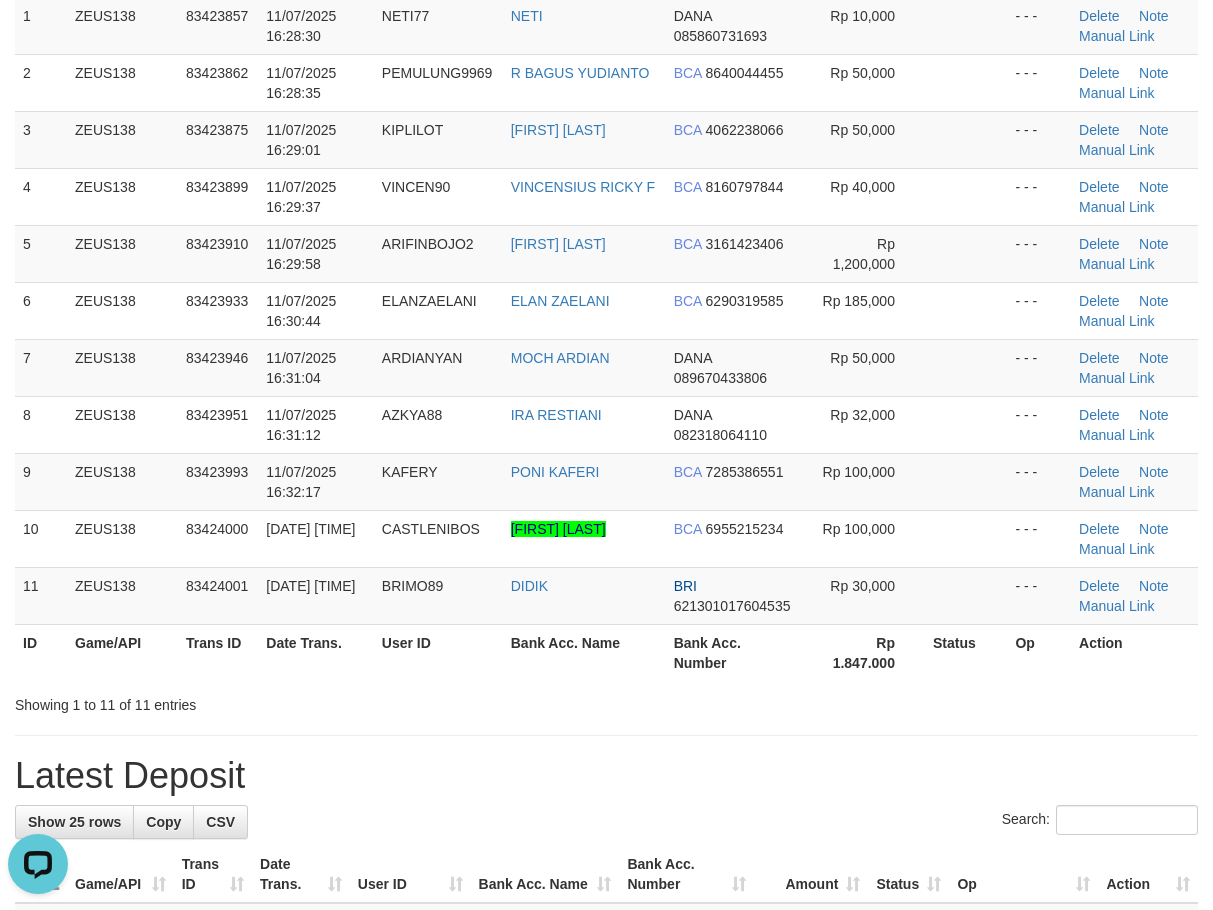 scroll, scrollTop: 0, scrollLeft: 0, axis: both 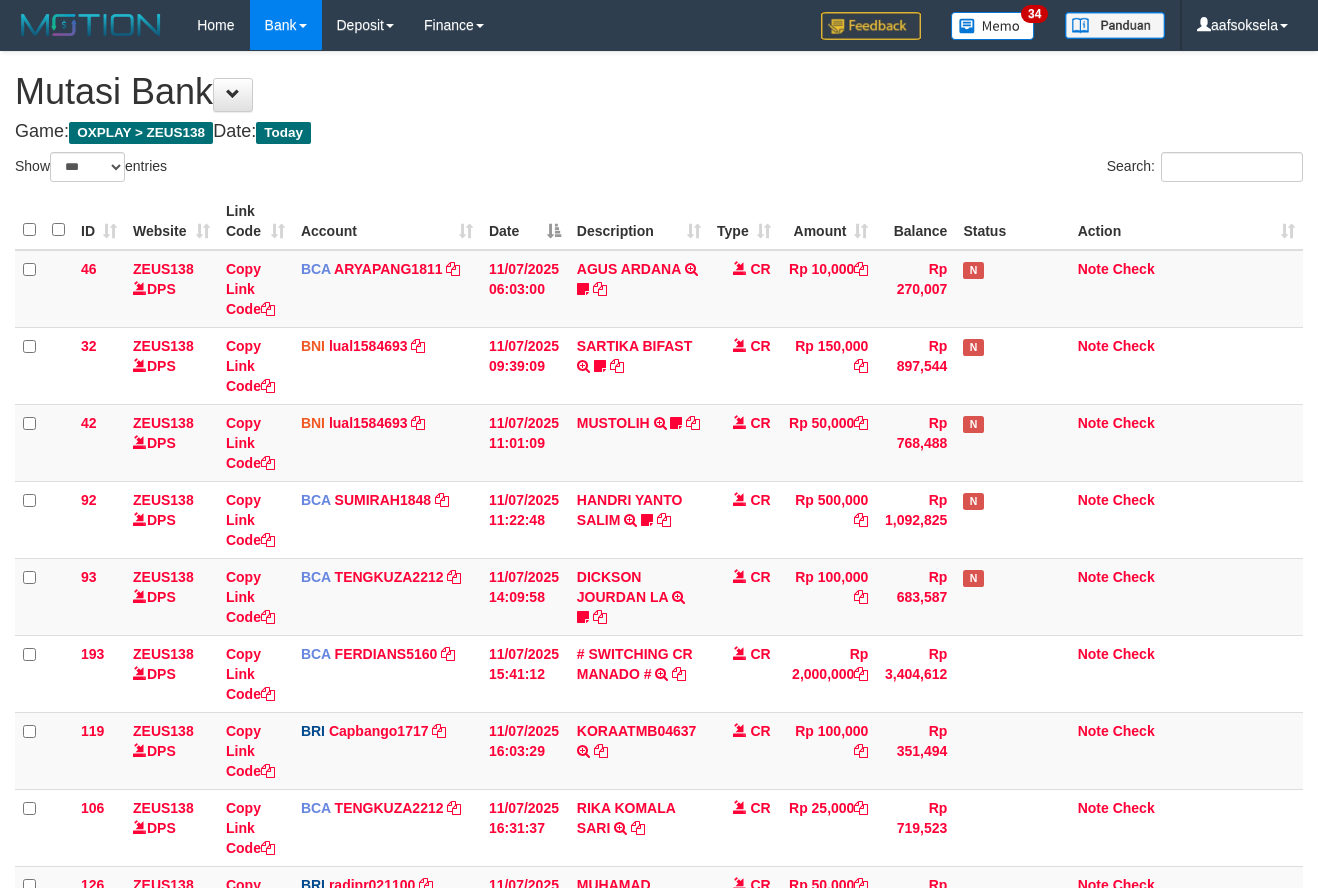 select on "***" 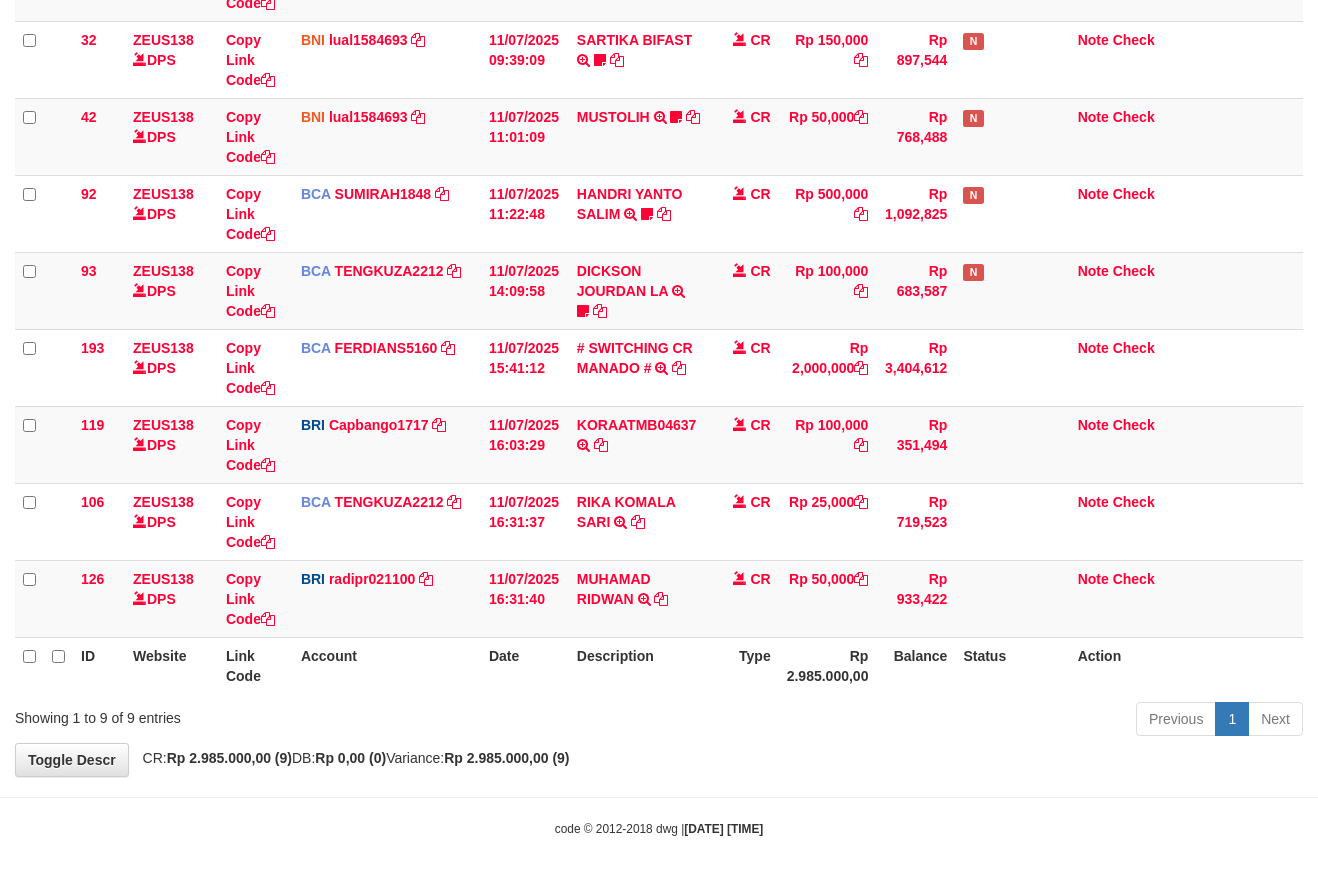 click on "**********" at bounding box center (659, 261) 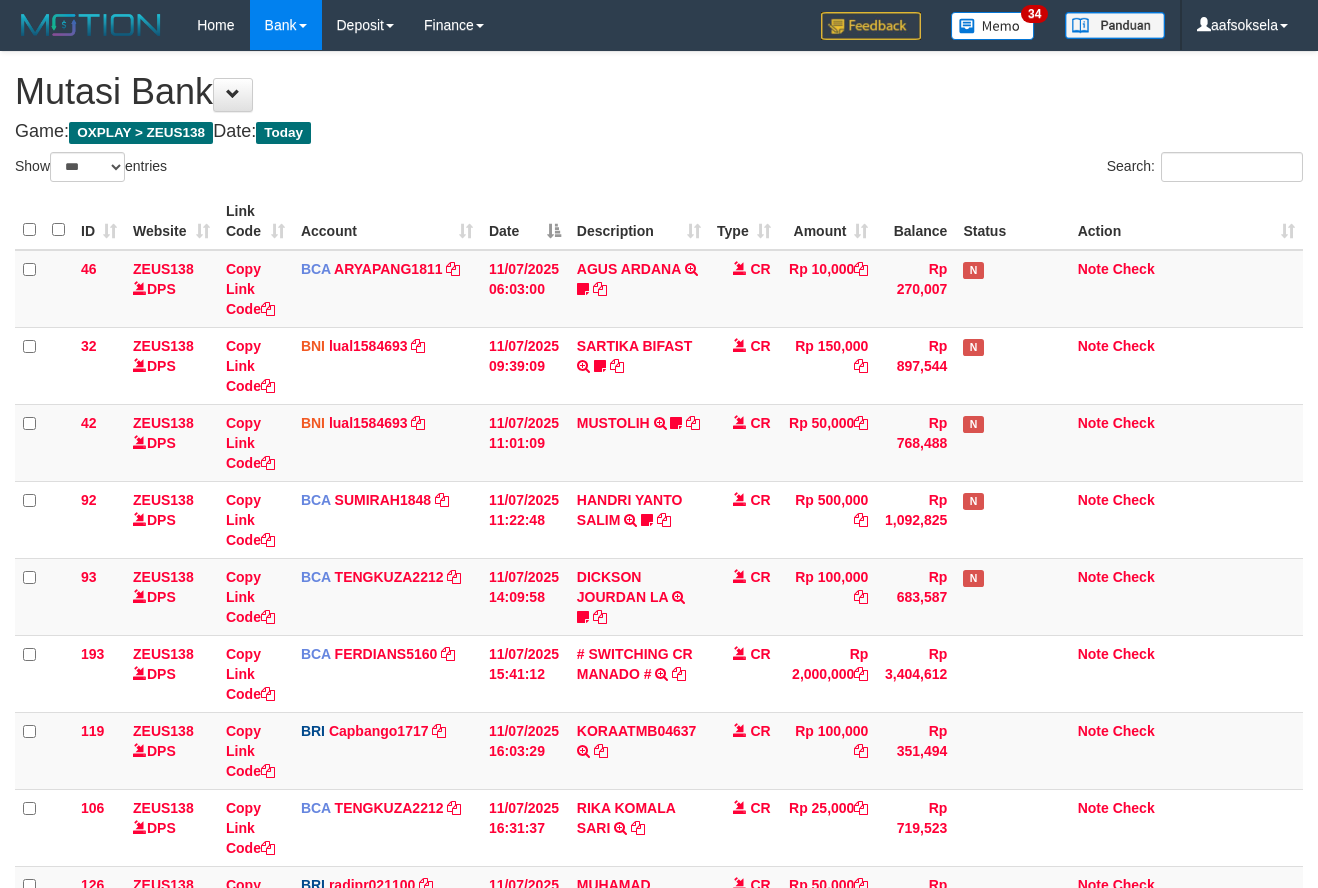 select on "***" 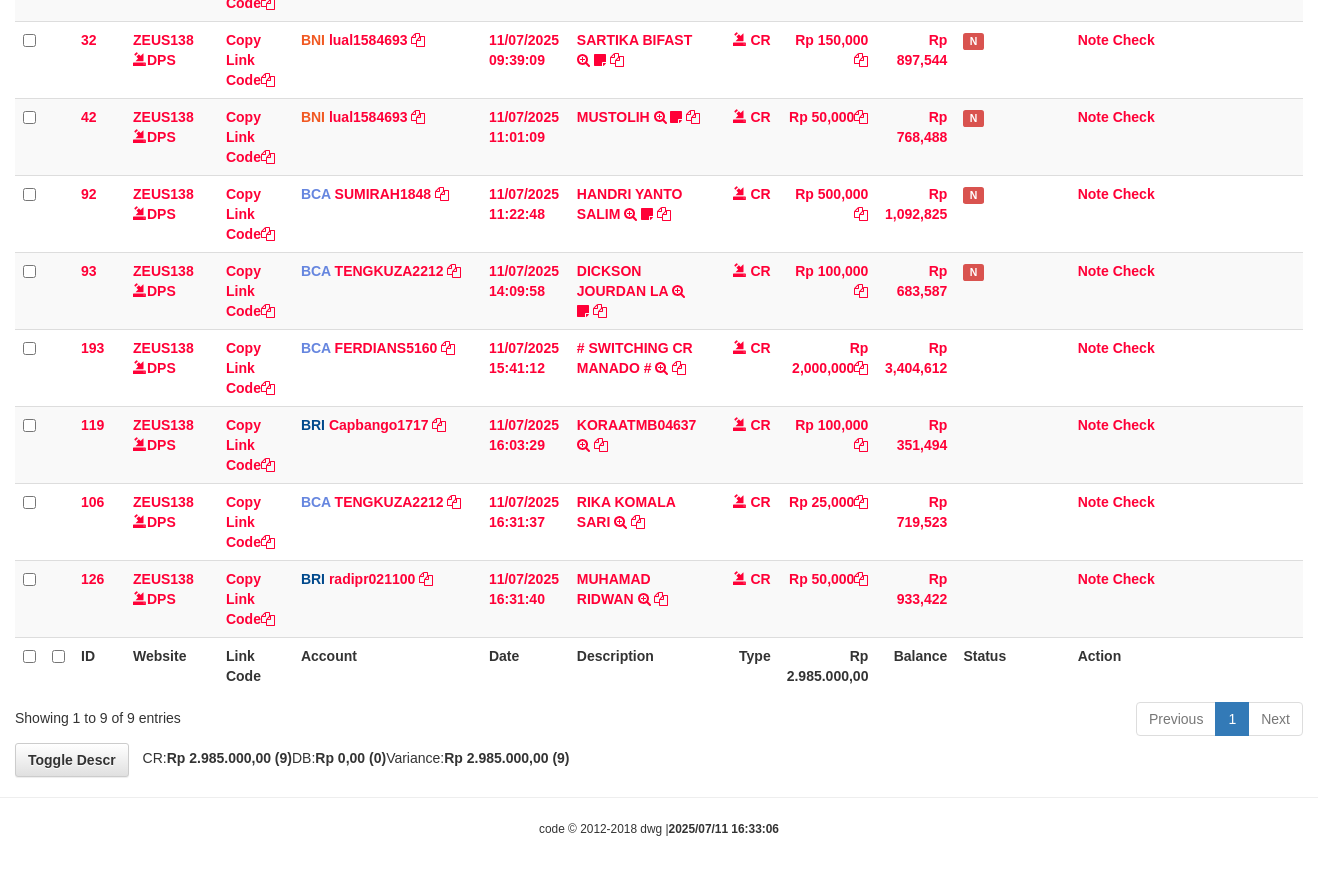 click on "Showing 1 to 9 of 9 entries" at bounding box center (274, 714) 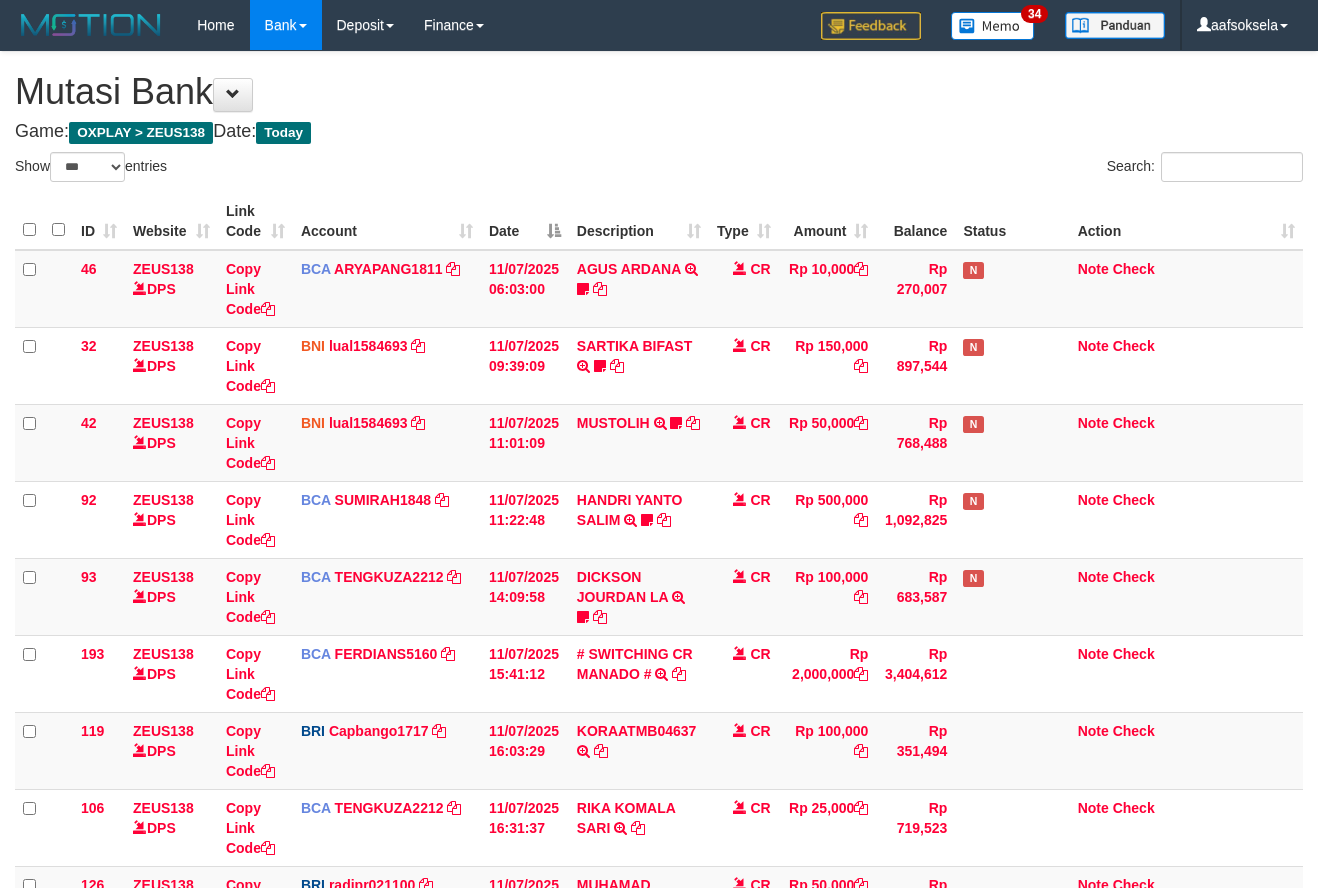 select on "***" 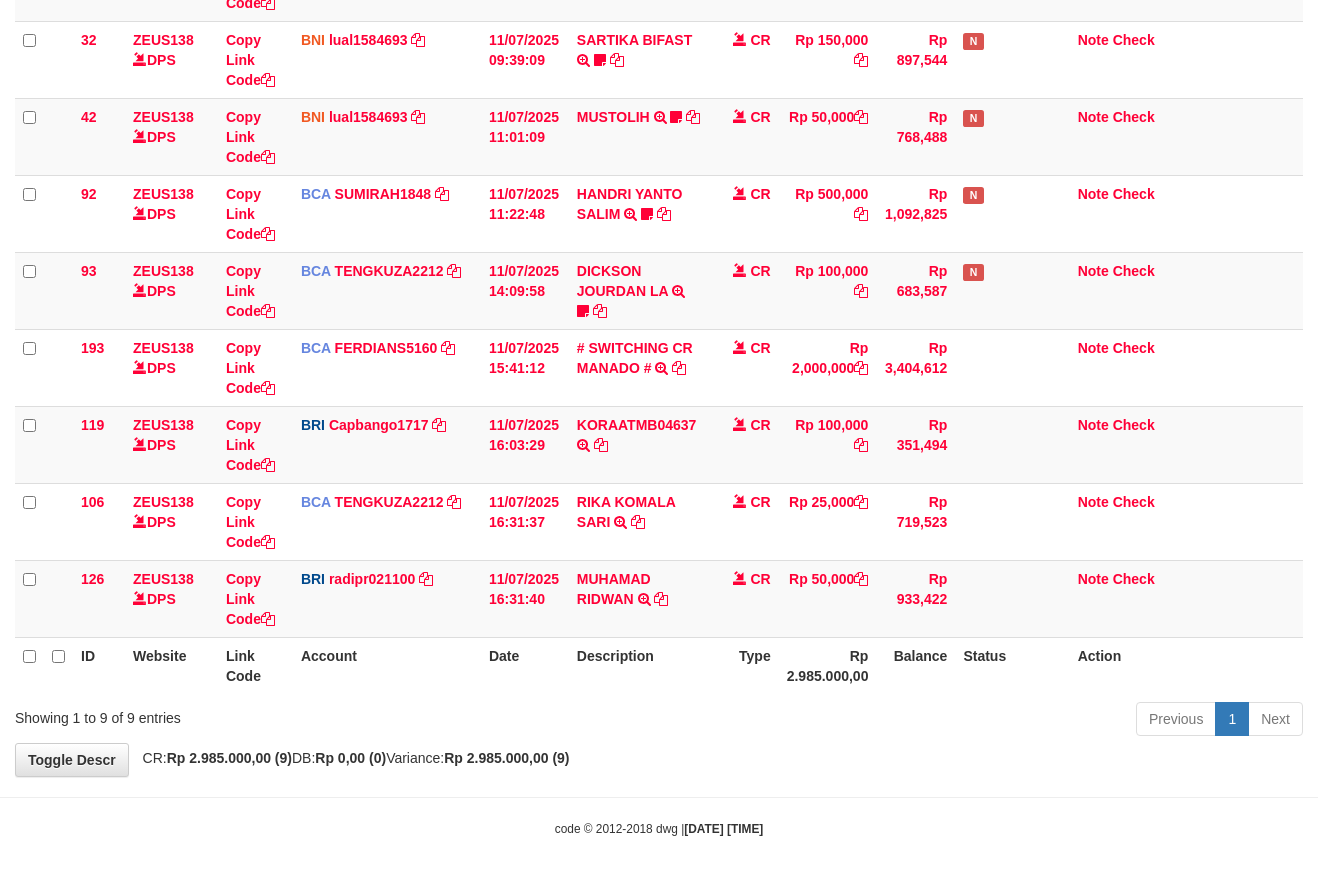 click on "Toggle navigation
Home
Bank
Account List
Mutasi Bank
Search
Sync
Note Mutasi
Deposit
DPS Fetch
DPS List
History
Note DPS
Finance
Financial Data
aafsoksela
My Profile
Log Out" at bounding box center [659, 291] 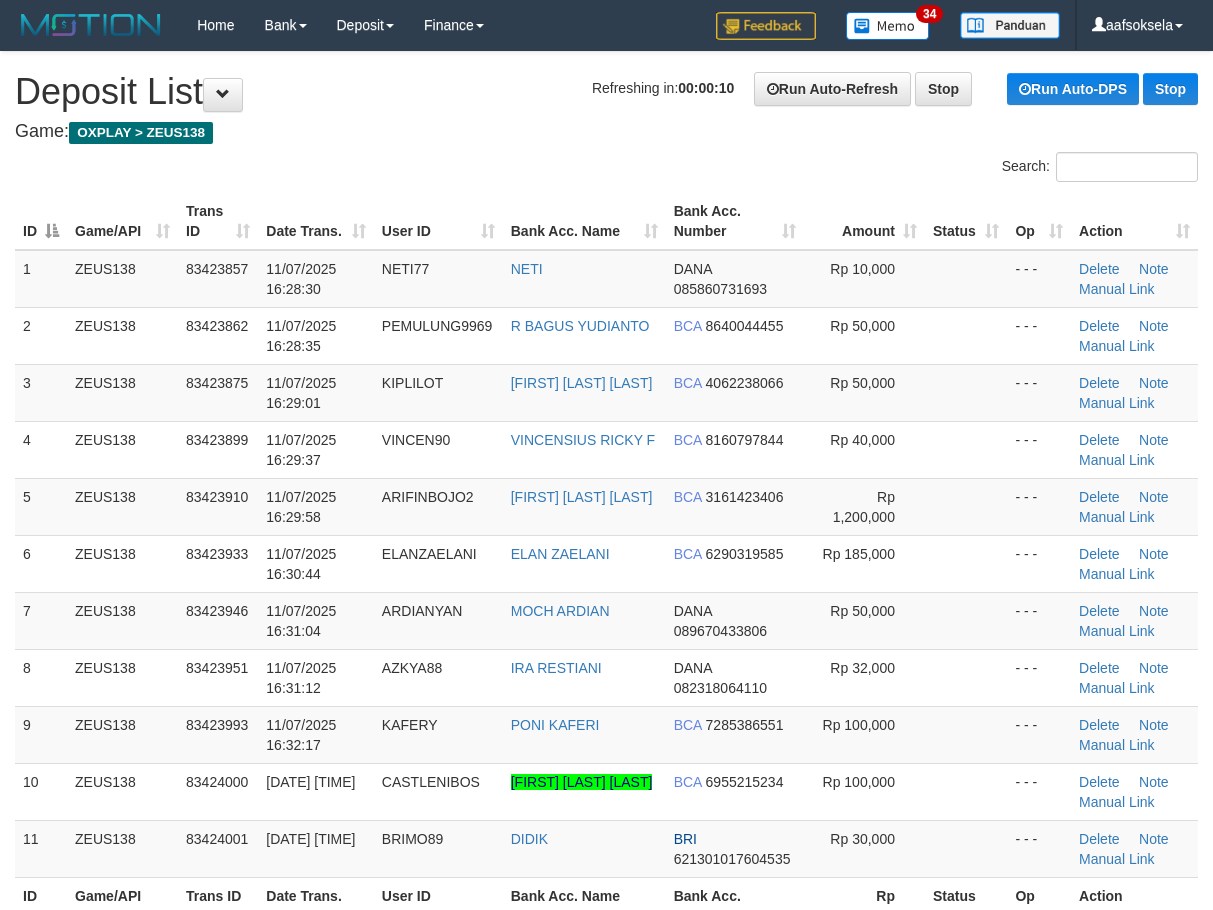 scroll, scrollTop: 328, scrollLeft: 0, axis: vertical 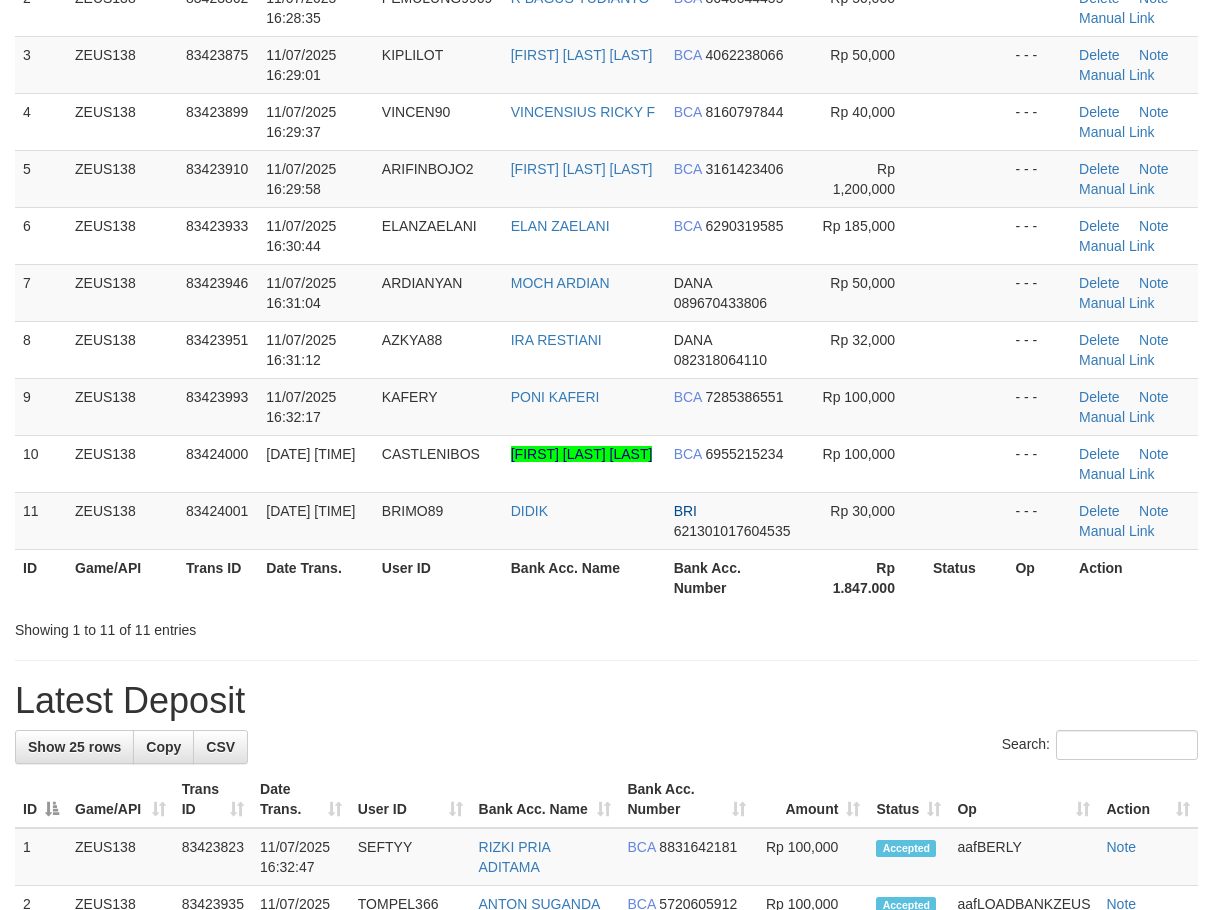 click on "Search:" at bounding box center [606, 747] 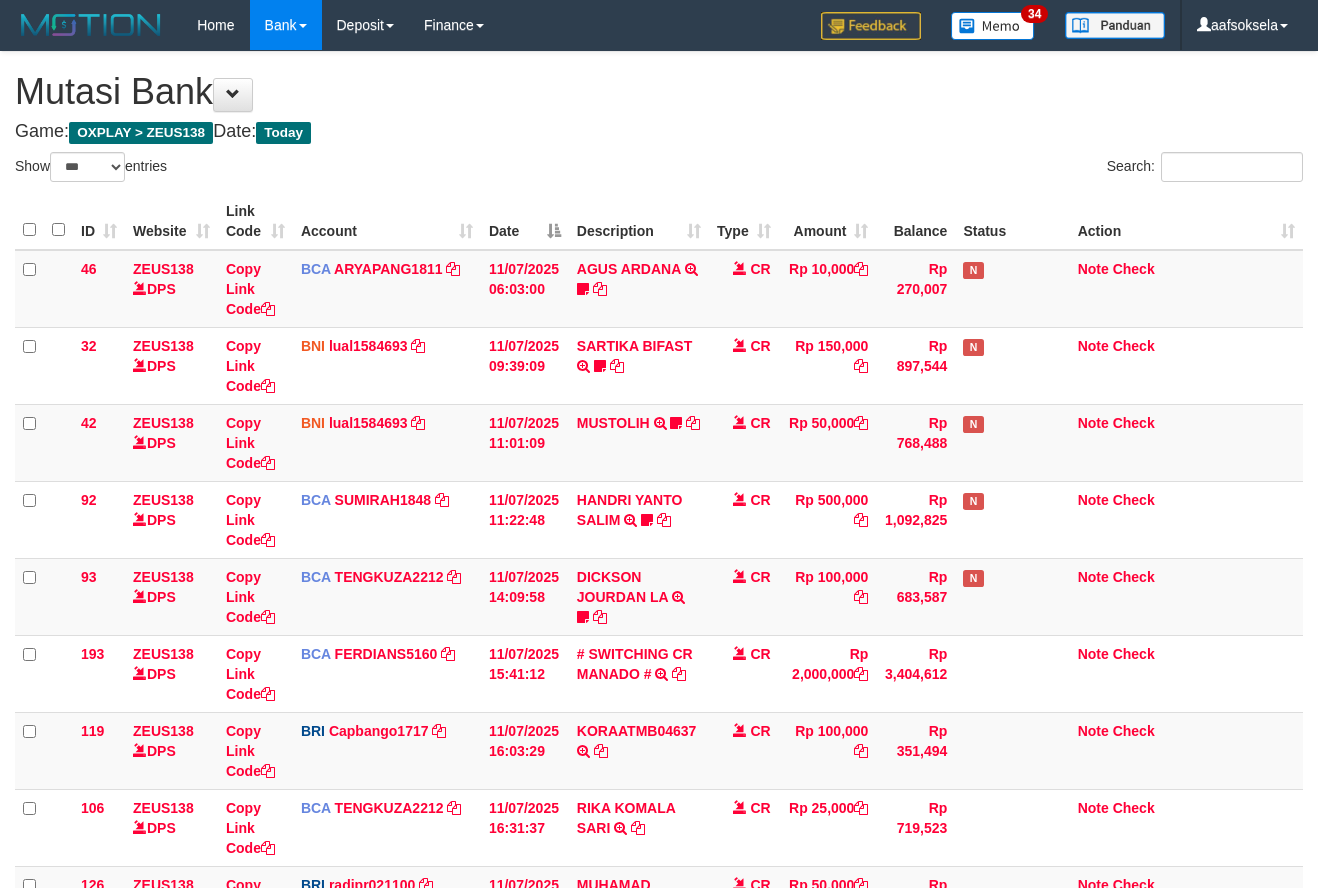 select on "***" 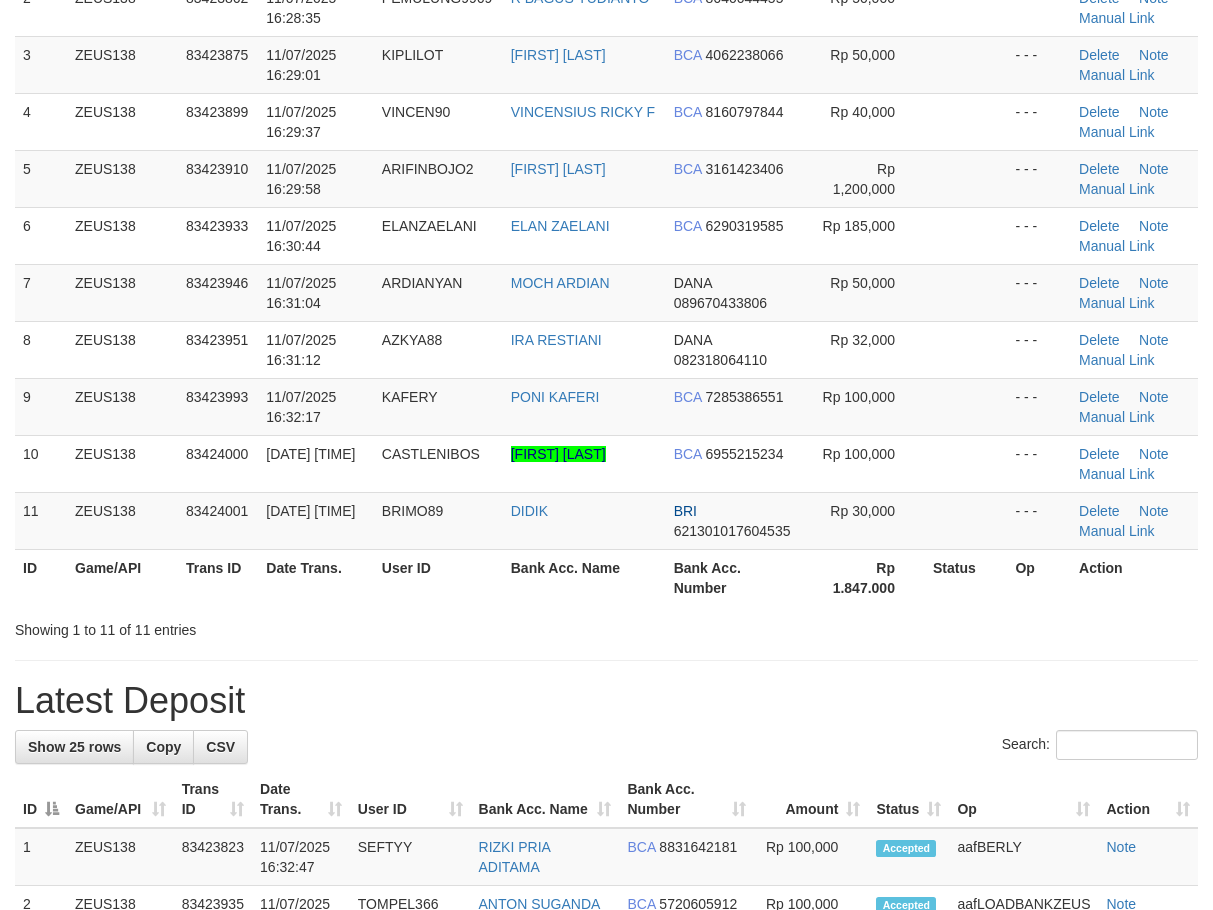 scroll, scrollTop: 253, scrollLeft: 0, axis: vertical 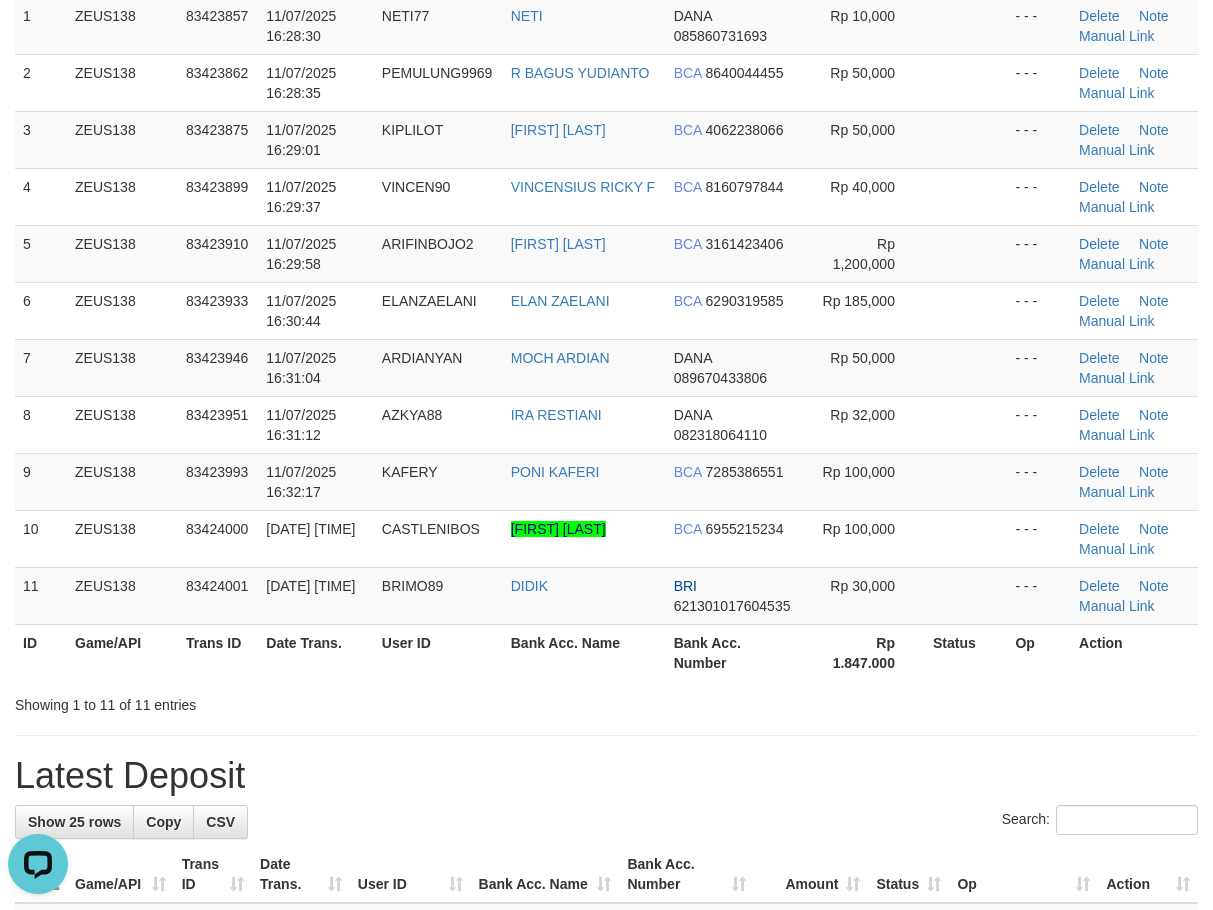 click on "Showing 1 to 11 of 11 entries" at bounding box center [252, 701] 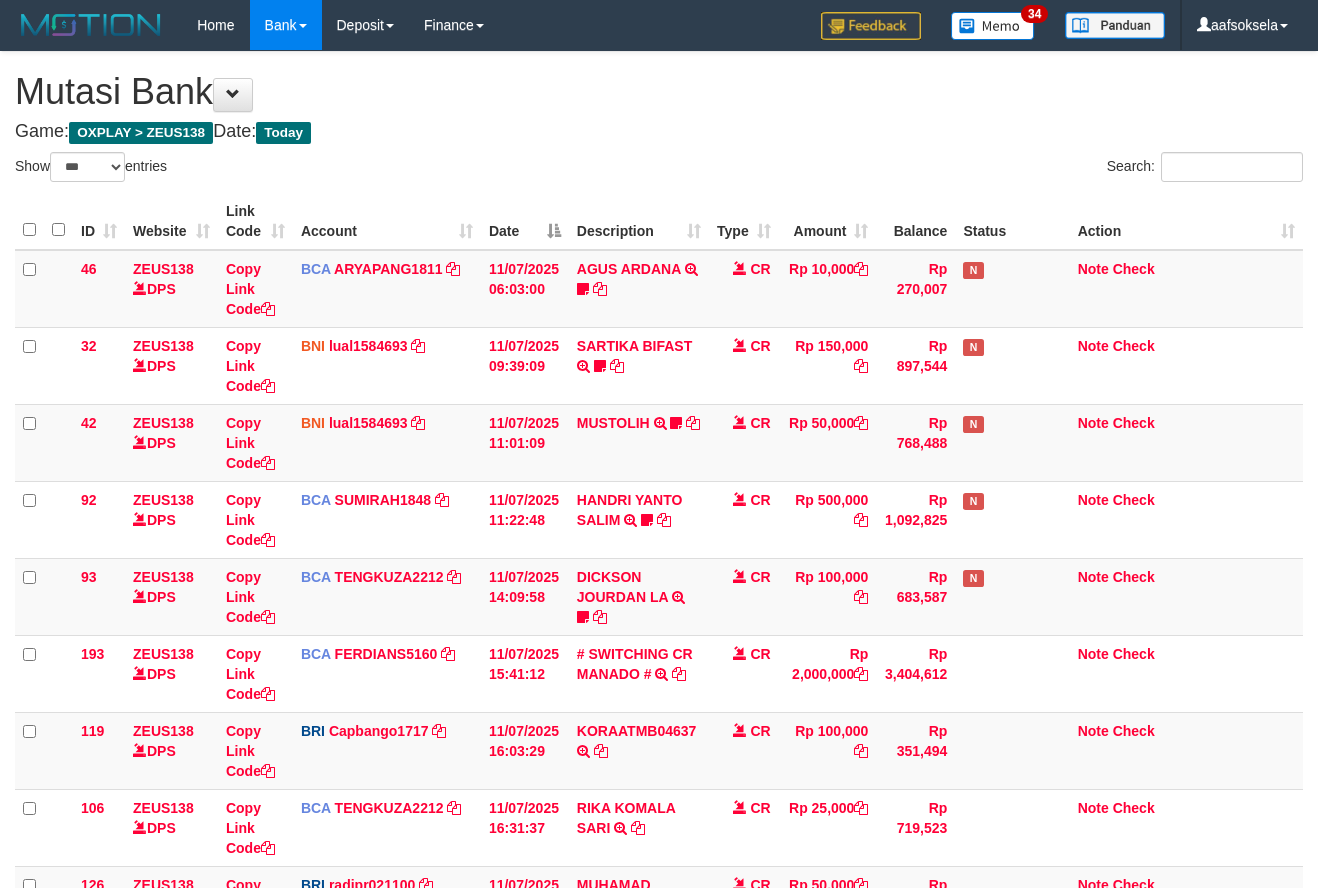 select on "***" 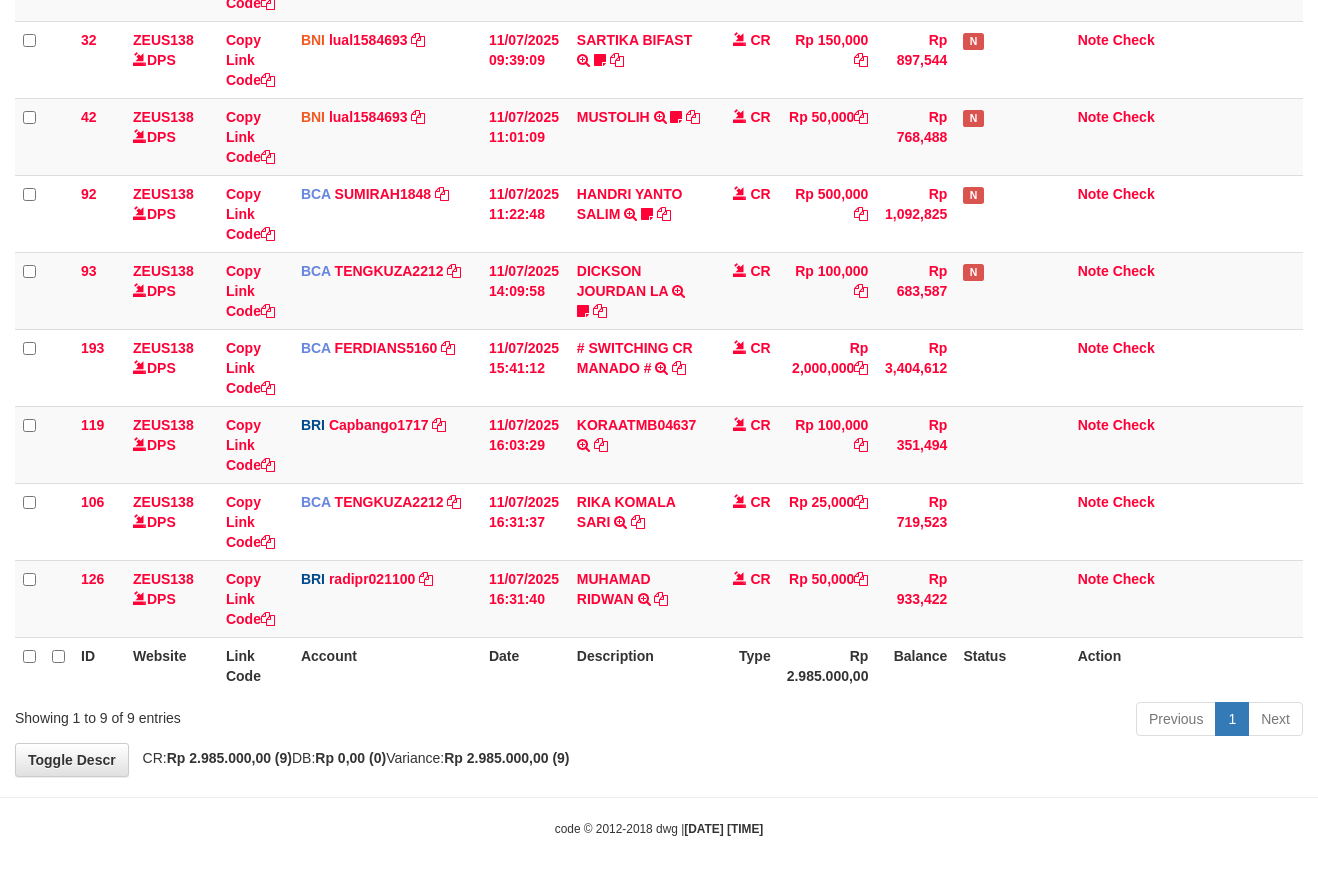 click on "Previous 1 Next" at bounding box center [933, 721] 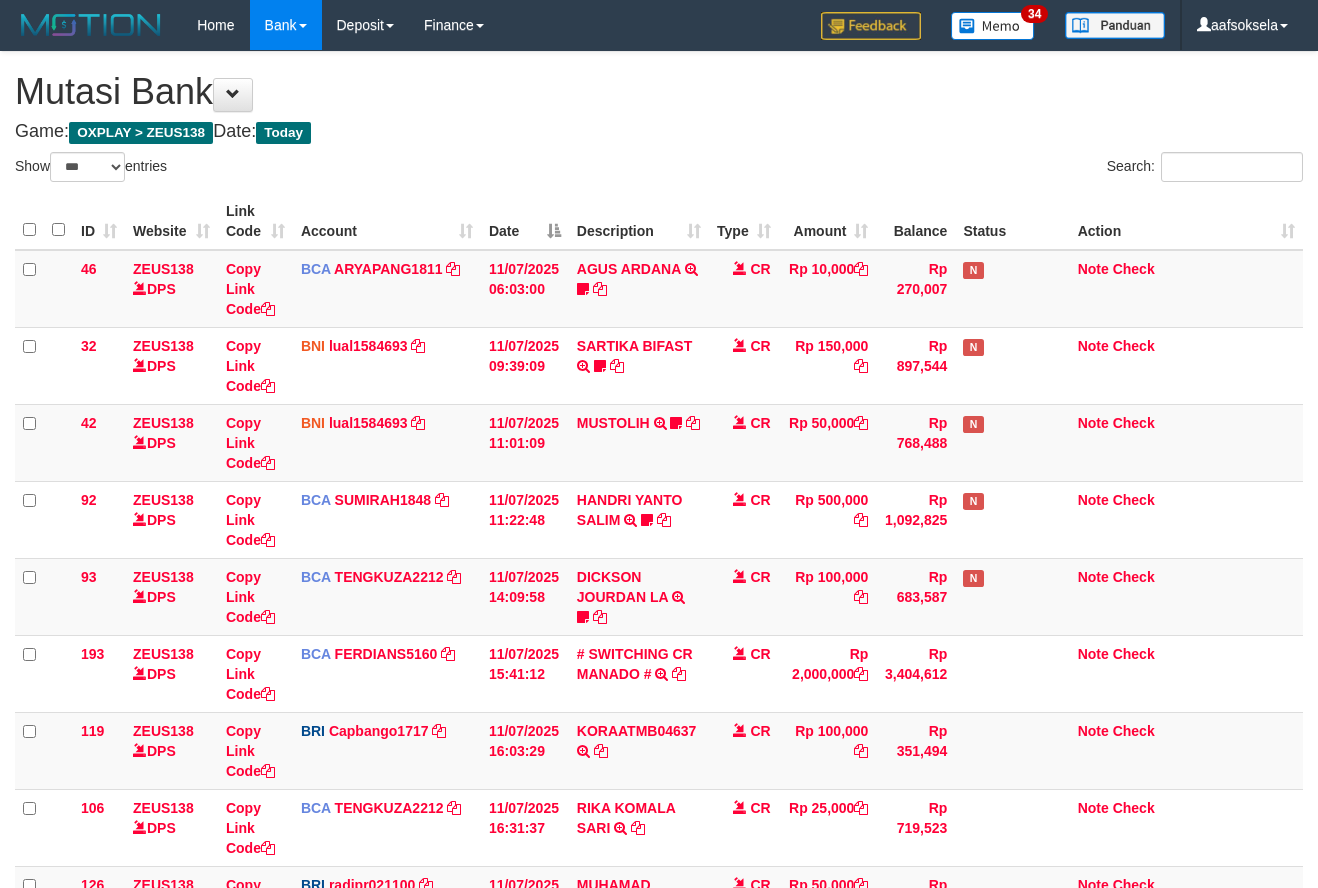 select on "***" 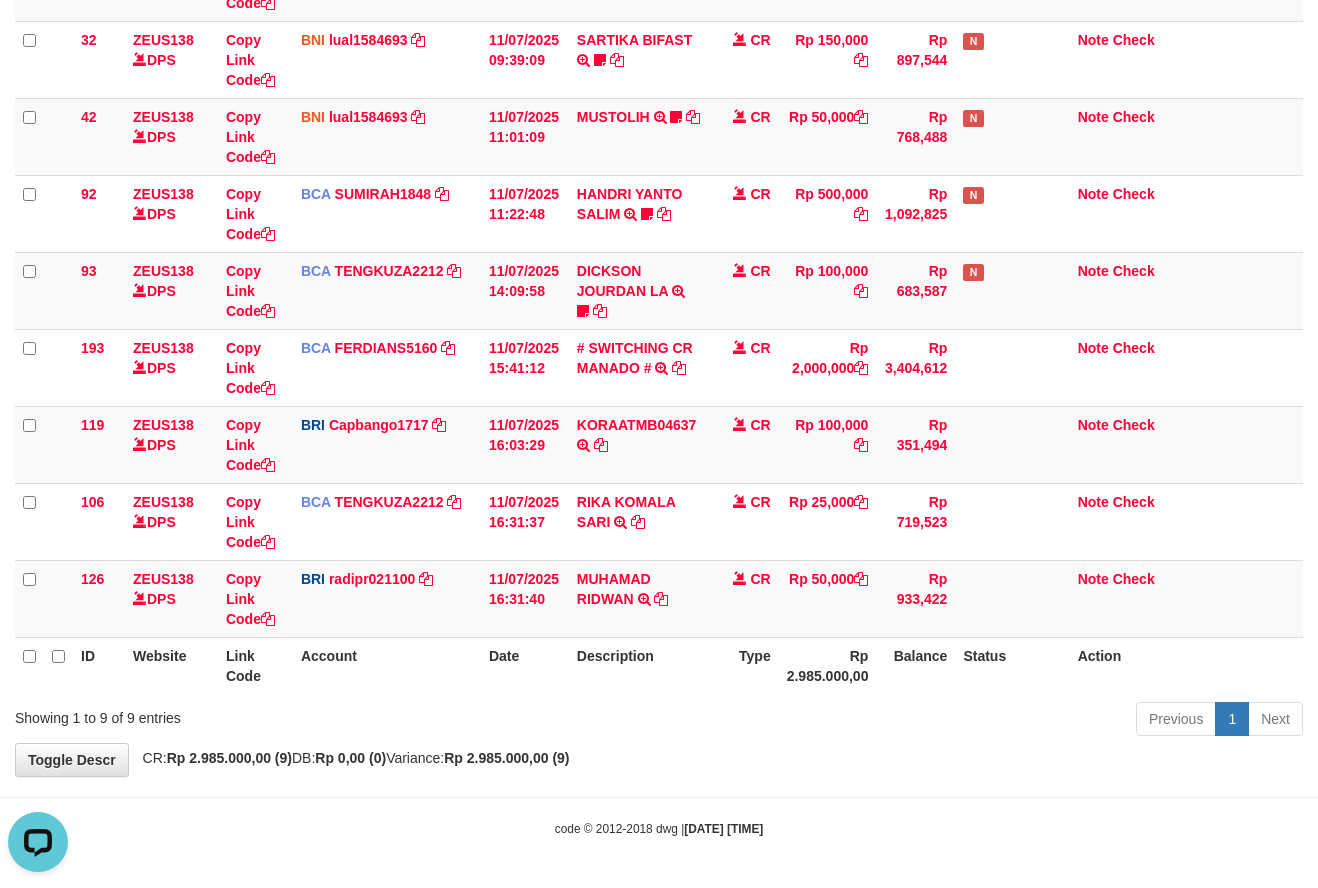 scroll, scrollTop: 0, scrollLeft: 0, axis: both 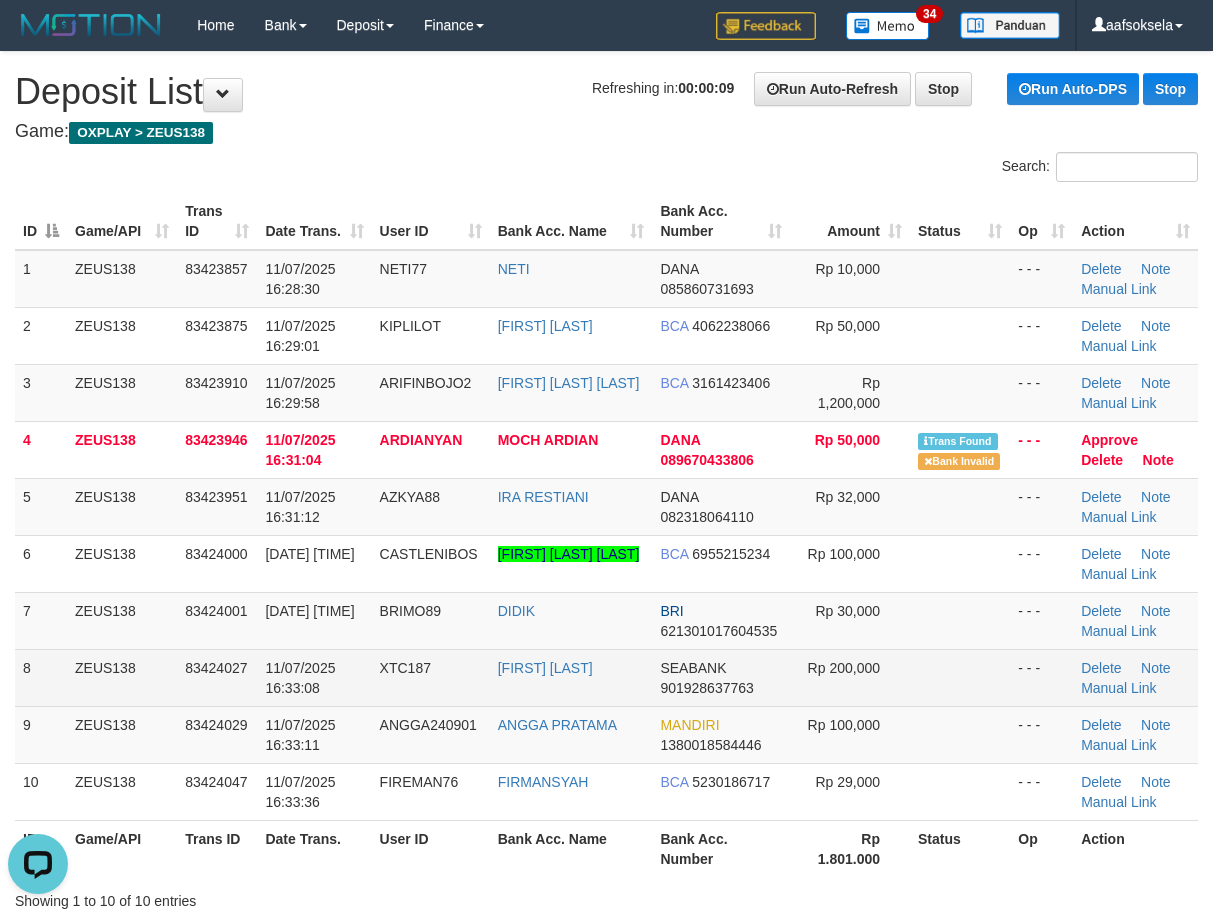 drag, startPoint x: 339, startPoint y: 663, endPoint x: 7, endPoint y: 702, distance: 334.2828 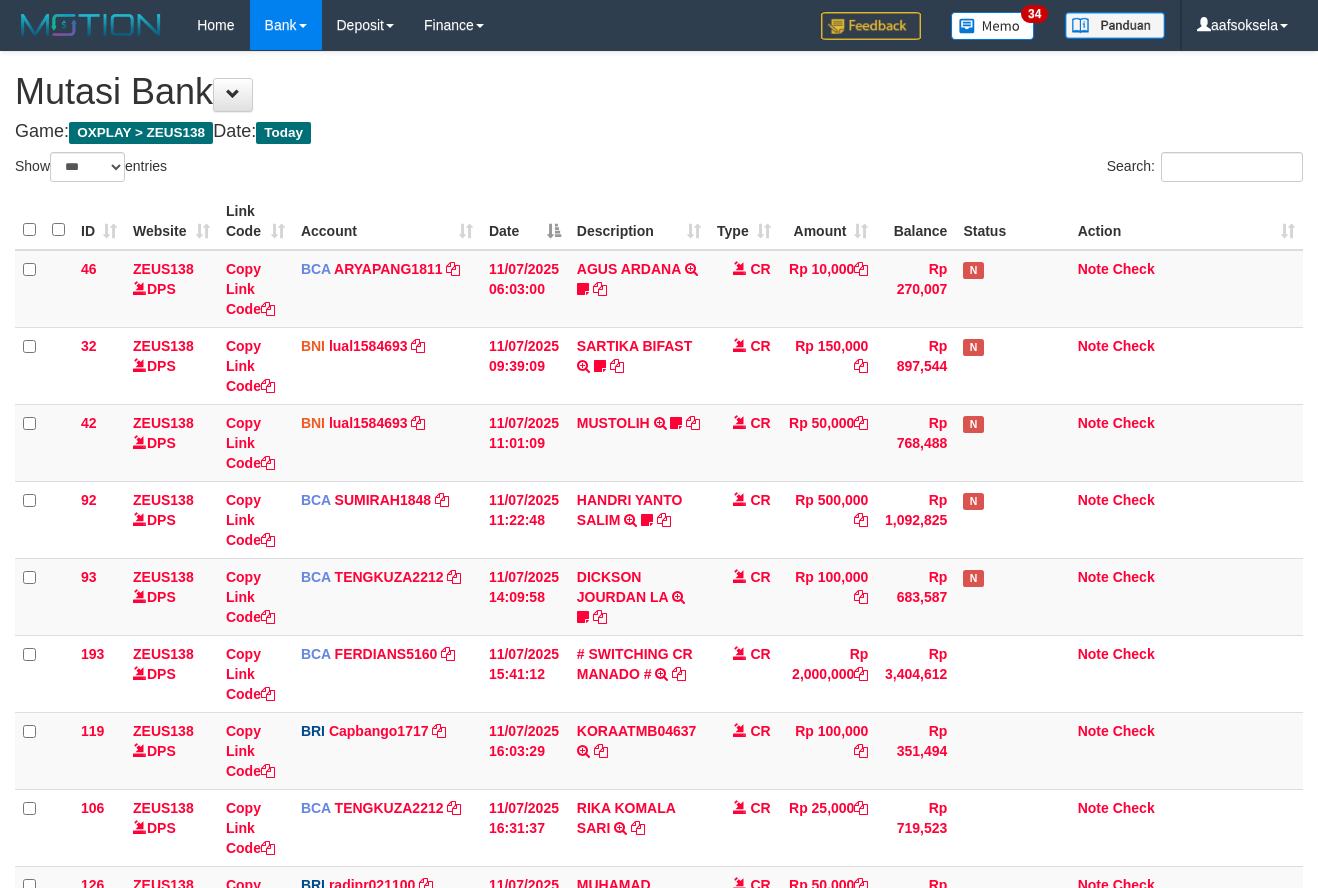 select on "***" 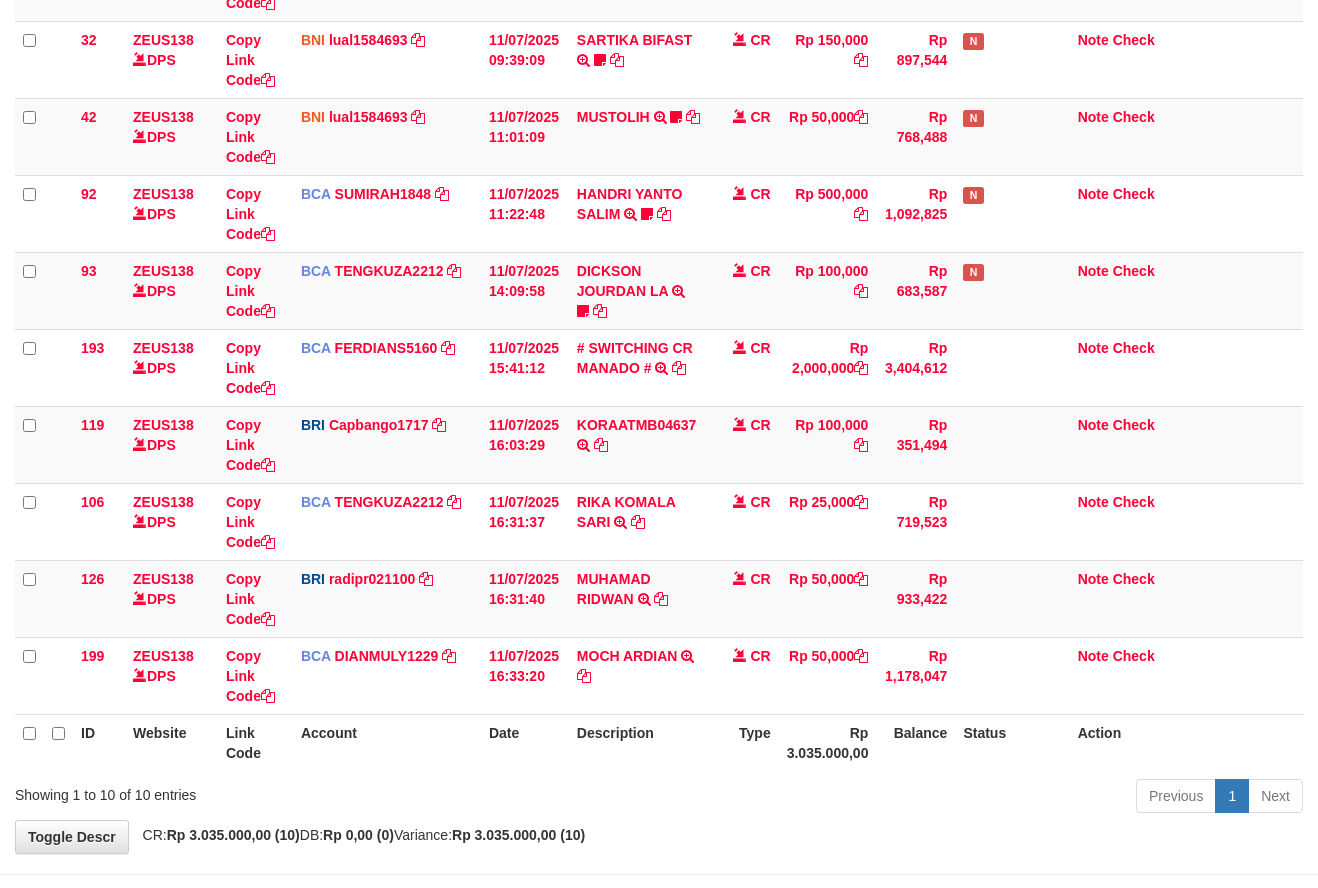 drag, startPoint x: 639, startPoint y: 793, endPoint x: 640, endPoint y: 768, distance: 25.019993 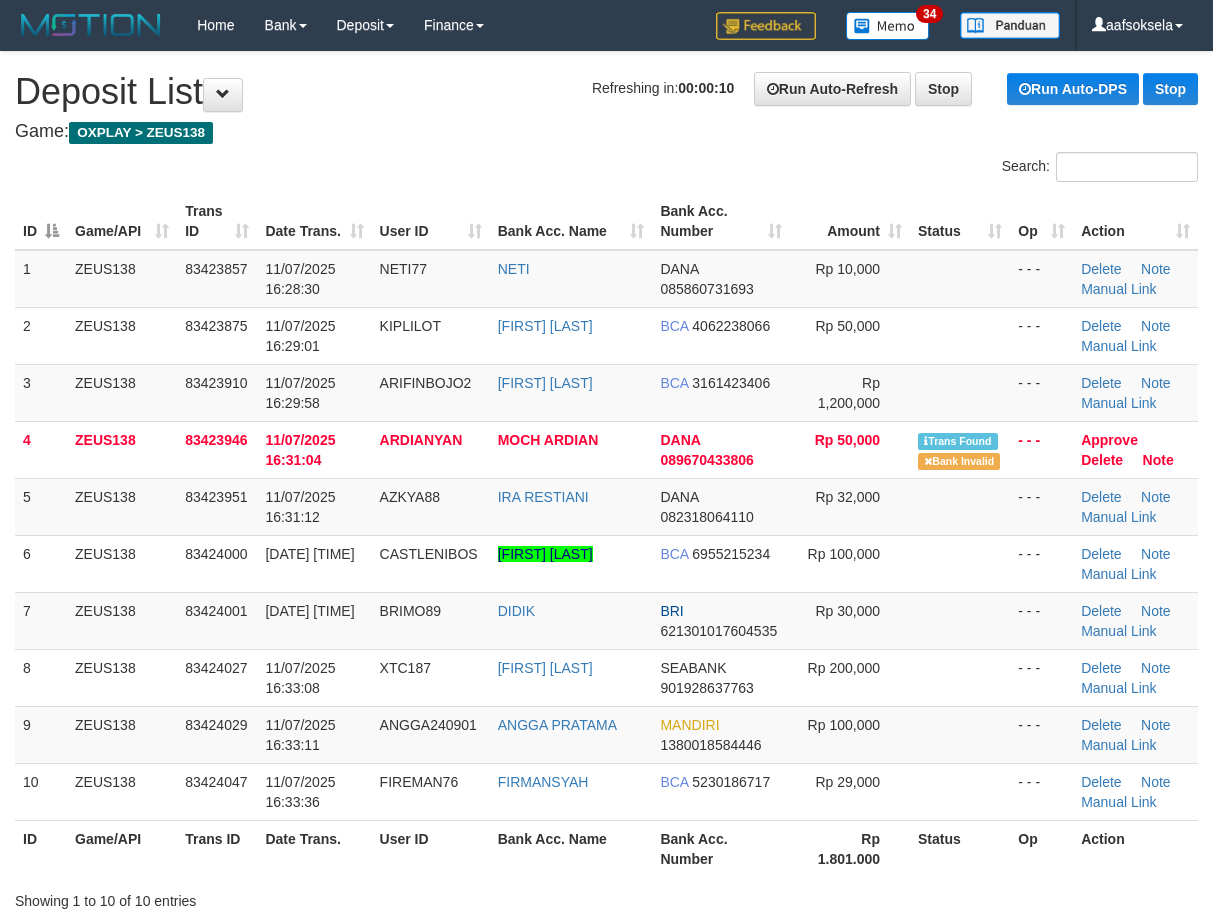 scroll, scrollTop: 0, scrollLeft: 0, axis: both 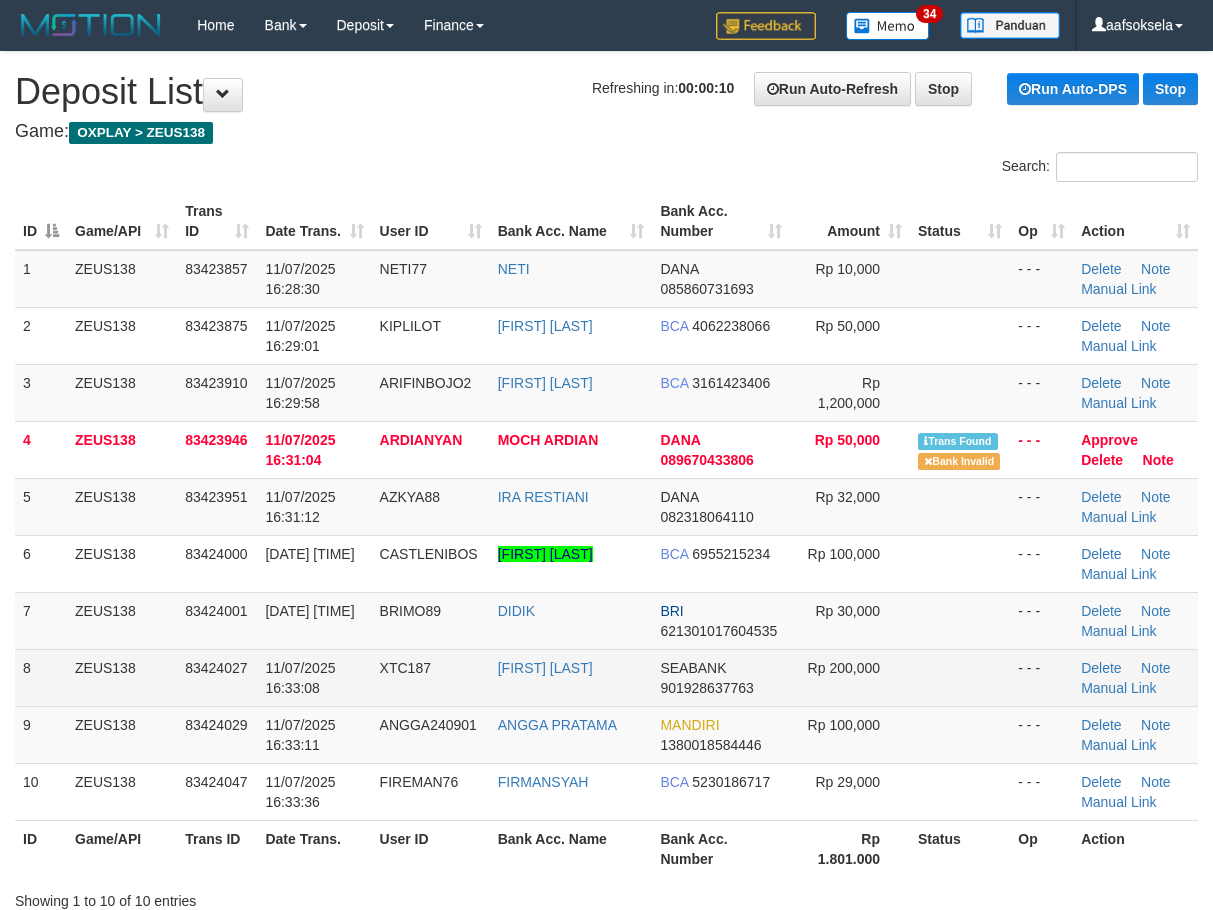 drag, startPoint x: 269, startPoint y: 646, endPoint x: 204, endPoint y: 671, distance: 69.641945 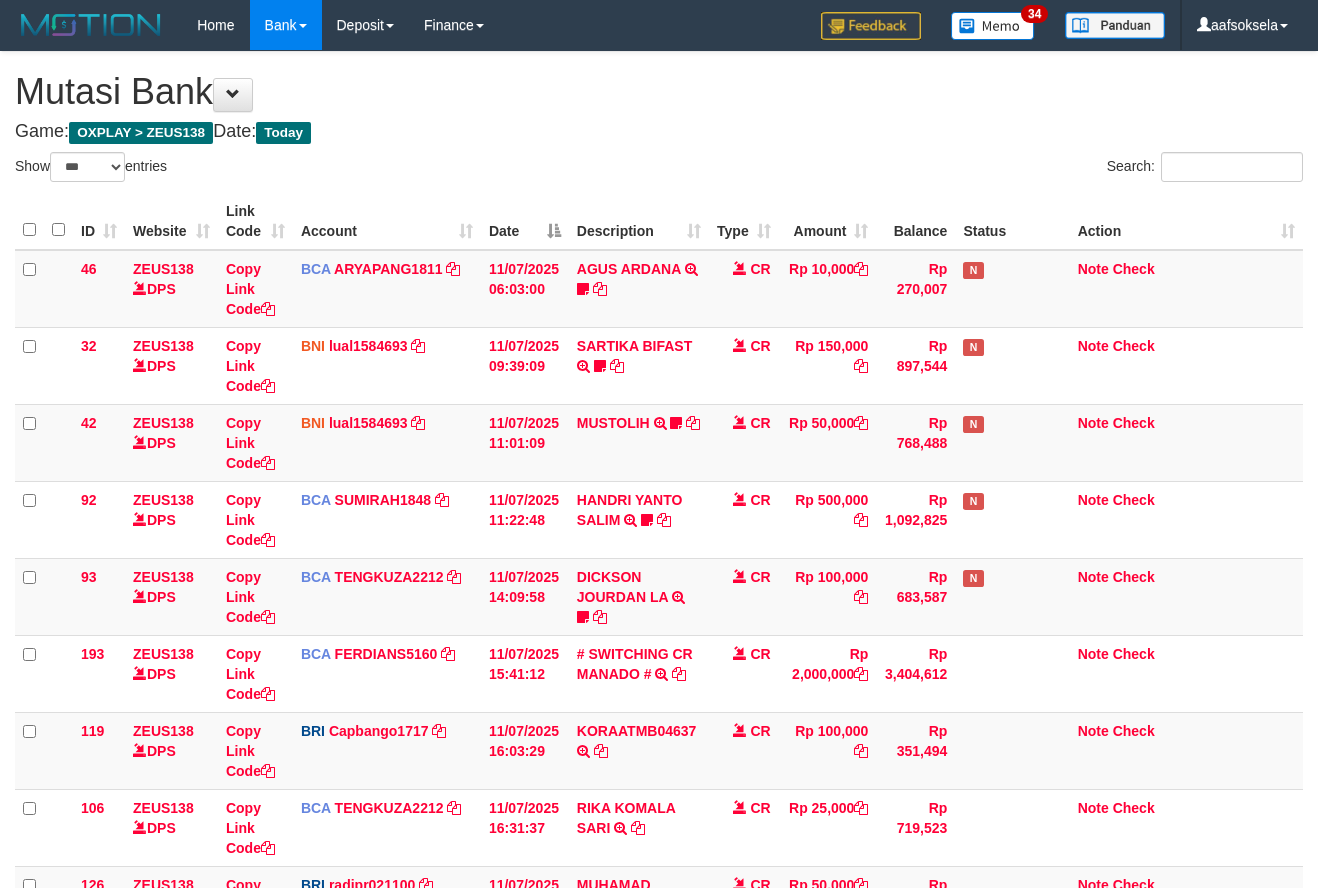 select on "***" 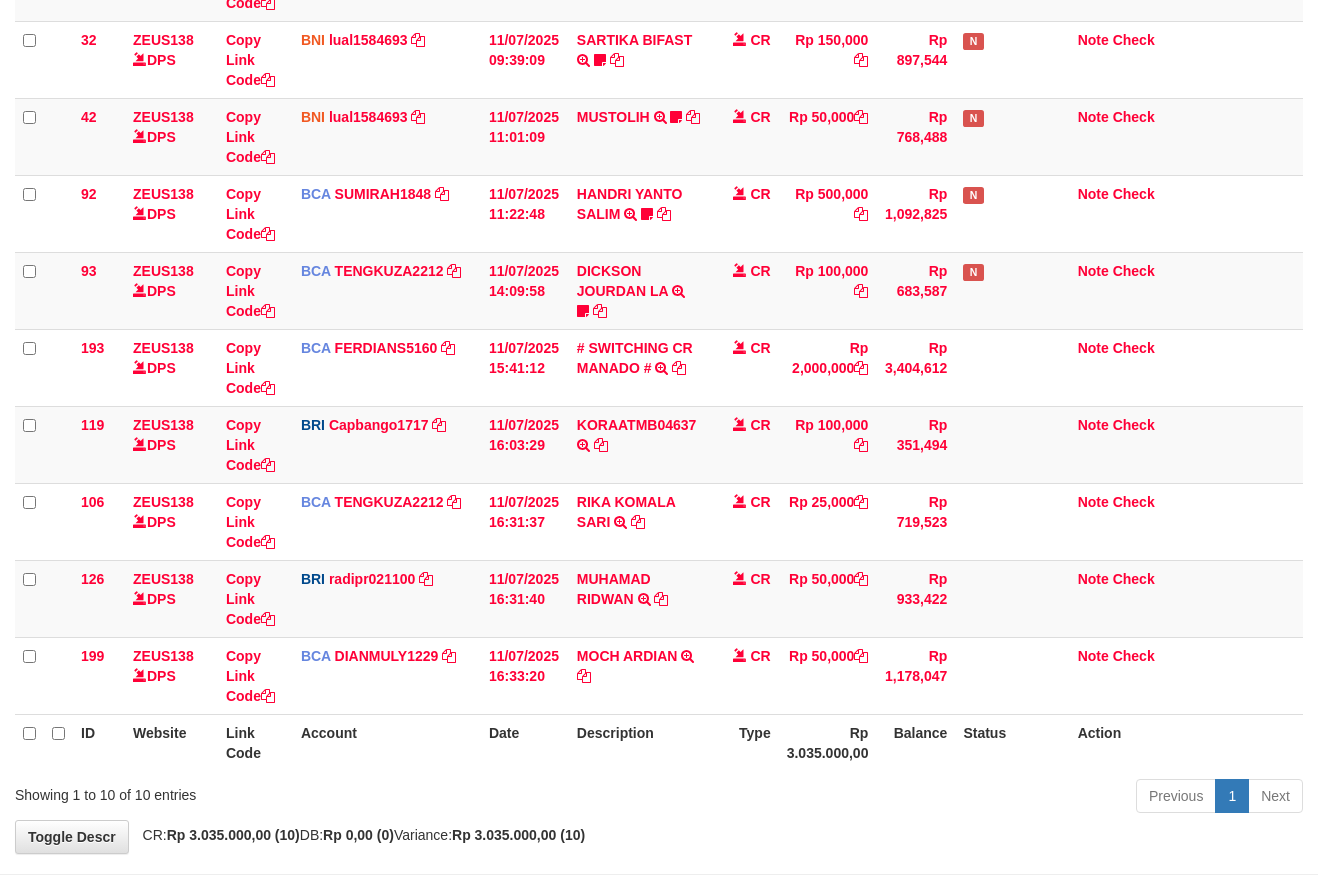 click on "ID Website Link Code Account Date Description Type Amount Balance Status Action
46
ZEUS138    DPS
Copy Link Code
BCA
ARYAPANG1811
DPS
ARYA PANGESTU
mutasi_20250711_2620 | 46
mutasi_20250711_2620 | 46
11/07/2025 06:03:00
AGUS ARDANA            TRSF E-BANKING CR 1107/FTSCY/WS95051
10000.002025071158167087 TRFDN-AGUS ARDANA ESPAY DEBIT INDONE    Aguslike
tunggu bukti tranfer
CR
Rp 10,000
Rp 270,007
N
Note
Check
32
ZEUS138    DPS
BNI" at bounding box center (659, 329) 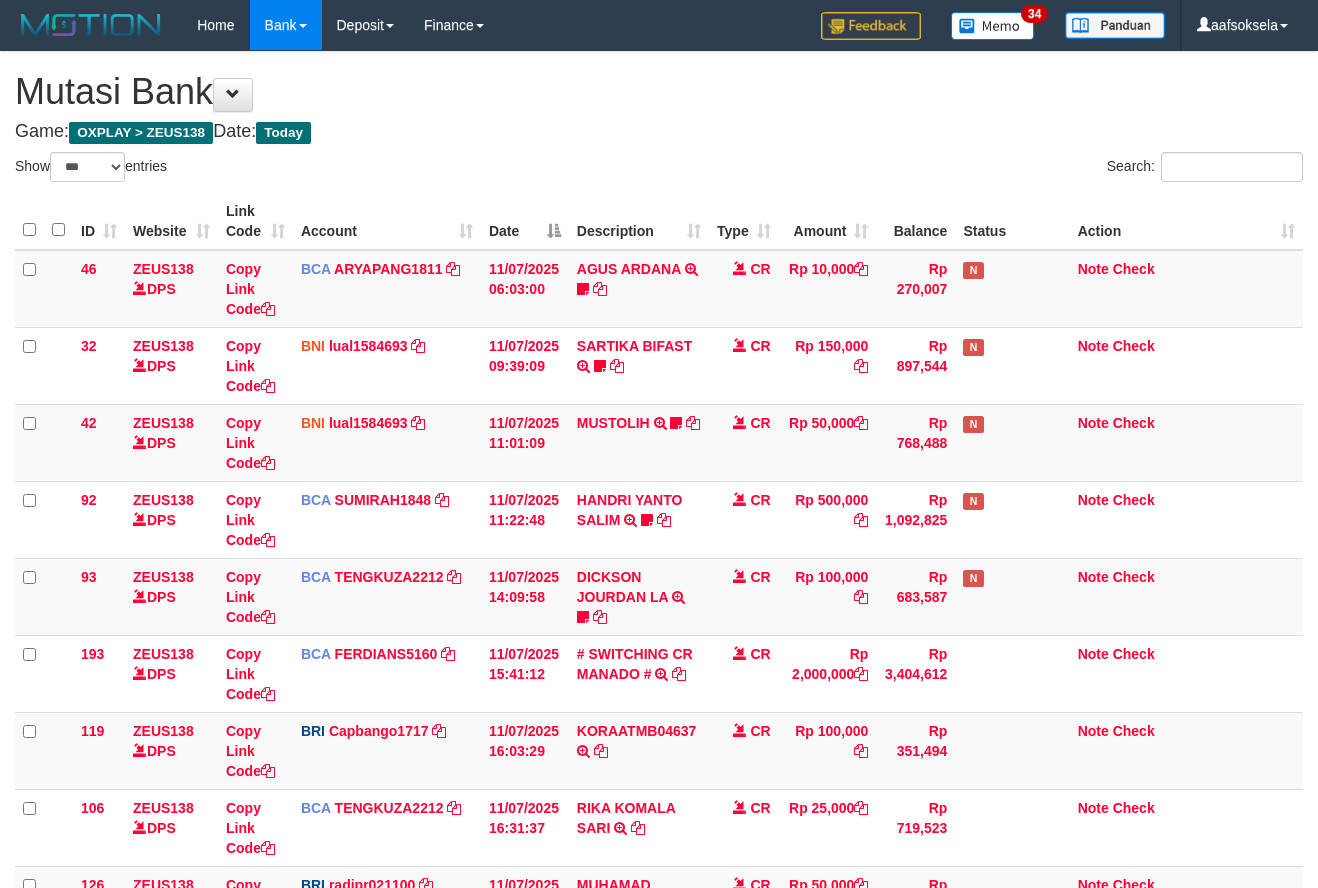 select on "***" 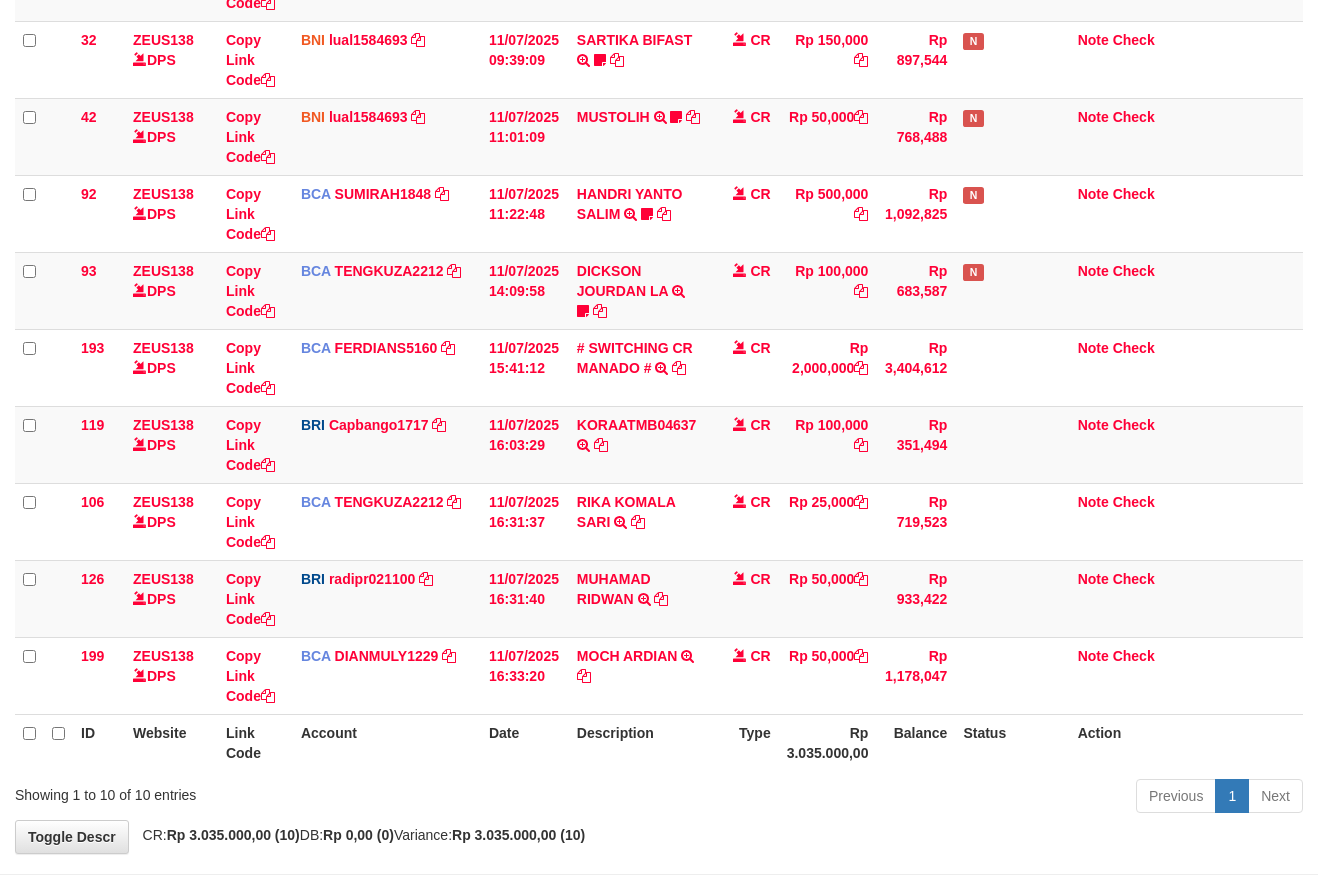 drag, startPoint x: 674, startPoint y: 781, endPoint x: 675, endPoint y: 769, distance: 12.0415945 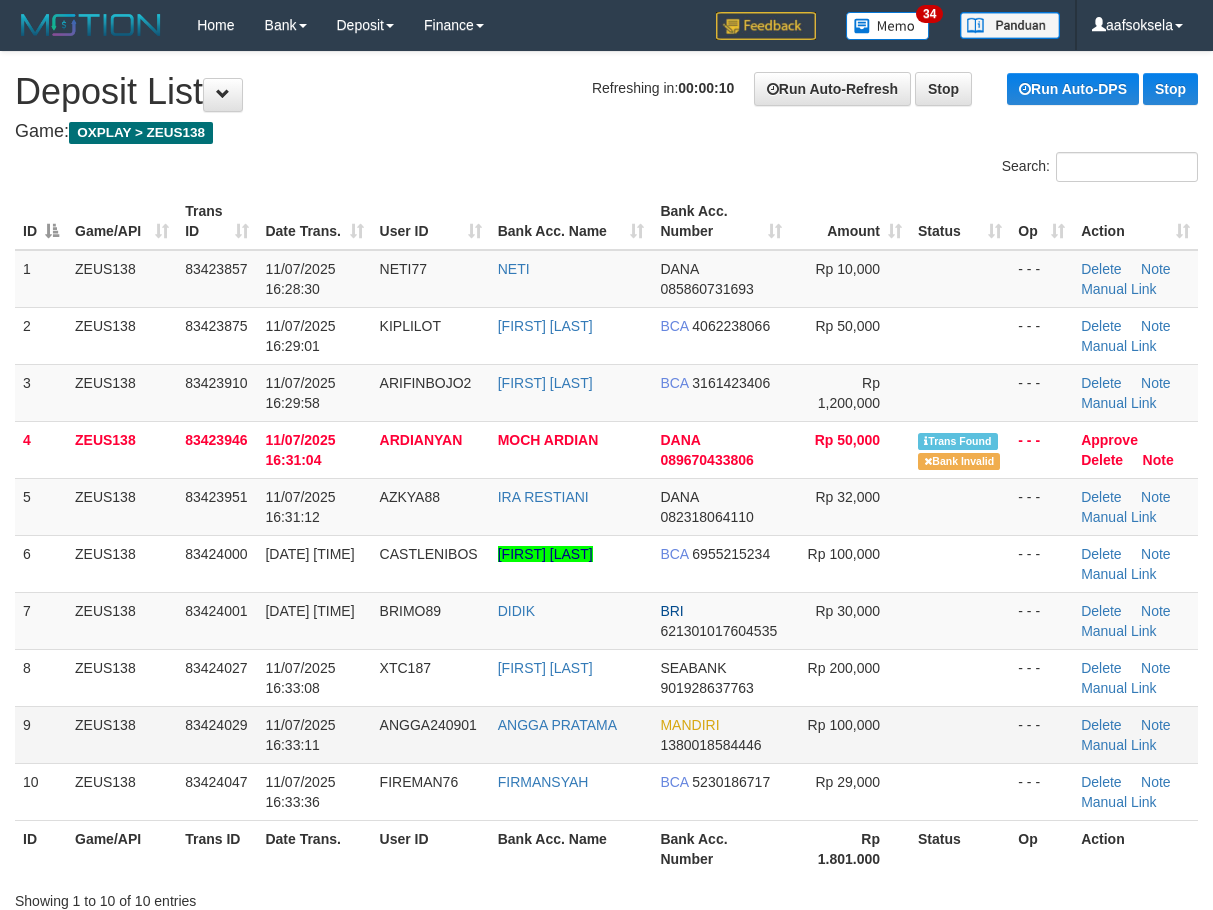 click on "11/07/2025 16:33:08" at bounding box center [300, 678] 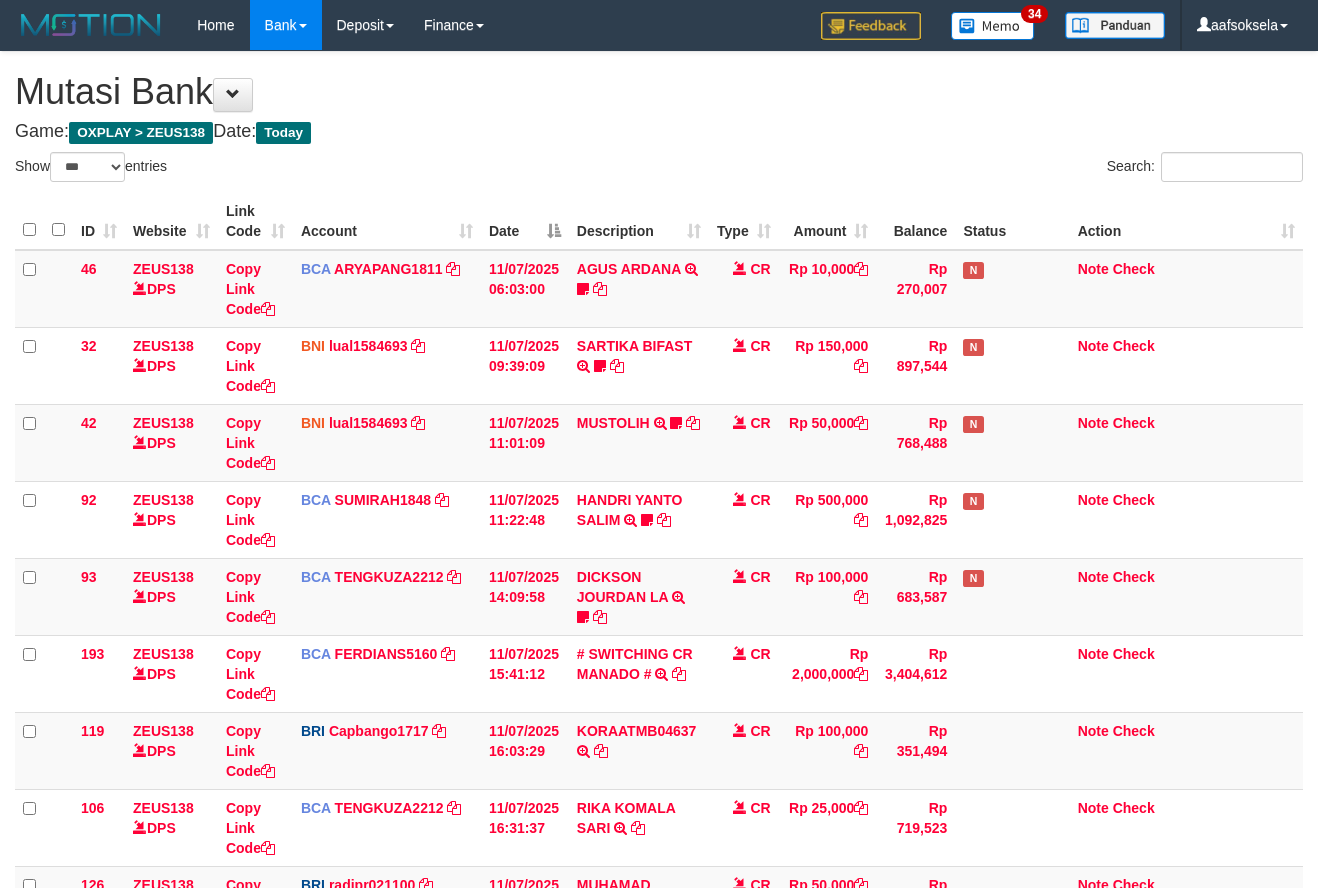 select on "***" 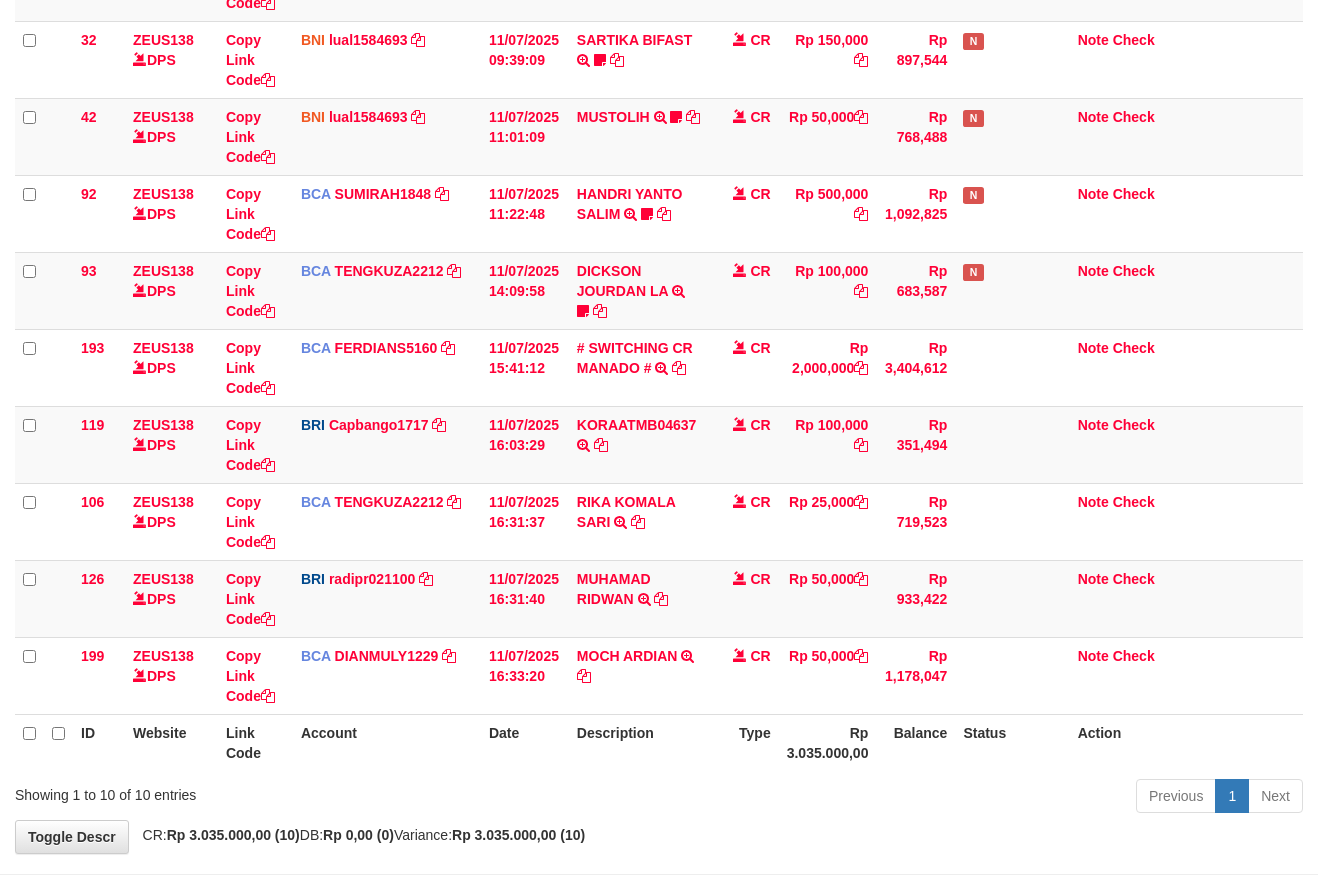 click on "Description" at bounding box center [639, 742] 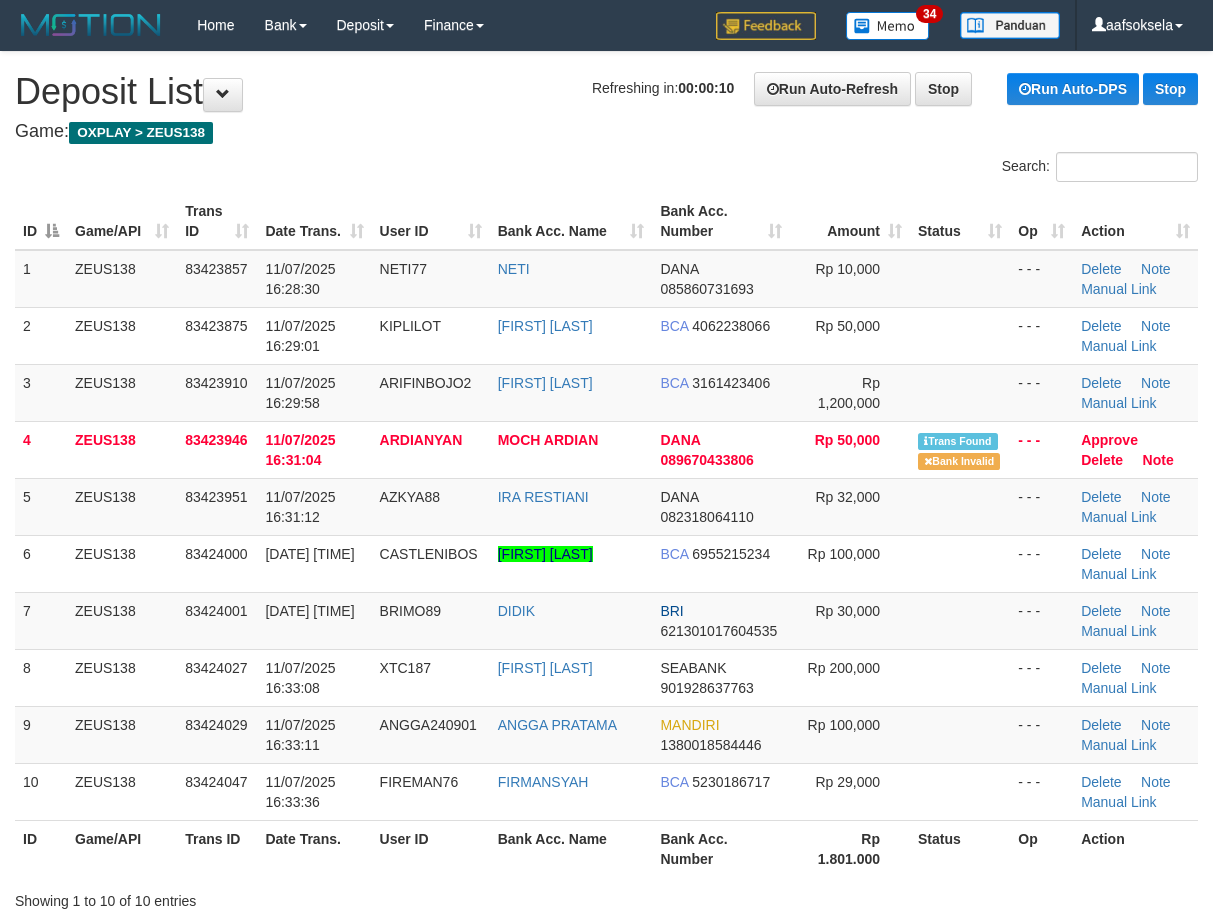 scroll, scrollTop: 0, scrollLeft: 0, axis: both 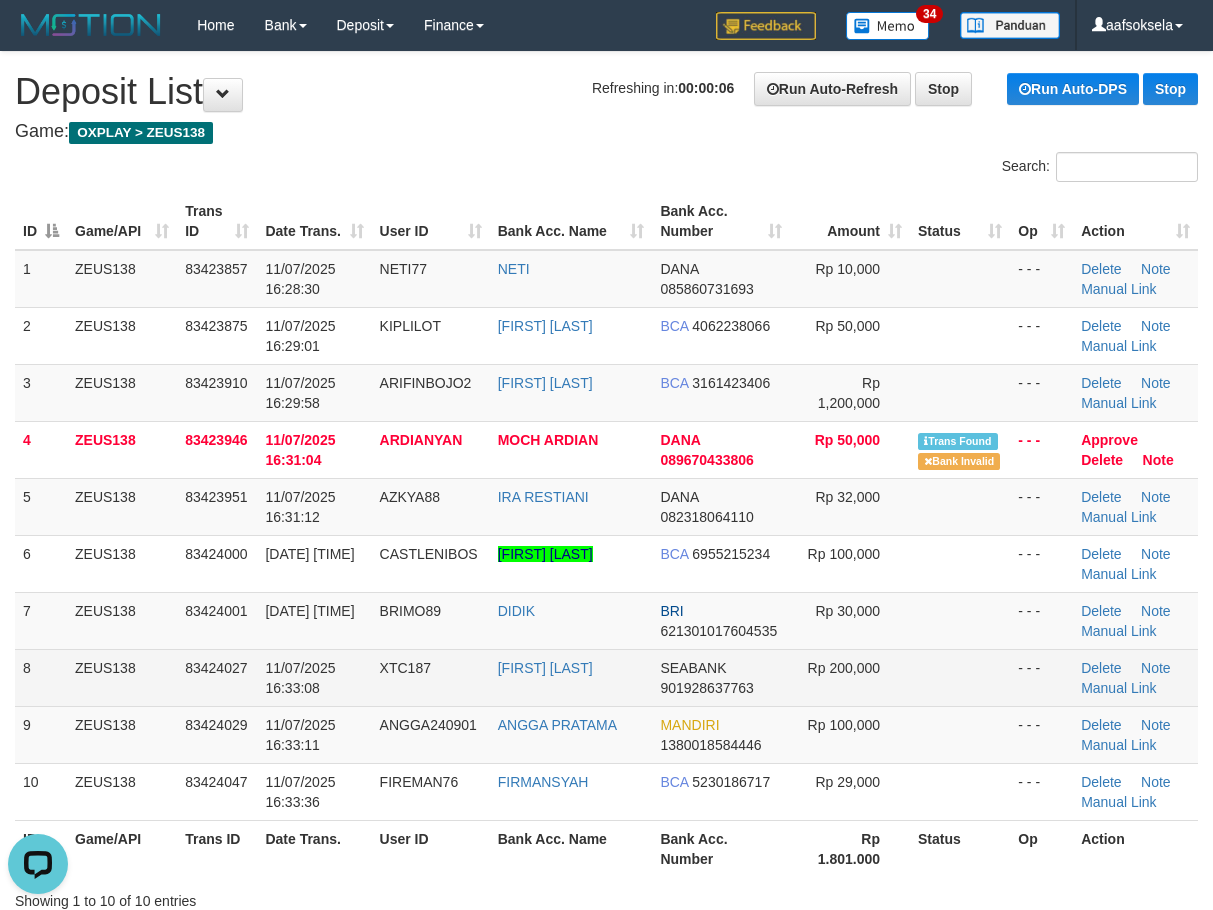 drag, startPoint x: 376, startPoint y: 648, endPoint x: 134, endPoint y: 696, distance: 246.71442 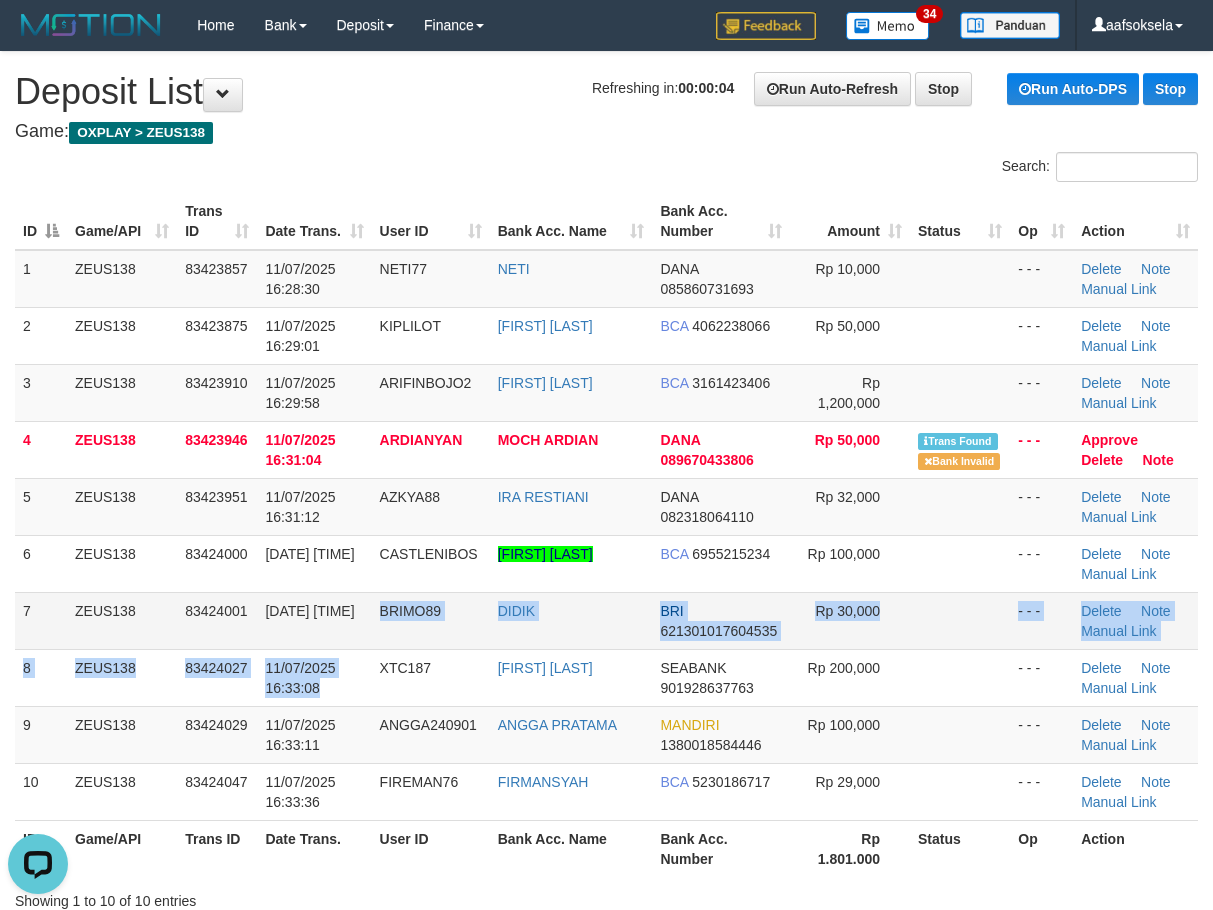click on "BRIMO89" at bounding box center (431, 620) 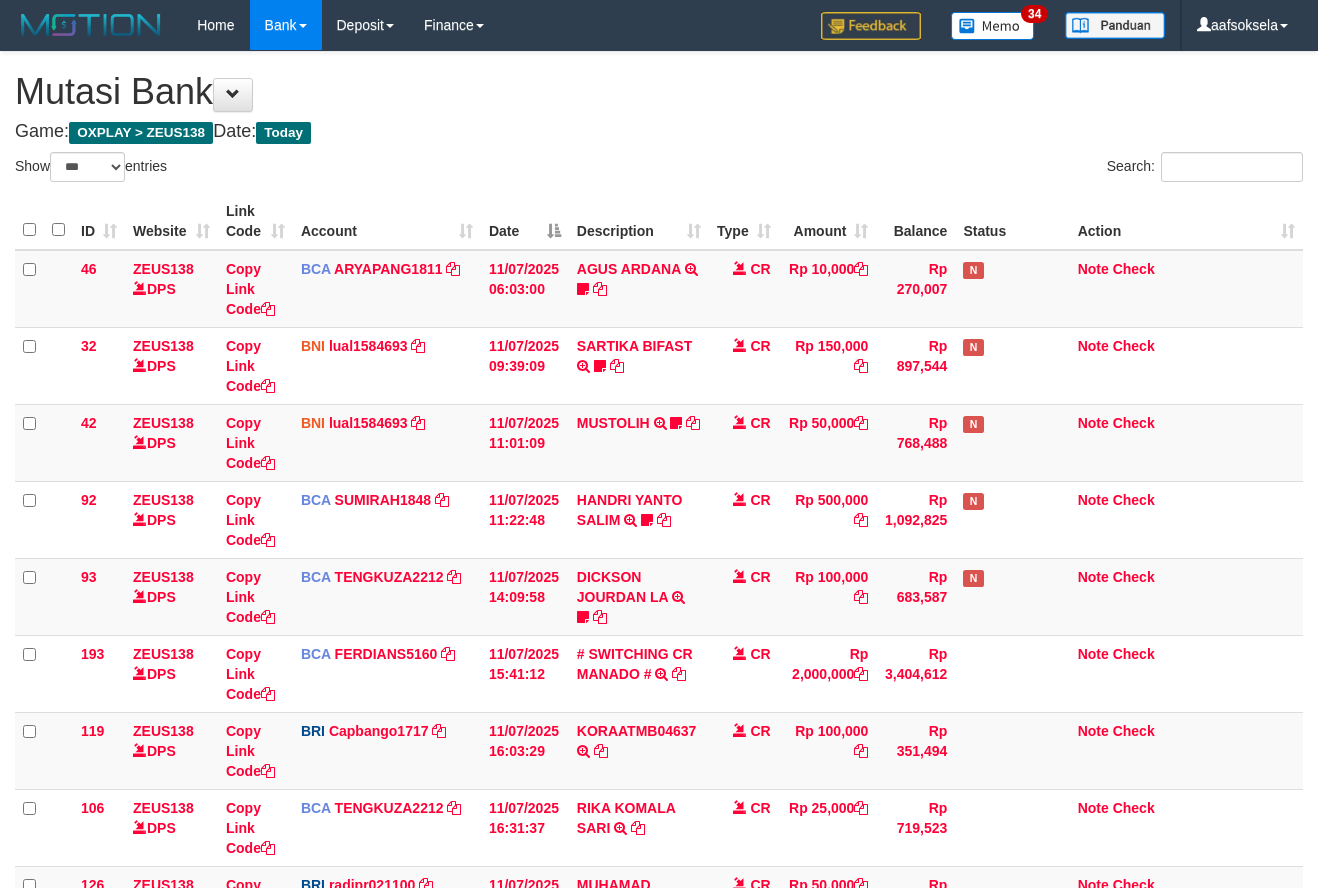 select on "***" 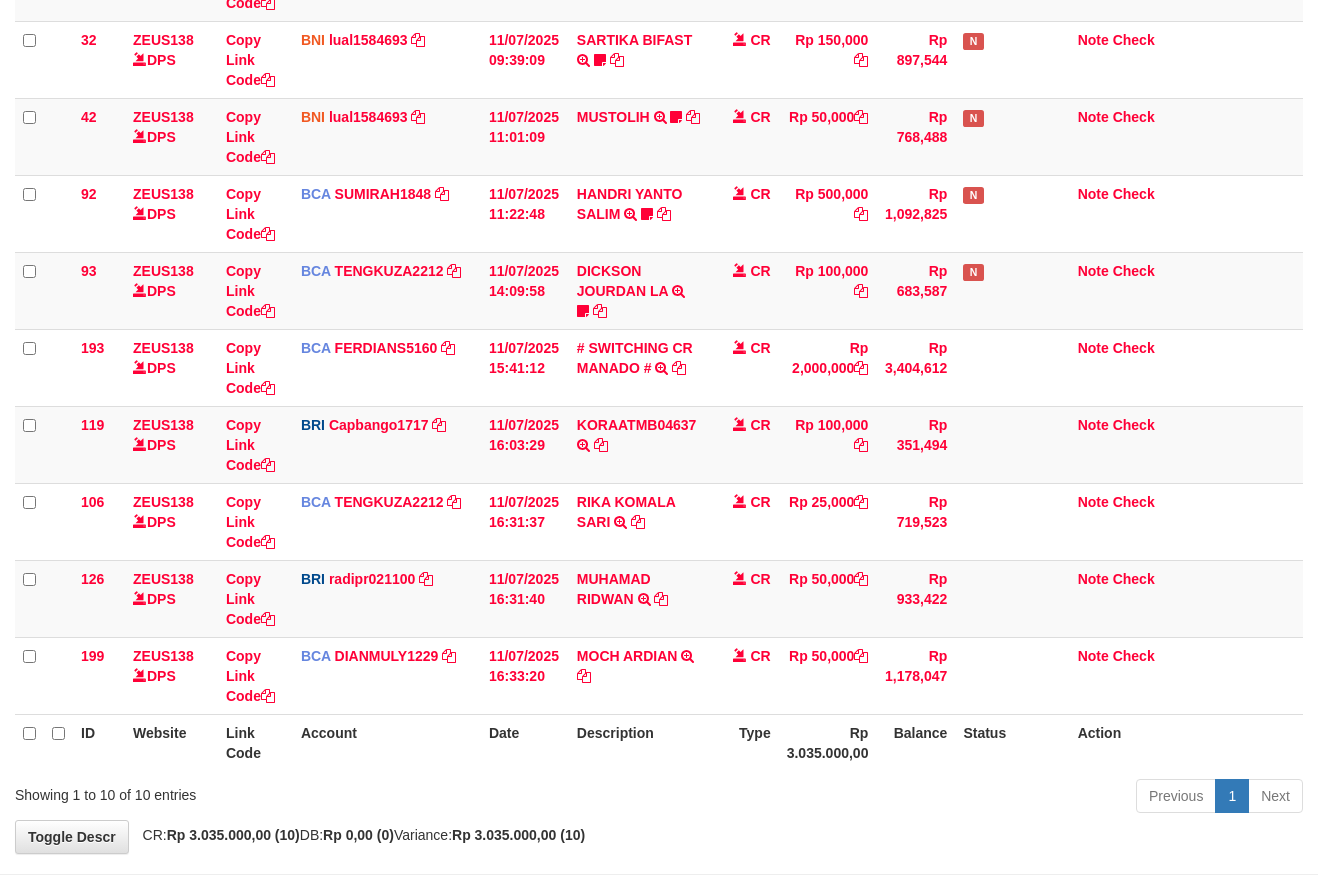 drag, startPoint x: 678, startPoint y: 763, endPoint x: 680, endPoint y: 752, distance: 11.18034 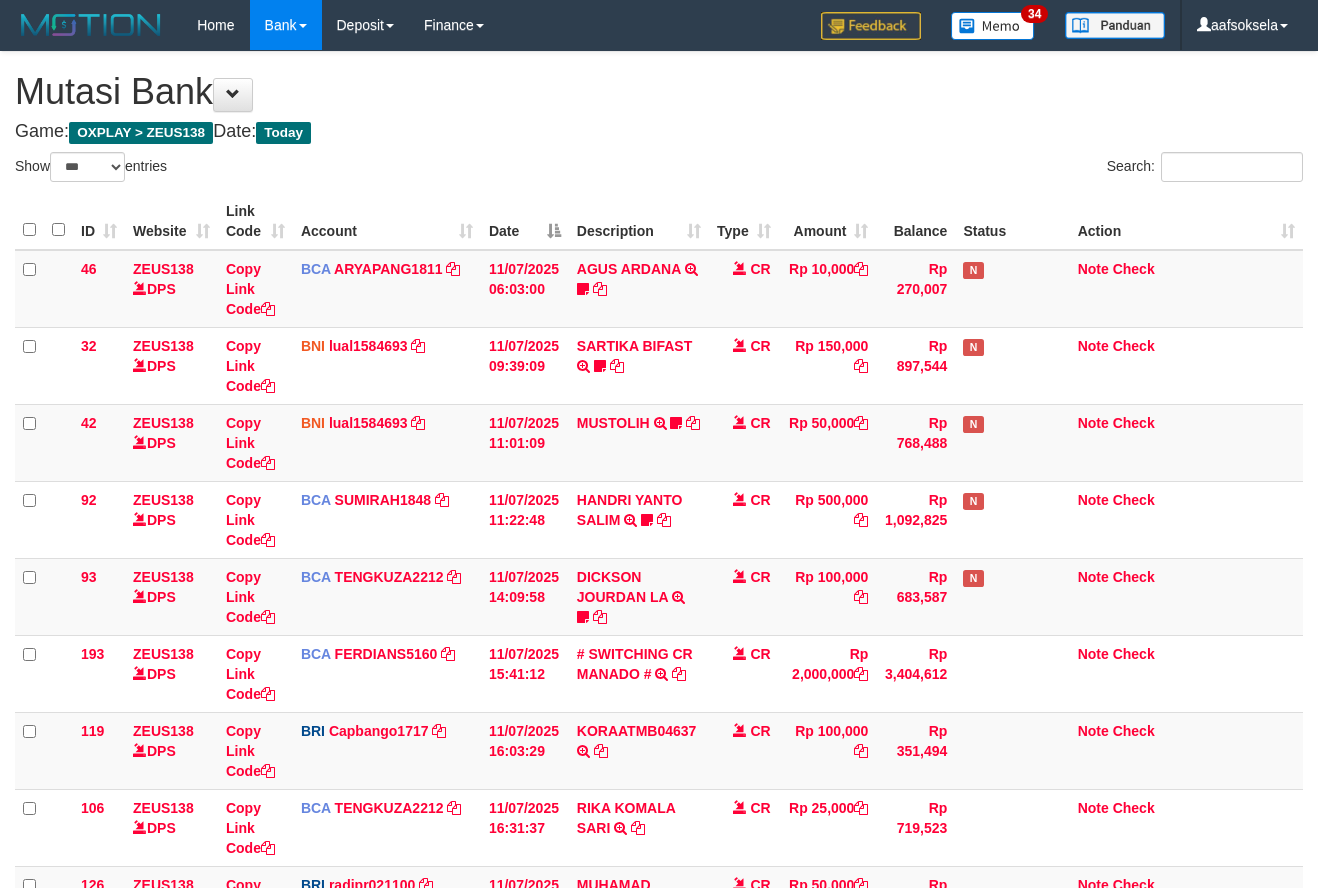 select on "***" 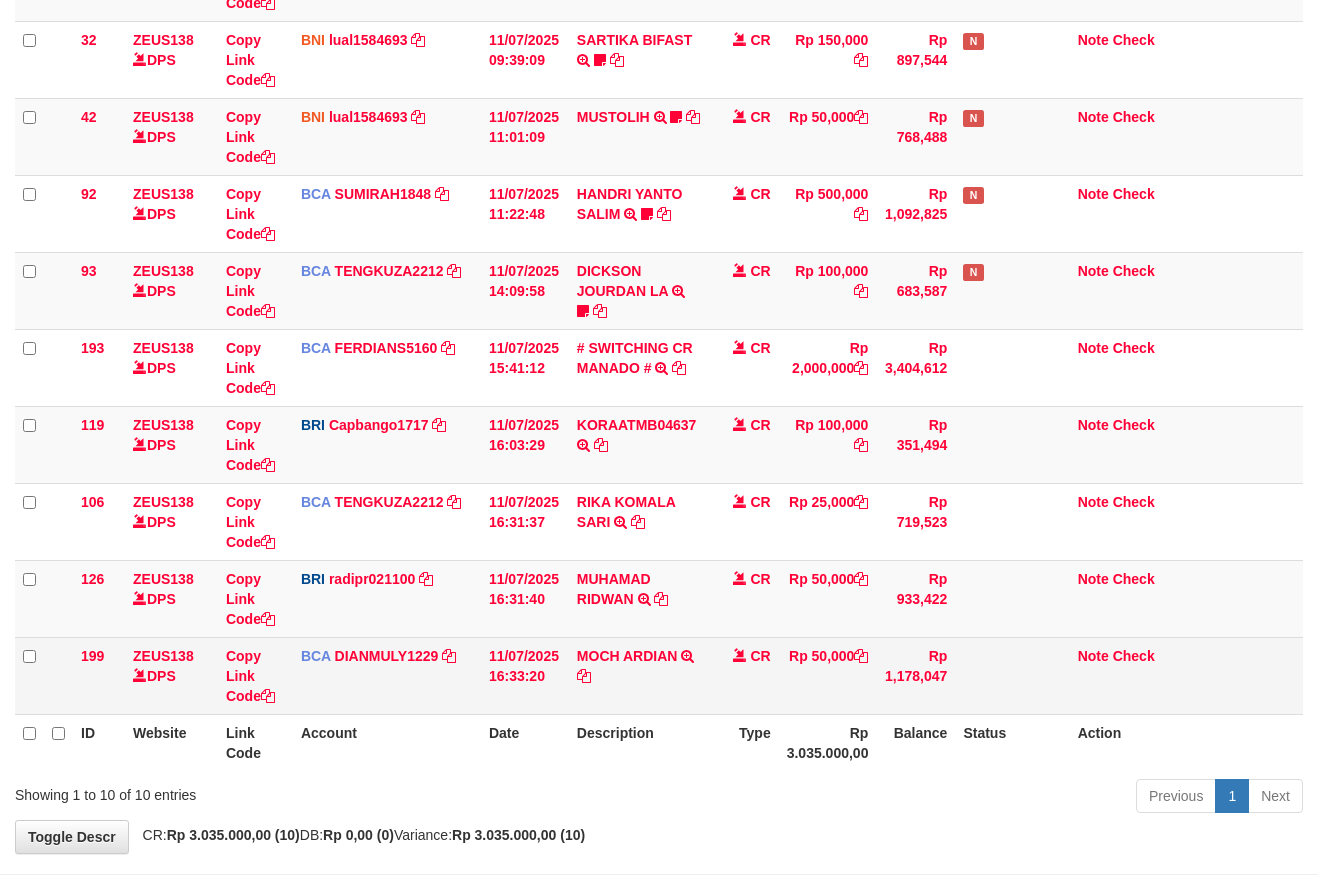 drag, startPoint x: 684, startPoint y: 697, endPoint x: 701, endPoint y: 697, distance: 17 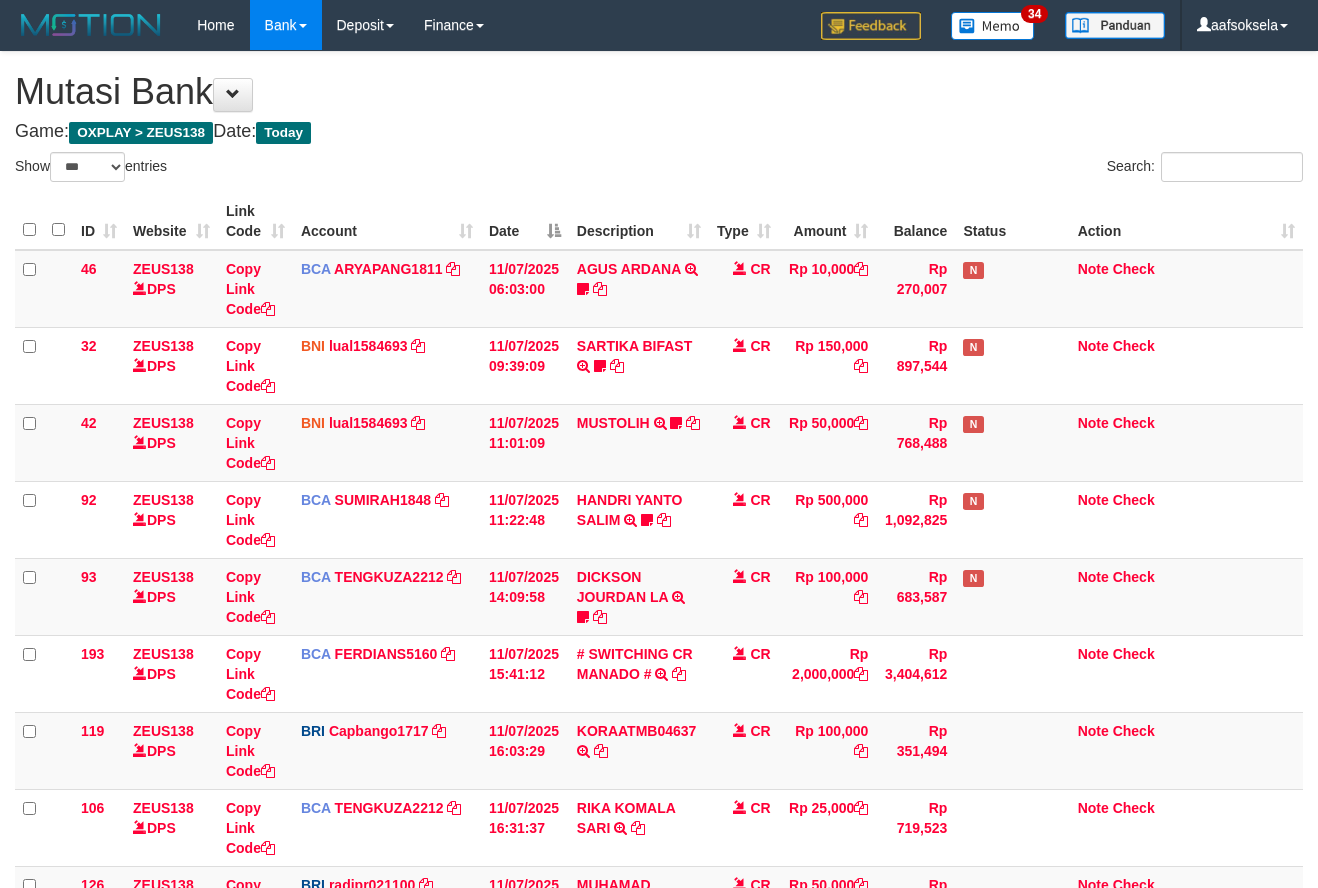 select on "***" 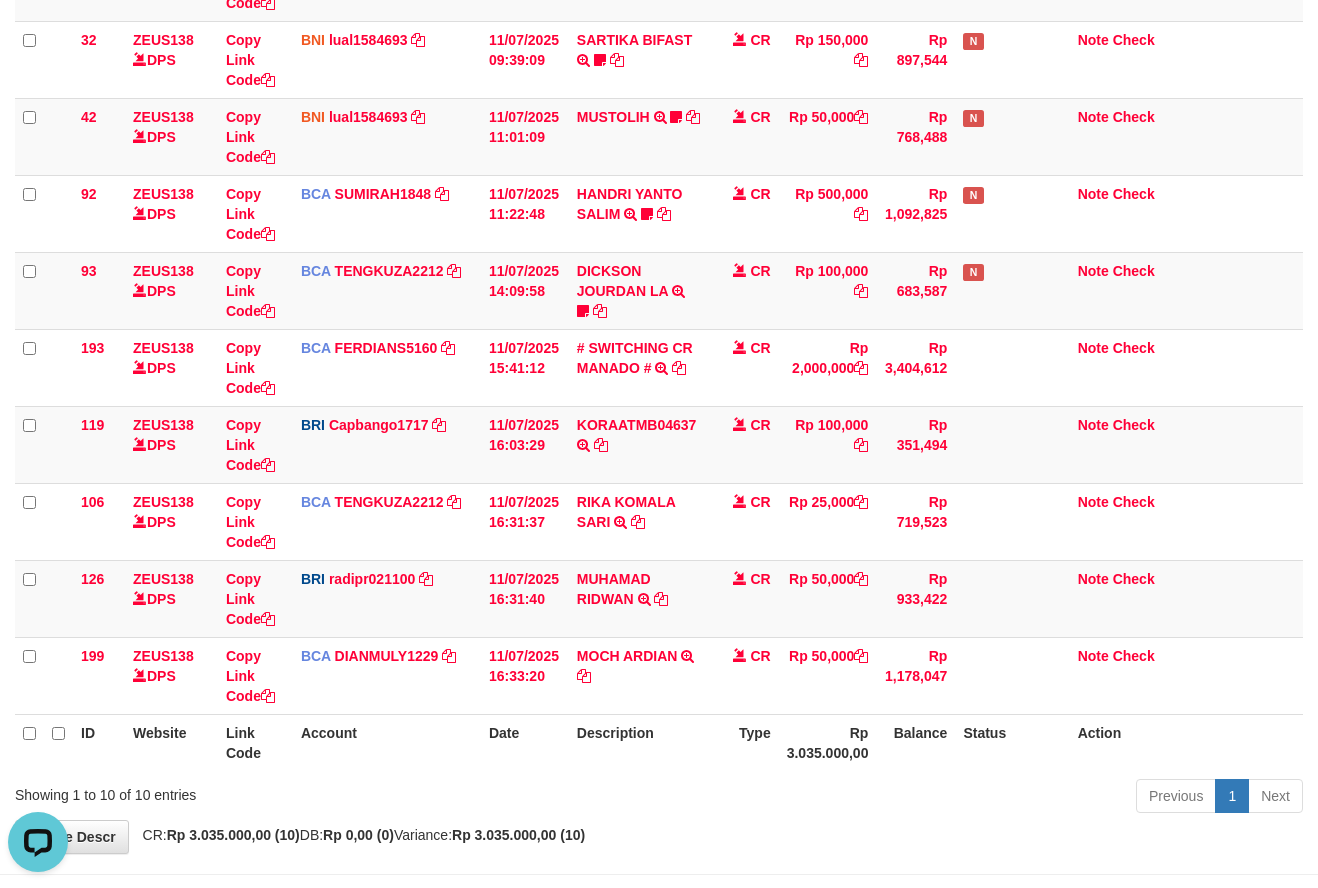 scroll, scrollTop: 0, scrollLeft: 0, axis: both 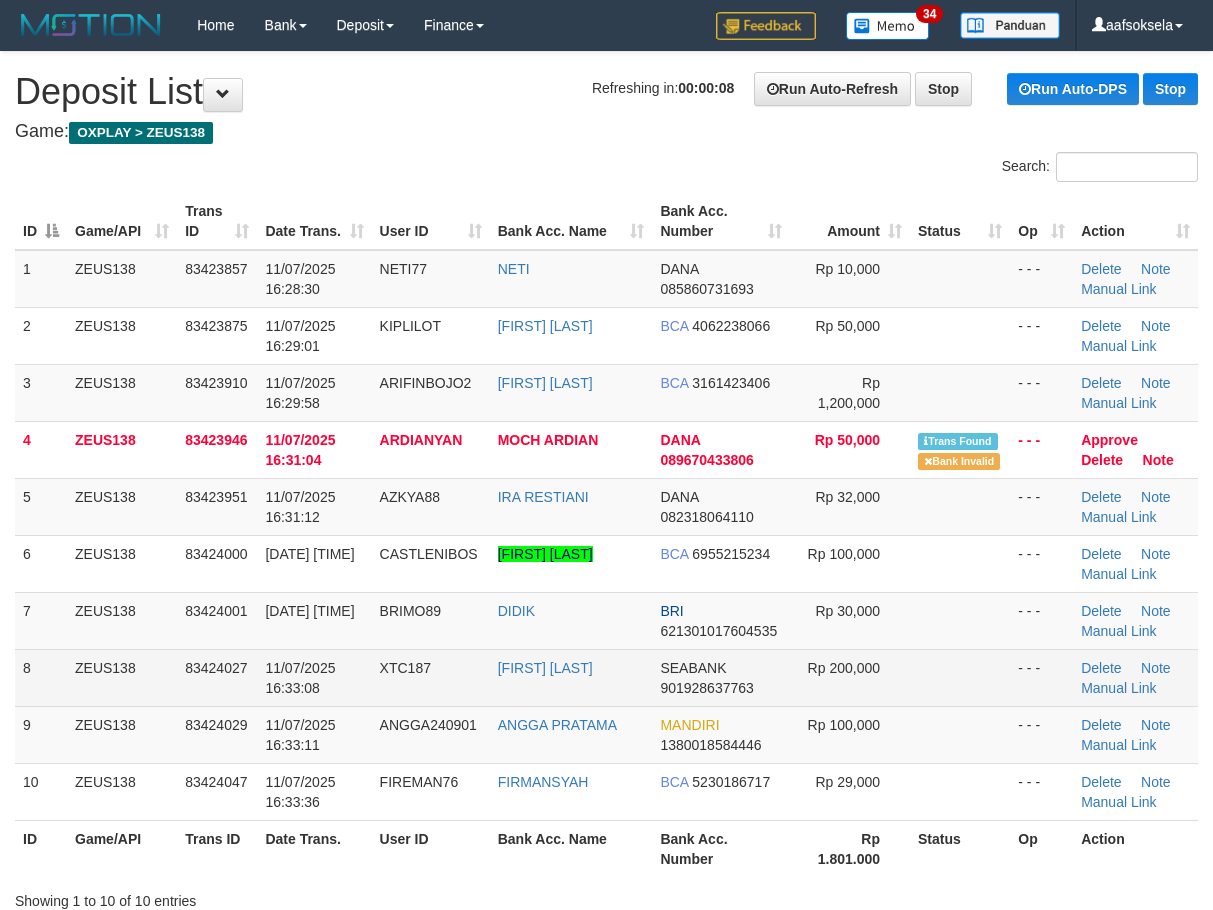 click on "XTC187" at bounding box center (431, 677) 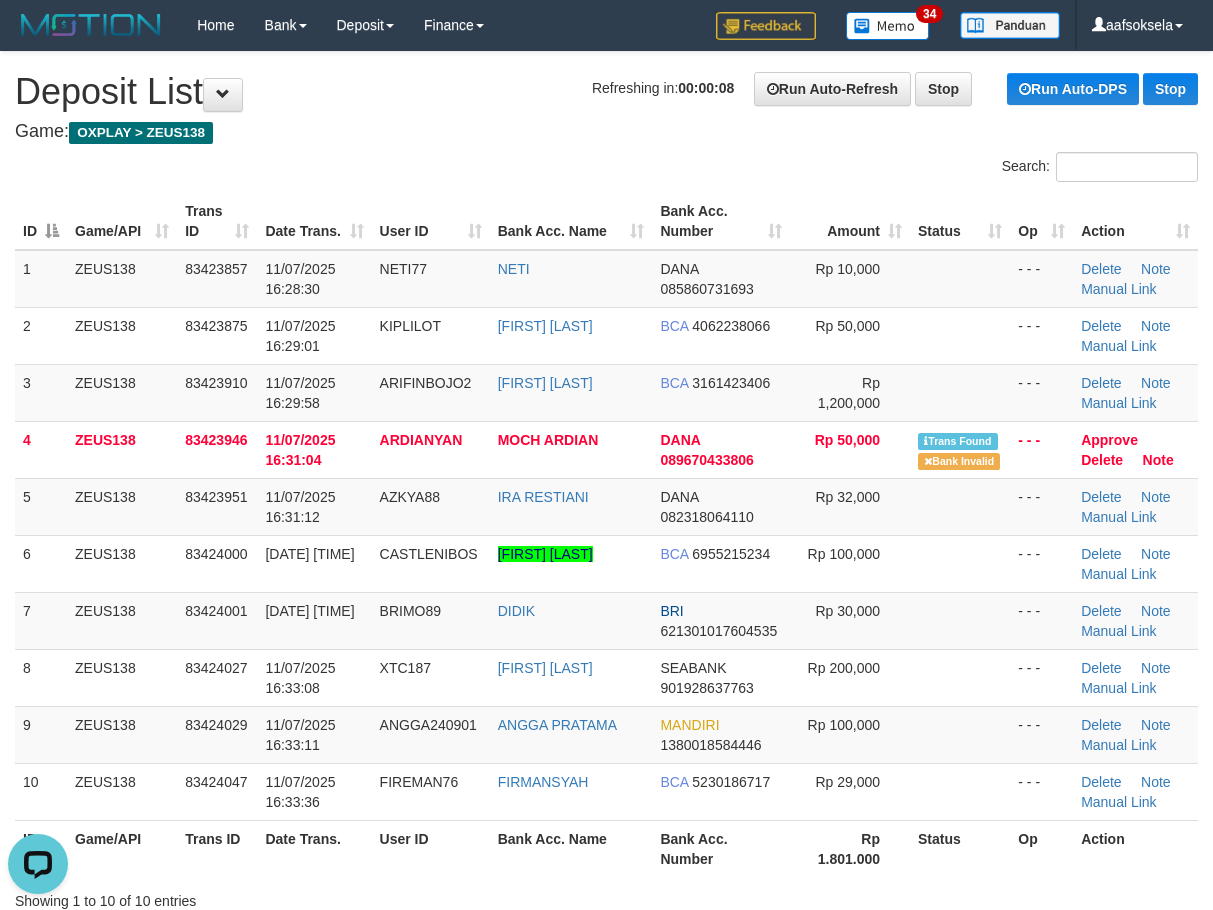 scroll, scrollTop: 0, scrollLeft: 0, axis: both 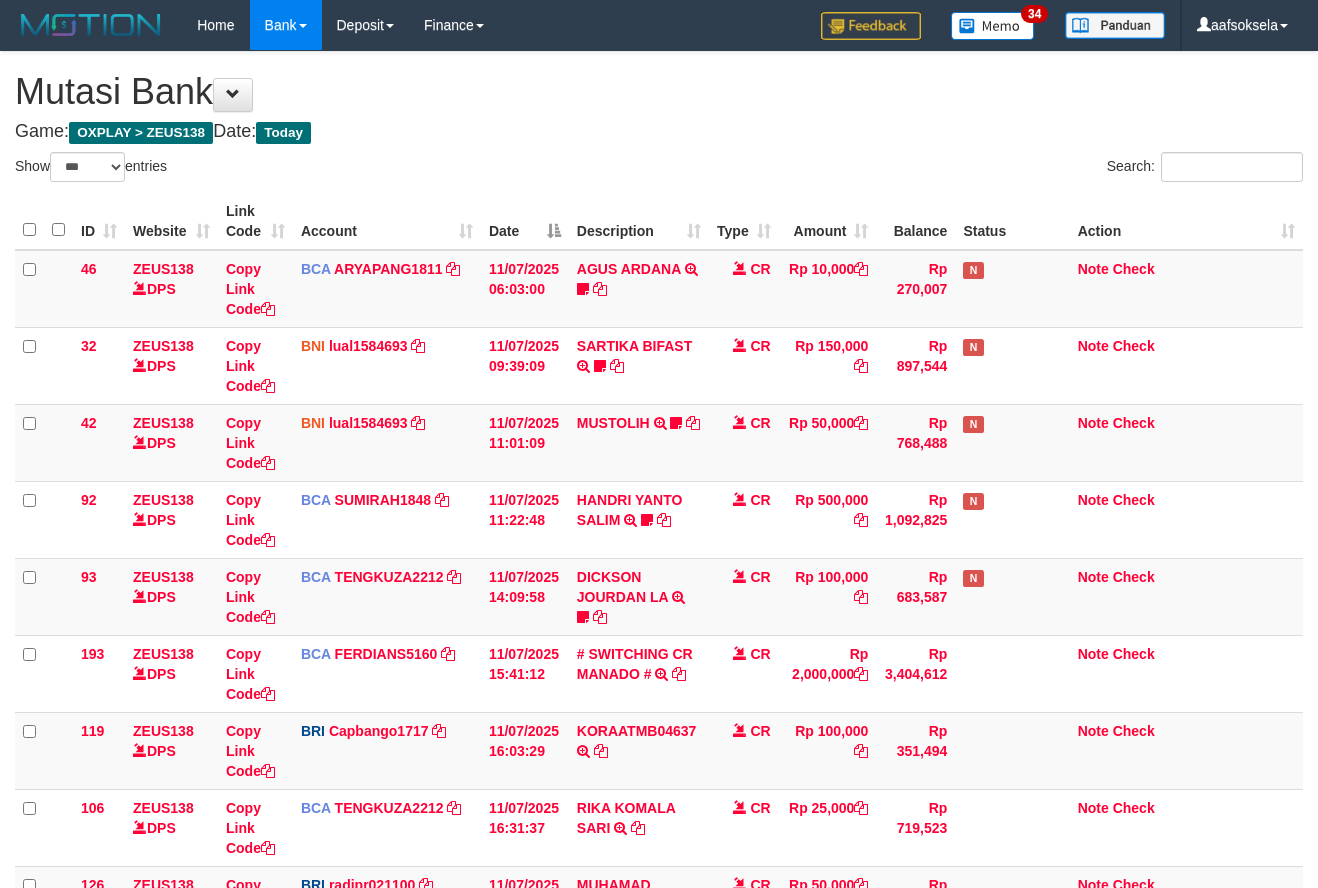 select on "***" 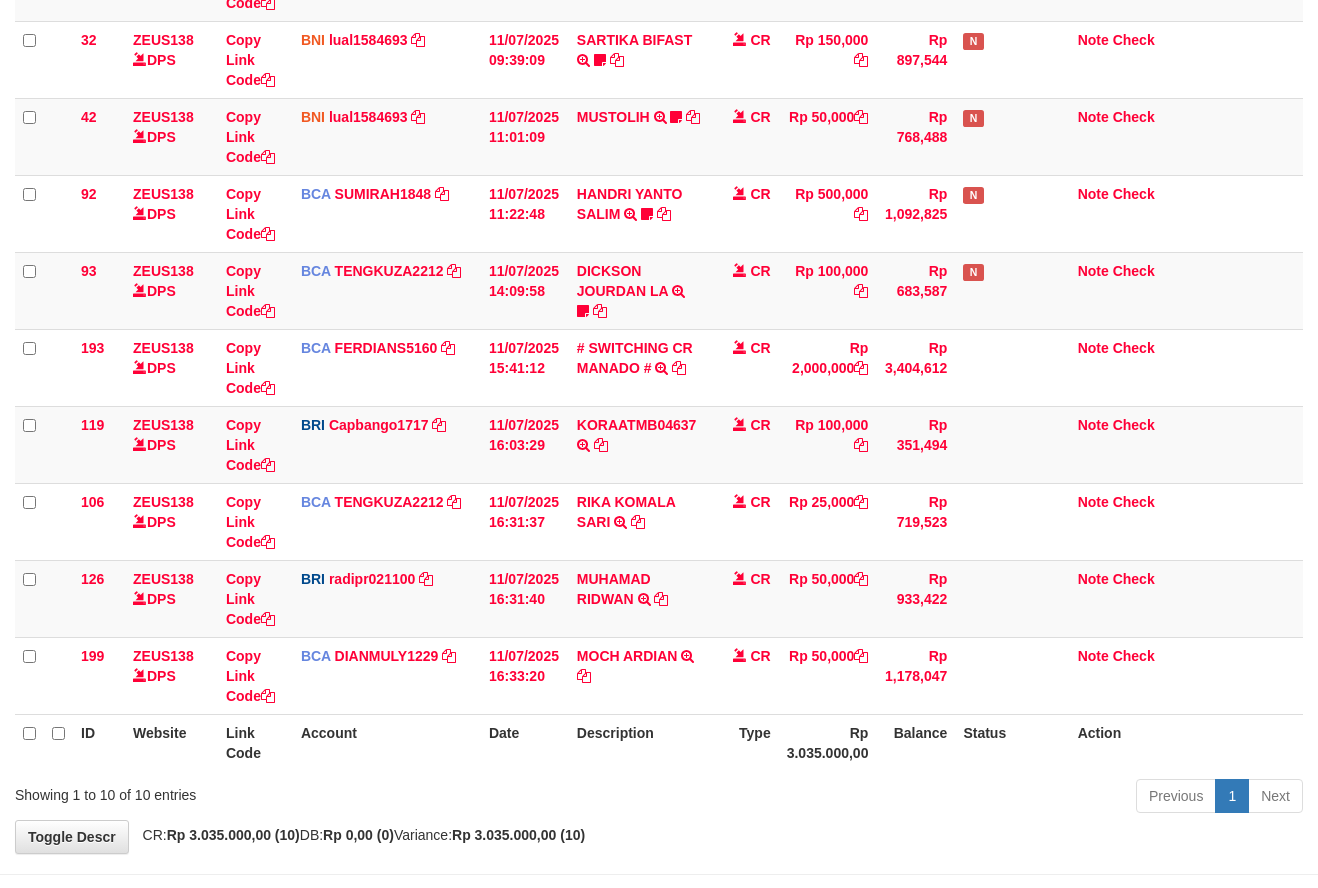 drag, startPoint x: 694, startPoint y: 725, endPoint x: 704, endPoint y: 732, distance: 12.206555 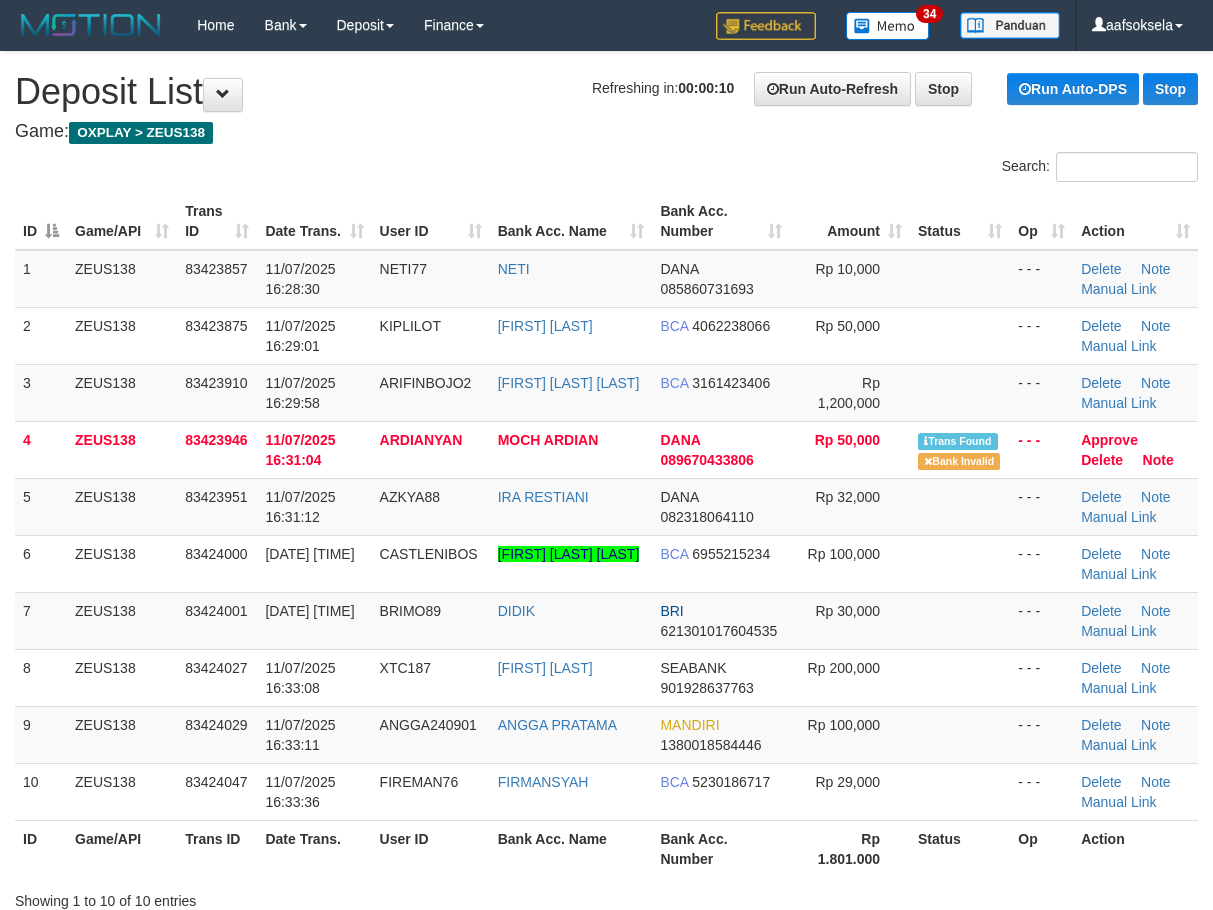 scroll, scrollTop: 0, scrollLeft: 0, axis: both 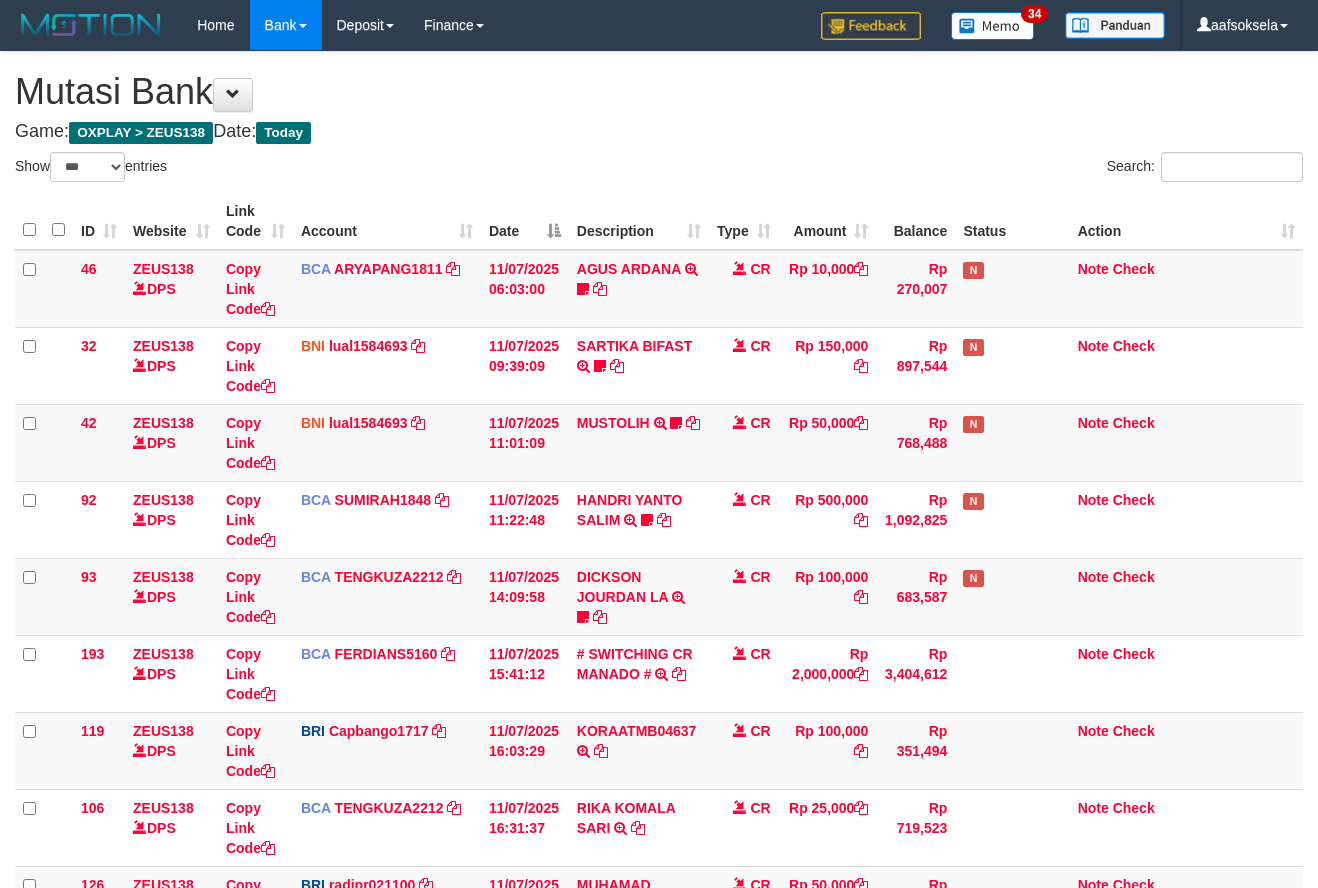 select on "***" 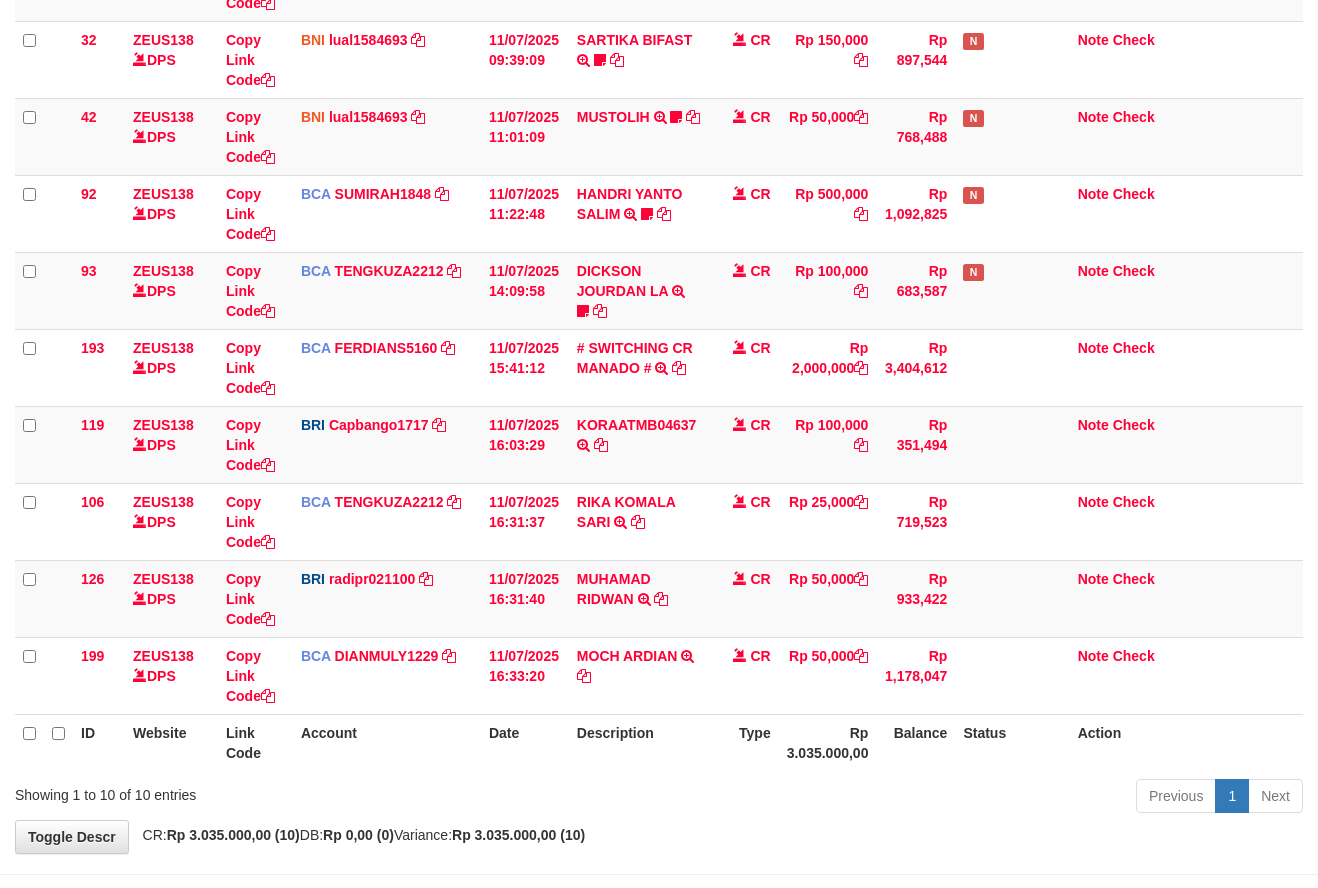 click on "Previous 1 Next" at bounding box center [933, 798] 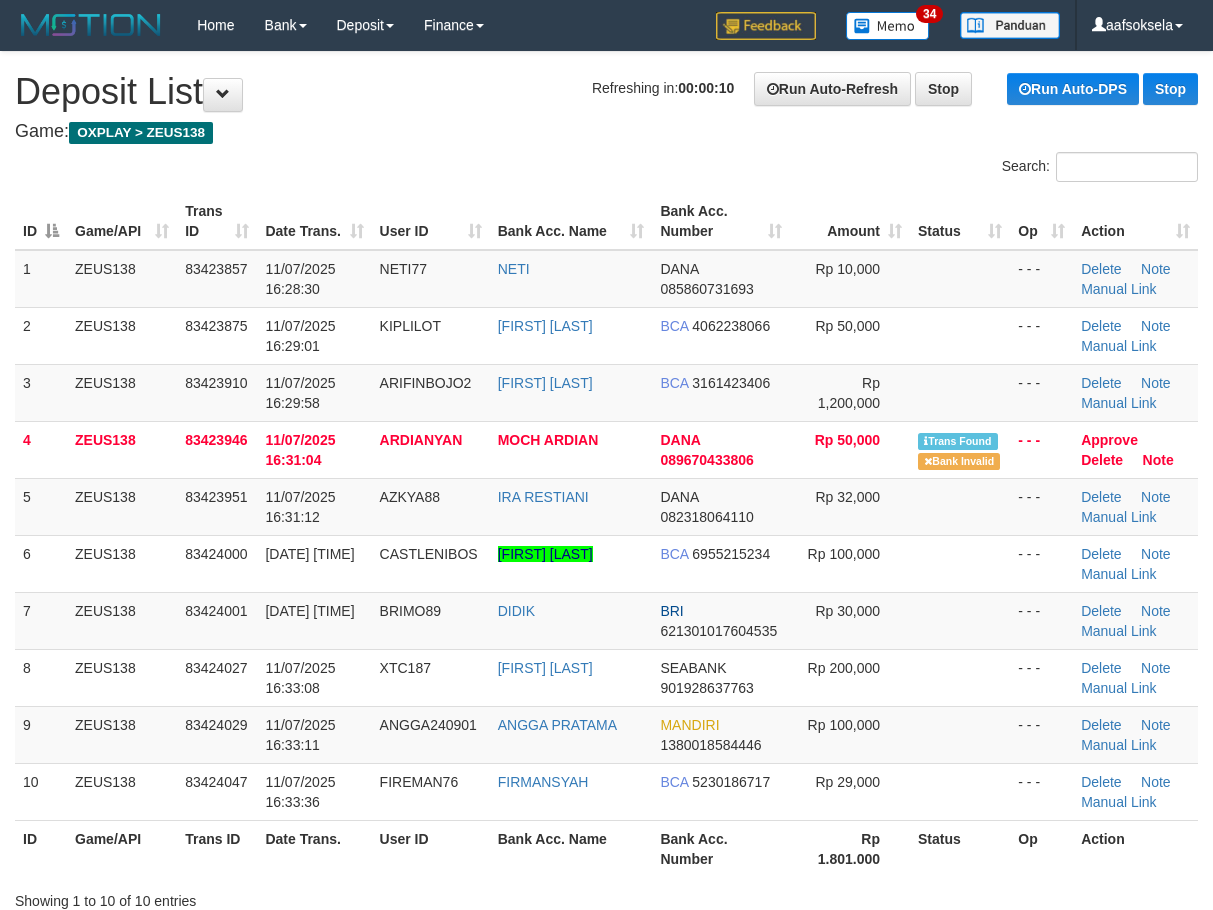 scroll, scrollTop: 0, scrollLeft: 0, axis: both 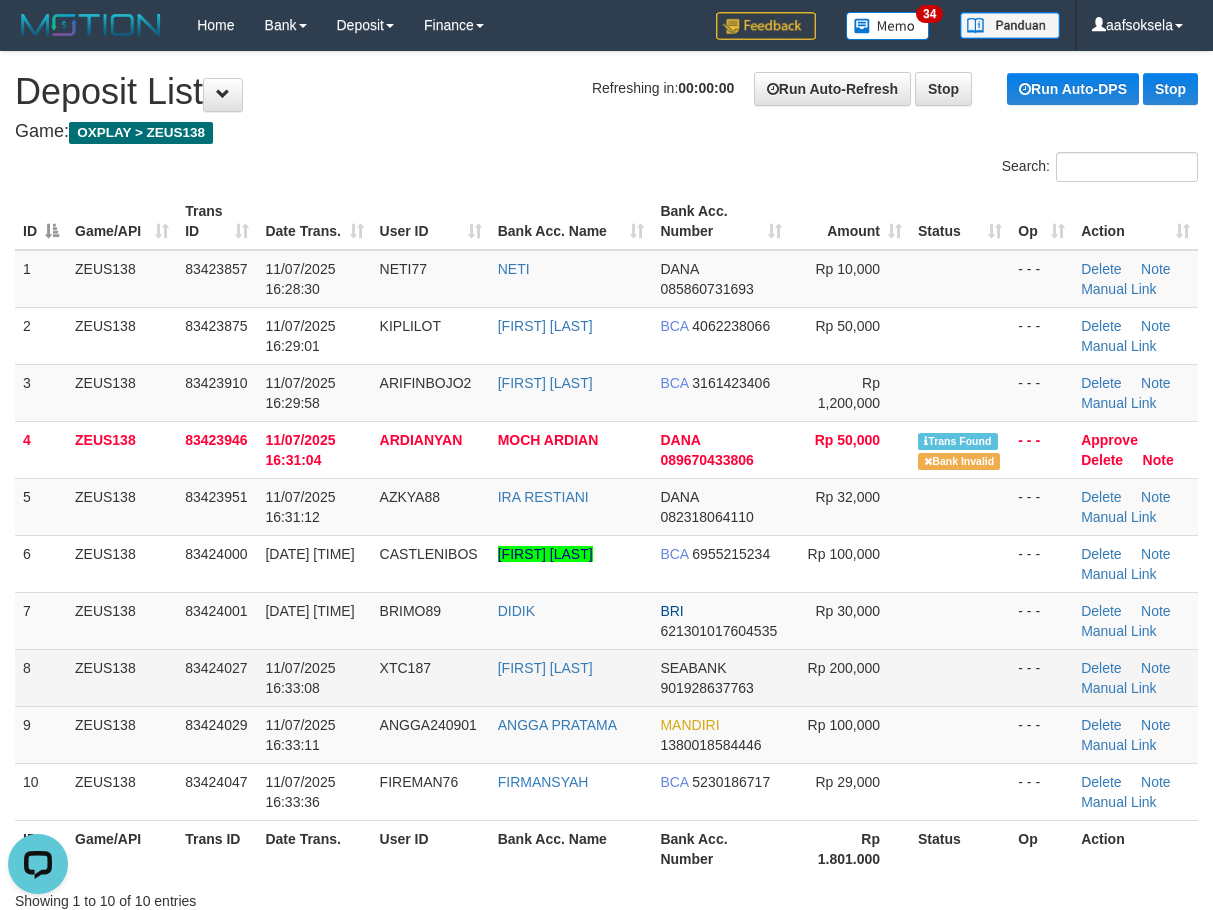 click on "BRIMO89" at bounding box center (431, 620) 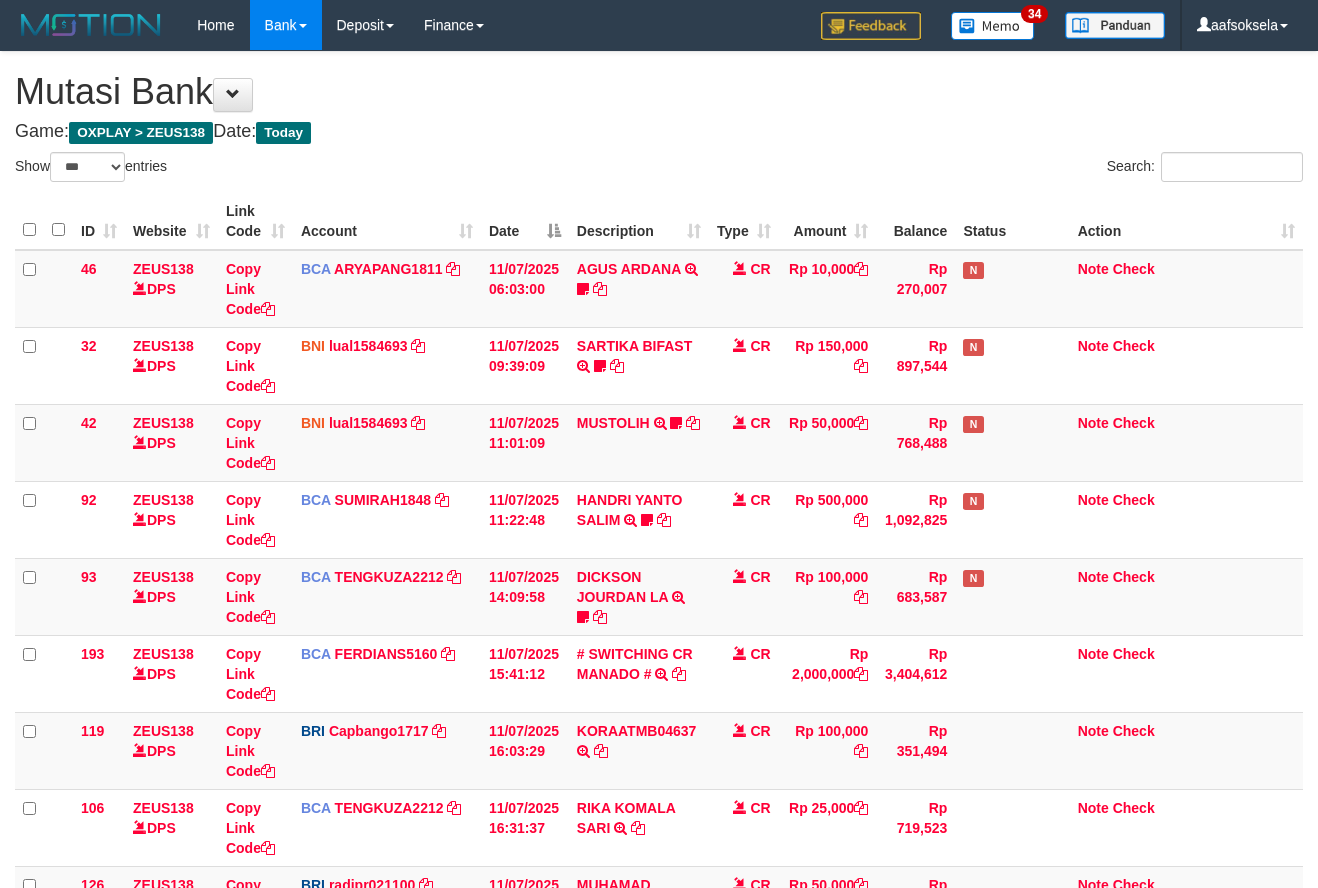 select on "***" 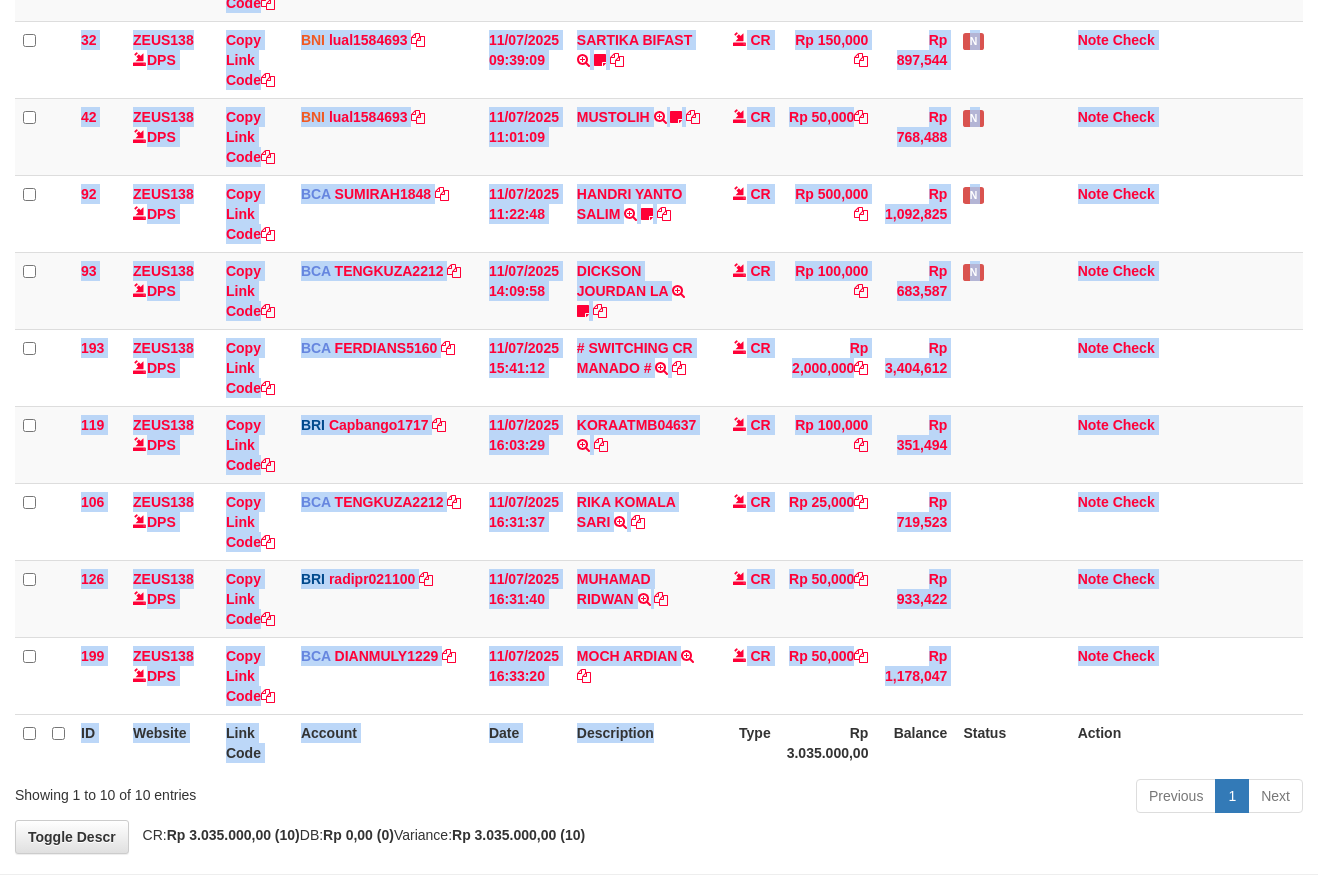 drag, startPoint x: 710, startPoint y: 769, endPoint x: 668, endPoint y: 724, distance: 61.554855 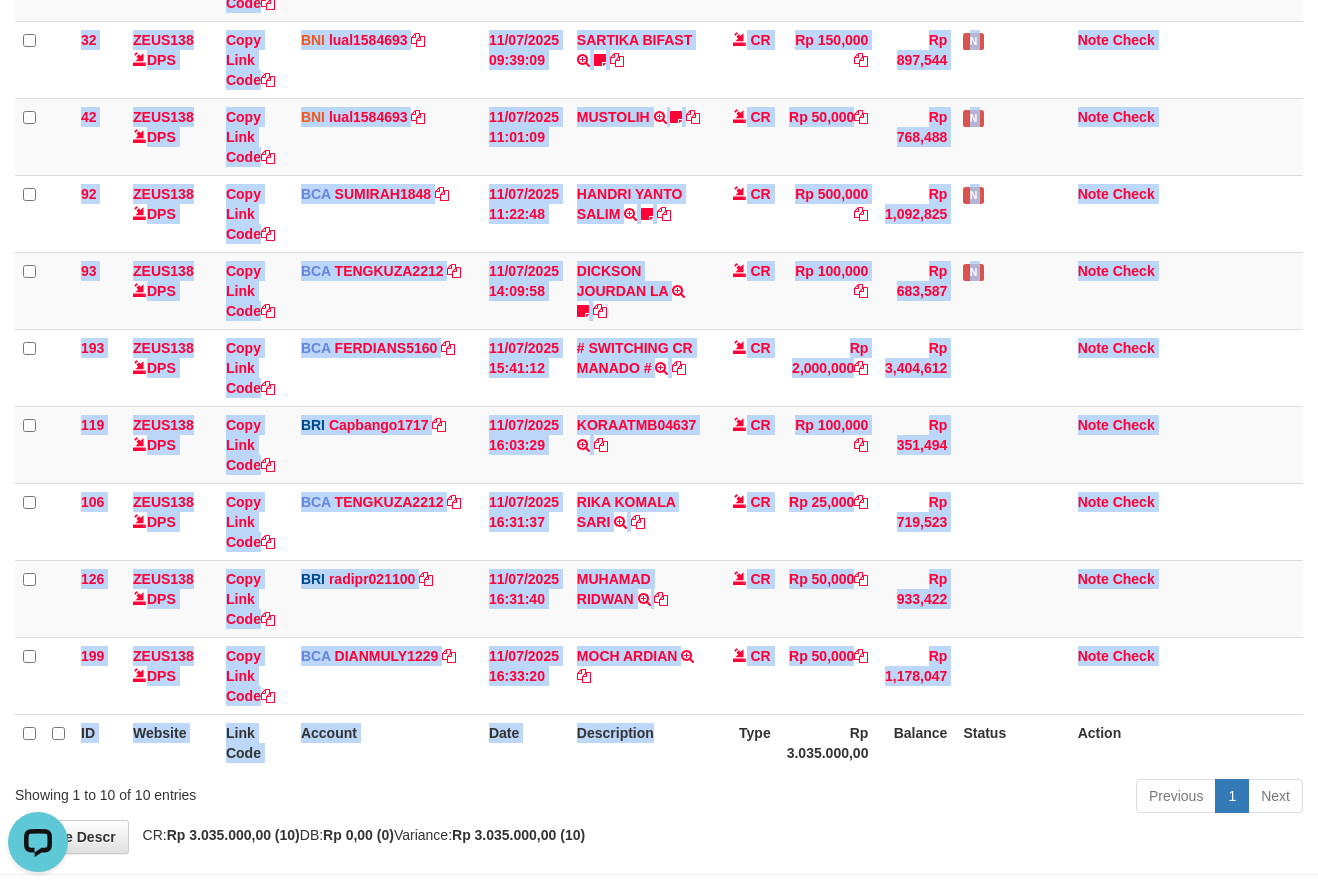 scroll, scrollTop: 0, scrollLeft: 0, axis: both 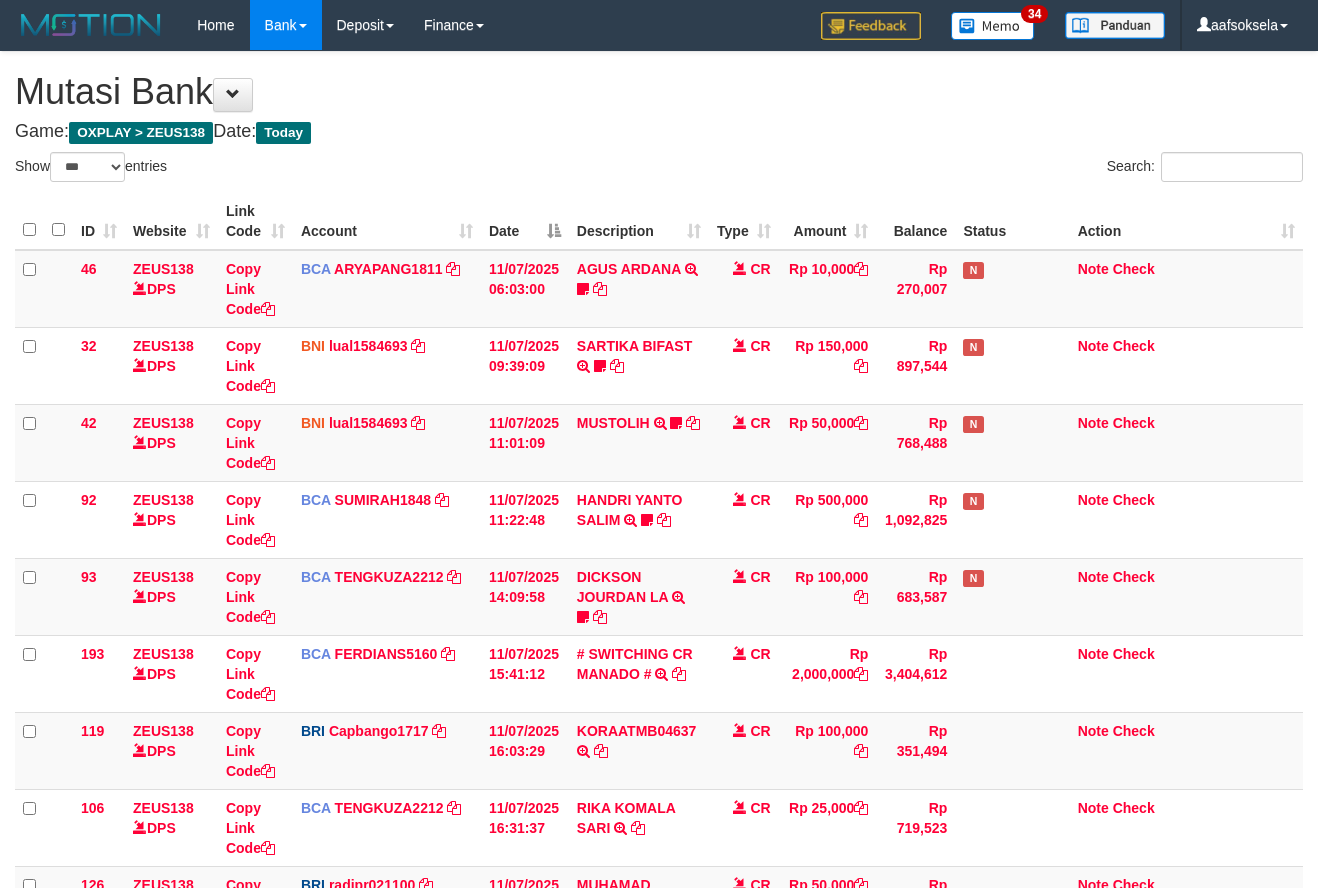 select on "***" 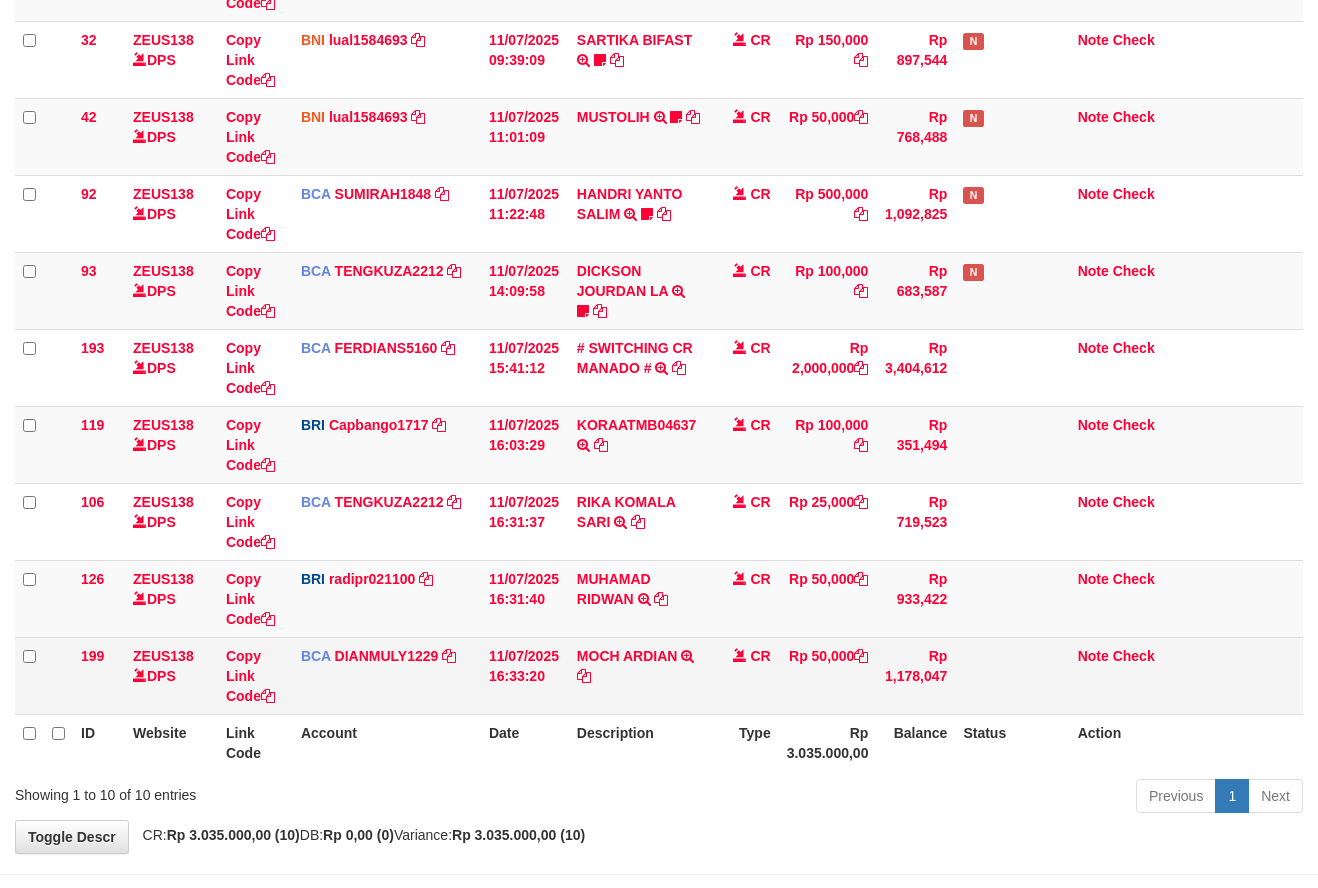 click on "CR" at bounding box center (744, 675) 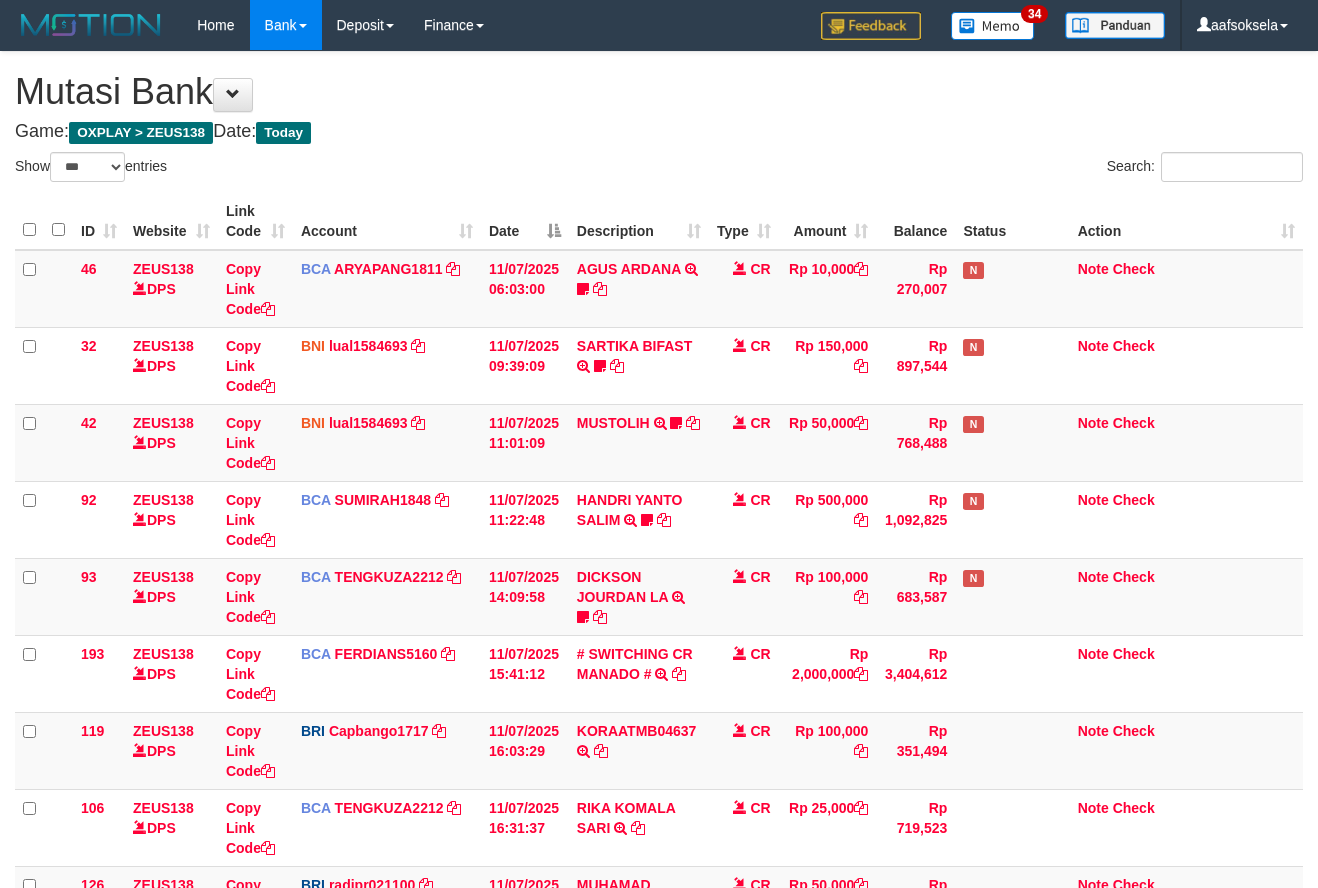 select on "***" 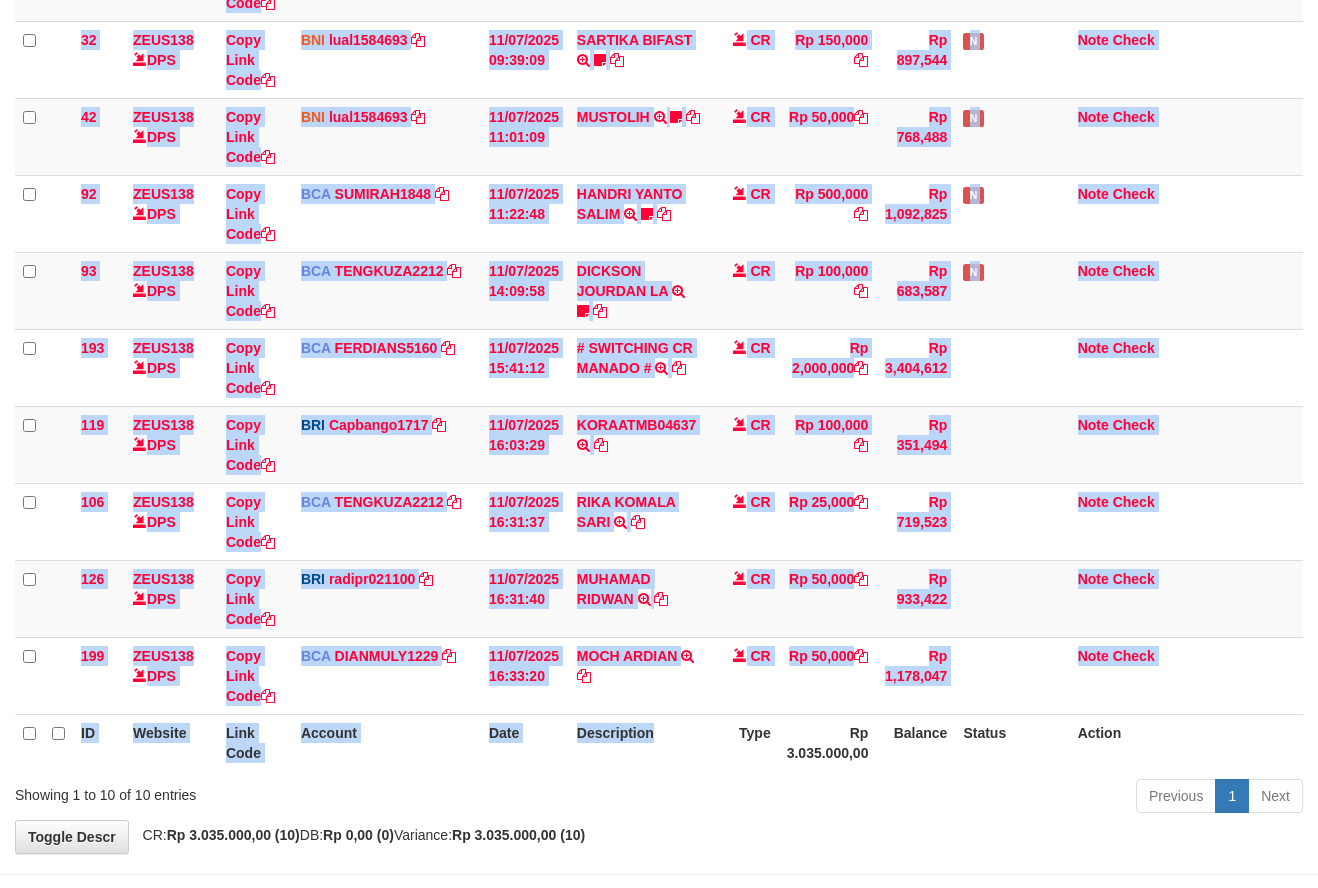 drag, startPoint x: 685, startPoint y: 770, endPoint x: 697, endPoint y: 775, distance: 13 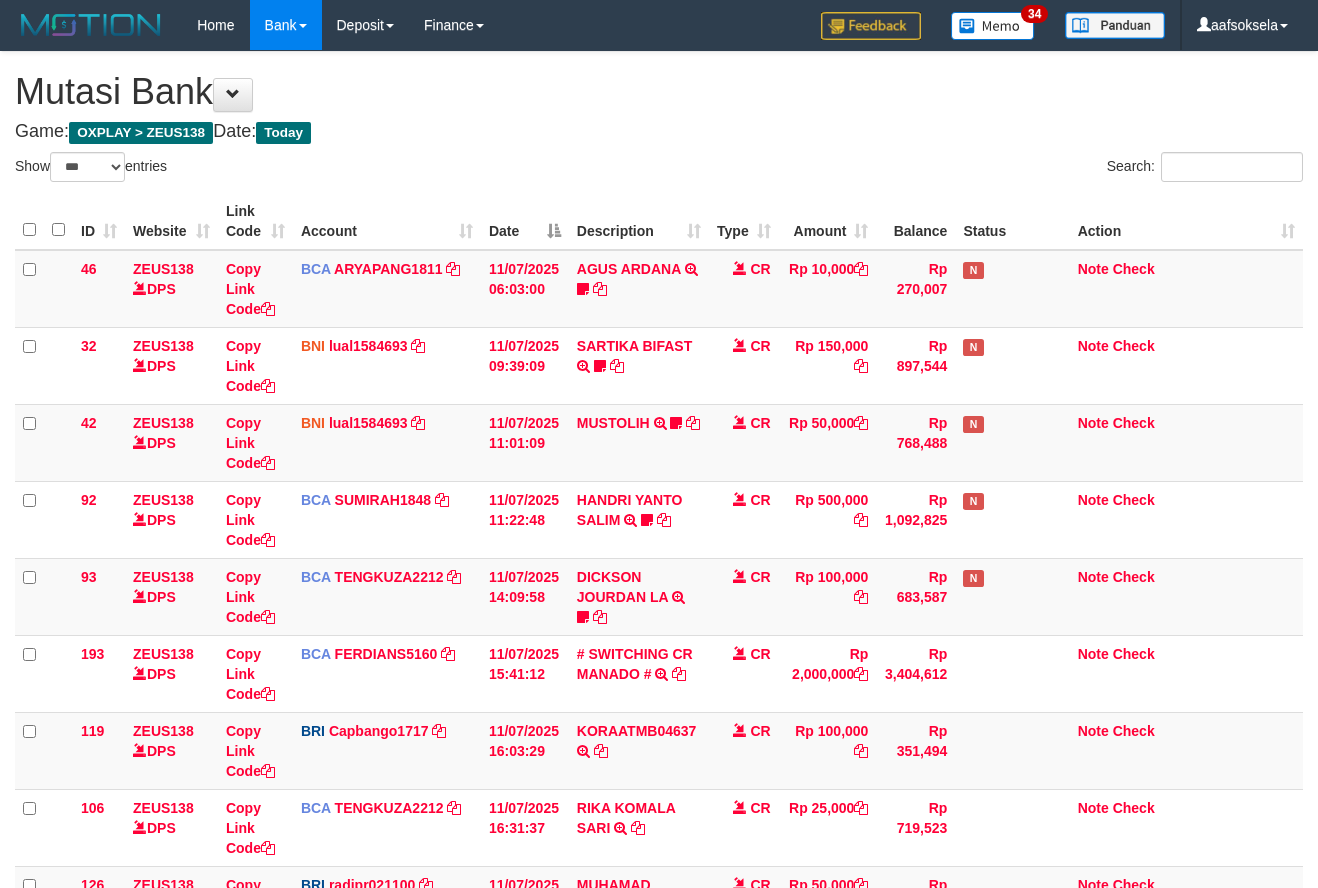 select on "***" 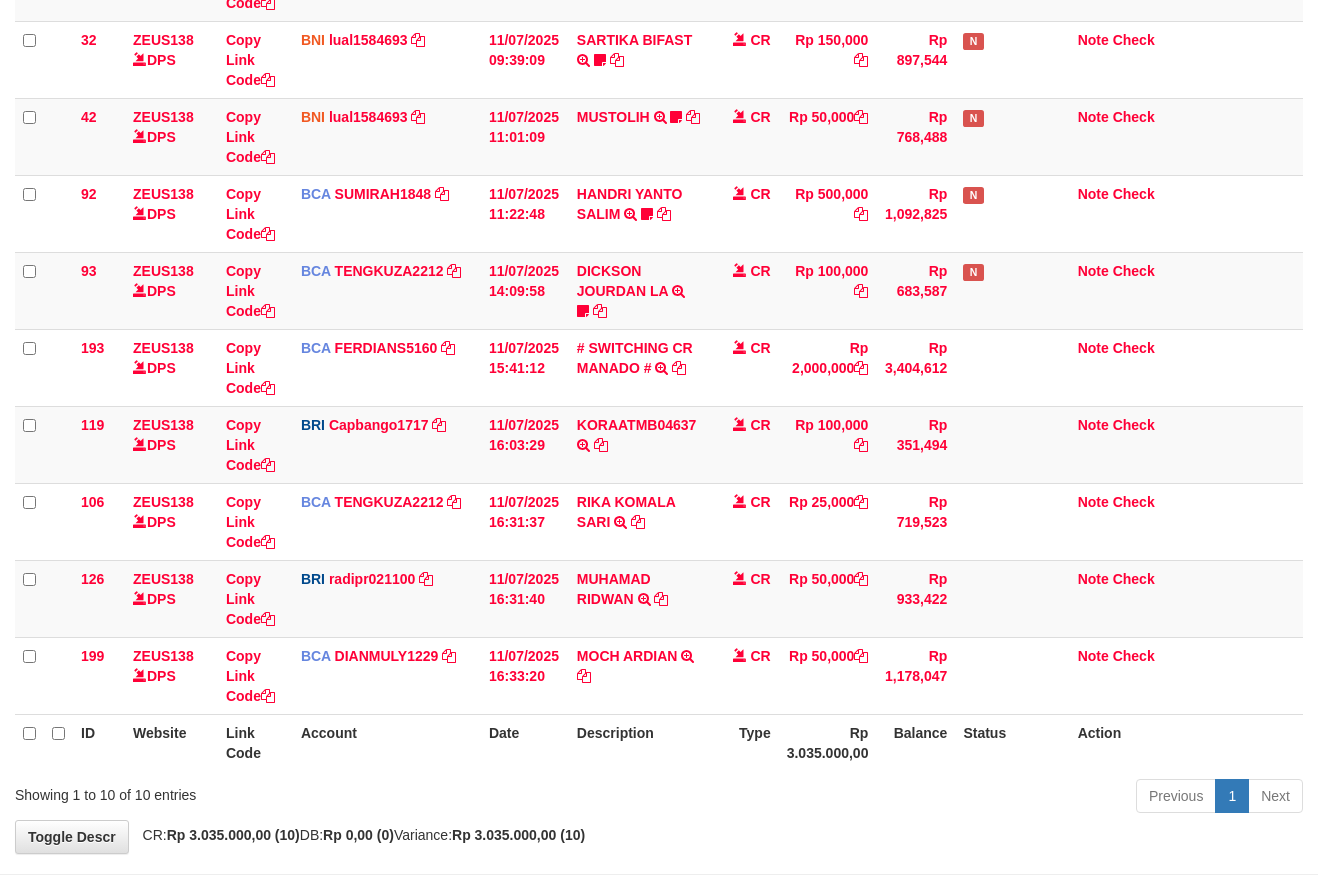 click on "Previous 1 Next" at bounding box center (933, 798) 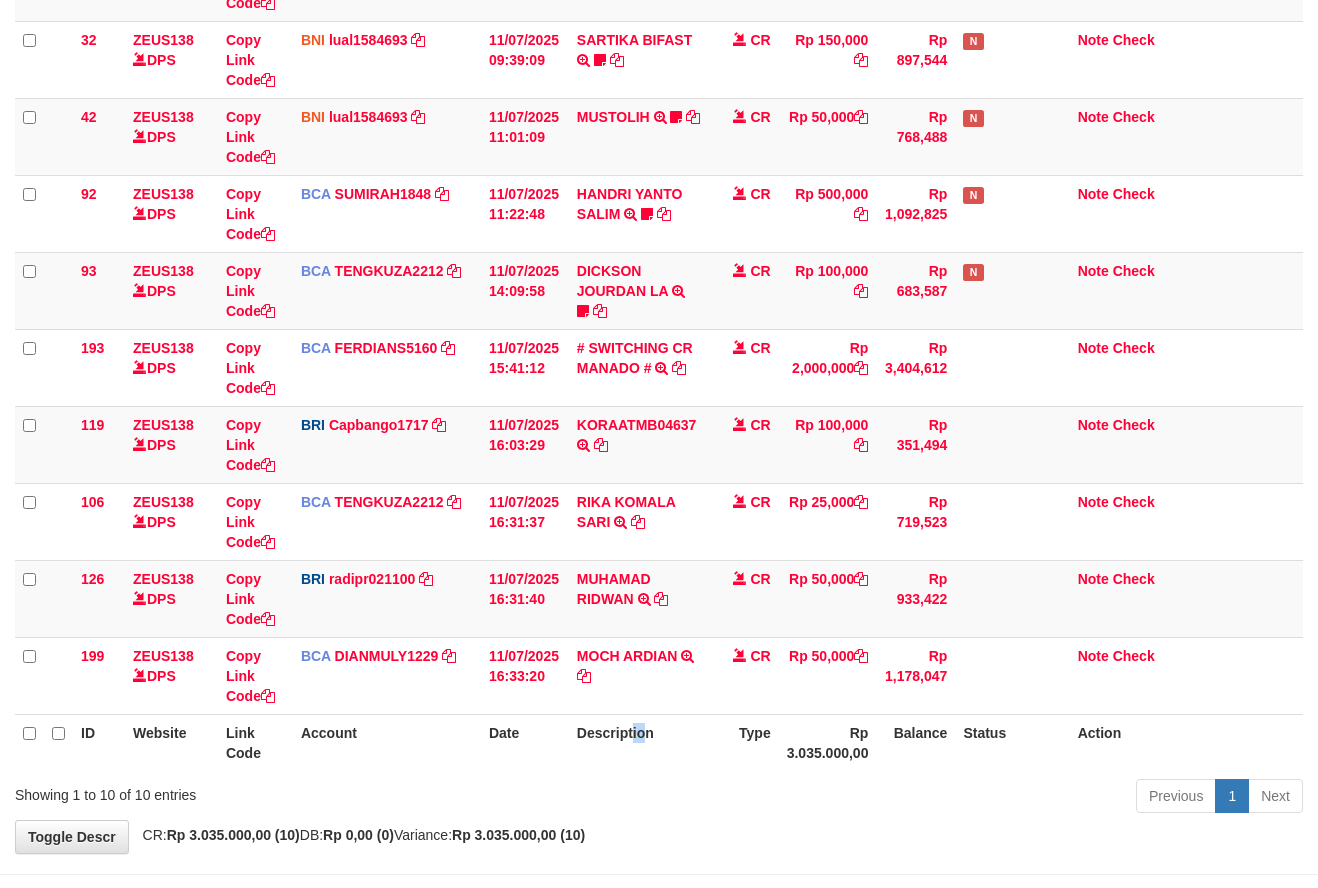 drag, startPoint x: 633, startPoint y: 764, endPoint x: 642, endPoint y: 746, distance: 20.12461 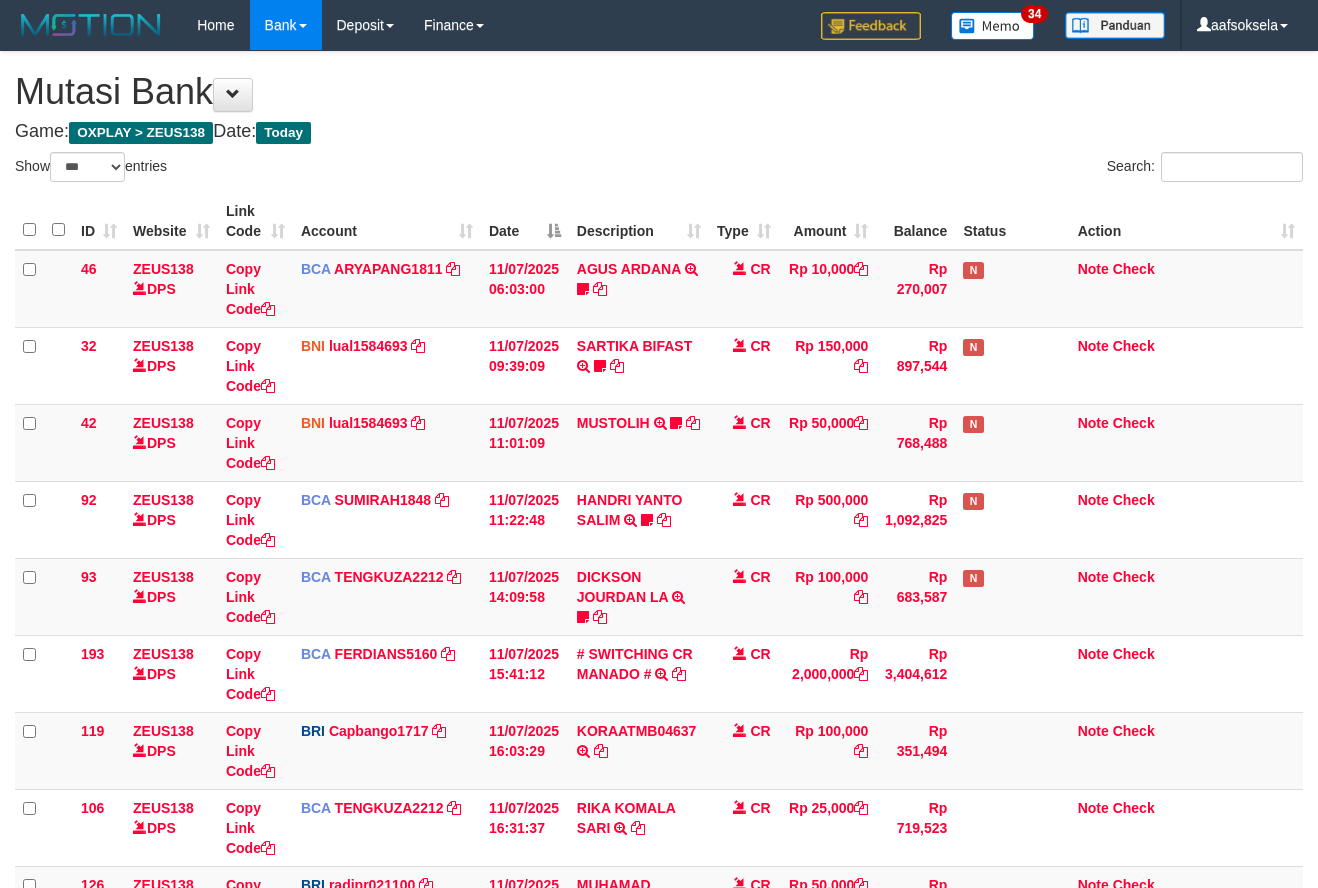 select on "***" 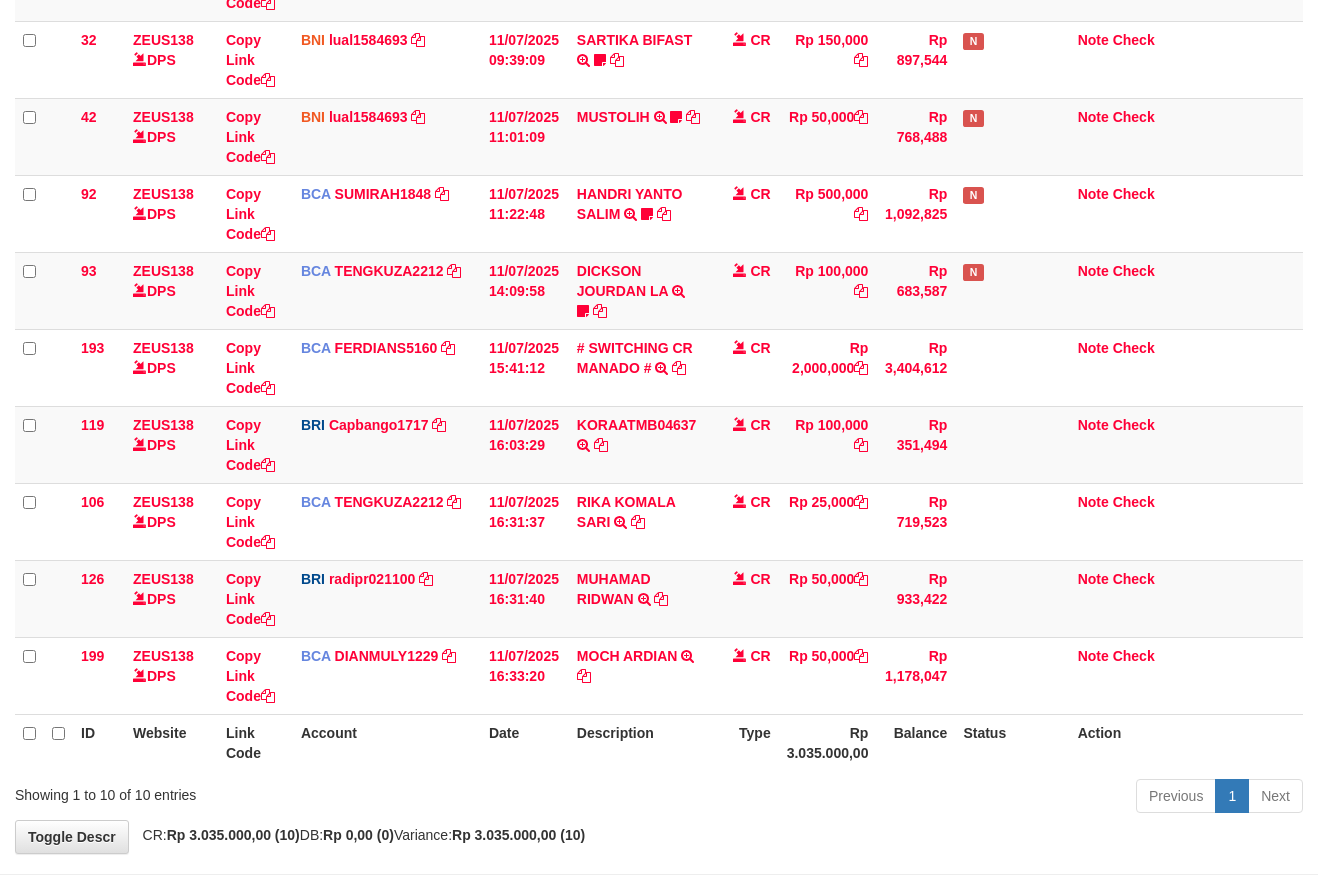 scroll, scrollTop: 306, scrollLeft: 0, axis: vertical 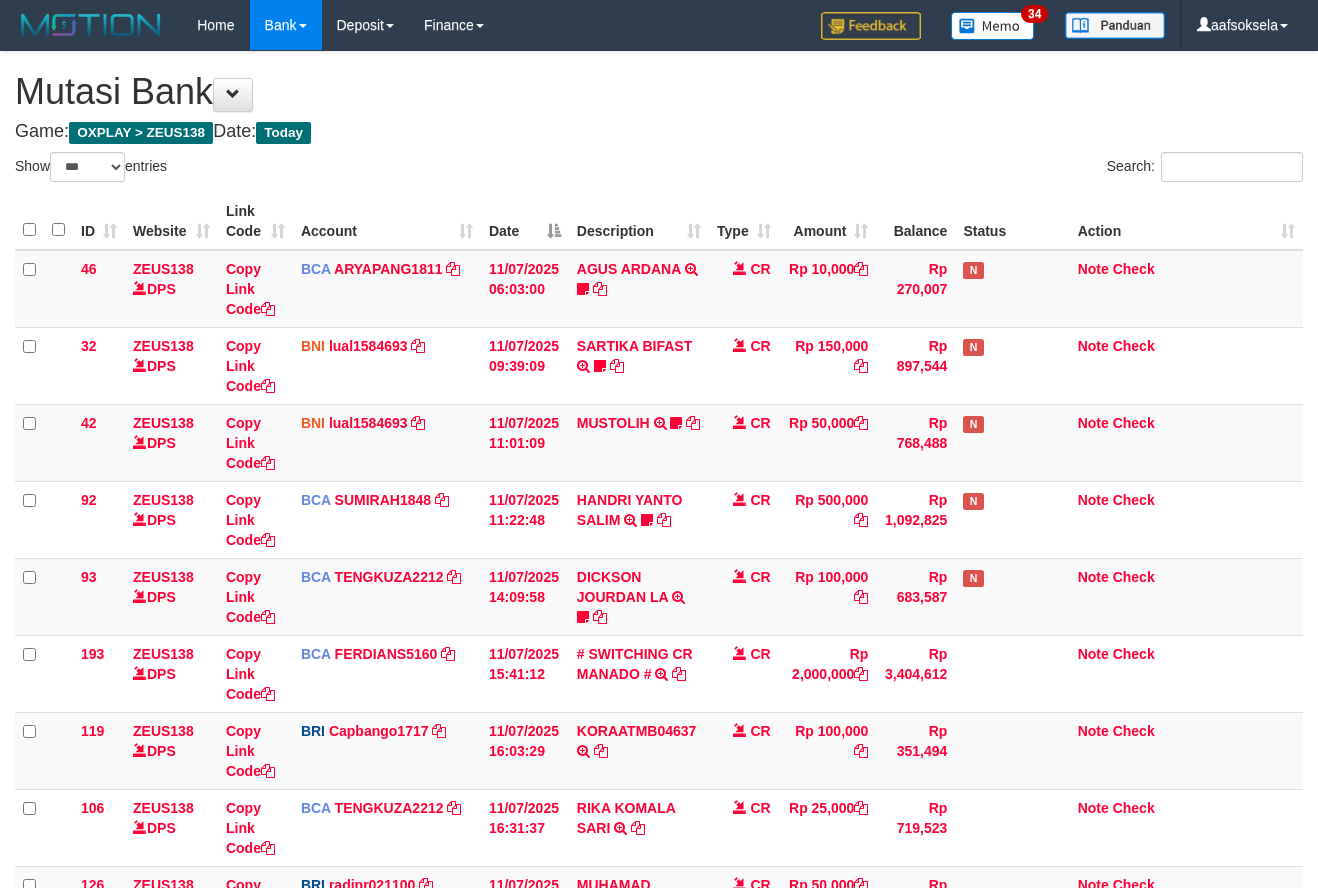 select on "***" 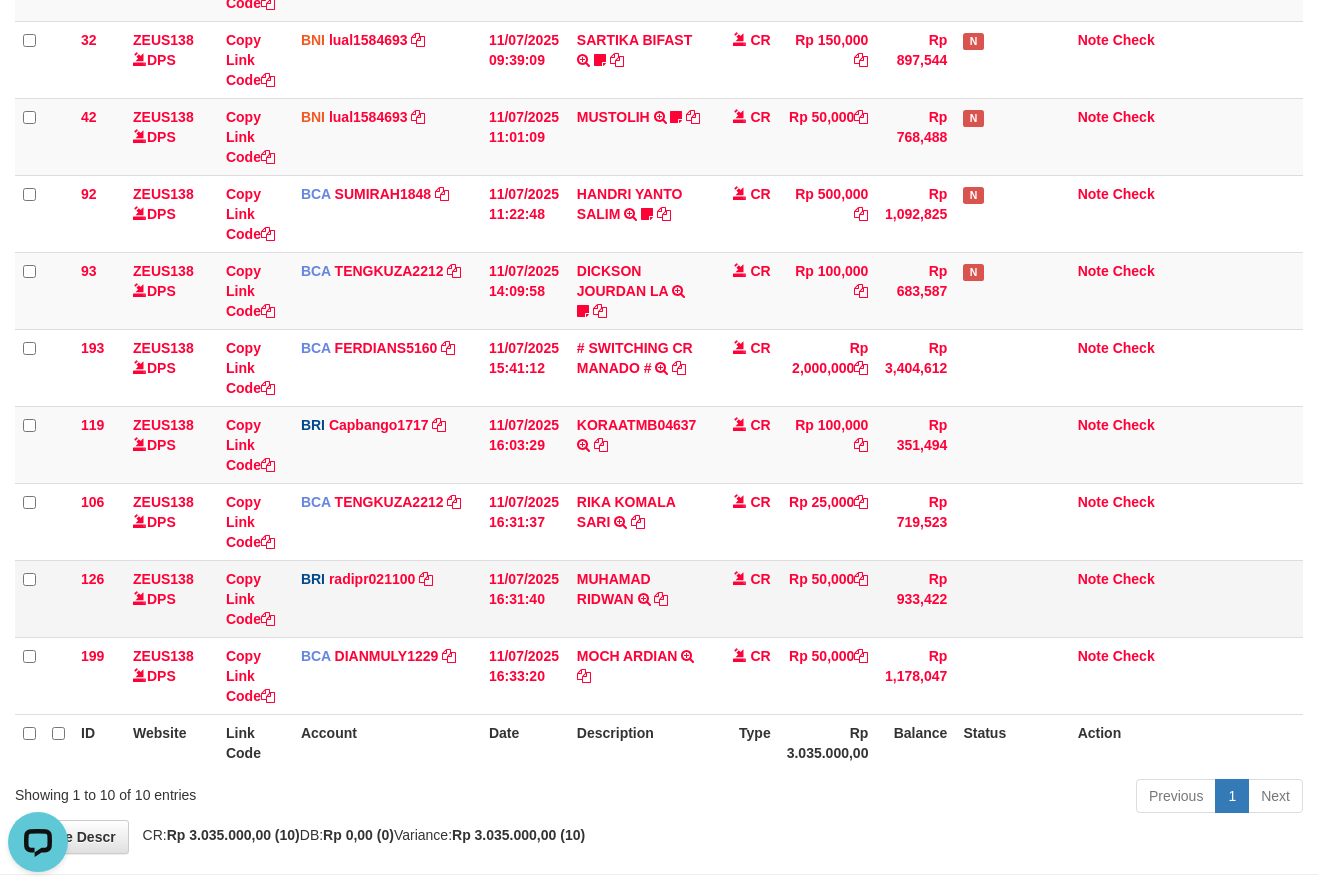 scroll, scrollTop: 0, scrollLeft: 0, axis: both 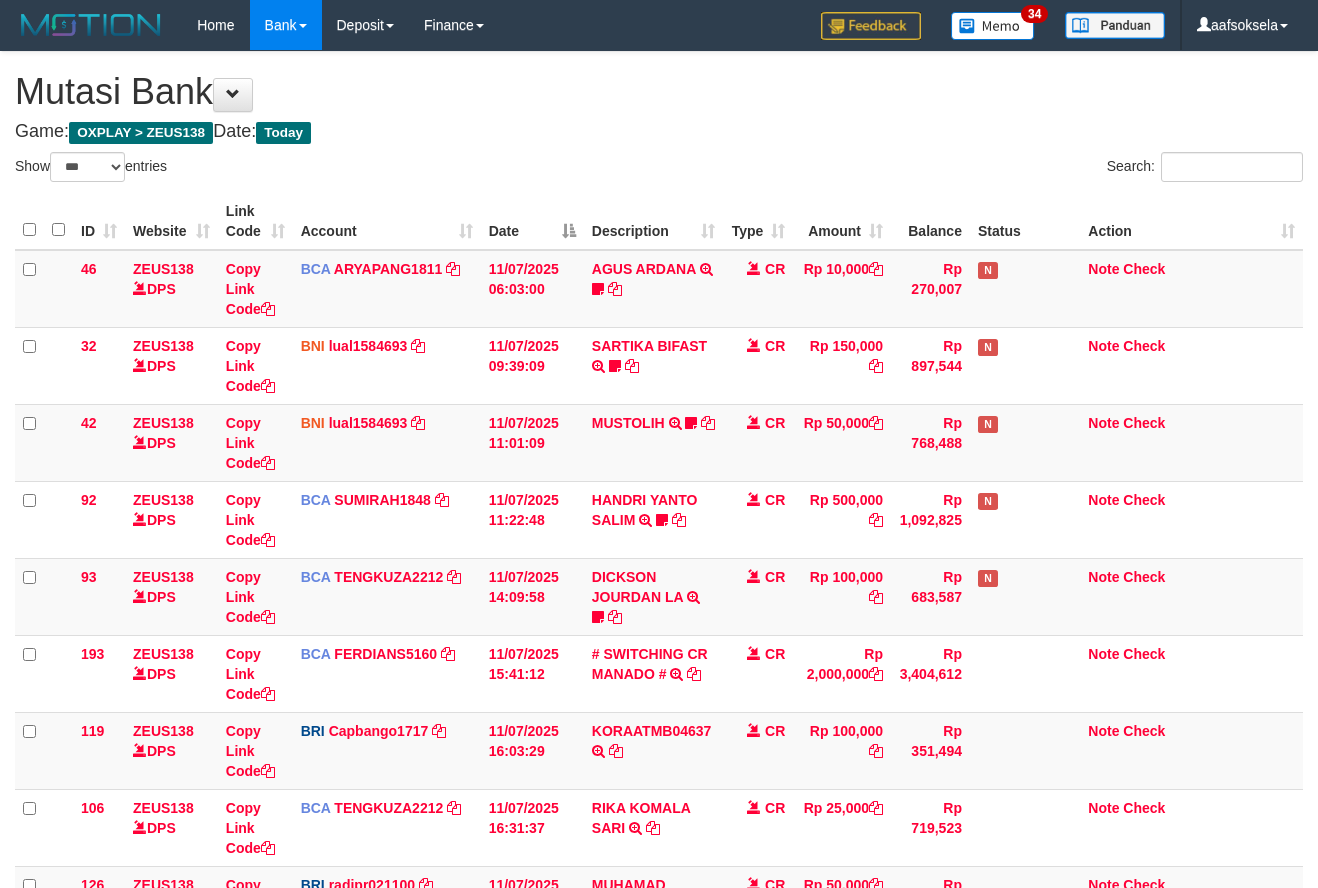 select on "***" 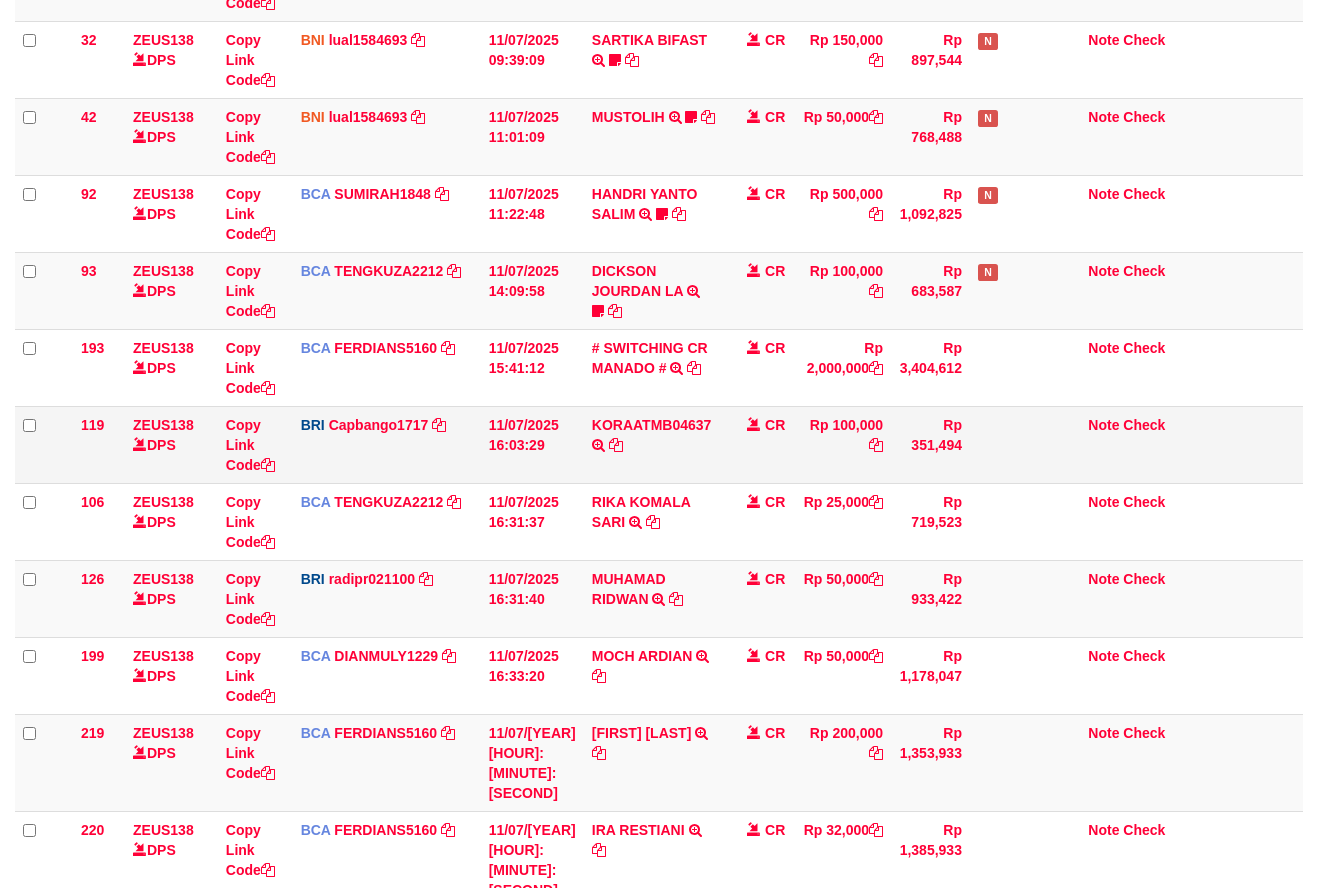 scroll, scrollTop: 106, scrollLeft: 0, axis: vertical 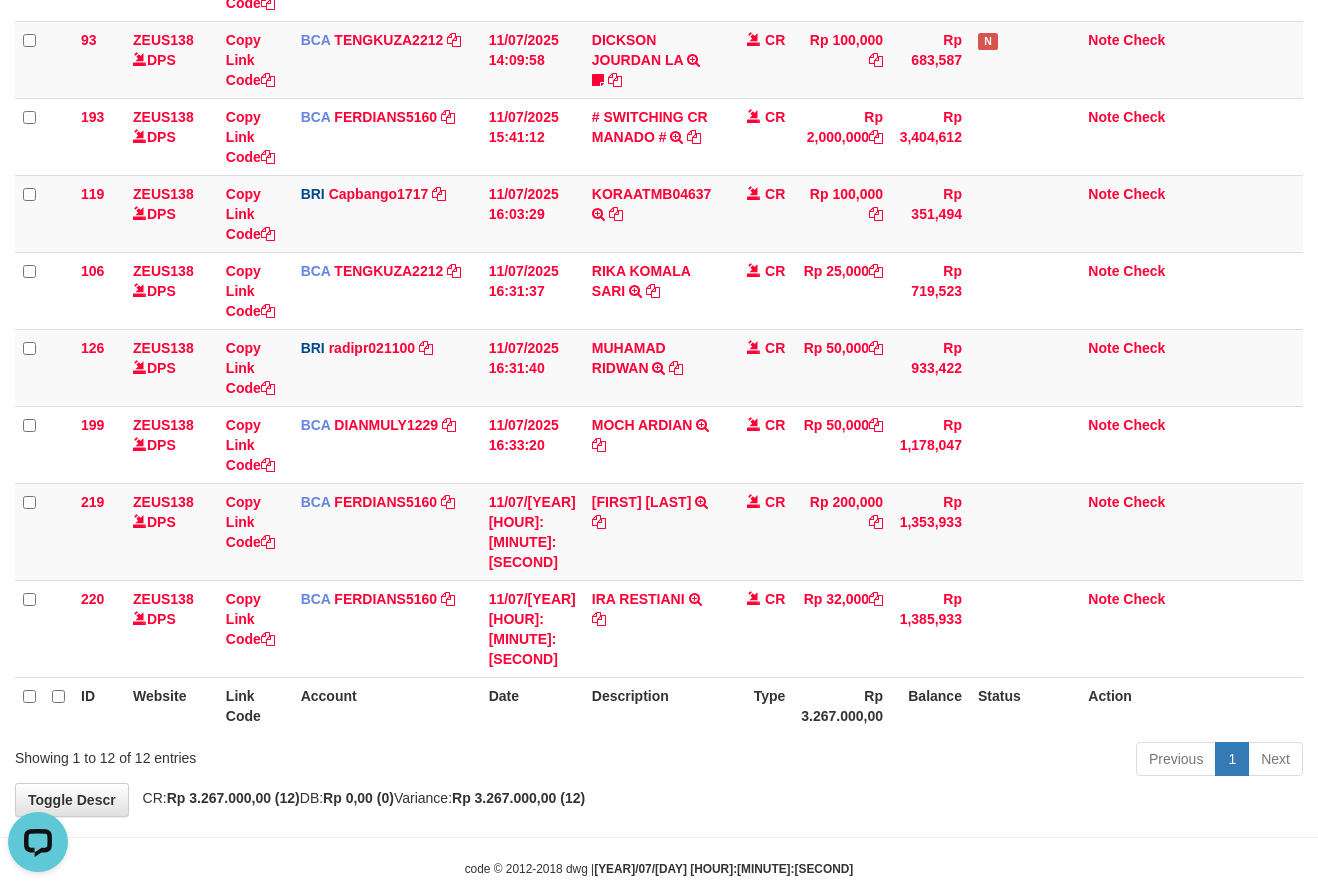 drag, startPoint x: 671, startPoint y: 743, endPoint x: 670, endPoint y: 761, distance: 18.027756 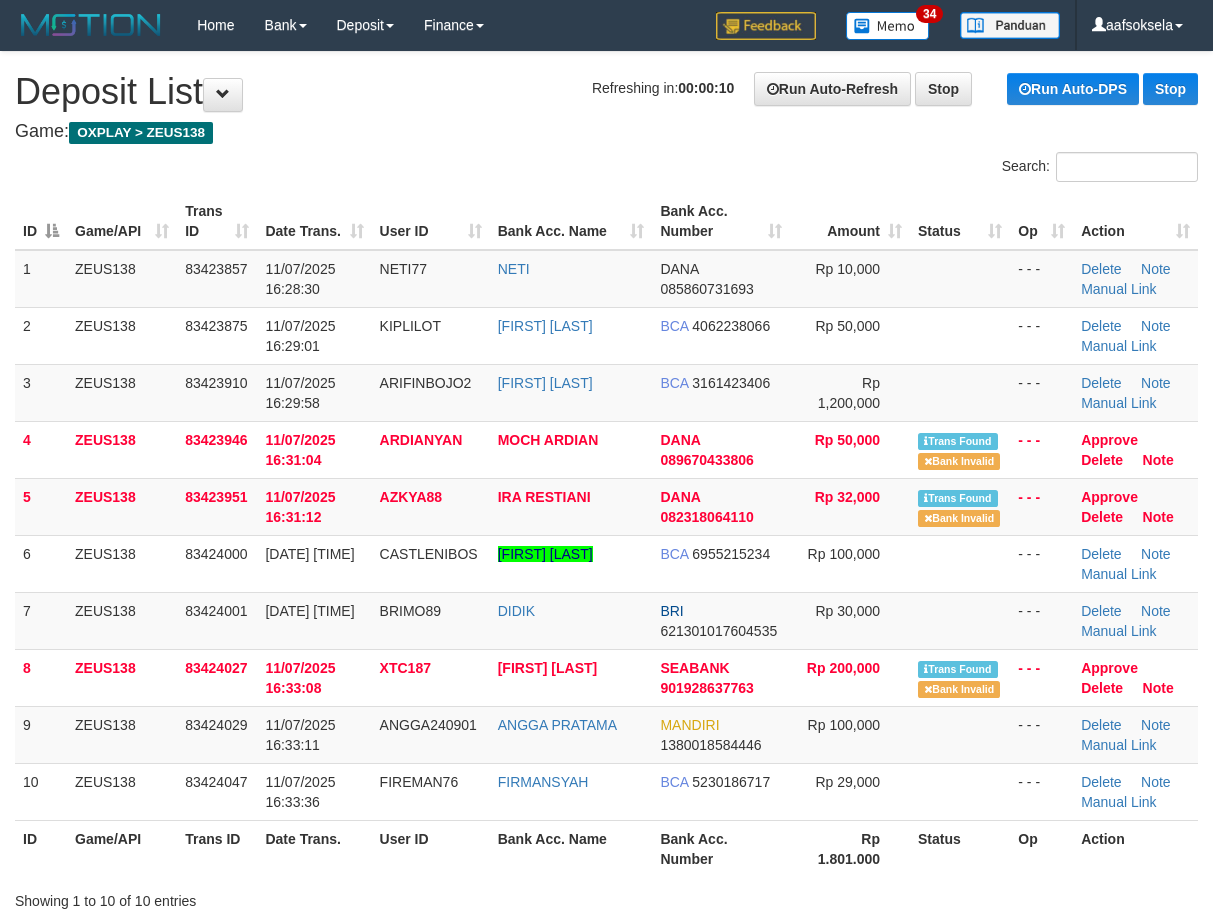 scroll, scrollTop: 0, scrollLeft: 0, axis: both 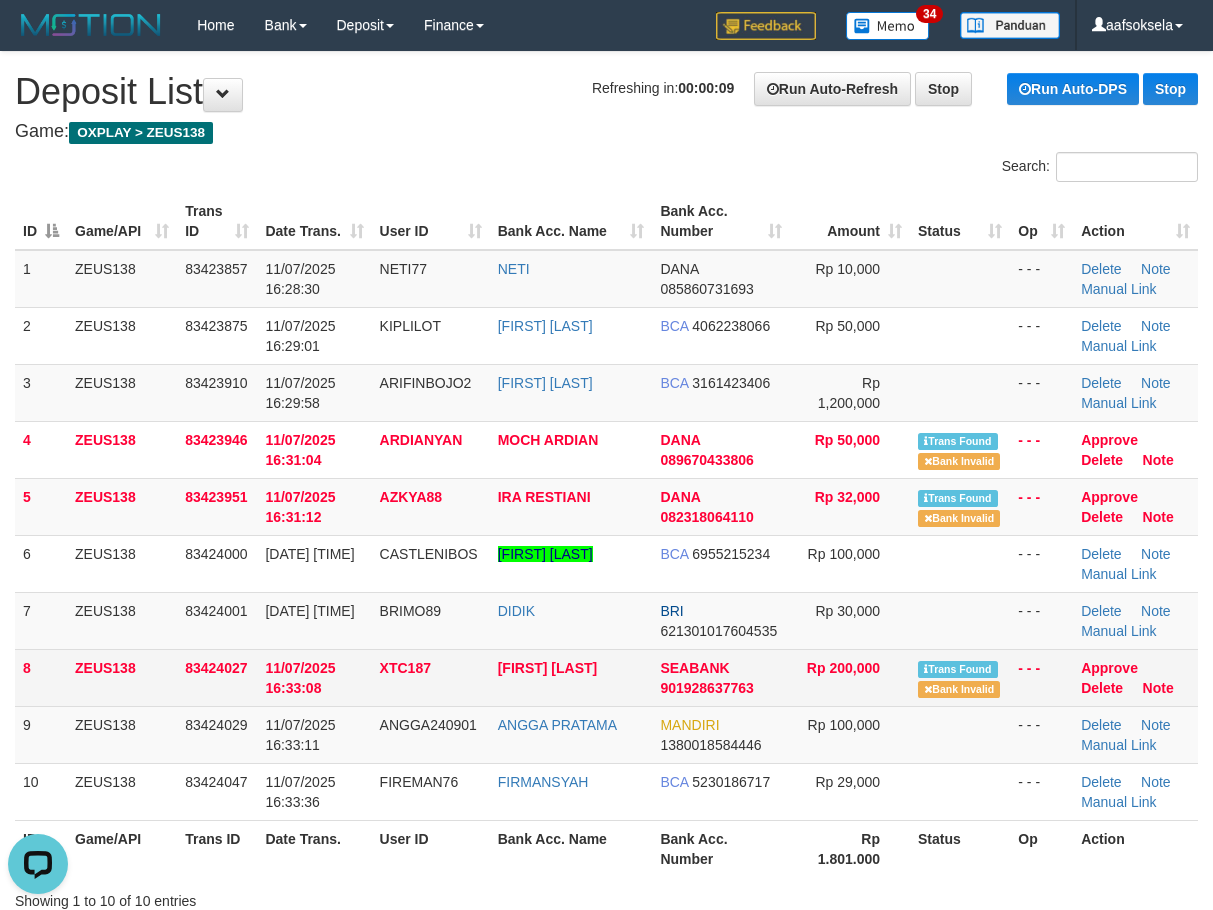 click on "11/07/2025 16:33:08" at bounding box center (300, 678) 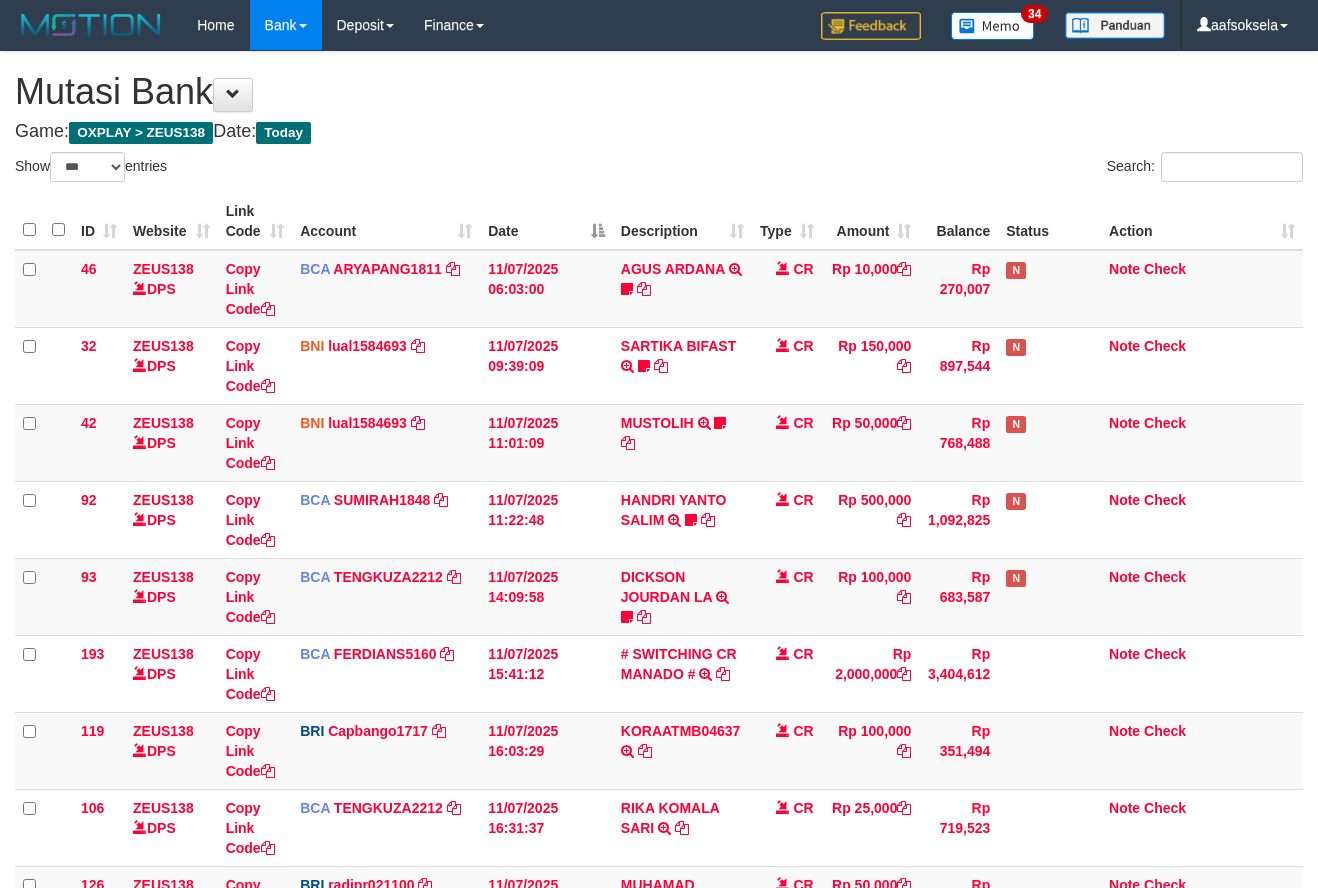 select on "***" 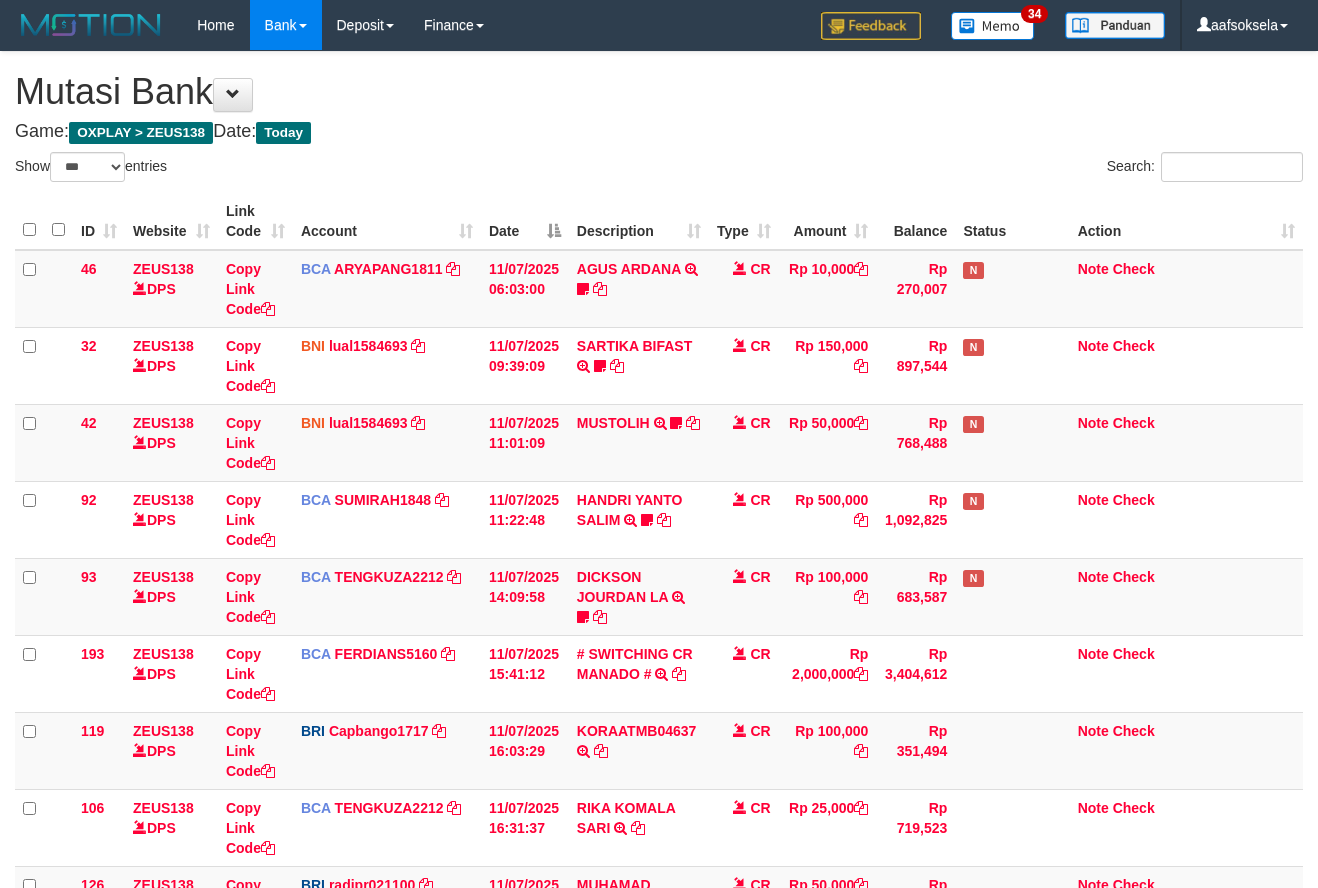 select on "***" 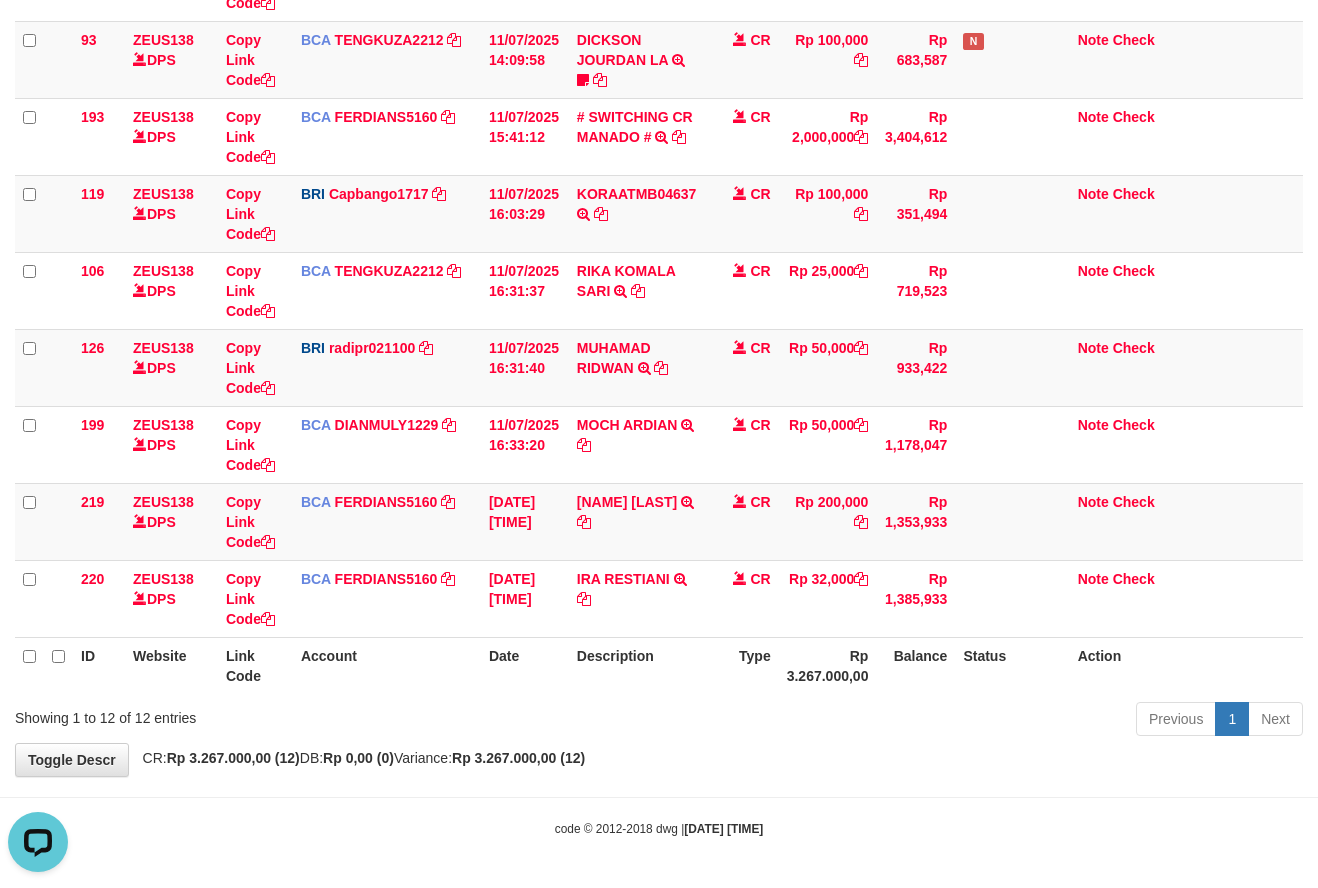 scroll, scrollTop: 0, scrollLeft: 0, axis: both 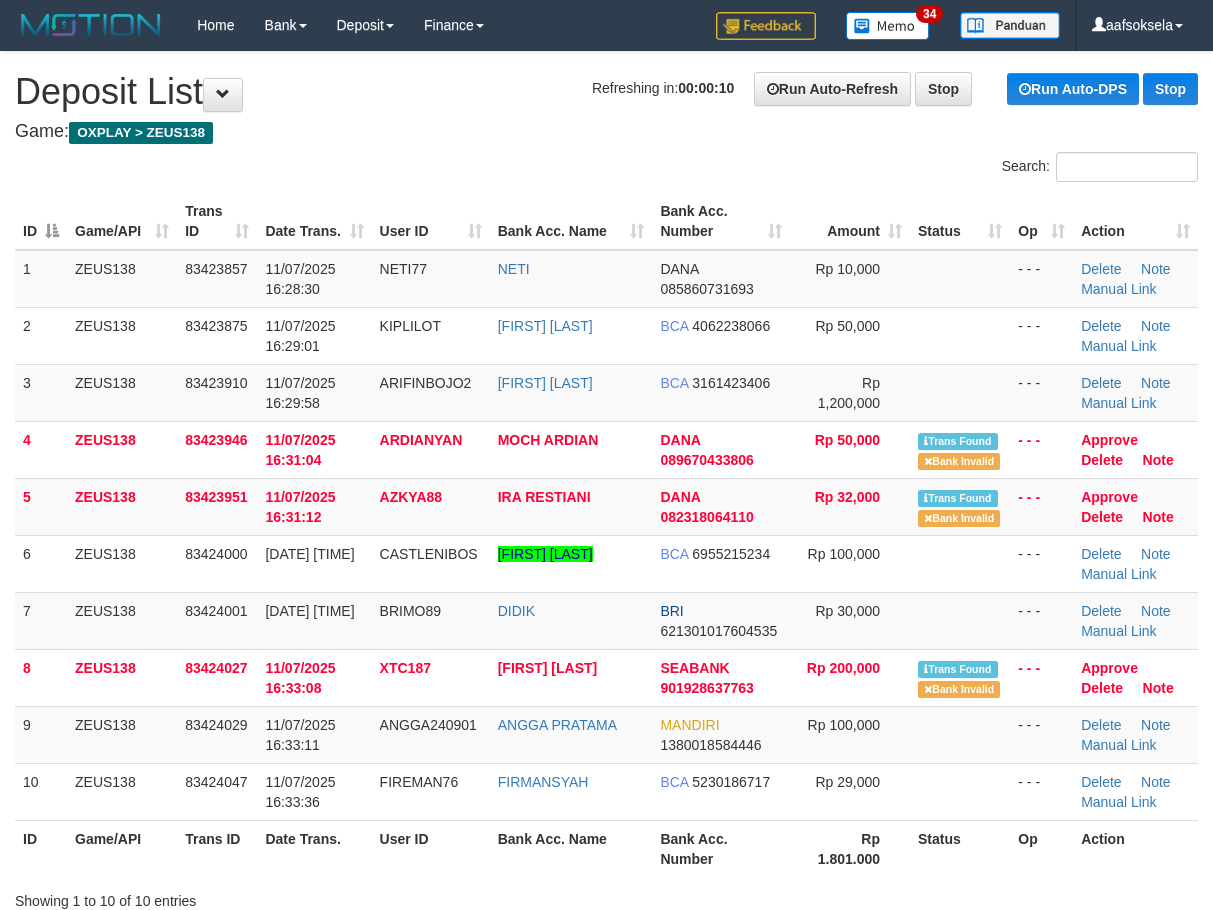 drag, startPoint x: 363, startPoint y: 169, endPoint x: 330, endPoint y: 210, distance: 52.63079 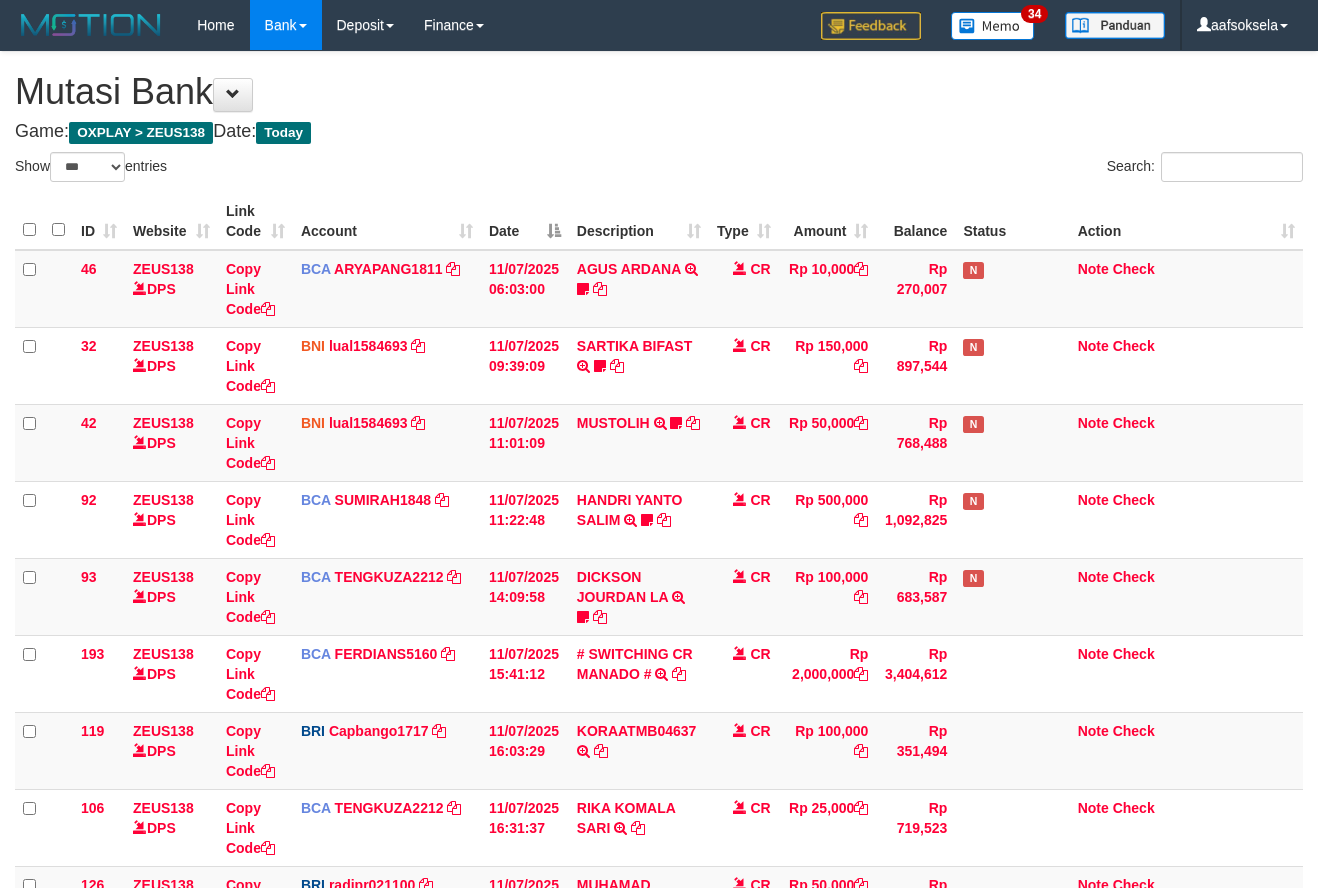 select on "***" 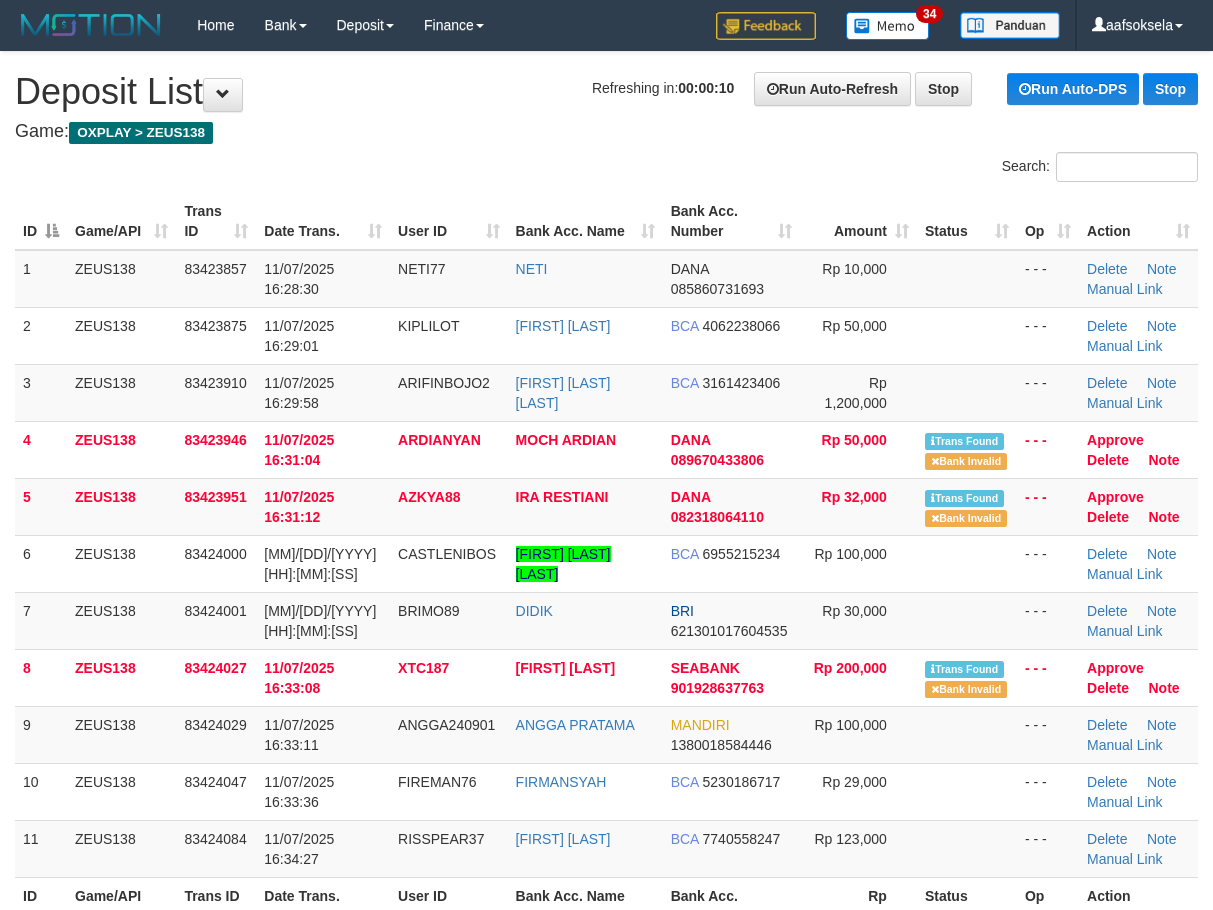 scroll, scrollTop: 0, scrollLeft: 0, axis: both 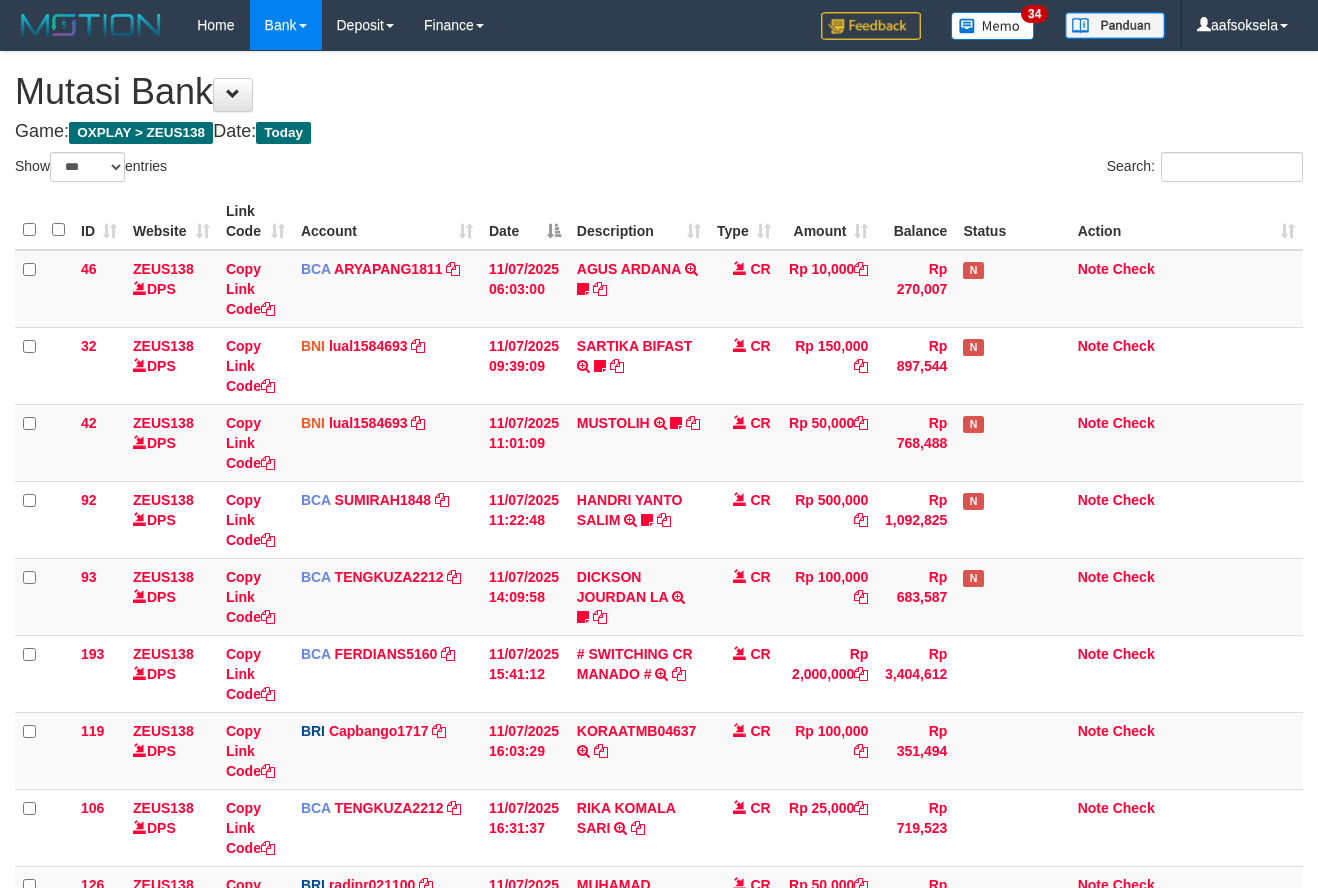 select on "***" 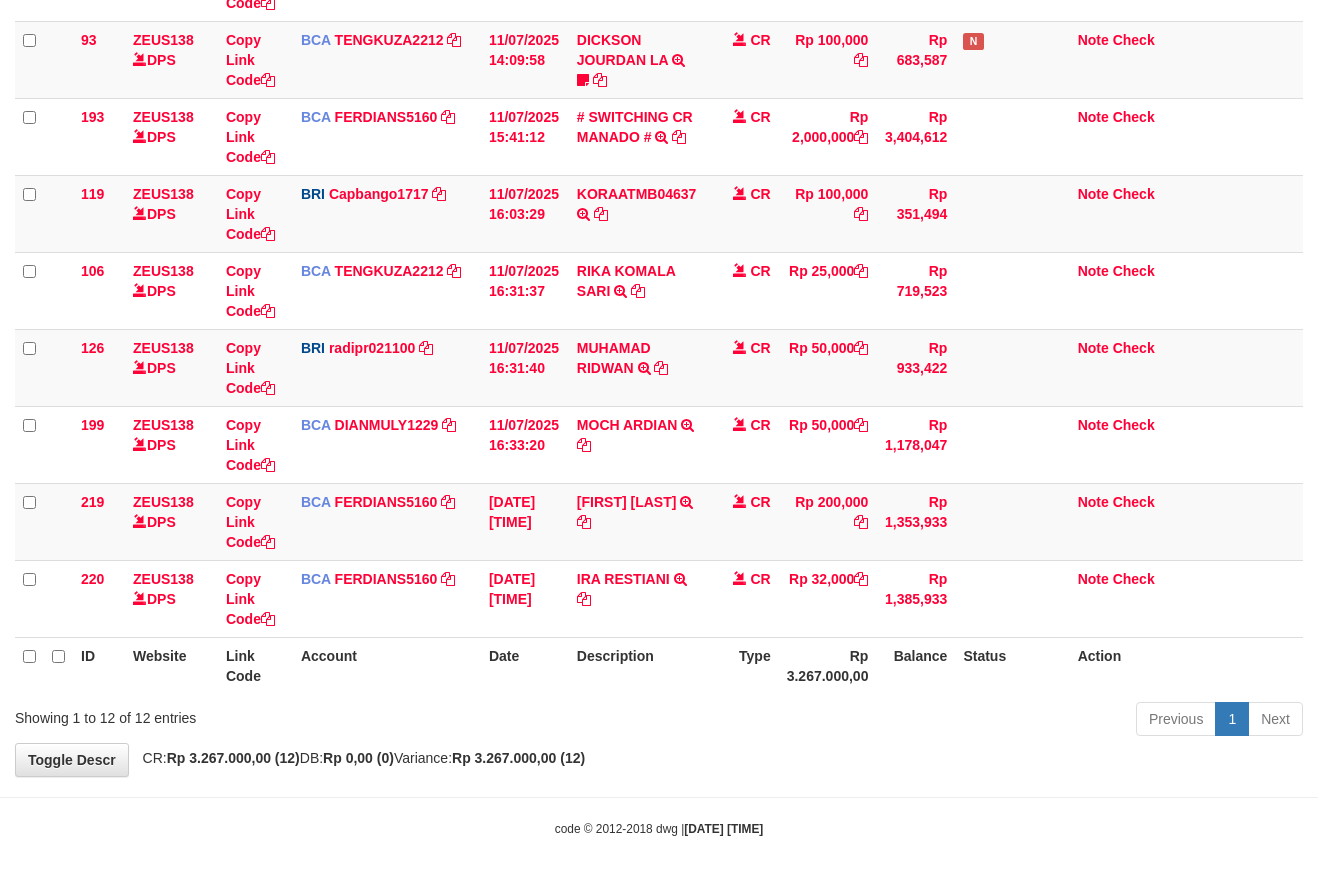 drag, startPoint x: 585, startPoint y: 670, endPoint x: 604, endPoint y: 695, distance: 31.400637 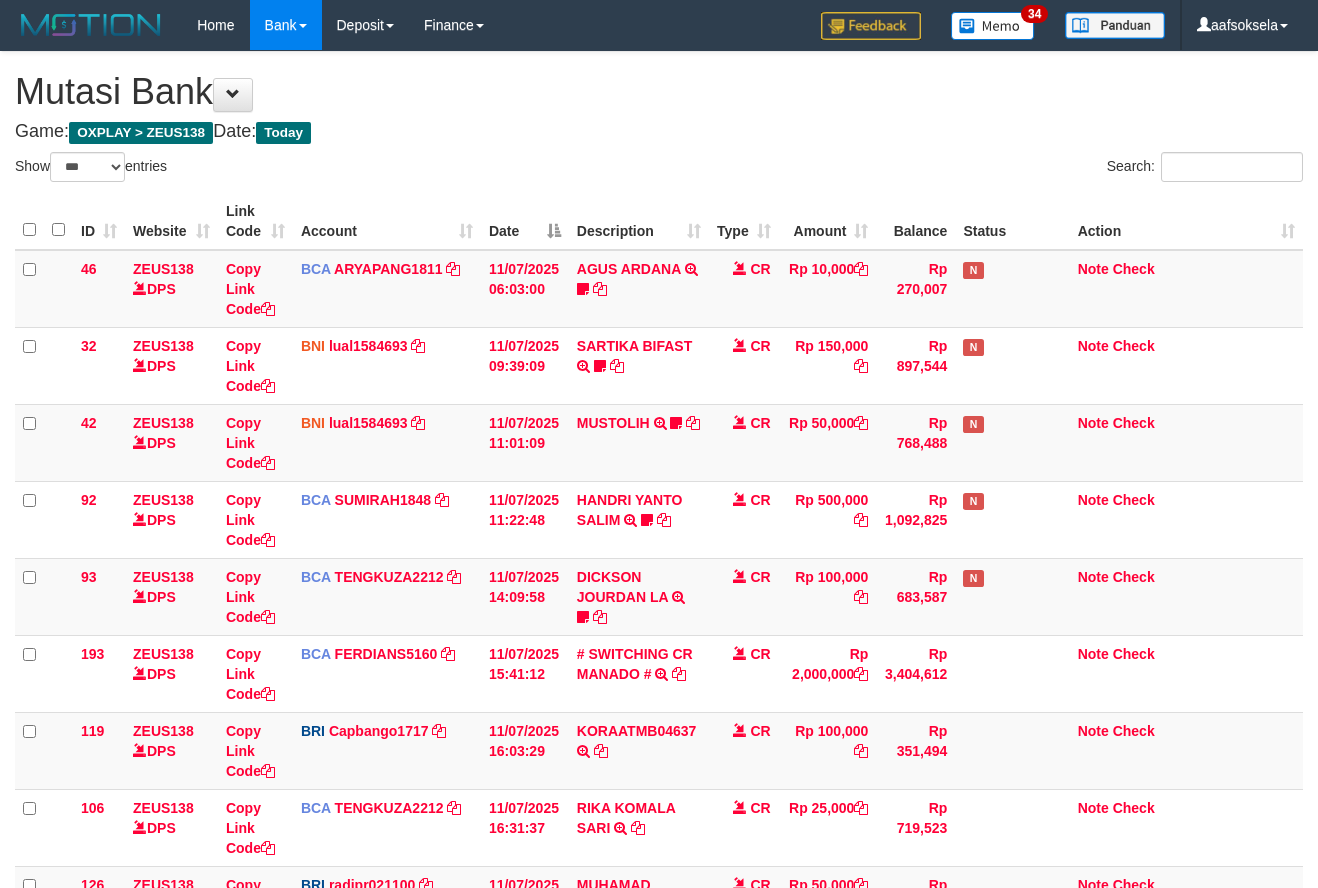 select on "***" 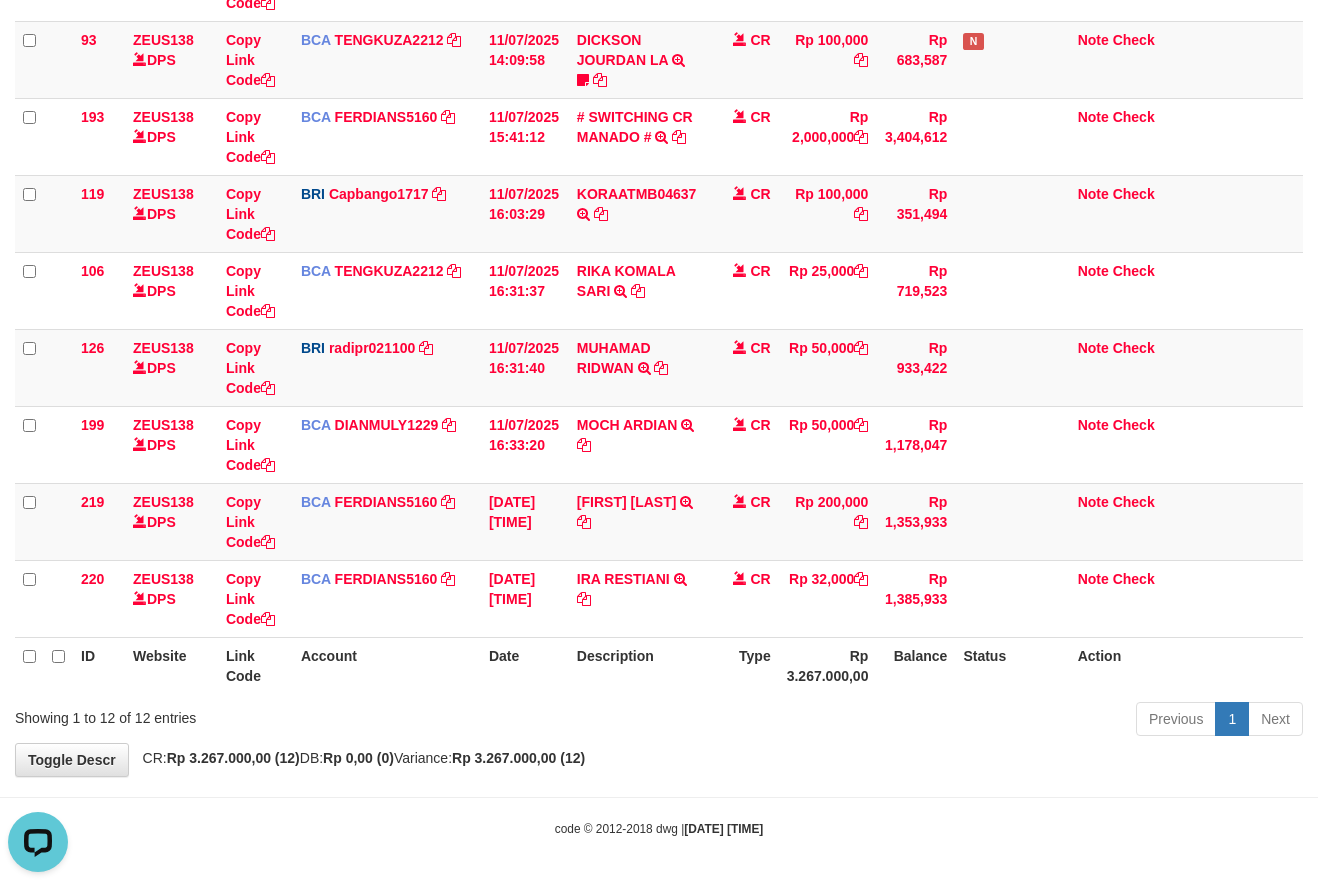 scroll, scrollTop: 0, scrollLeft: 0, axis: both 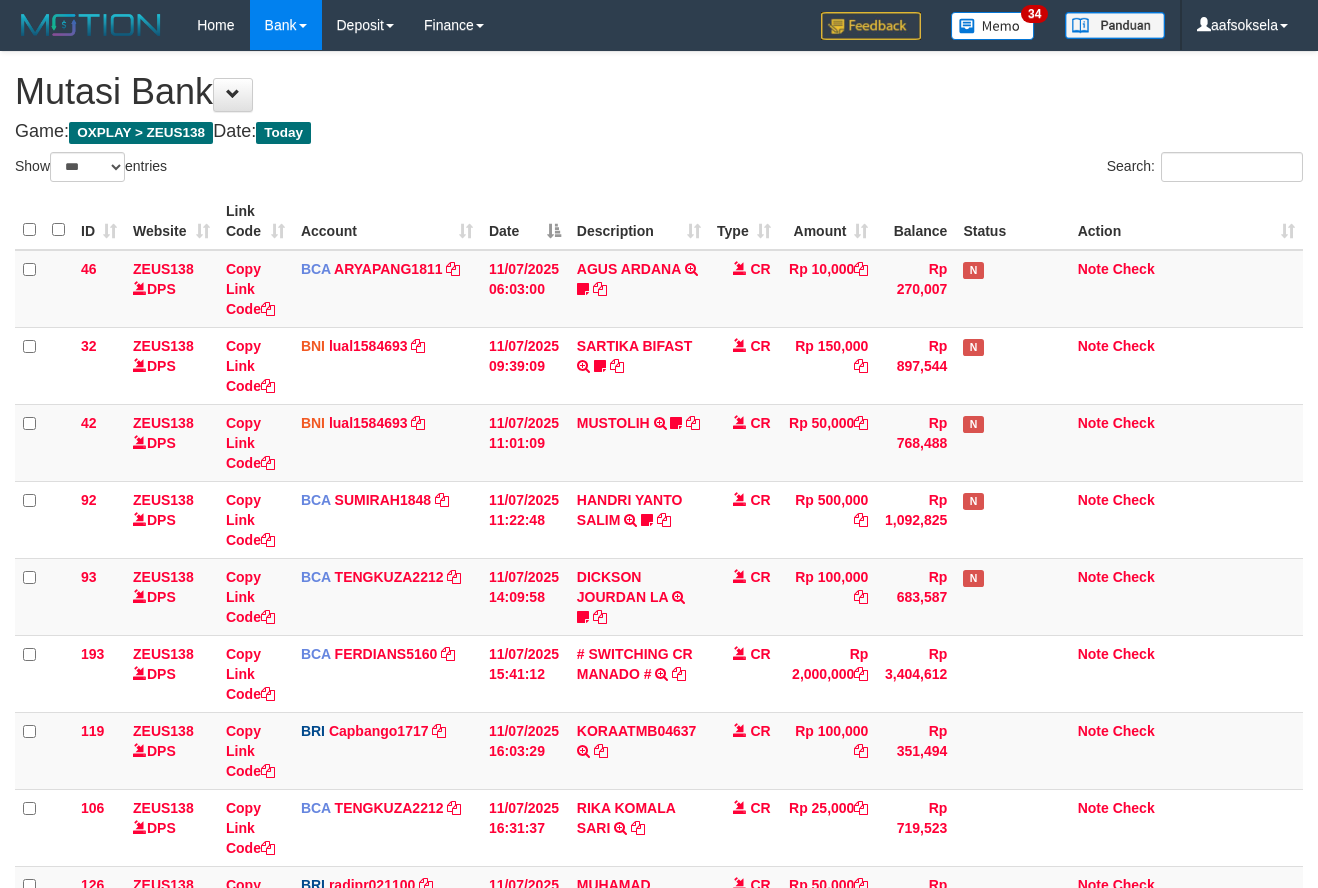 select on "***" 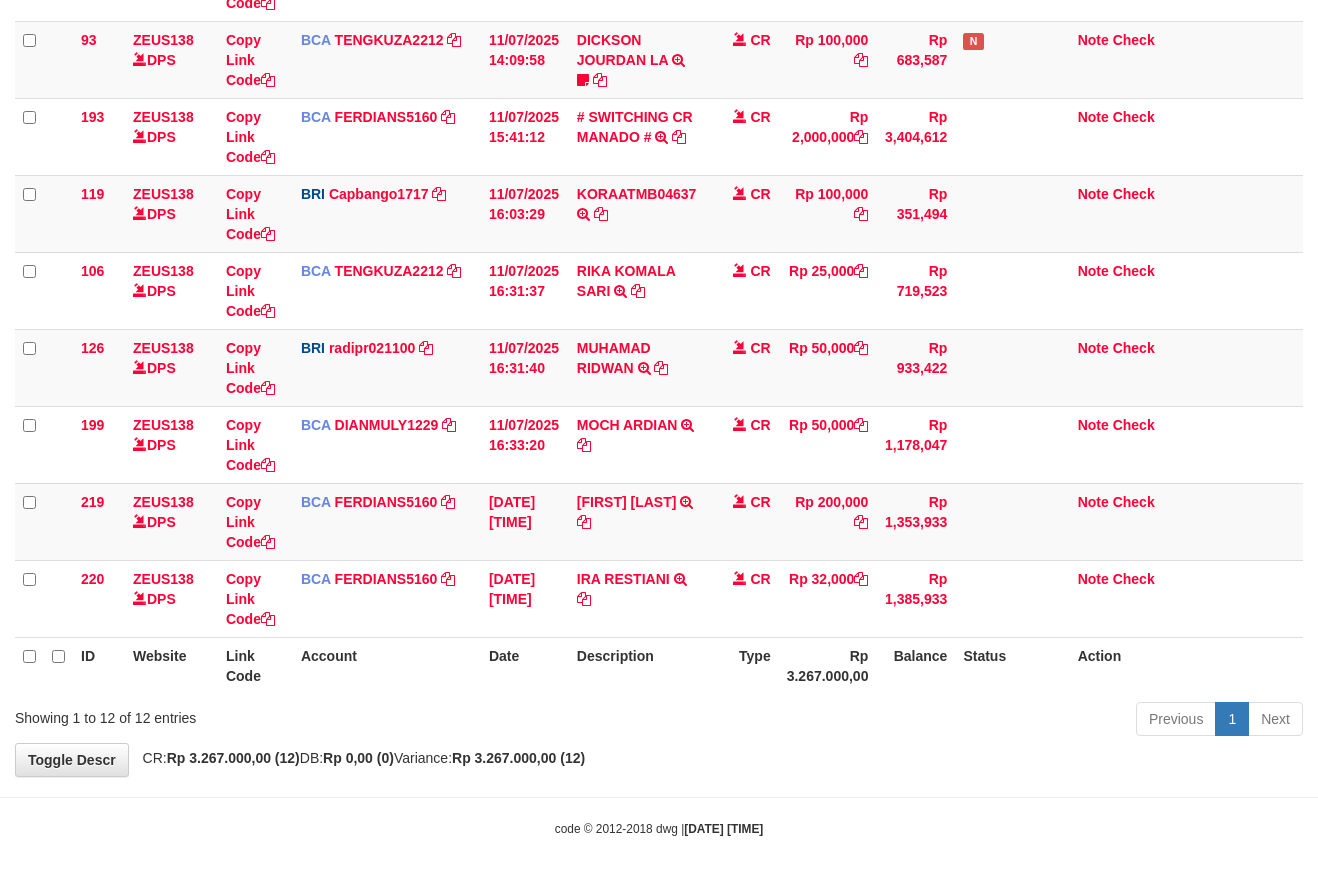 drag, startPoint x: 751, startPoint y: 703, endPoint x: 749, endPoint y: 713, distance: 10.198039 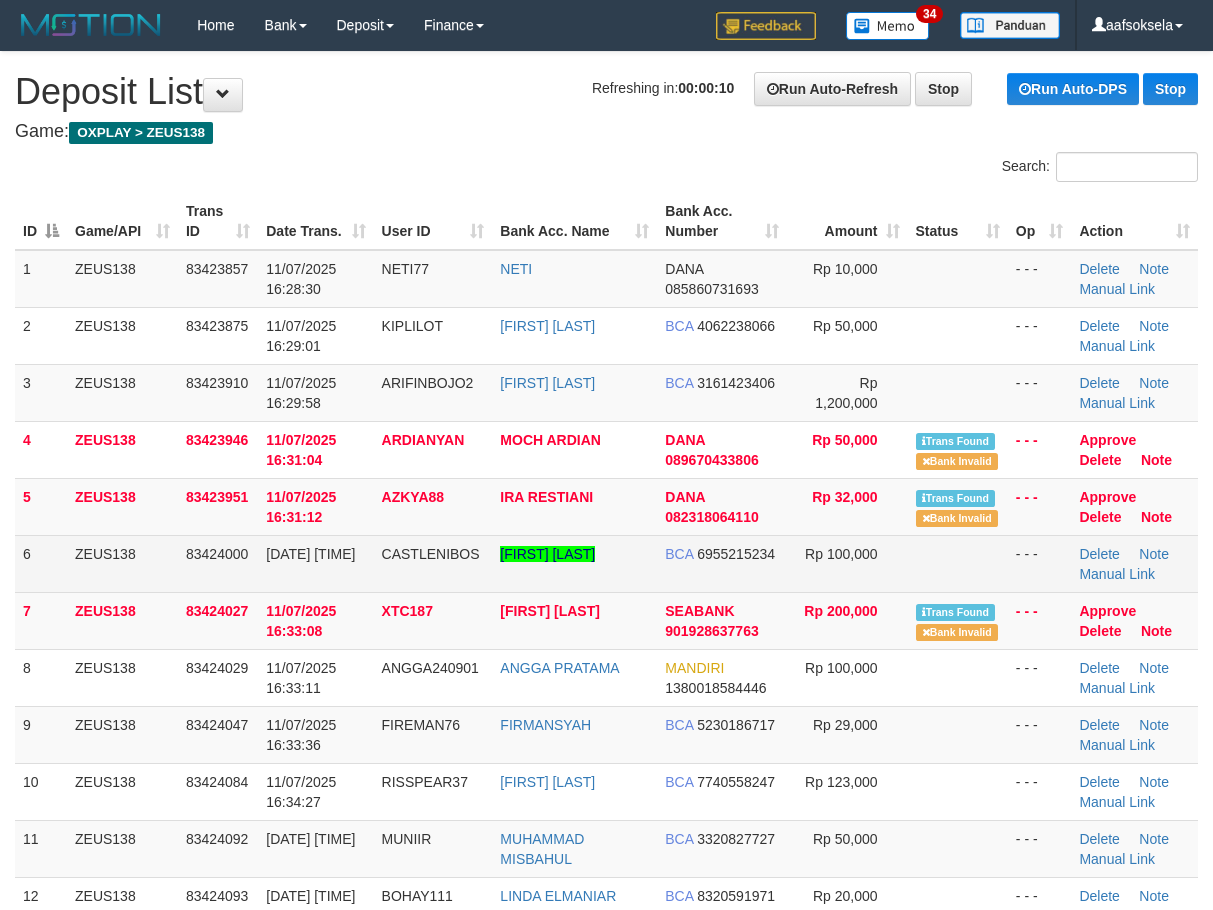 scroll, scrollTop: 0, scrollLeft: 0, axis: both 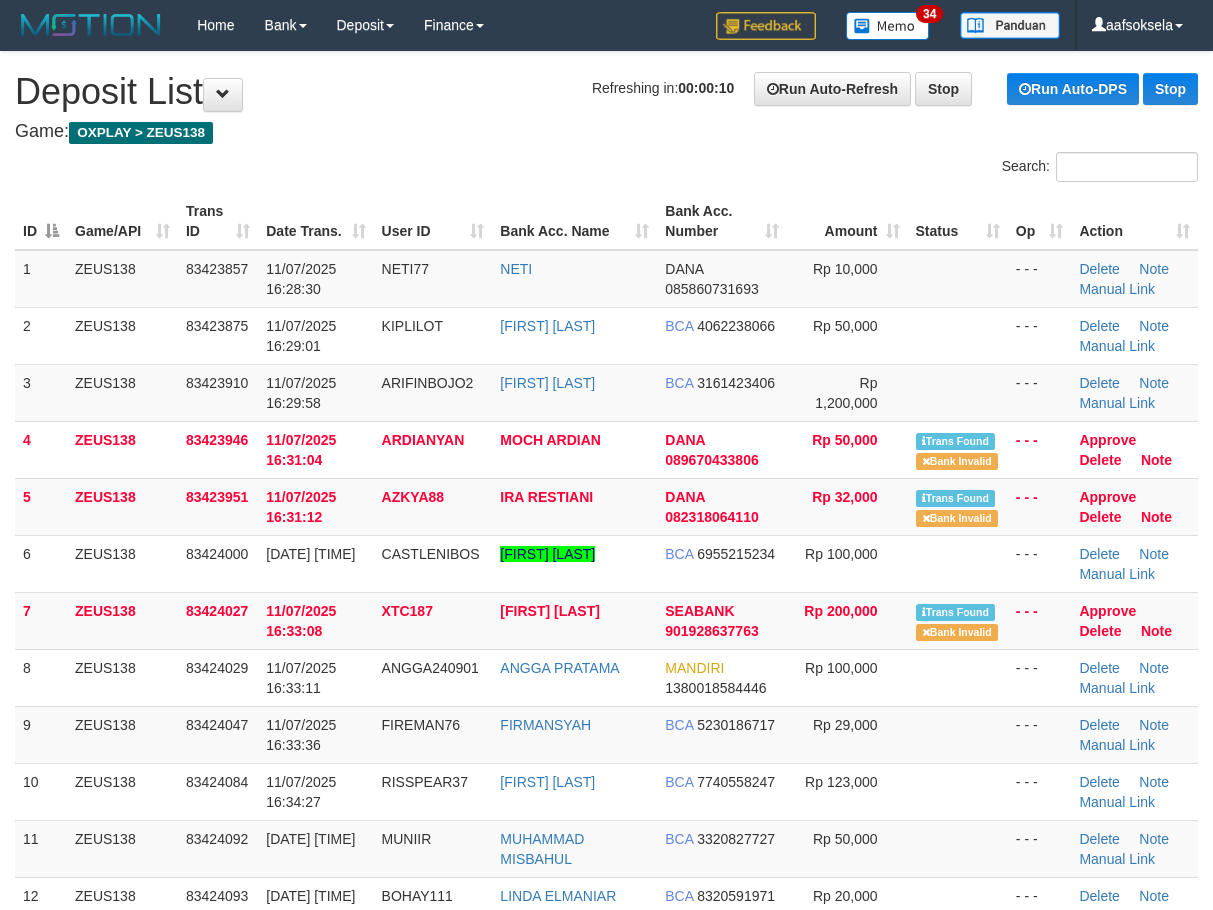drag, startPoint x: 142, startPoint y: 598, endPoint x: 4, endPoint y: 642, distance: 144.84474 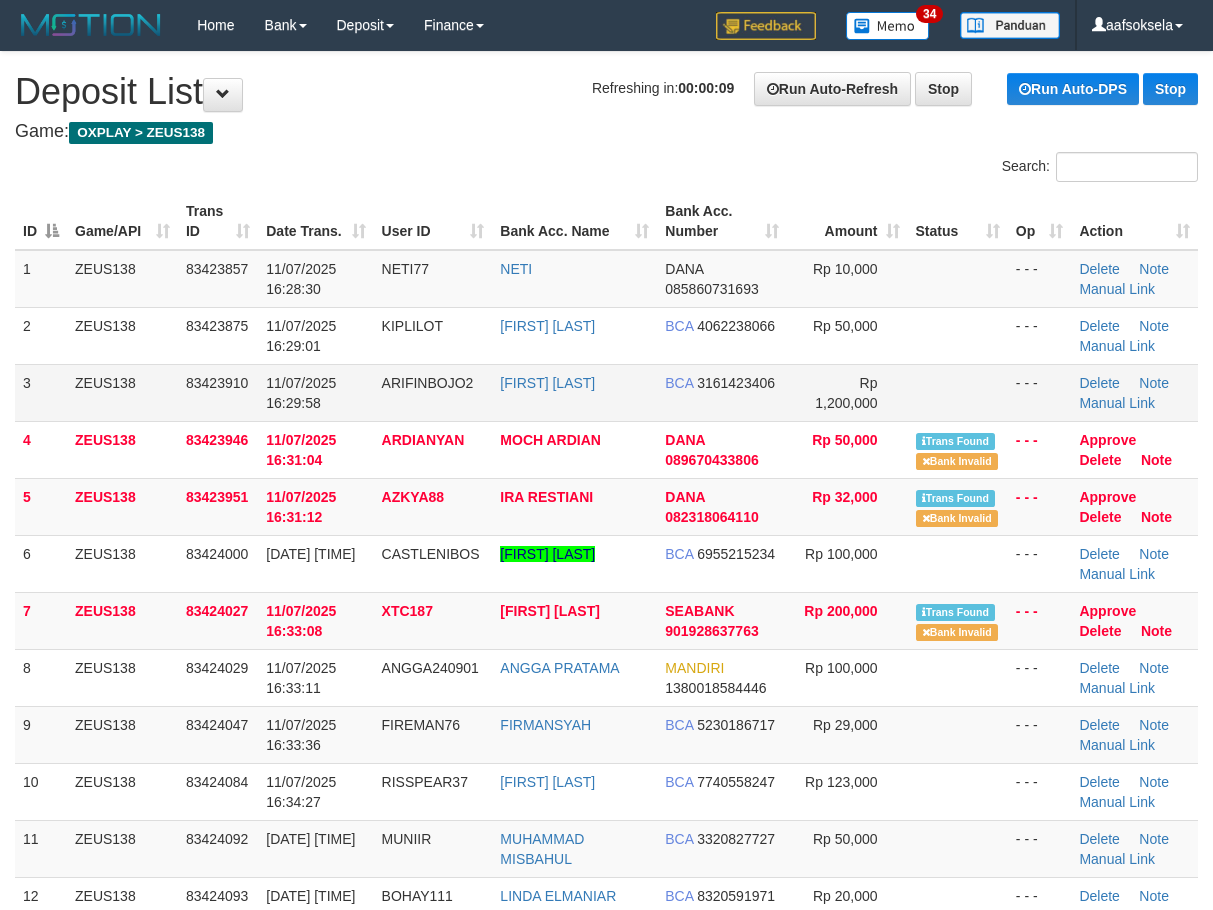 drag, startPoint x: 144, startPoint y: 391, endPoint x: 125, endPoint y: 410, distance: 26.870058 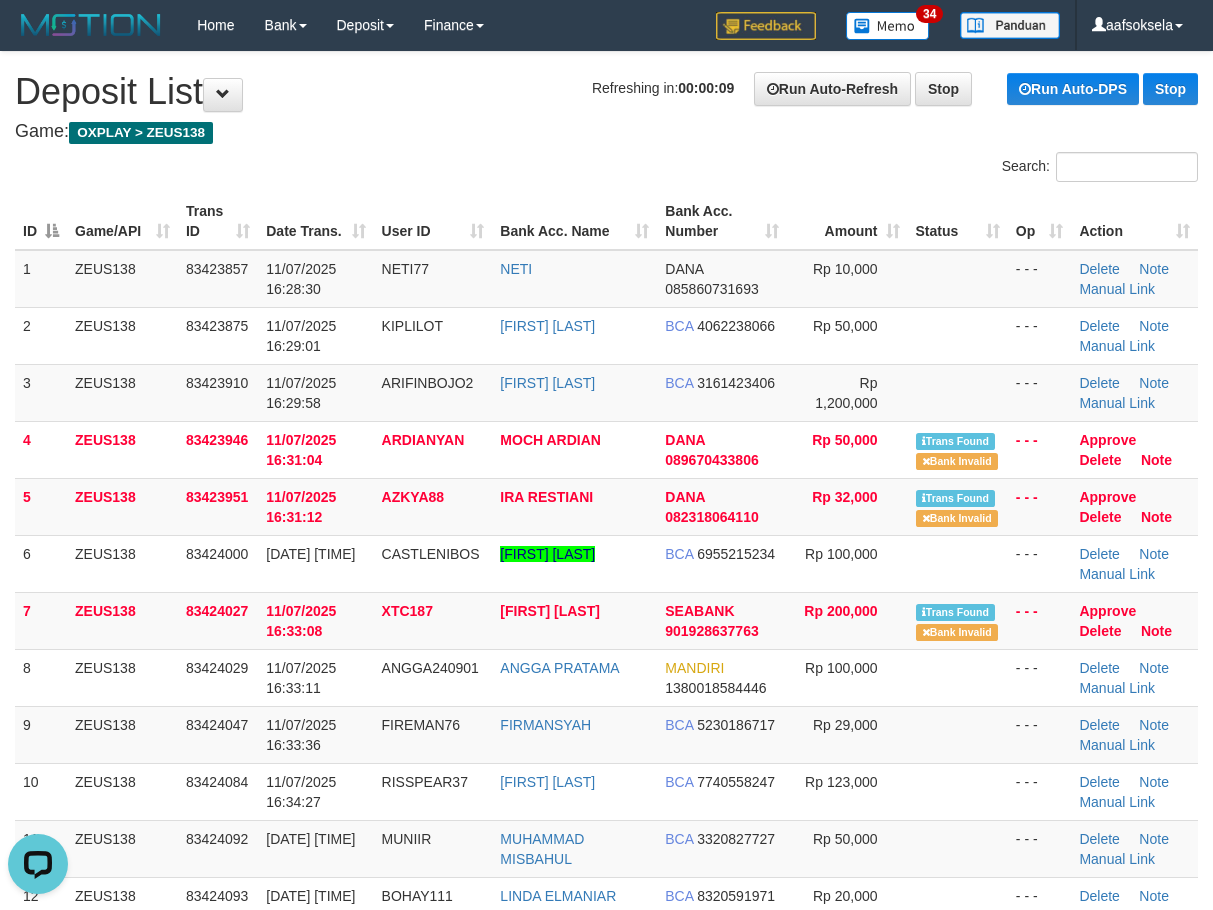 scroll, scrollTop: 0, scrollLeft: 0, axis: both 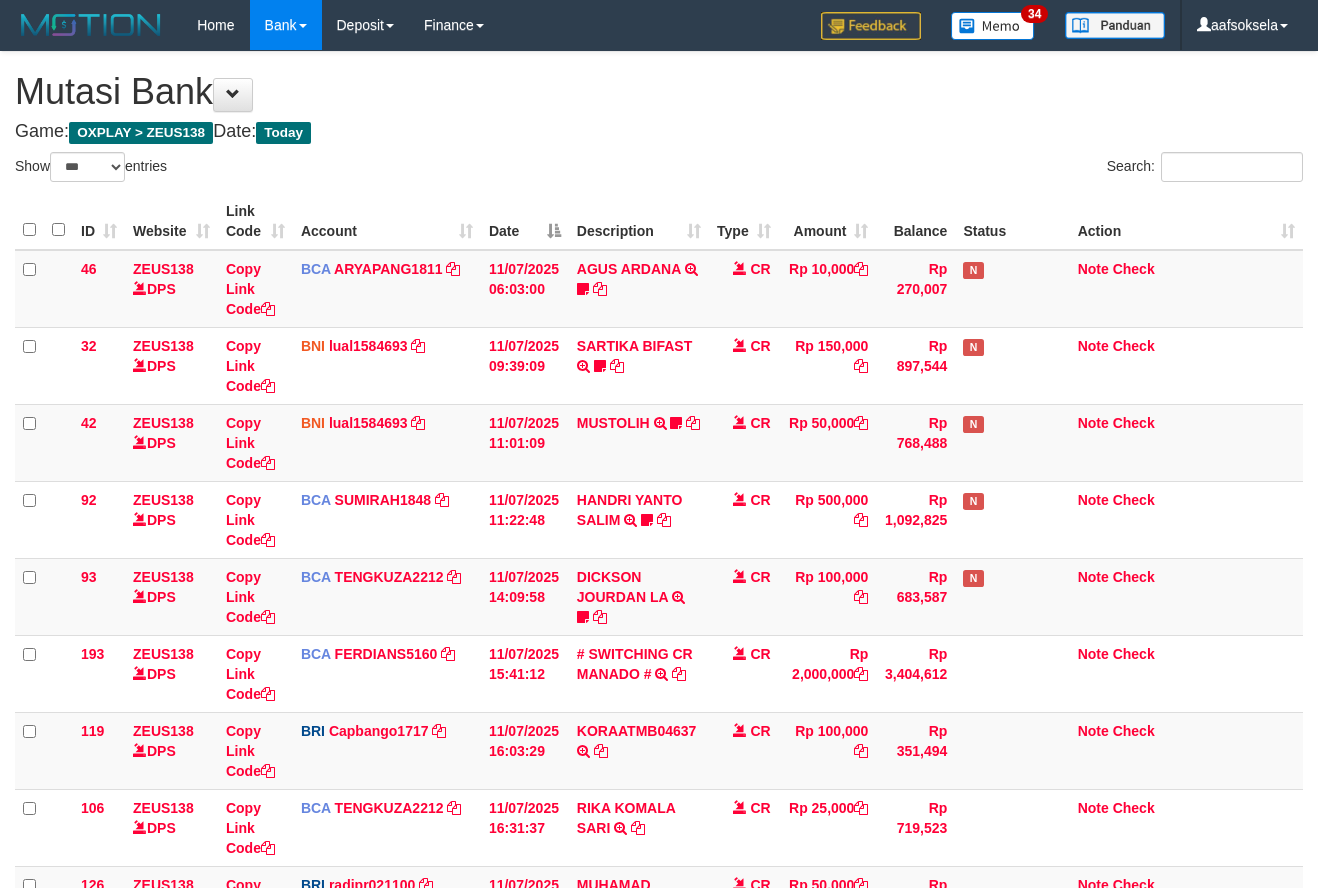 select on "***" 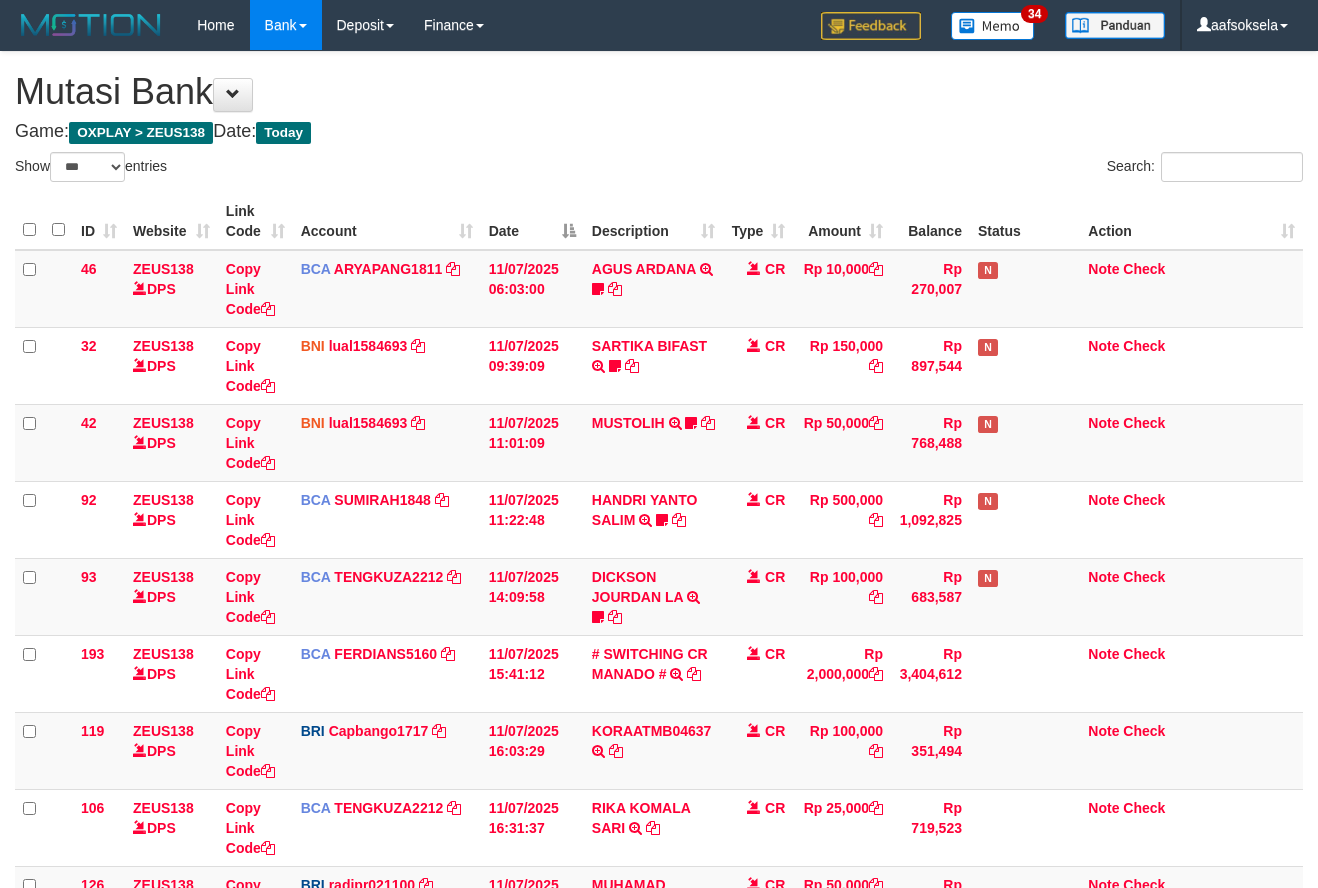 select on "***" 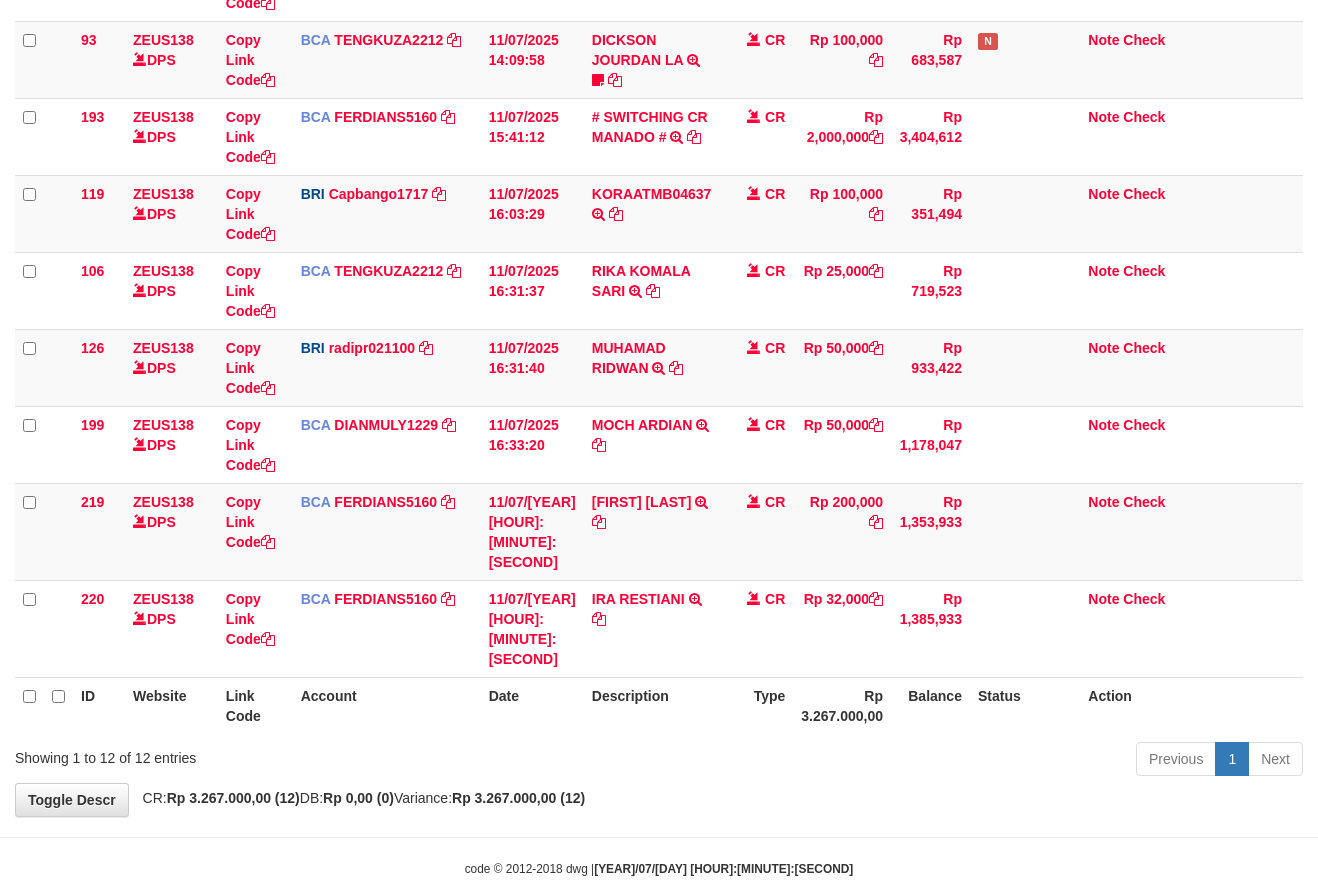 click on "Previous 1 Next" at bounding box center [933, 761] 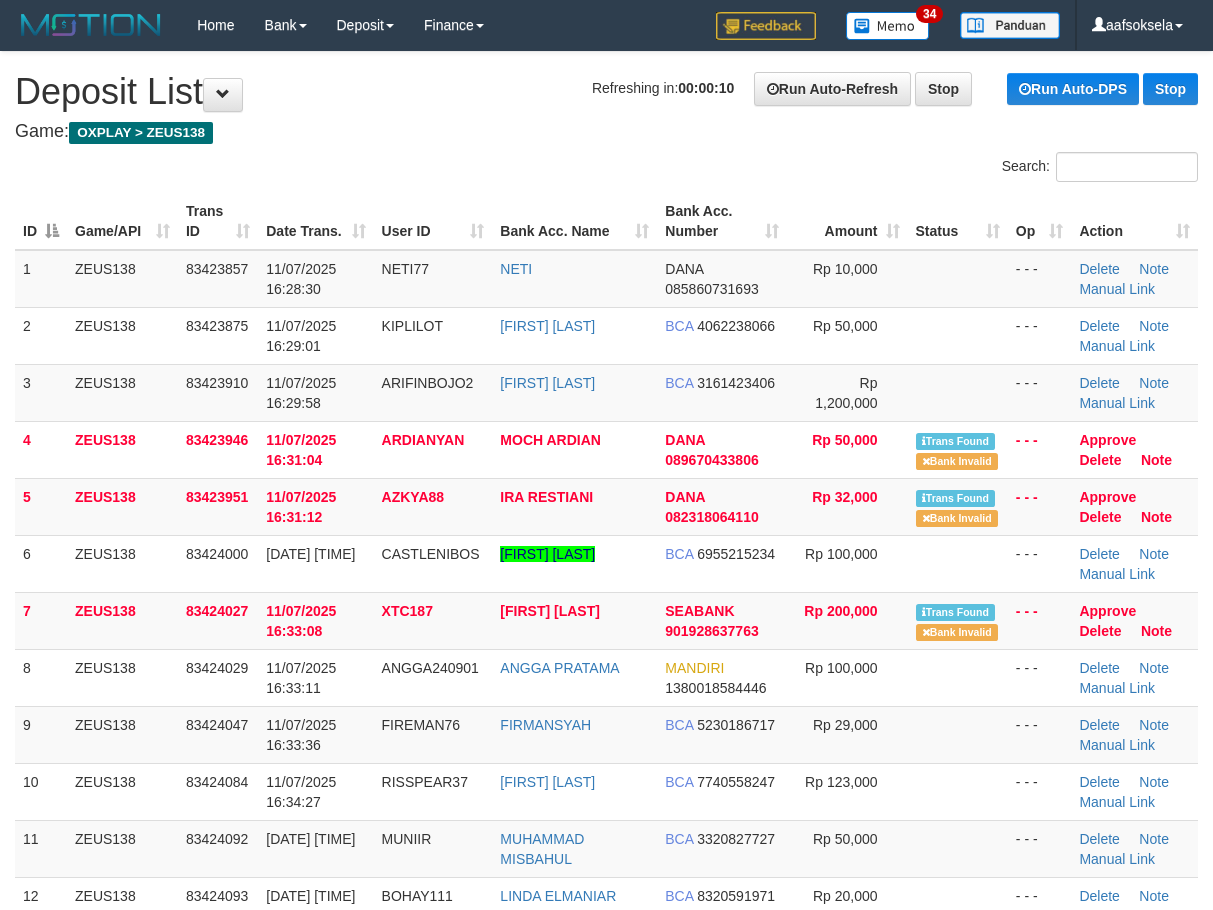click on "ZEUS138" at bounding box center (122, 392) 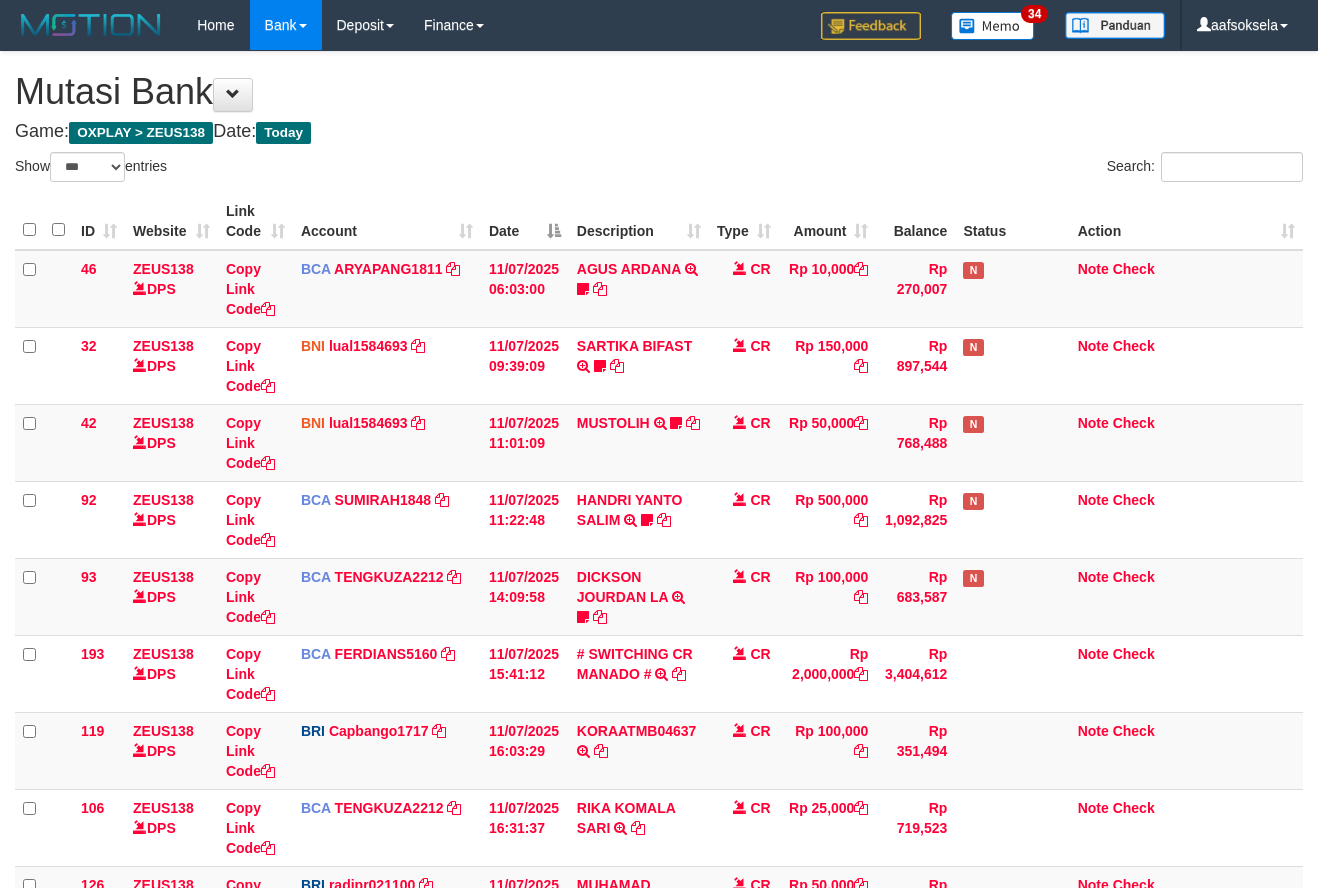 select on "***" 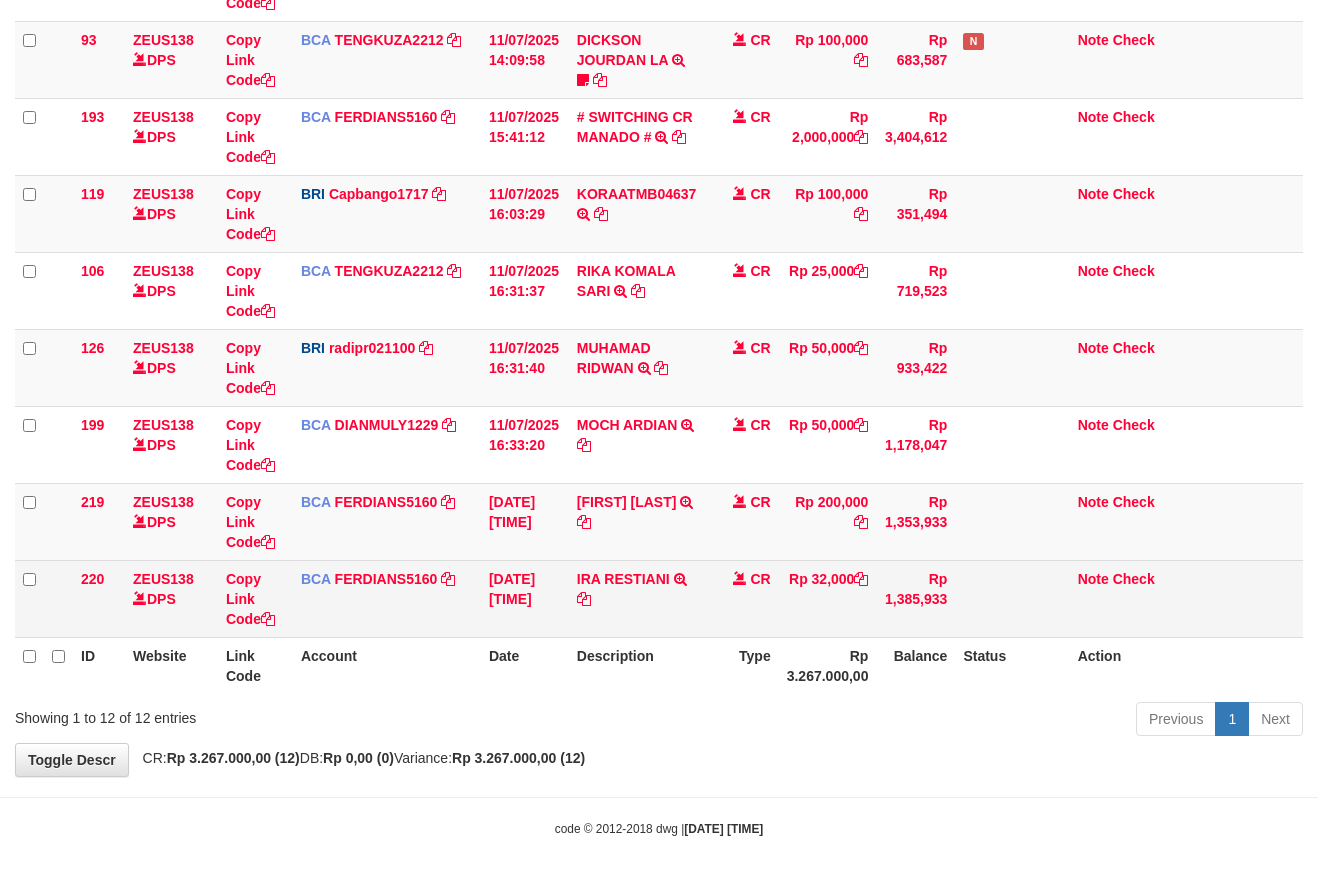 drag, startPoint x: 638, startPoint y: 739, endPoint x: 874, endPoint y: 593, distance: 277.51035 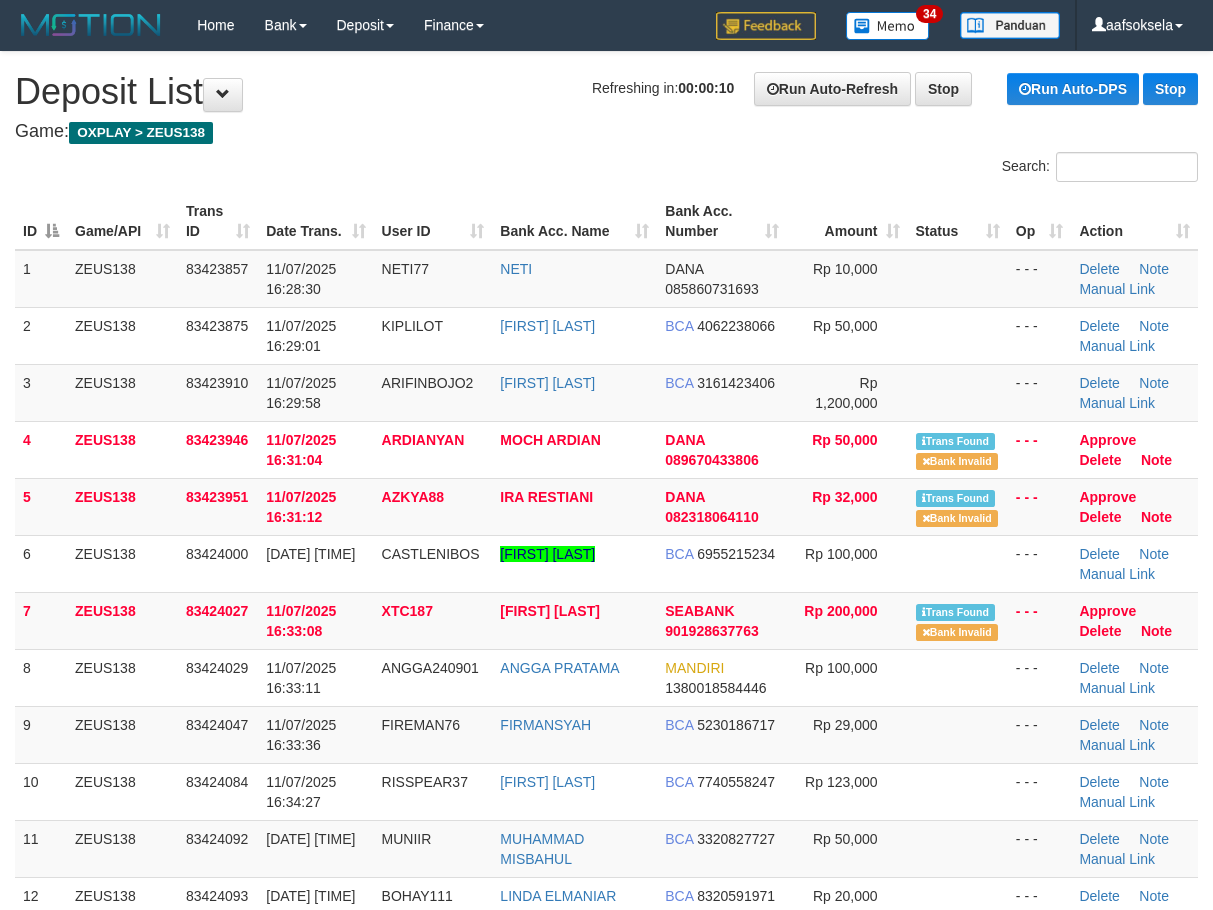 scroll, scrollTop: 0, scrollLeft: 0, axis: both 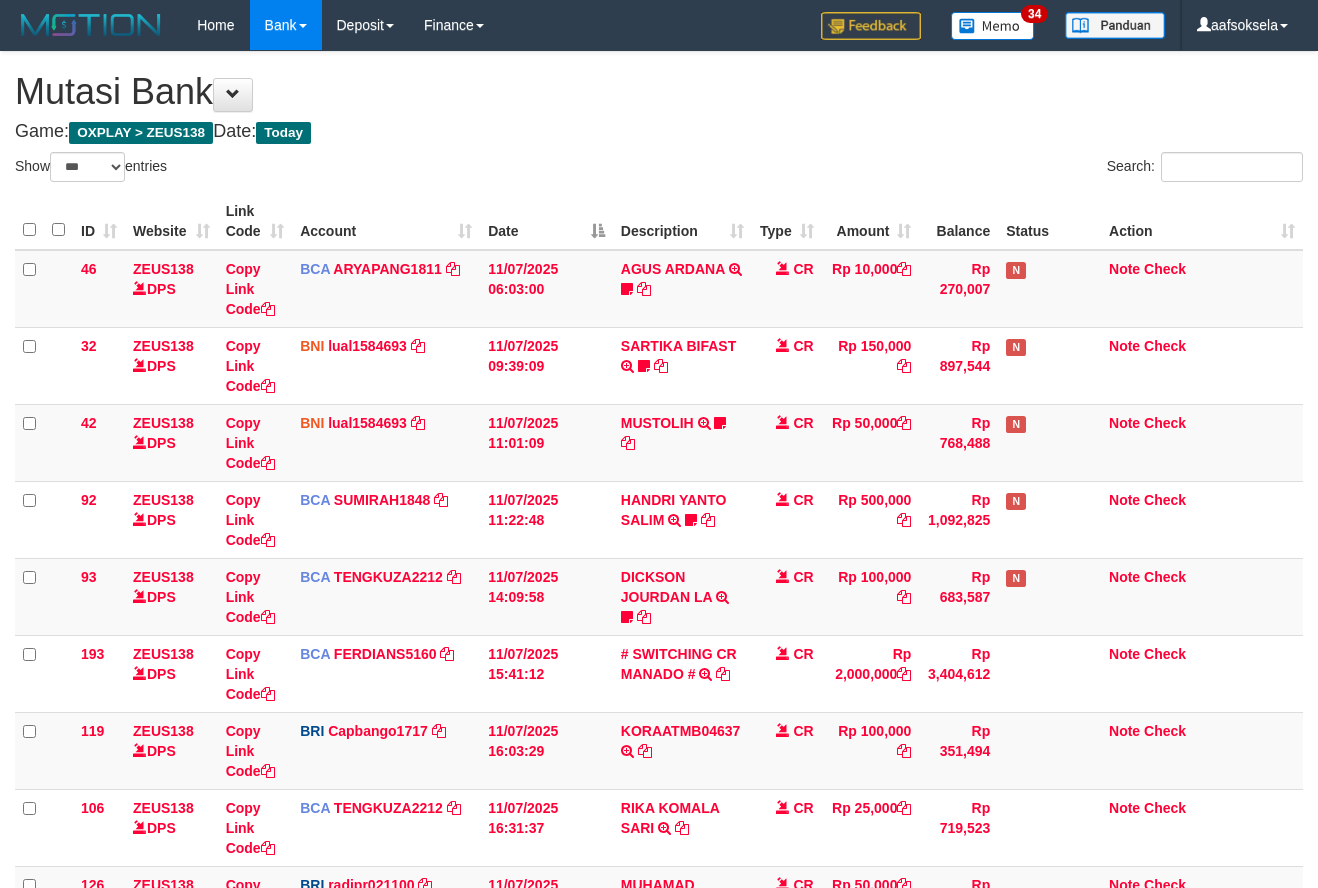 select on "***" 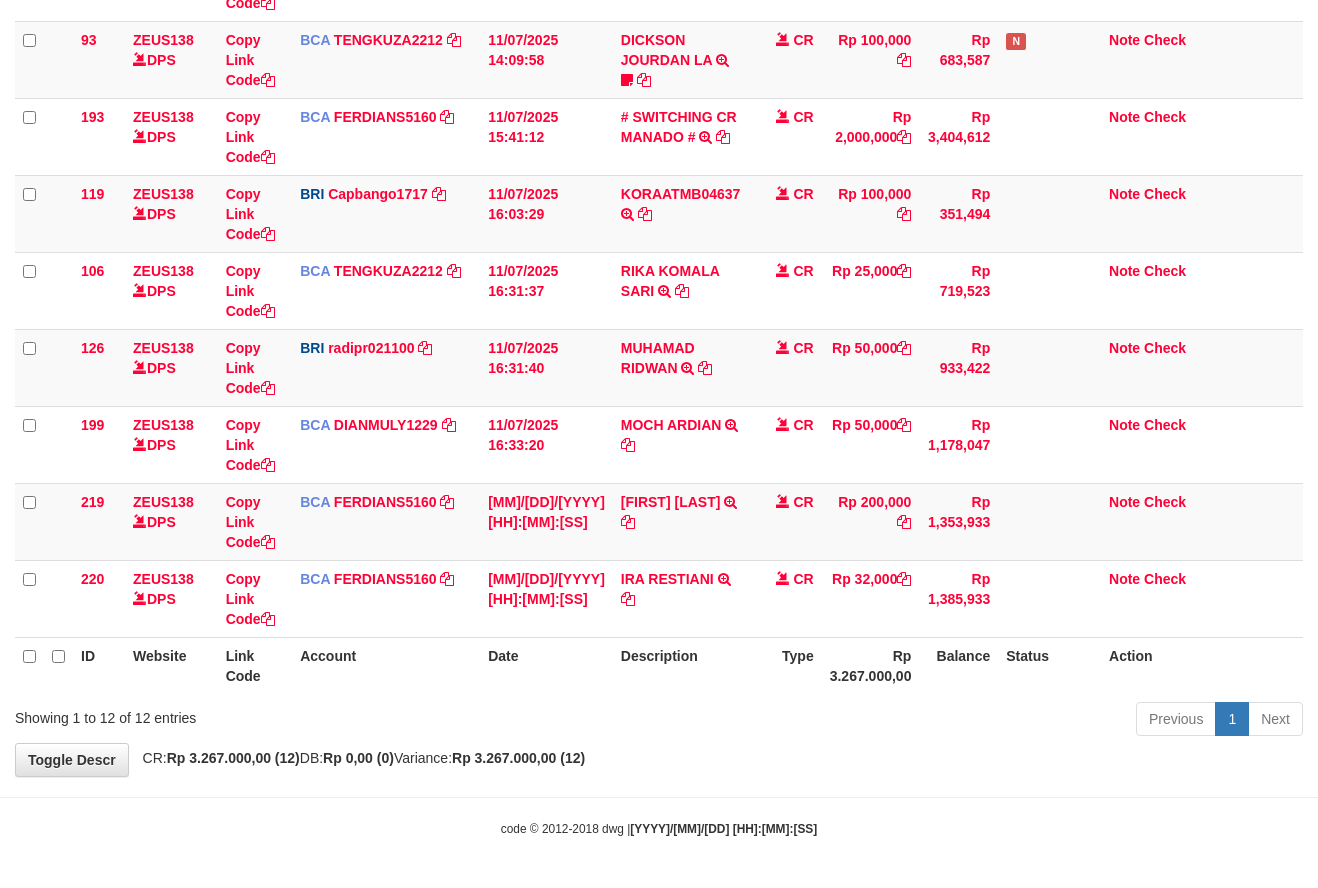 drag, startPoint x: 732, startPoint y: 684, endPoint x: 748, endPoint y: 676, distance: 17.888544 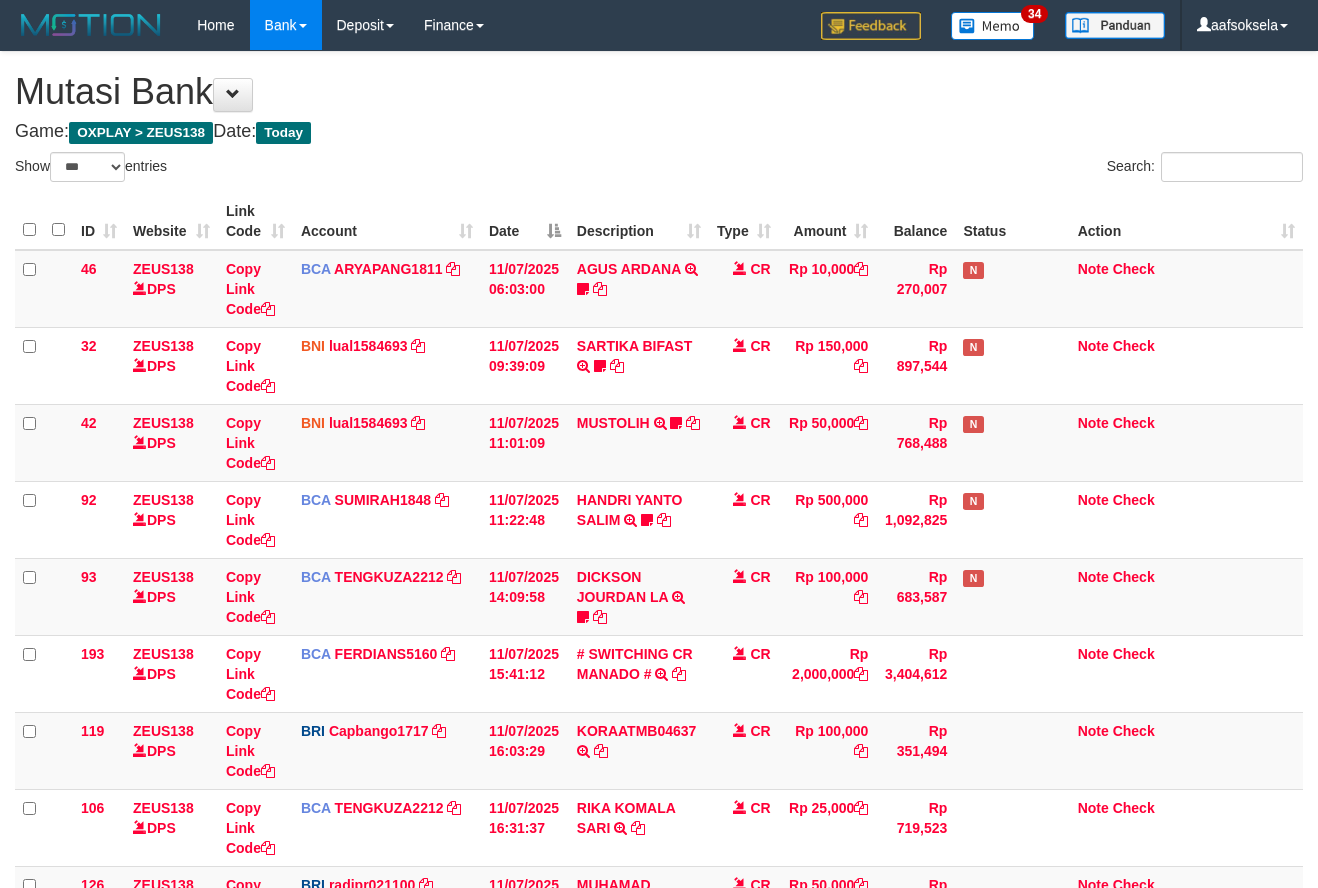 select on "***" 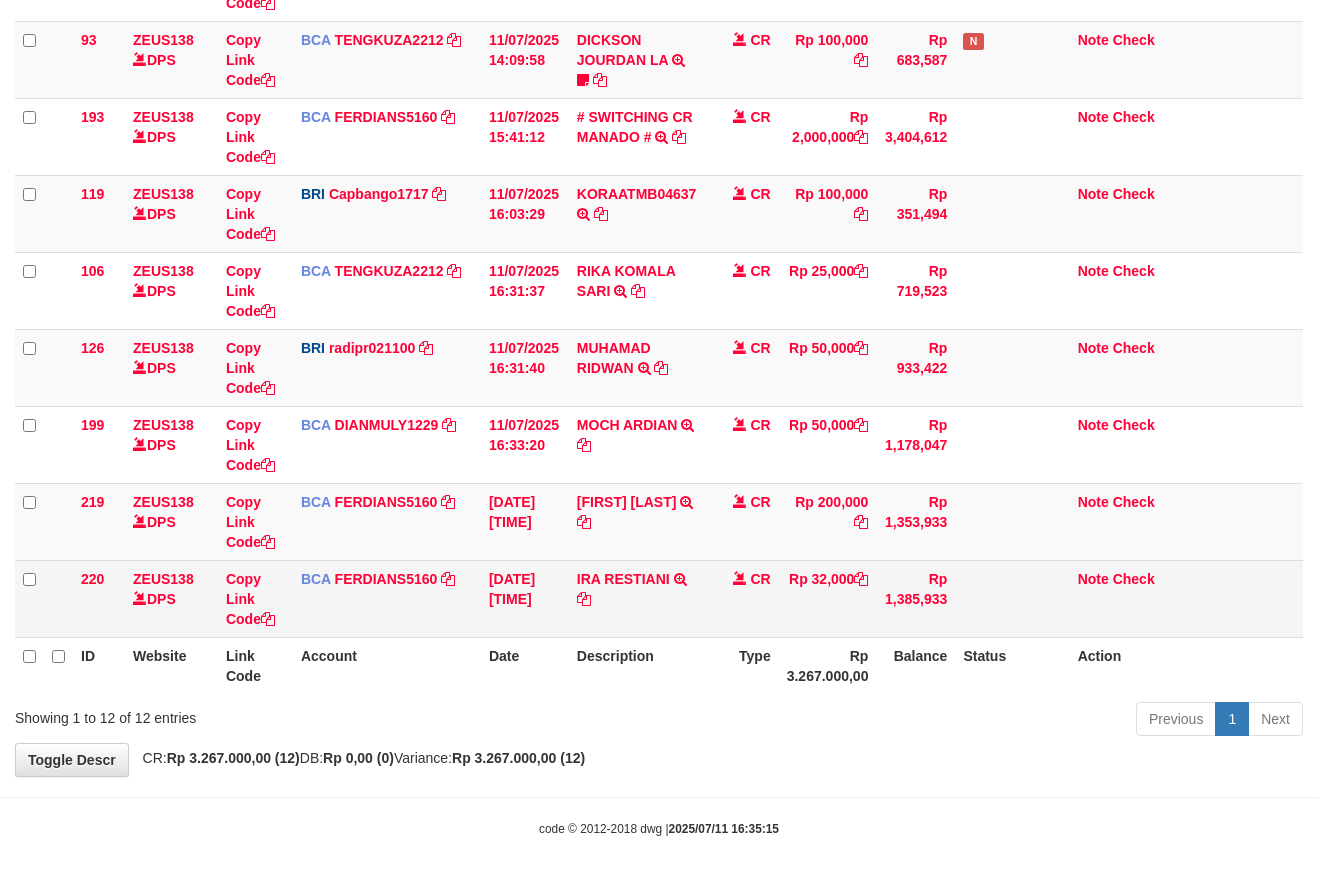 drag, startPoint x: 726, startPoint y: 634, endPoint x: 786, endPoint y: 602, distance: 68 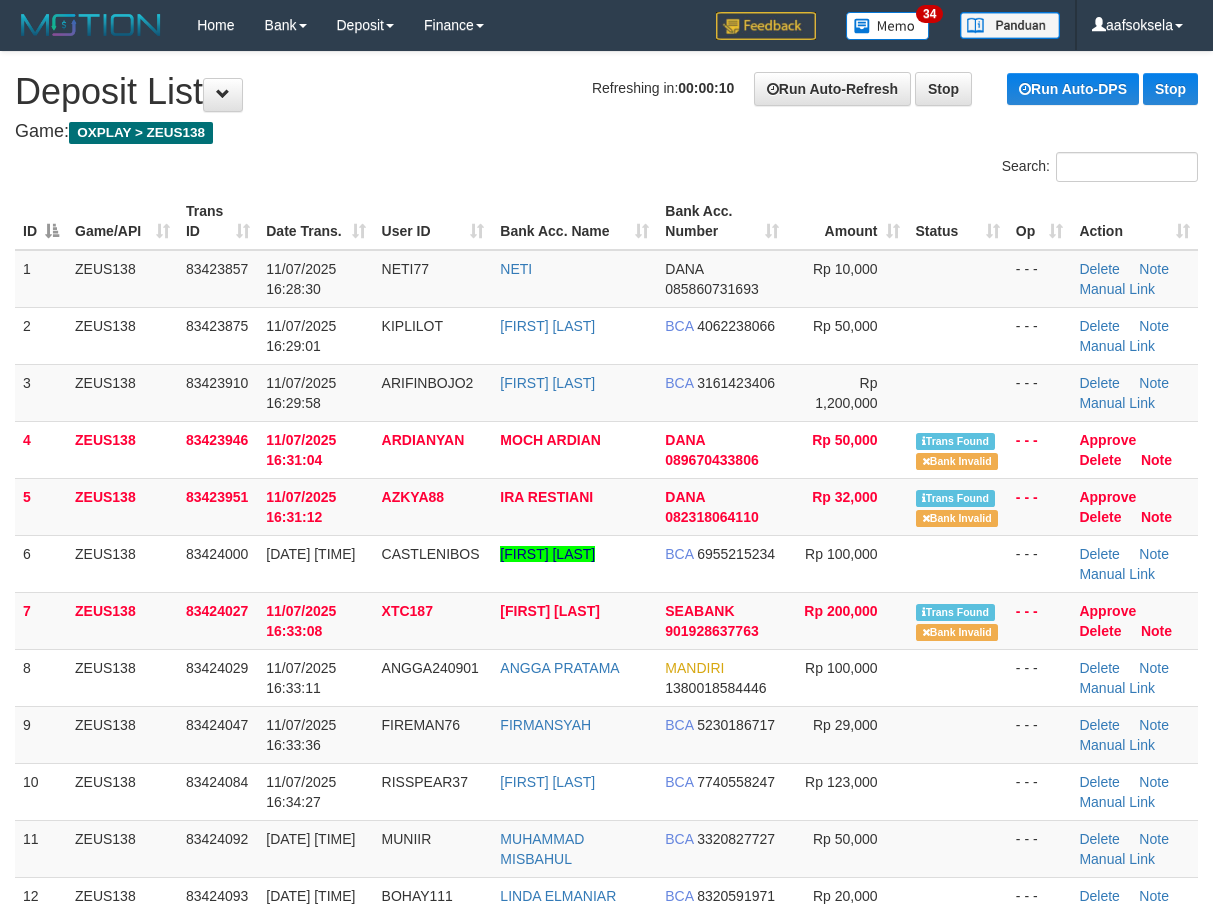 scroll, scrollTop: 0, scrollLeft: 0, axis: both 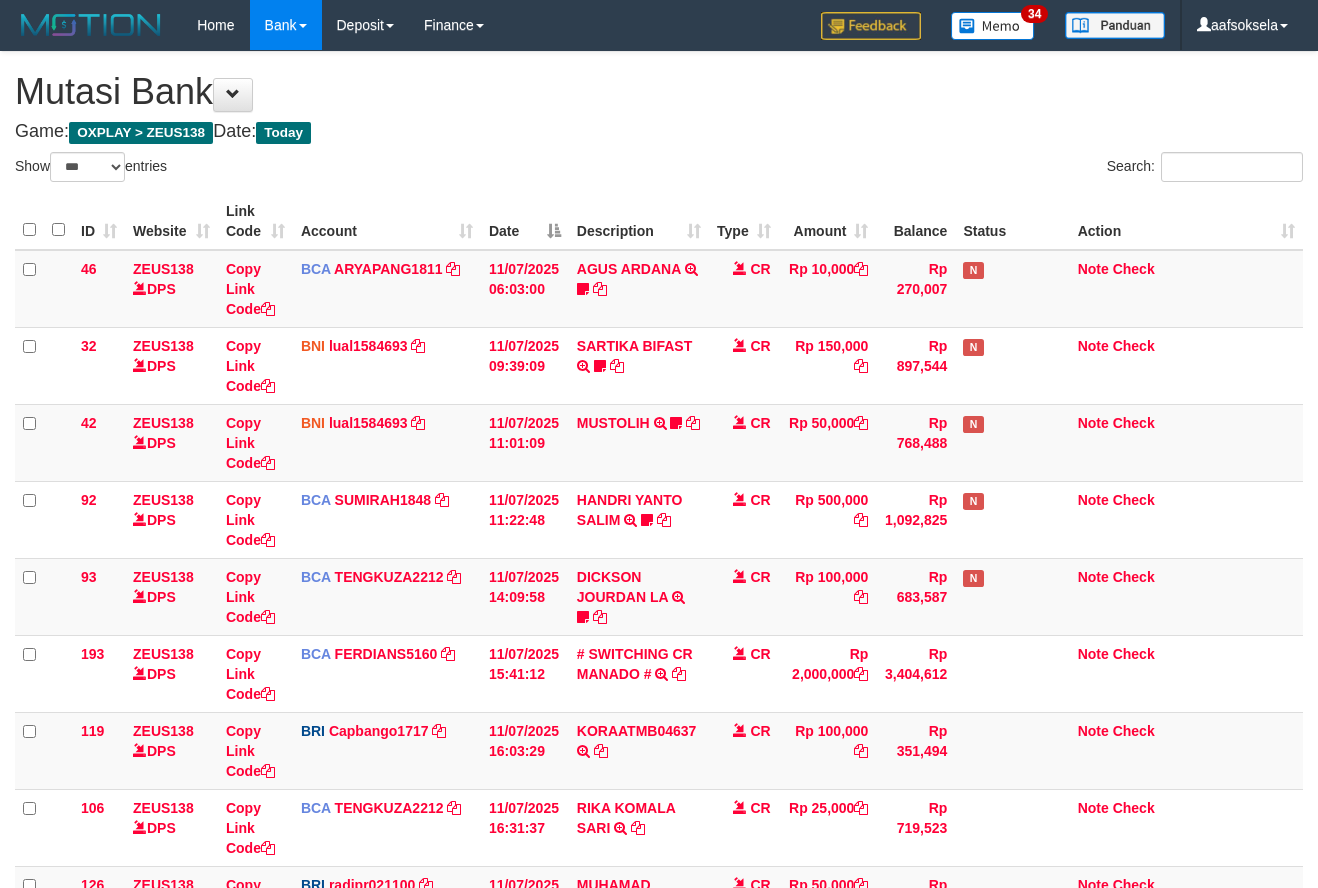 select on "***" 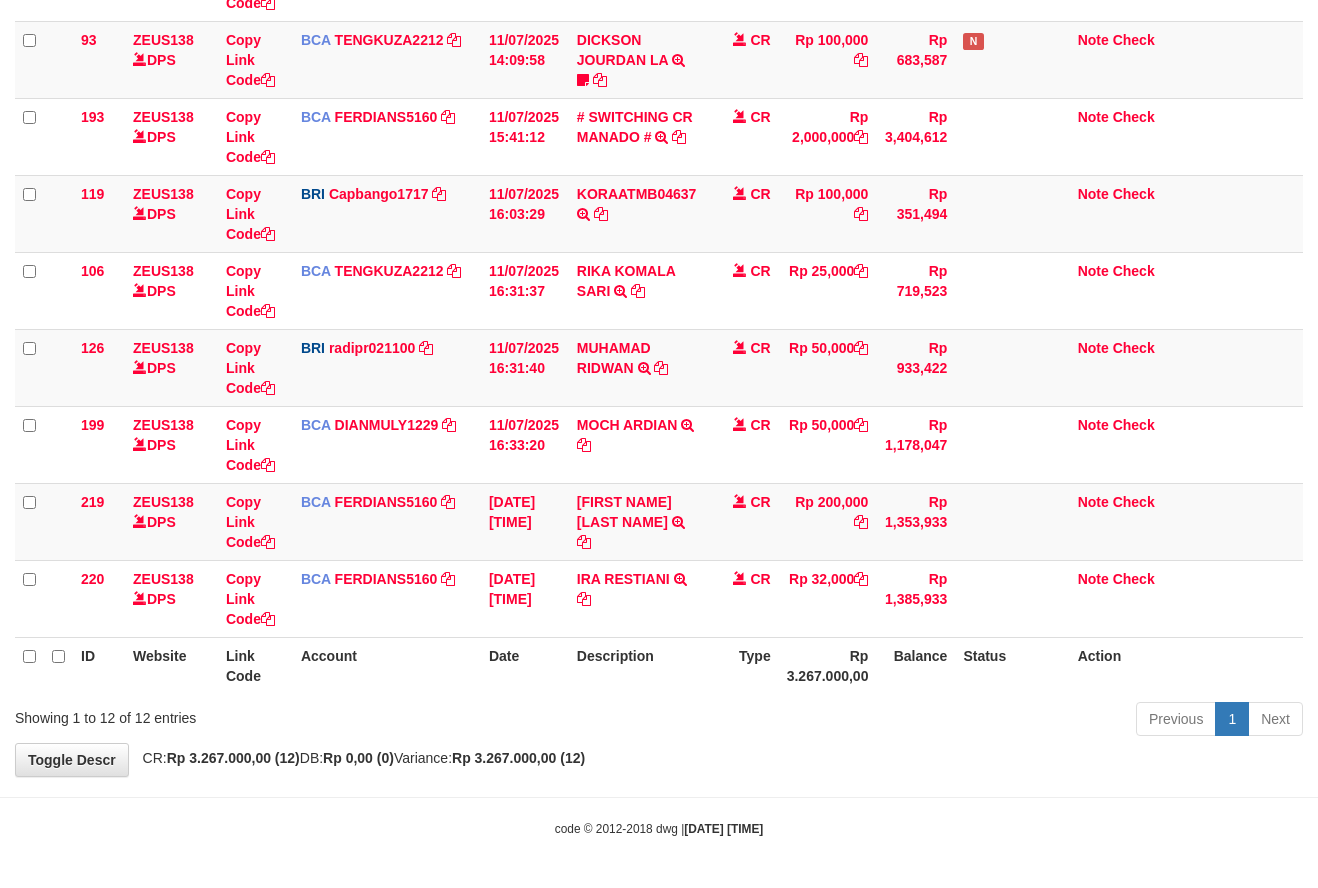 drag, startPoint x: 498, startPoint y: 677, endPoint x: 514, endPoint y: 662, distance: 21.931713 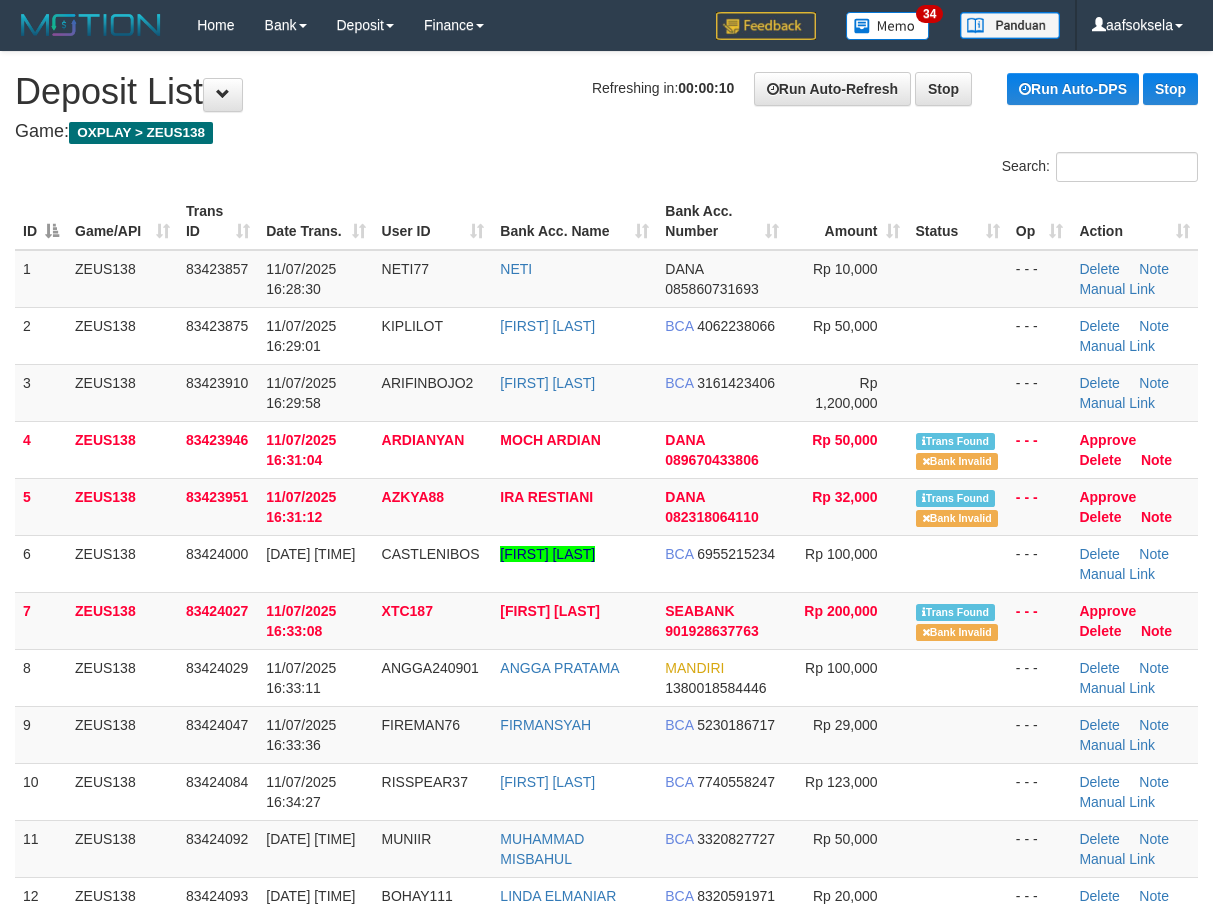 scroll, scrollTop: 0, scrollLeft: 0, axis: both 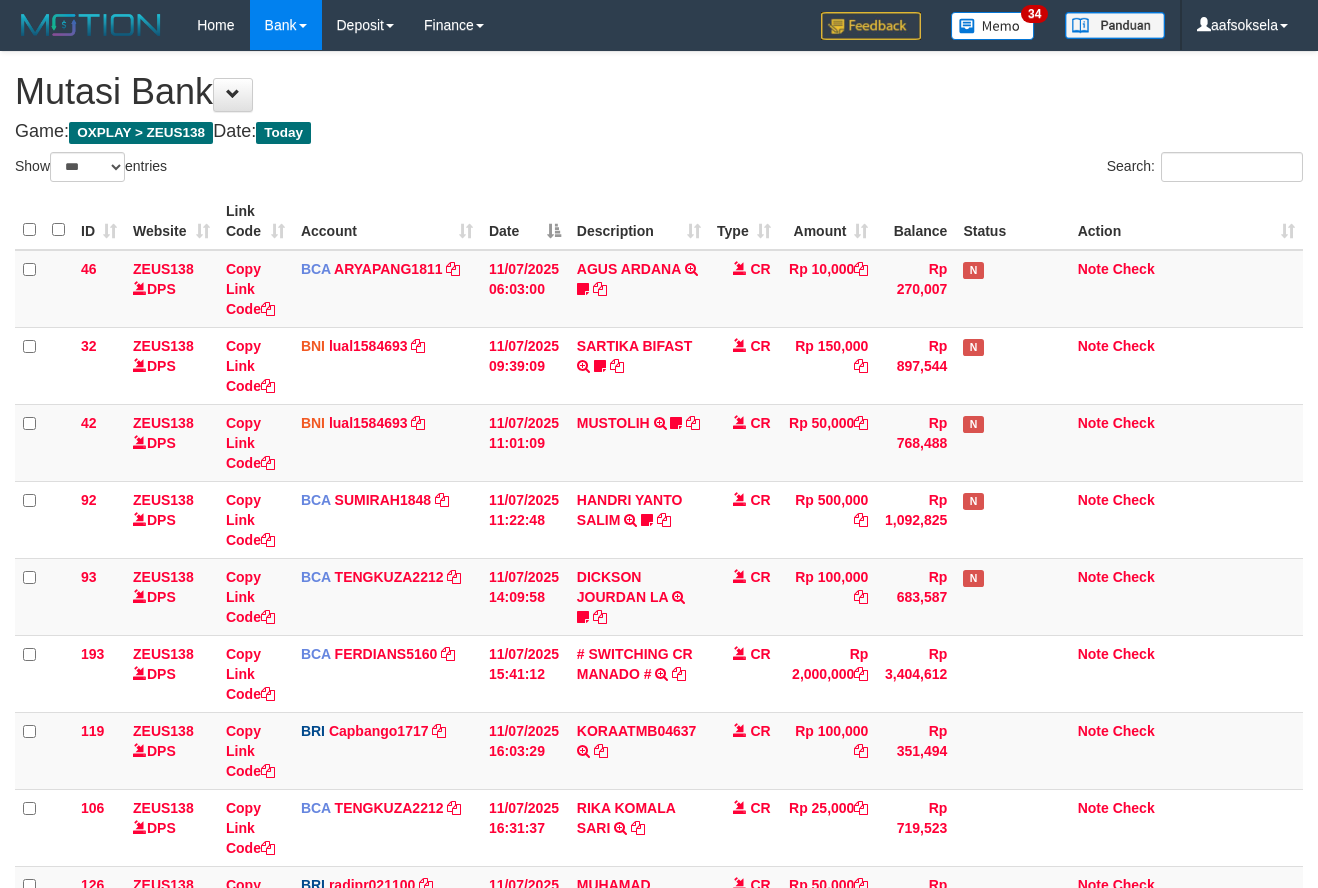 select on "***" 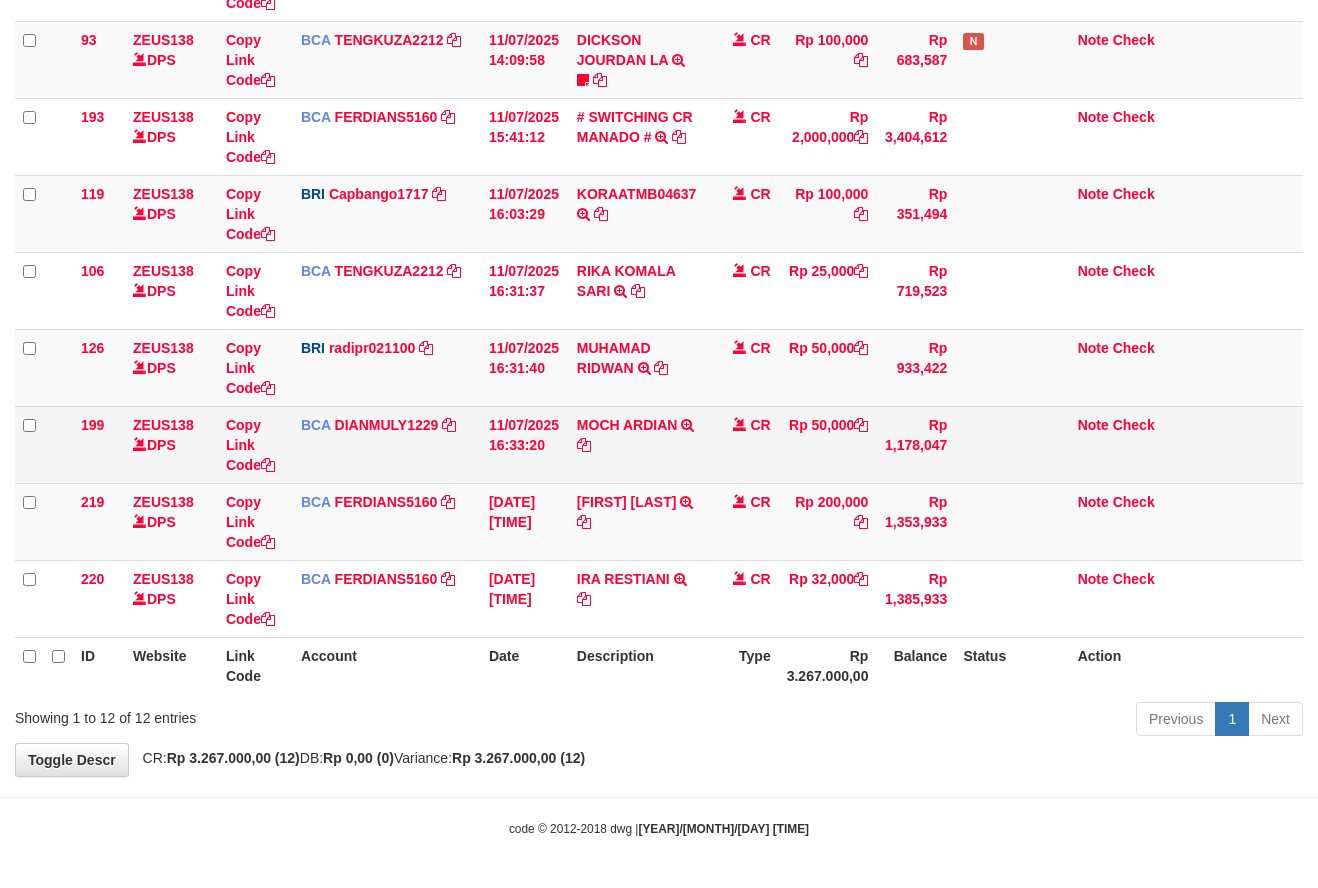 drag, startPoint x: 716, startPoint y: 660, endPoint x: 1260, endPoint y: 459, distance: 579.9457 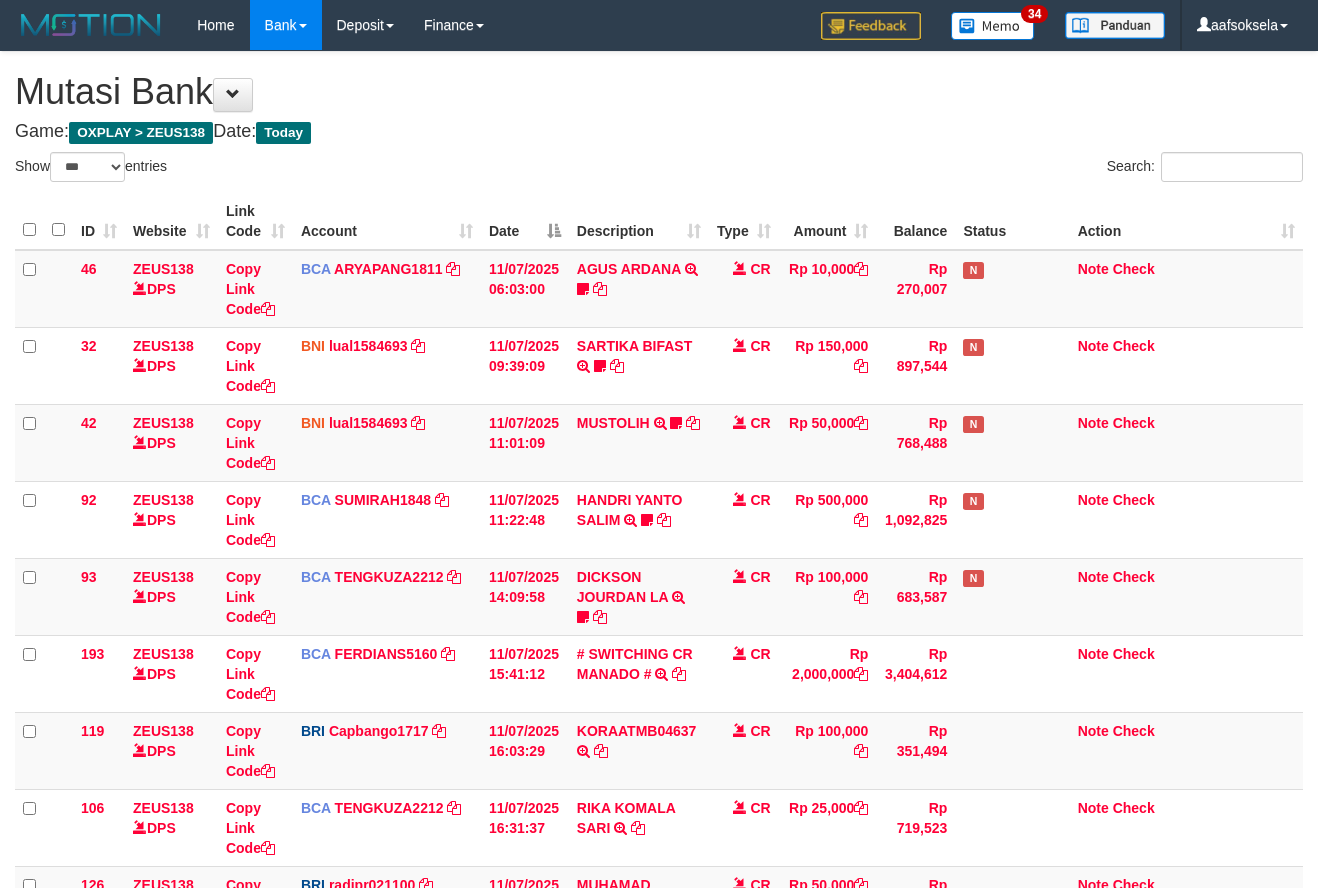 select on "***" 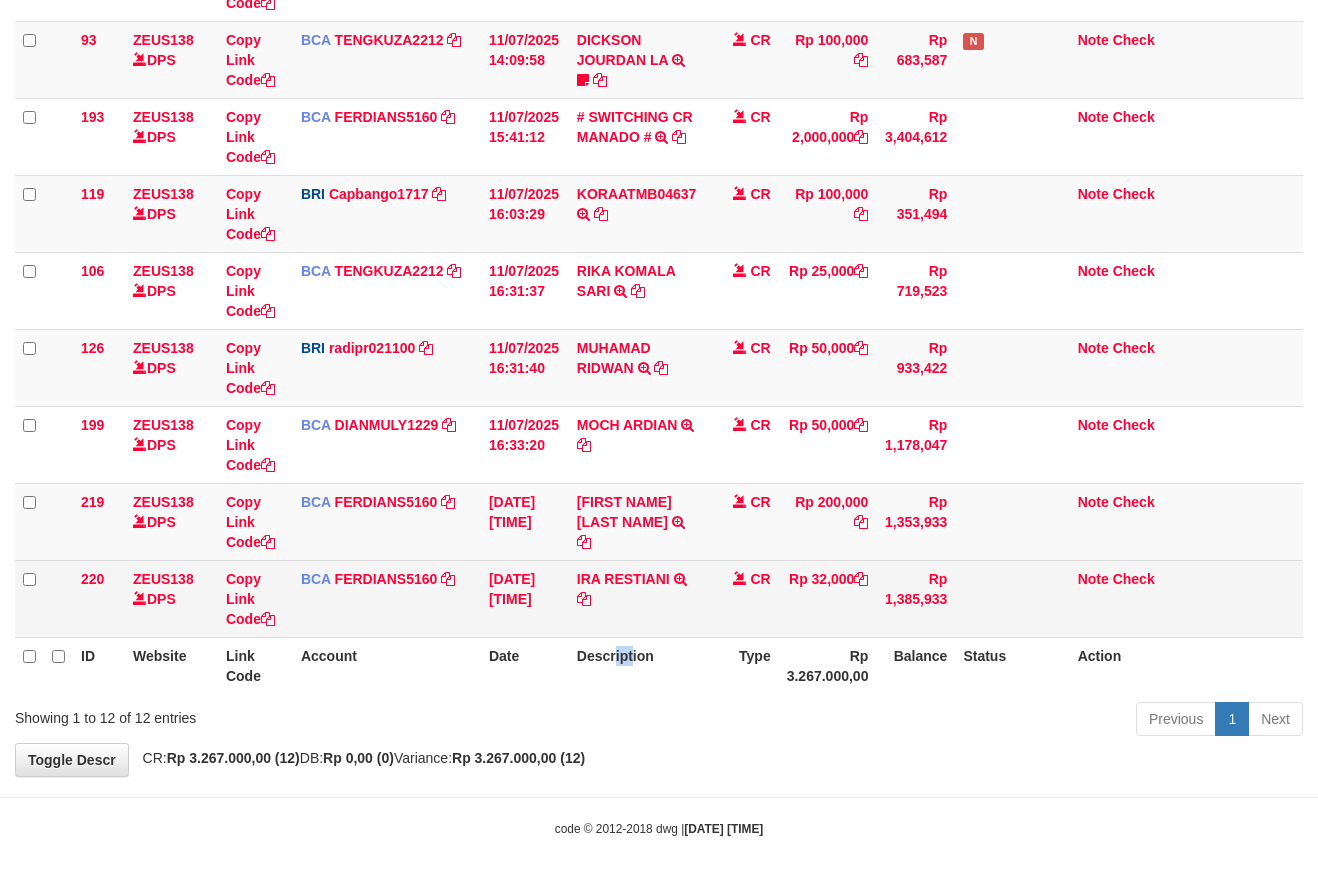 click on "Description" at bounding box center (639, 665) 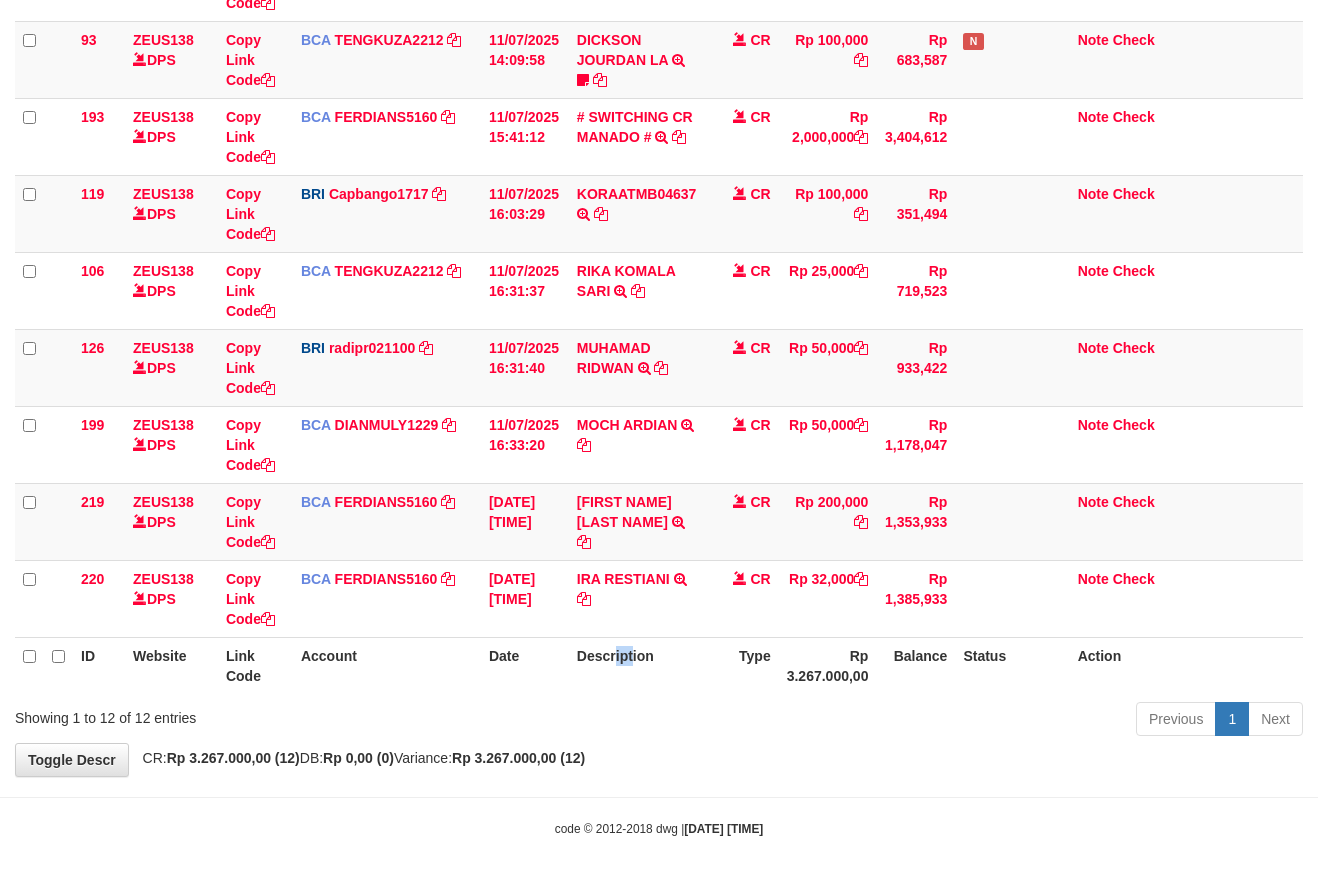 scroll, scrollTop: 537, scrollLeft: 0, axis: vertical 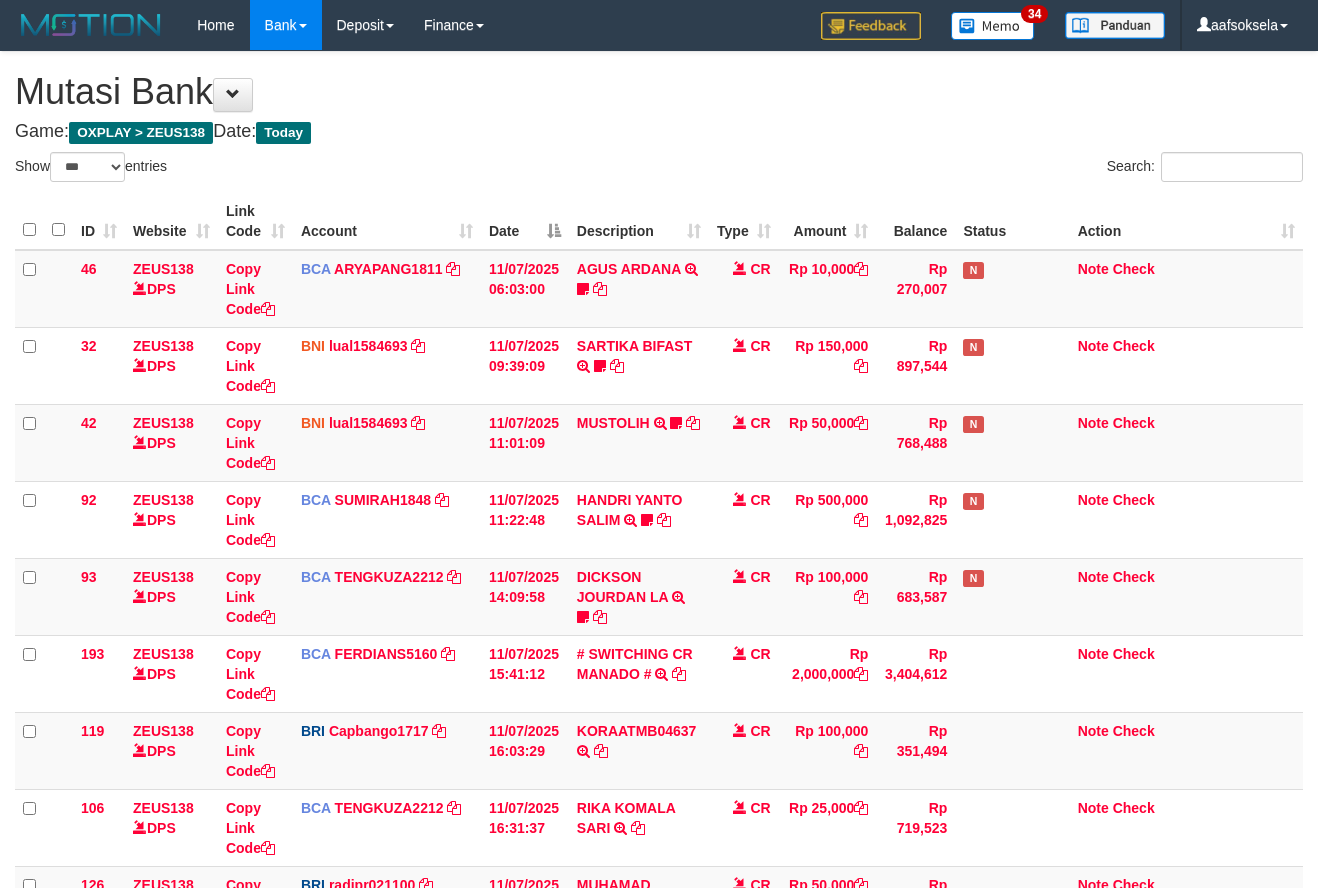 select on "***" 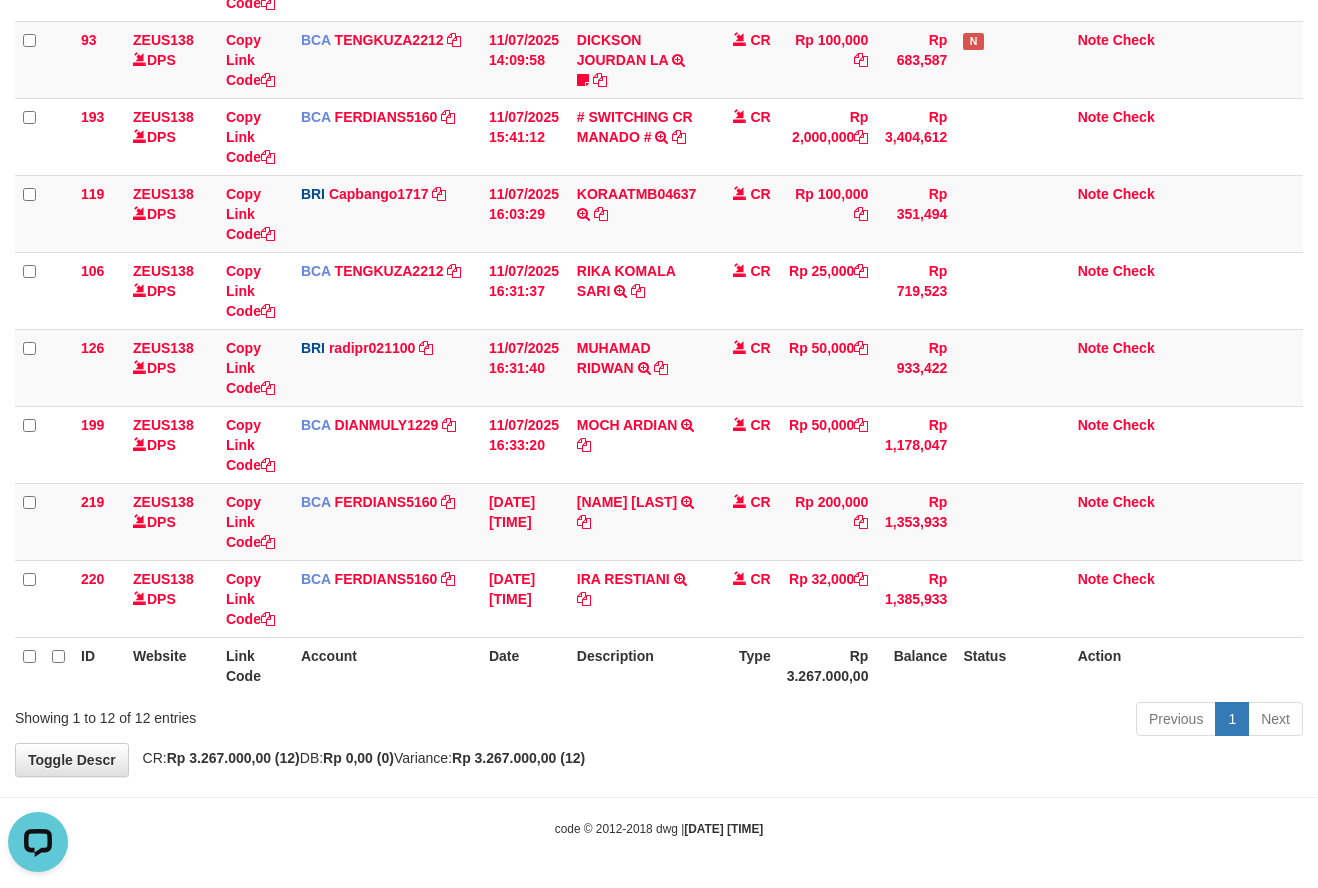 scroll, scrollTop: 0, scrollLeft: 0, axis: both 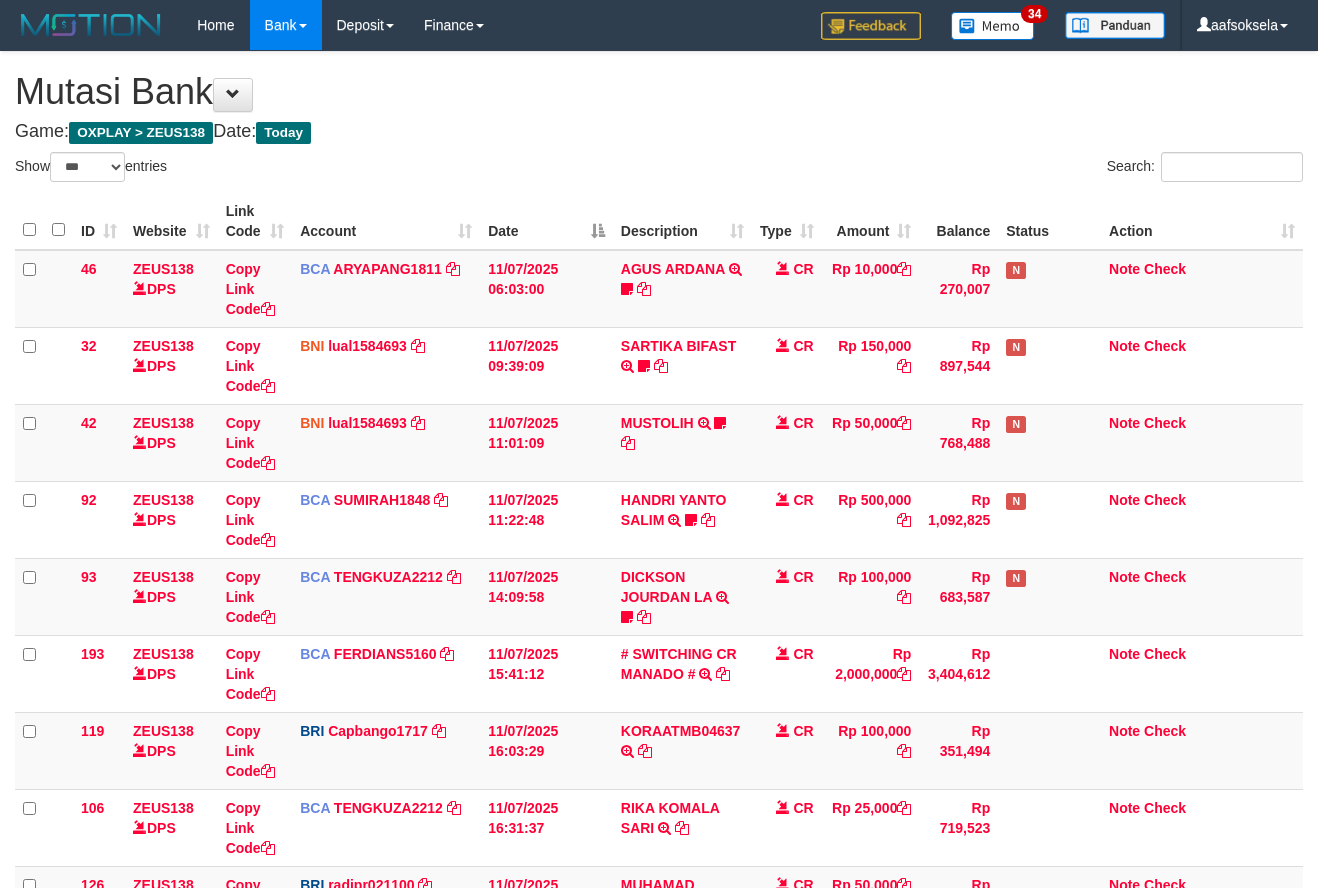 select on "***" 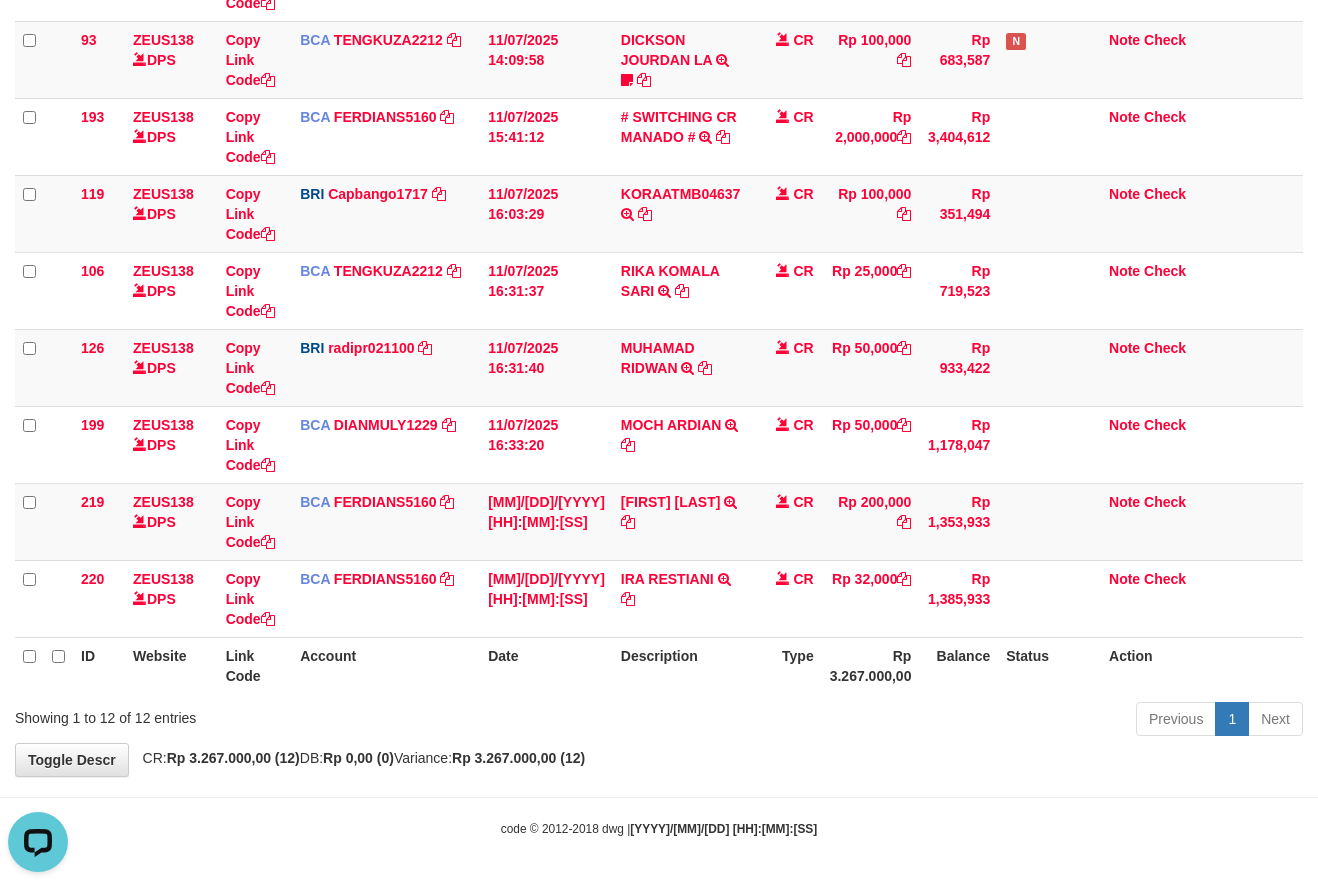 scroll, scrollTop: 0, scrollLeft: 0, axis: both 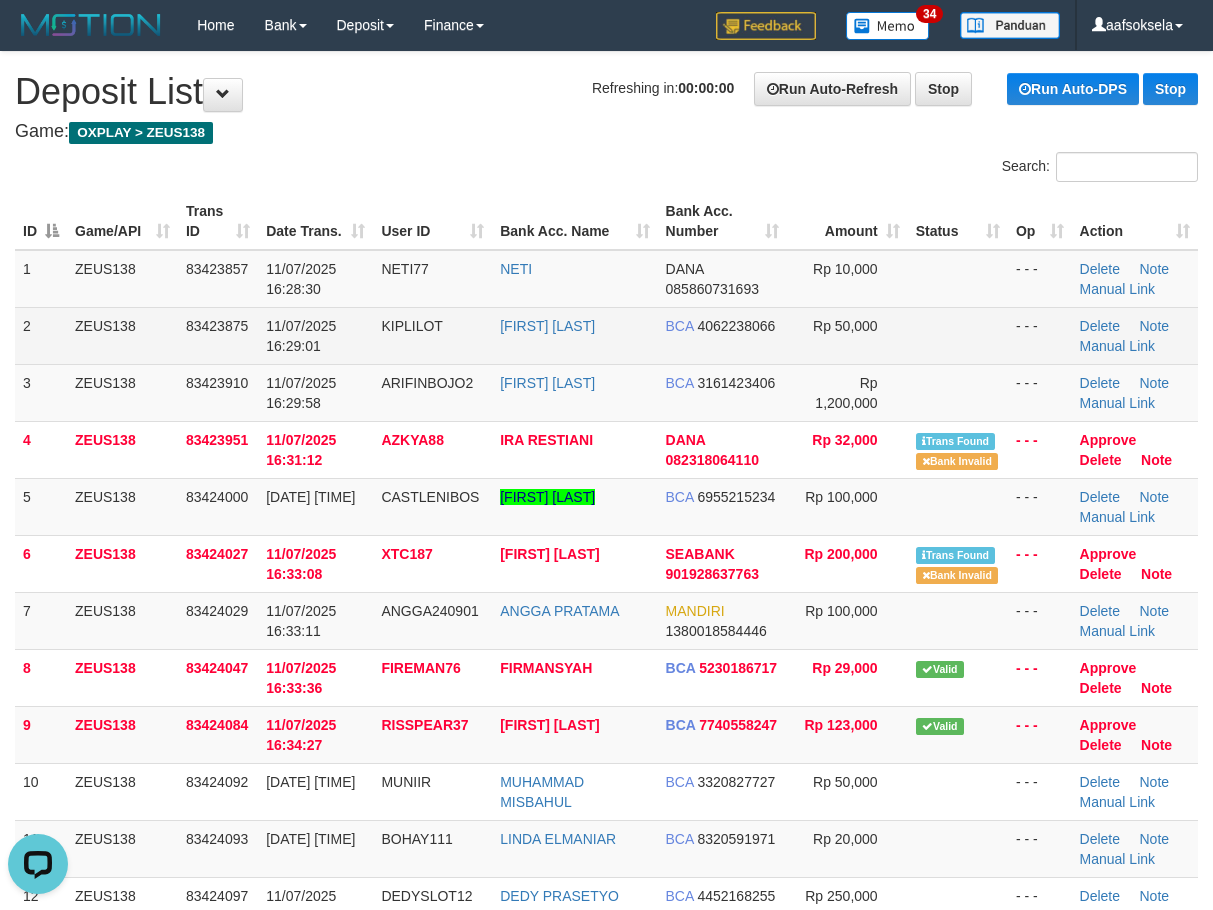 click on "KIPLILOT" at bounding box center (432, 335) 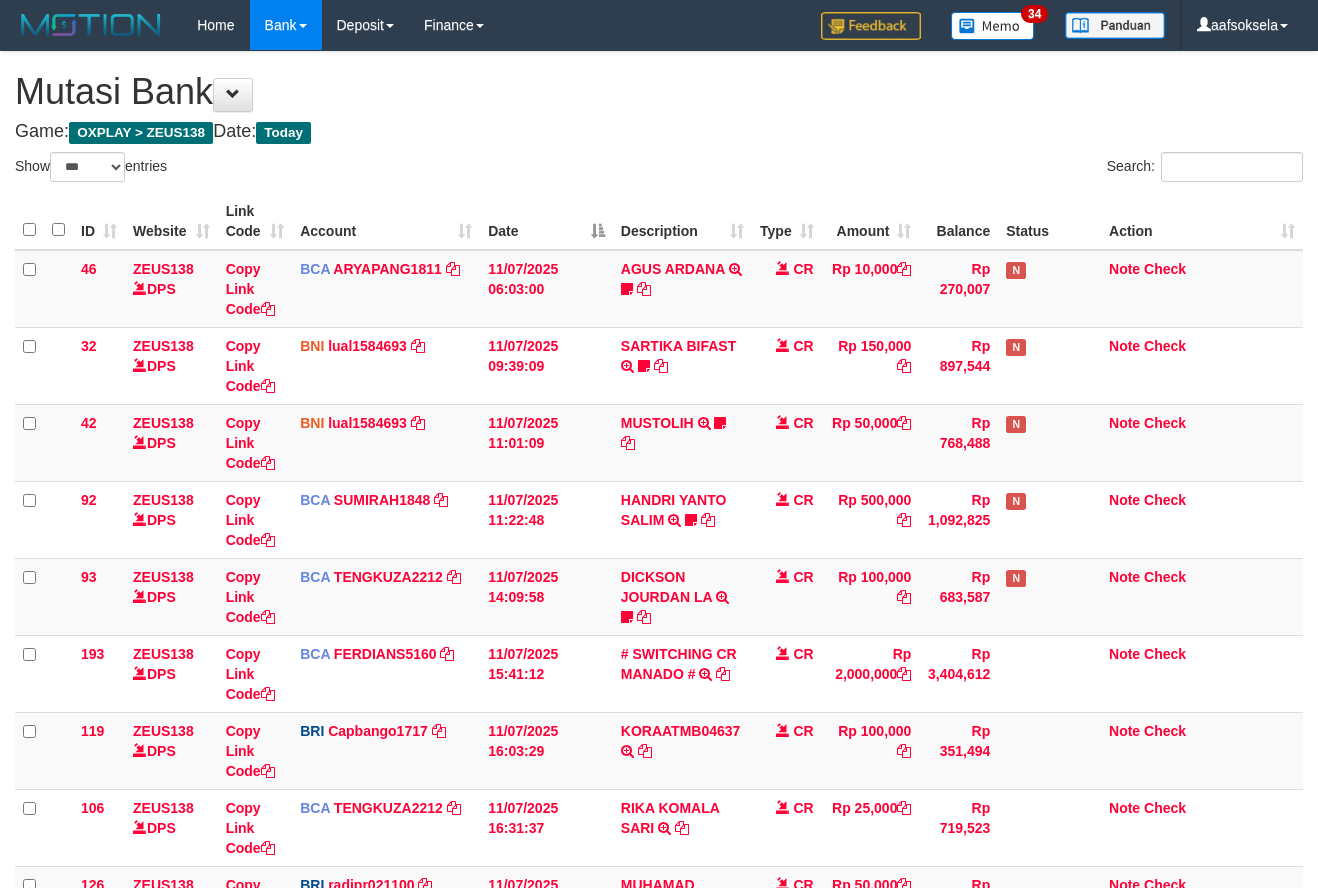 select on "***" 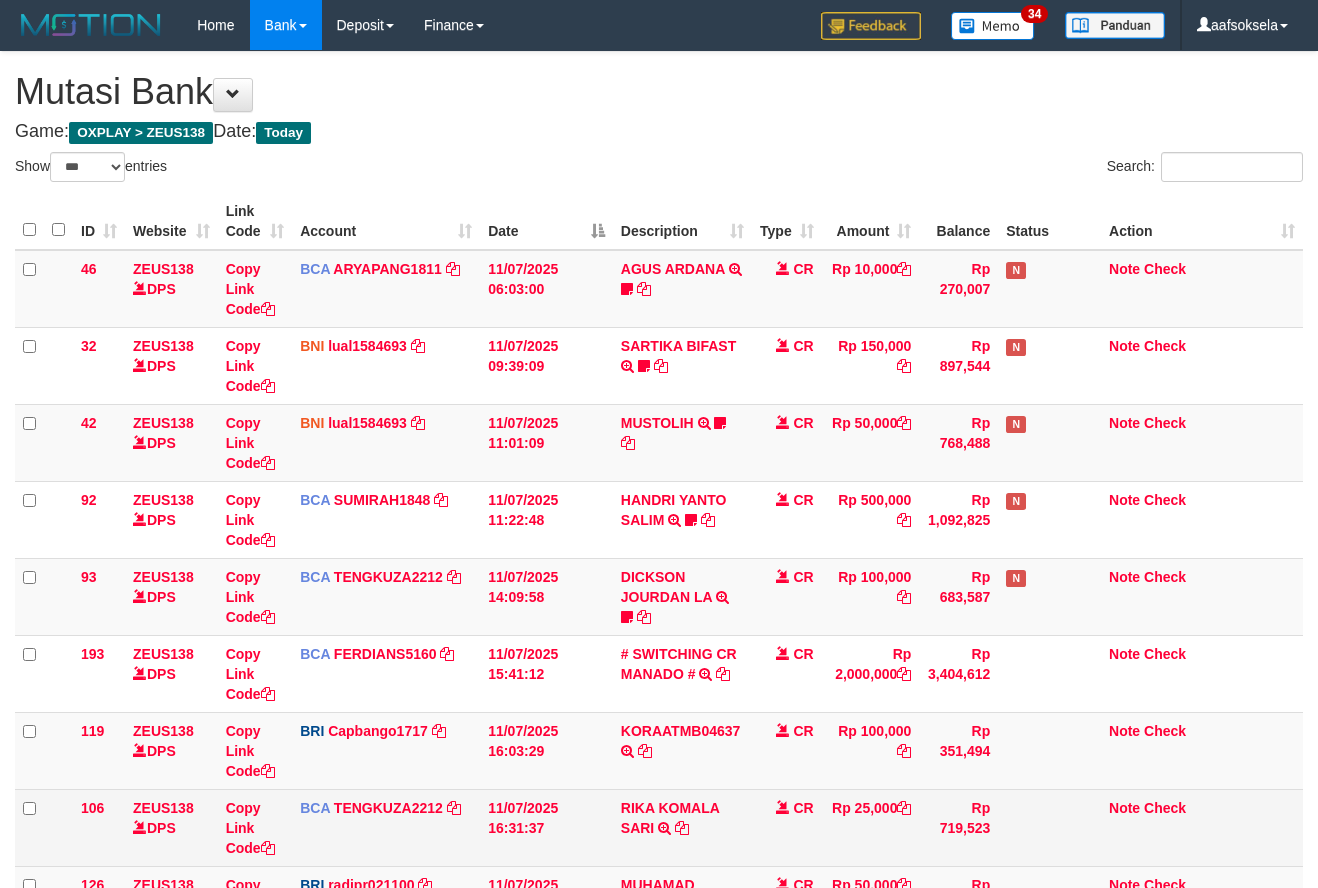 scroll, scrollTop: 460, scrollLeft: 0, axis: vertical 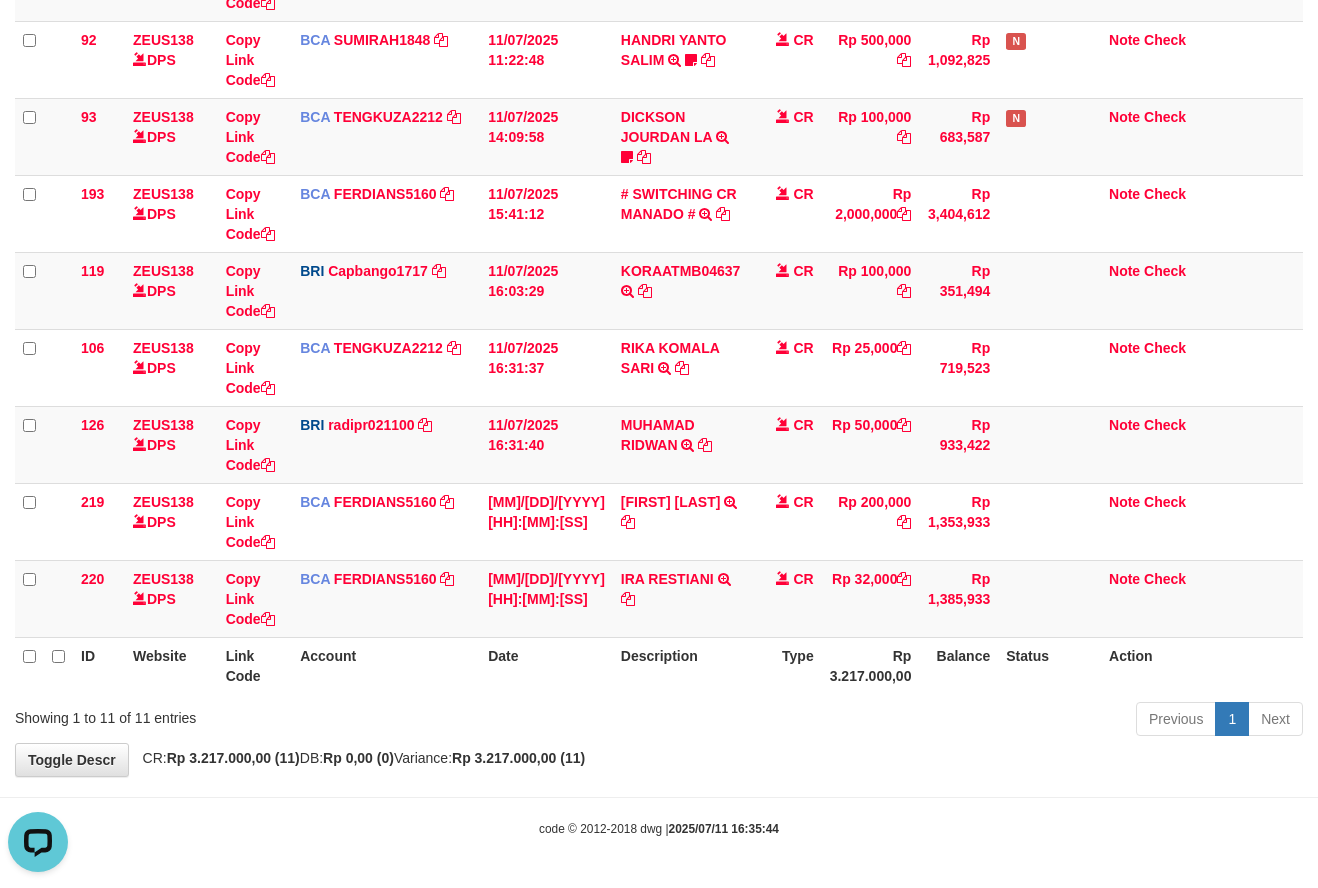 drag, startPoint x: 665, startPoint y: 739, endPoint x: 710, endPoint y: 711, distance: 53 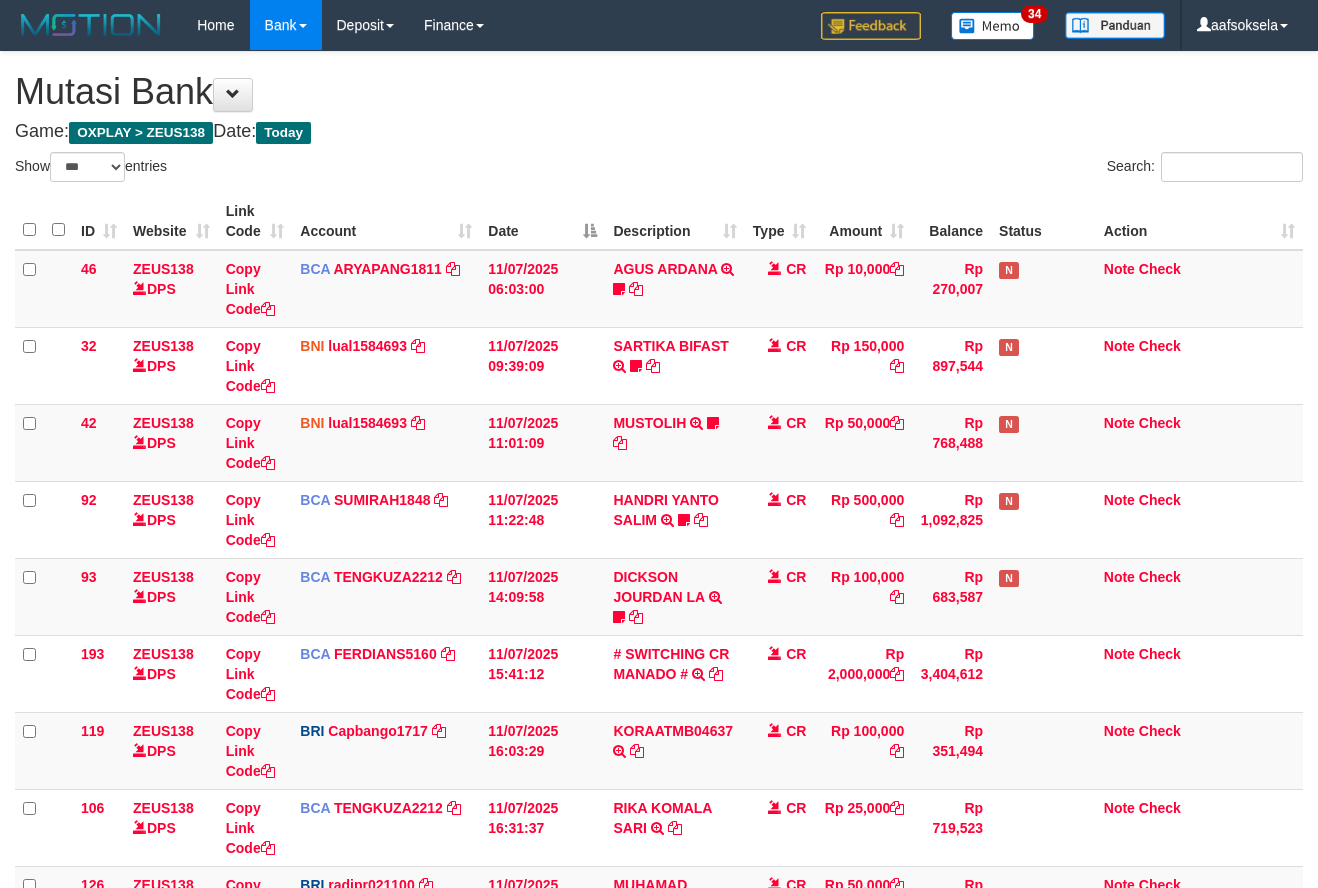 select on "***" 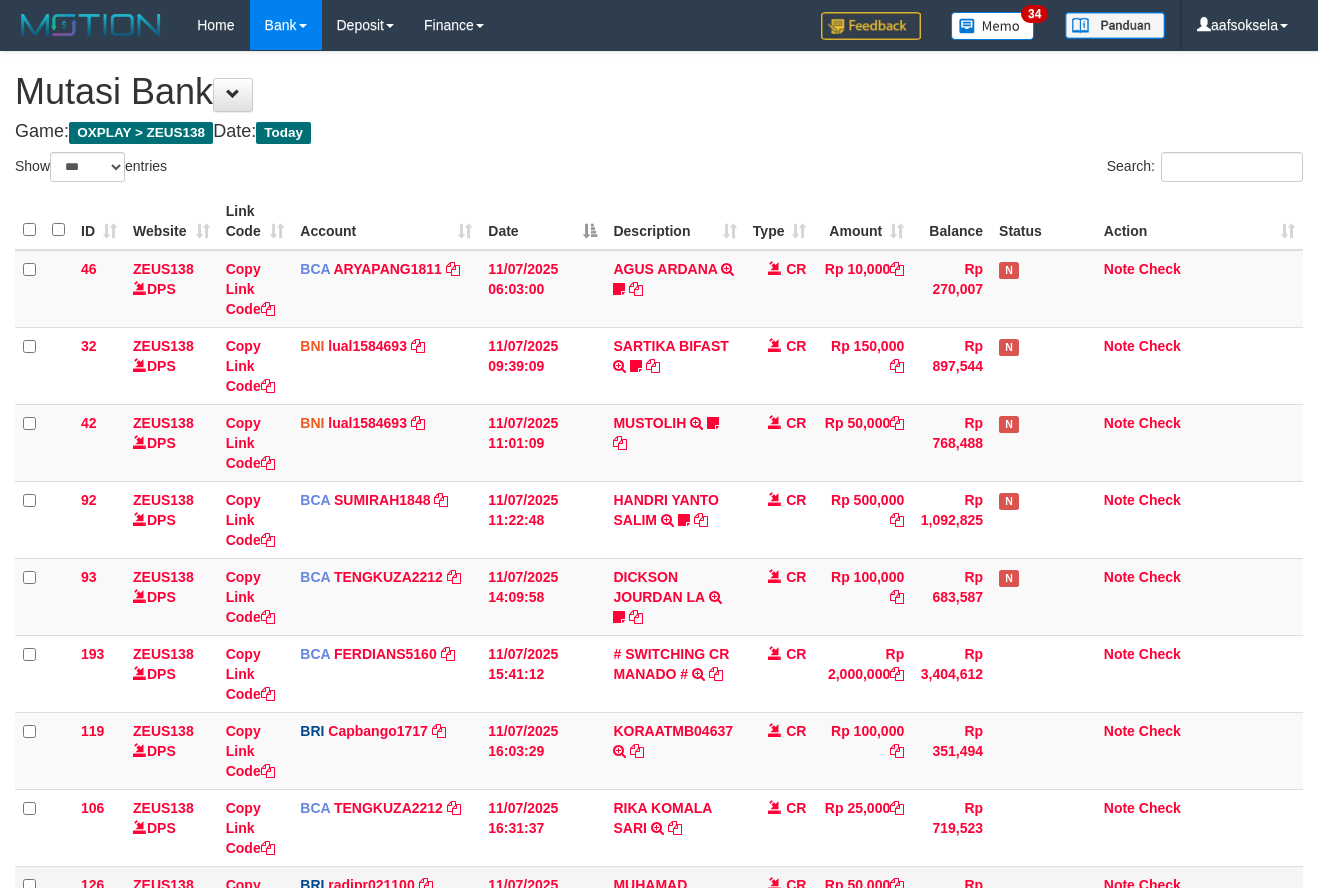 scroll, scrollTop: 383, scrollLeft: 0, axis: vertical 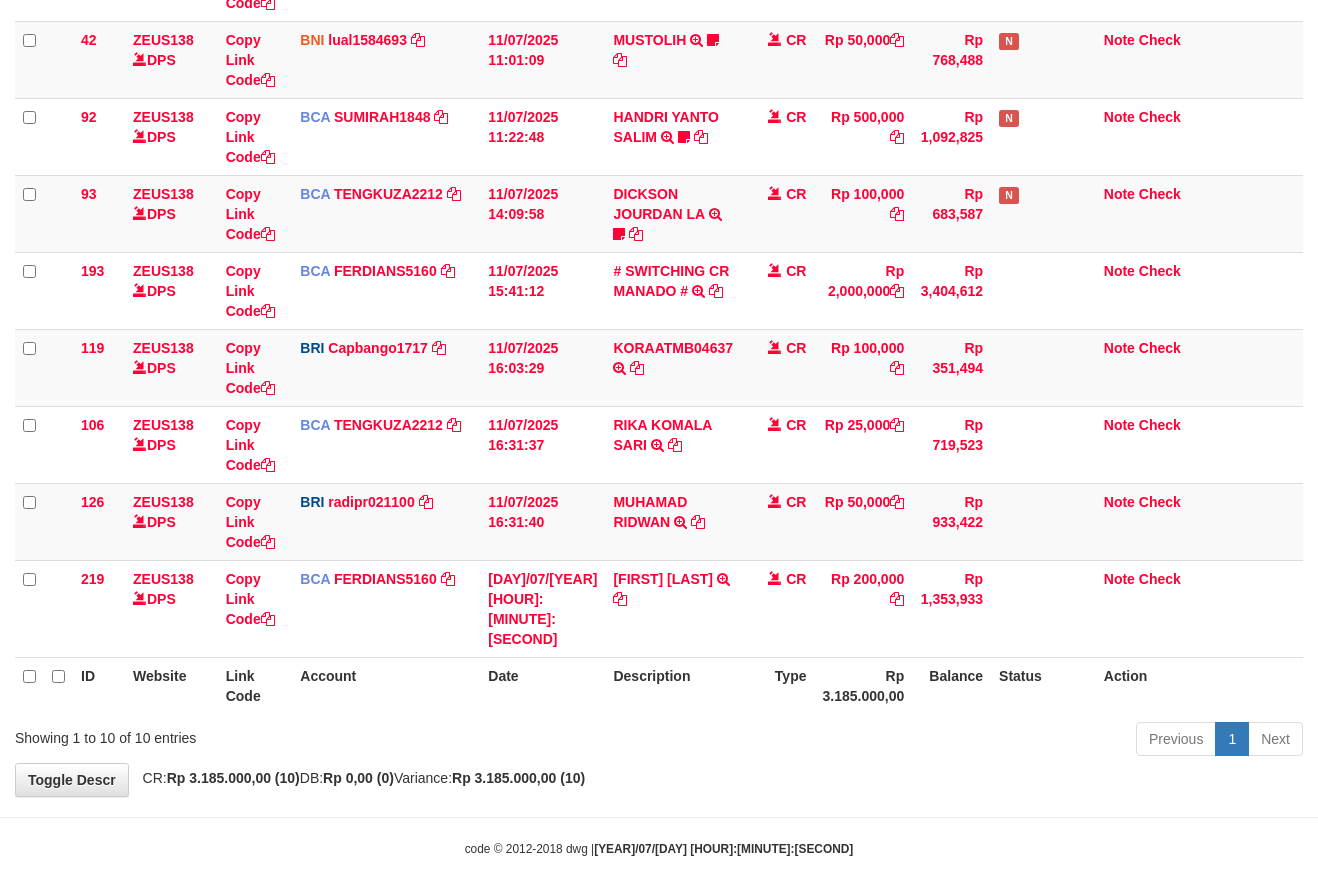 drag, startPoint x: 639, startPoint y: 782, endPoint x: 759, endPoint y: 655, distance: 174.7255 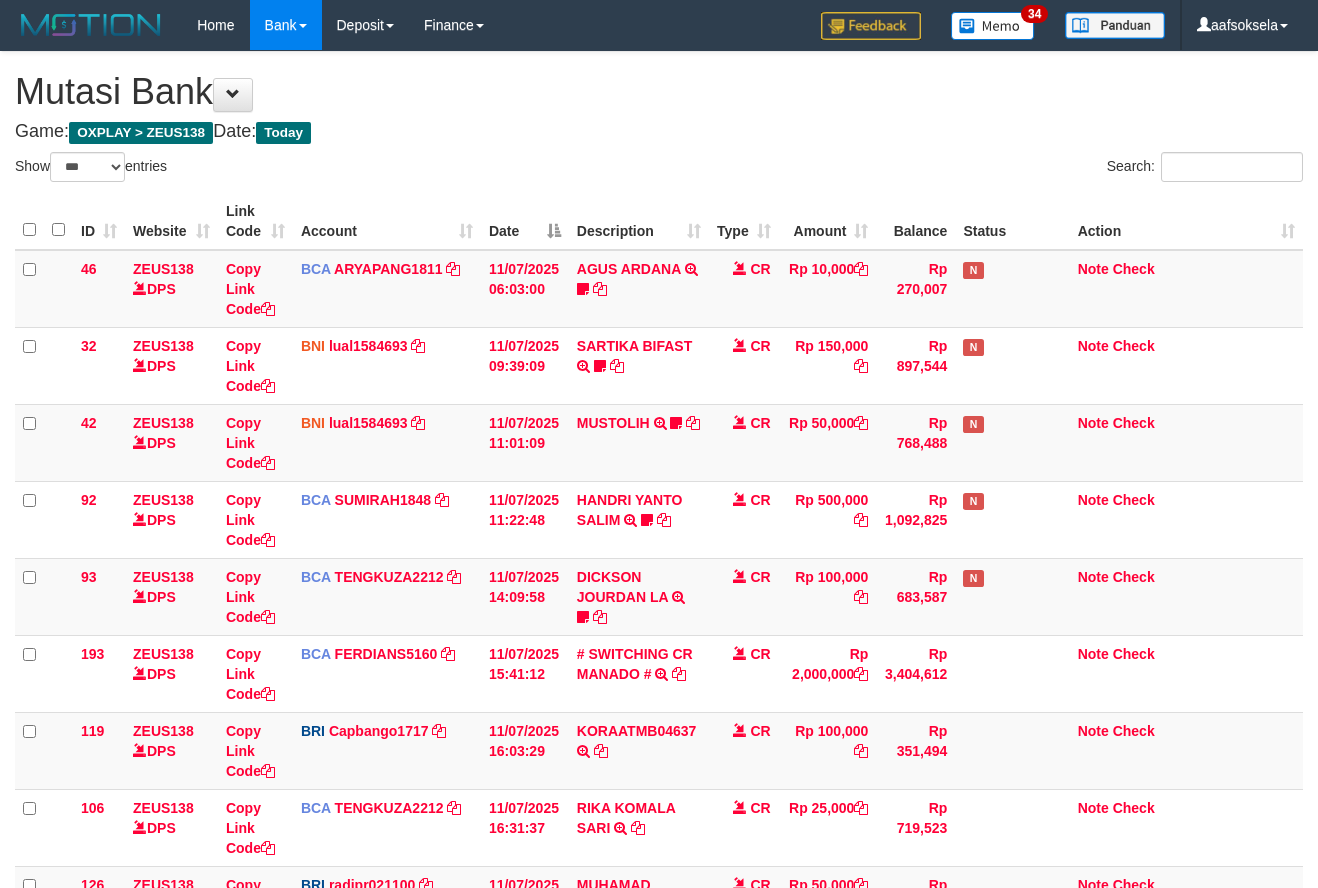 select on "***" 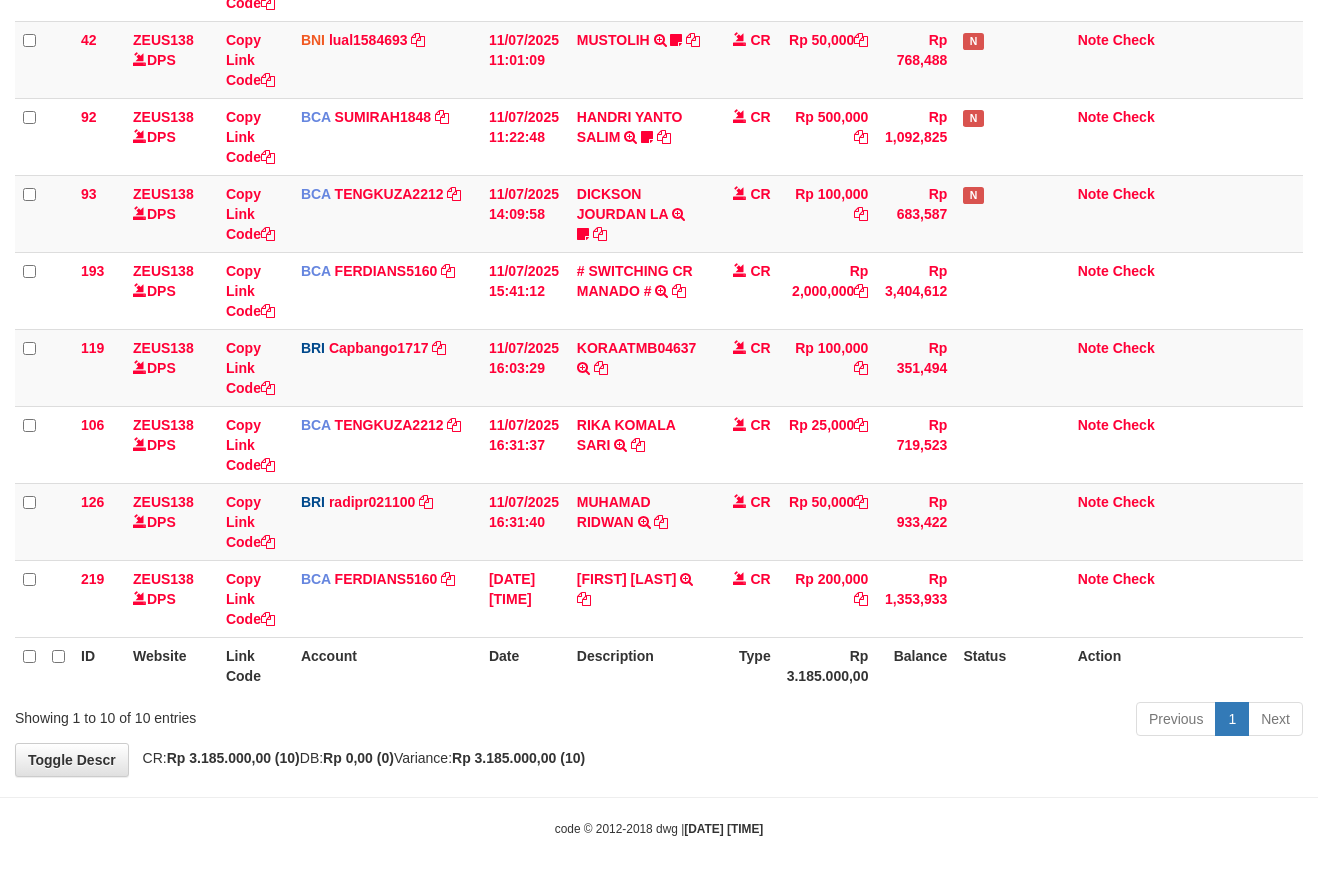 drag, startPoint x: 711, startPoint y: 716, endPoint x: 710, endPoint y: 699, distance: 17.029387 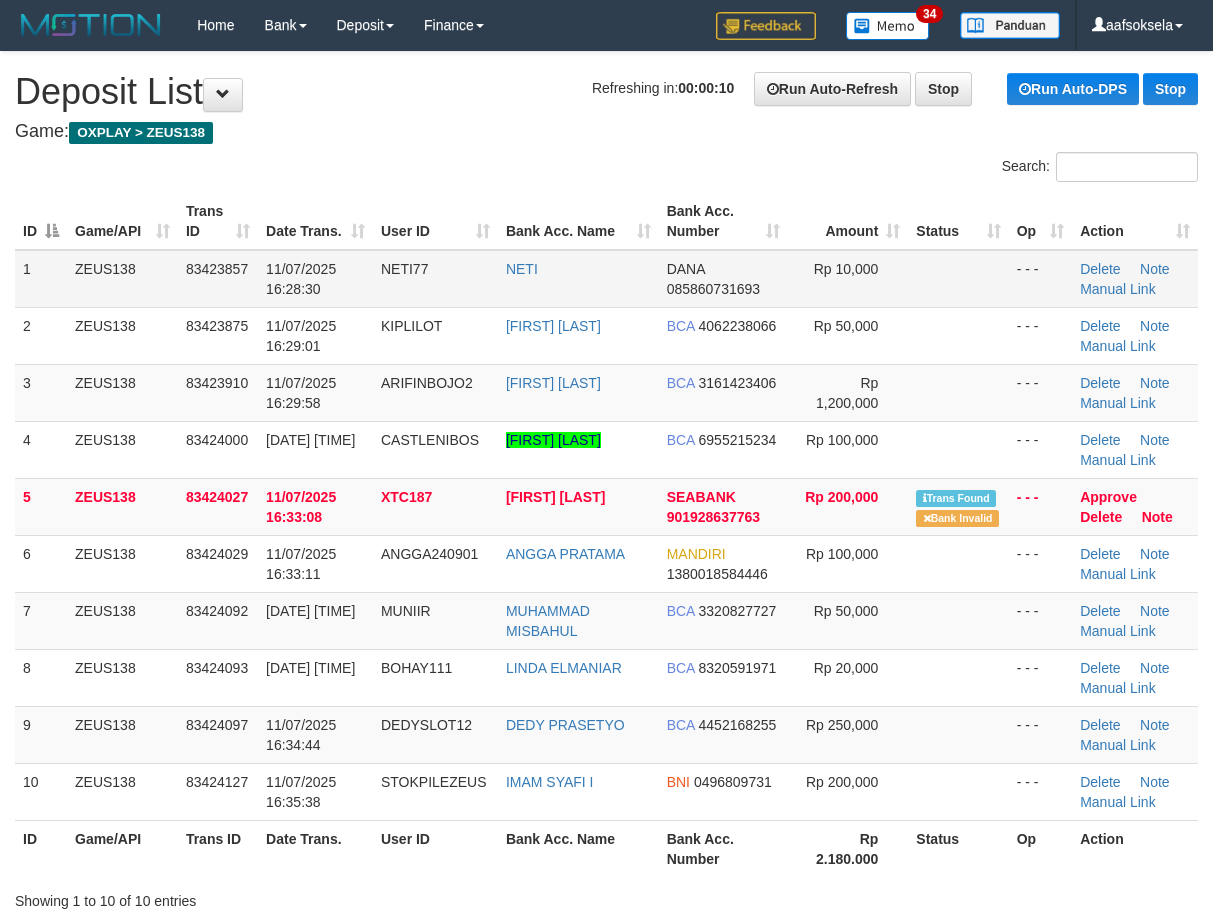 scroll, scrollTop: 0, scrollLeft: 0, axis: both 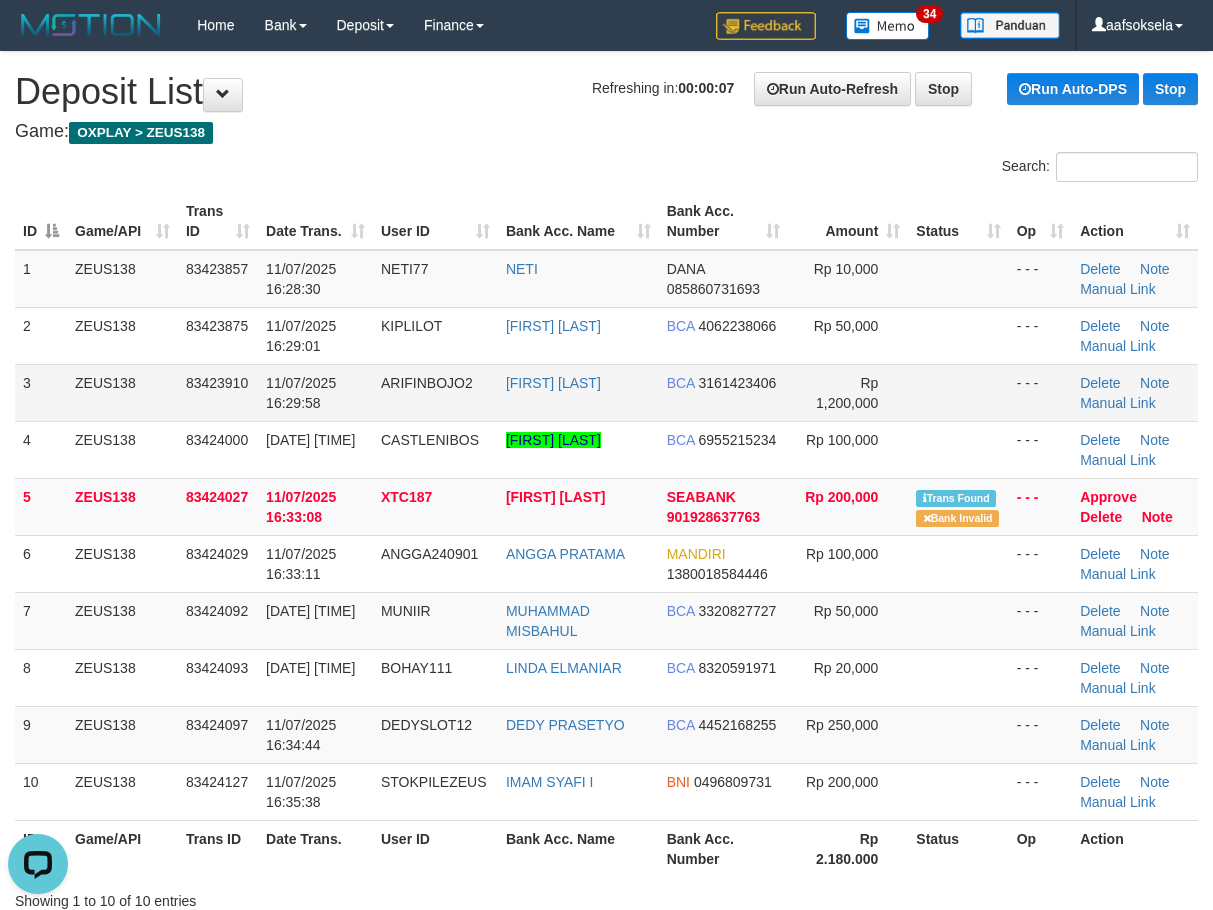 drag, startPoint x: 177, startPoint y: 344, endPoint x: 160, endPoint y: 364, distance: 26.24881 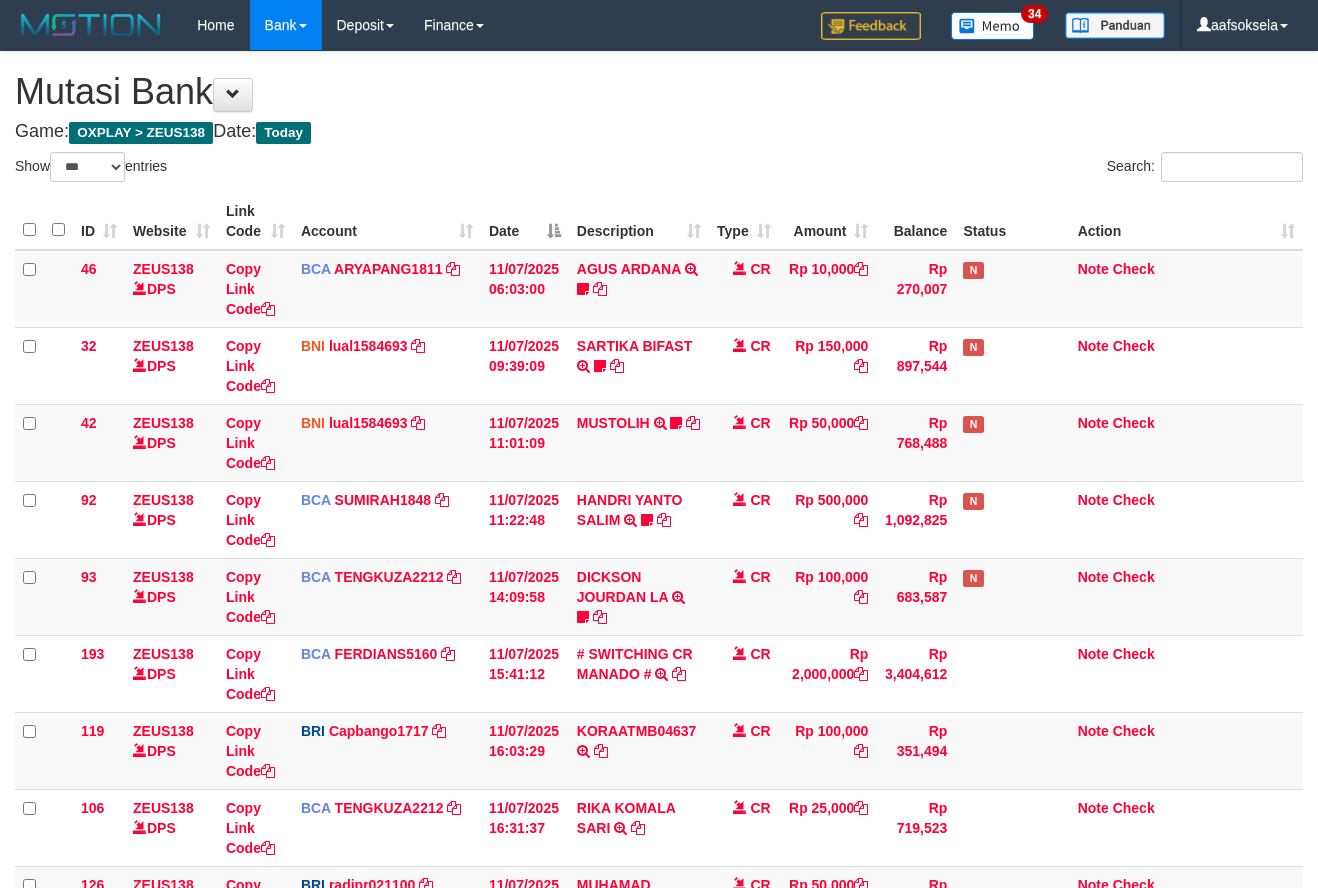 select on "***" 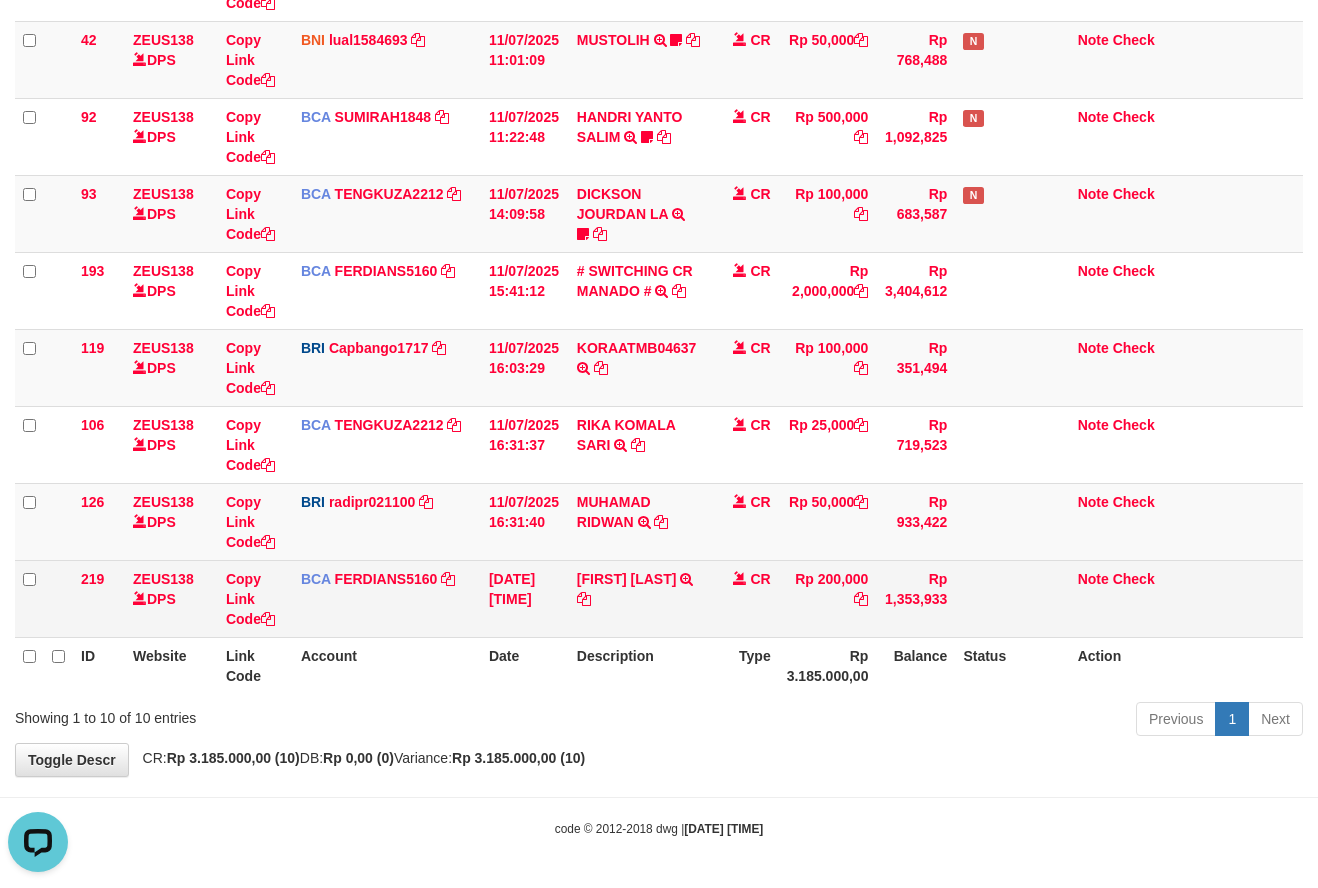 scroll, scrollTop: 0, scrollLeft: 0, axis: both 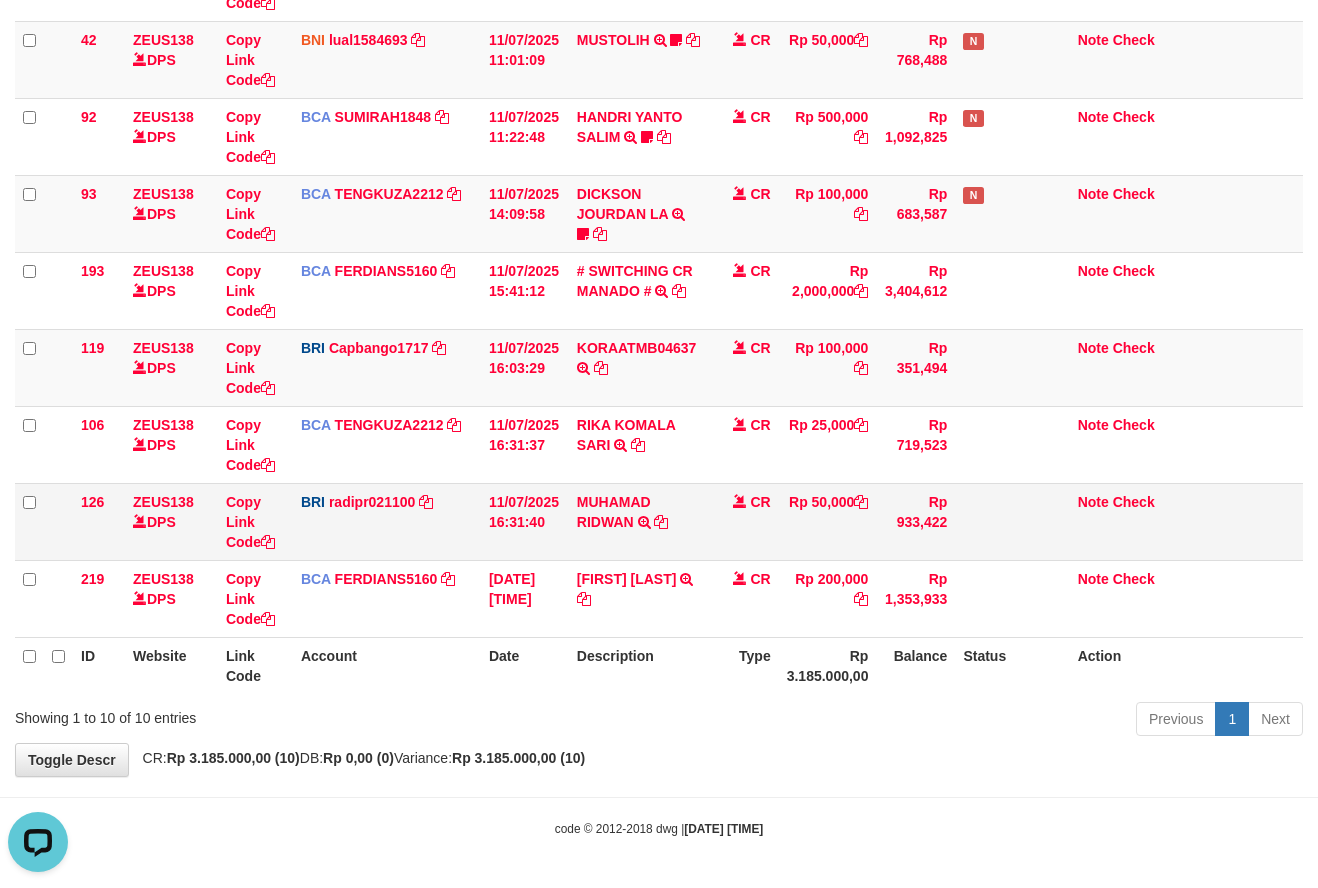 drag, startPoint x: 706, startPoint y: 691, endPoint x: 1202, endPoint y: 498, distance: 532.22644 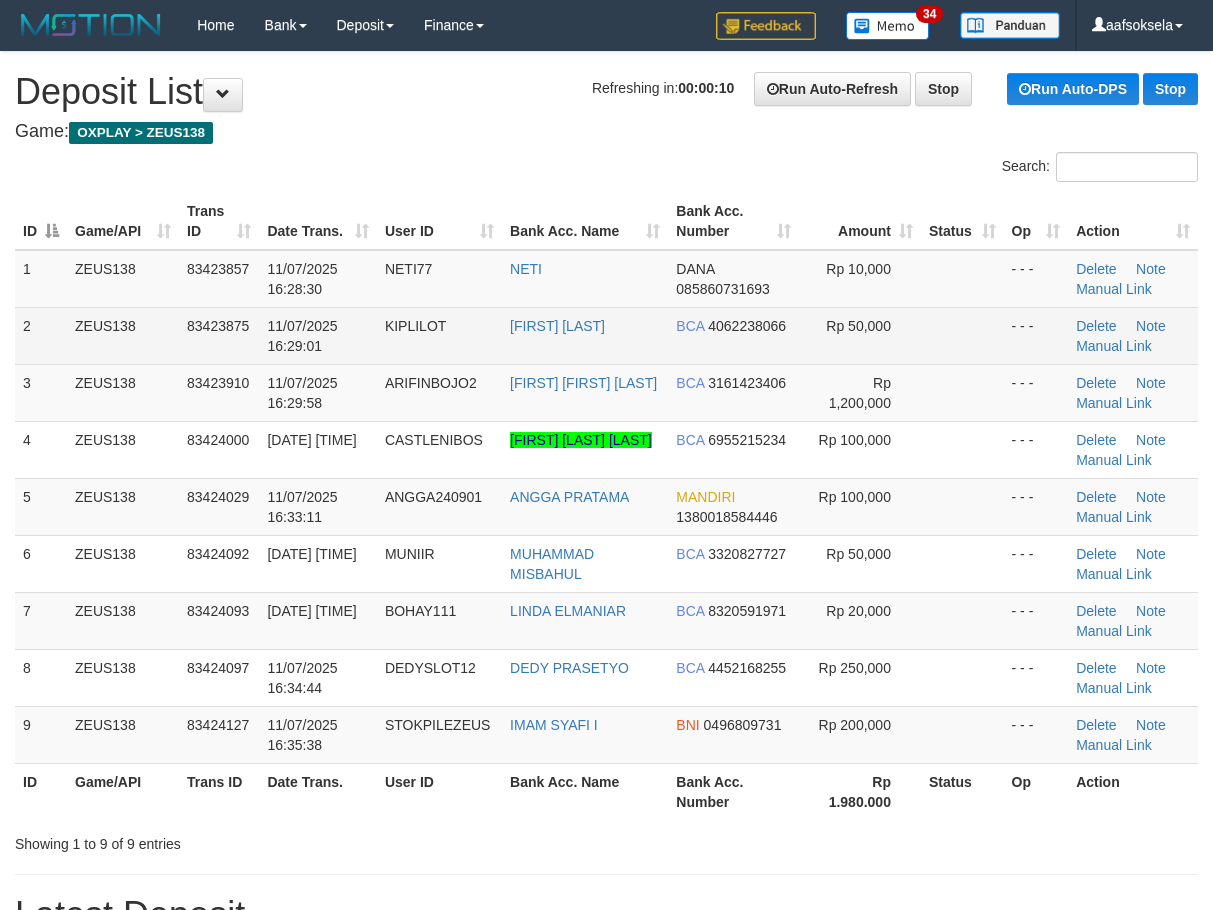 scroll, scrollTop: 0, scrollLeft: 0, axis: both 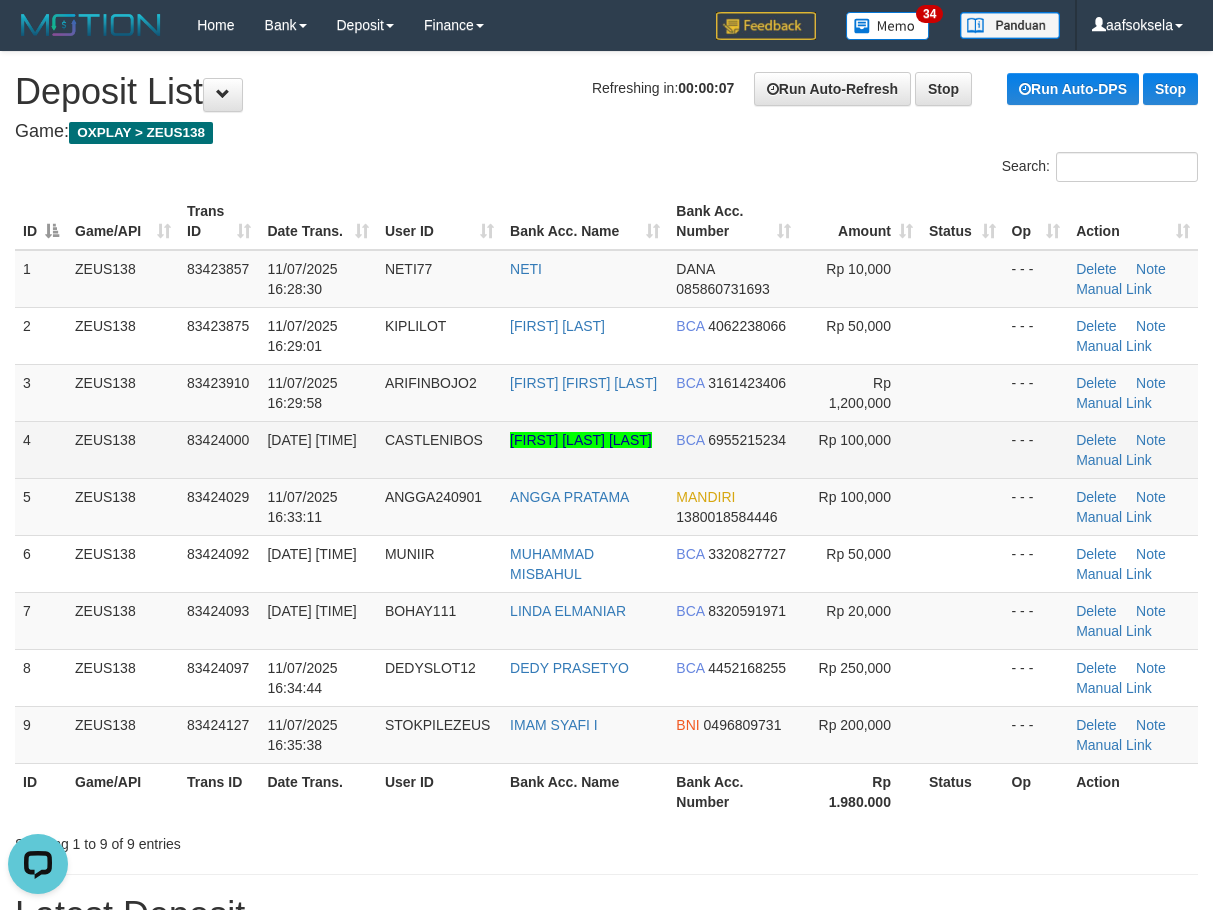 drag, startPoint x: 121, startPoint y: 437, endPoint x: 76, endPoint y: 500, distance: 77.42093 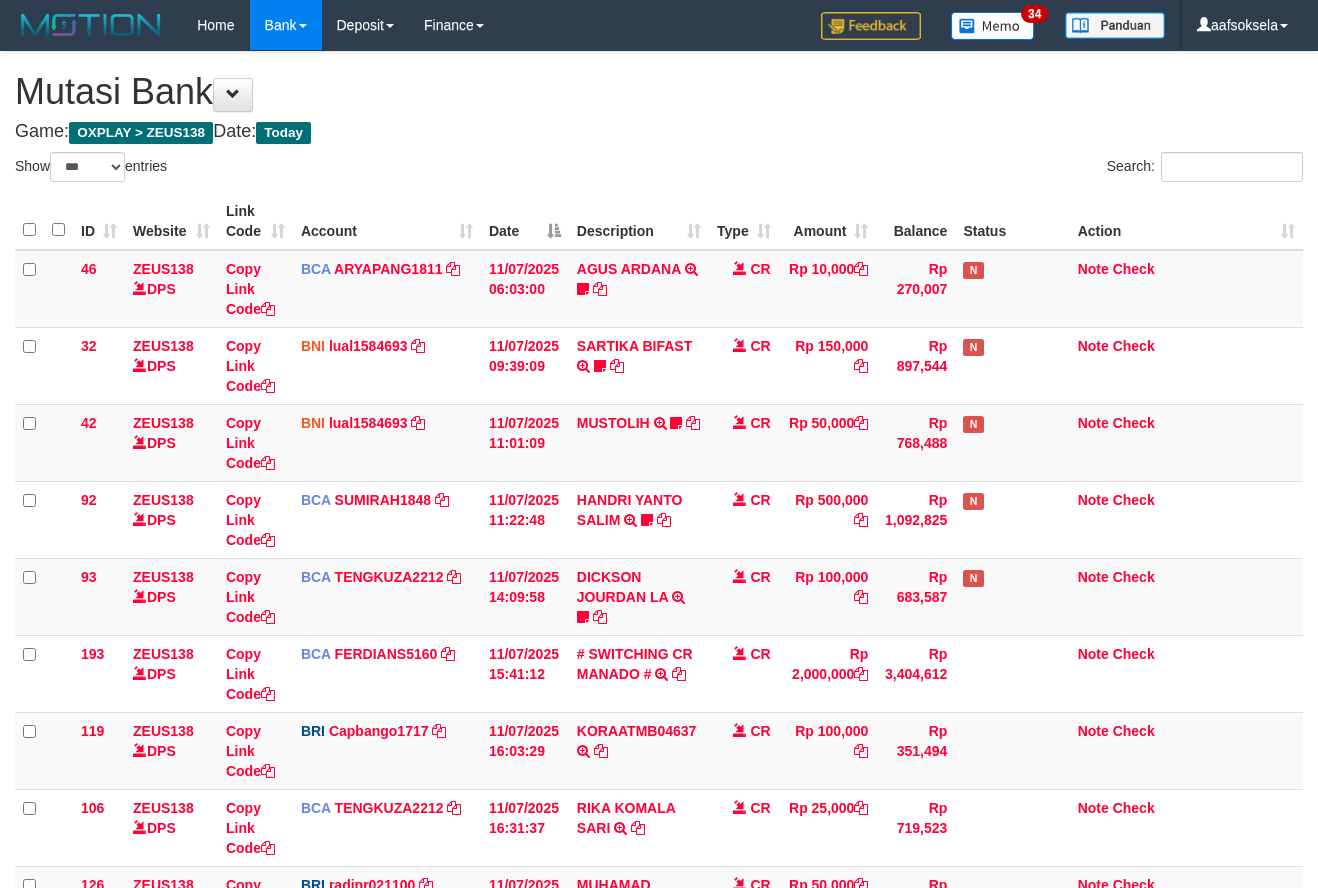 select on "***" 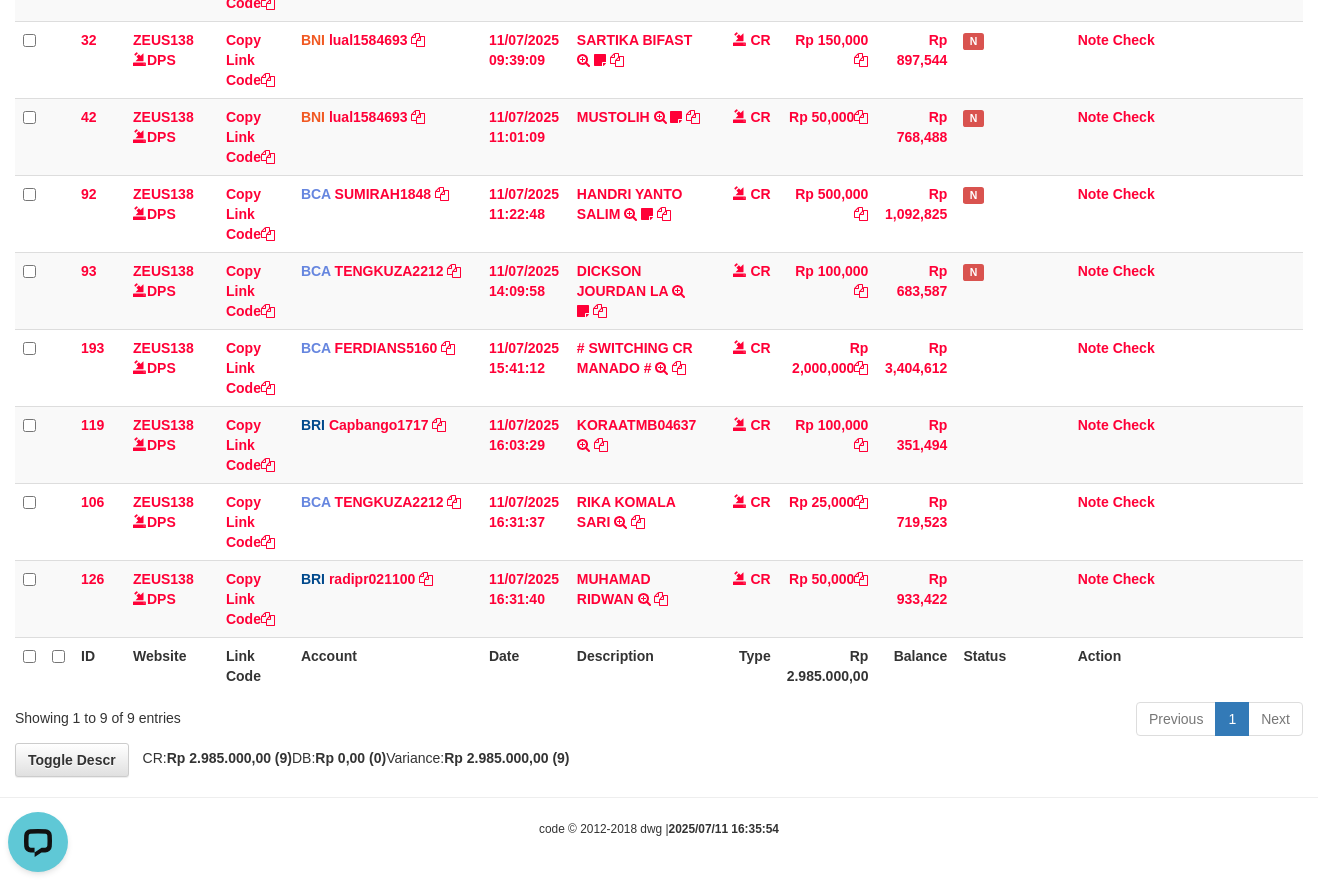 scroll, scrollTop: 0, scrollLeft: 0, axis: both 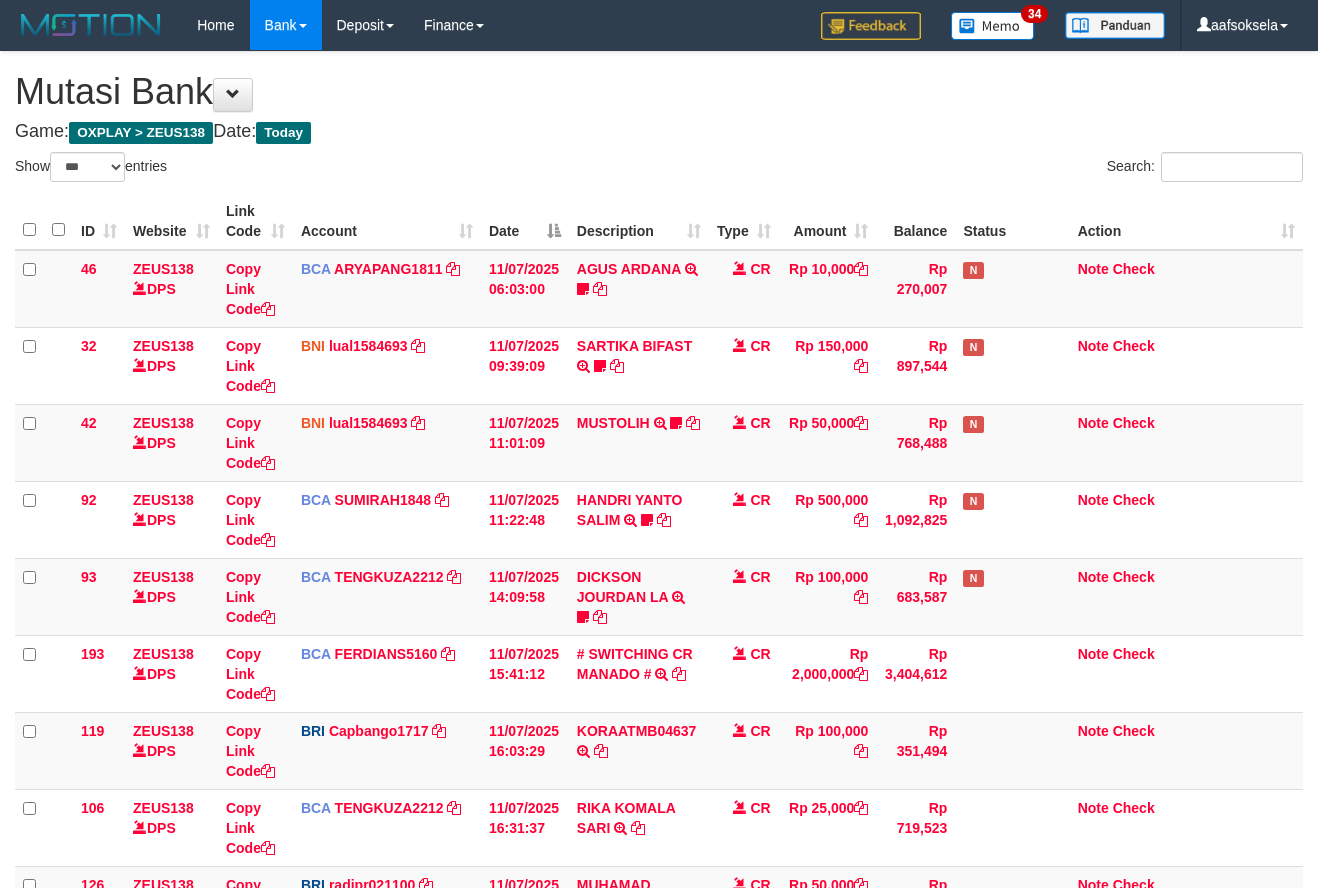 select on "***" 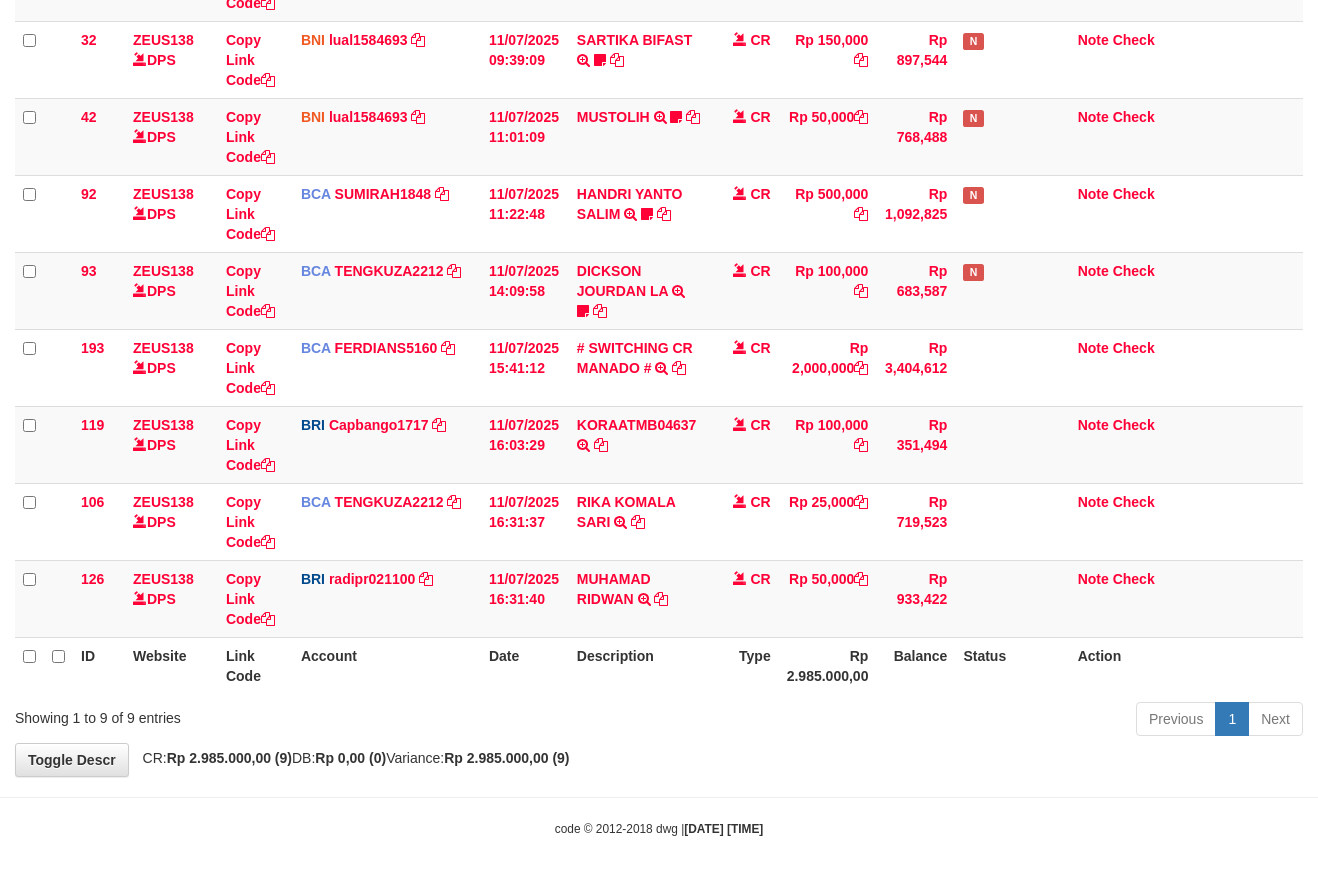 drag, startPoint x: 656, startPoint y: 704, endPoint x: 1325, endPoint y: 531, distance: 691.00653 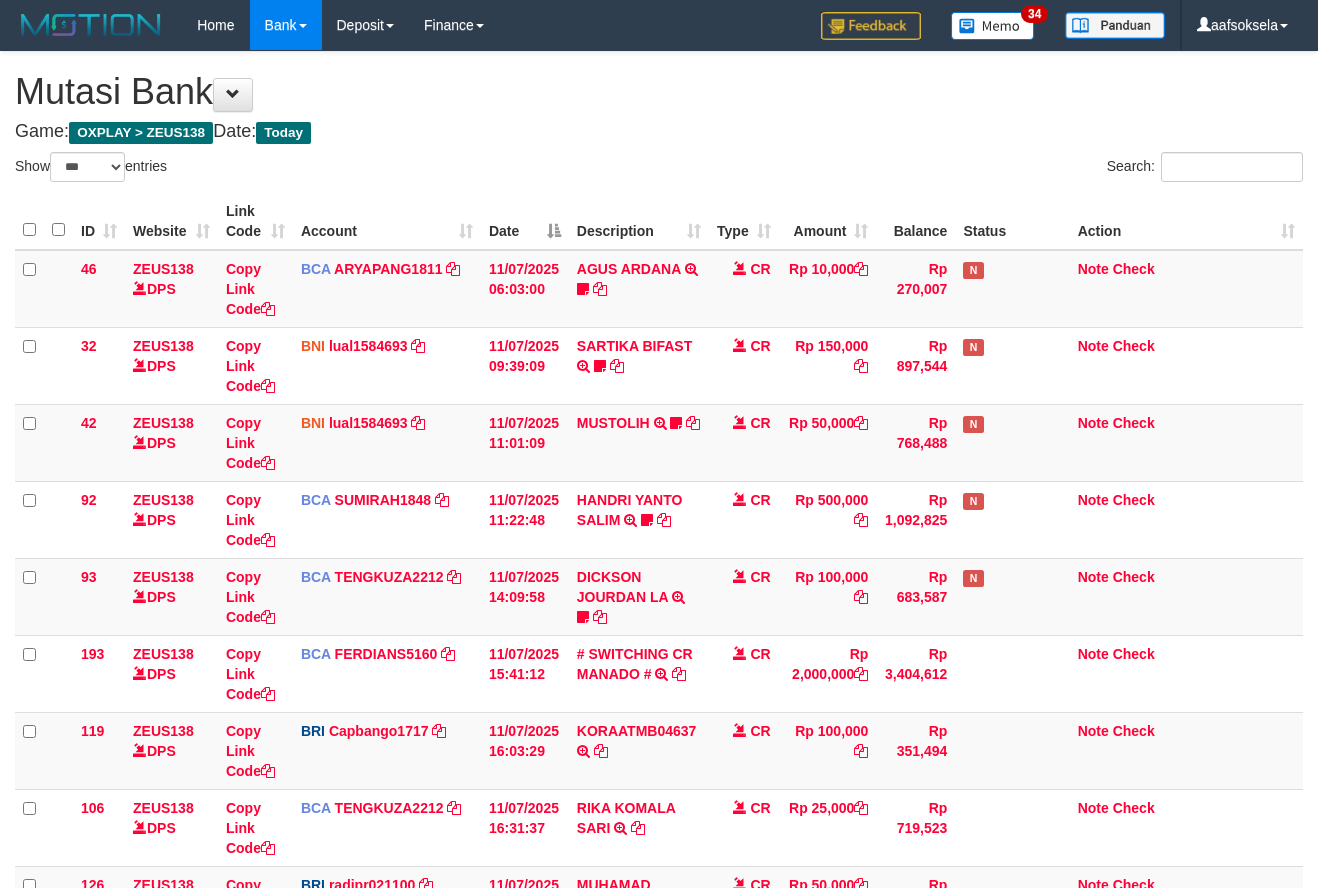 select on "***" 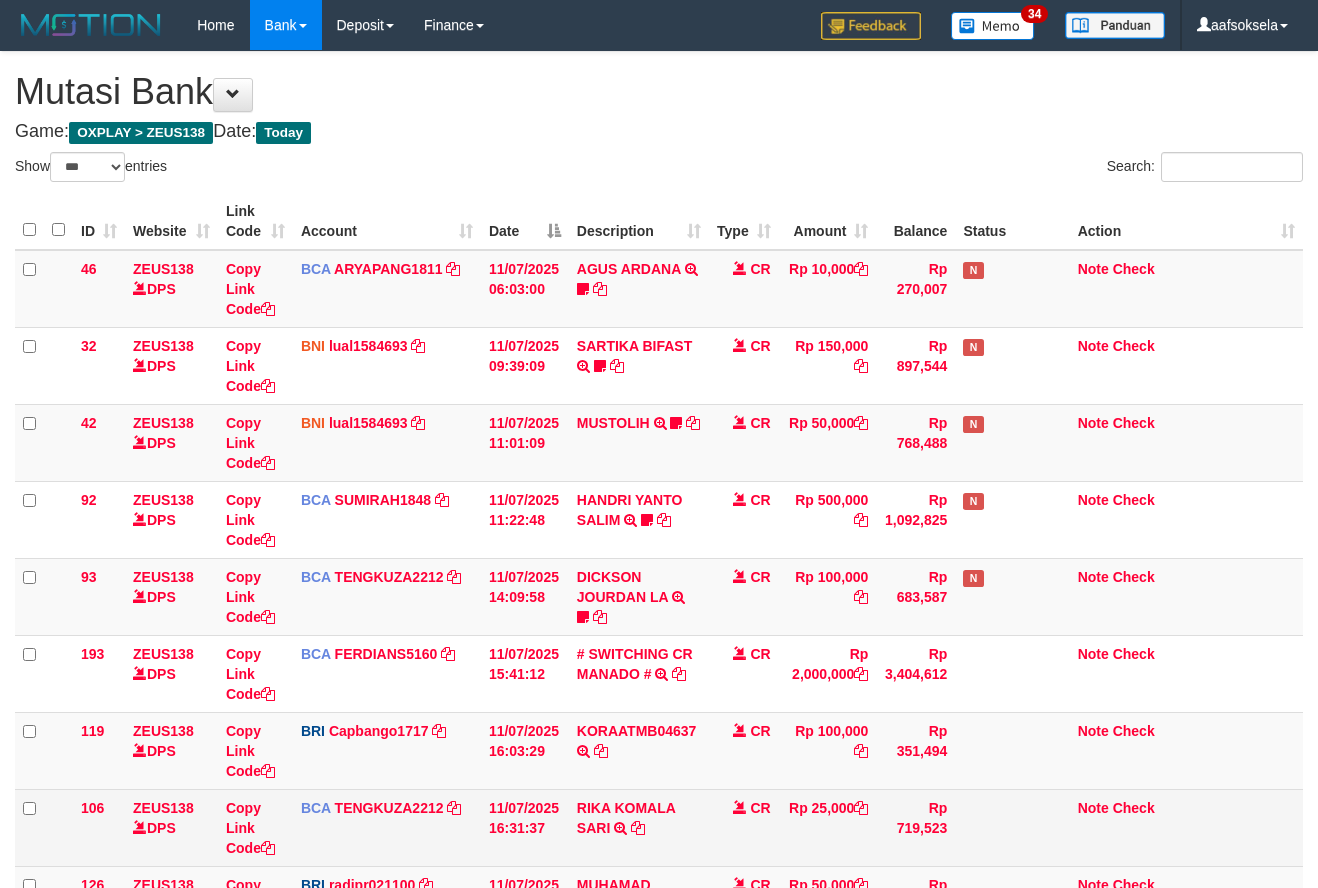 scroll, scrollTop: 306, scrollLeft: 0, axis: vertical 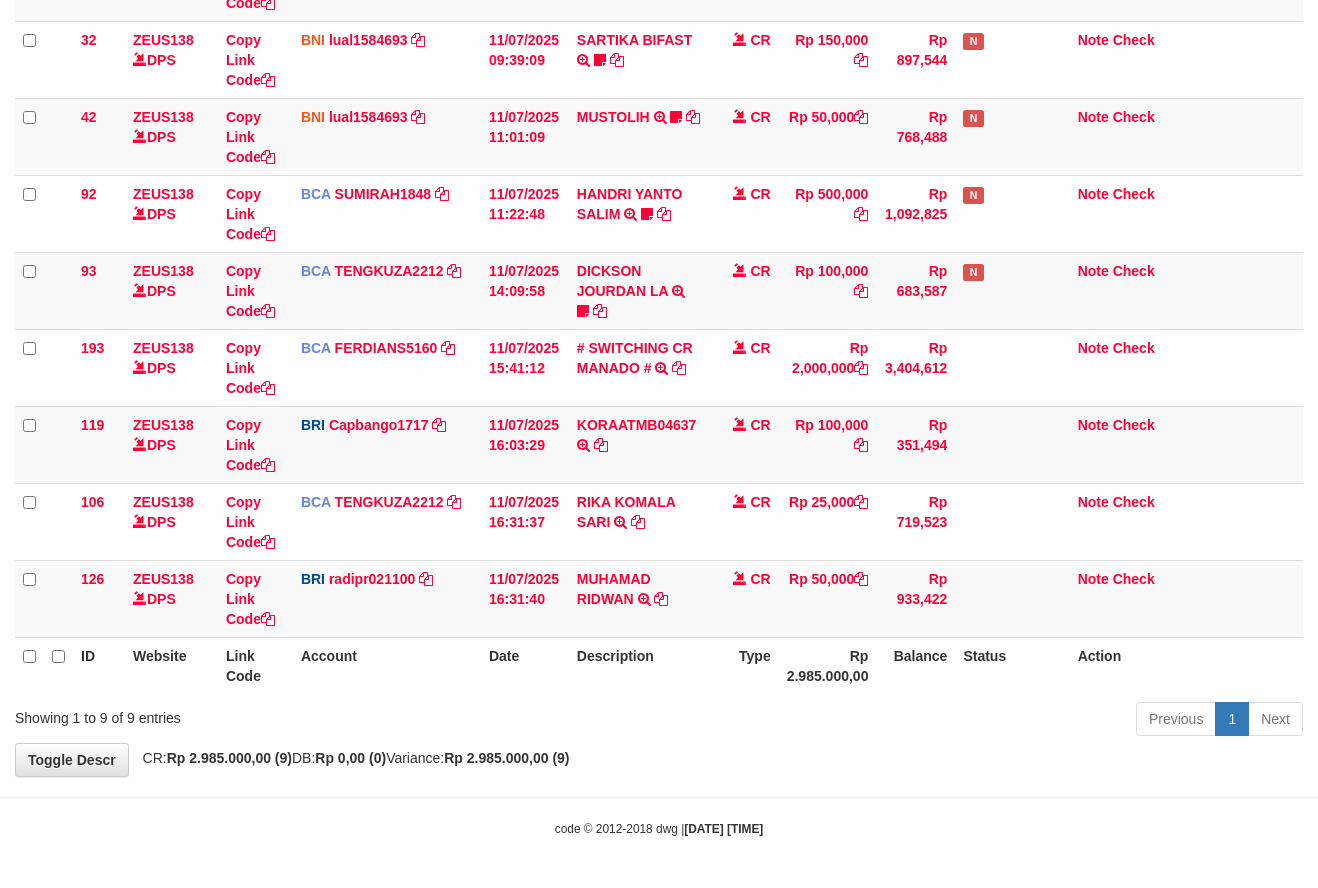 click on "Previous 1 Next" at bounding box center (933, 721) 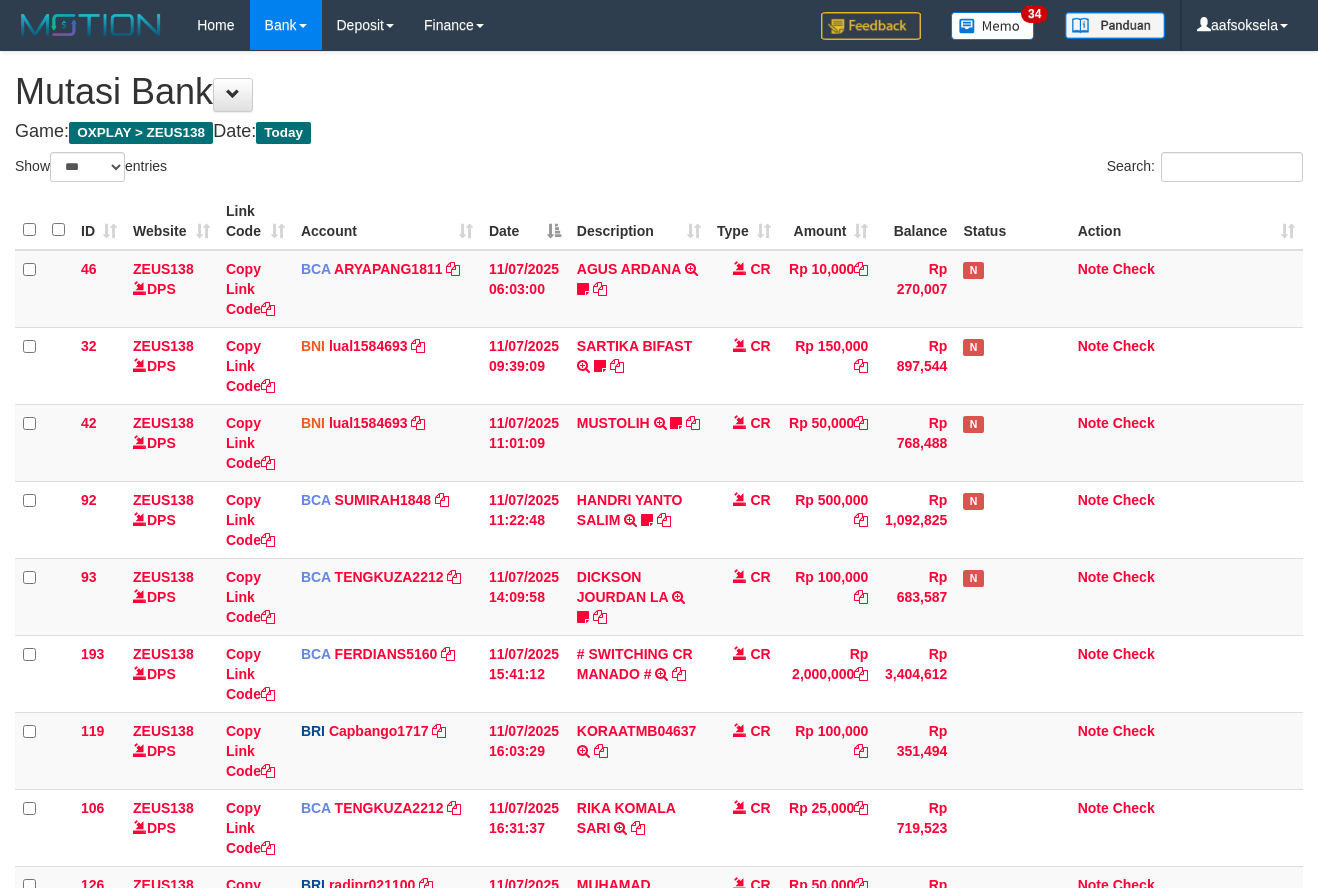select on "***" 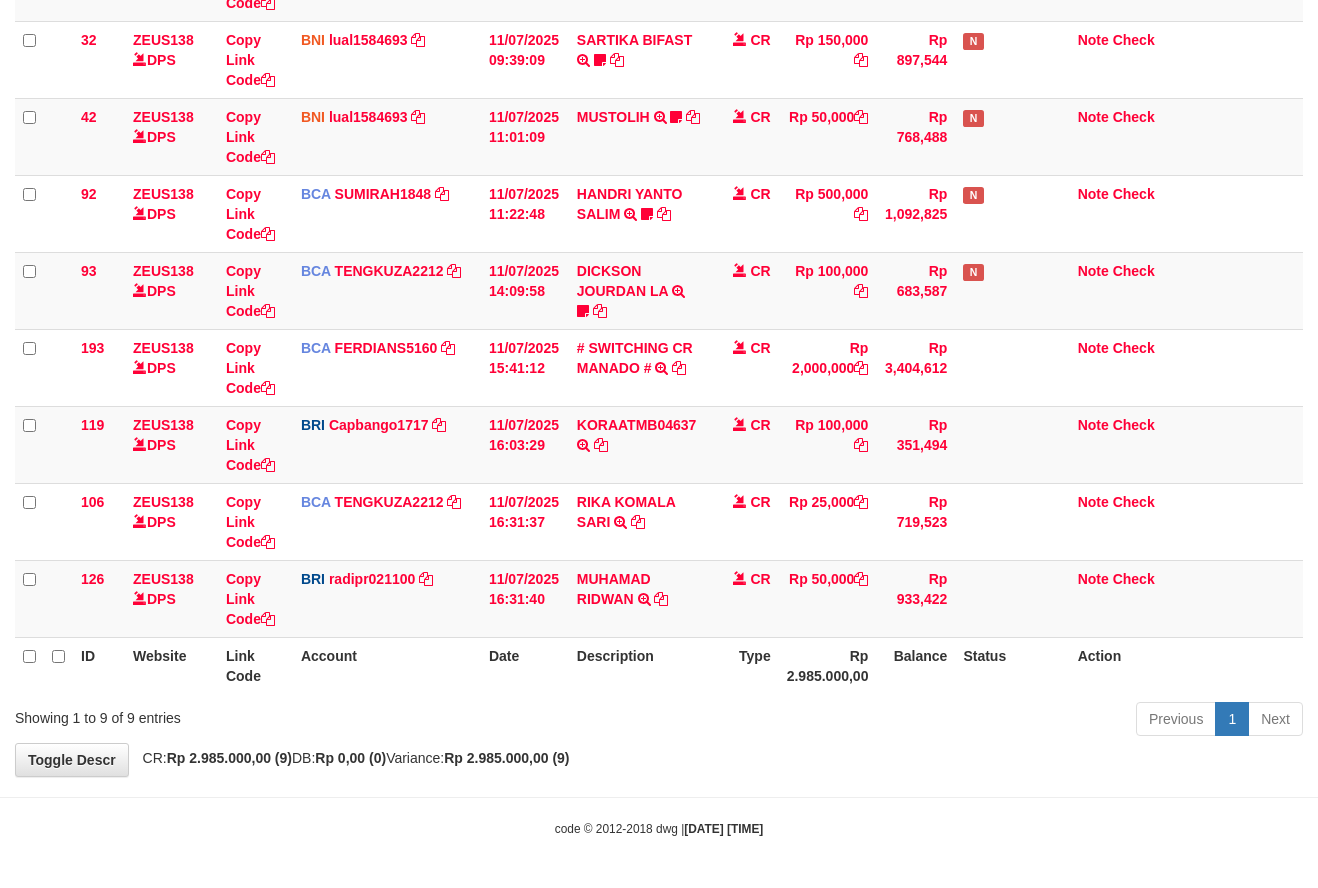 click on "Type" at bounding box center (744, 665) 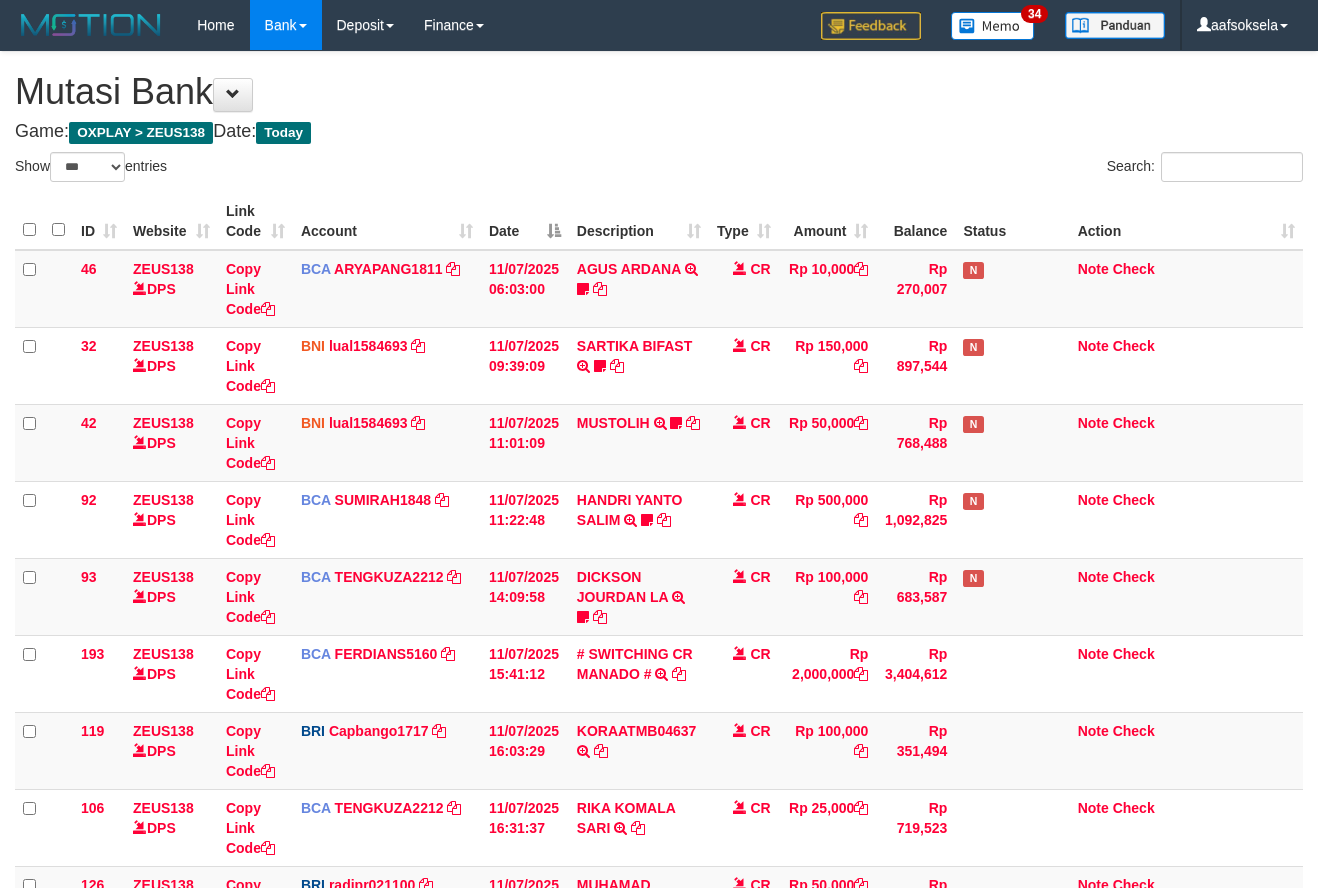 select on "***" 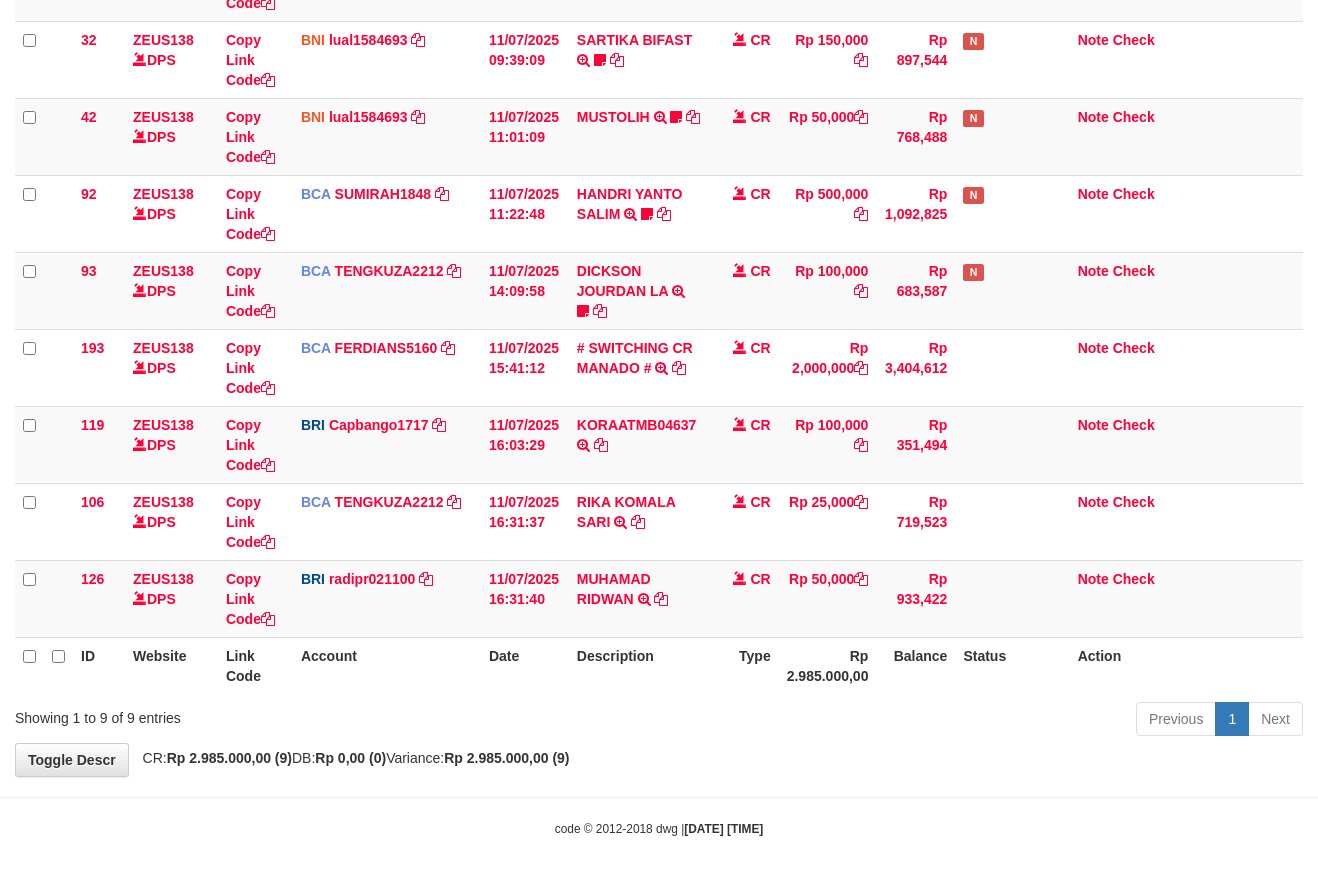 drag, startPoint x: 631, startPoint y: 709, endPoint x: 859, endPoint y: 664, distance: 232.39836 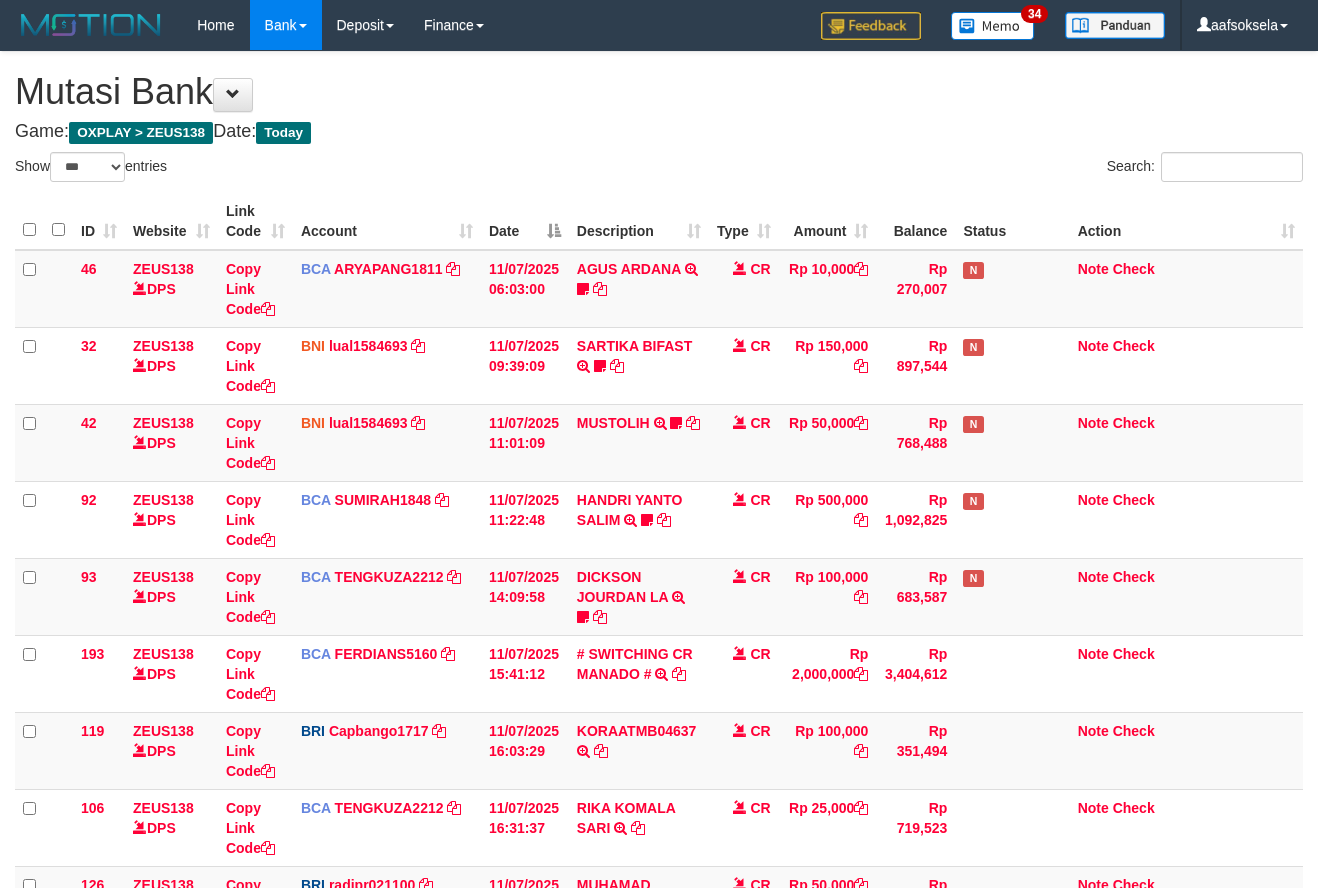 select on "***" 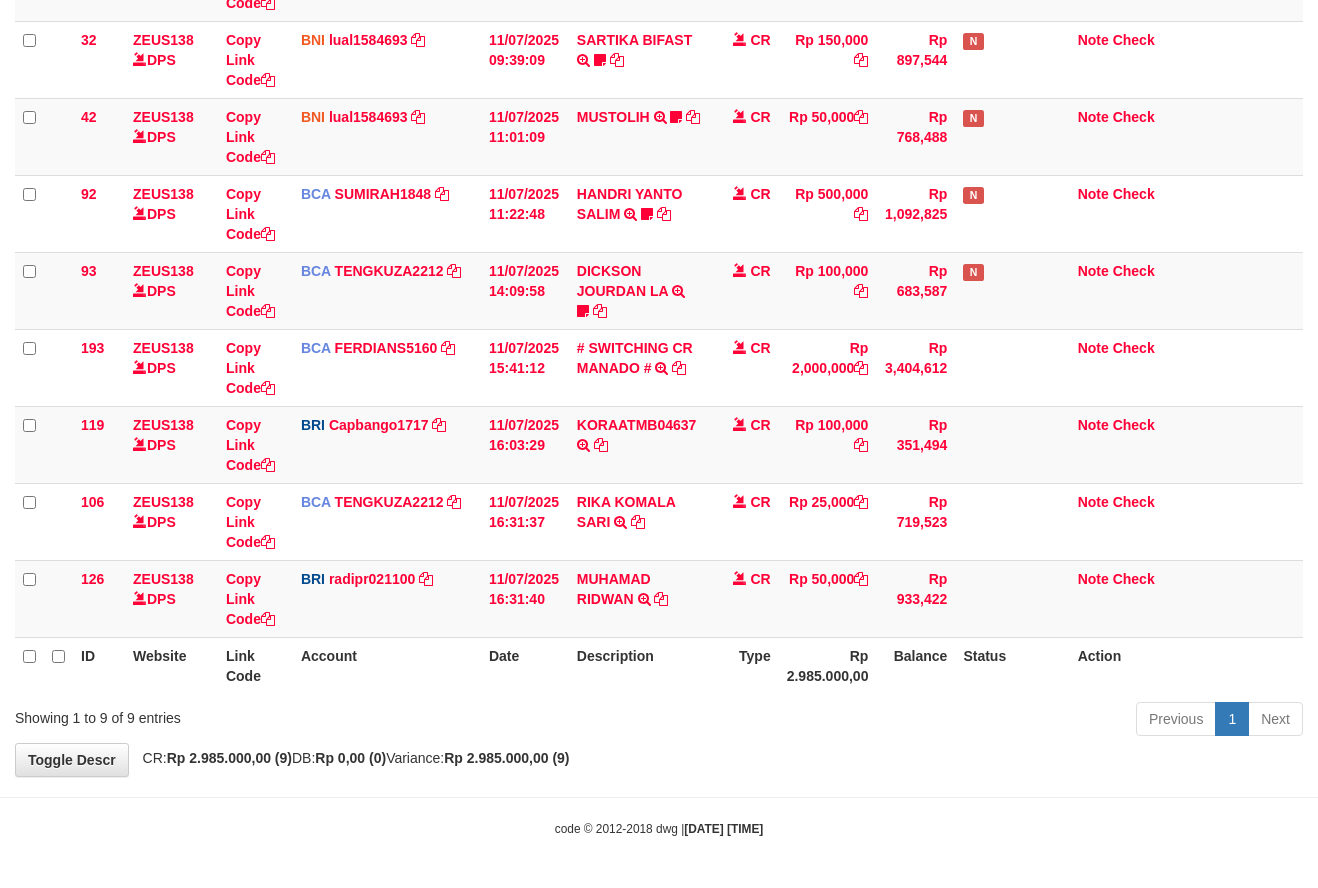 click on "Previous 1 Next" at bounding box center (933, 721) 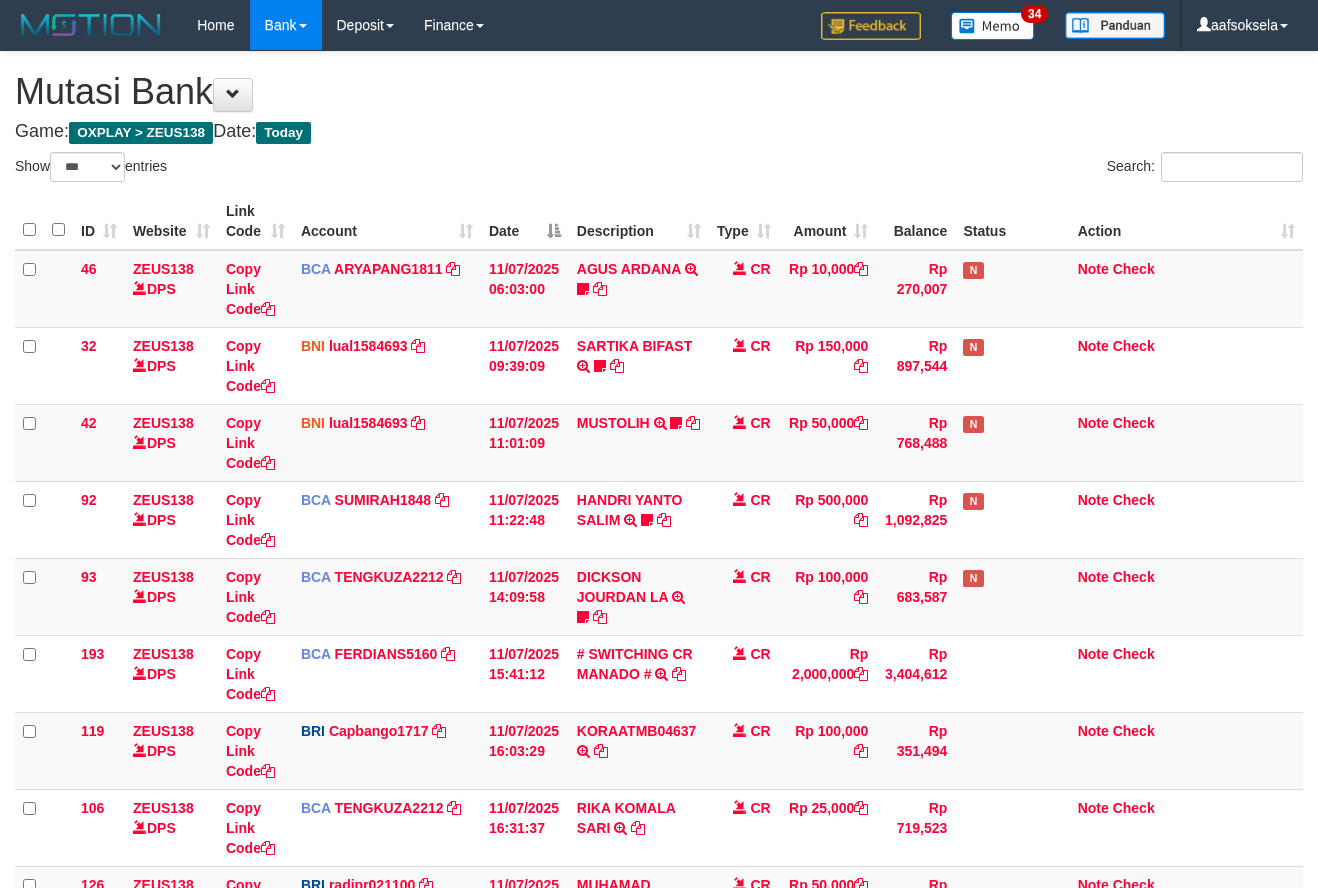 select on "***" 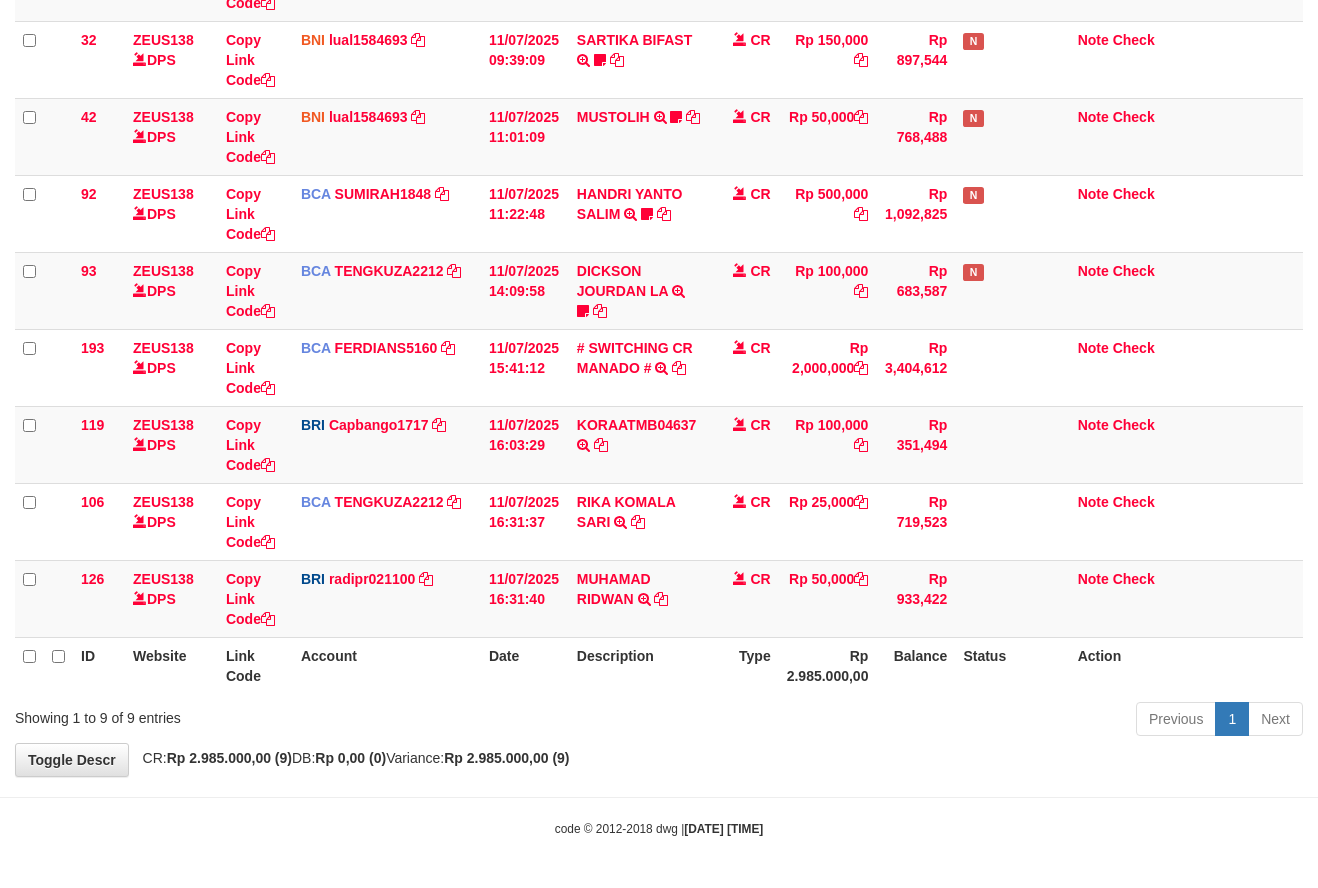 click on "Previous 1 Next" at bounding box center (933, 721) 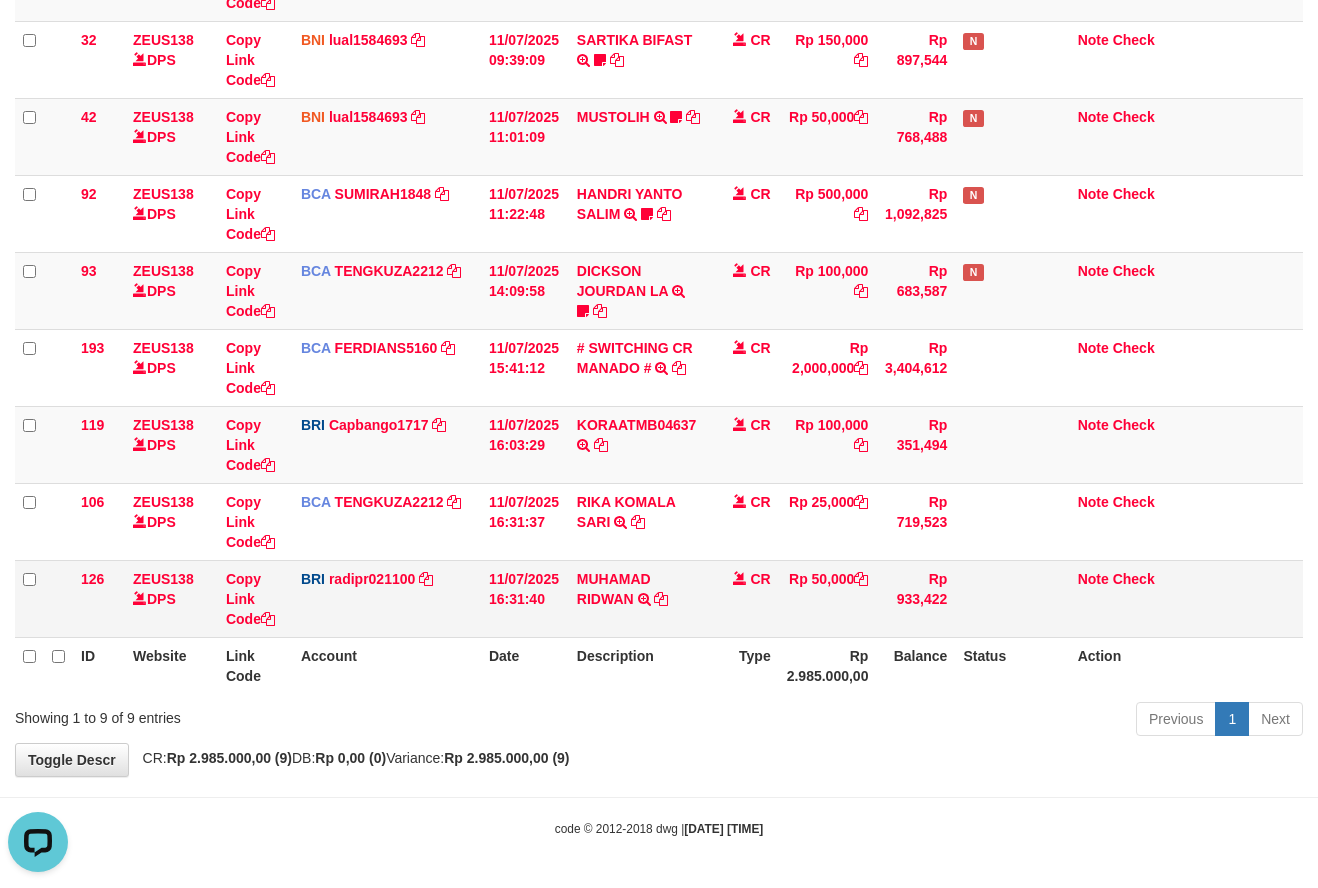 scroll, scrollTop: 0, scrollLeft: 0, axis: both 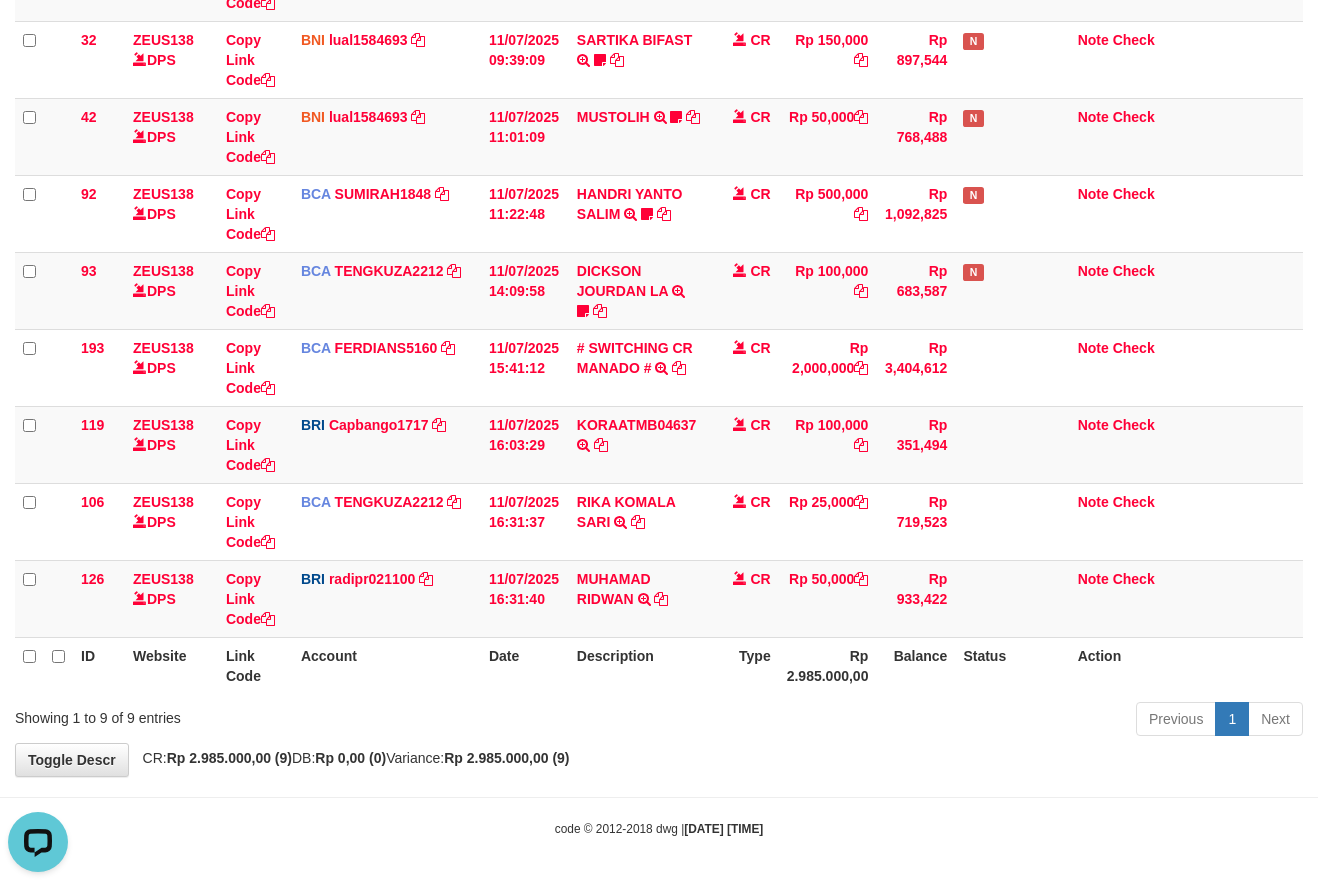 click on "Previous 1 Next" at bounding box center (933, 721) 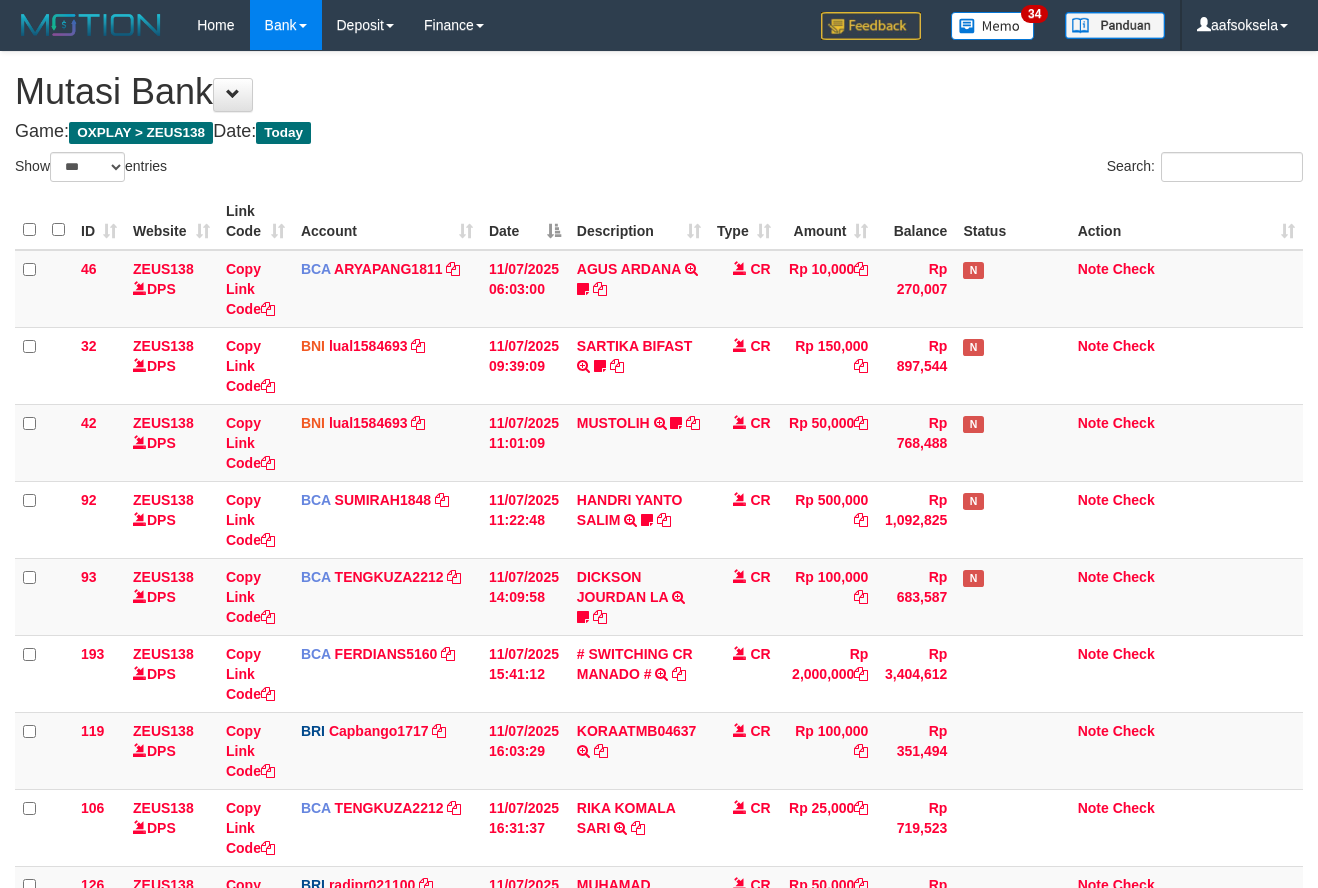 select on "***" 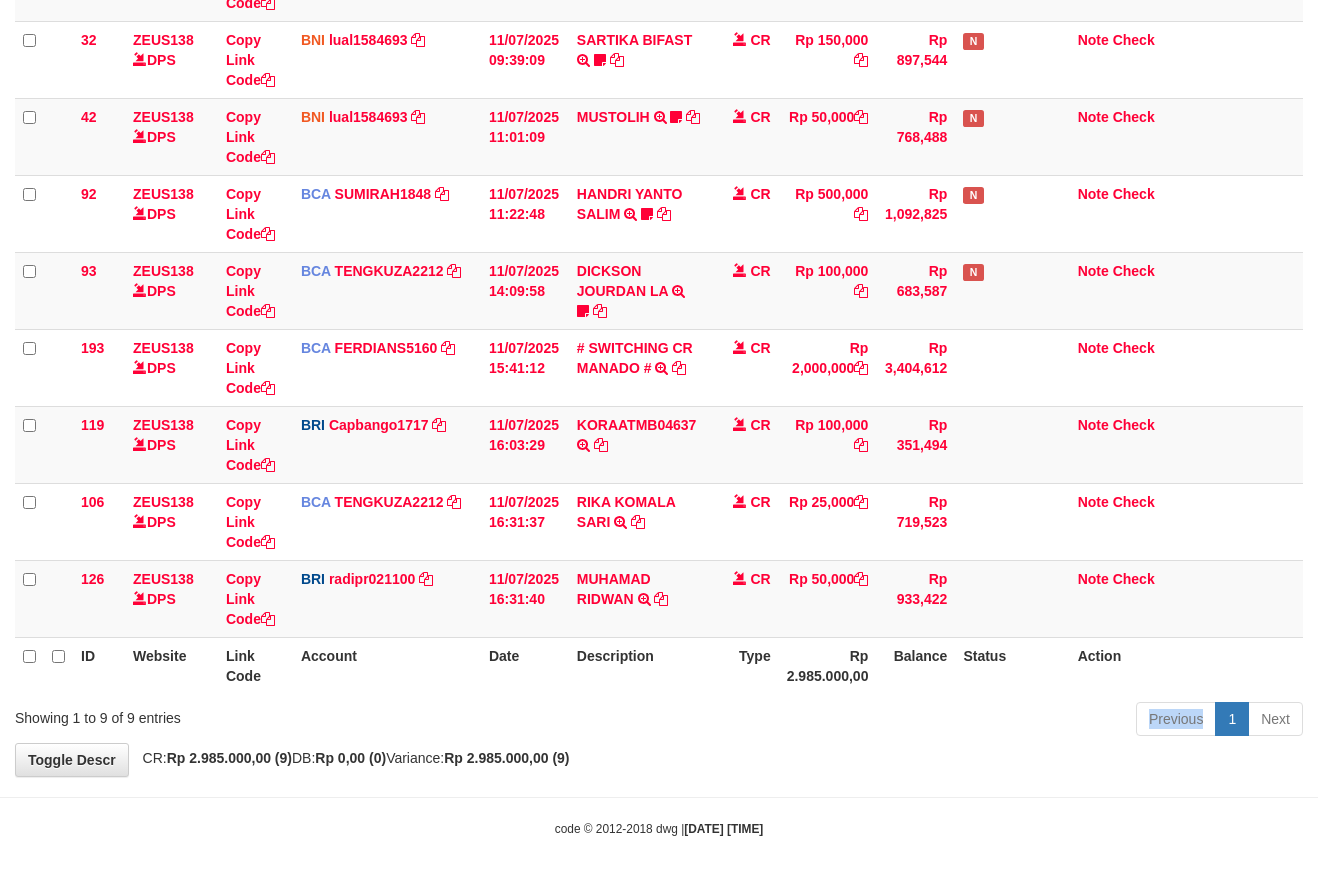 click on "Previous 1 Next" at bounding box center [933, 721] 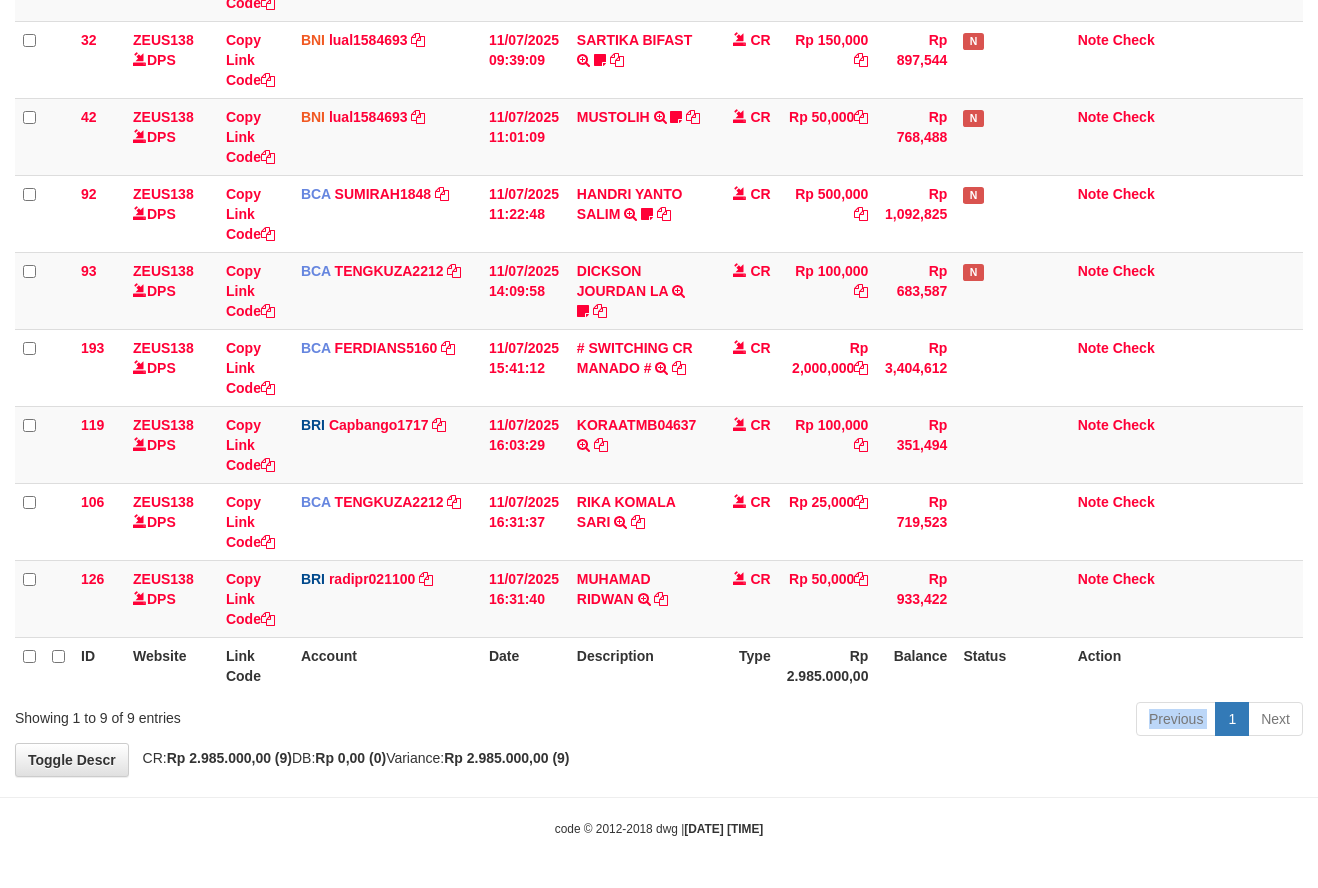 click on "Previous 1 Next" at bounding box center (933, 721) 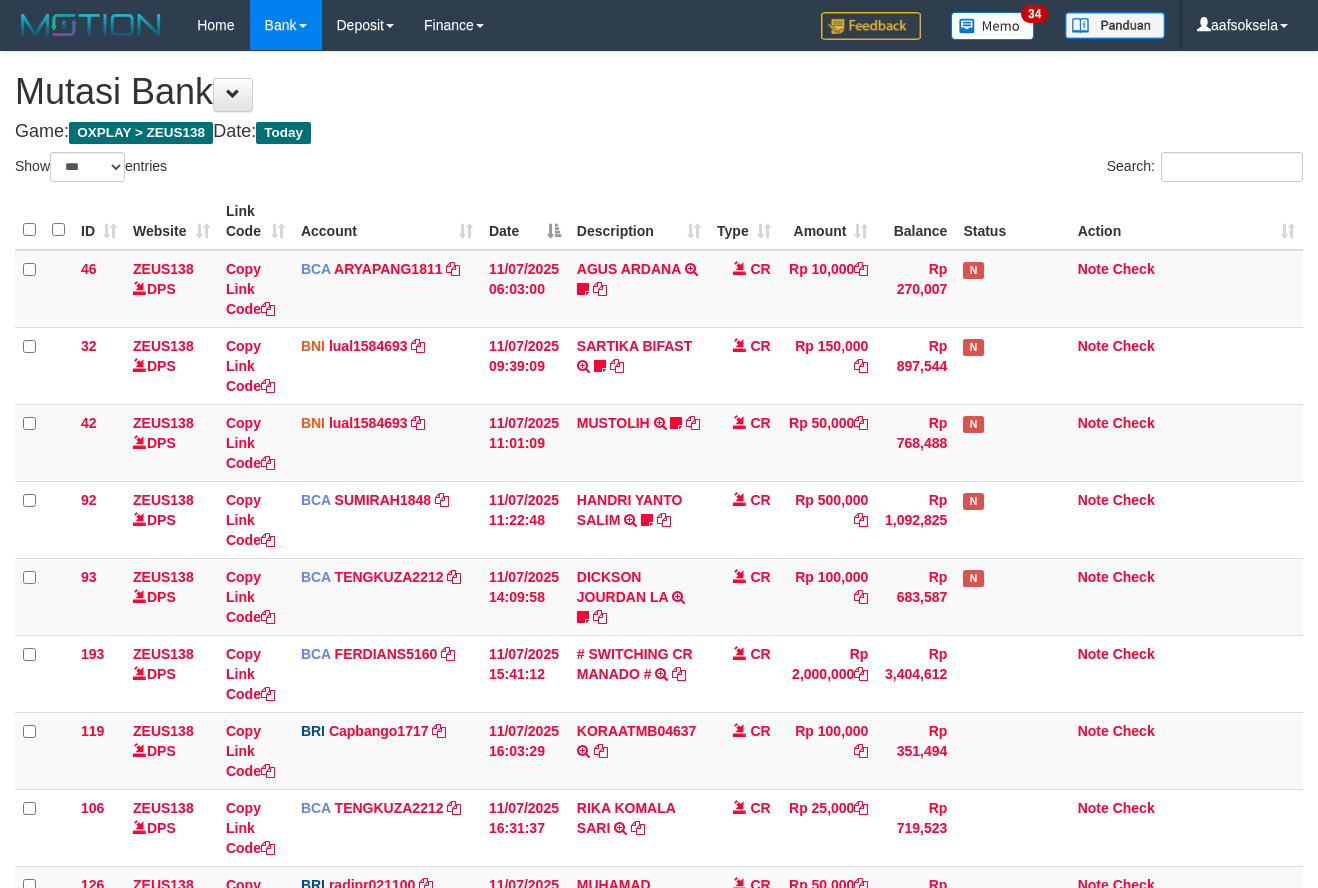 select on "***" 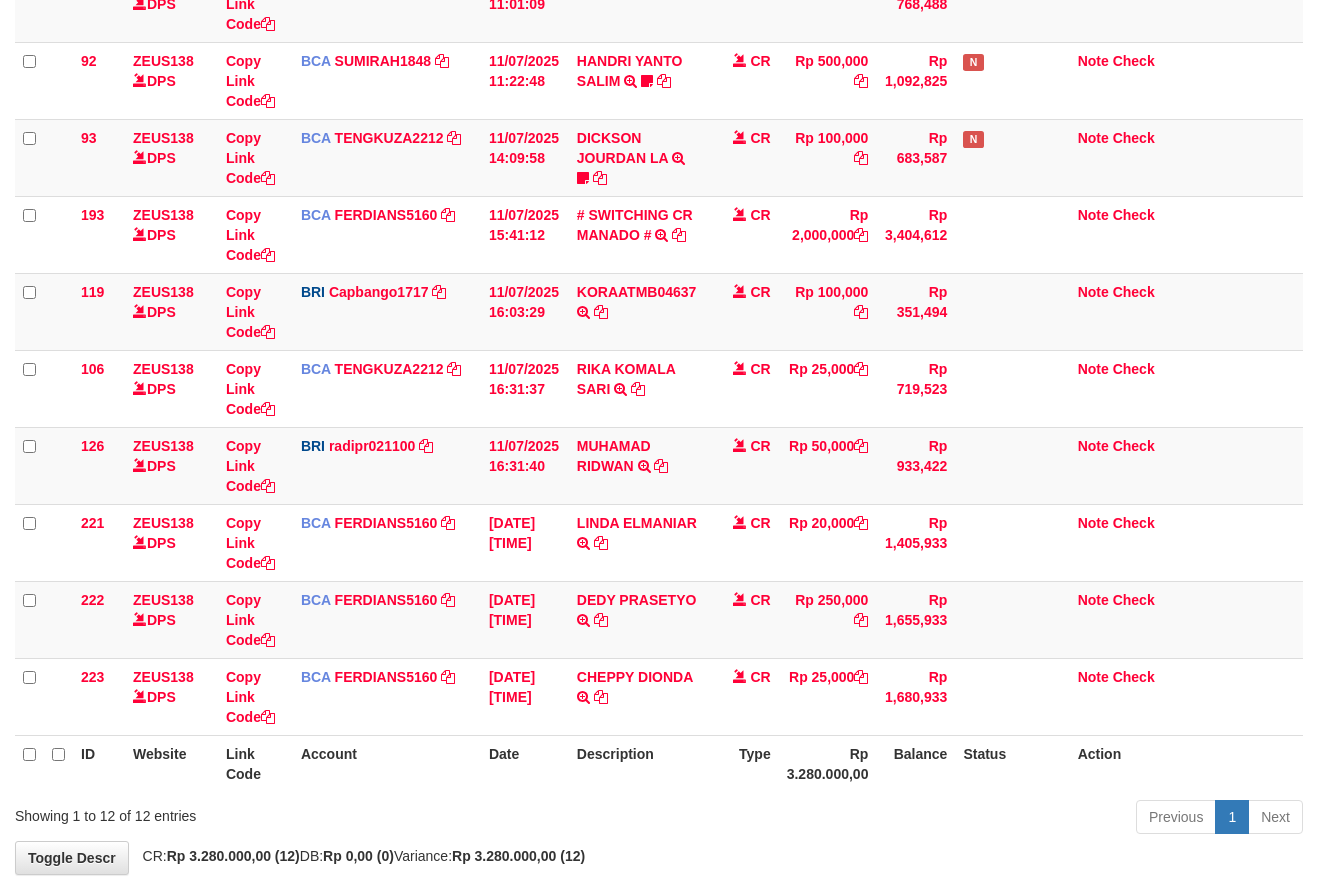 scroll, scrollTop: 506, scrollLeft: 0, axis: vertical 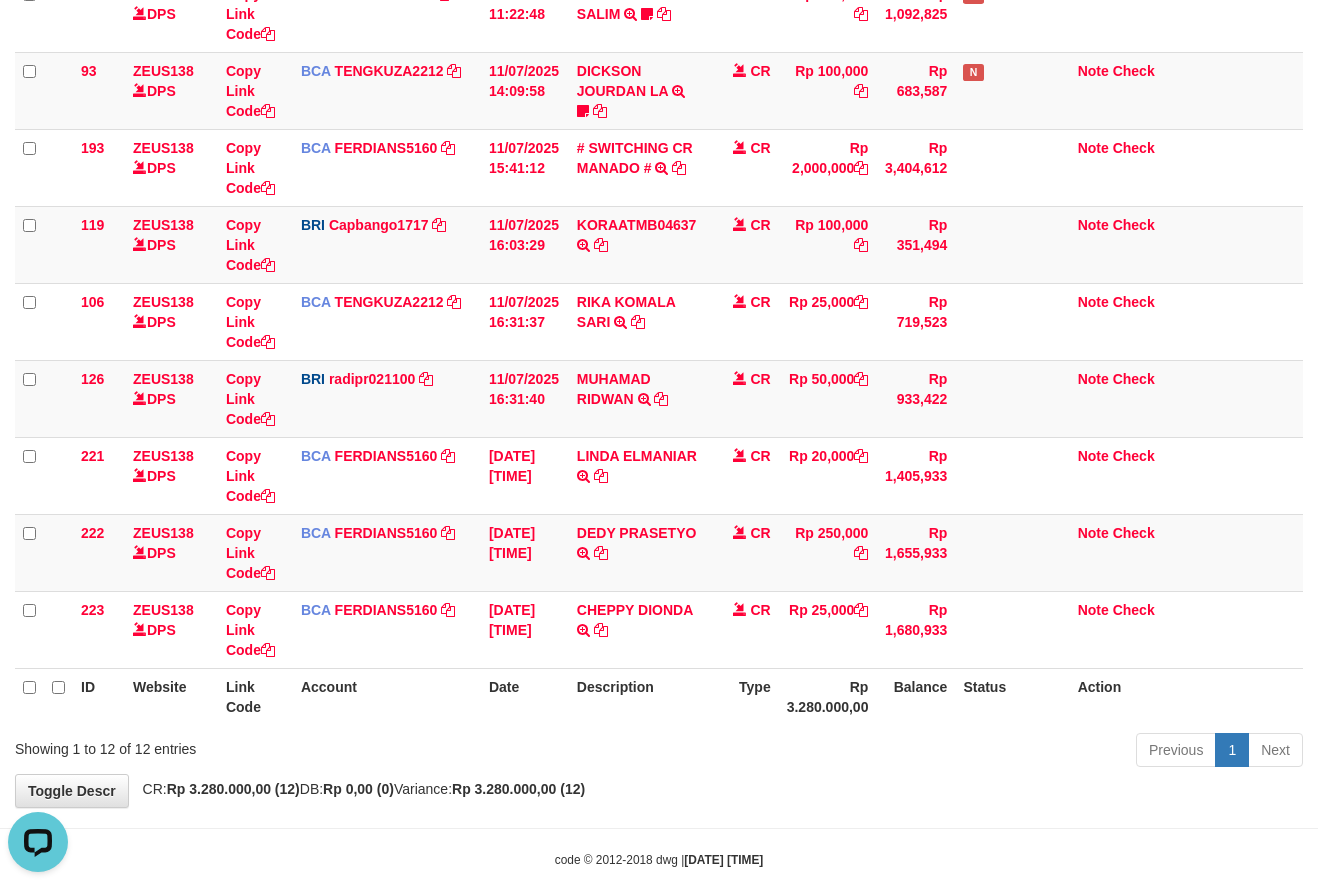 click on "Description" at bounding box center [639, 696] 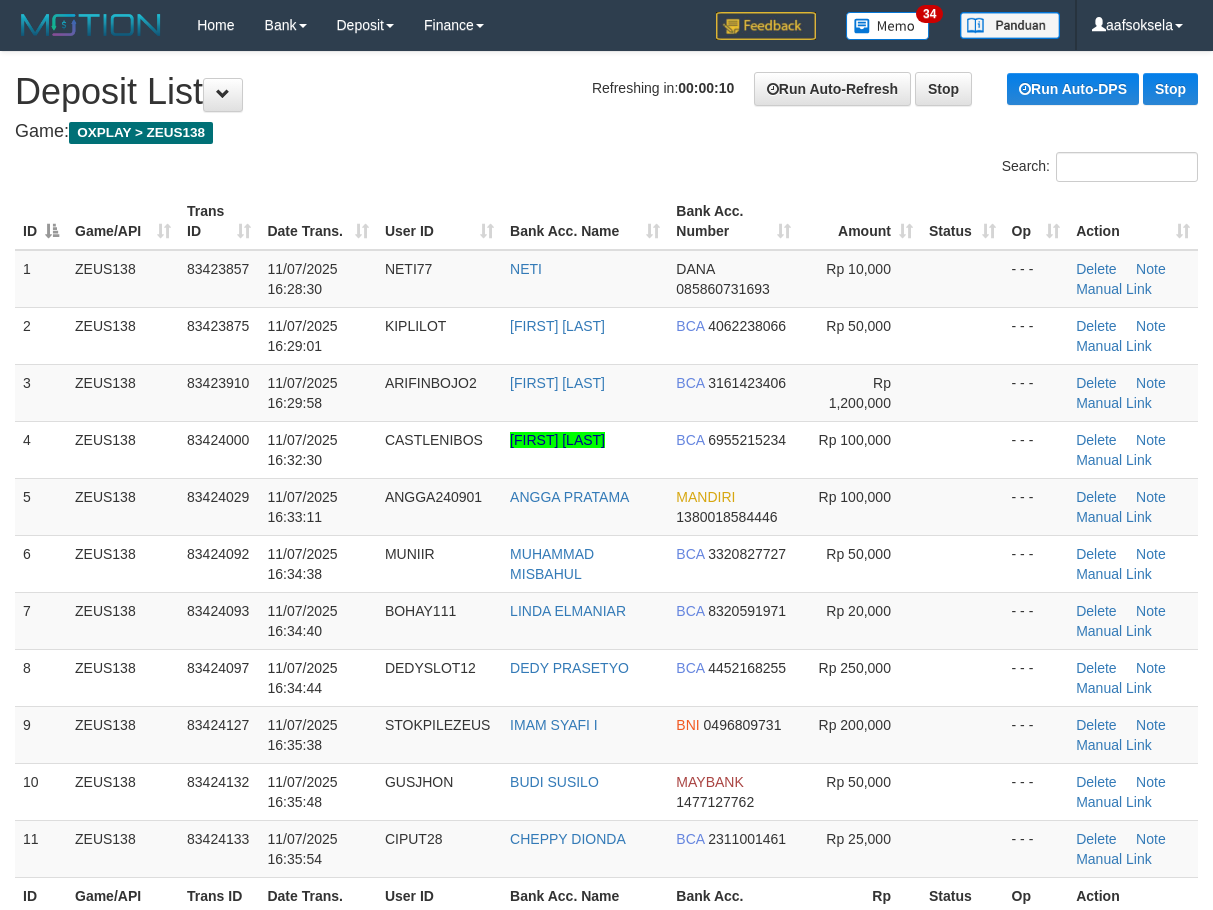 scroll, scrollTop: 0, scrollLeft: 0, axis: both 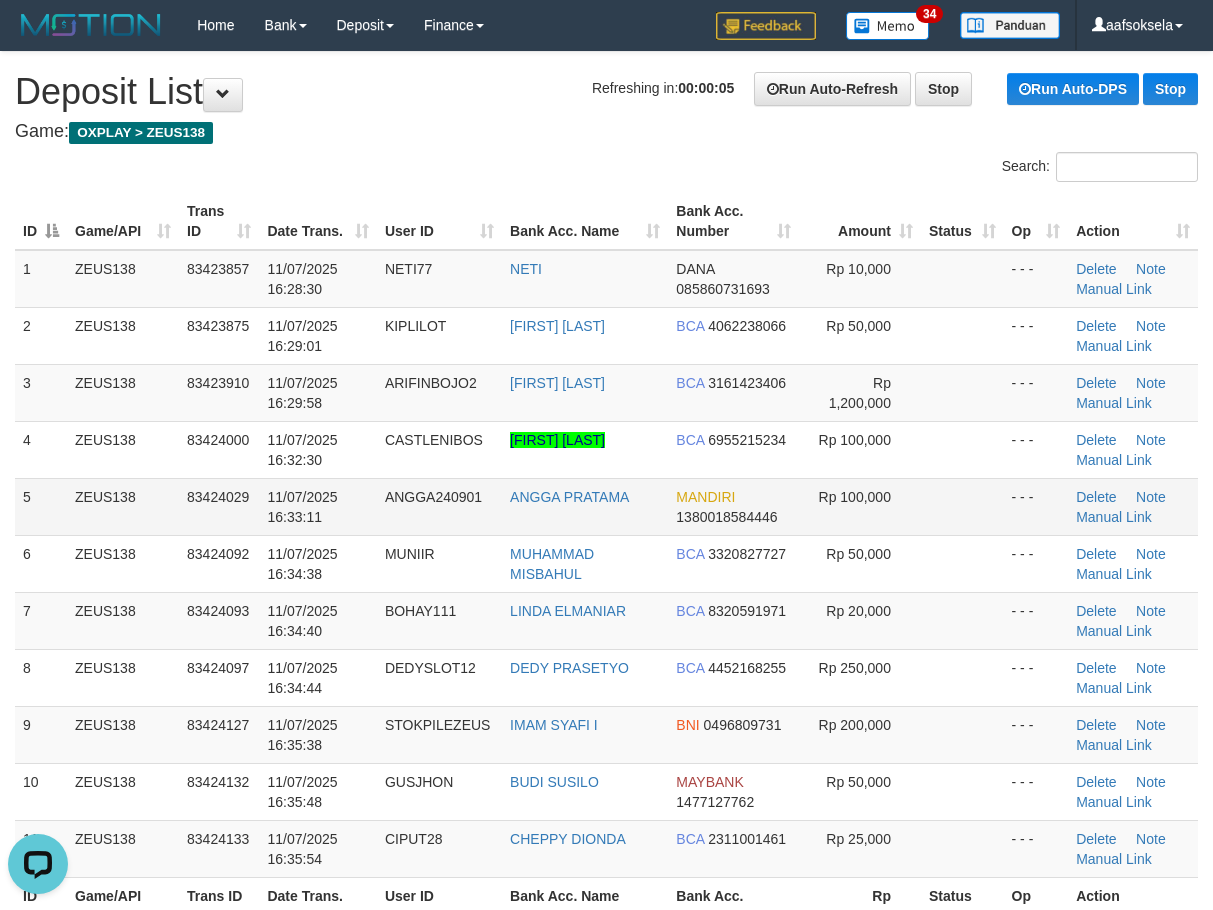 drag, startPoint x: 250, startPoint y: 469, endPoint x: 234, endPoint y: 497, distance: 32.24903 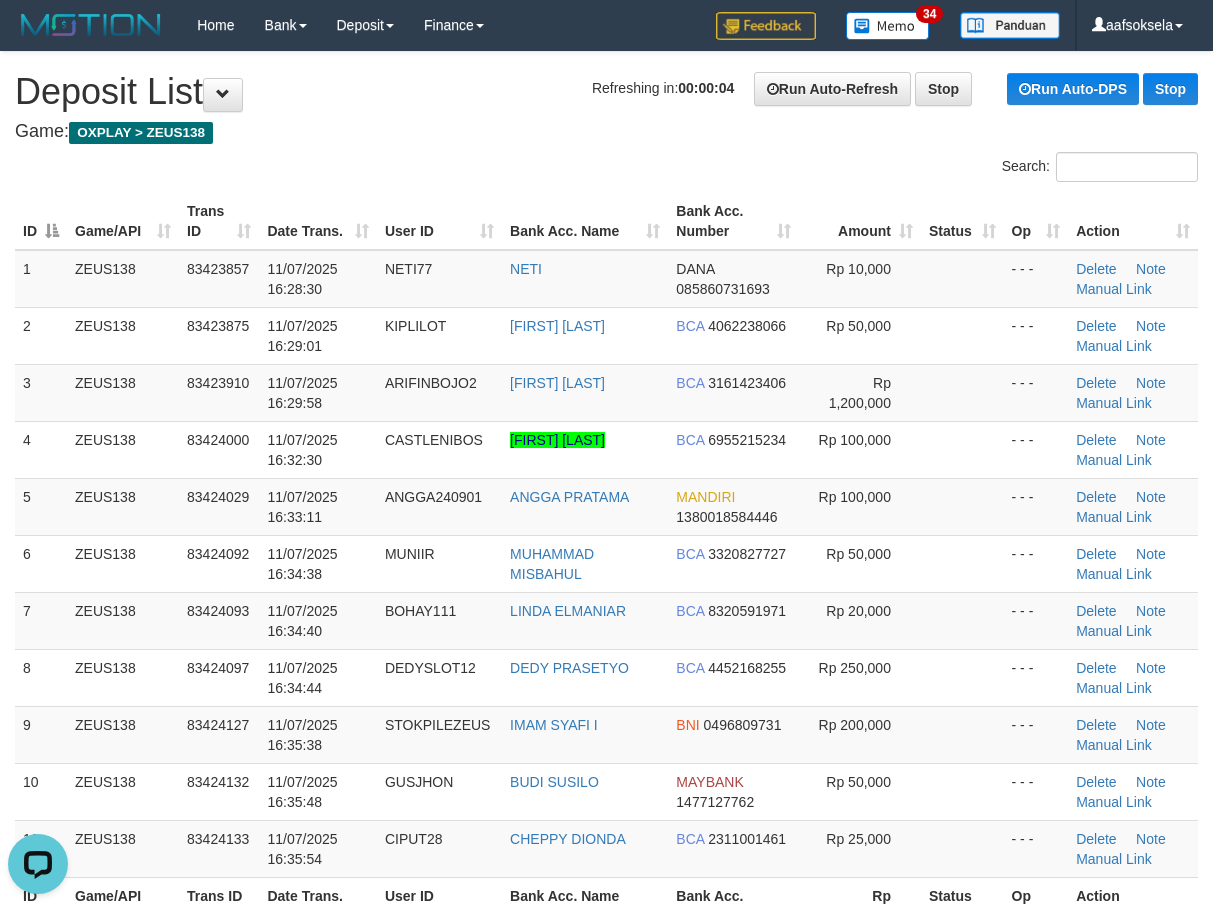 scroll, scrollTop: 1633, scrollLeft: 0, axis: vertical 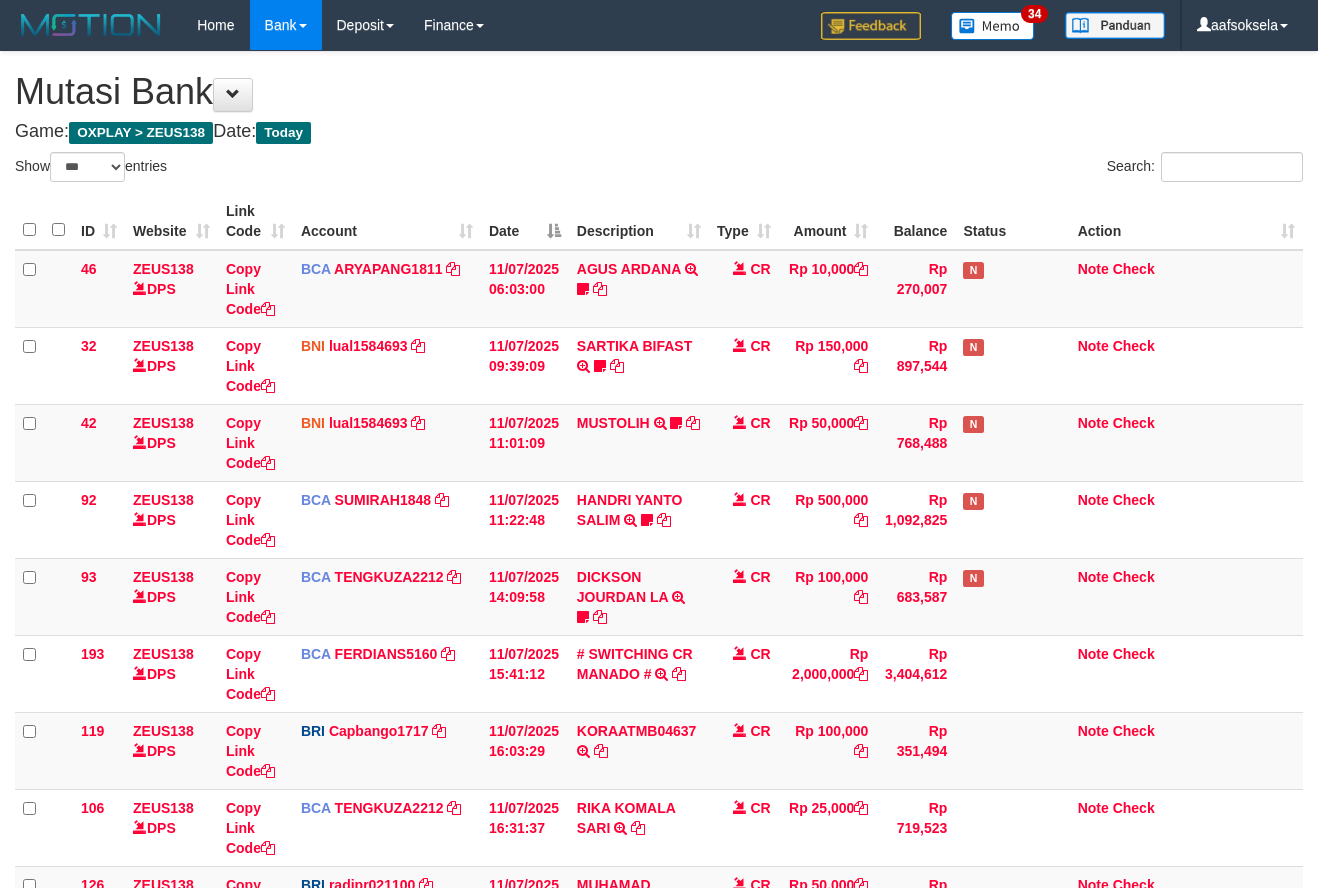 select on "***" 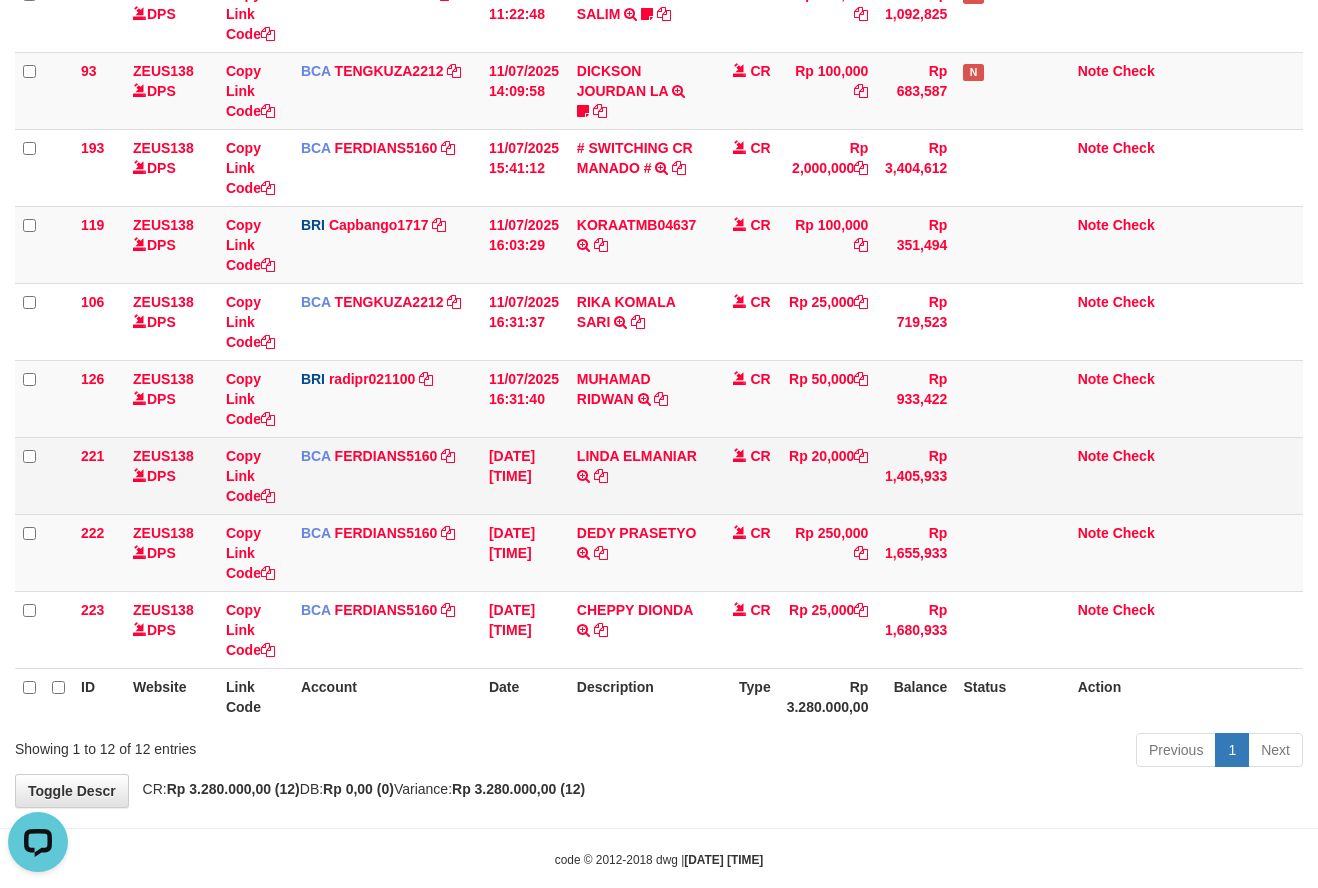 scroll, scrollTop: 0, scrollLeft: 0, axis: both 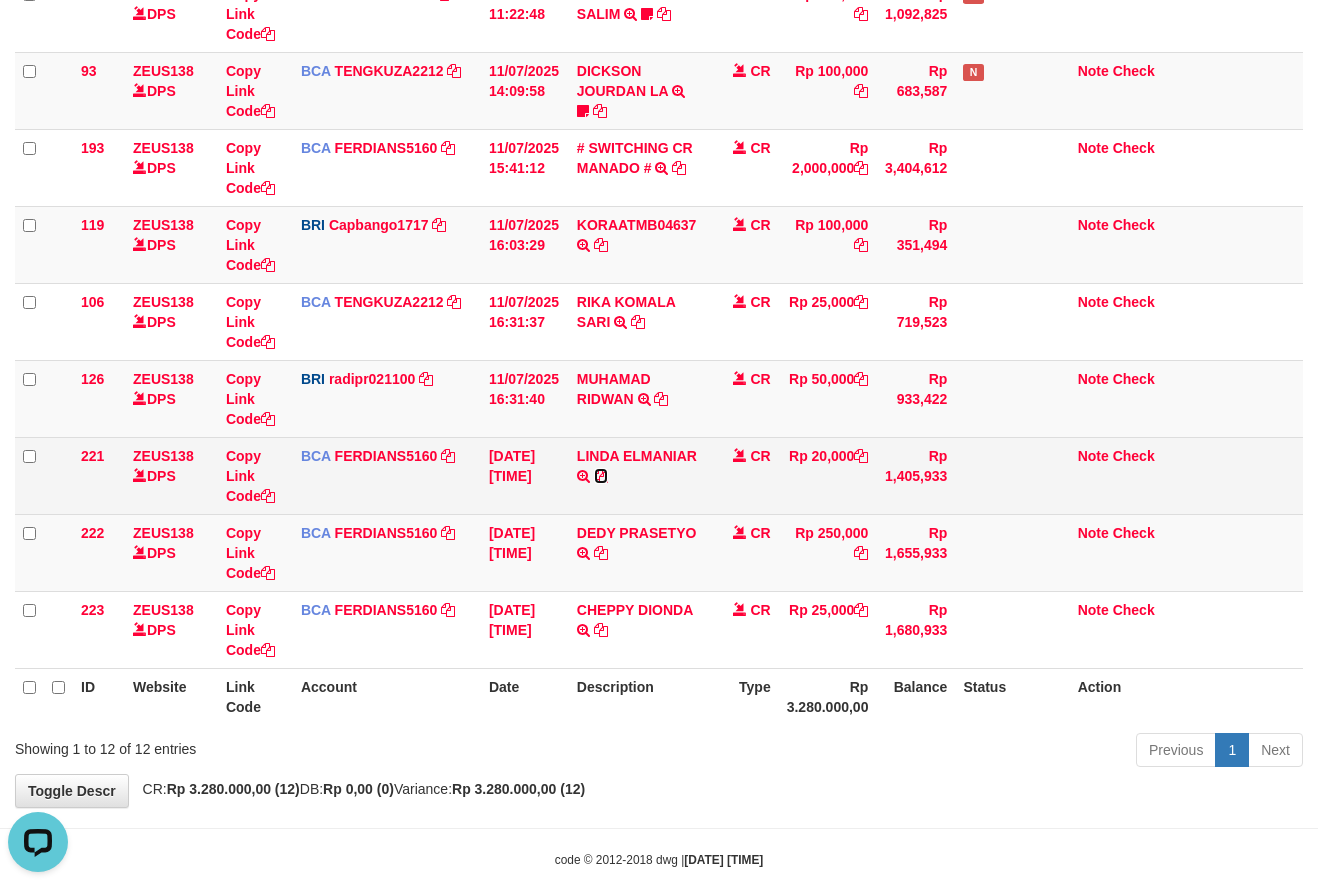 click at bounding box center [601, 476] 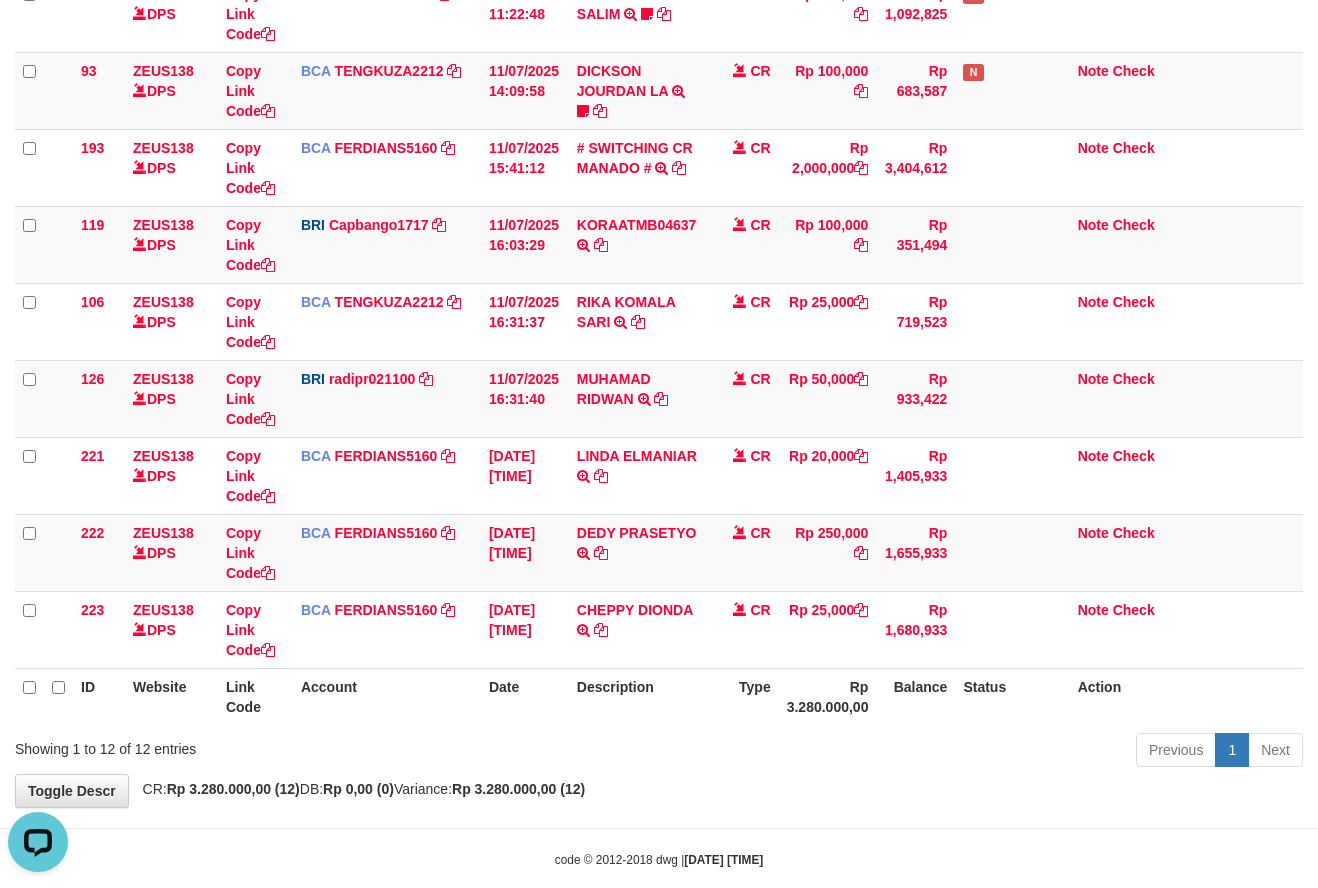 click on "Previous 1 Next" at bounding box center (933, 752) 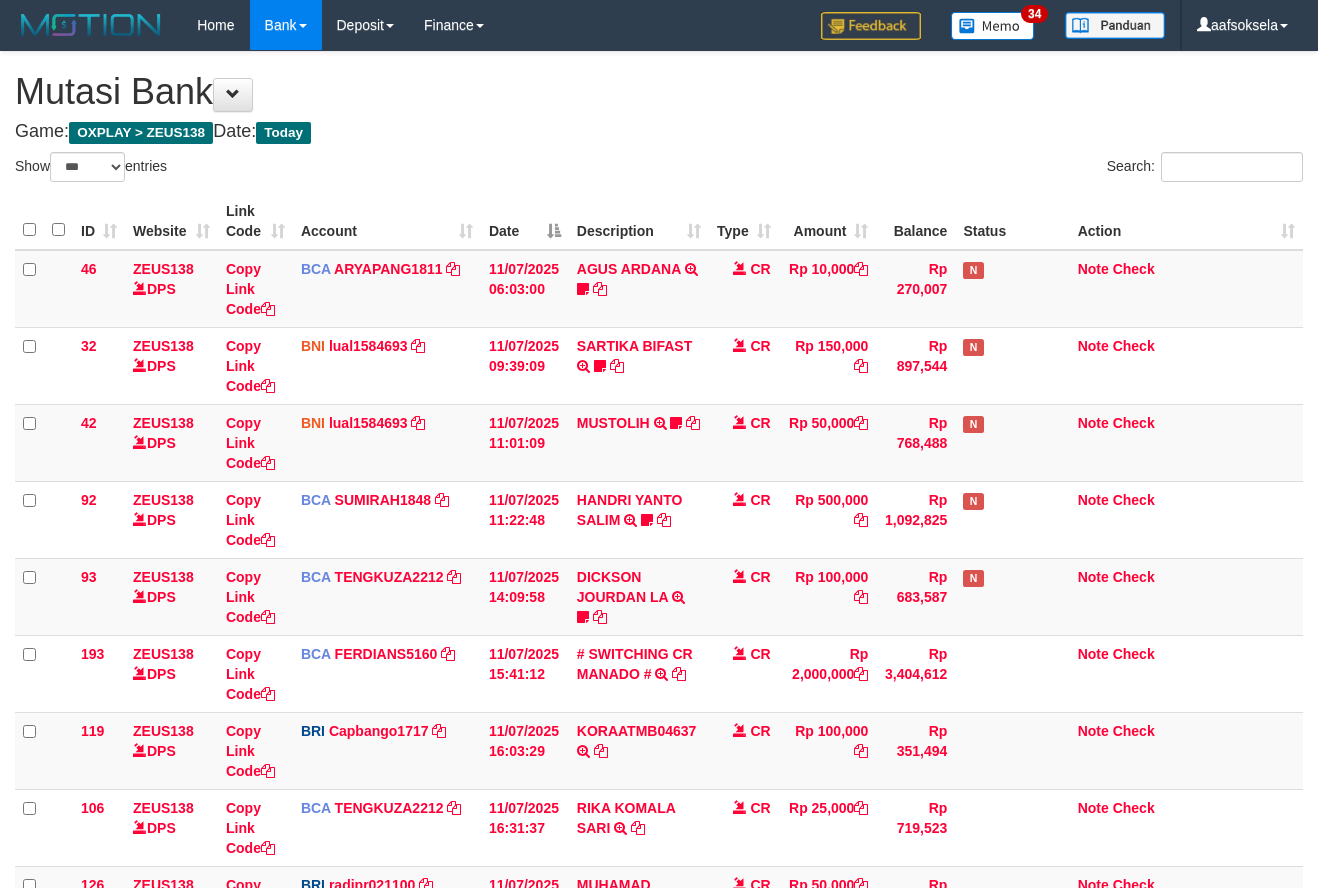 select on "***" 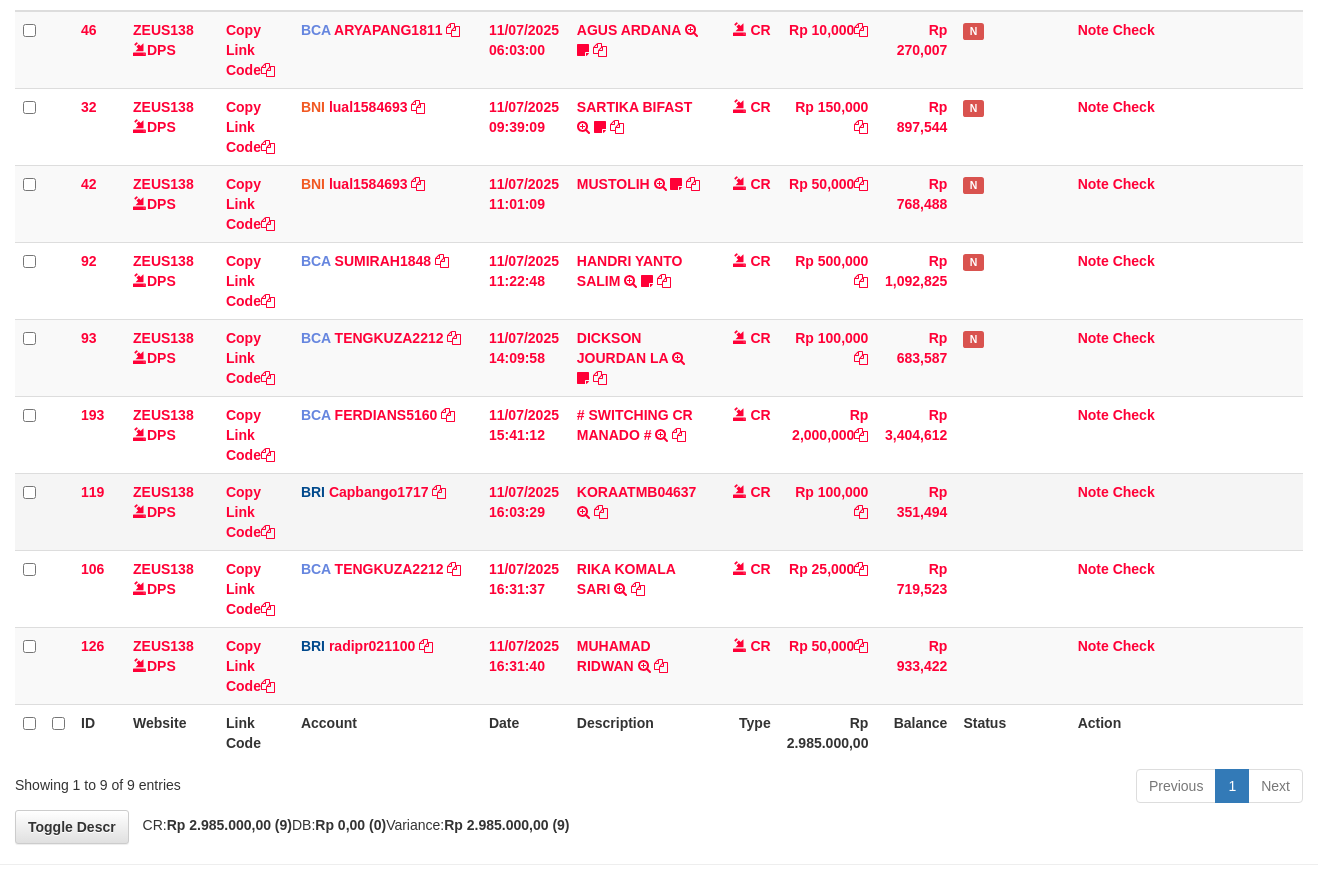 scroll, scrollTop: 67, scrollLeft: 0, axis: vertical 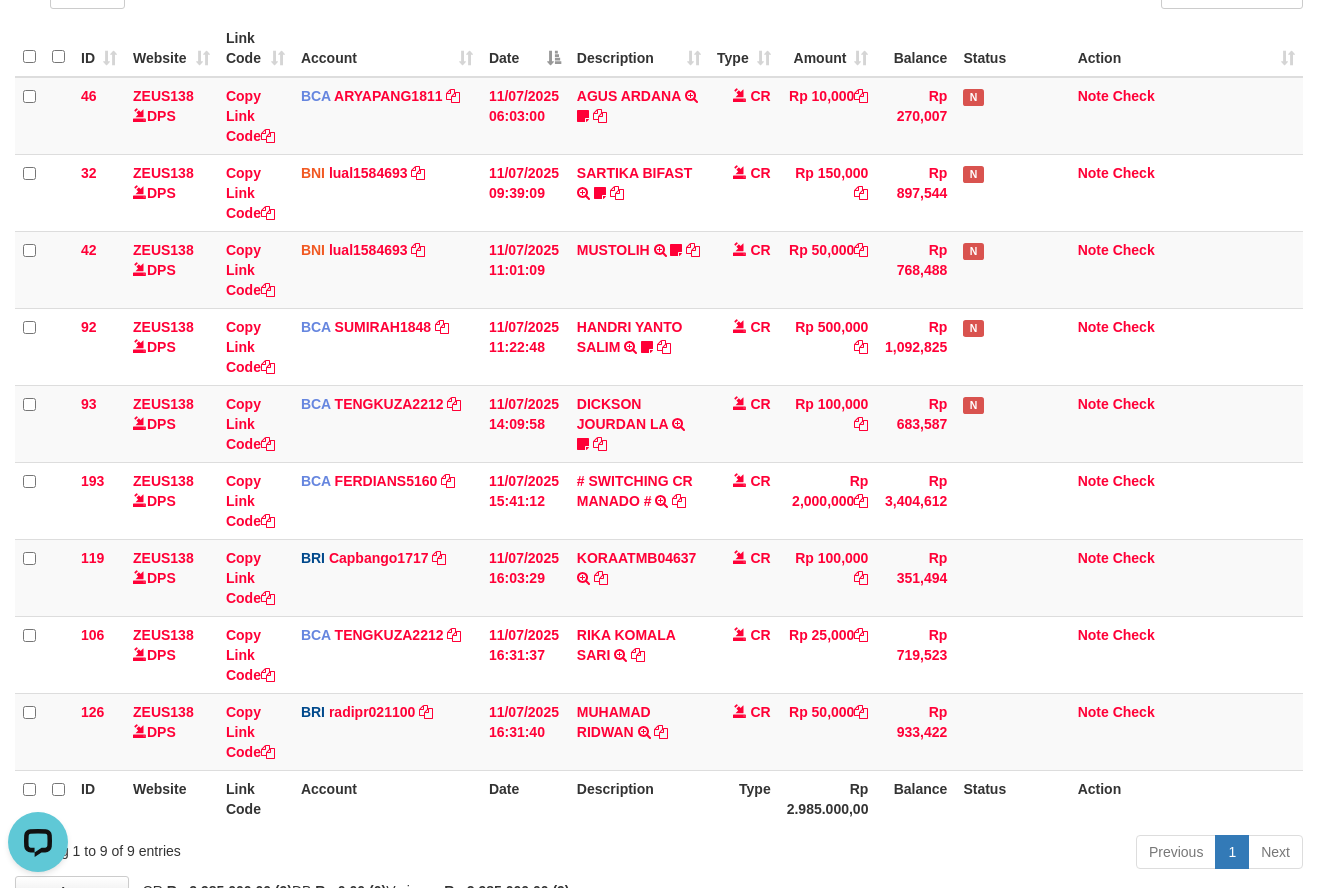 drag, startPoint x: 698, startPoint y: 785, endPoint x: 1193, endPoint y: 732, distance: 497.82928 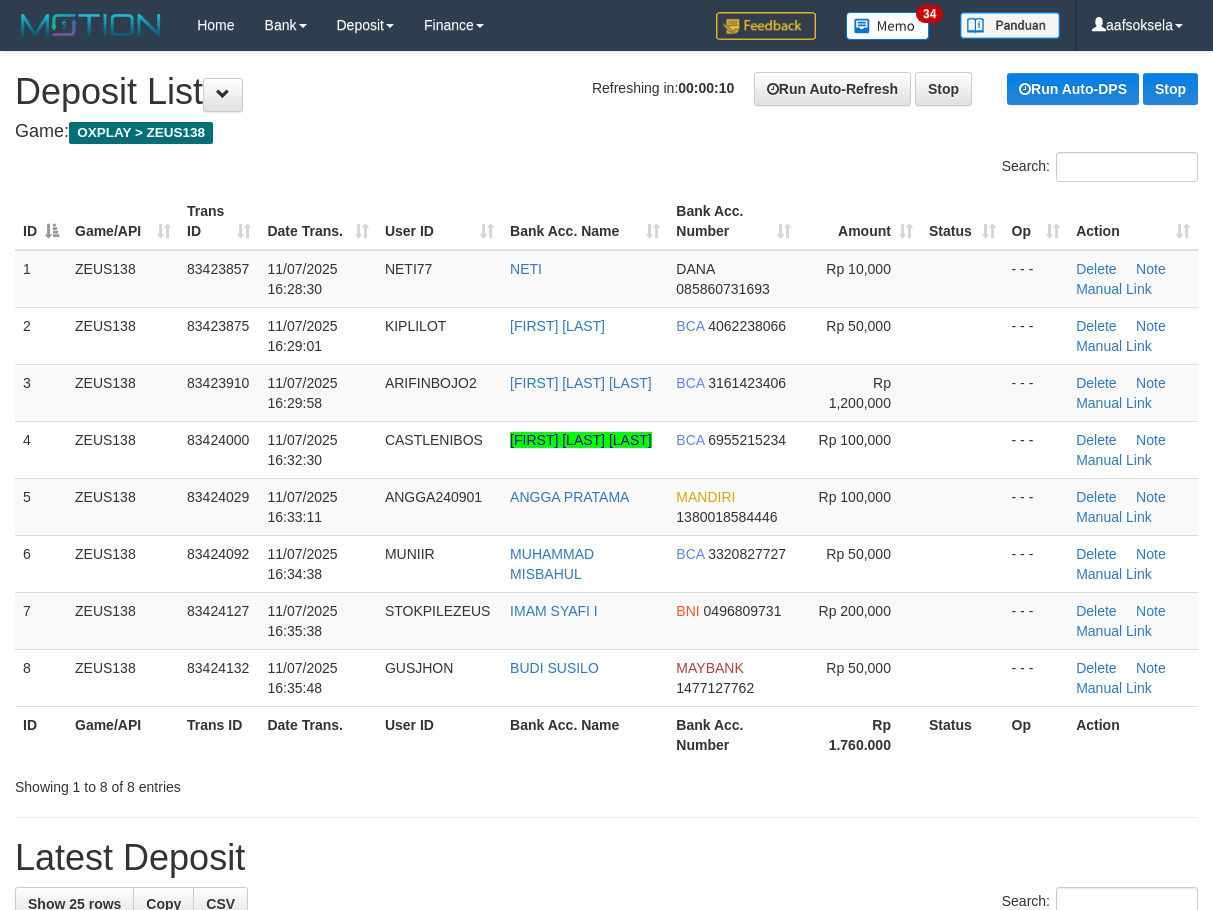 scroll, scrollTop: 1288, scrollLeft: 0, axis: vertical 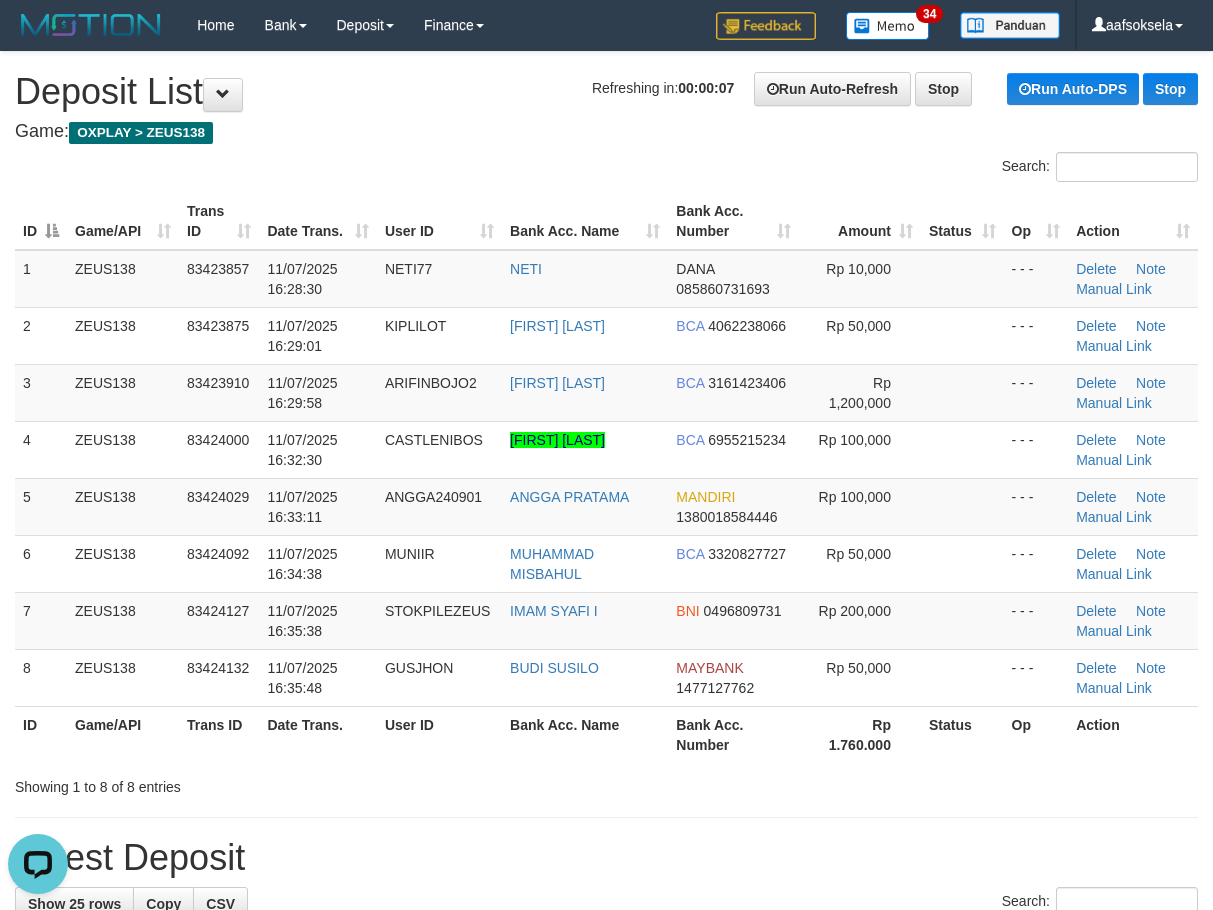 drag, startPoint x: 383, startPoint y: 786, endPoint x: 342, endPoint y: 790, distance: 41.19466 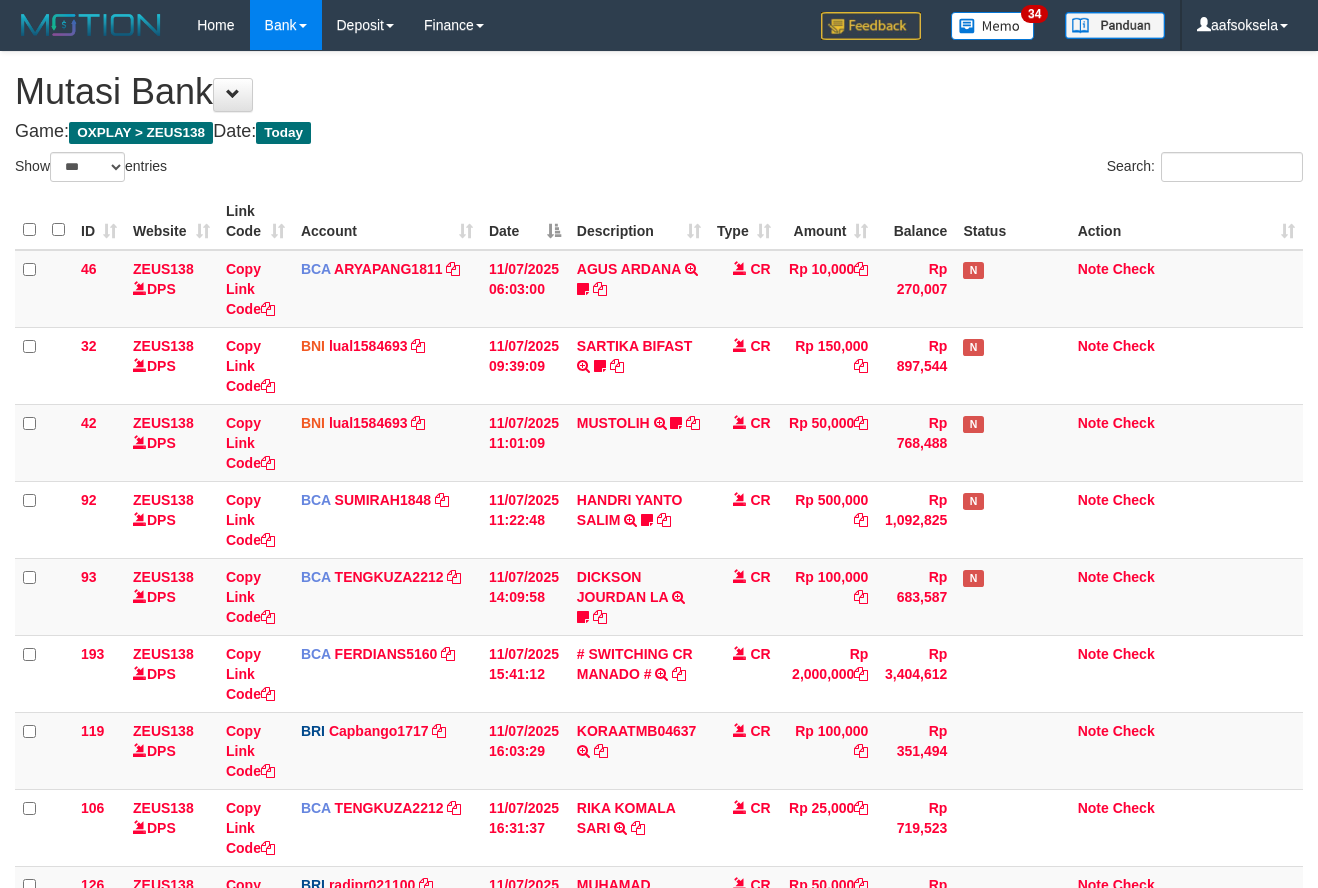 select on "***" 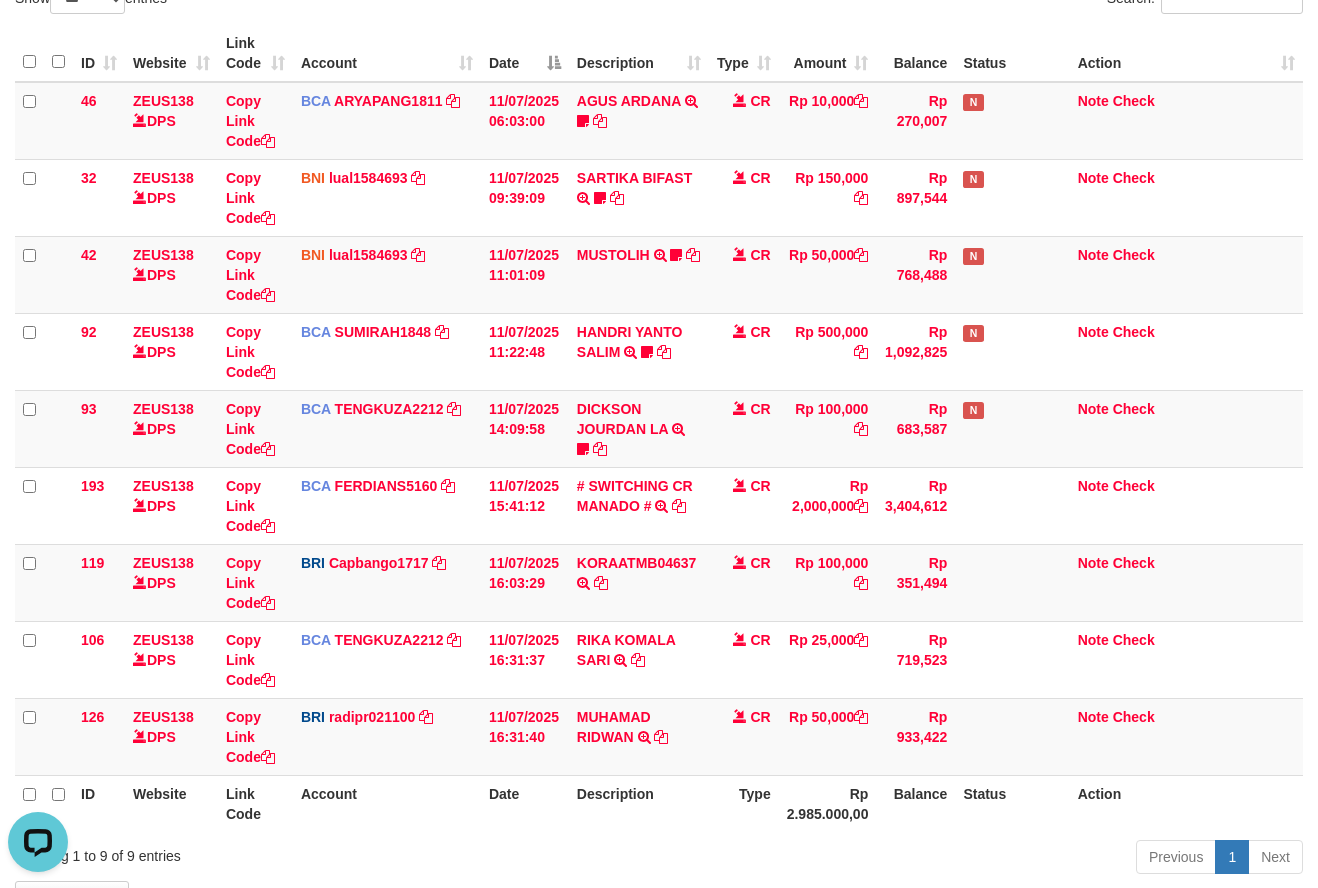 scroll, scrollTop: 0, scrollLeft: 0, axis: both 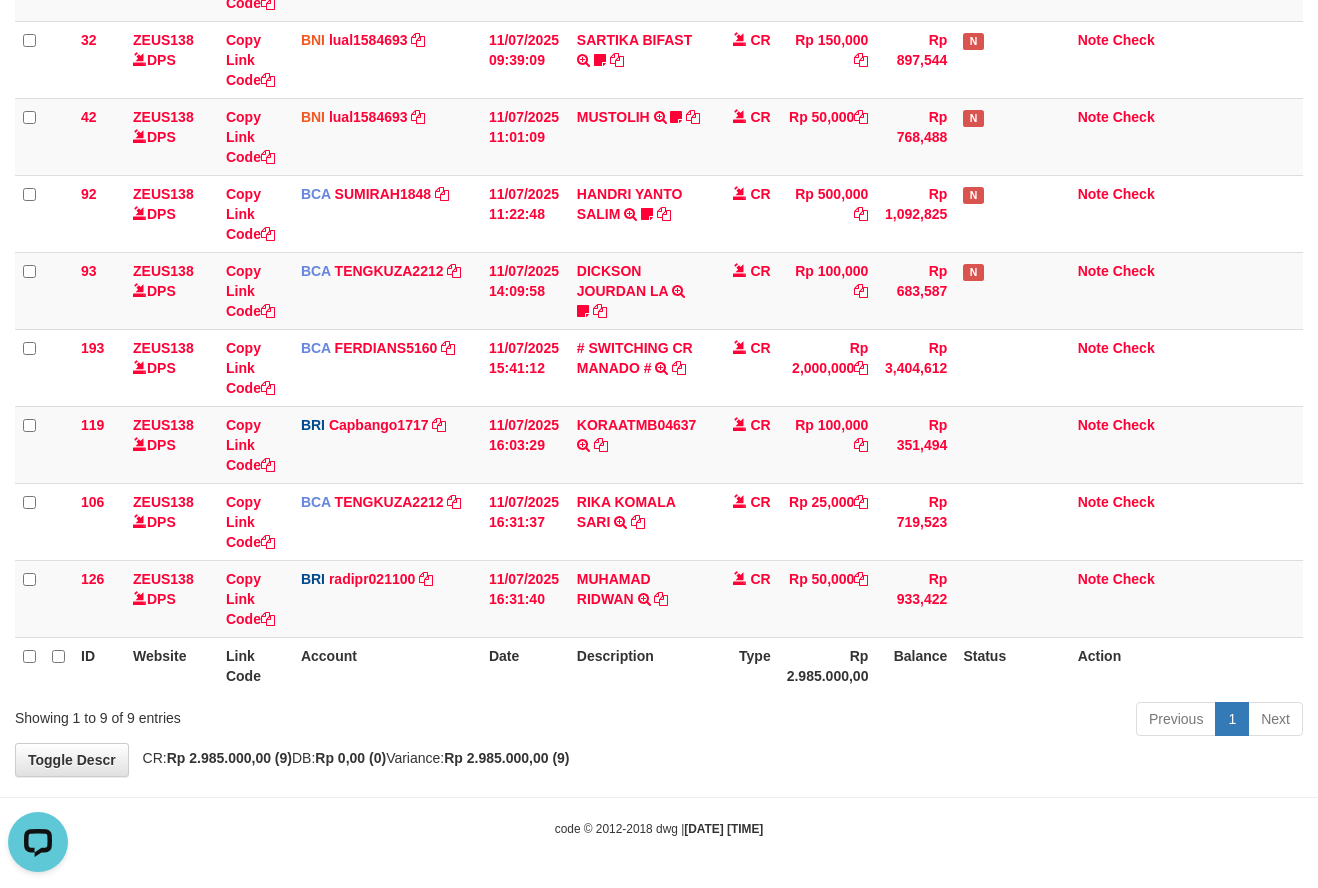 drag, startPoint x: 704, startPoint y: 784, endPoint x: 705, endPoint y: 797, distance: 13.038404 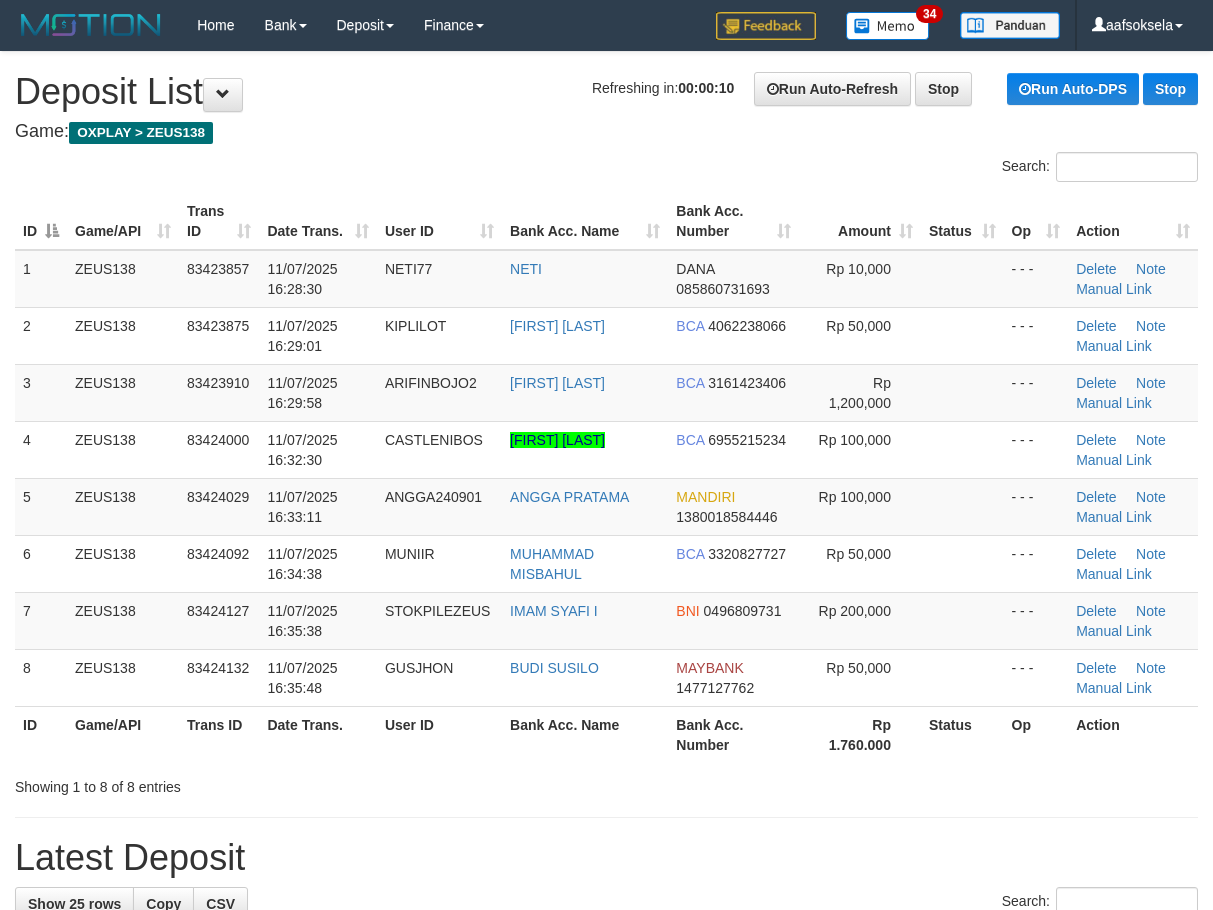 scroll, scrollTop: 0, scrollLeft: 0, axis: both 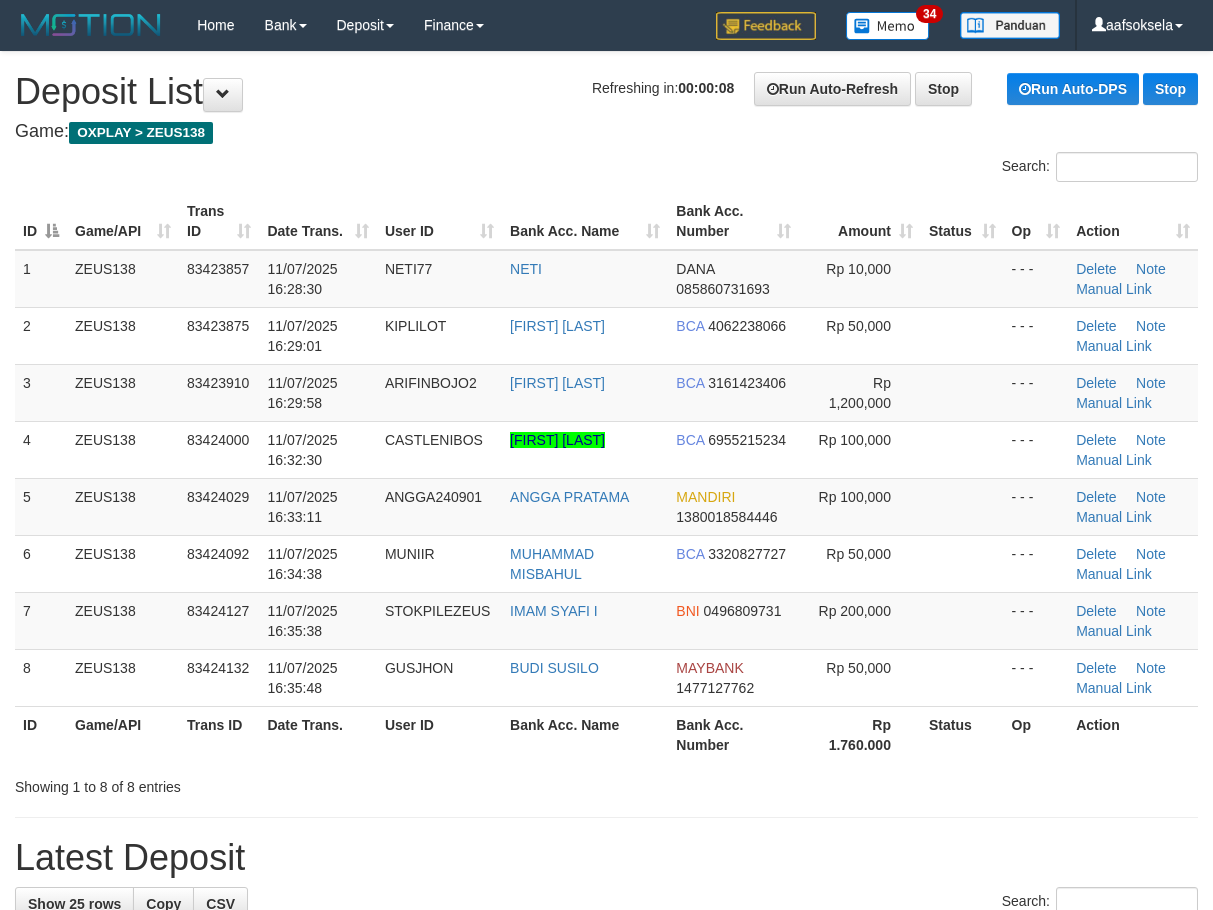 drag, startPoint x: 468, startPoint y: 757, endPoint x: 453, endPoint y: 761, distance: 15.524175 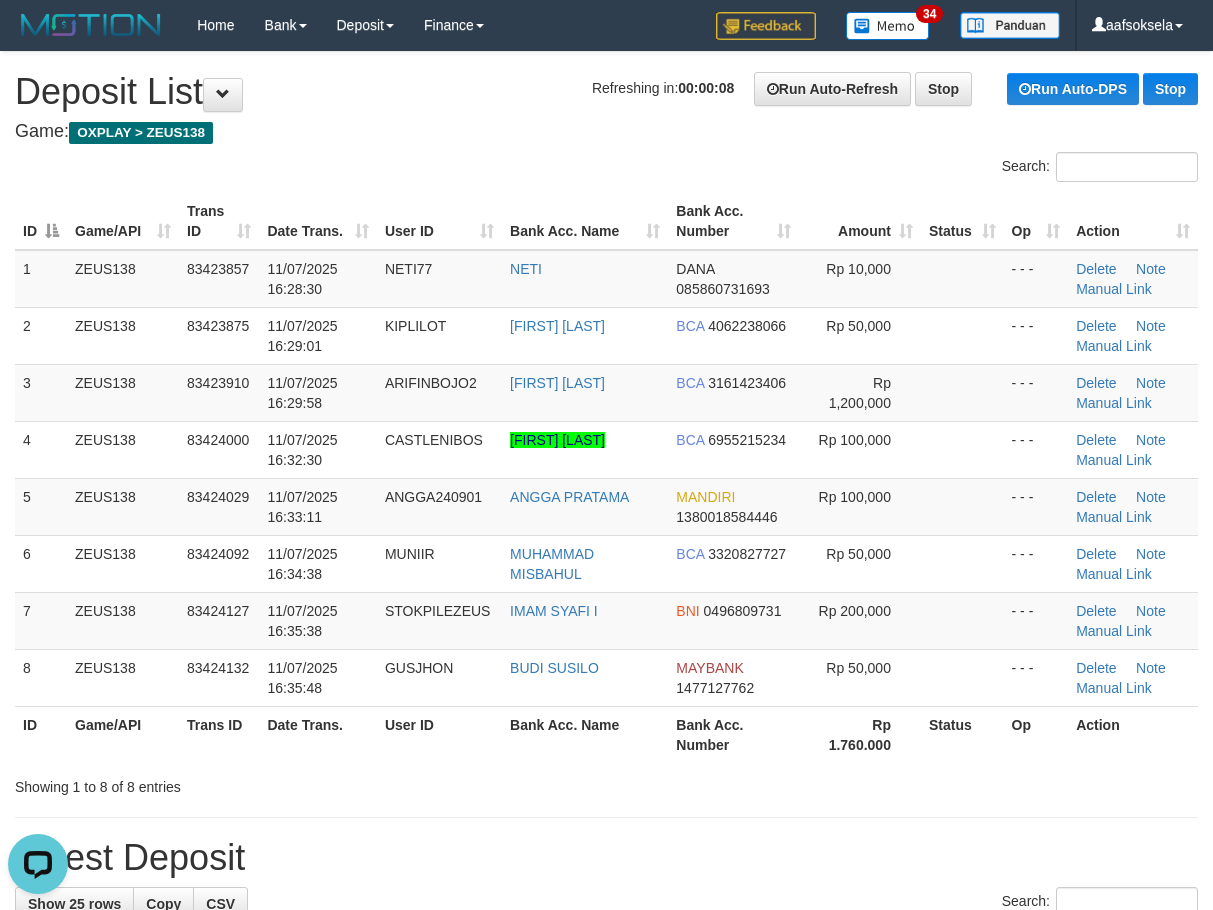 scroll, scrollTop: 0, scrollLeft: 0, axis: both 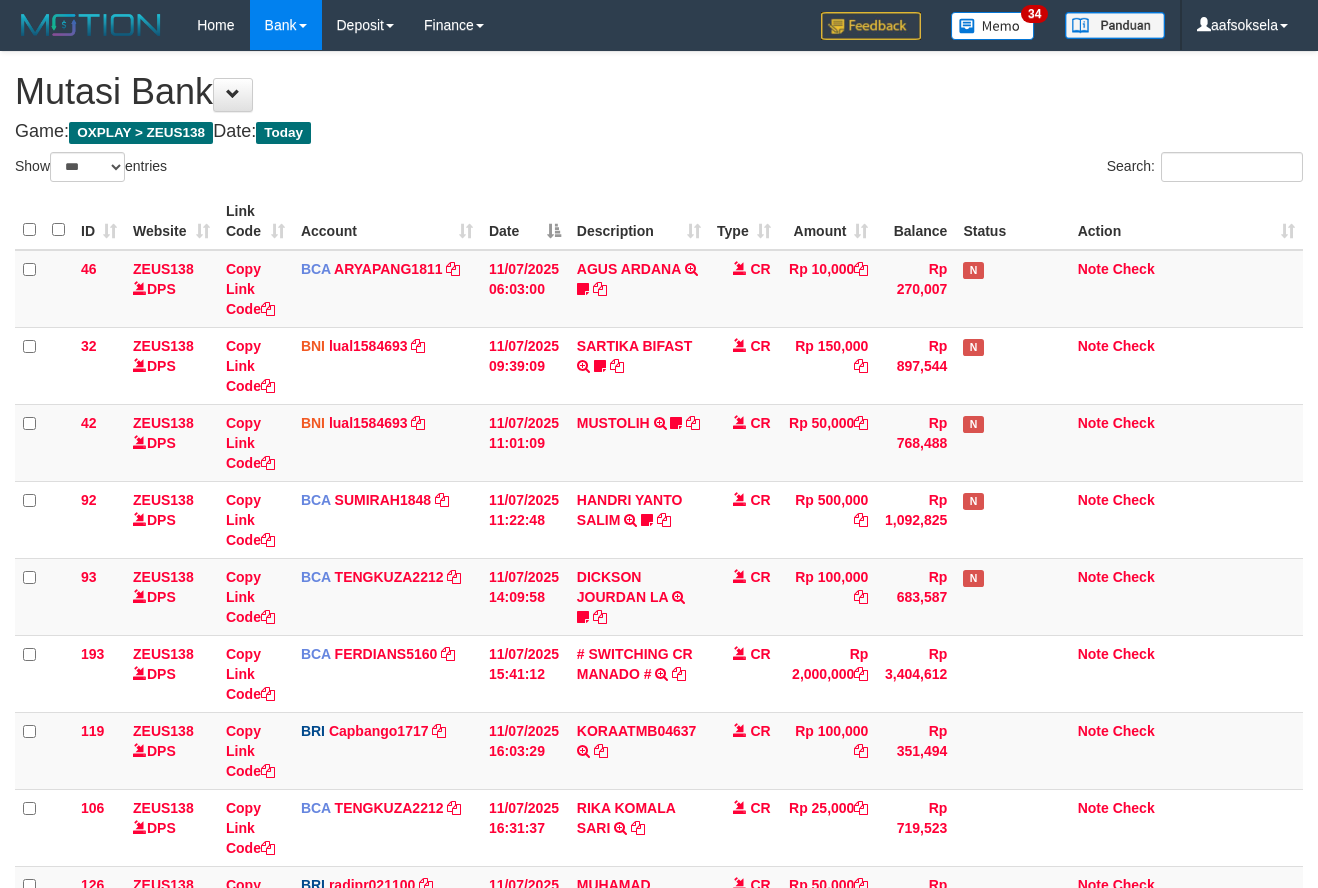 select on "***" 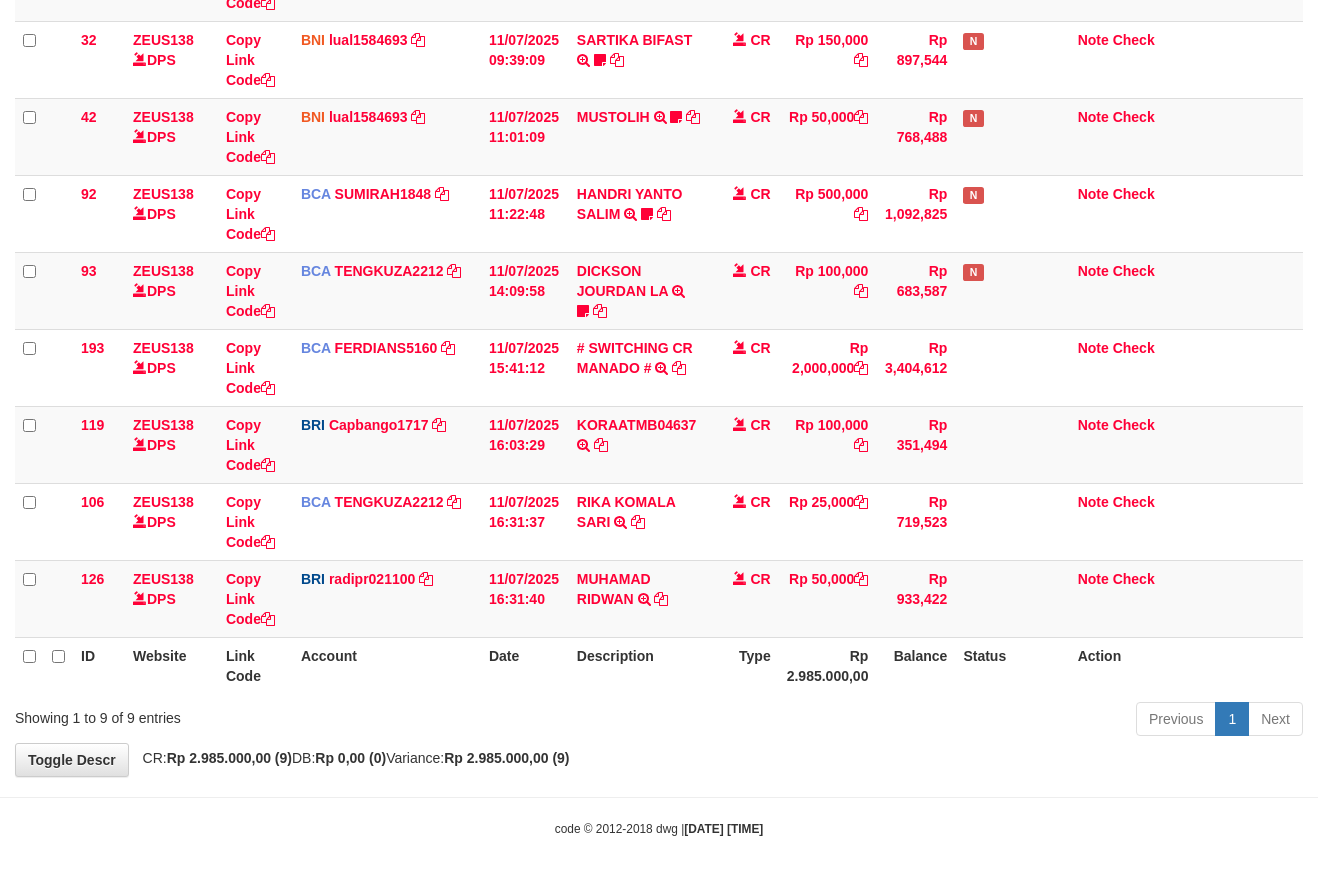 click on "Previous 1 Next" at bounding box center [933, 721] 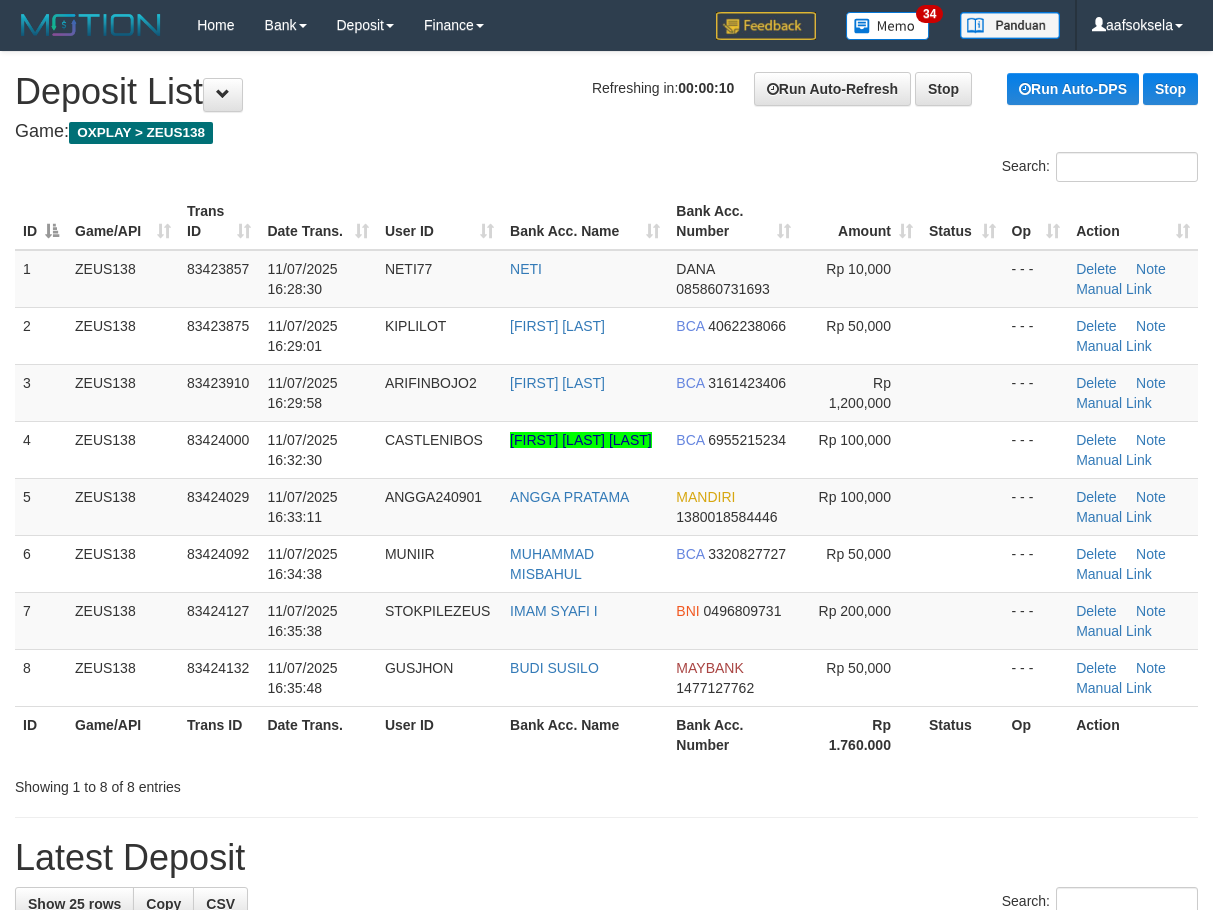 scroll, scrollTop: 0, scrollLeft: 0, axis: both 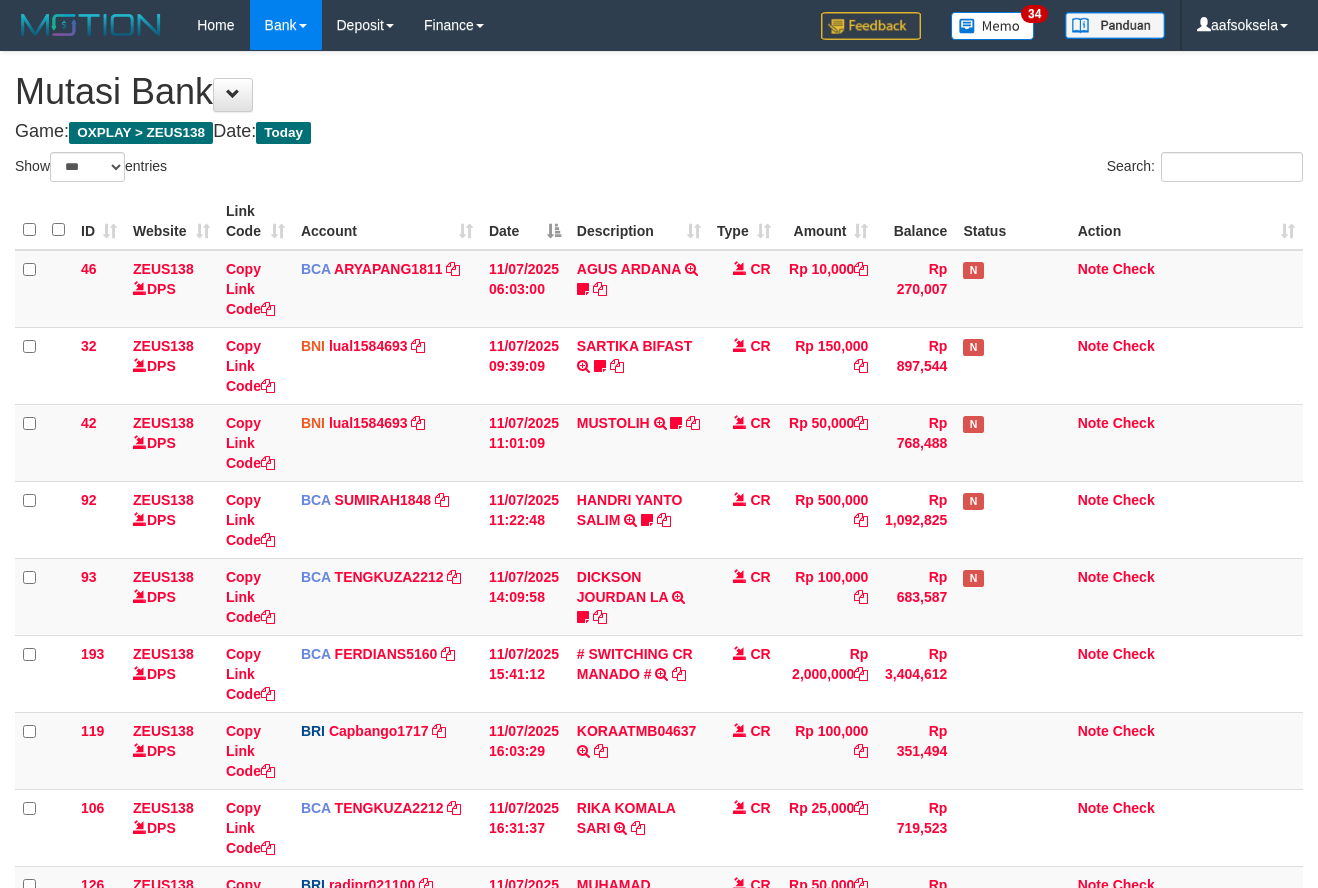 select on "***" 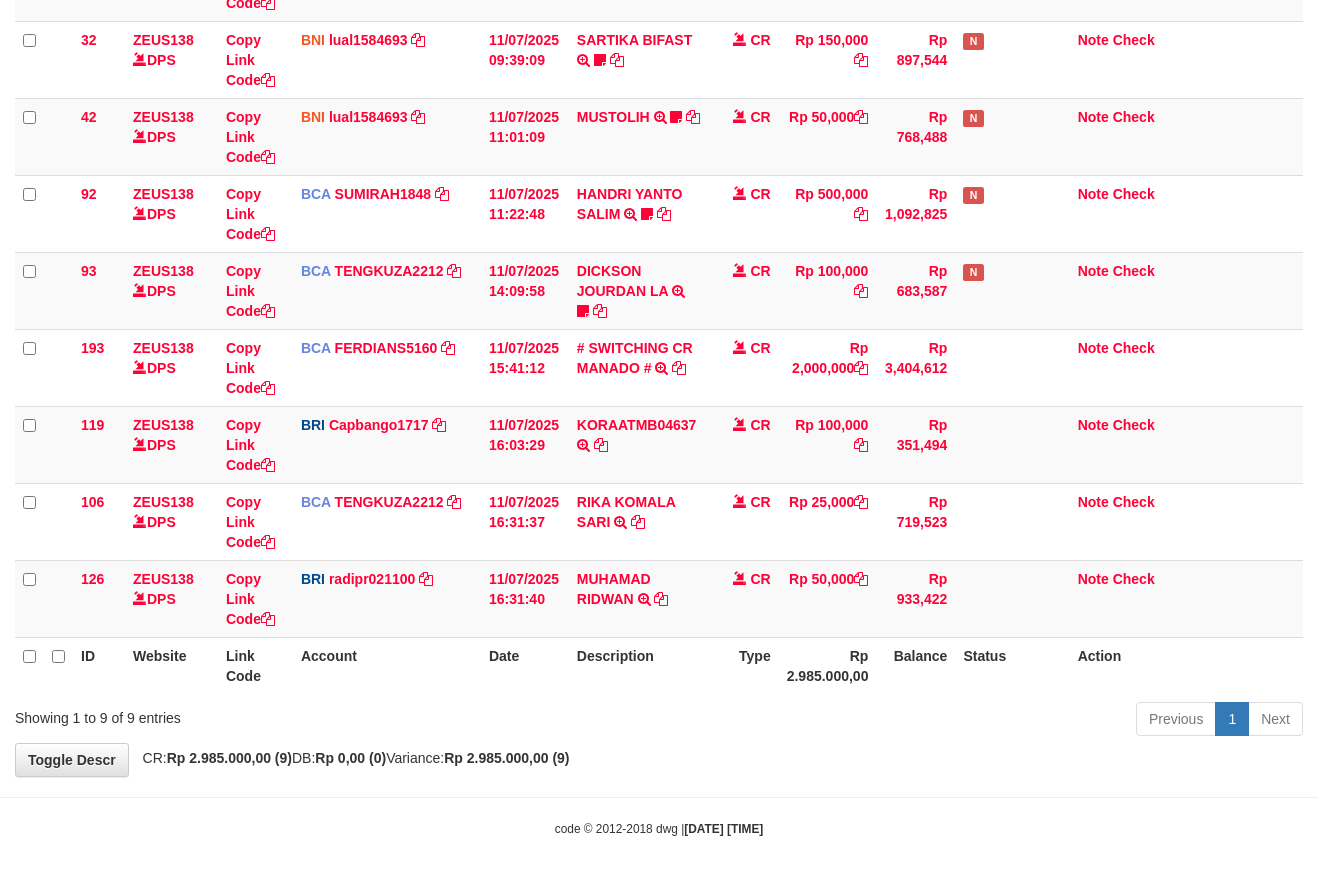 click on "Previous 1 Next" at bounding box center [933, 721] 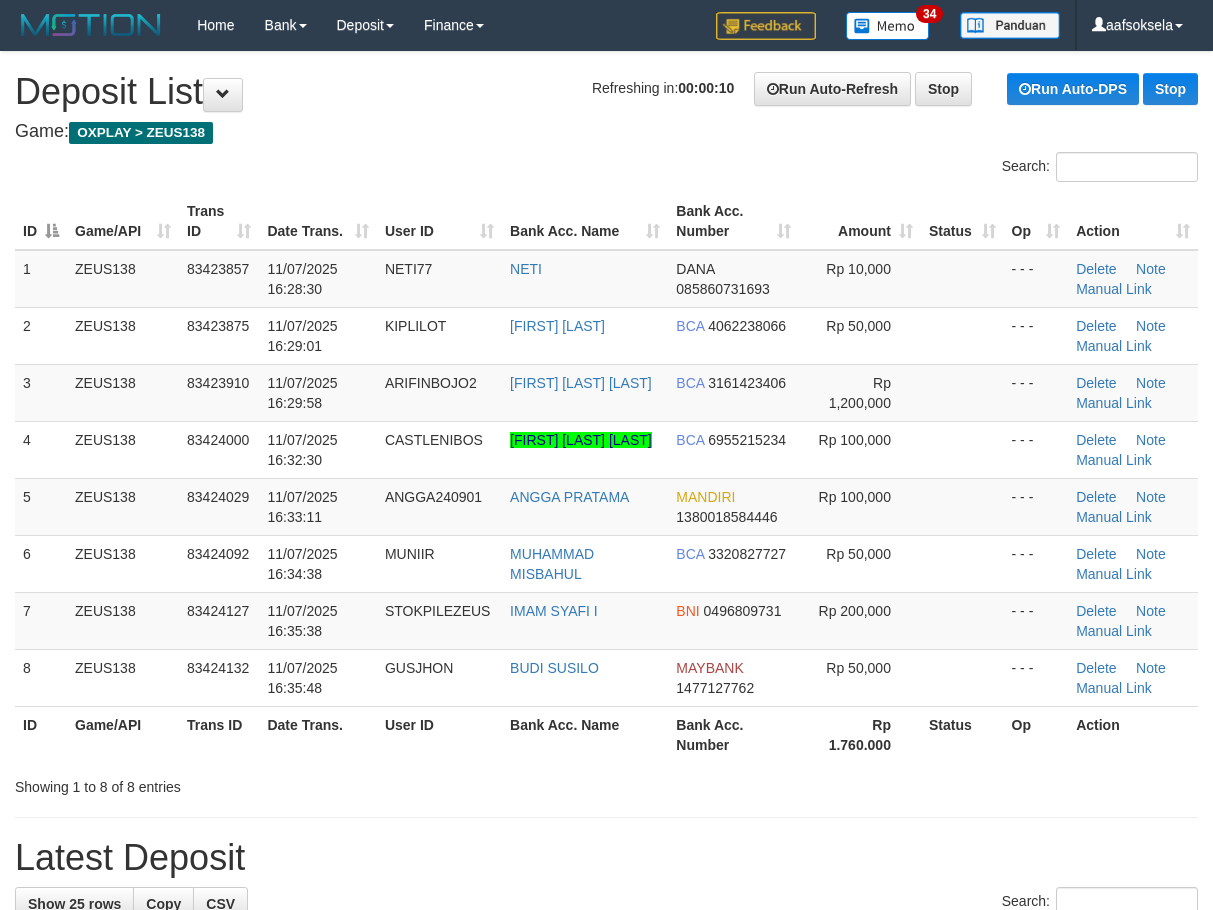 scroll, scrollTop: 0, scrollLeft: 0, axis: both 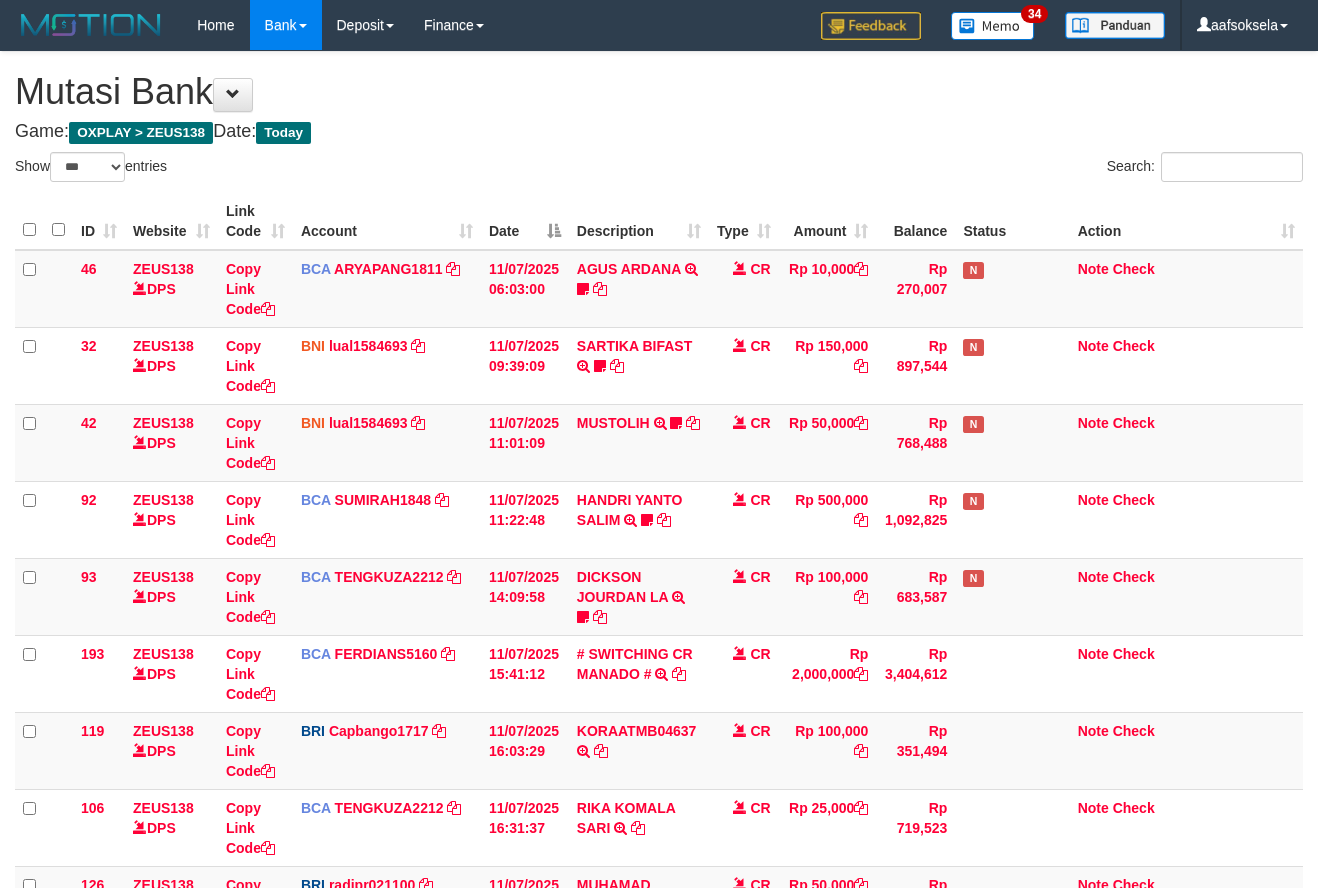 select on "***" 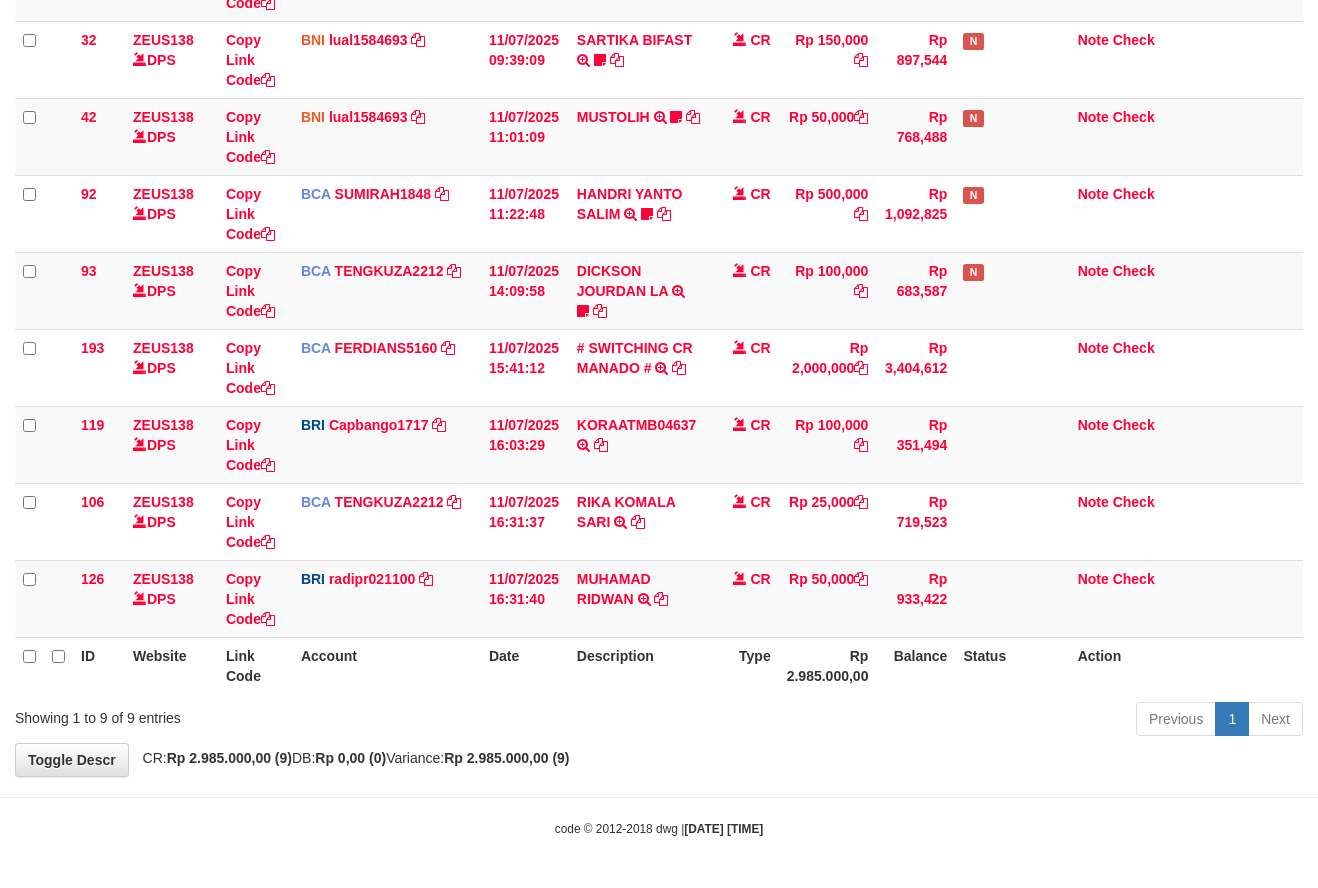 drag, startPoint x: 0, startPoint y: 0, endPoint x: 718, endPoint y: 720, distance: 1016.82056 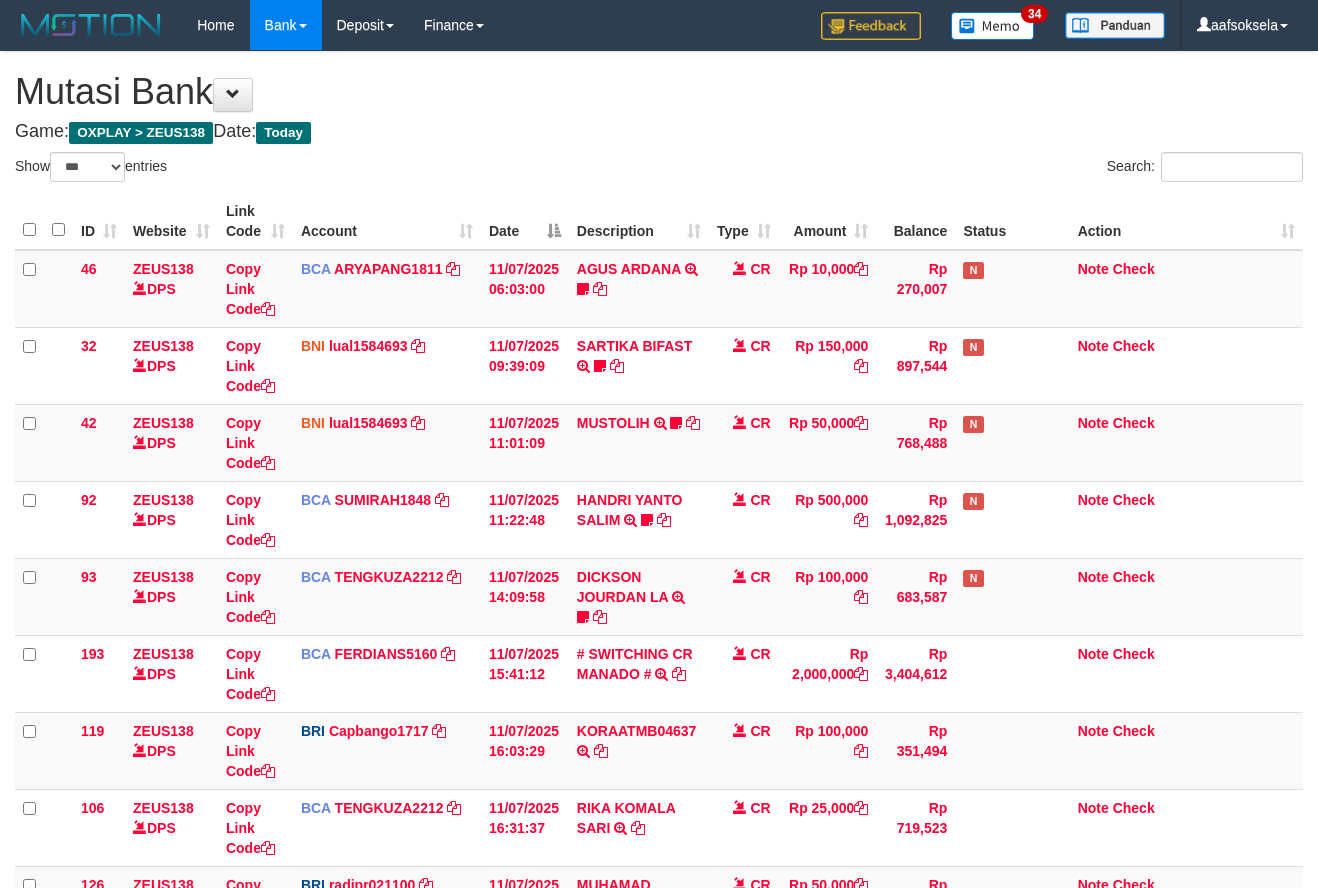 select on "***" 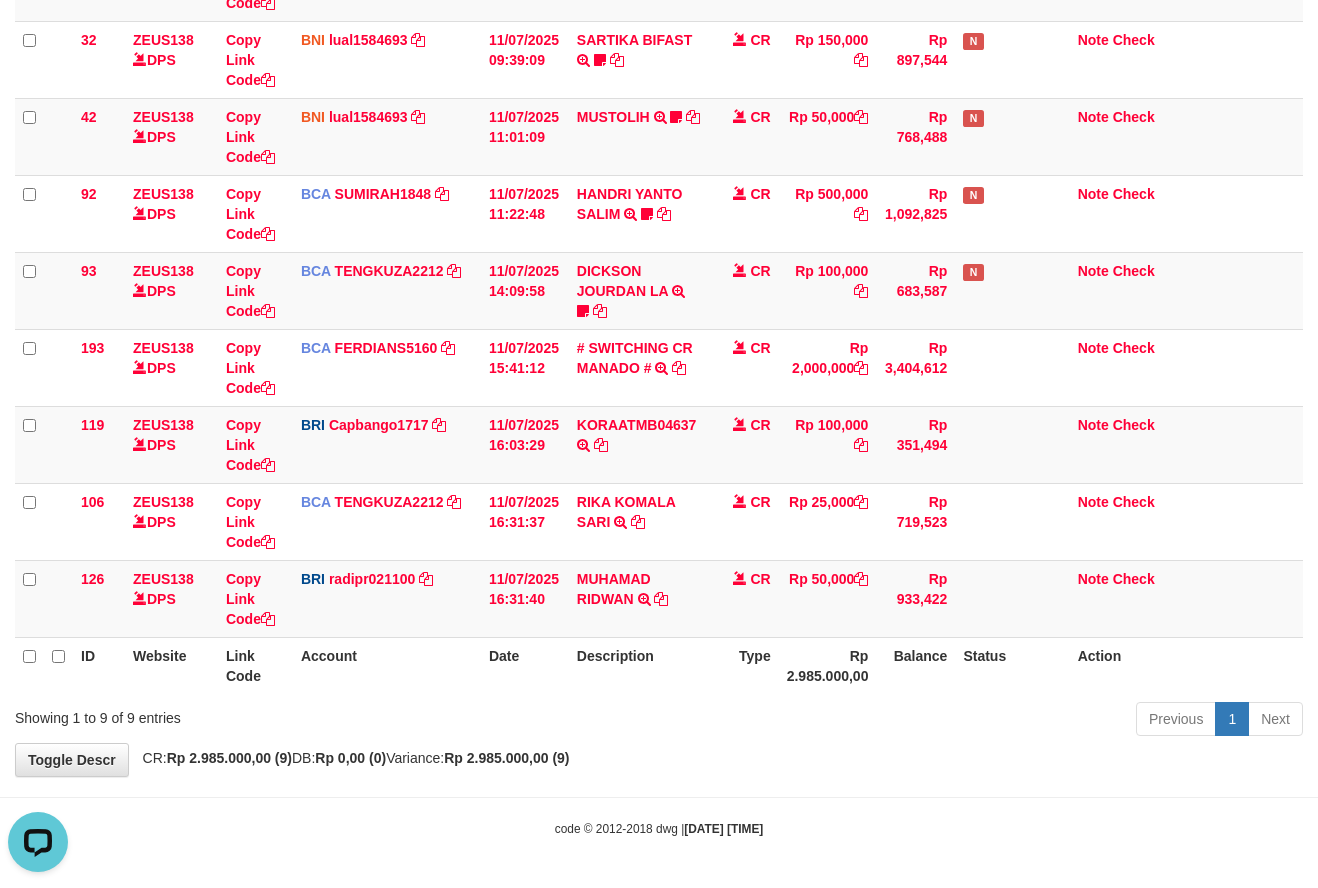 scroll, scrollTop: 0, scrollLeft: 0, axis: both 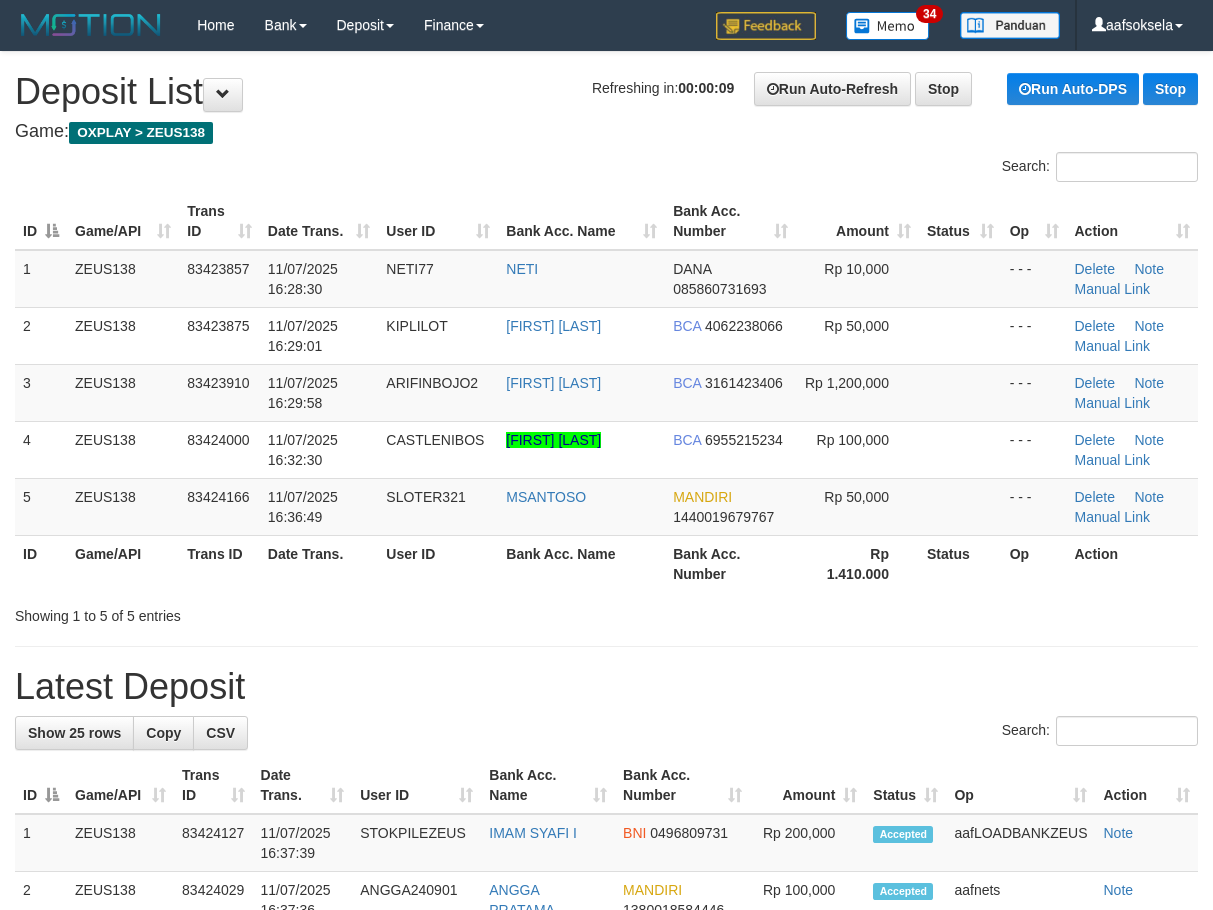 drag, startPoint x: 731, startPoint y: 660, endPoint x: 29, endPoint y: 701, distance: 703.1963 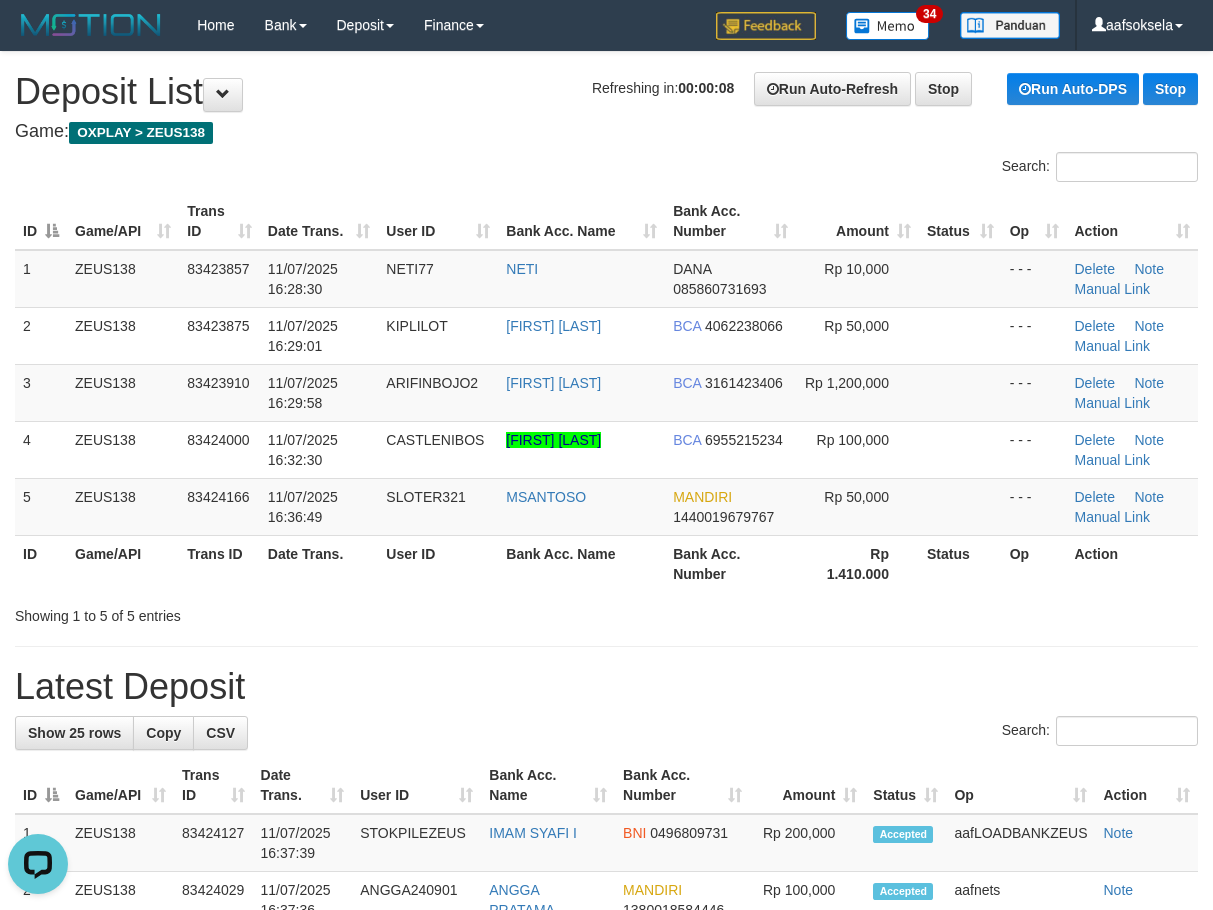scroll, scrollTop: 0, scrollLeft: 0, axis: both 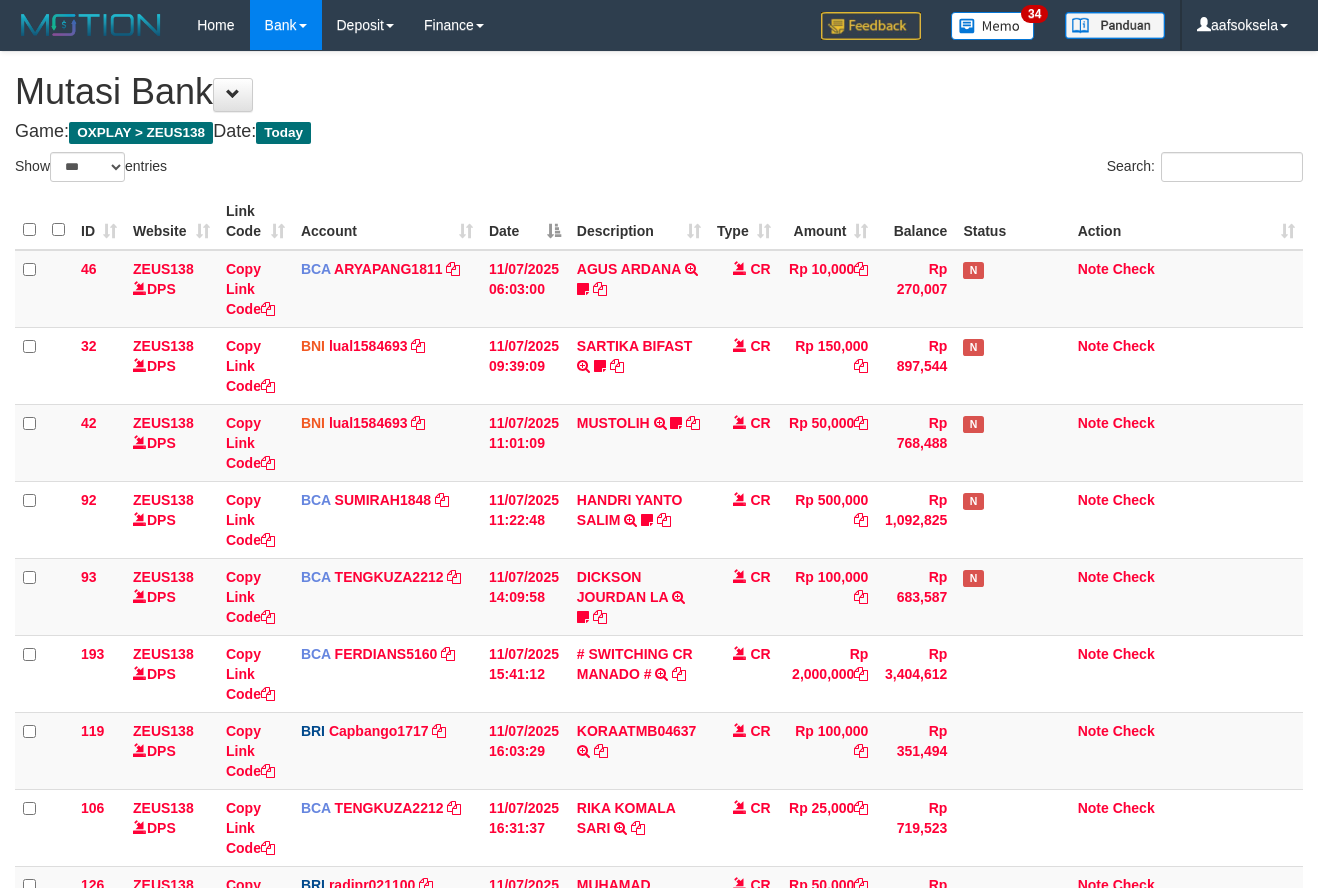 select on "***" 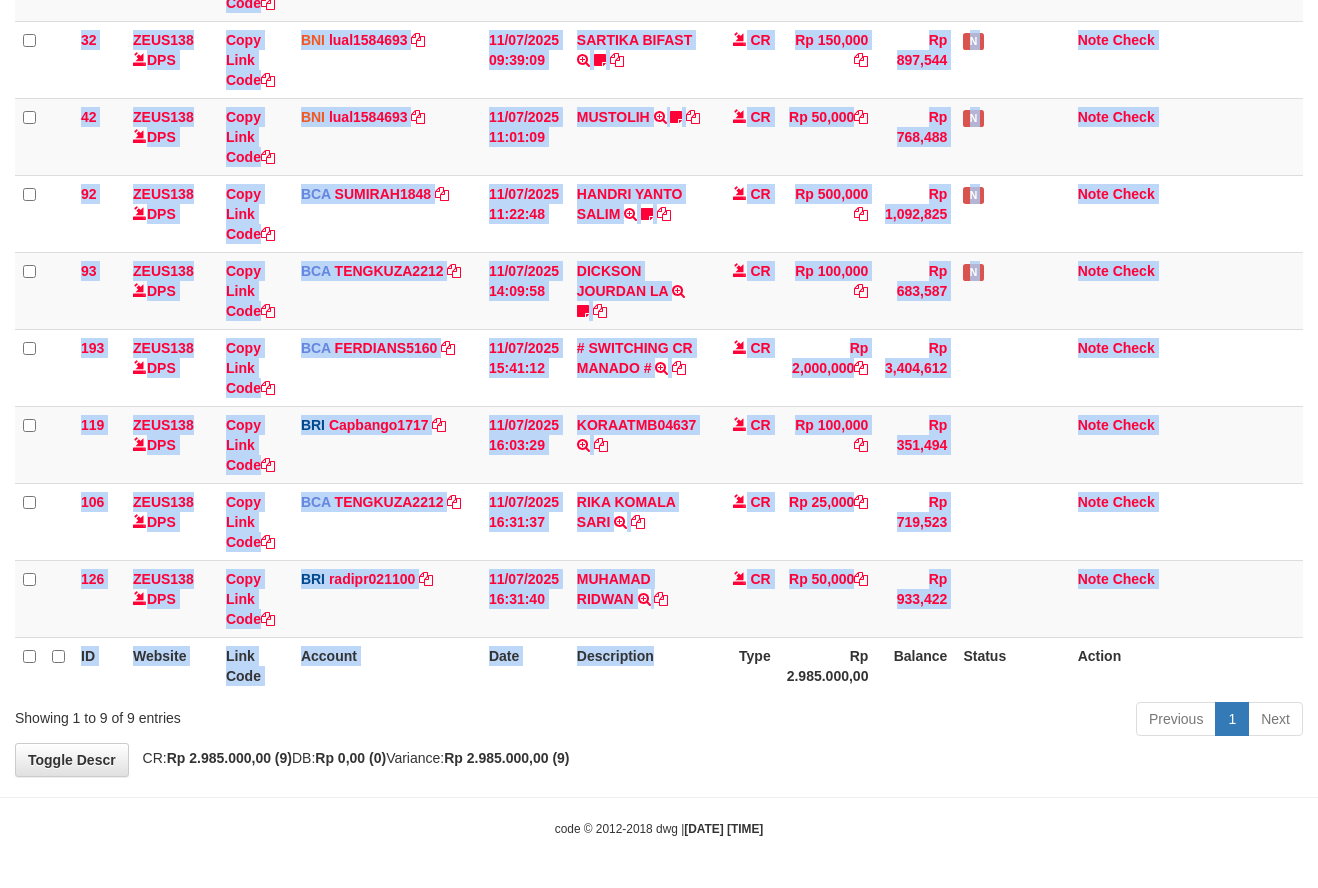 click on "ID Website Link Code Account Date Description Type Amount Balance Status Action
46
ZEUS138    DPS
Copy Link Code
BCA
ARYAPANG1811
DPS
[FIRST] [LAST]
mutasi_[DATE]_[NUMBER] | 46
mutasi_[DATE]_[NUMBER] | 46
[DATE] [TIME]
[FIRST] [LAST]            TRSF E-BANKING CR 1107/FTSCY/WS95051
10000.002025071158167087 TRFDN-[FIRST] [LAST] ESPAY DEBIT INDONE    Aguslike
tunggu bukti tranfer
CR
Rp 10,000
Rp 270,007
N
Note
Check
32
ZEUS138    DPS
Copy Link Code" at bounding box center [659, 290] 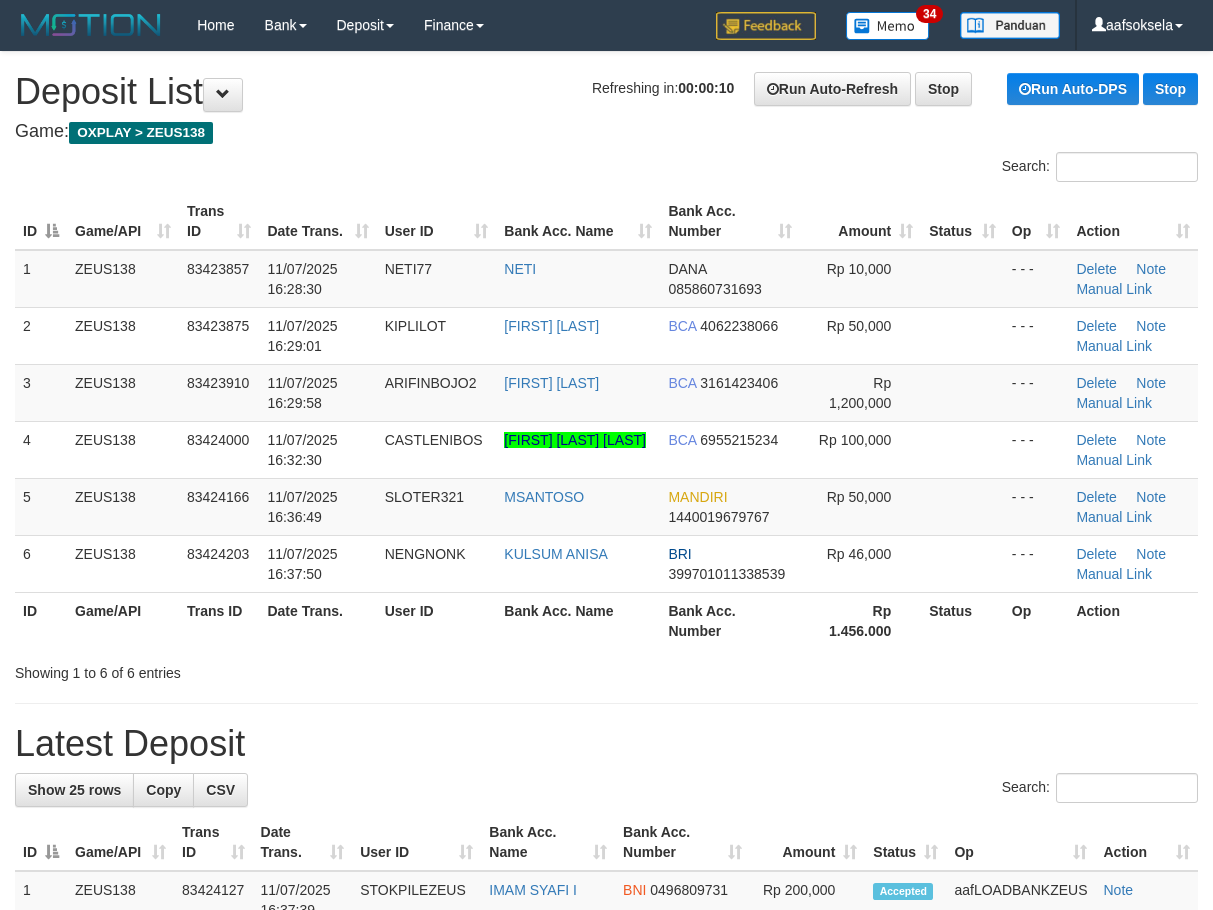scroll, scrollTop: 0, scrollLeft: 0, axis: both 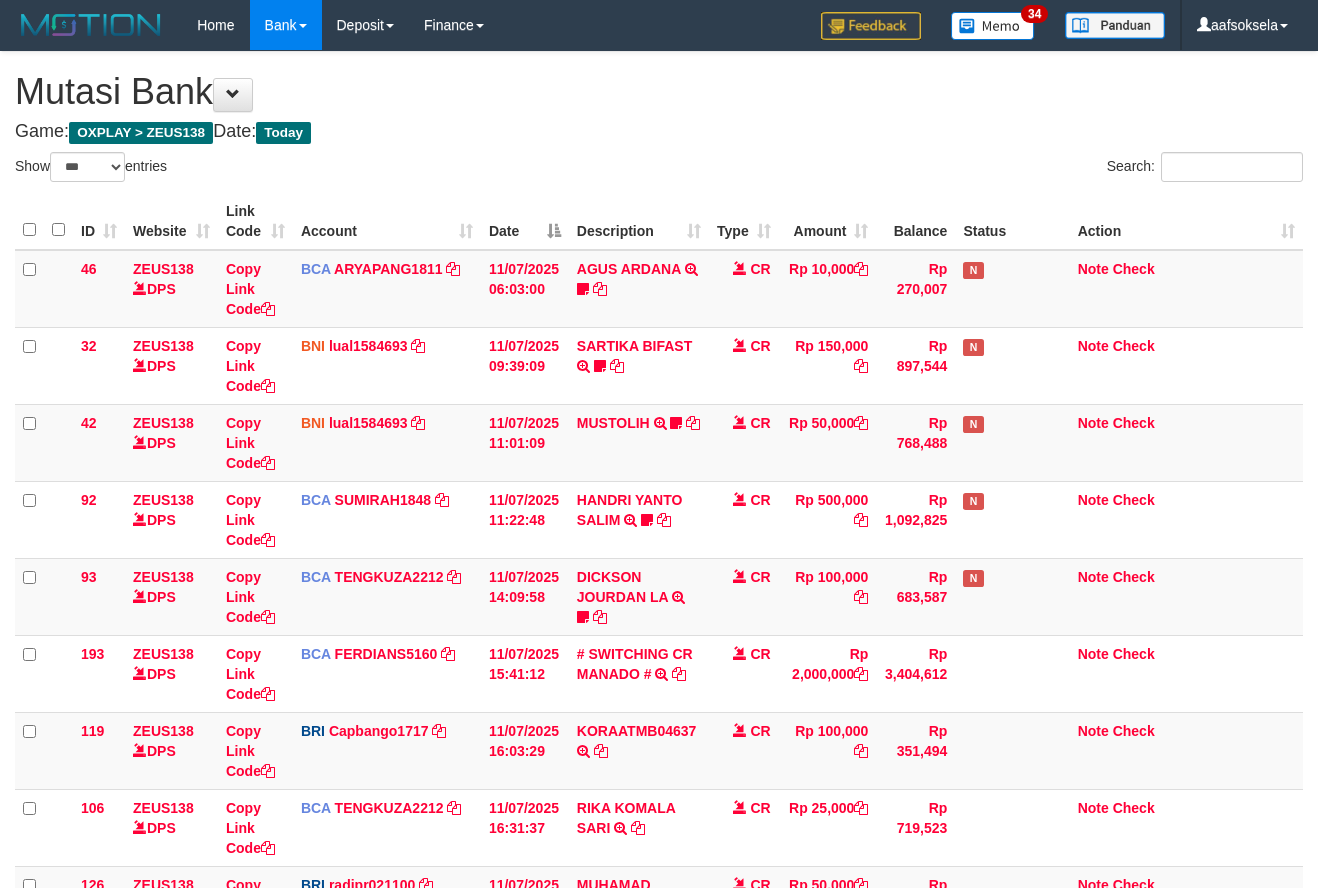 select on "***" 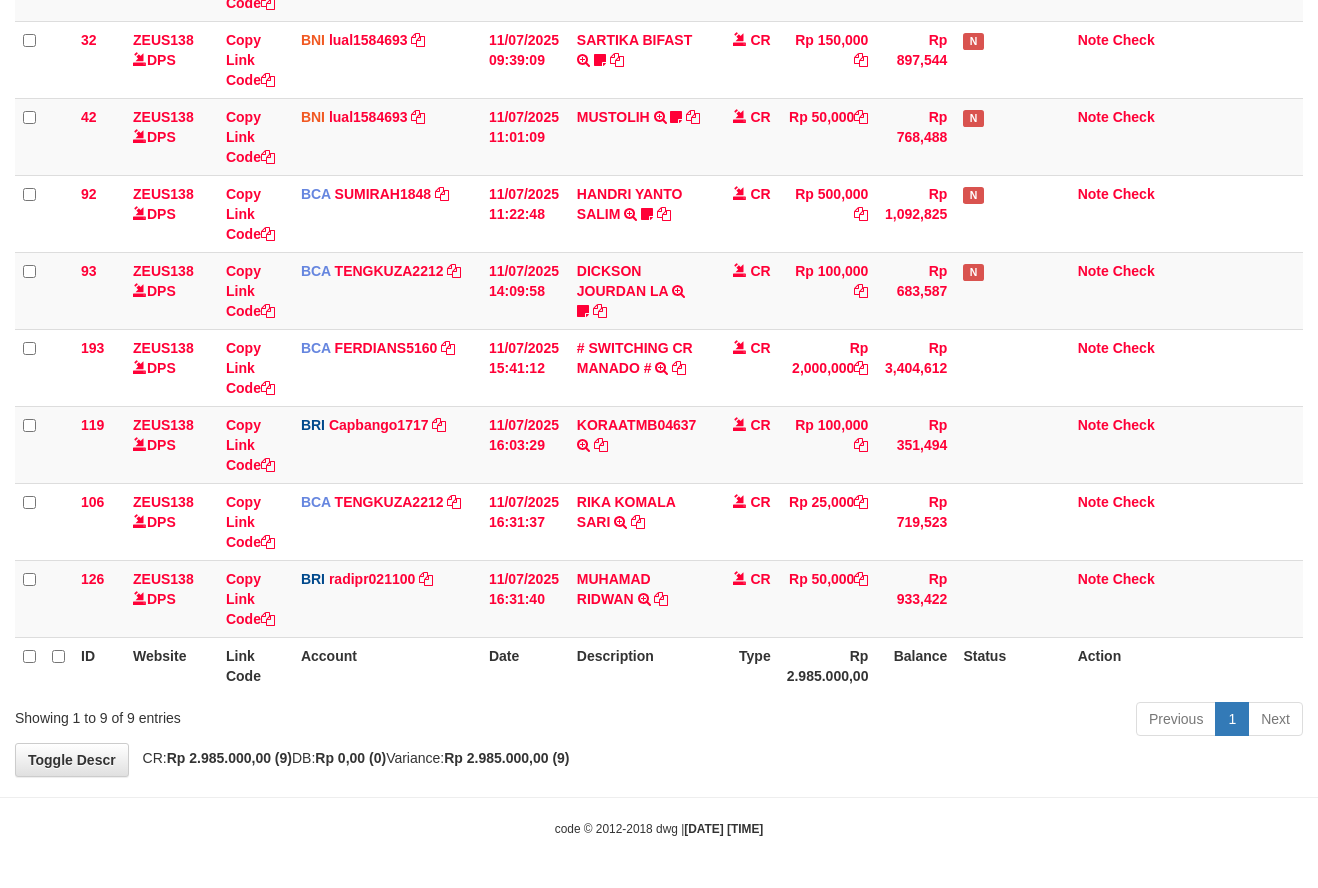 click on "Account" at bounding box center (387, 665) 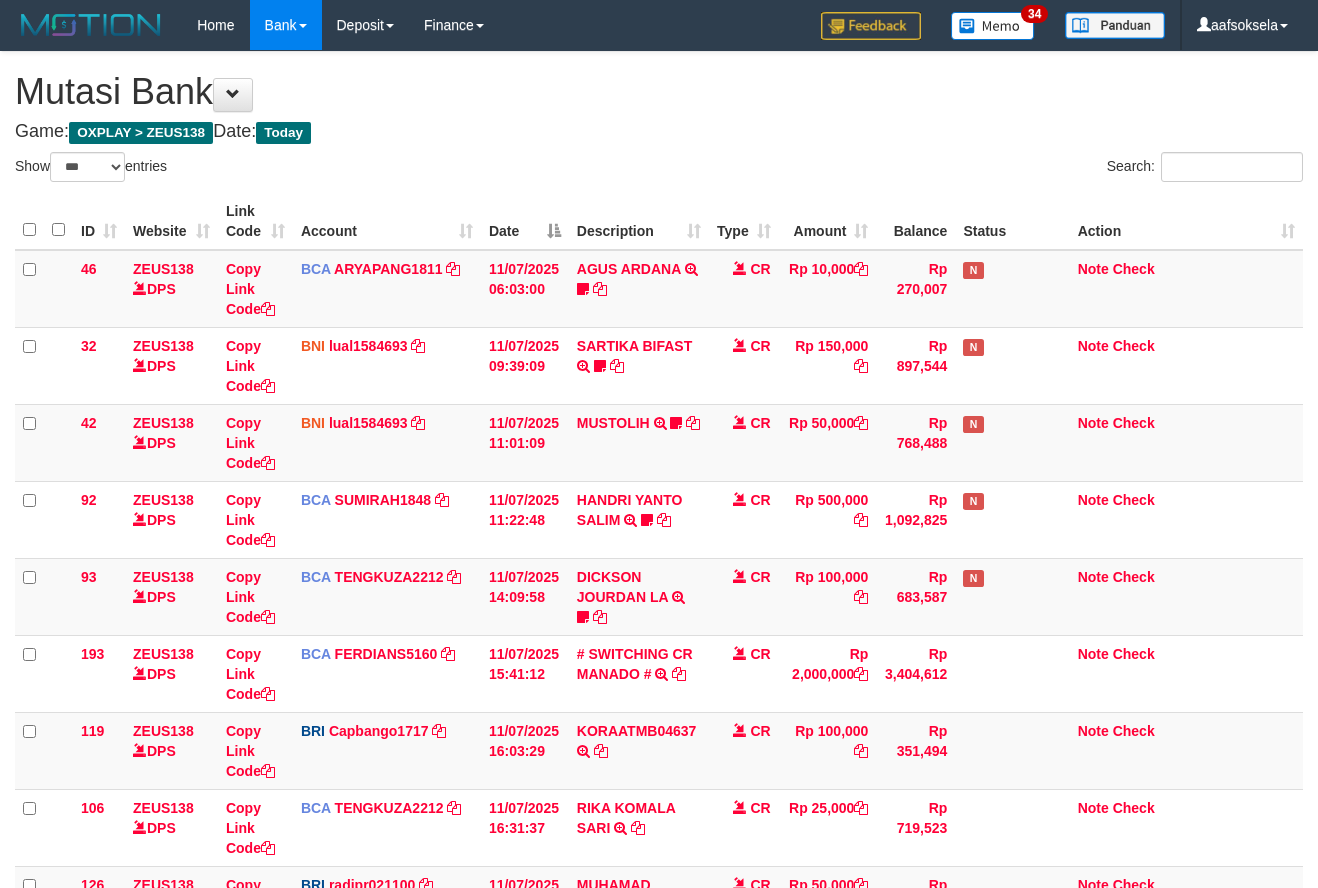 select on "***" 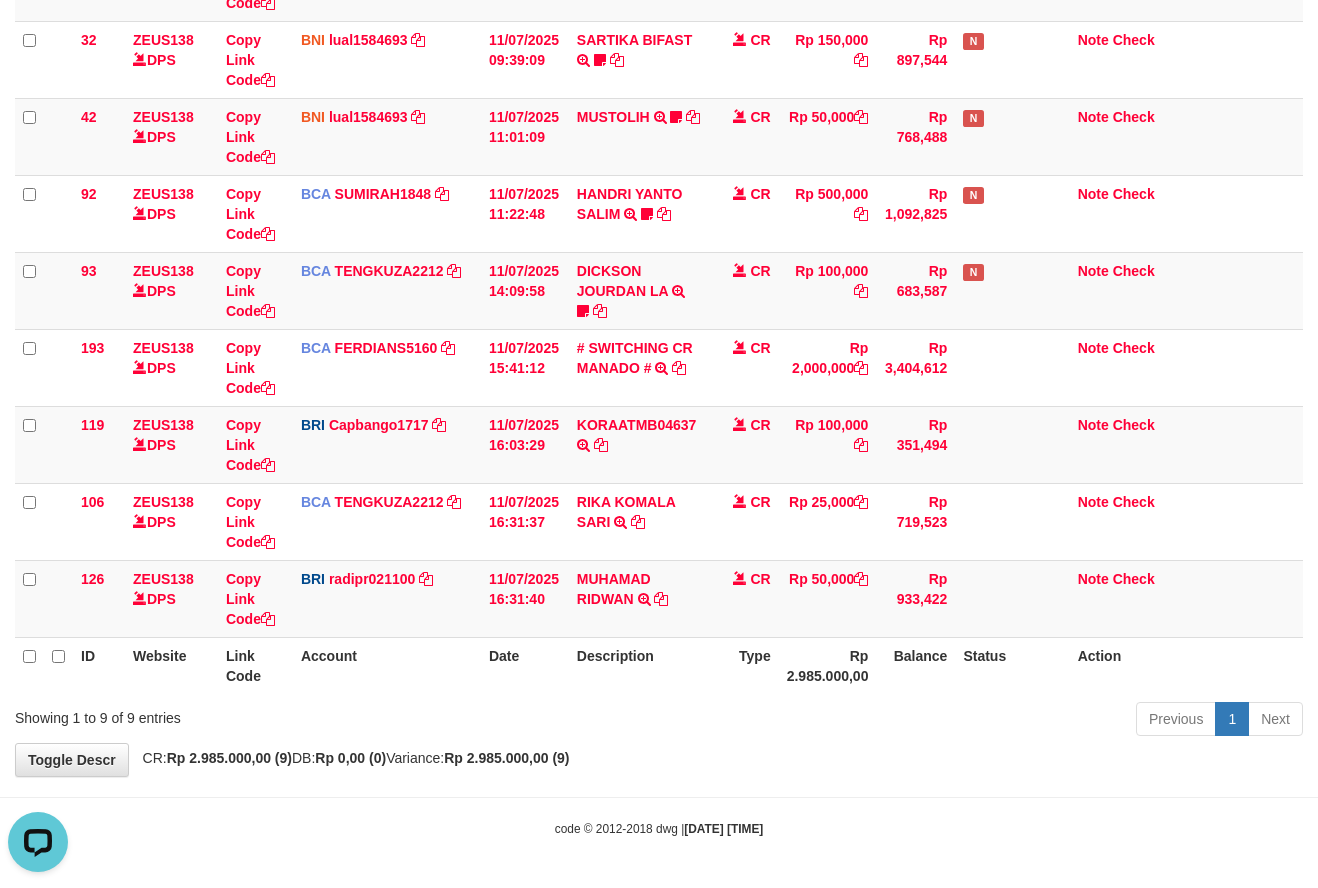 scroll, scrollTop: 0, scrollLeft: 0, axis: both 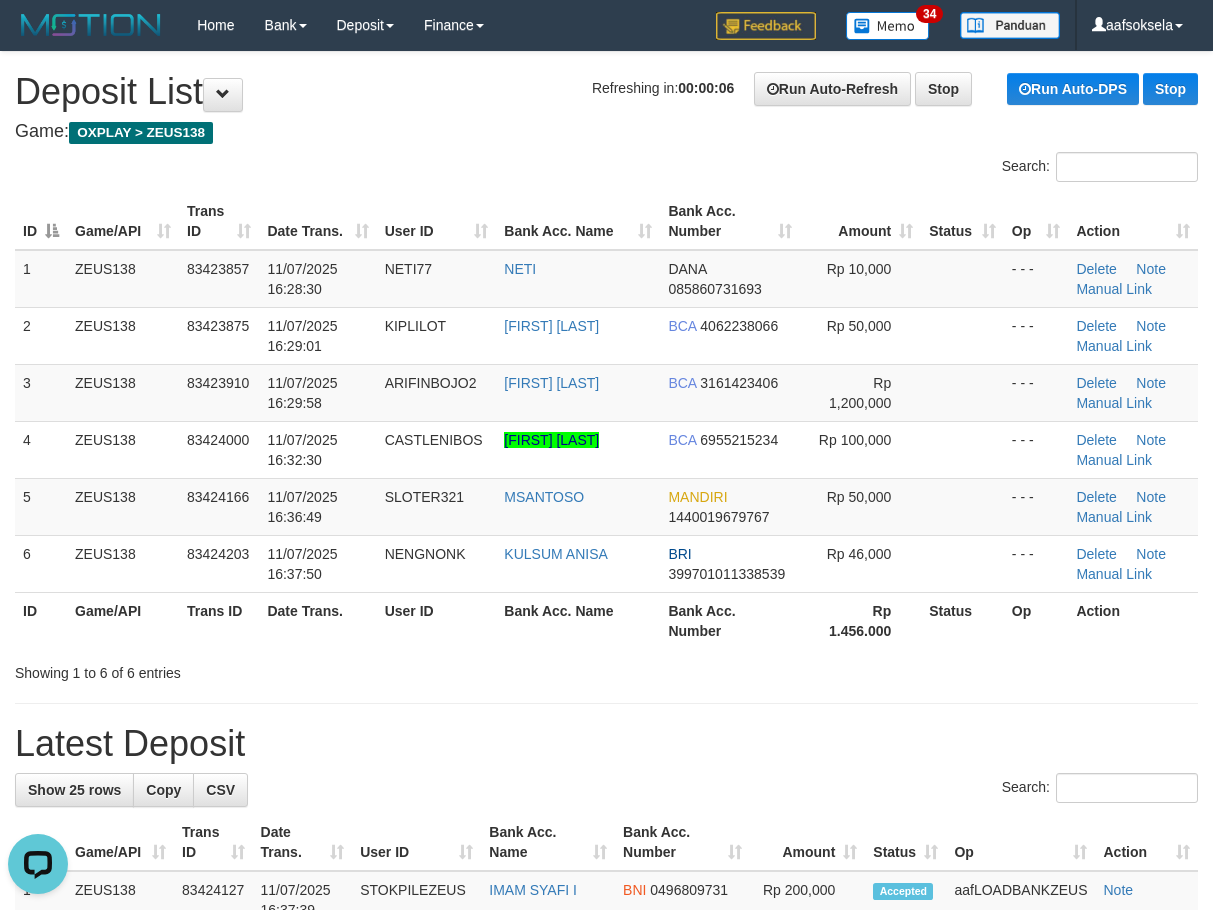 drag, startPoint x: 403, startPoint y: 652, endPoint x: 389, endPoint y: 670, distance: 22.803509 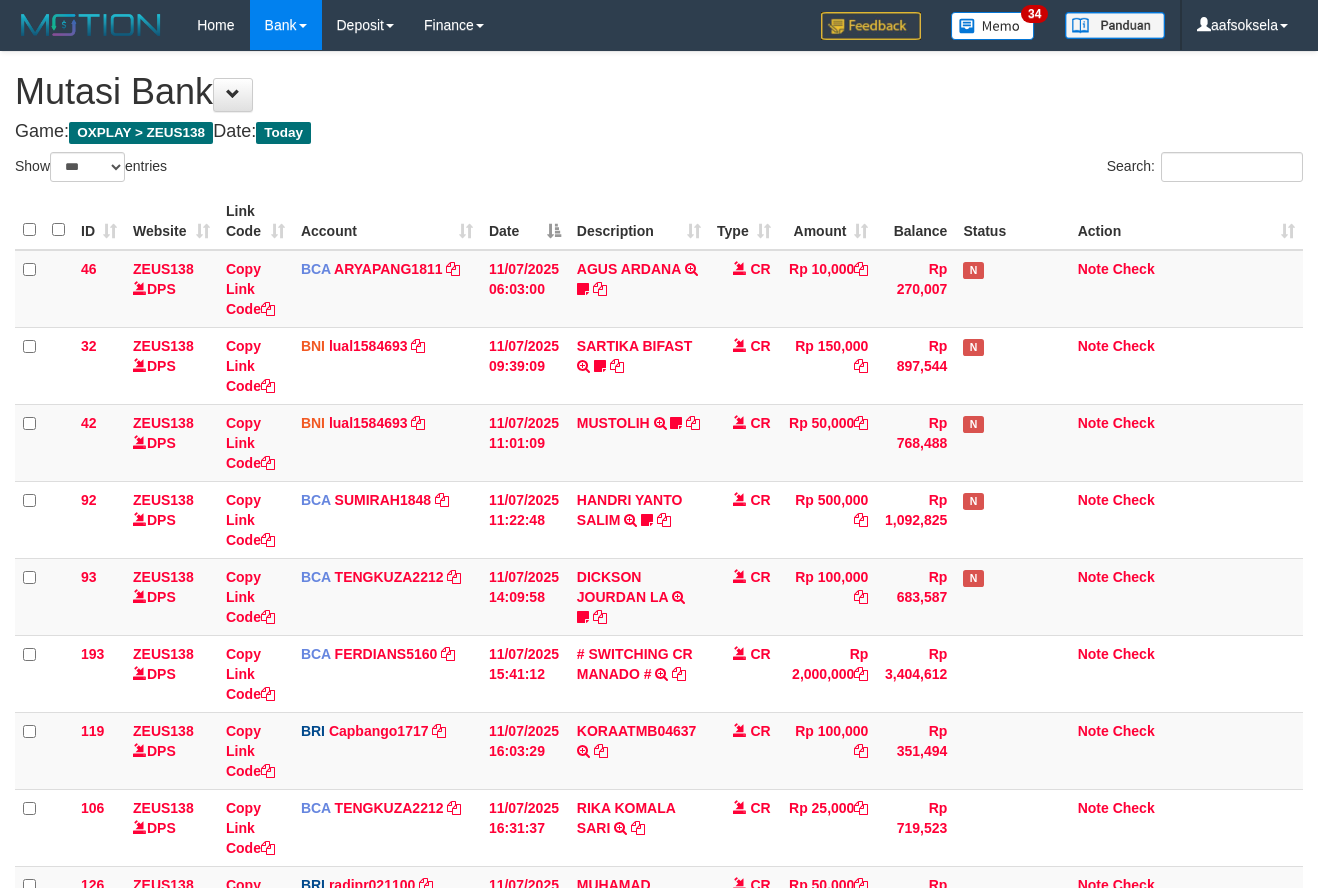 select on "***" 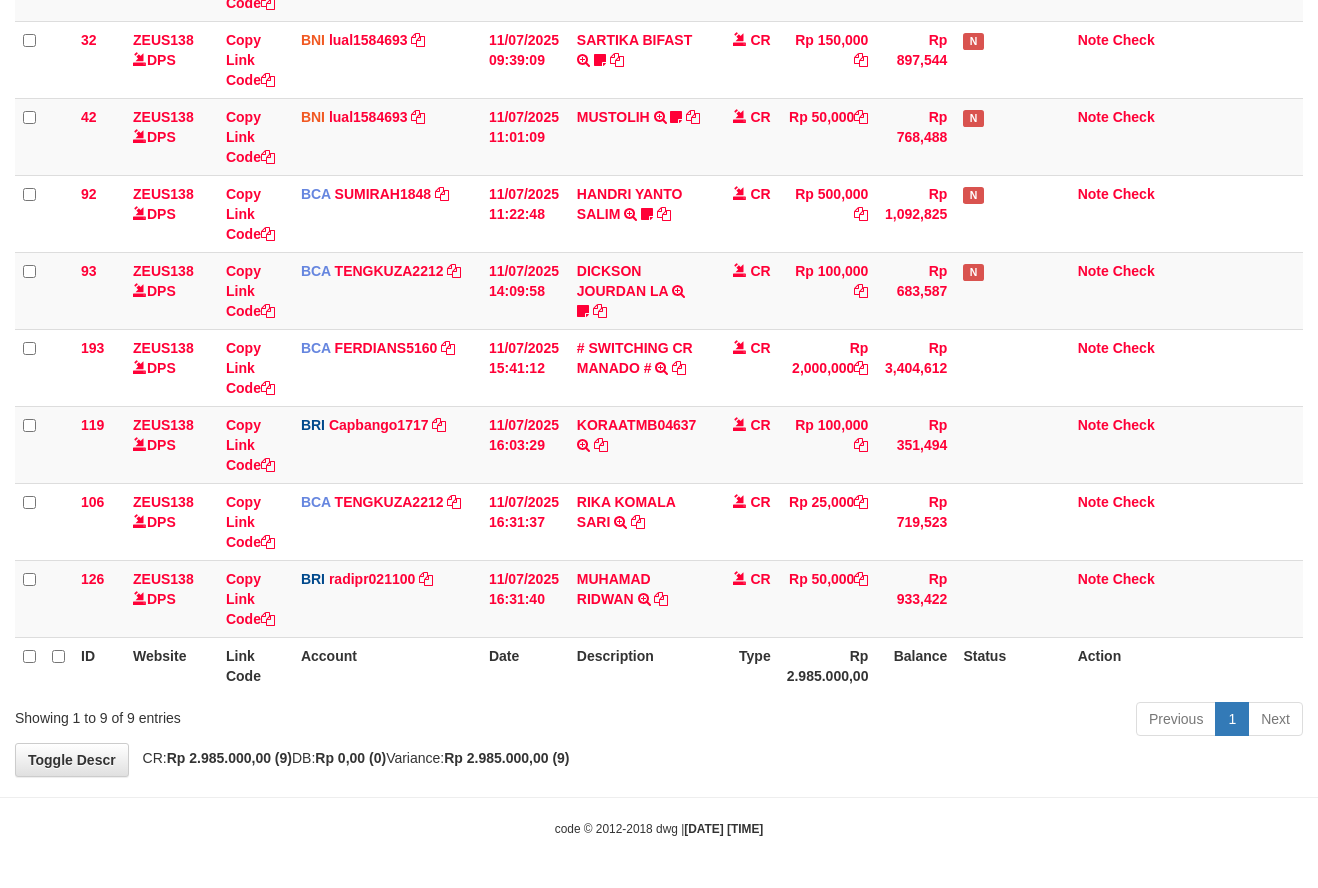 click on "Previous 1 Next" at bounding box center (933, 721) 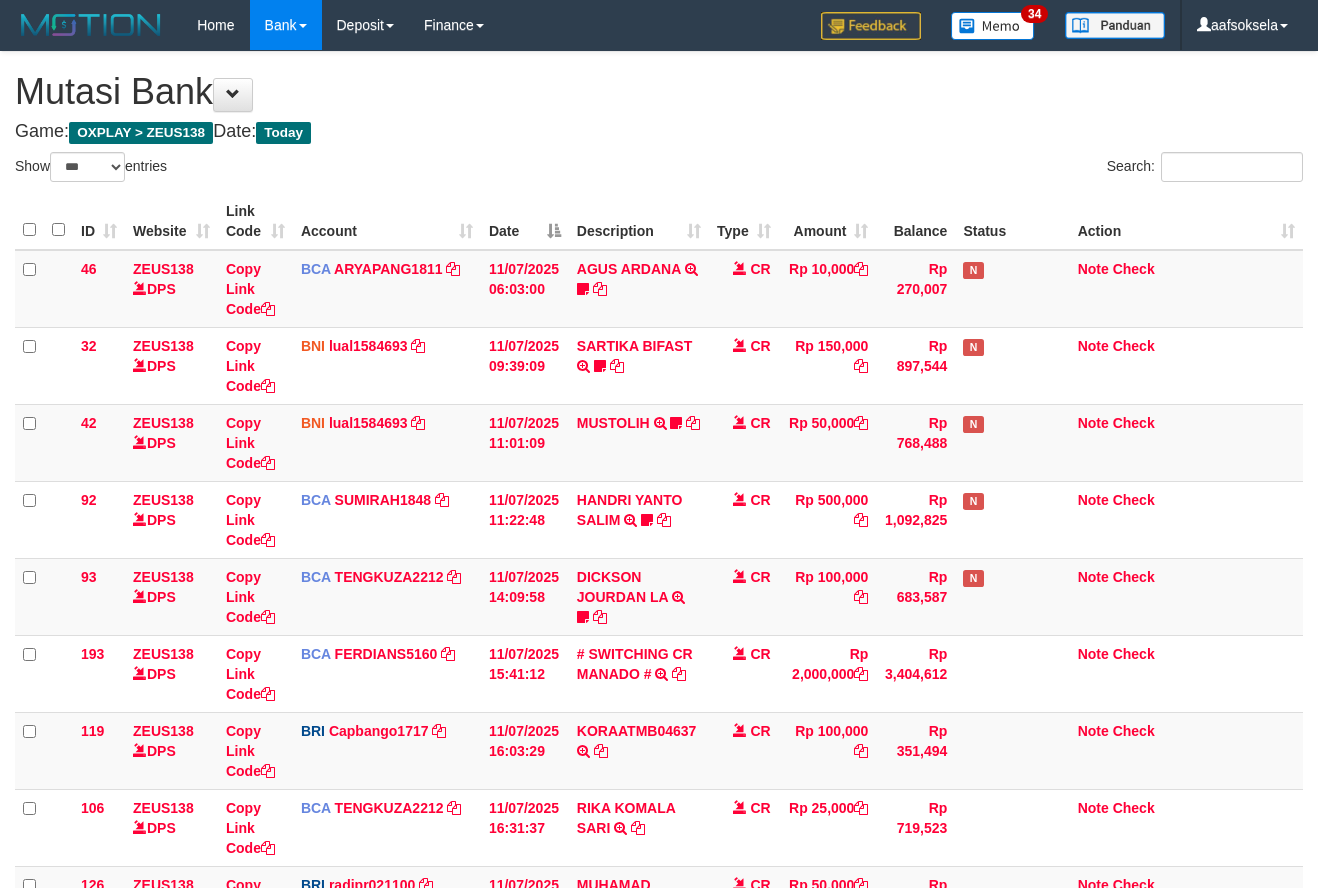select on "***" 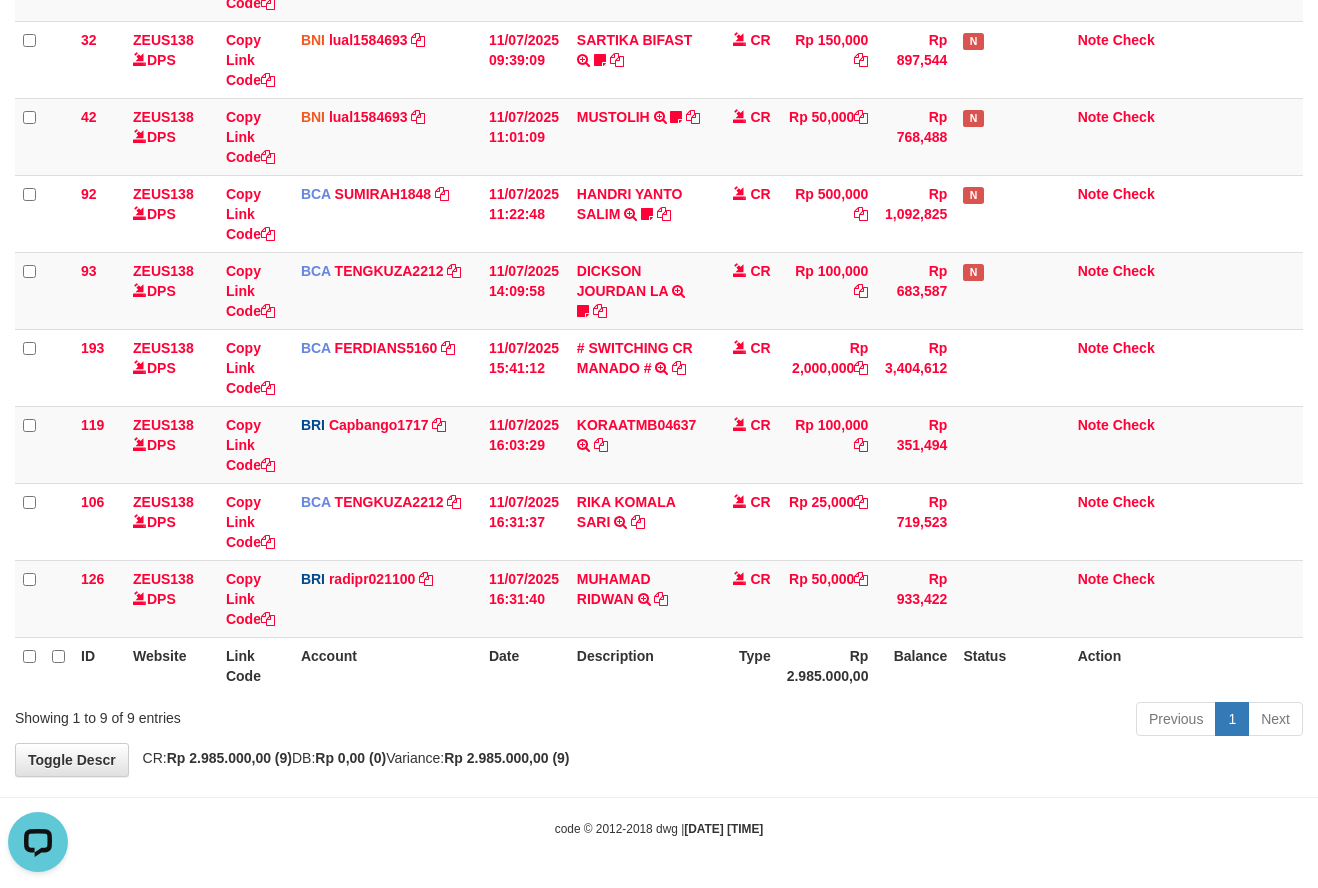 scroll, scrollTop: 0, scrollLeft: 0, axis: both 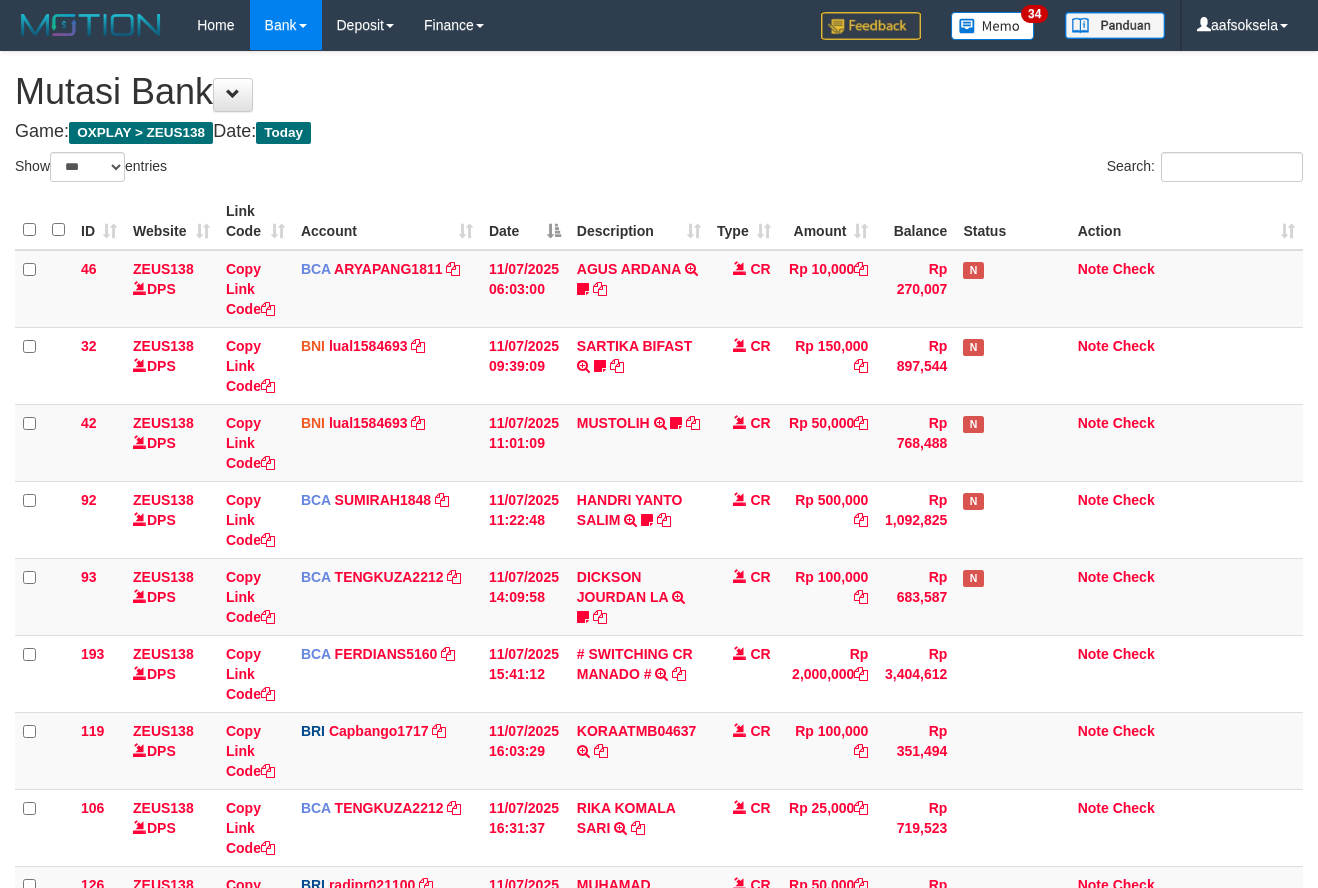 select on "***" 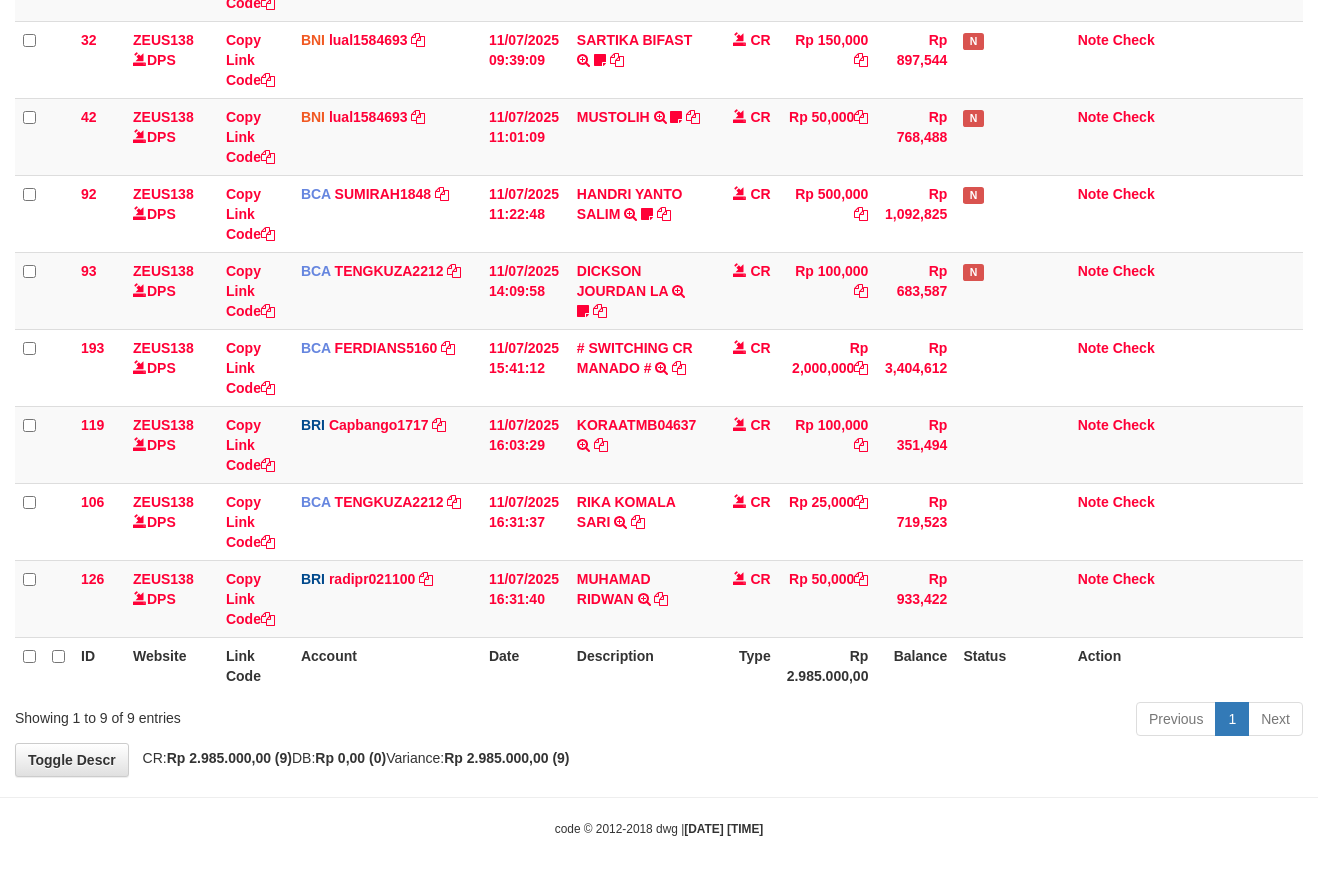click on "ID Website Link Code Account Date Description Type Amount Balance Status Action
46
ZEUS138    DPS
Copy Link Code
BCA
ARYAPANG1811
DPS
ARYA PANGESTU
mutasi_20250711_2620 | 46
mutasi_20250711_2620 | 46
11/07/2025 06:03:00
AGUS ARDANA            TRSF E-BANKING CR 1107/FTSCY/WS95051
10000.002025071158167087 TRFDN-AGUS ARDANA ESPAY DEBIT INDONE    Aguslike
tunggu bukti tranfer
CR
Rp 10,000
Rp 270,007
N
Note
Check
32
ZEUS138    DPS
Copy Link Code" at bounding box center [659, 290] 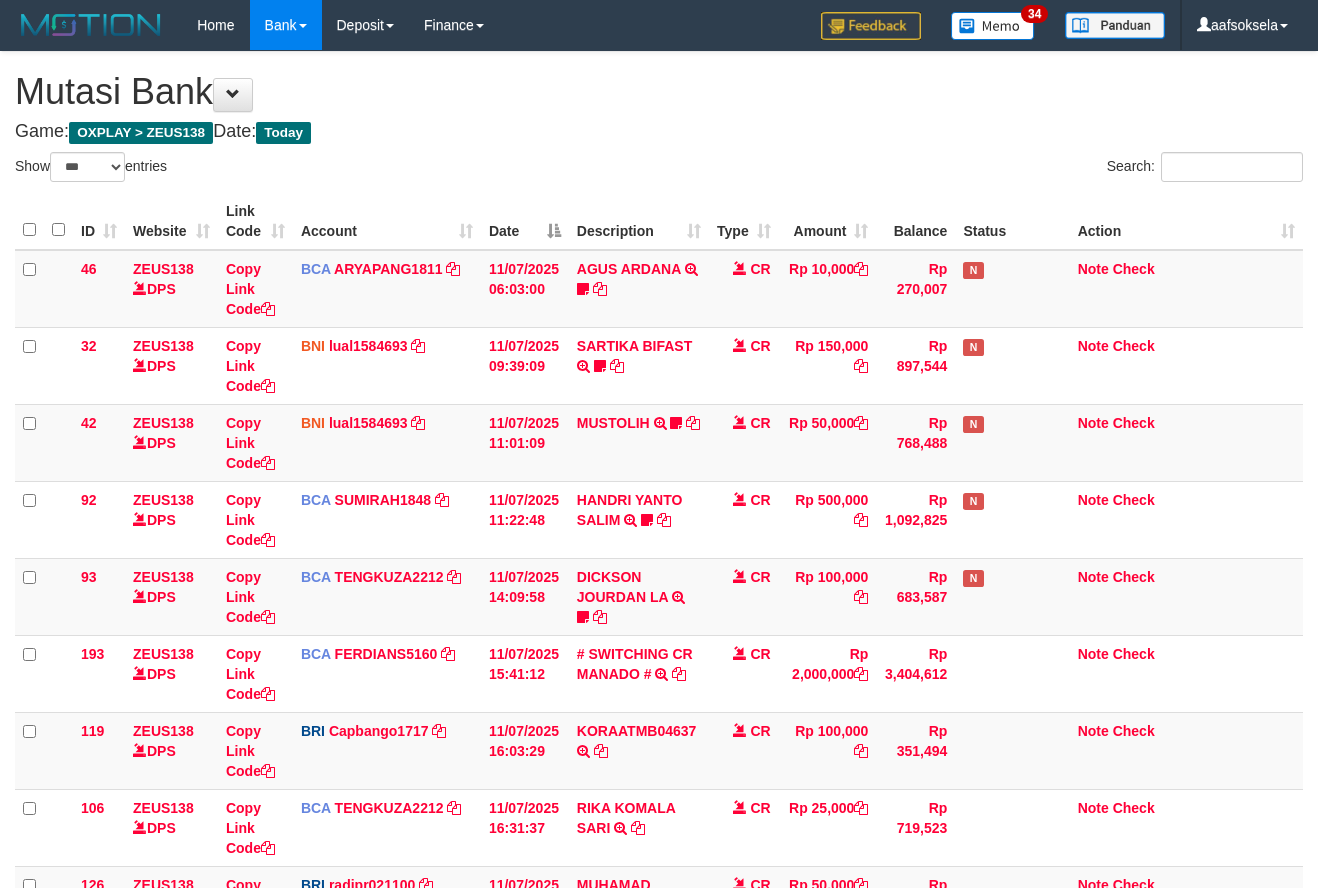 select on "***" 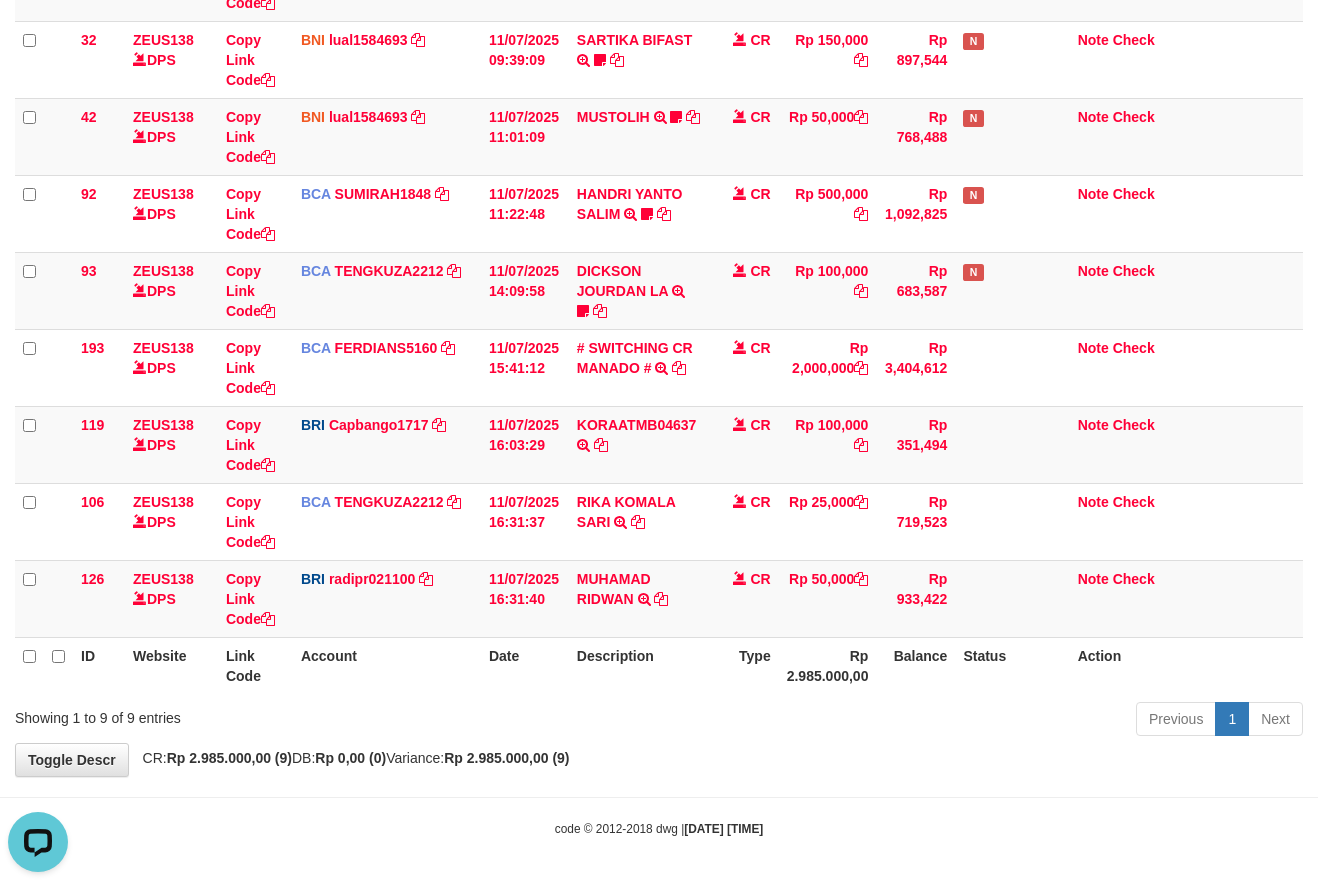 scroll, scrollTop: 0, scrollLeft: 0, axis: both 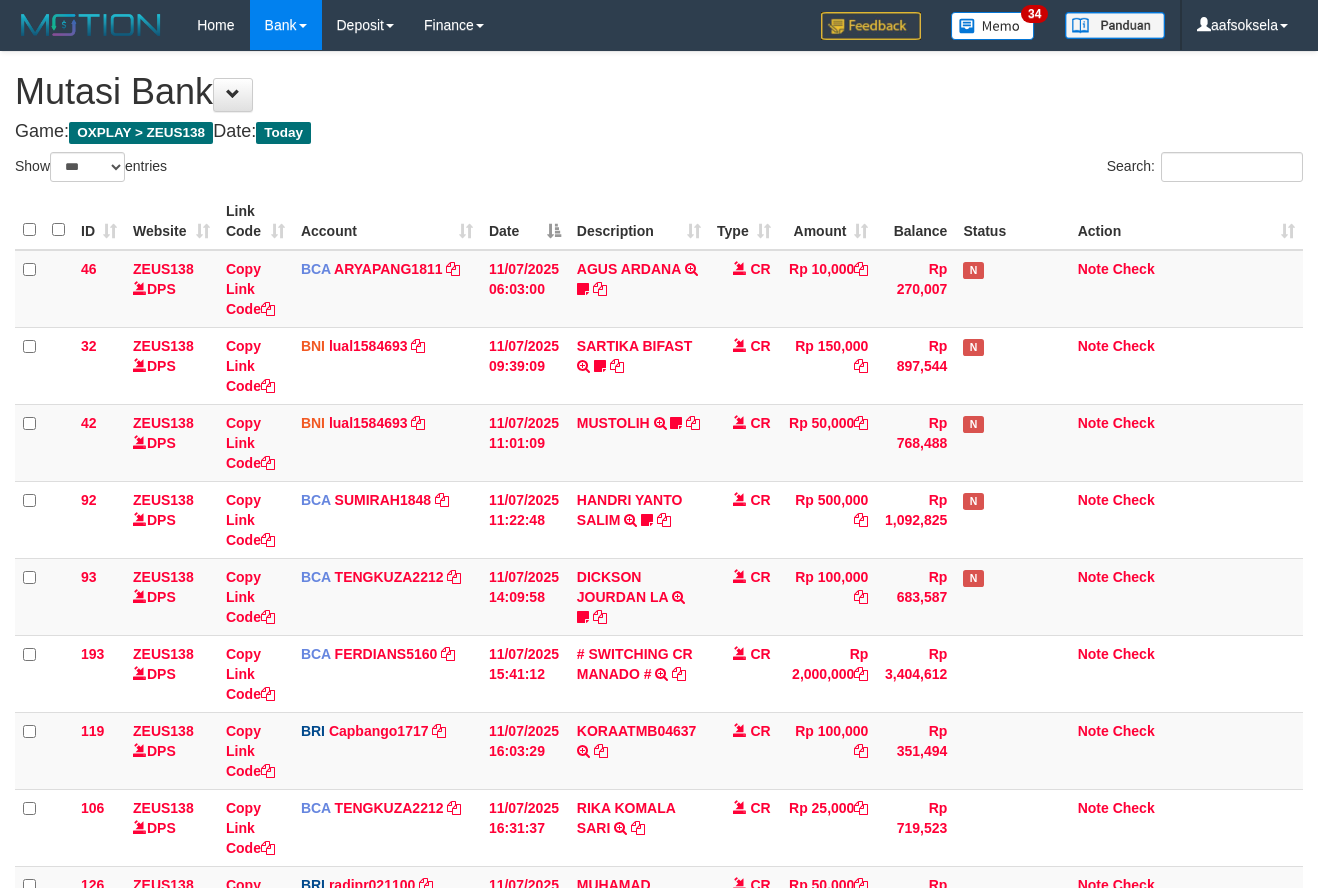 select on "***" 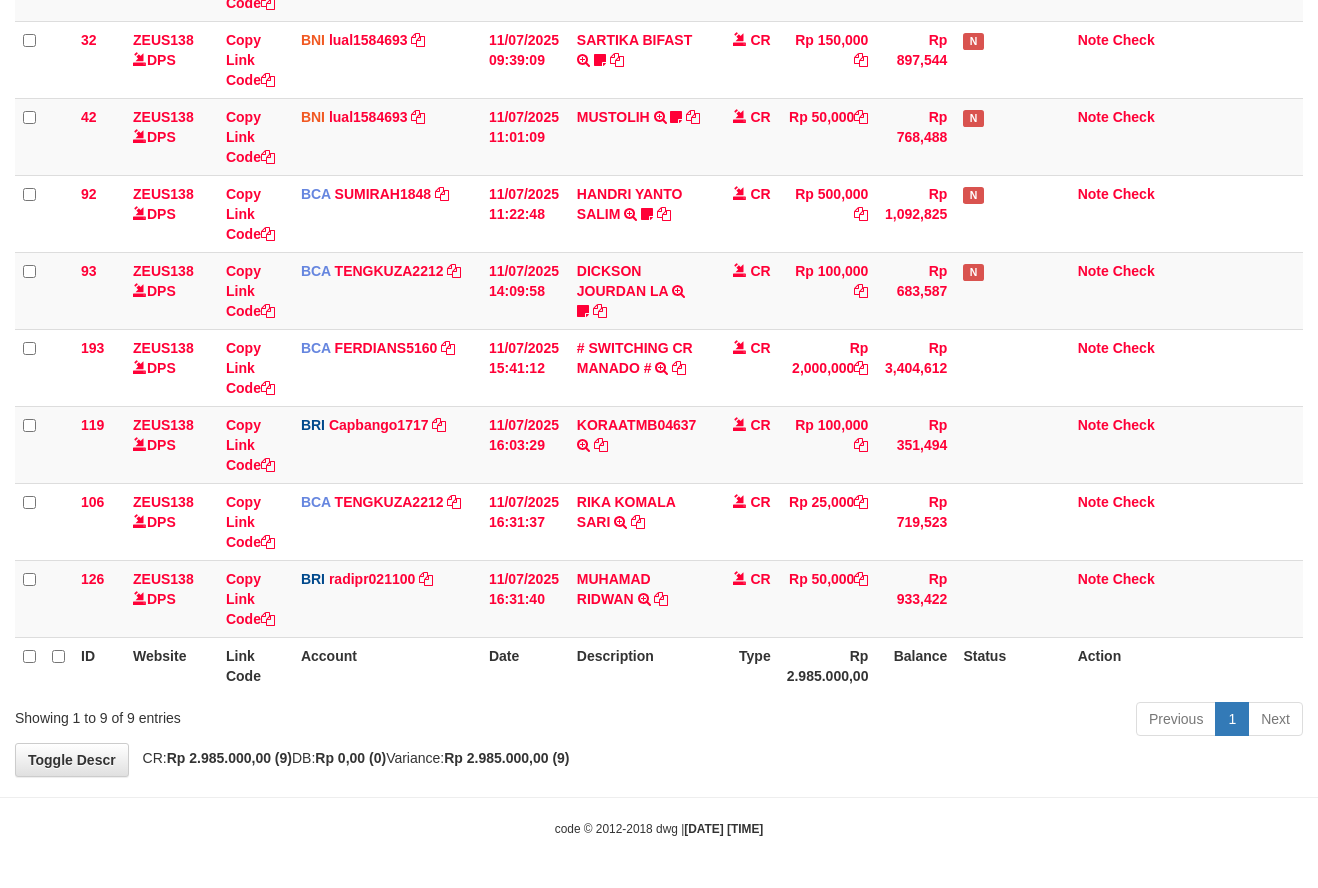 click on "Previous 1 Next" at bounding box center [933, 721] 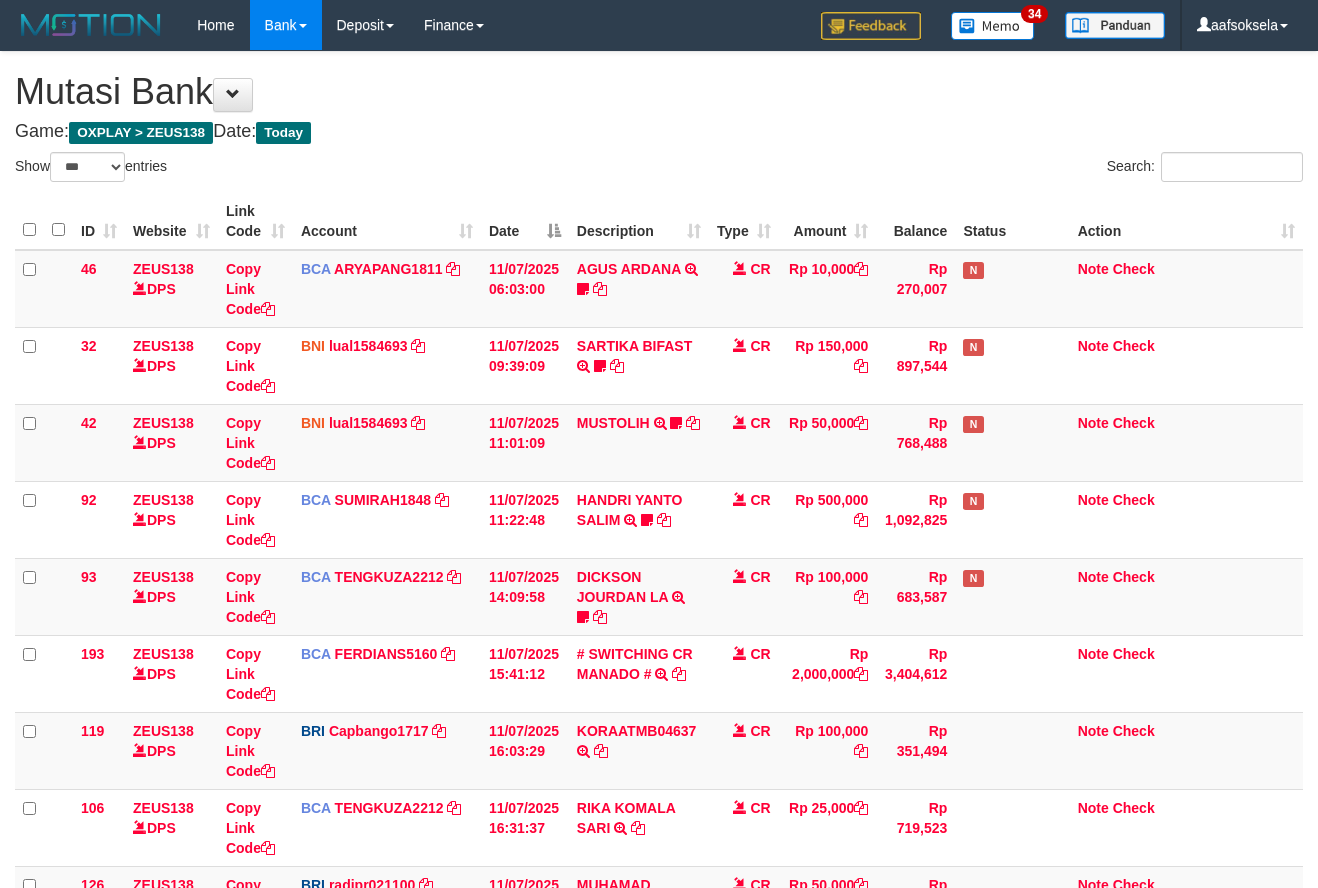 select on "***" 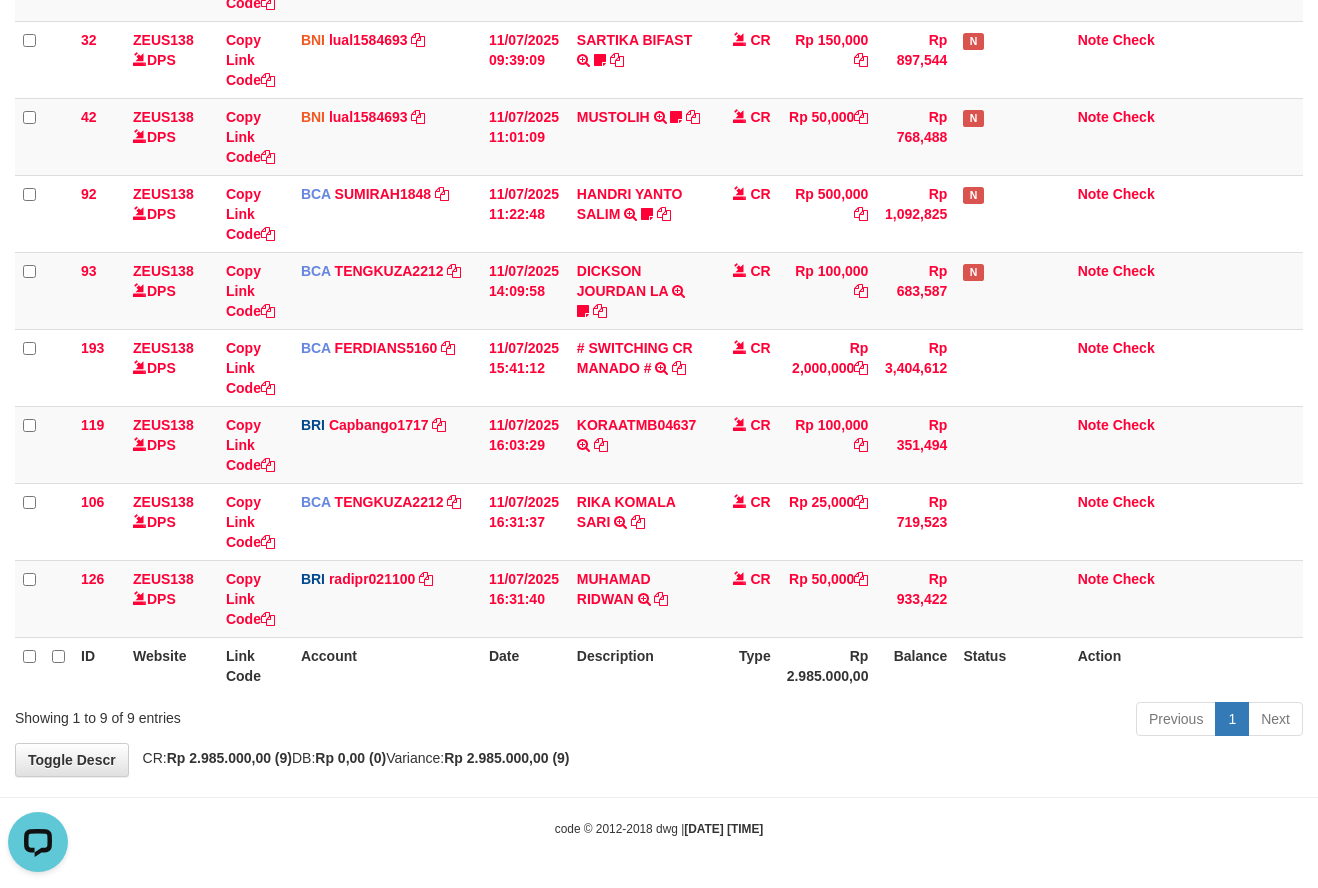 scroll, scrollTop: 0, scrollLeft: 0, axis: both 